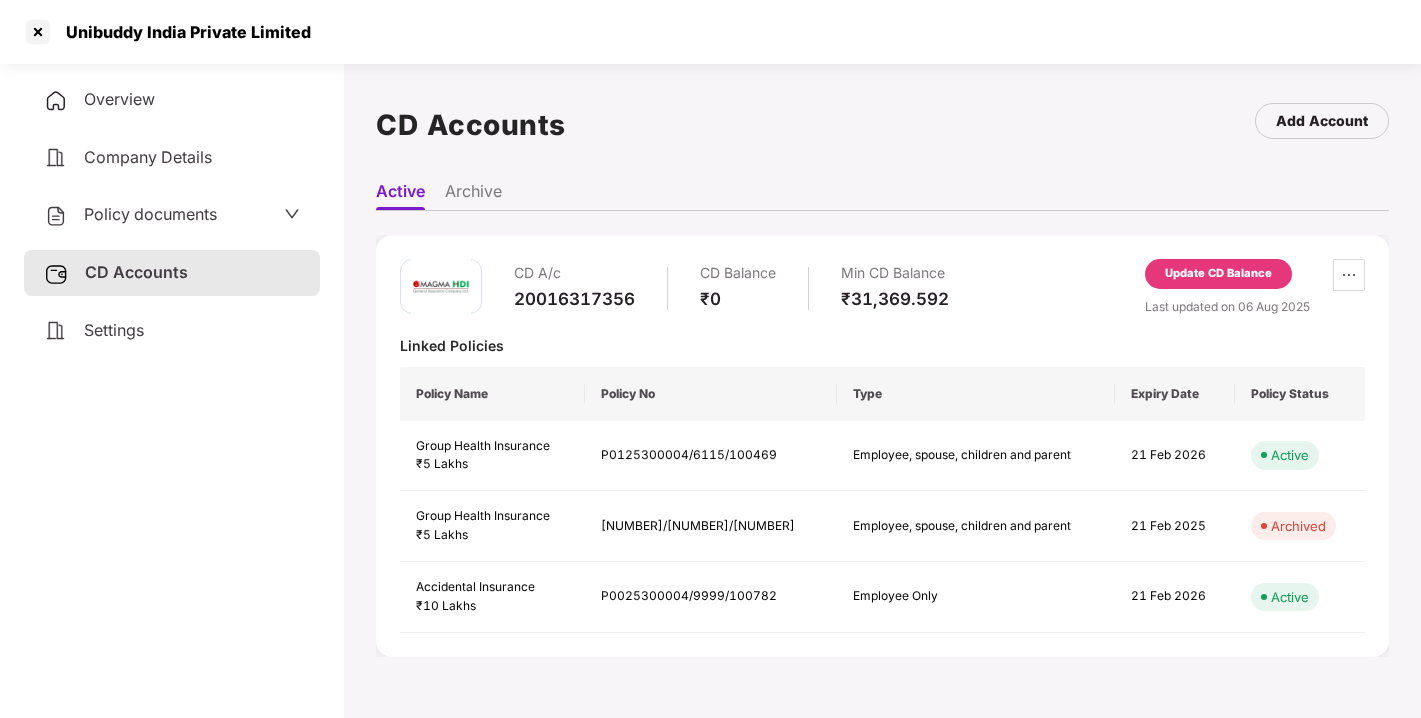 scroll, scrollTop: 0, scrollLeft: 0, axis: both 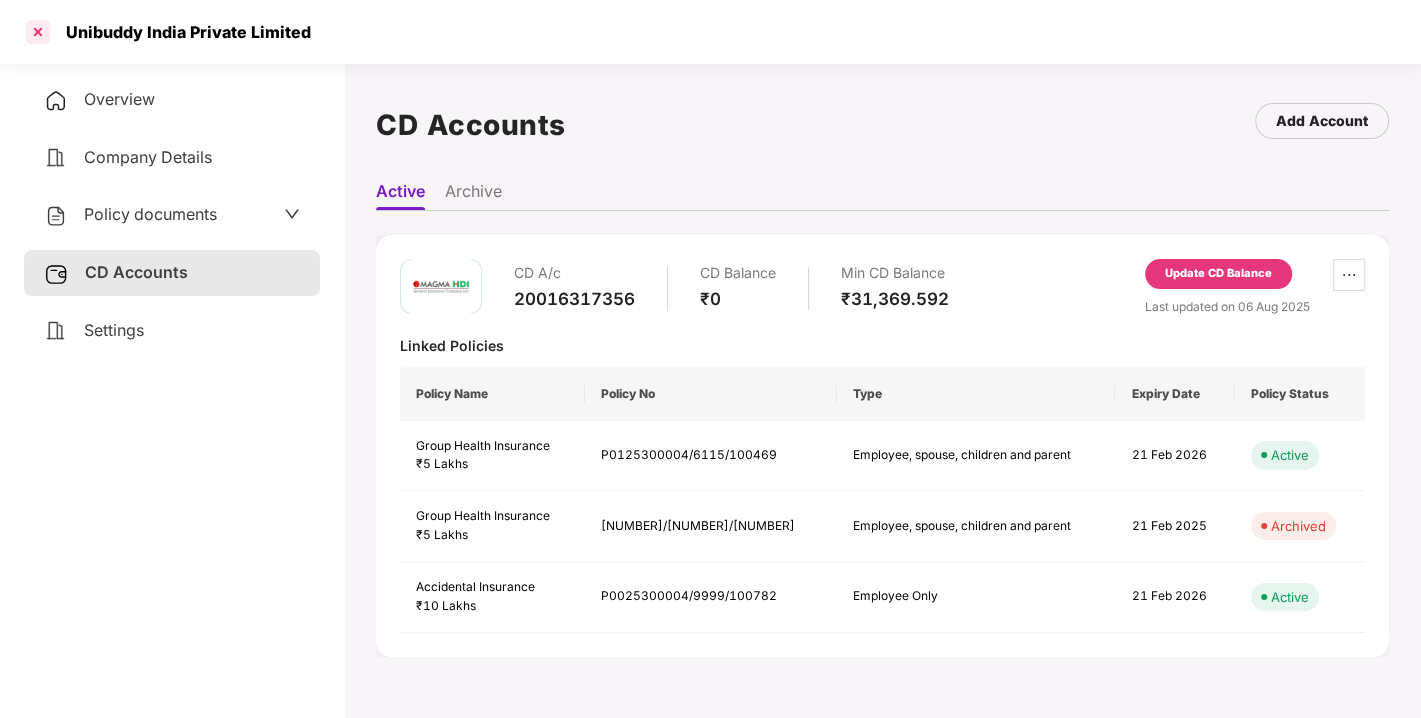click at bounding box center [38, 32] 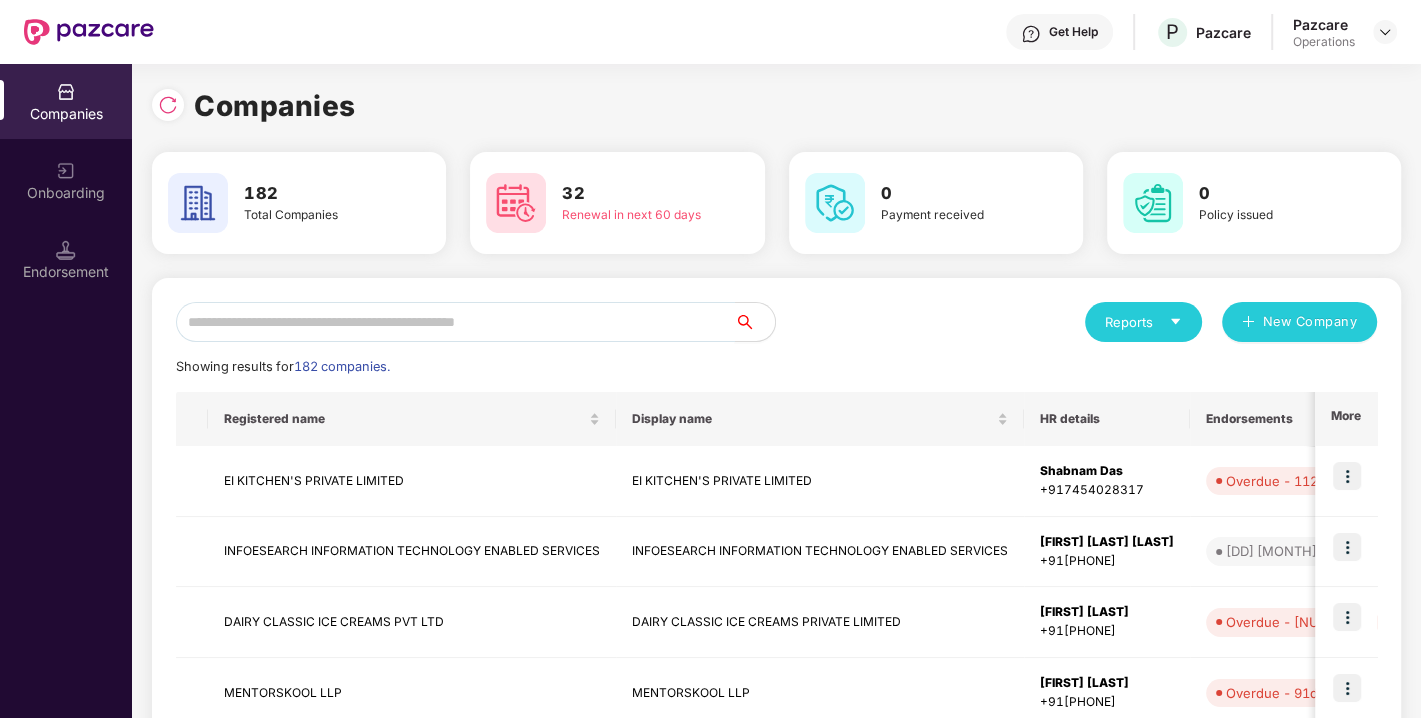 click at bounding box center (455, 322) 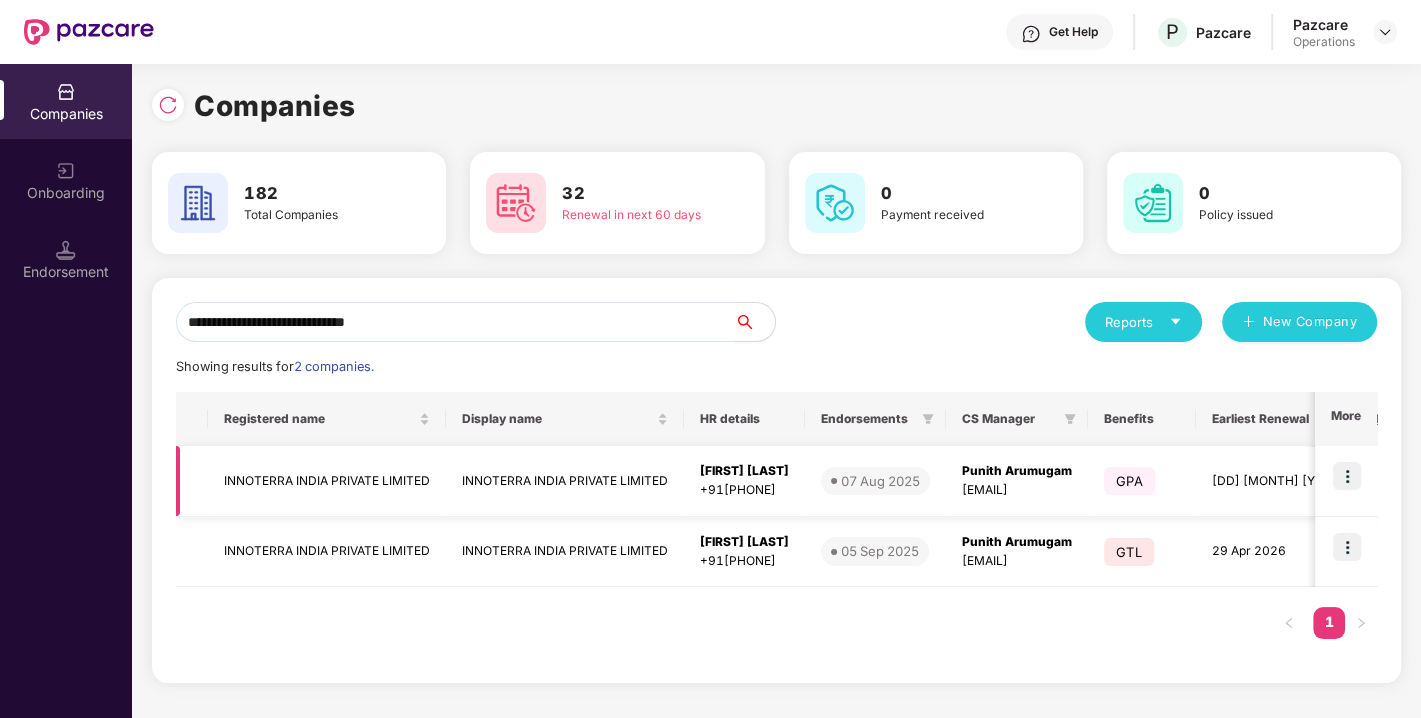 type on "**********" 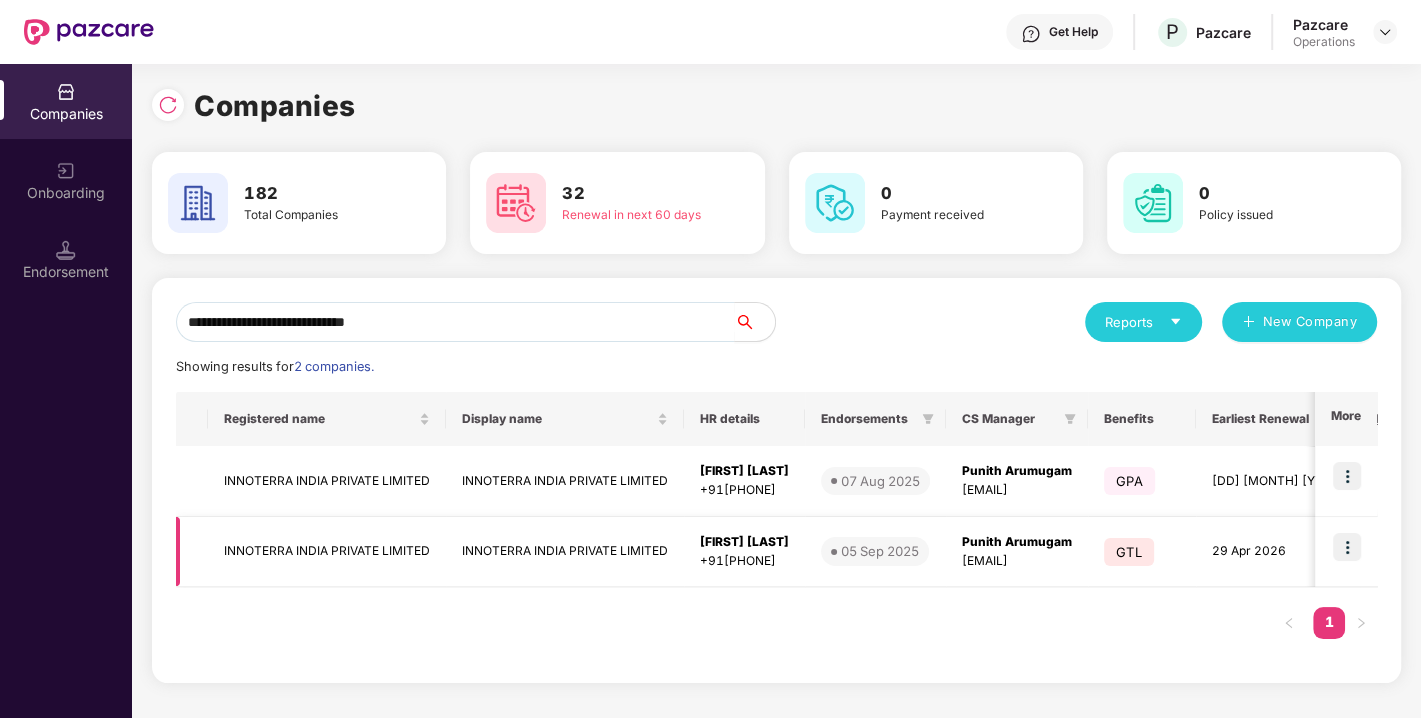 click at bounding box center (1347, 547) 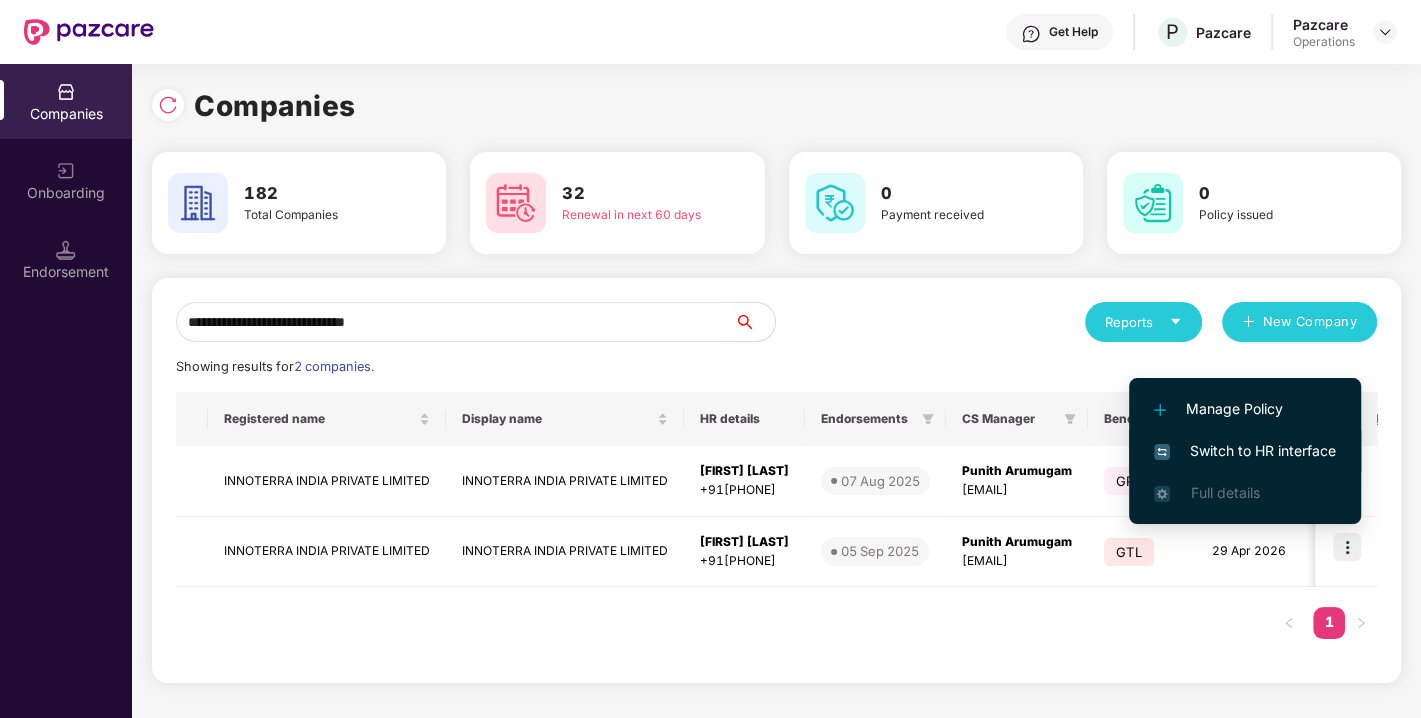 click on "Switch to HR interface" at bounding box center (1245, 451) 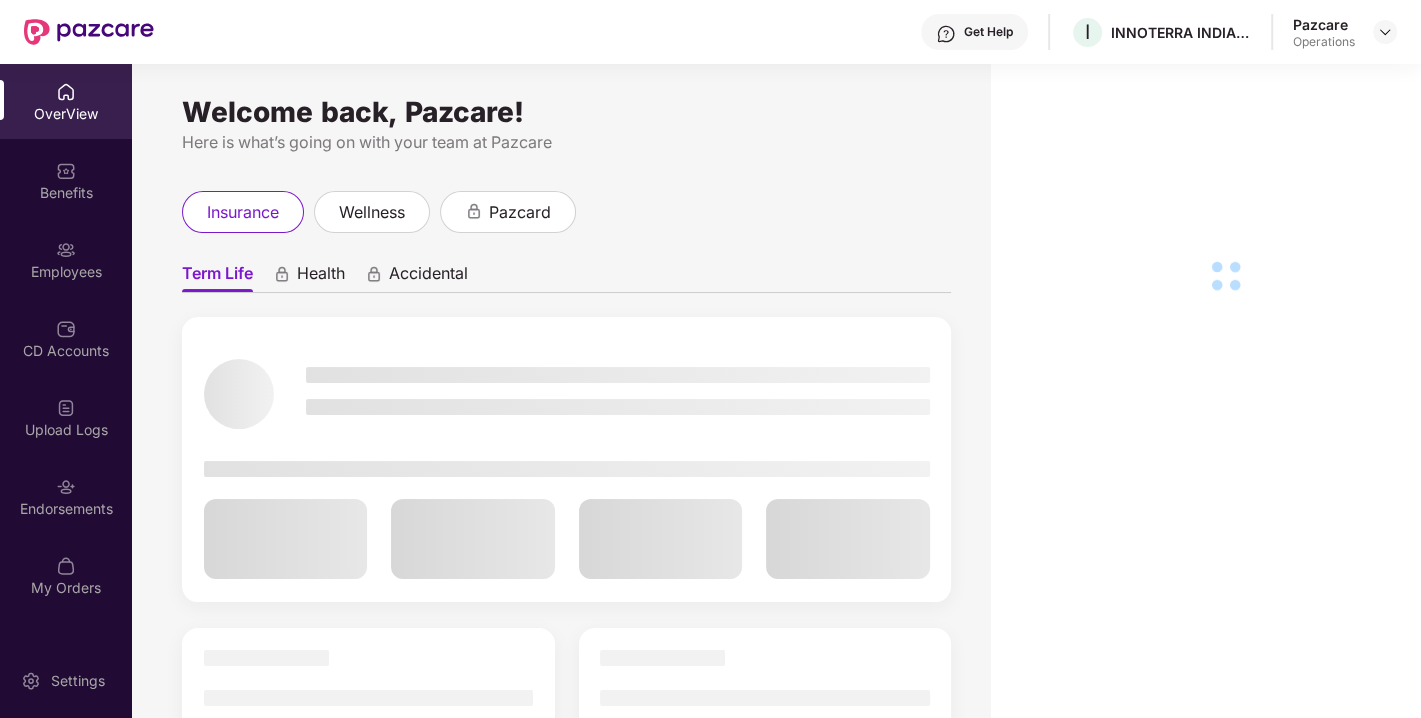 click at bounding box center (66, 487) 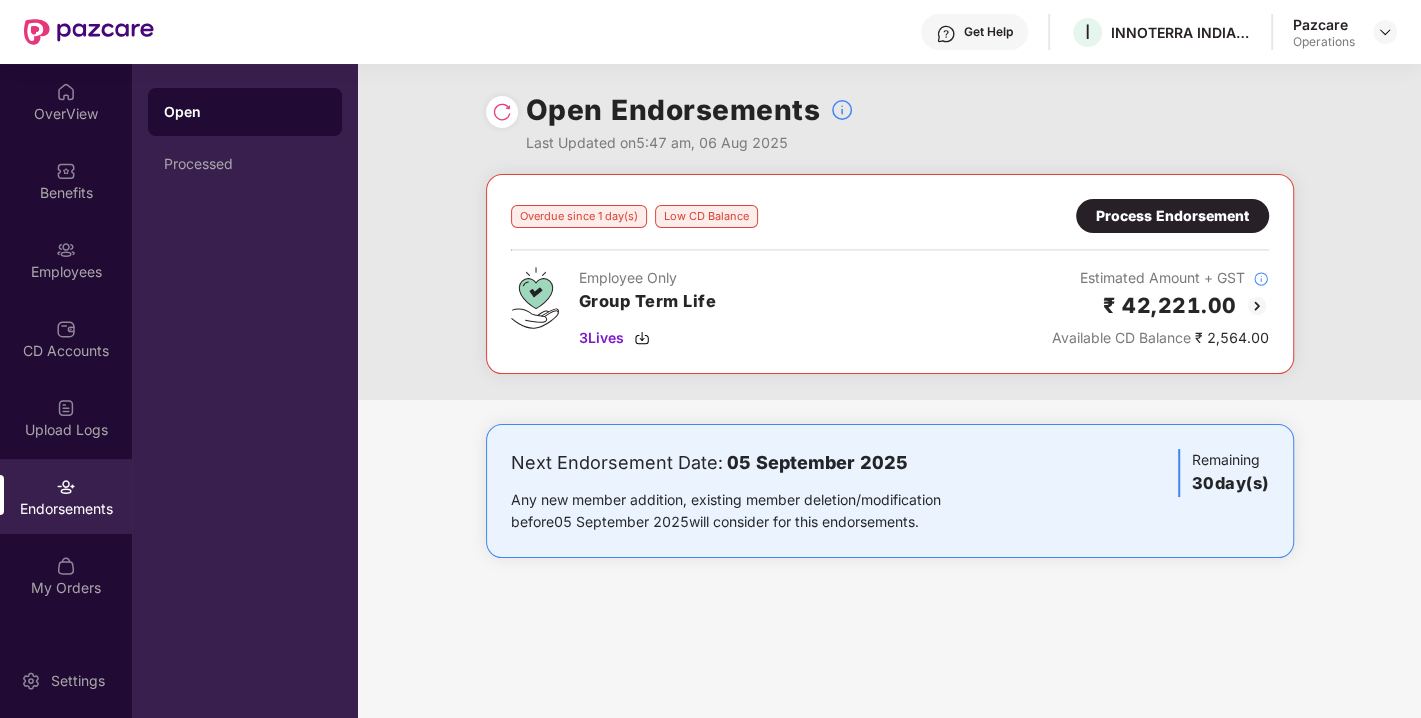 click at bounding box center [502, 112] 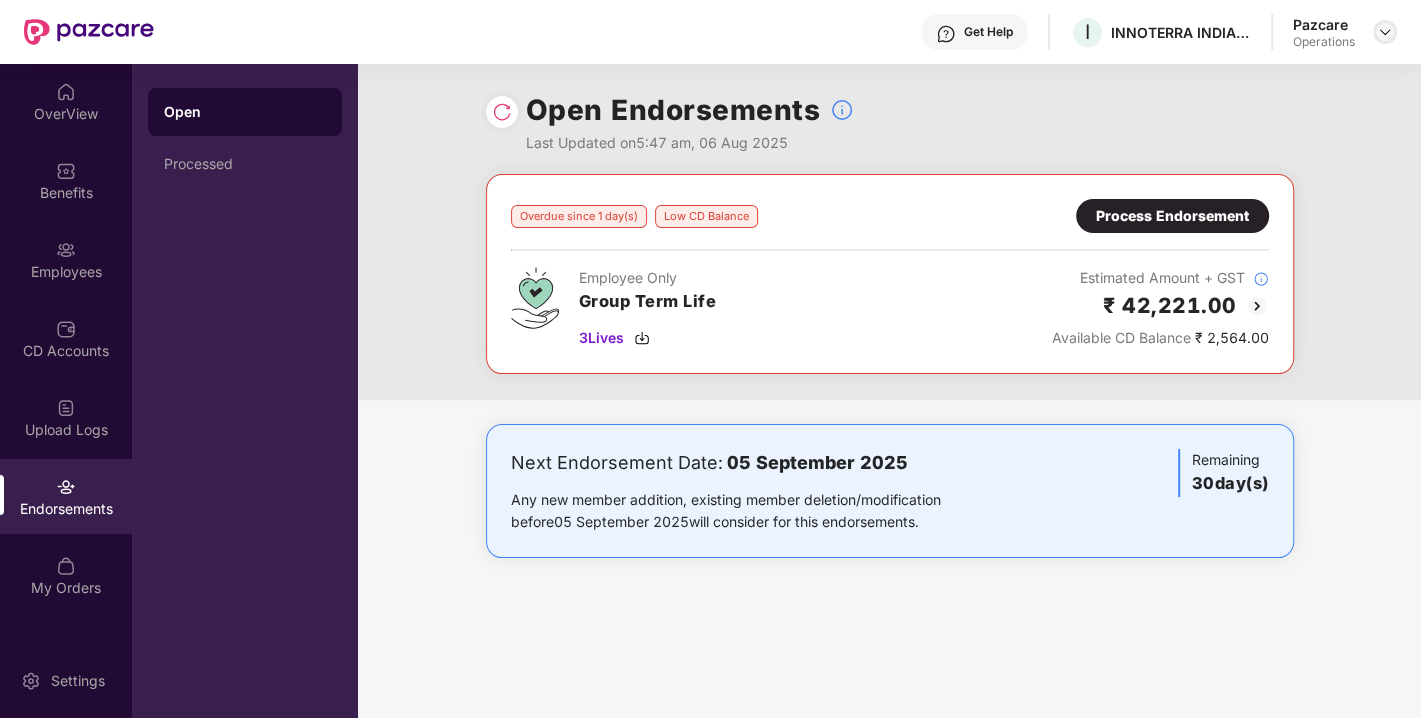 click at bounding box center (1385, 32) 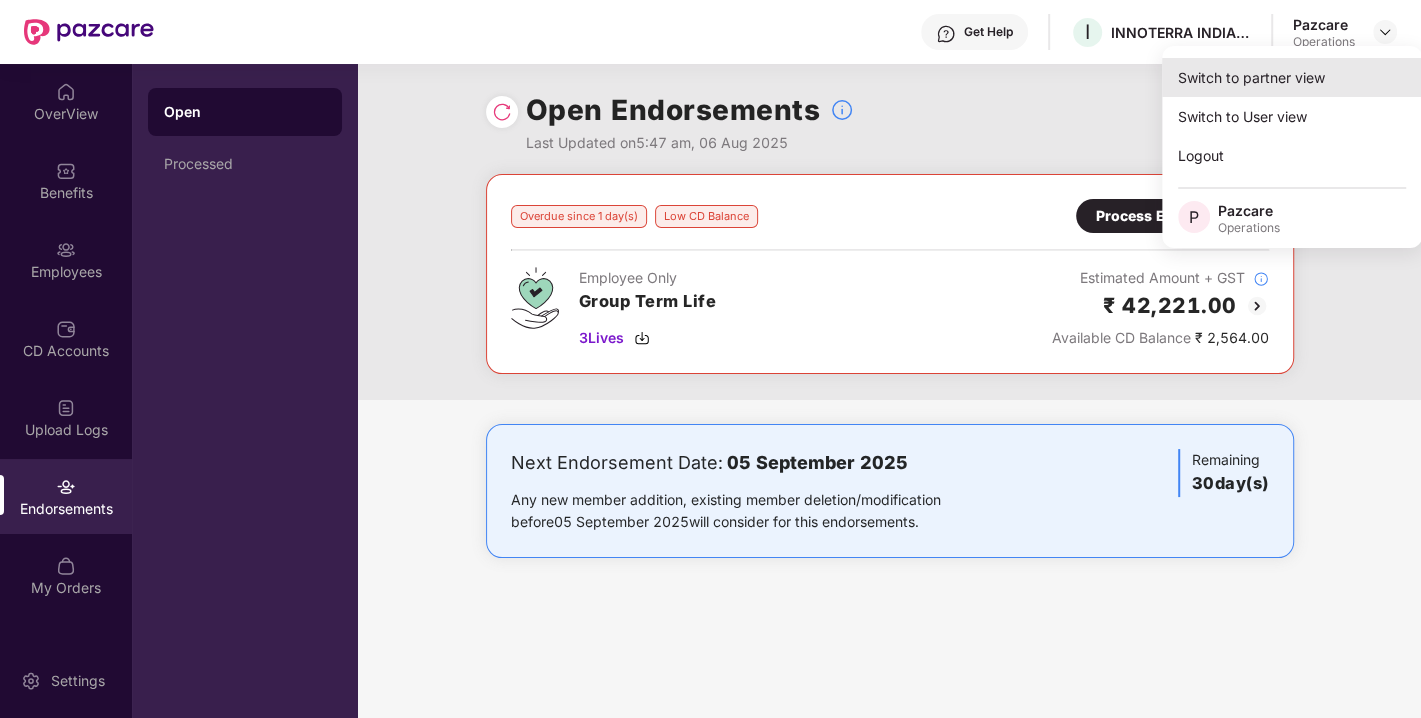 click on "Switch to partner view" at bounding box center [1292, 77] 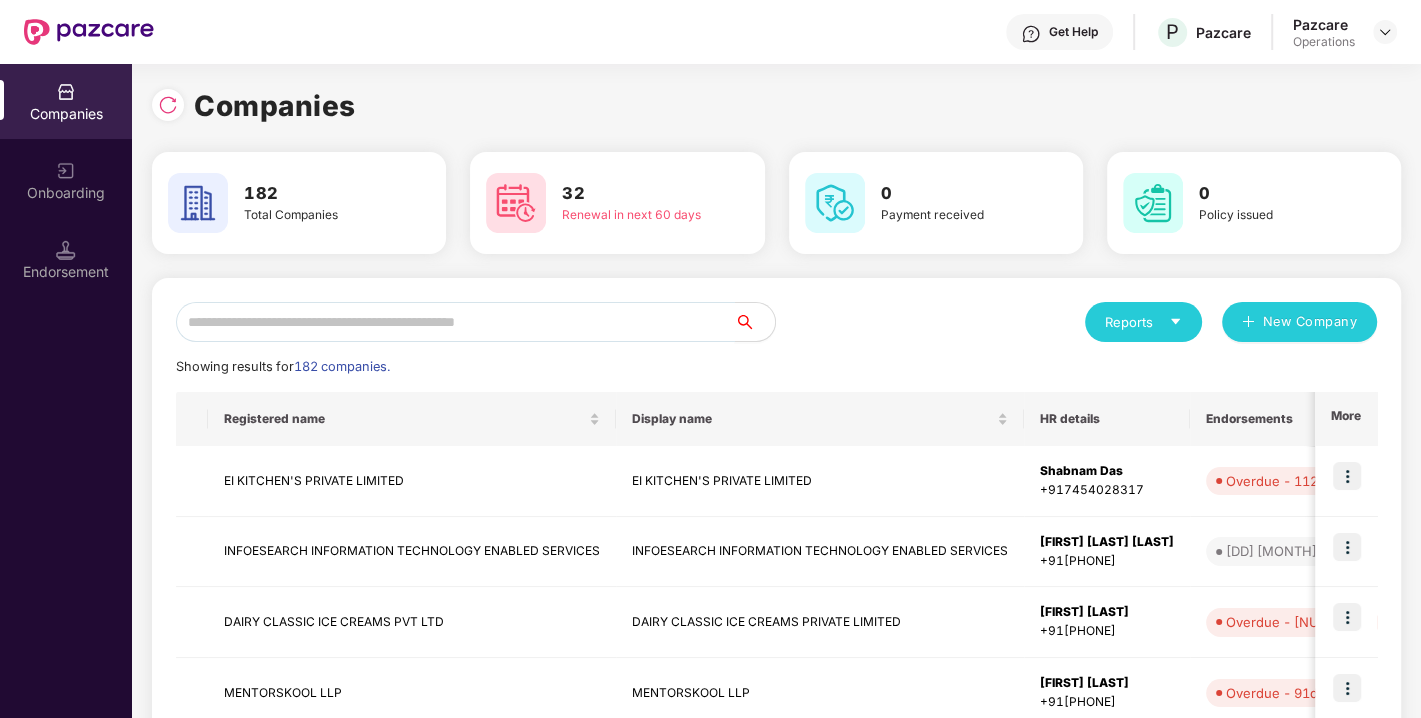 click at bounding box center (455, 322) 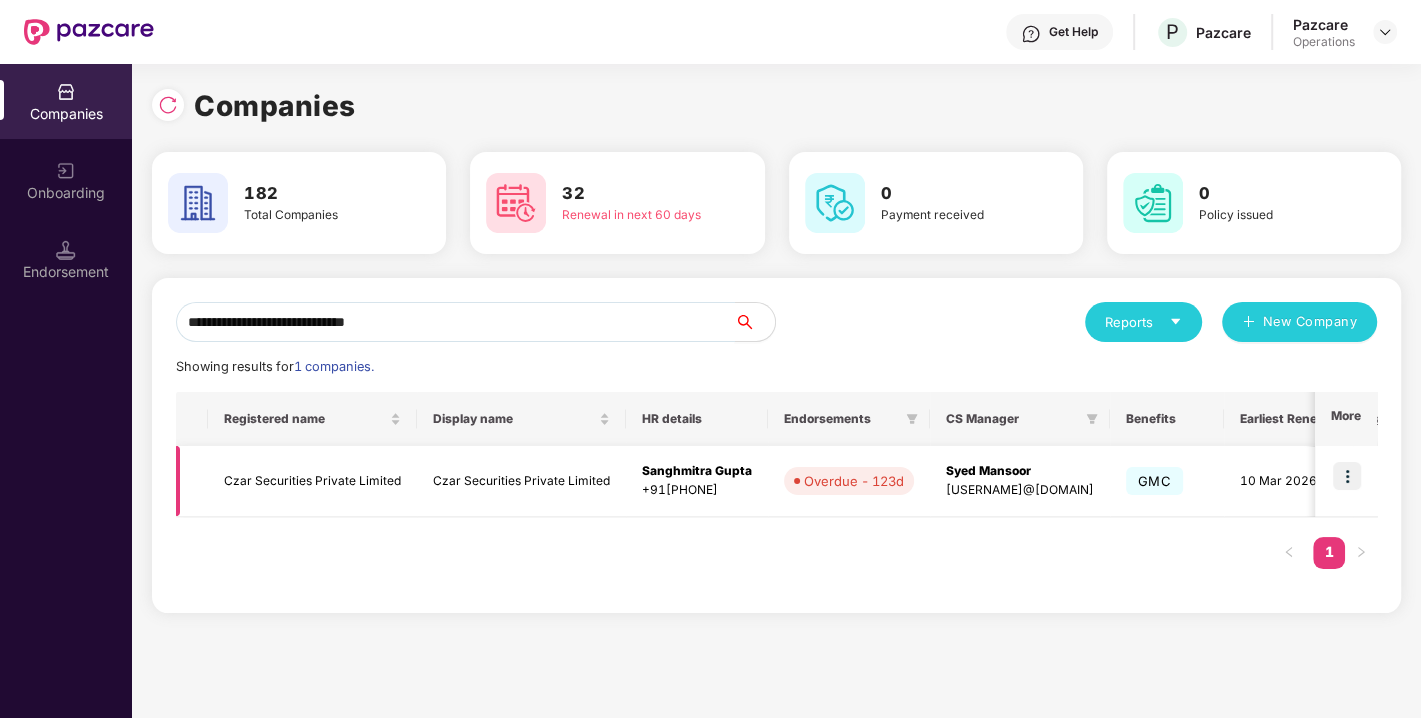 type on "**********" 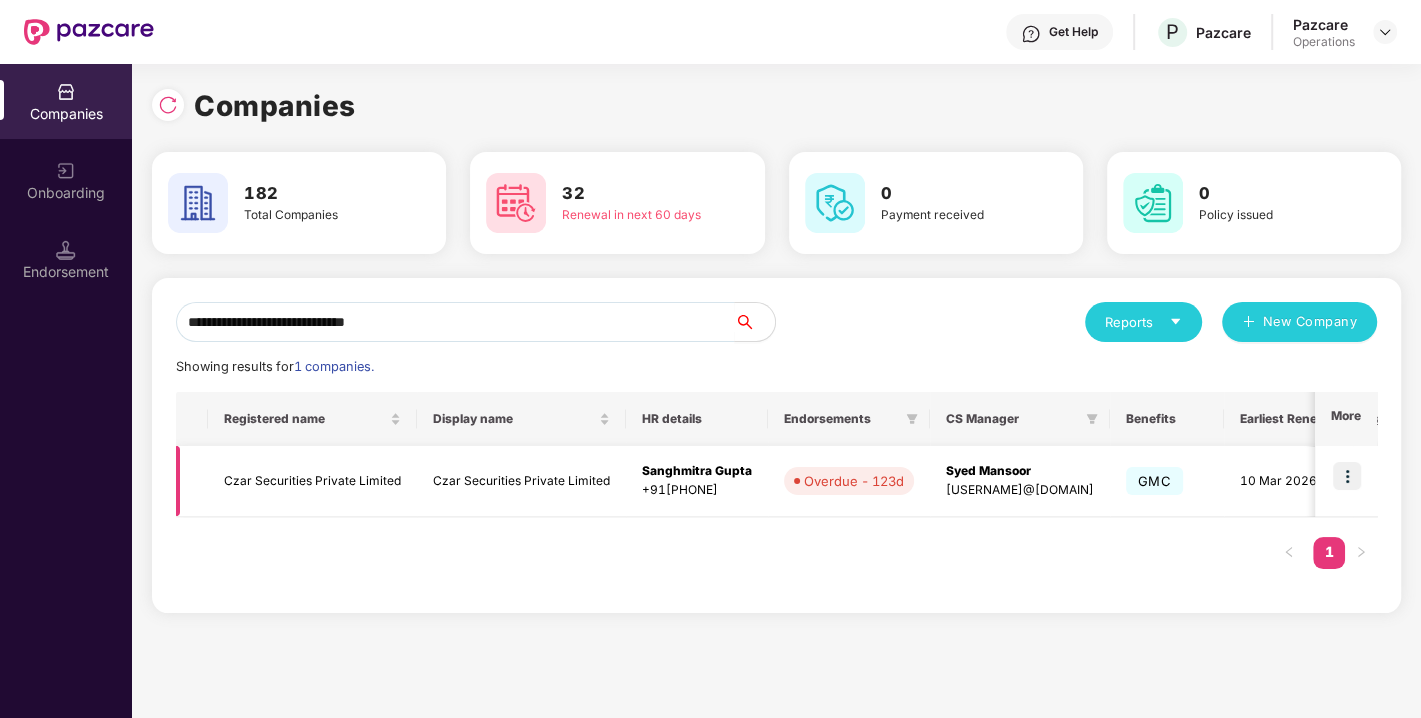 click at bounding box center [1347, 476] 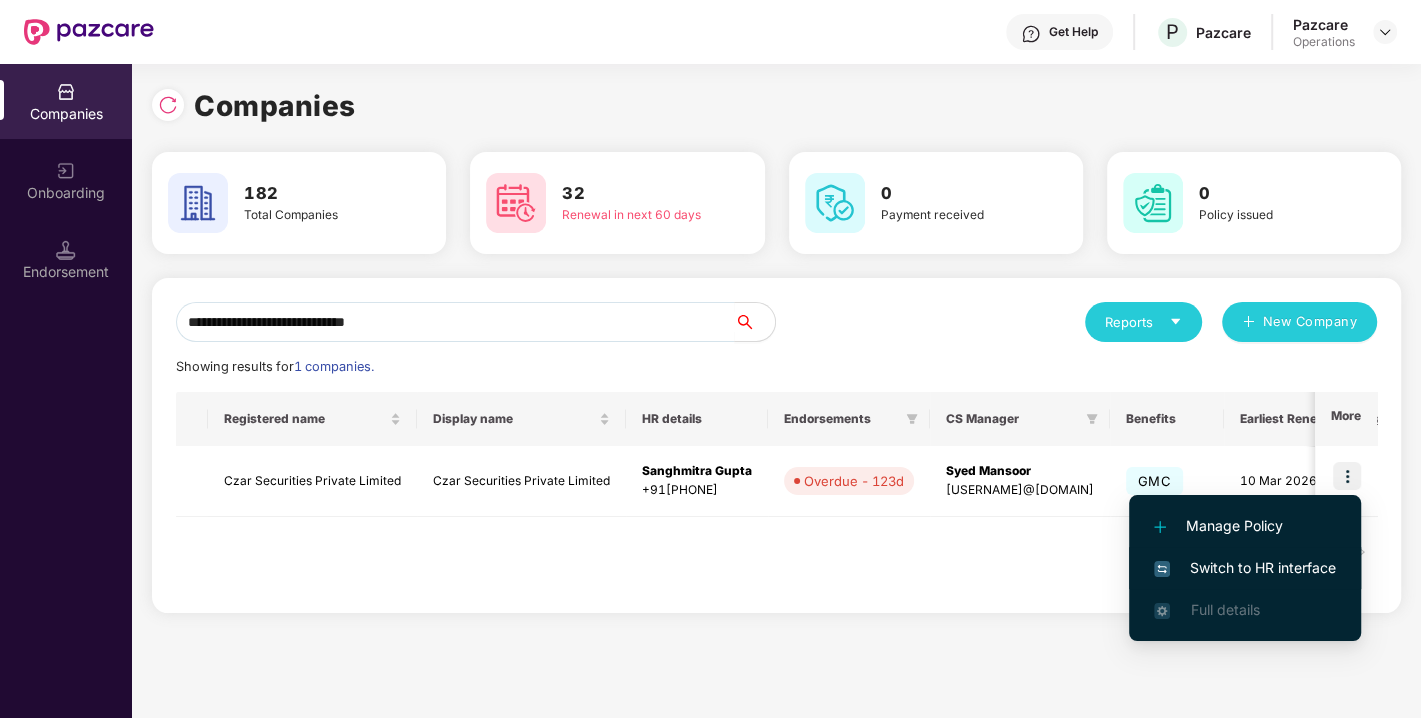 click on "Switch to HR interface" at bounding box center (1245, 568) 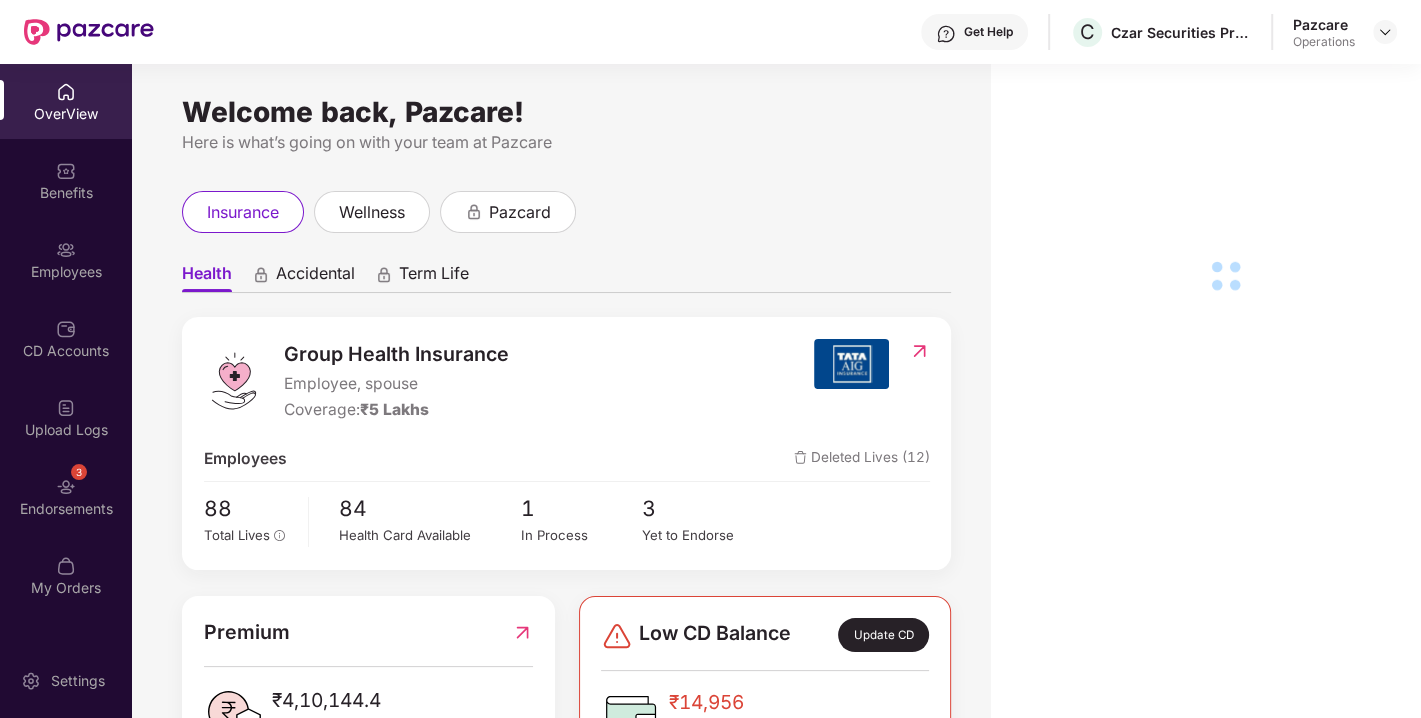 click on "Endorsements" at bounding box center (66, 509) 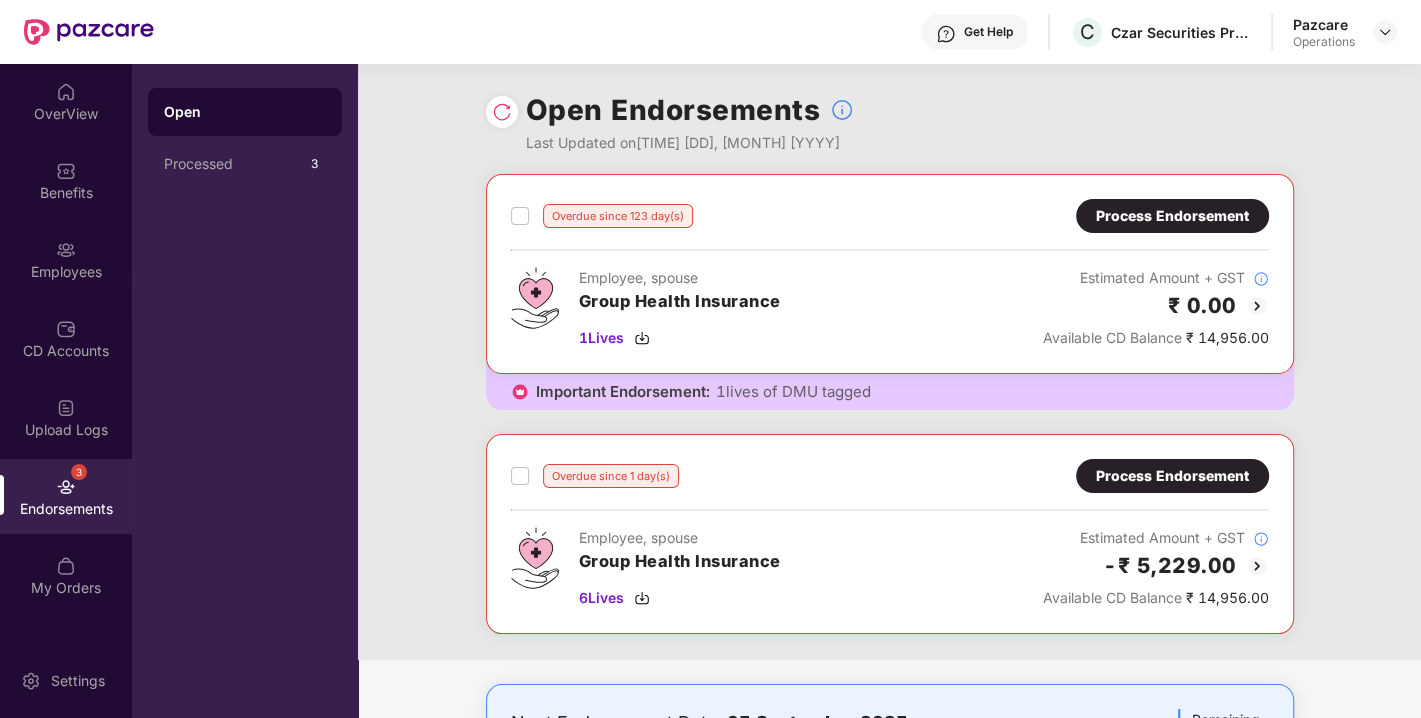 click on "Endorsements" at bounding box center [66, 509] 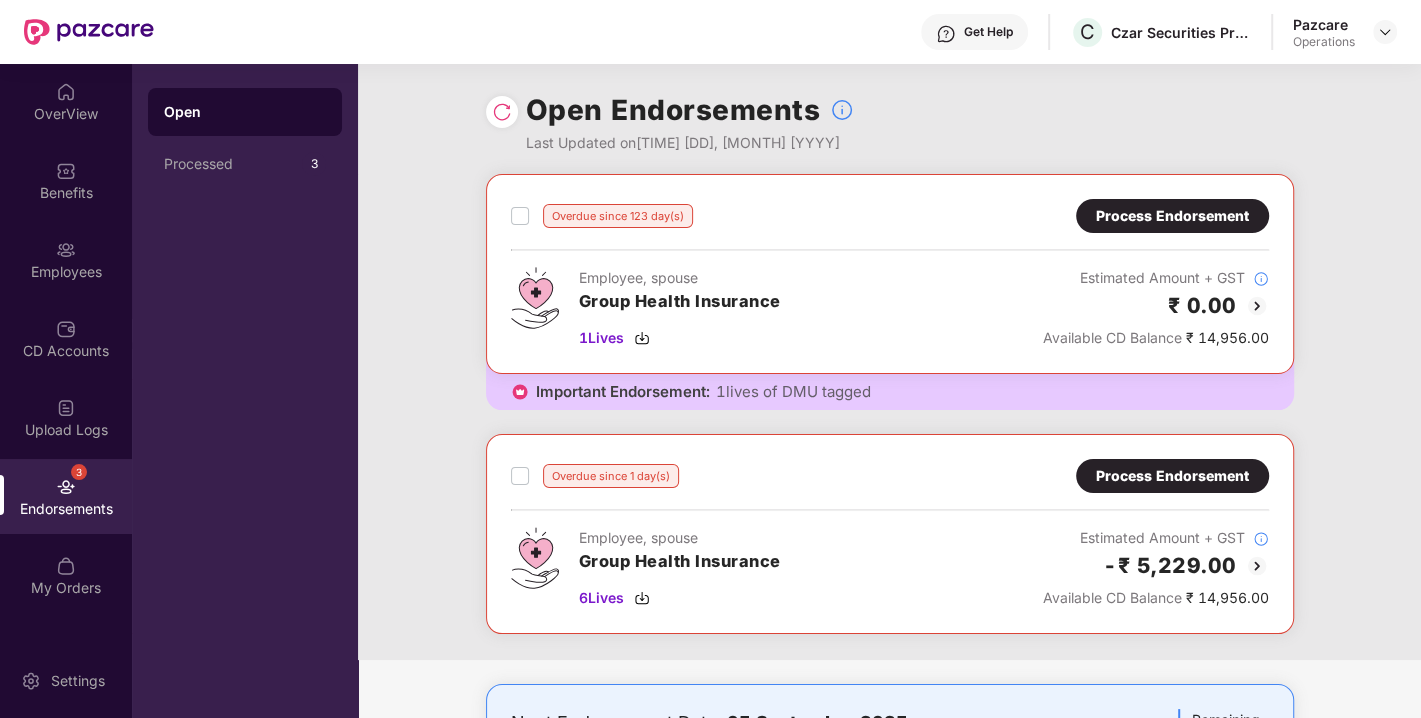scroll, scrollTop: 135, scrollLeft: 0, axis: vertical 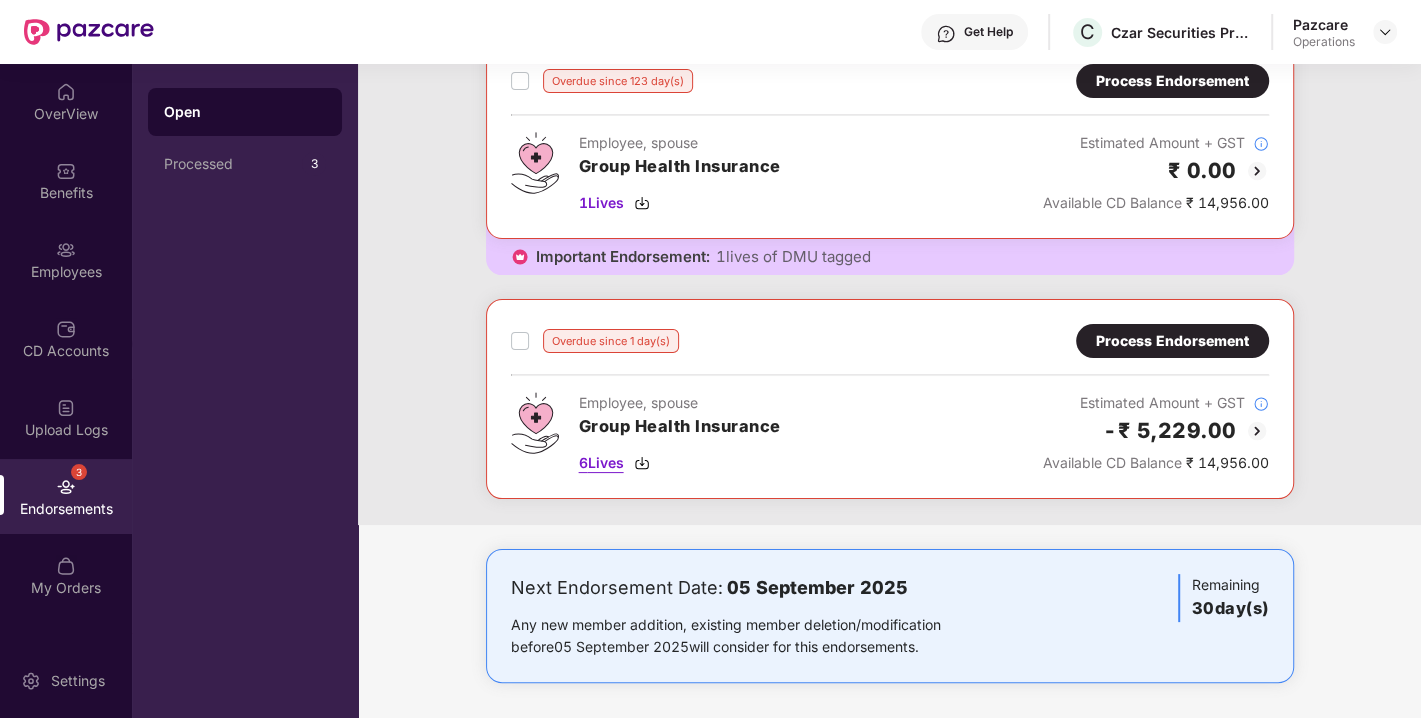 click at bounding box center [642, 463] 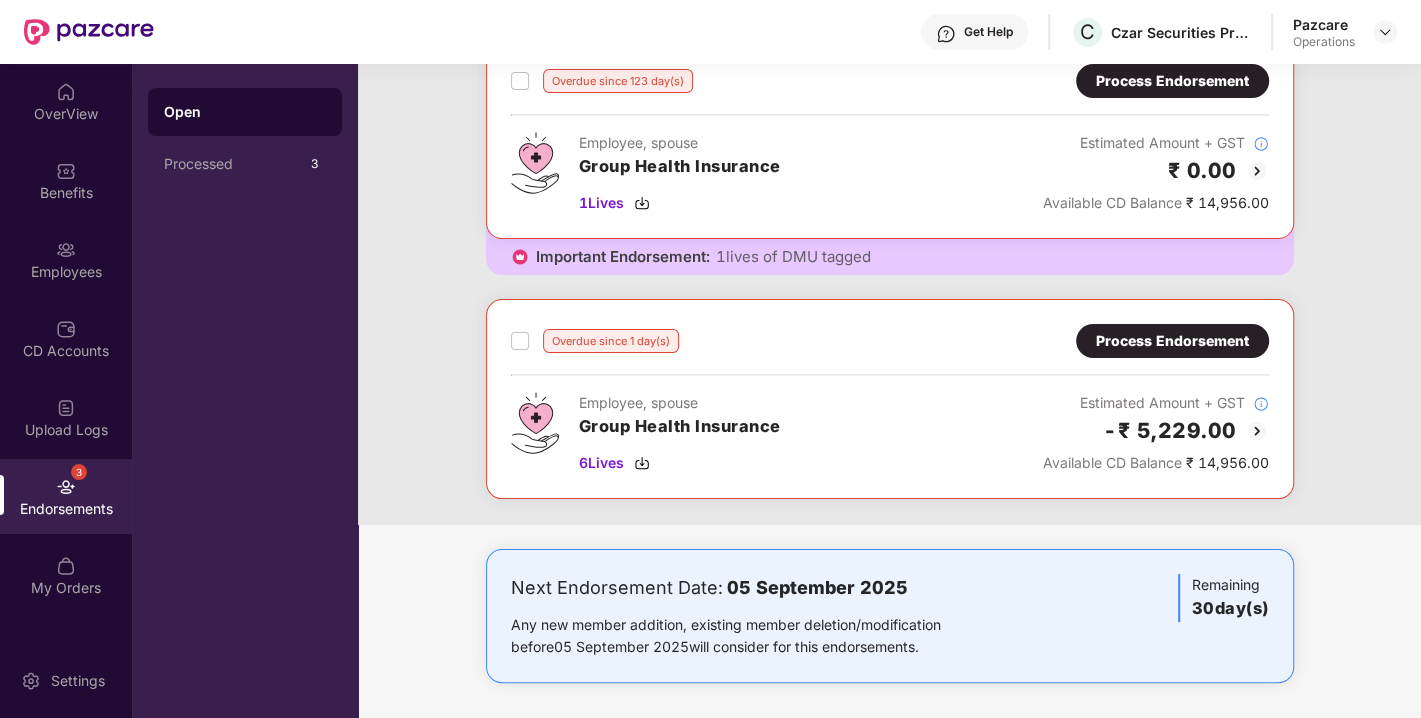 click on "Process Endorsement" at bounding box center (1172, 341) 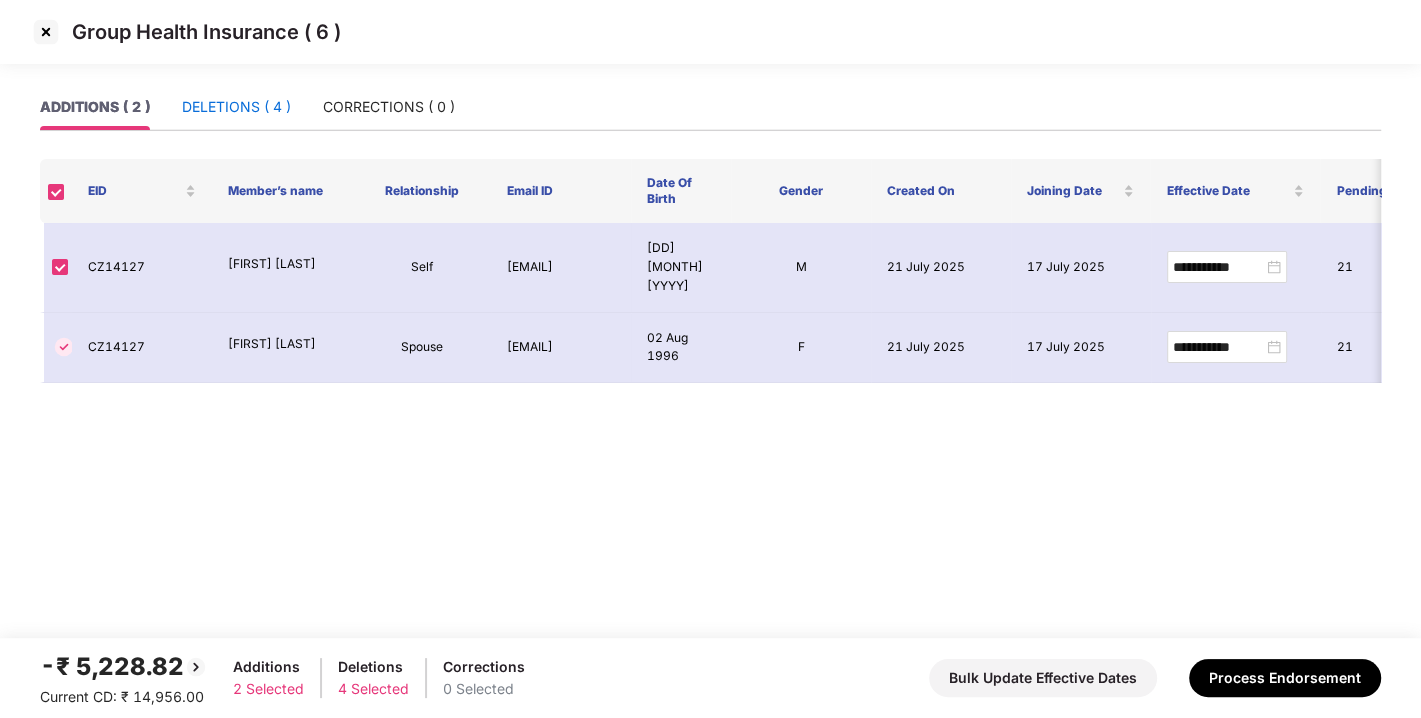 click on "DELETIONS ( 4 )" at bounding box center (236, 107) 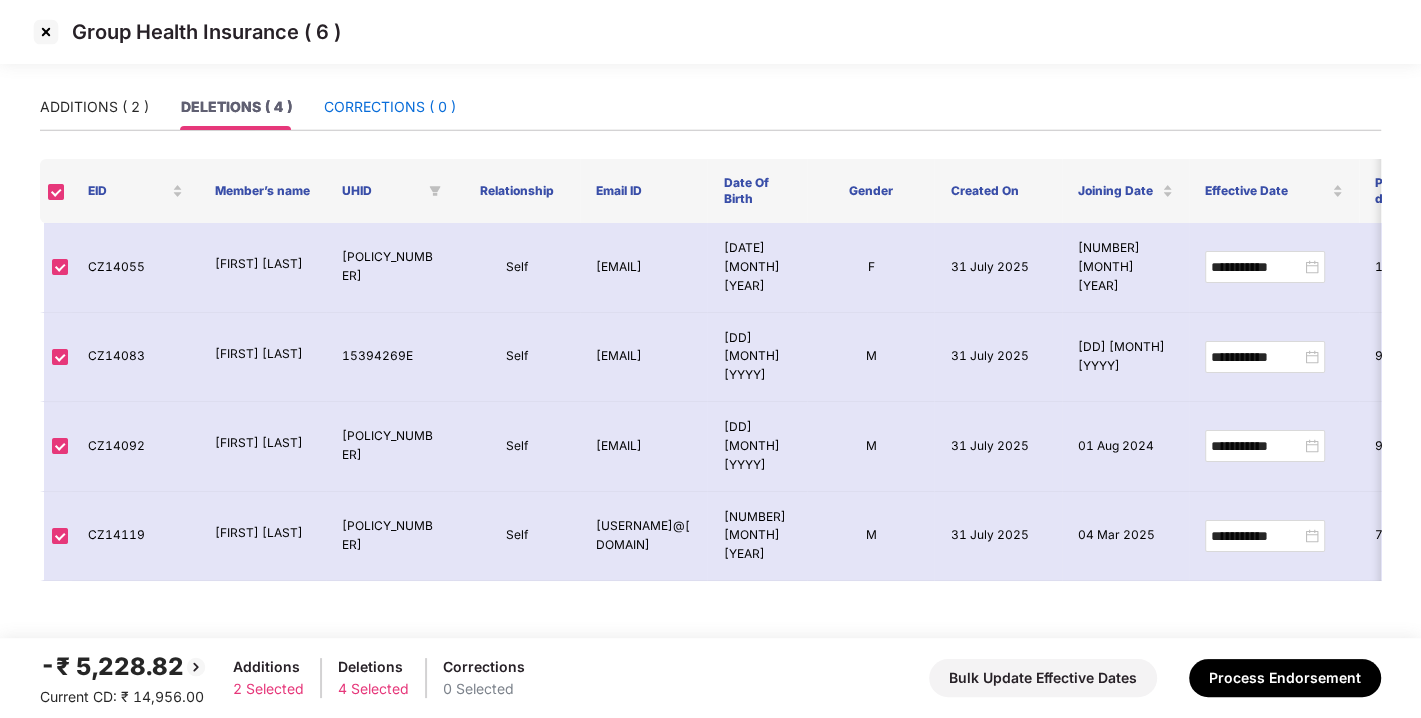 click on "CORRECTIONS ( 0 )" at bounding box center (390, 107) 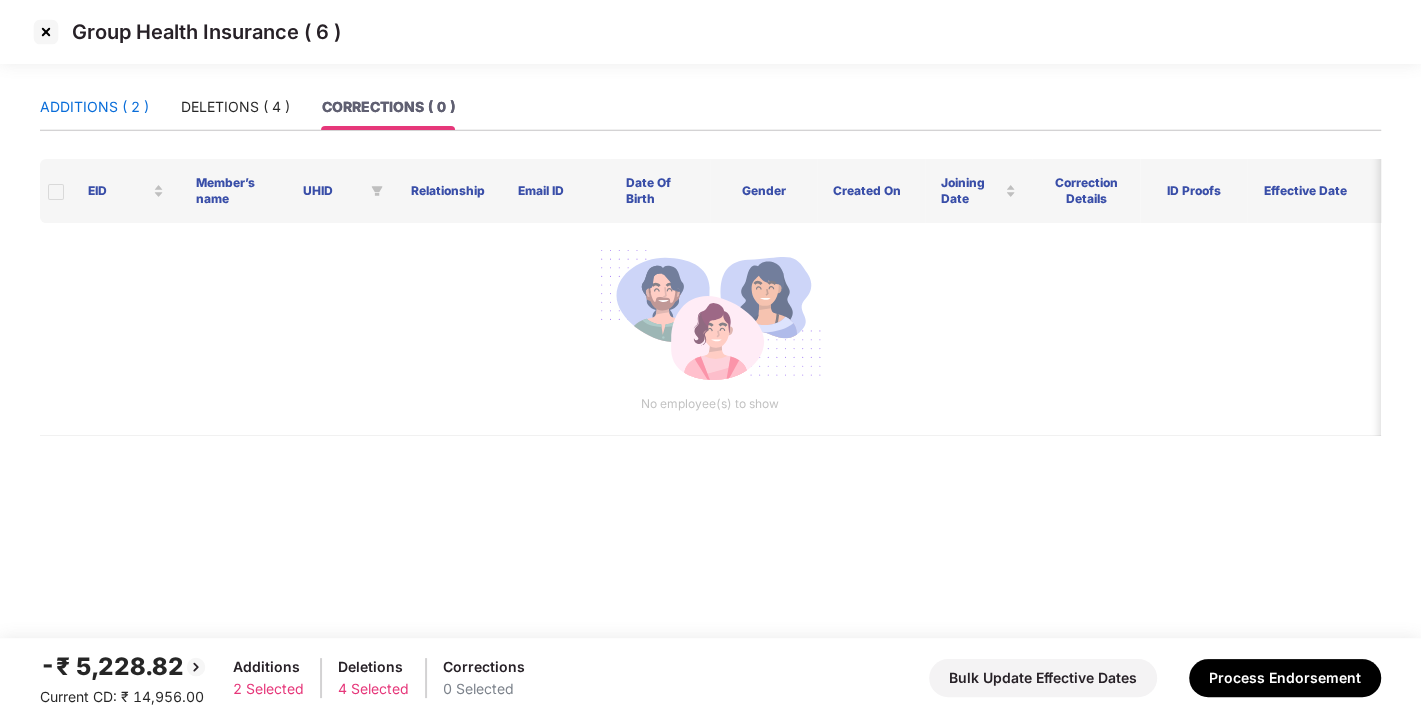 click on "ADDITIONS ( 2 )" at bounding box center [94, 107] 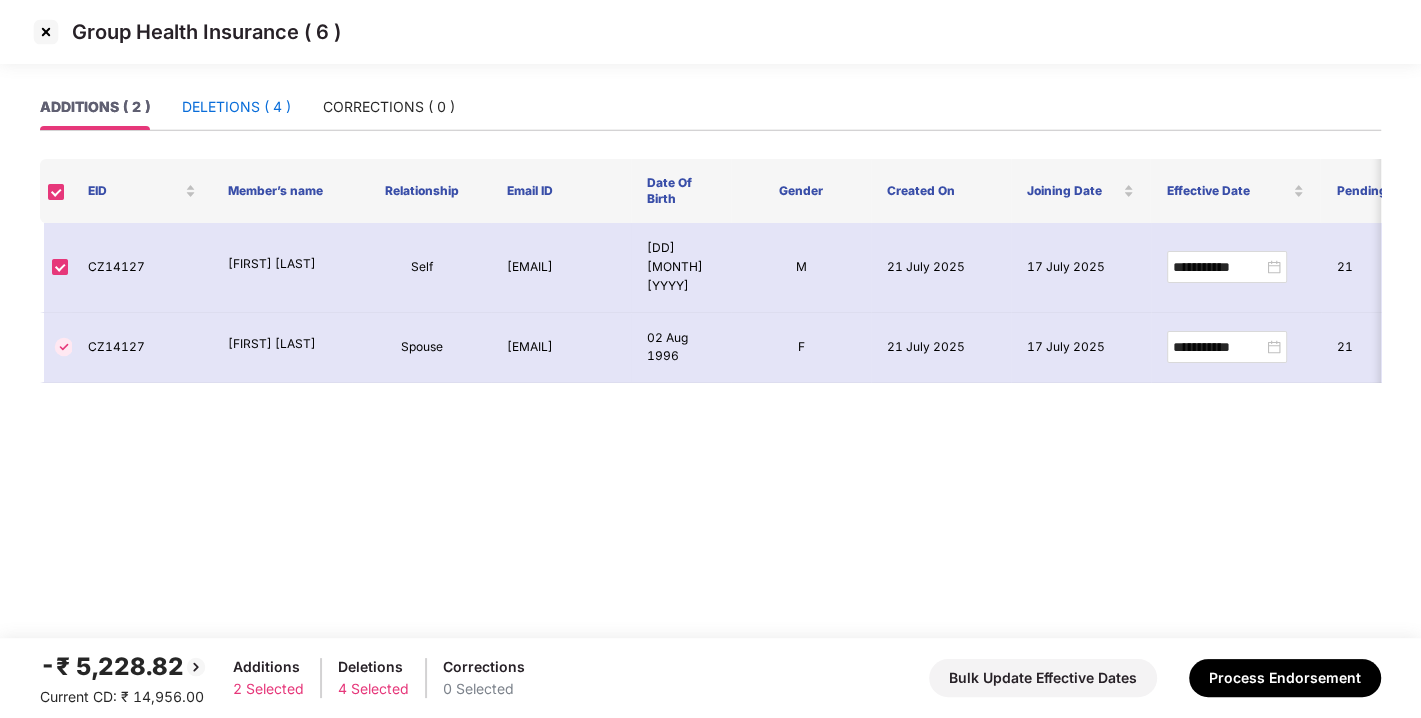 click on "DELETIONS ( 4 )" at bounding box center [236, 107] 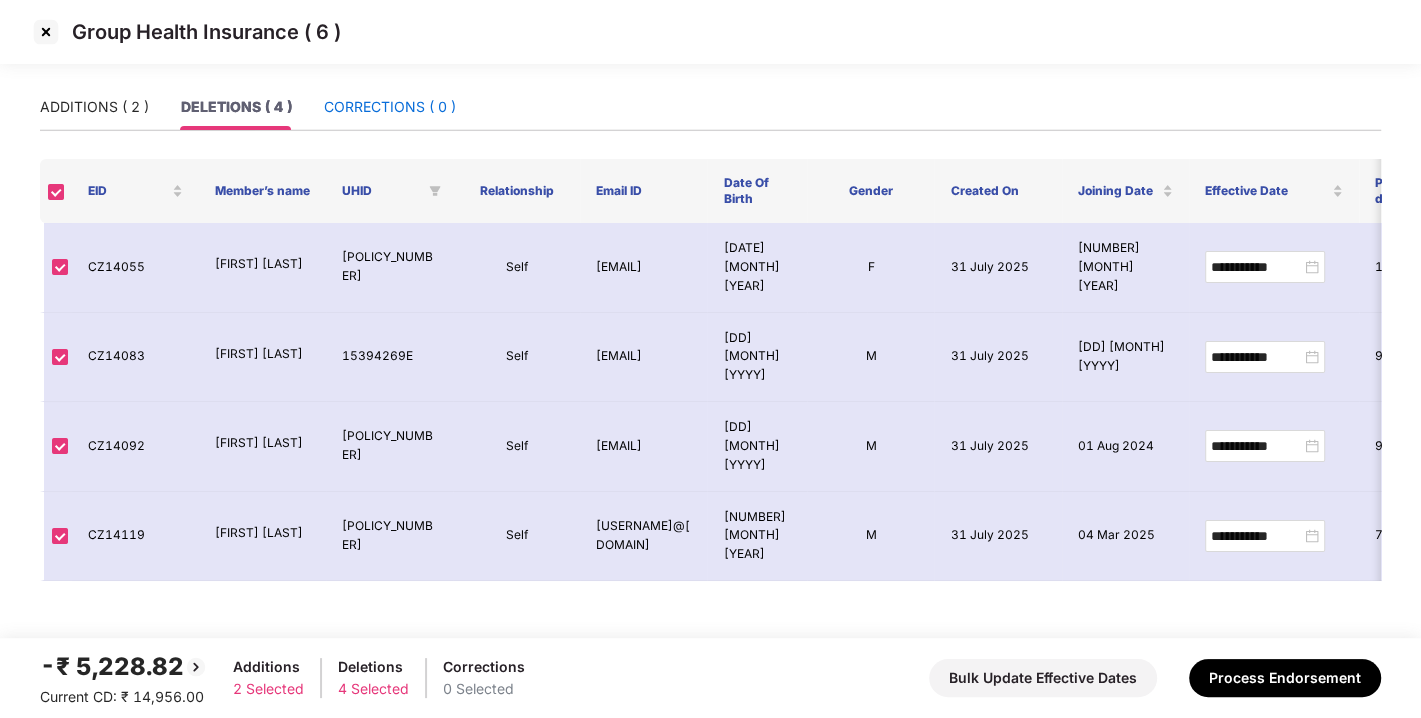 click on "CORRECTIONS ( 0 )" at bounding box center [390, 107] 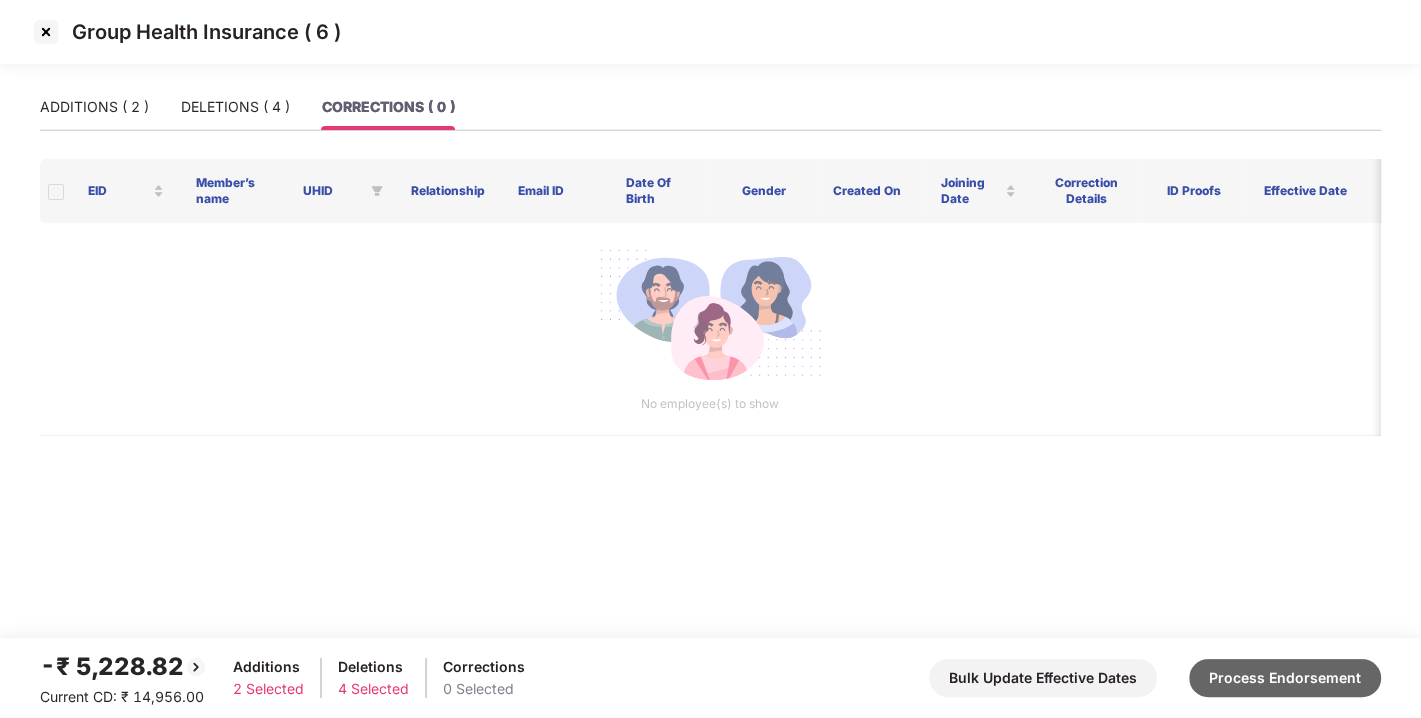 click on "Process Endorsement" at bounding box center (1285, 678) 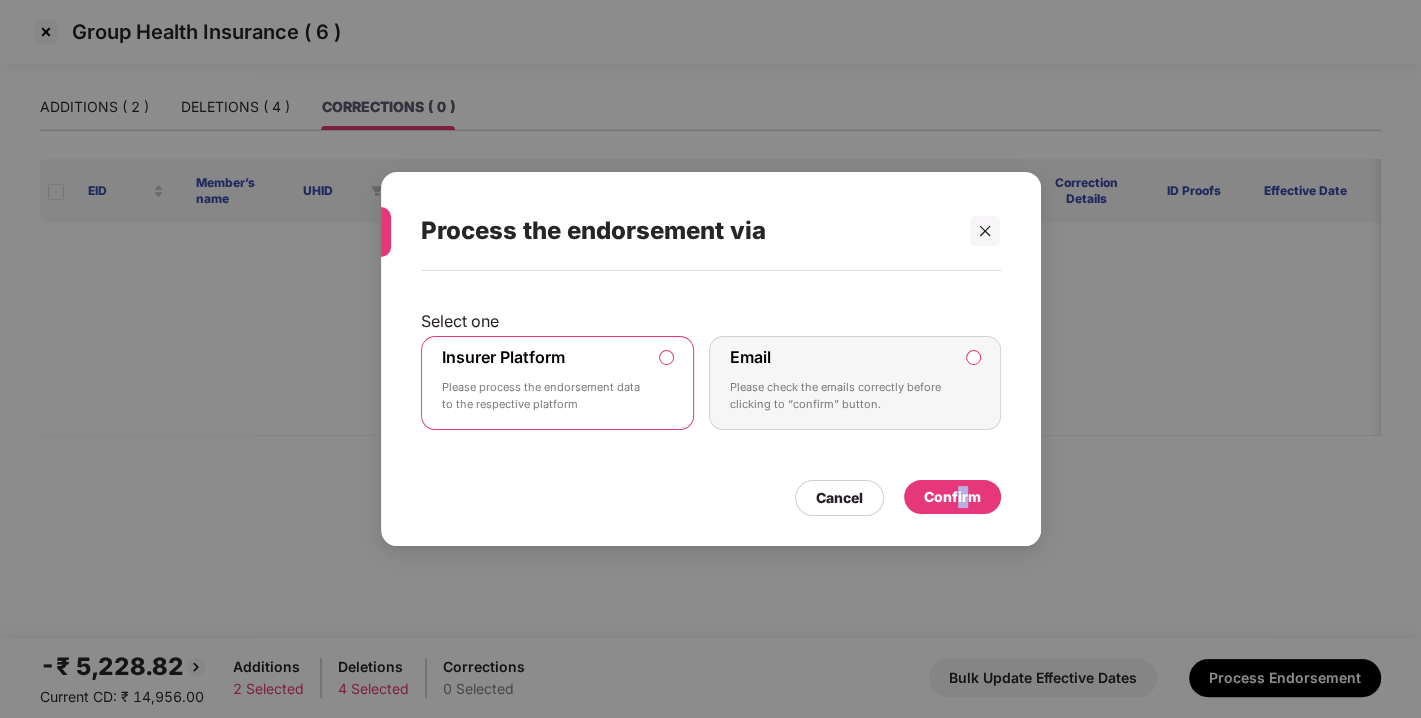 drag, startPoint x: 968, startPoint y: 516, endPoint x: 955, endPoint y: 501, distance: 19.849434 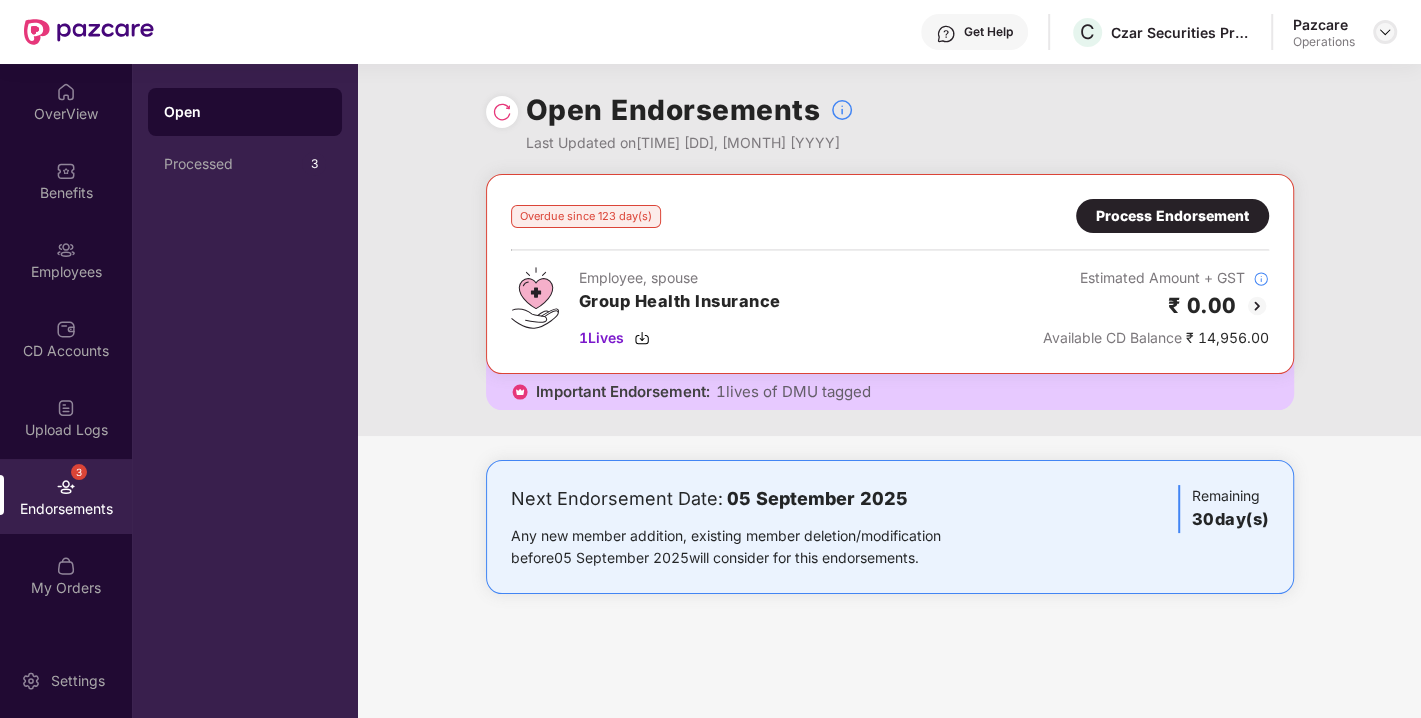 click at bounding box center [1385, 32] 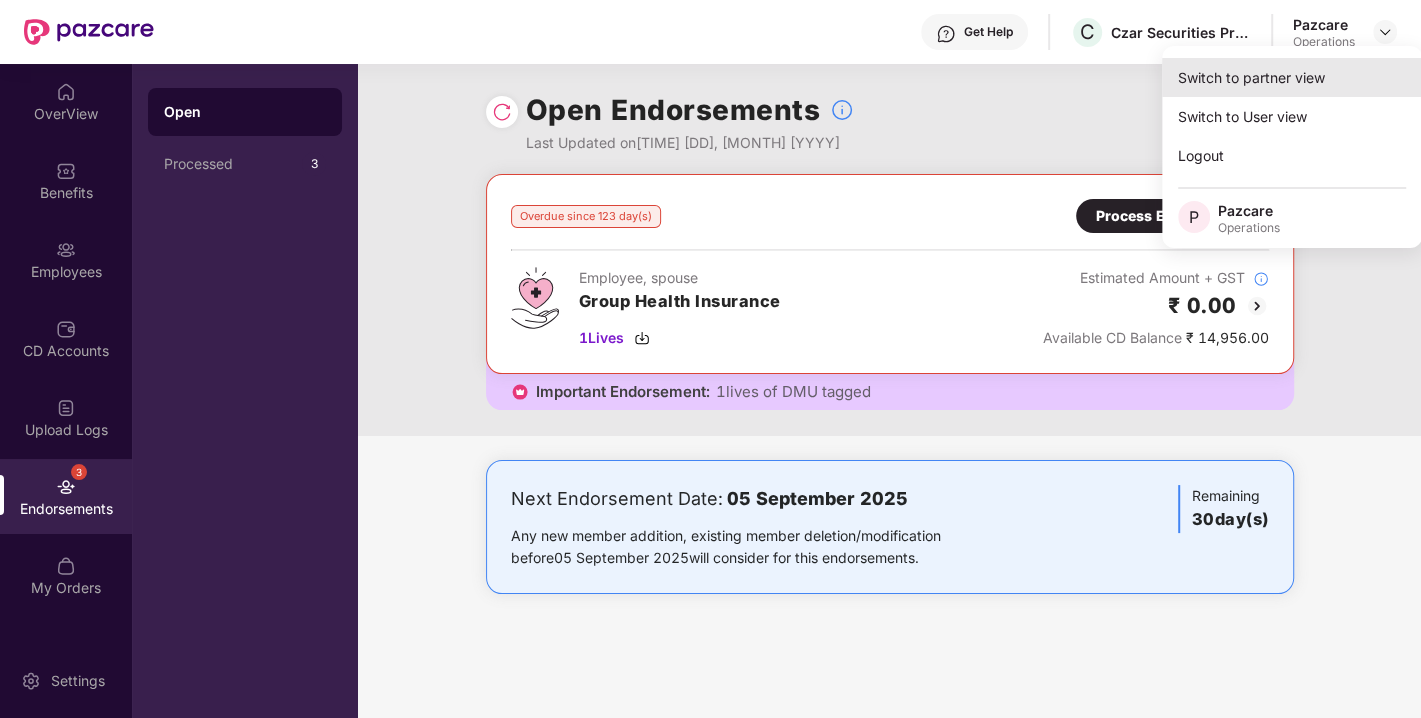 click on "Switch to partner view" at bounding box center (1292, 77) 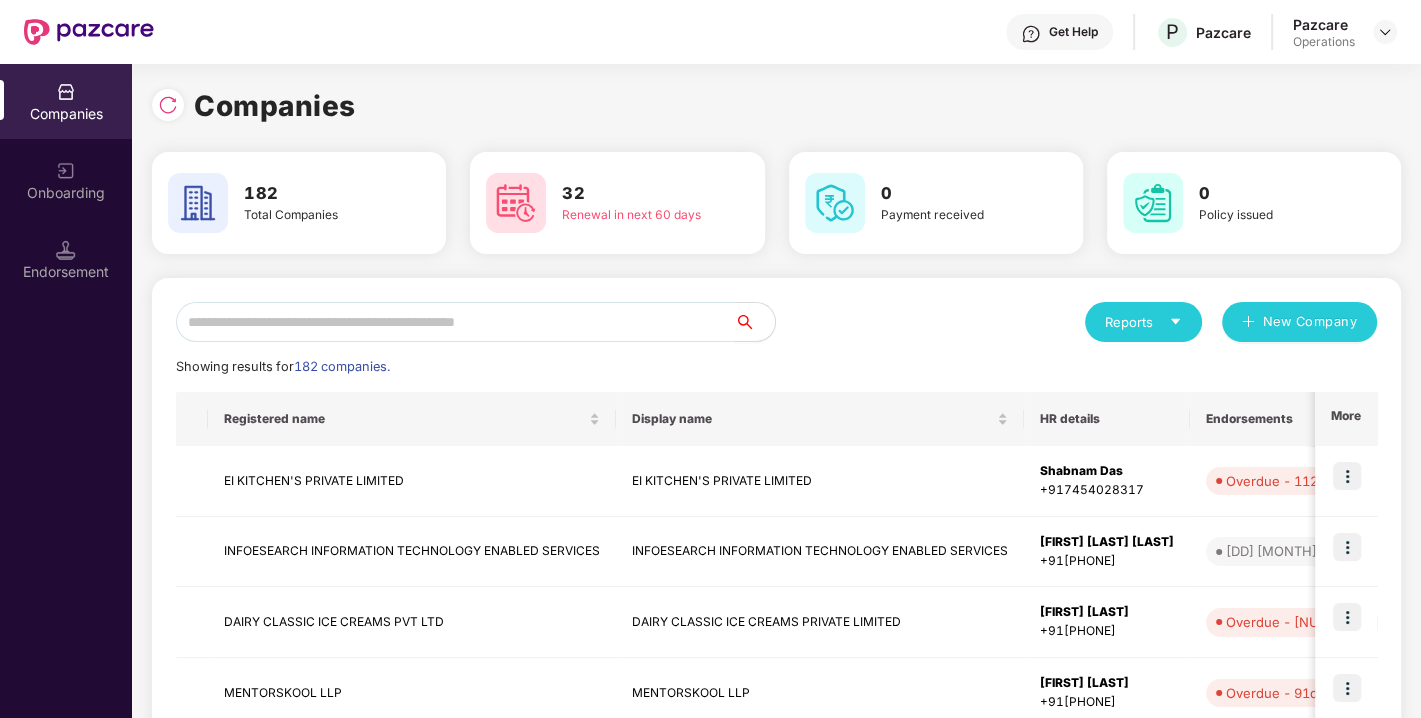 click at bounding box center (455, 322) 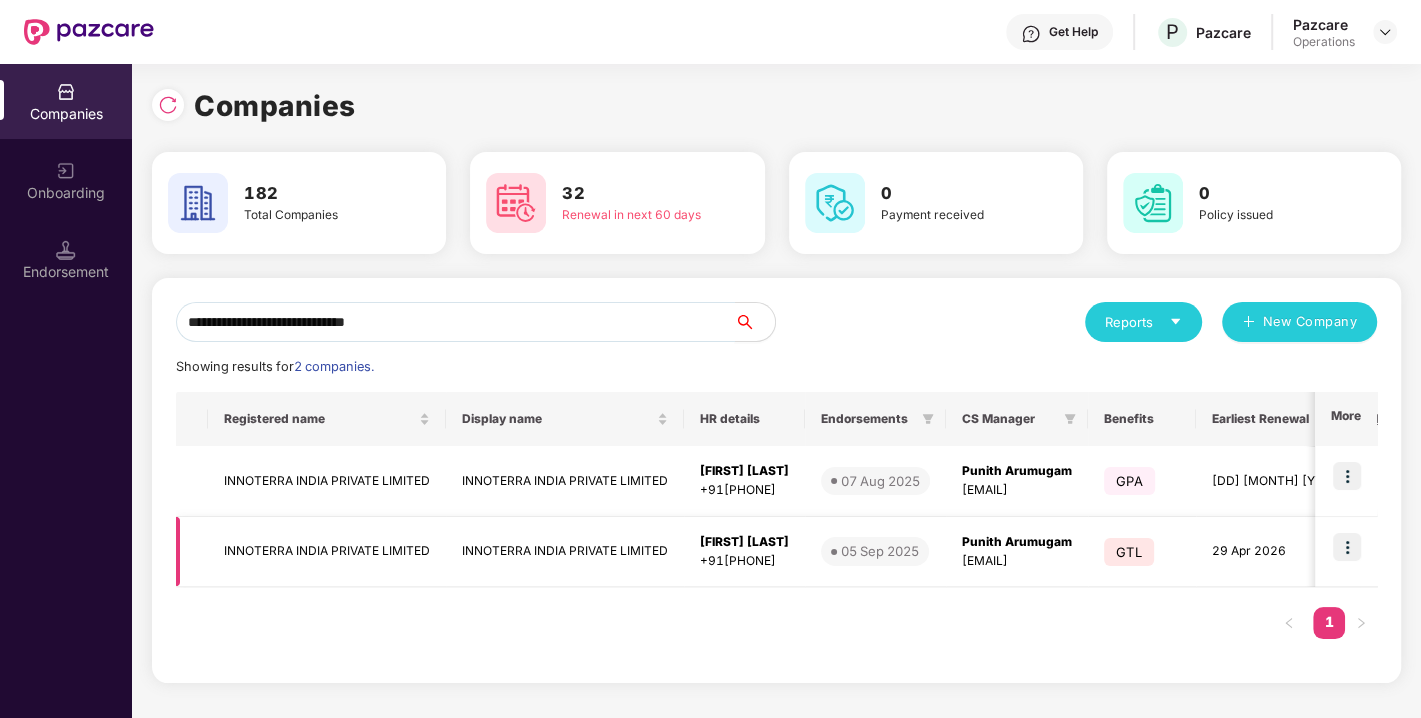 type on "**********" 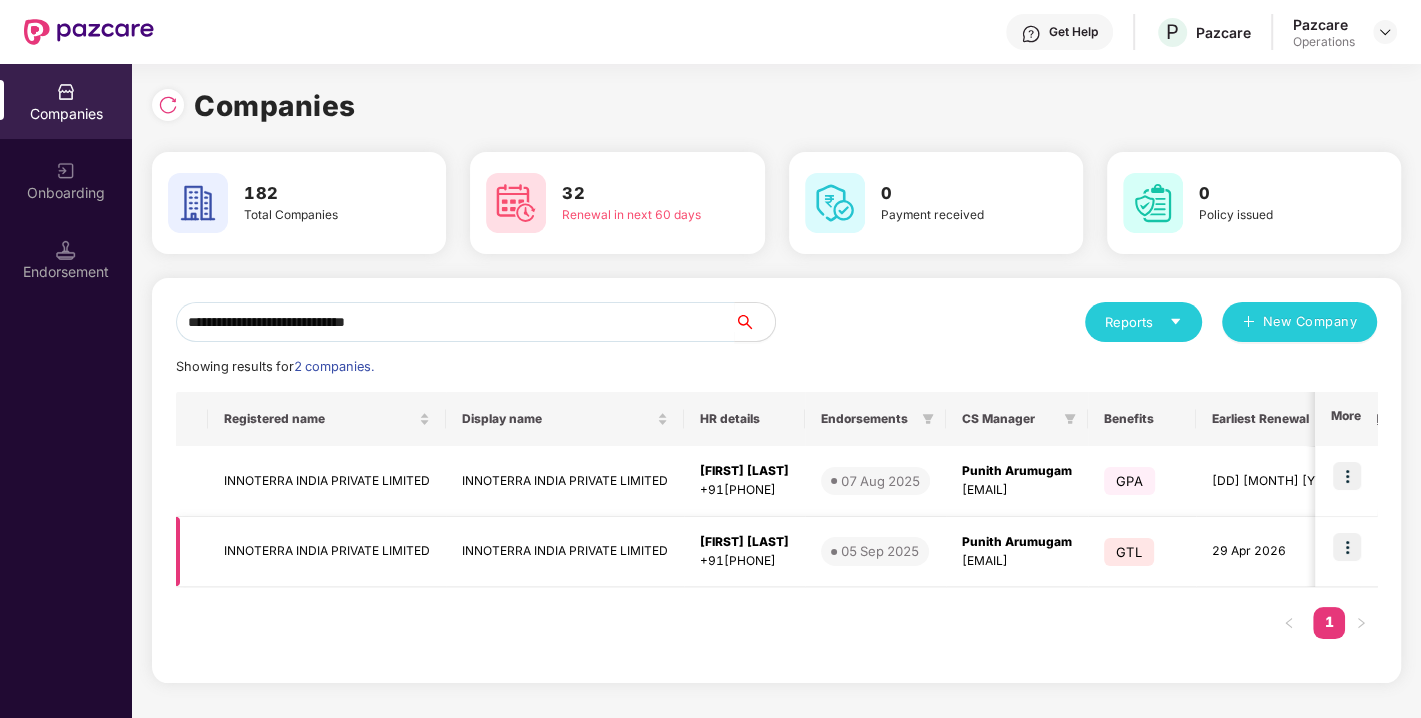 click at bounding box center [1347, 547] 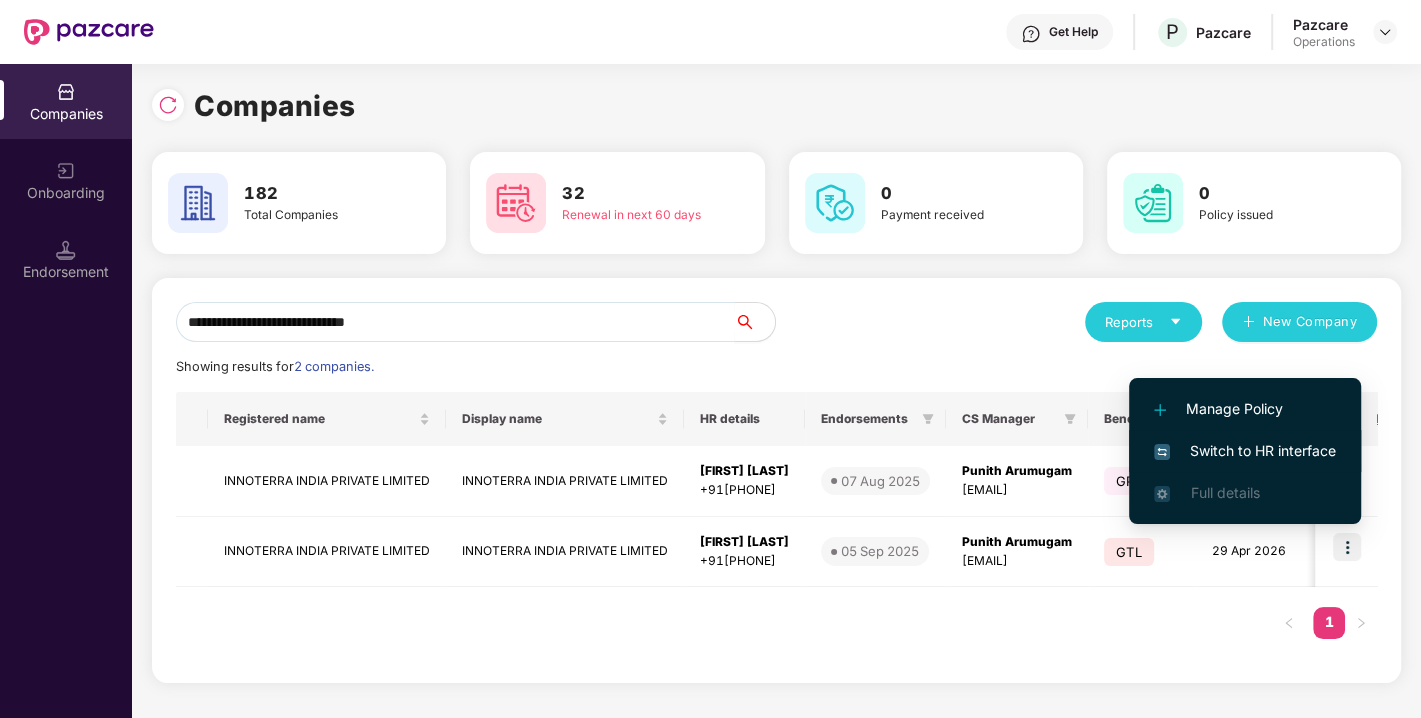 click on "Switch to HR interface" at bounding box center [1245, 451] 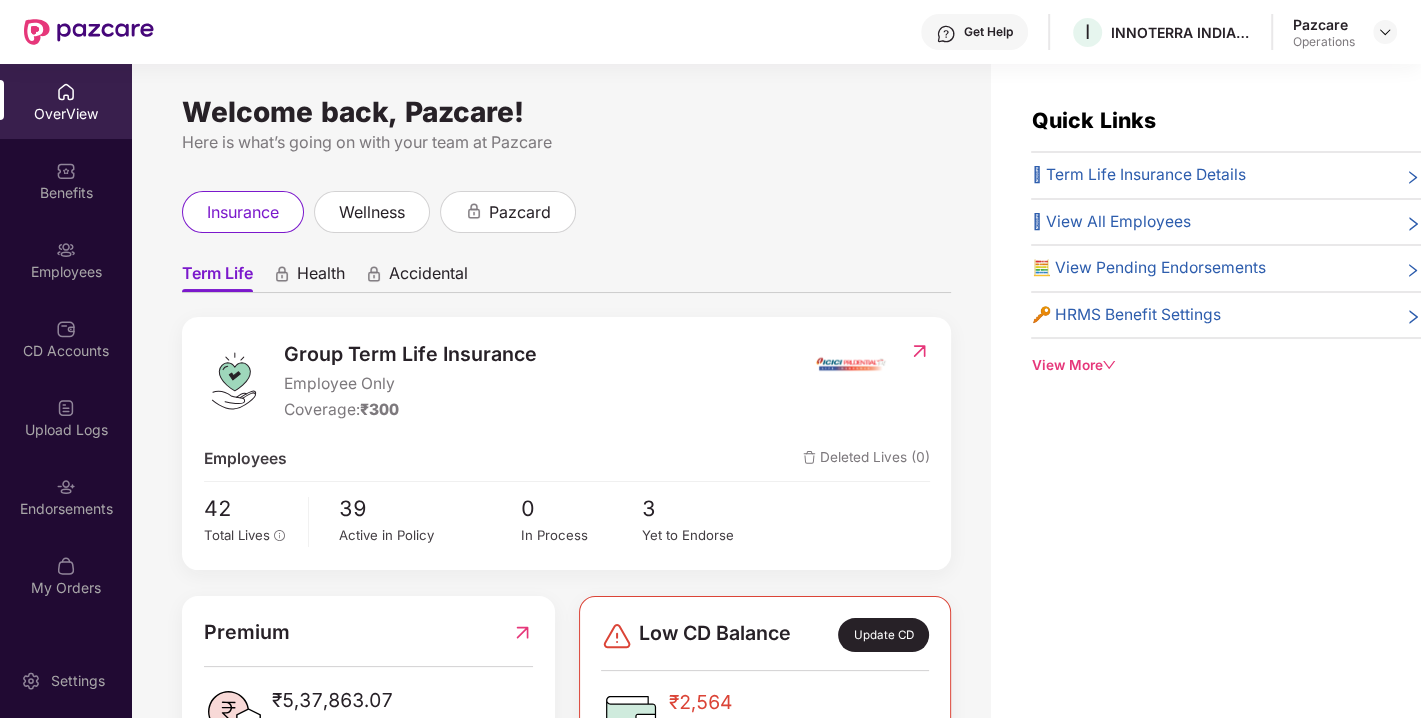 click on "Endorsements" at bounding box center [66, 509] 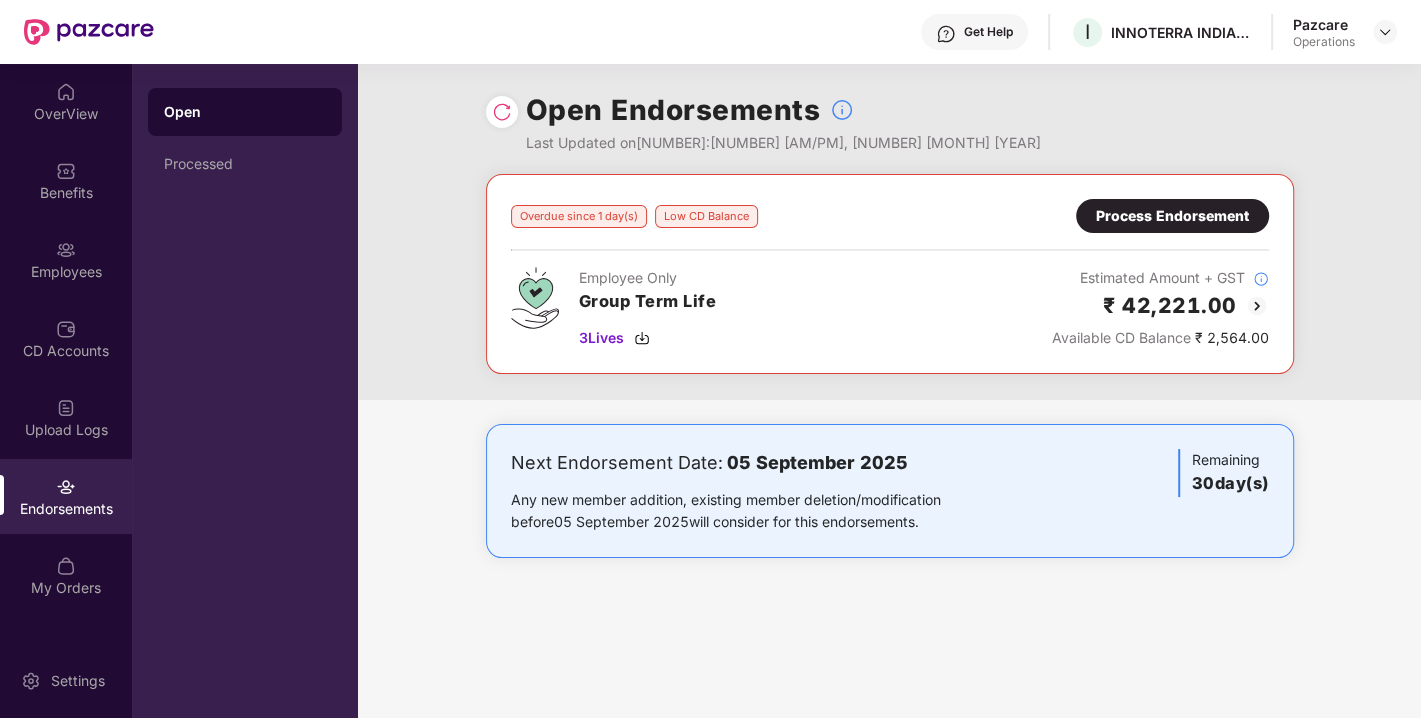 click on "Process Endorsement" at bounding box center (1172, 216) 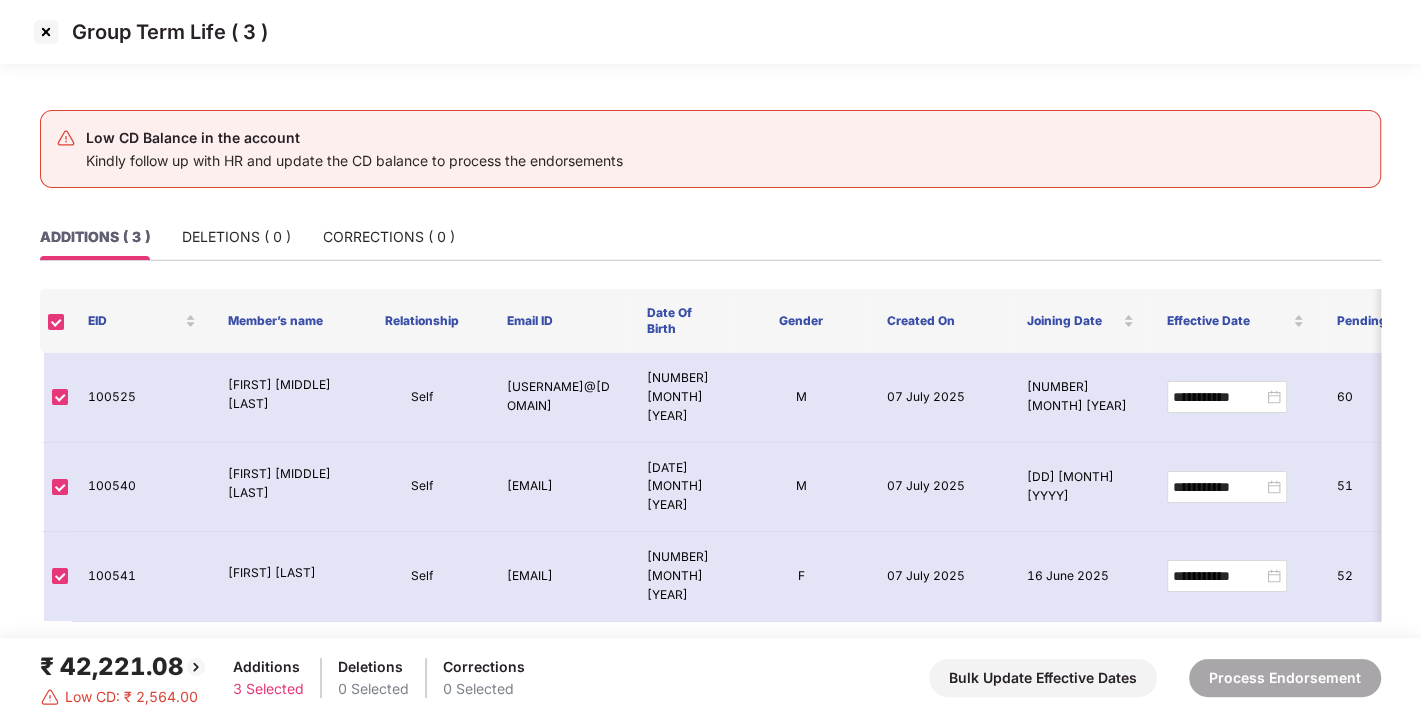 click at bounding box center (46, 32) 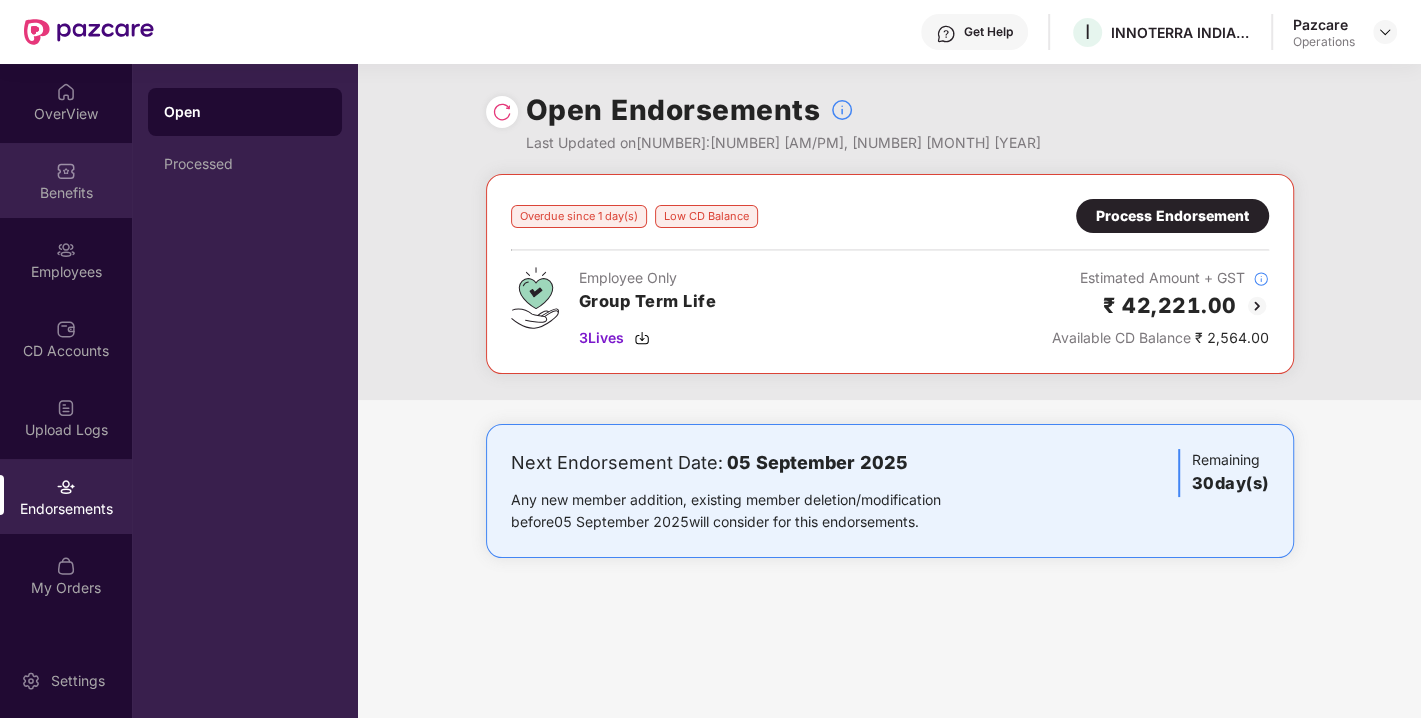 click on "Benefits" at bounding box center [66, 180] 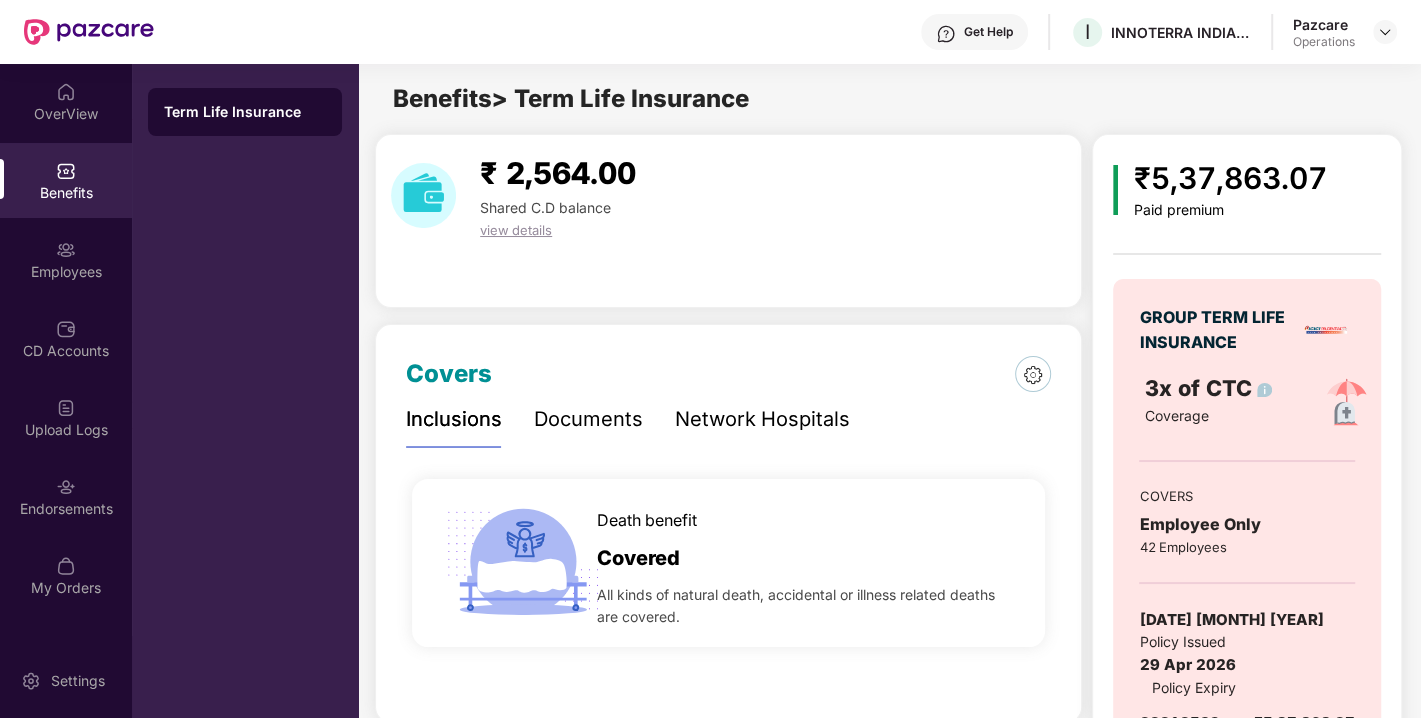 click on "00010529" at bounding box center [1179, 722] 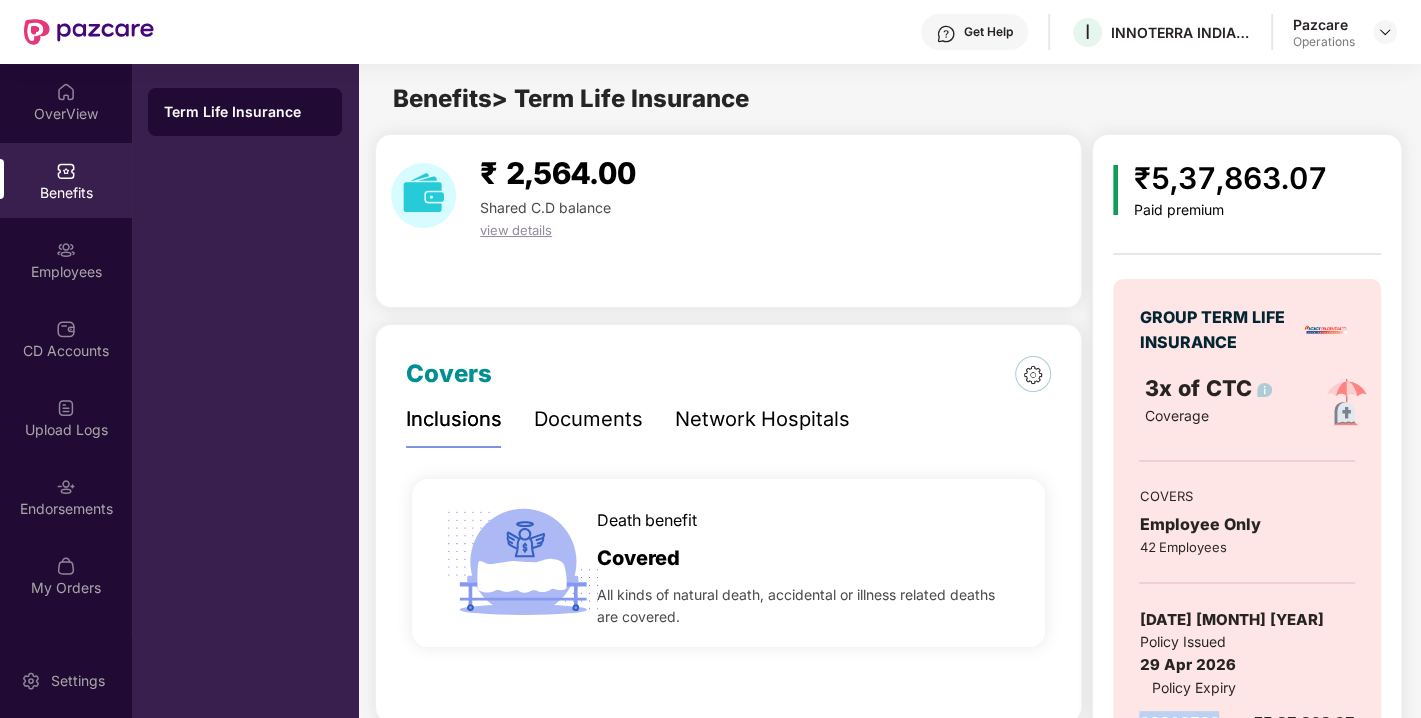 copy on "00010529" 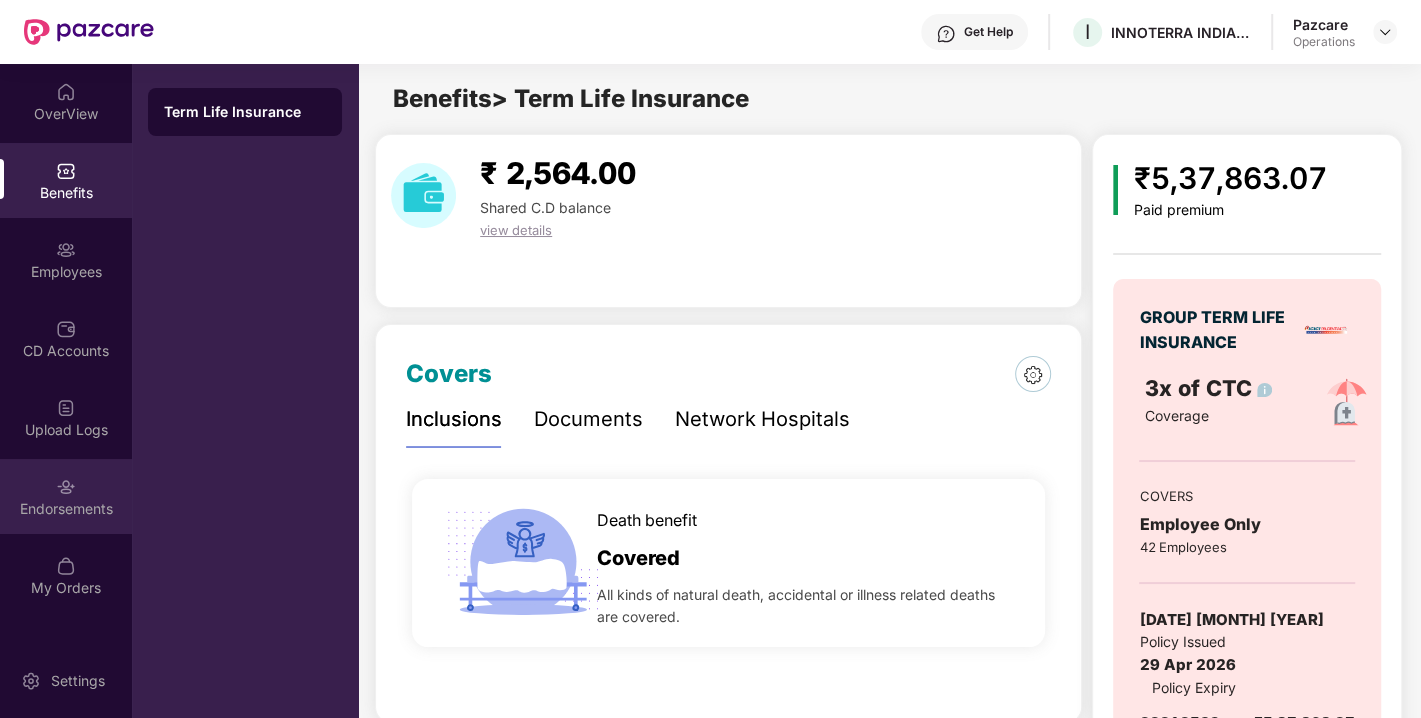 click on "Endorsements" at bounding box center [66, 496] 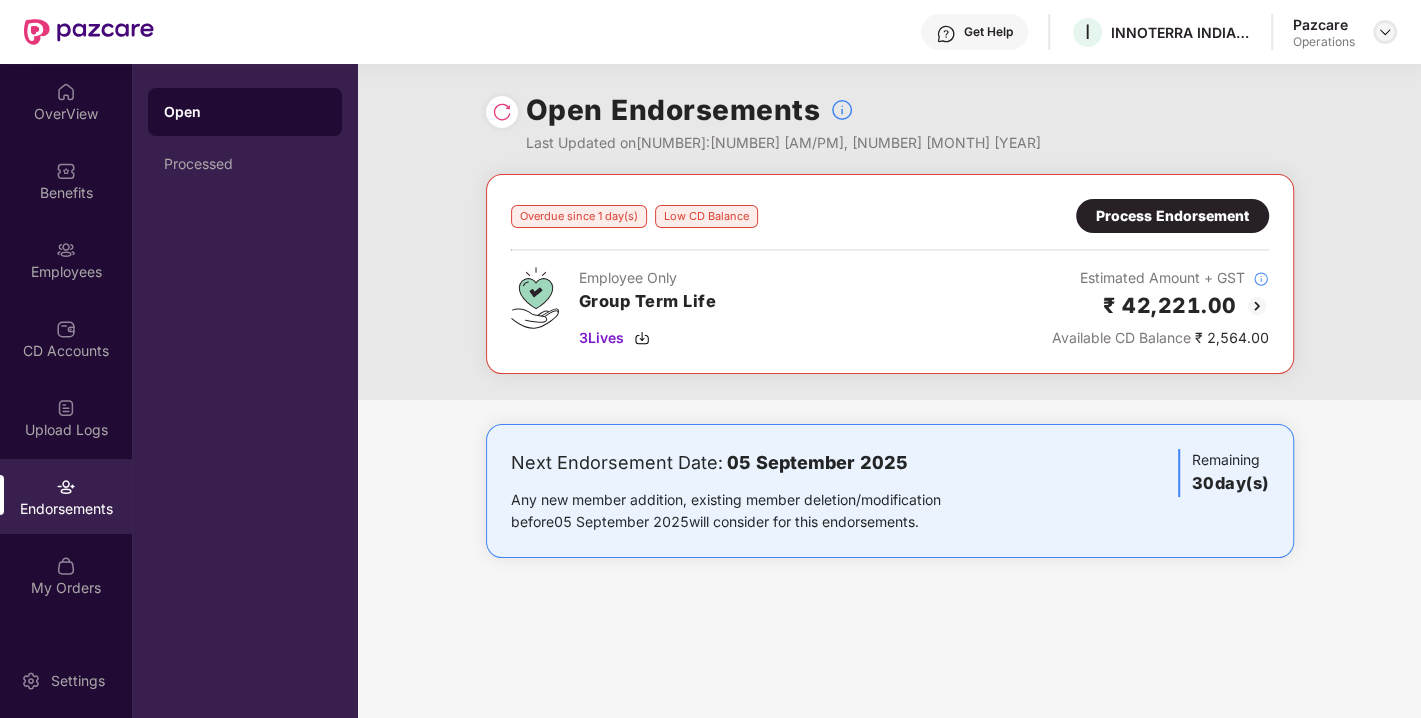 click at bounding box center [1385, 32] 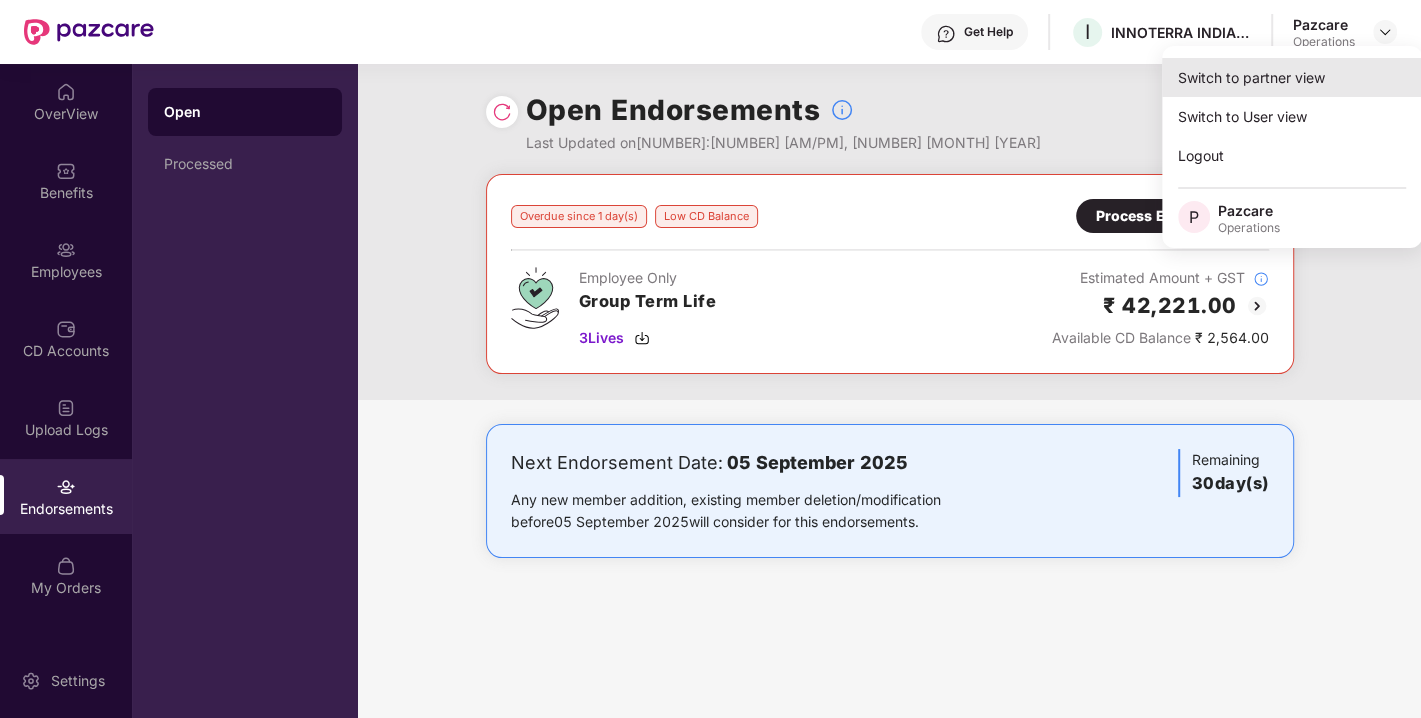 click on "Switch to partner view" at bounding box center (1292, 77) 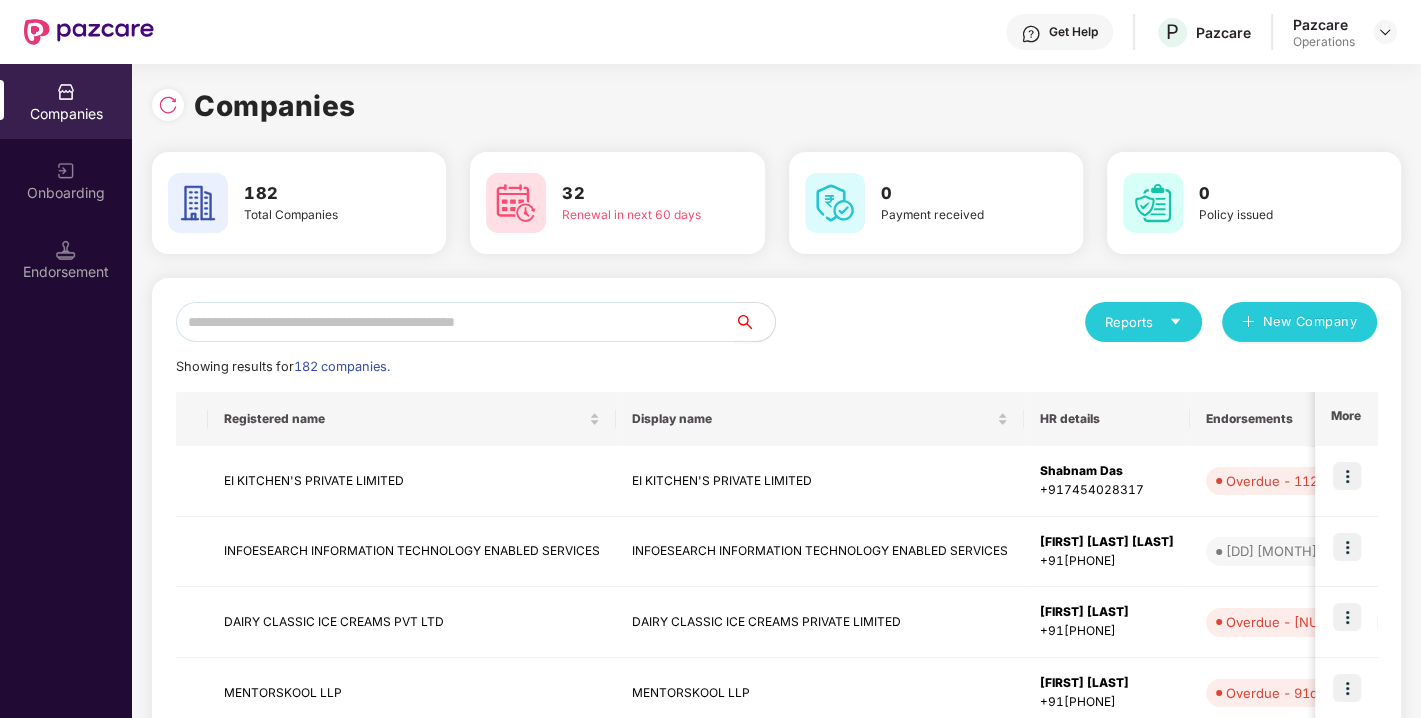 click at bounding box center [455, 322] 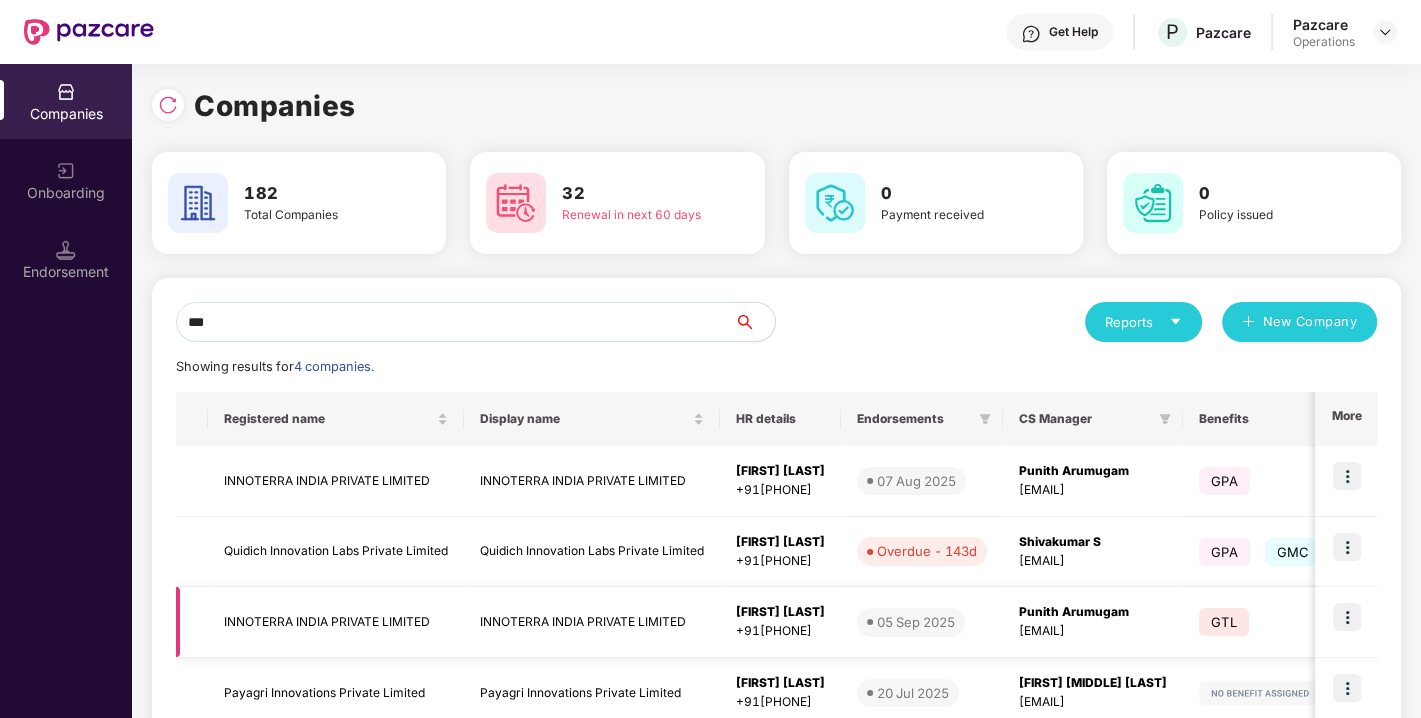type on "***" 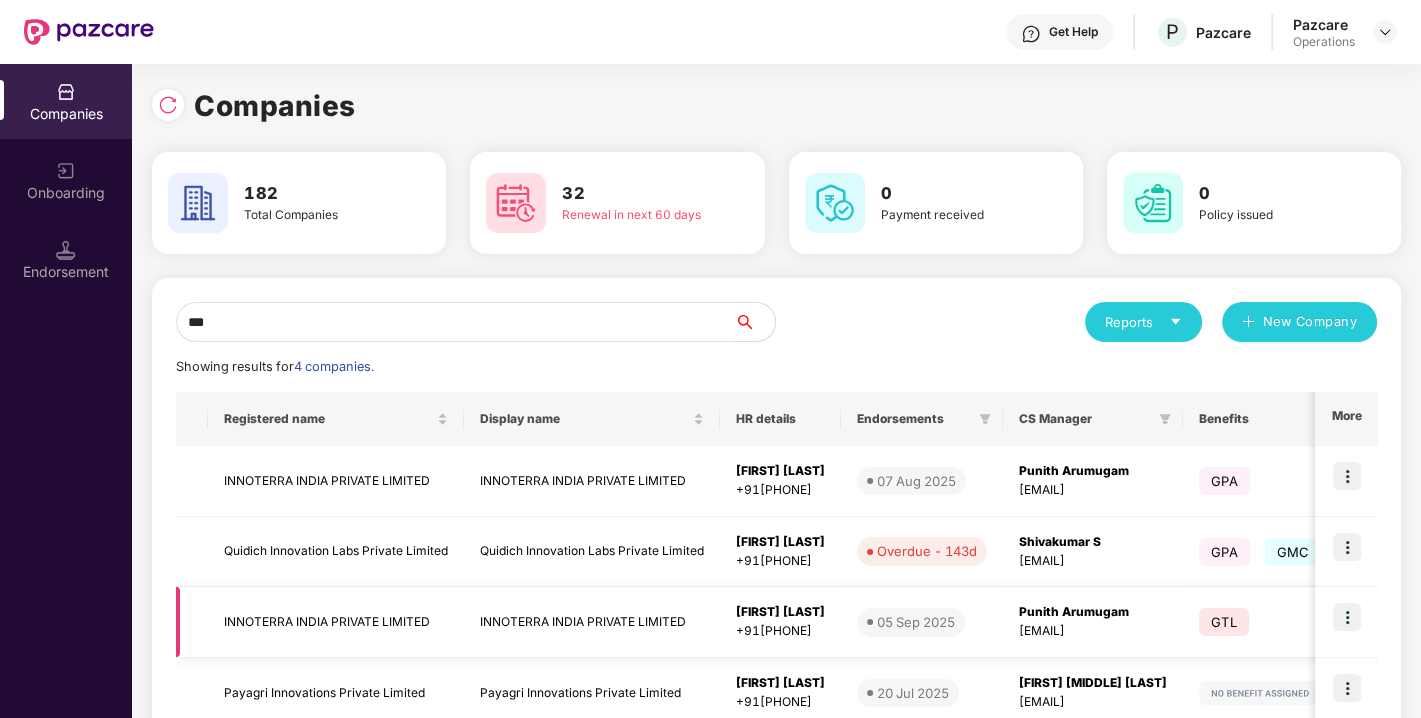 click on "INNOTERRA INDIA PRIVATE LIMITED" at bounding box center (336, 622) 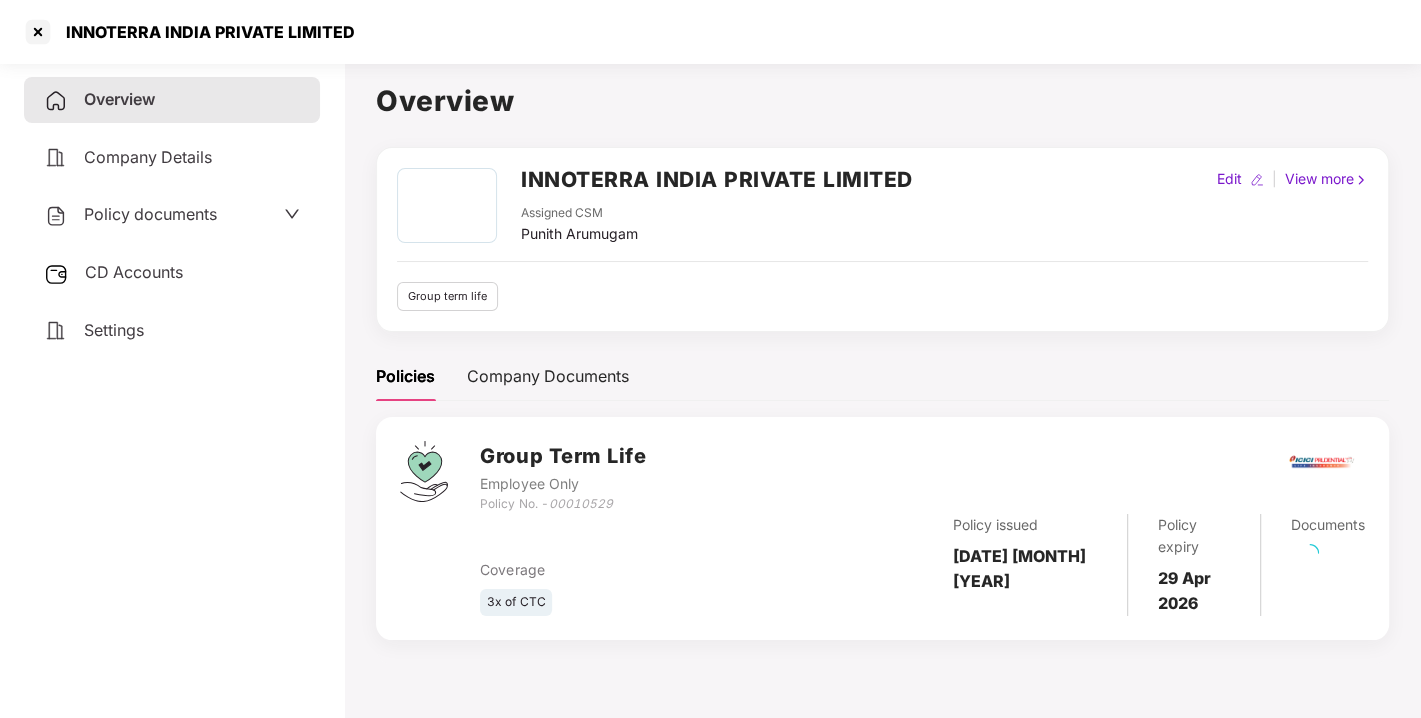click on "INNOTERRA INDIA PRIVATE LIMITED" at bounding box center (717, 179) 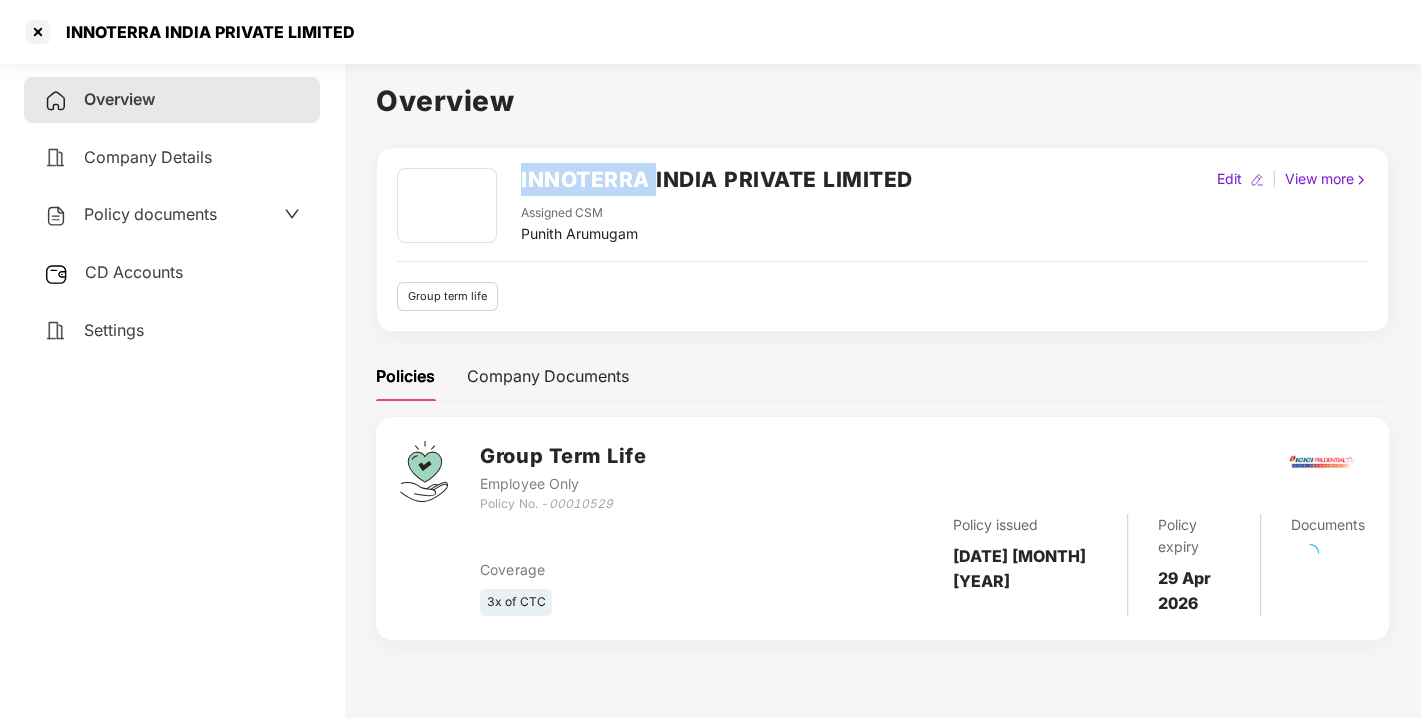 click on "INNOTERRA INDIA PRIVATE LIMITED" at bounding box center (717, 179) 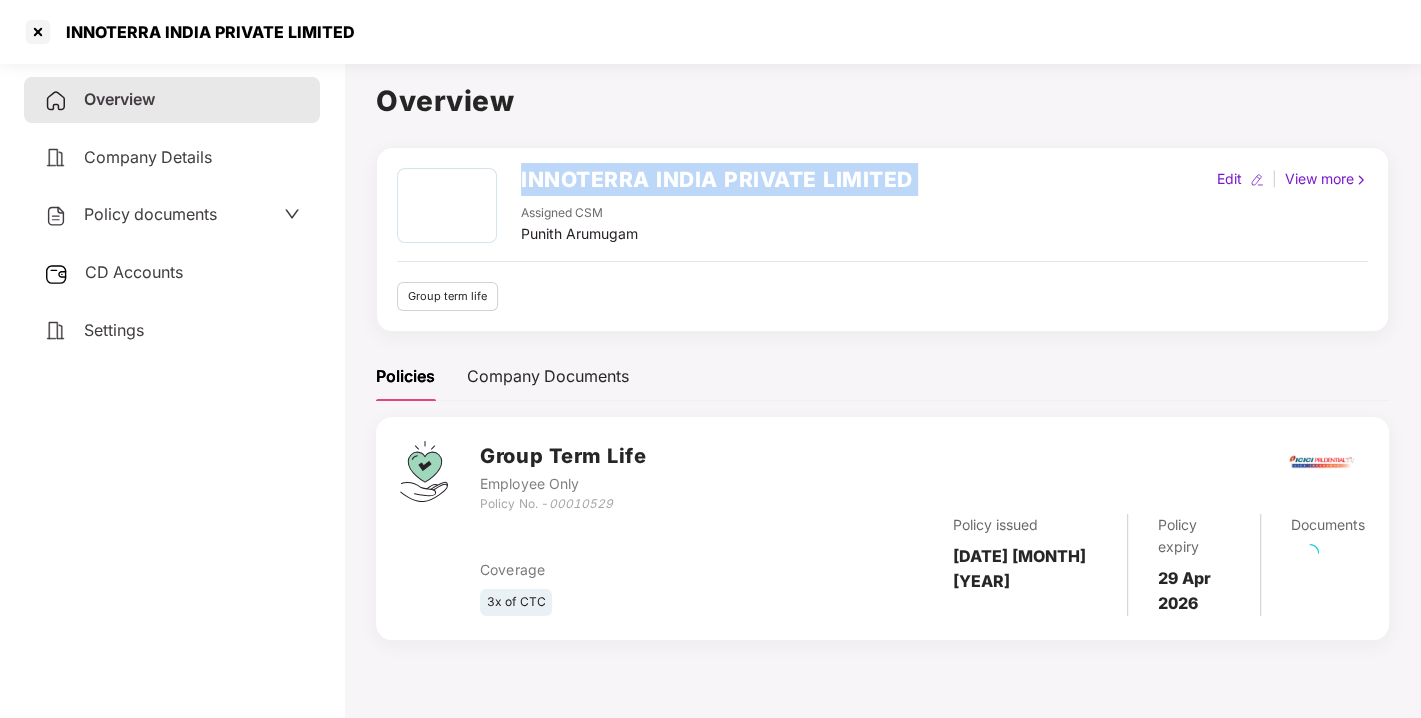 click on "INNOTERRA INDIA PRIVATE LIMITED" at bounding box center (717, 179) 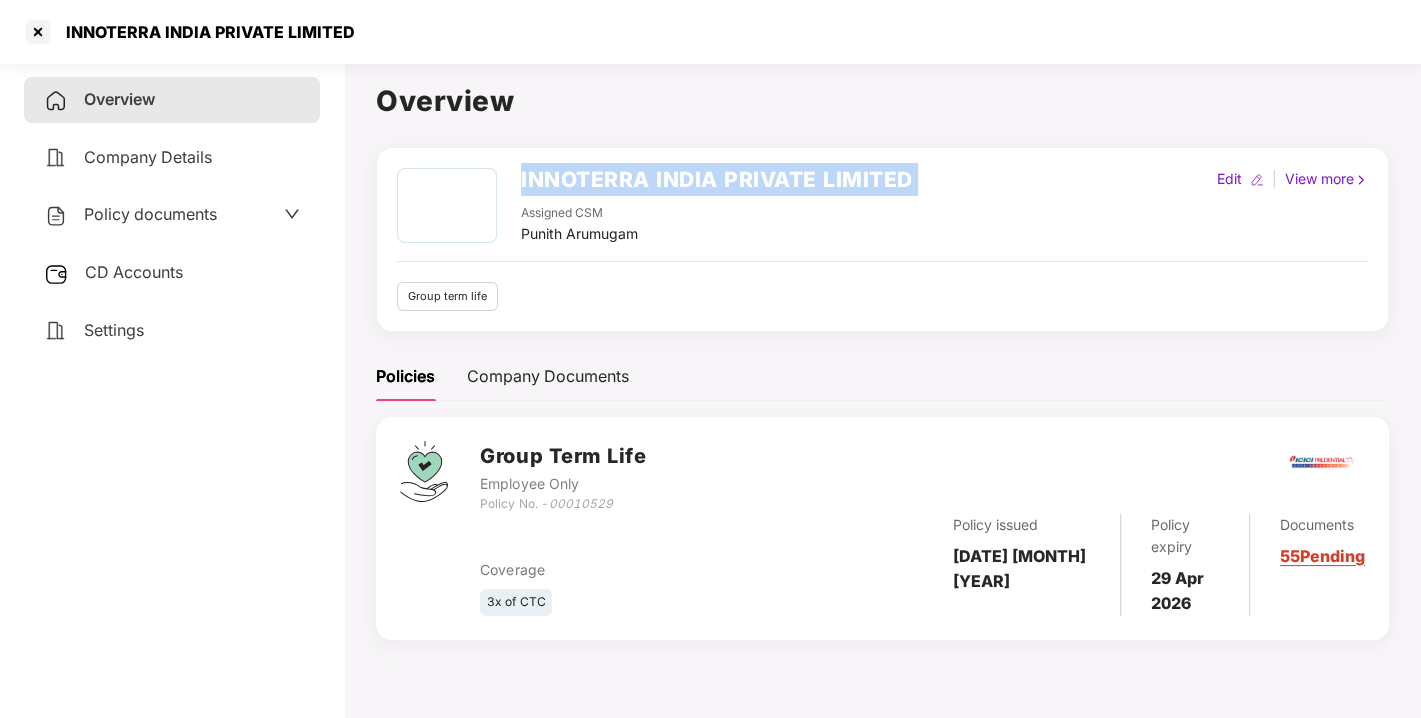 copy on "INNOTERRA INDIA PRIVATE LIMITED" 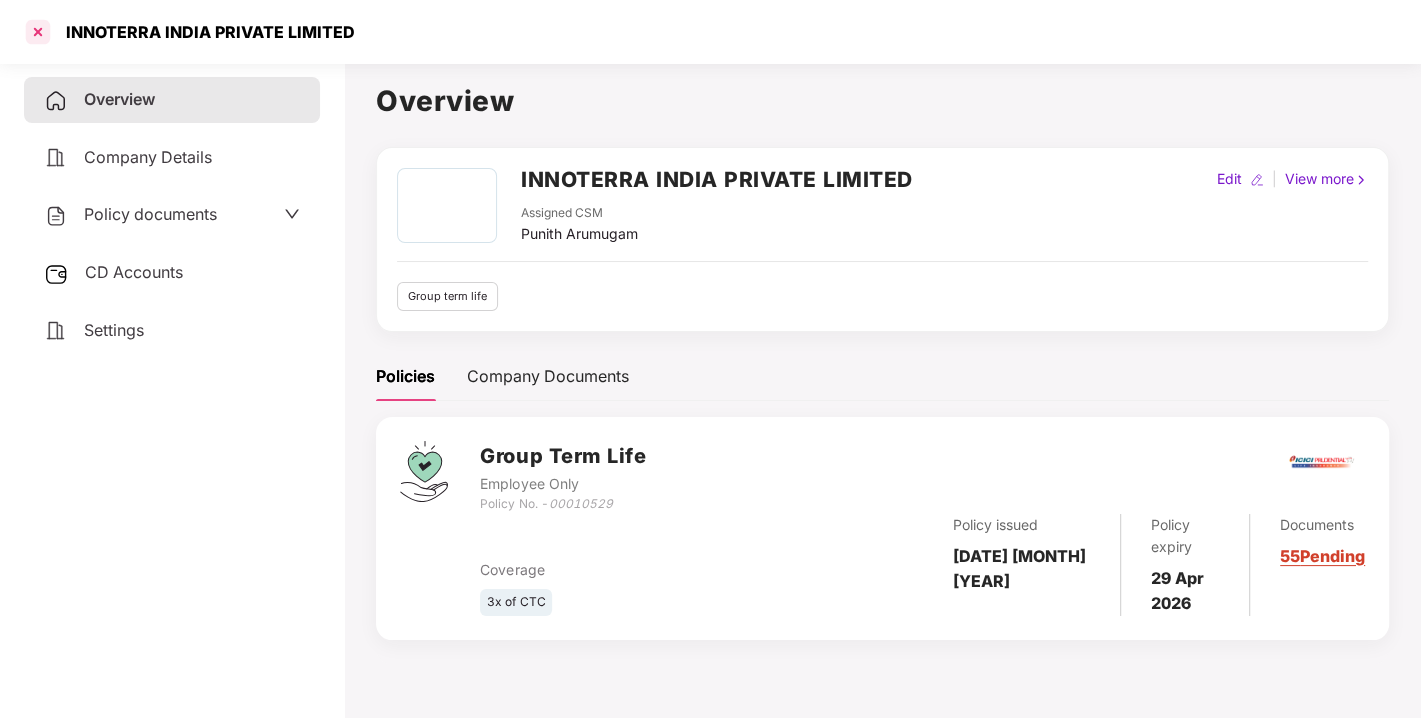 click at bounding box center [38, 32] 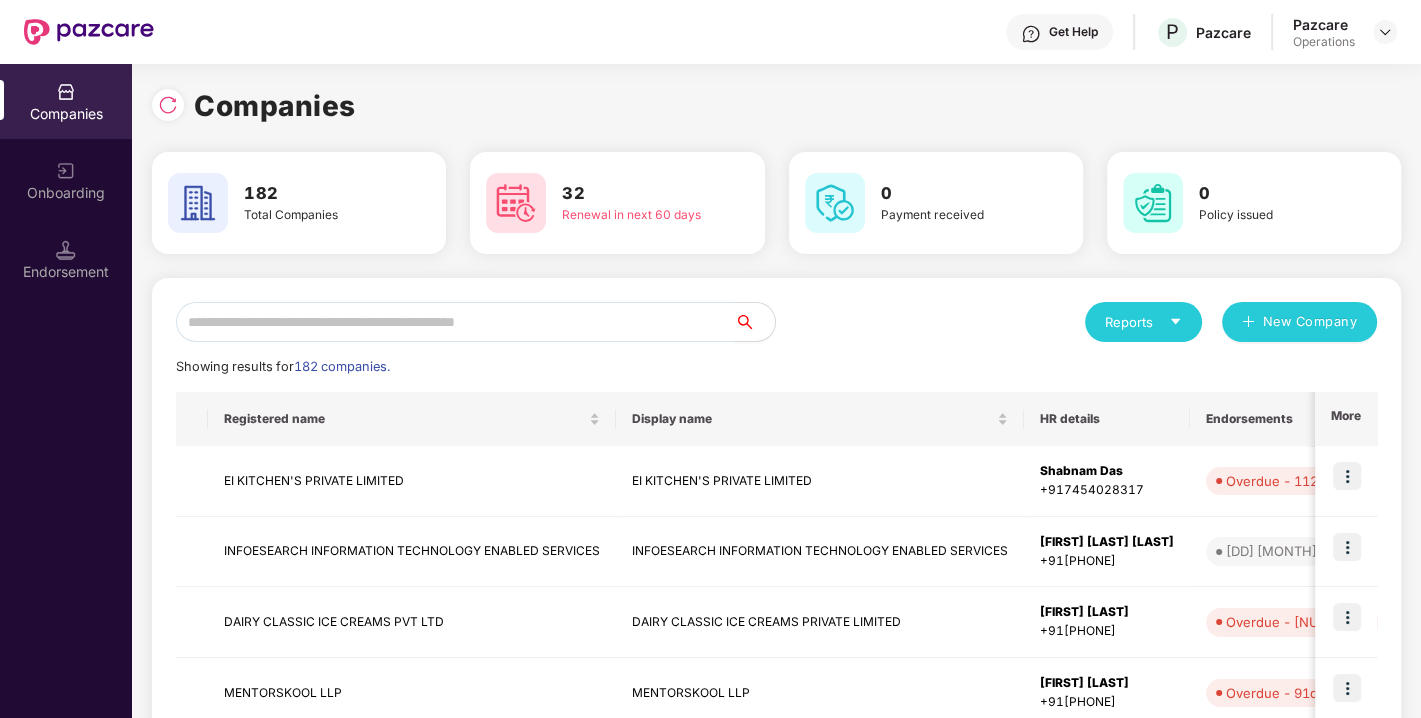 click at bounding box center [455, 322] 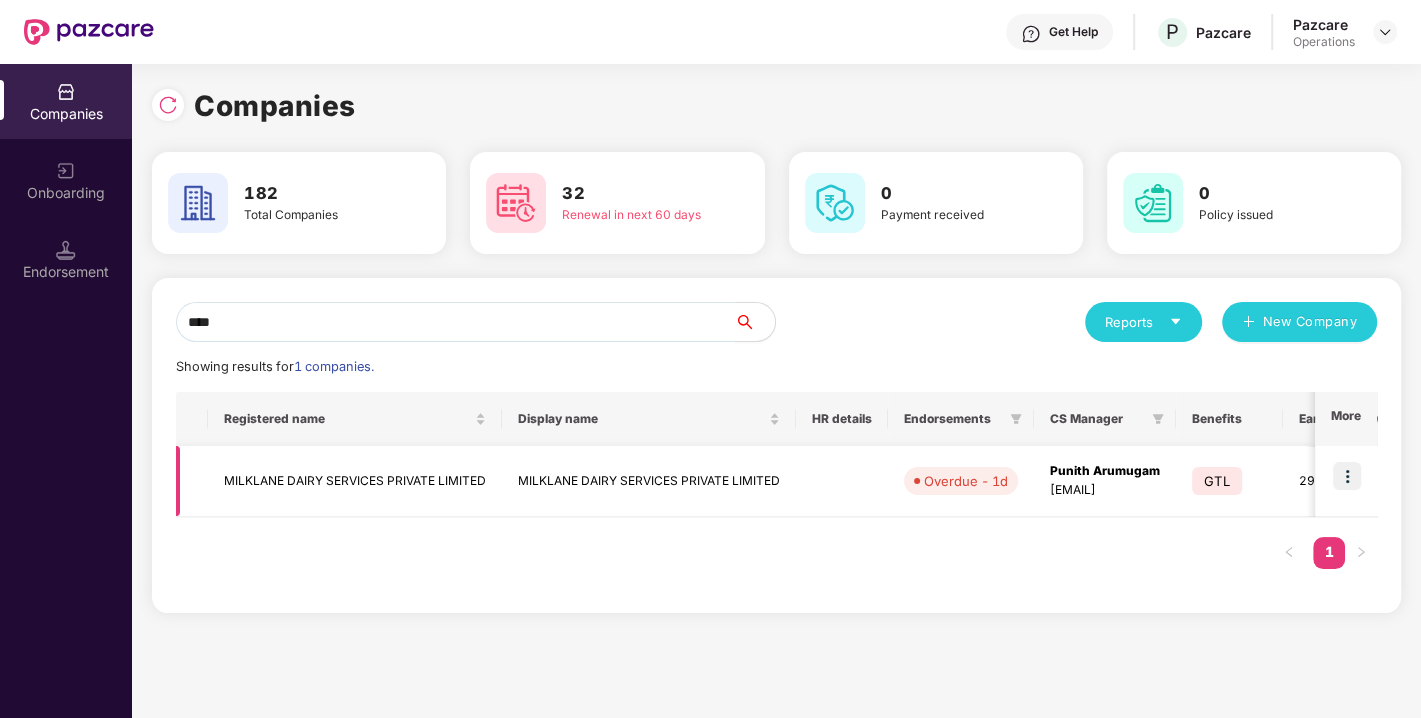 type on "****" 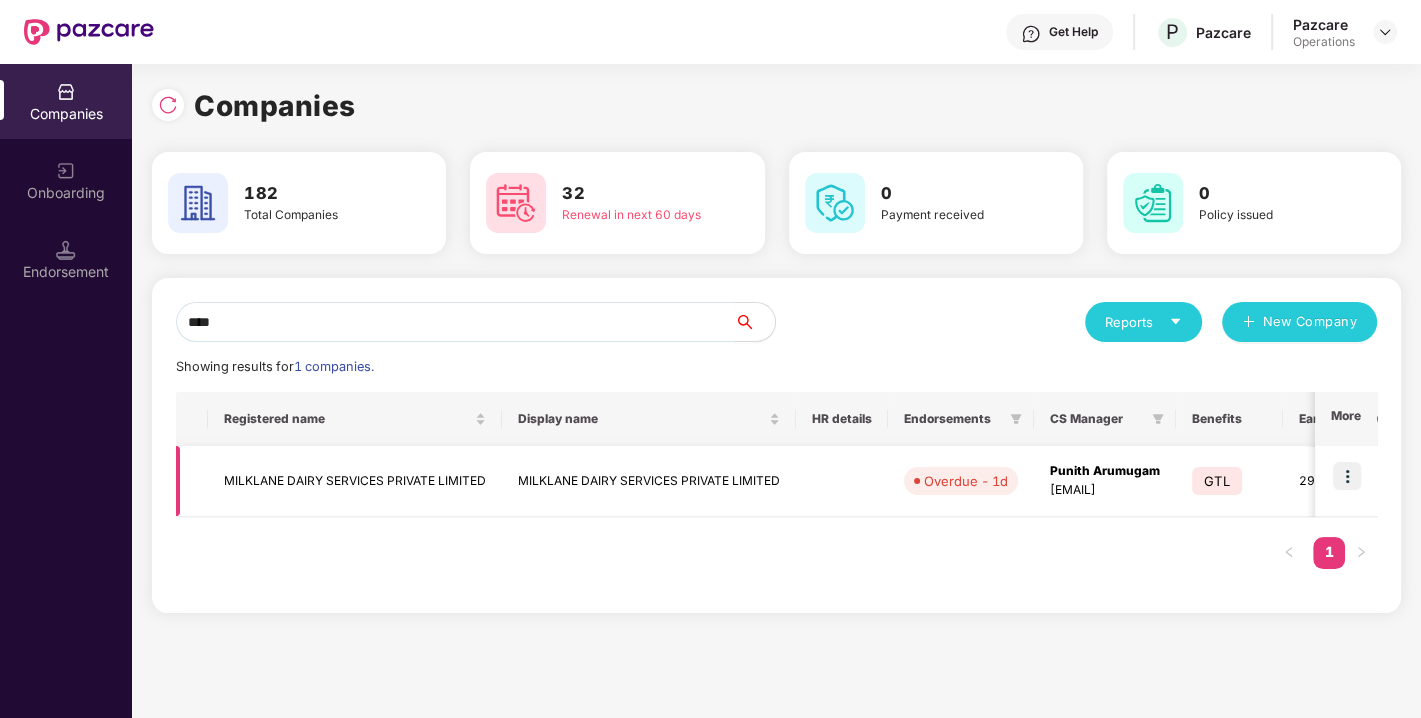 click on "MILKLANE DAIRY SERVICES PRIVATE LIMITED" at bounding box center (355, 481) 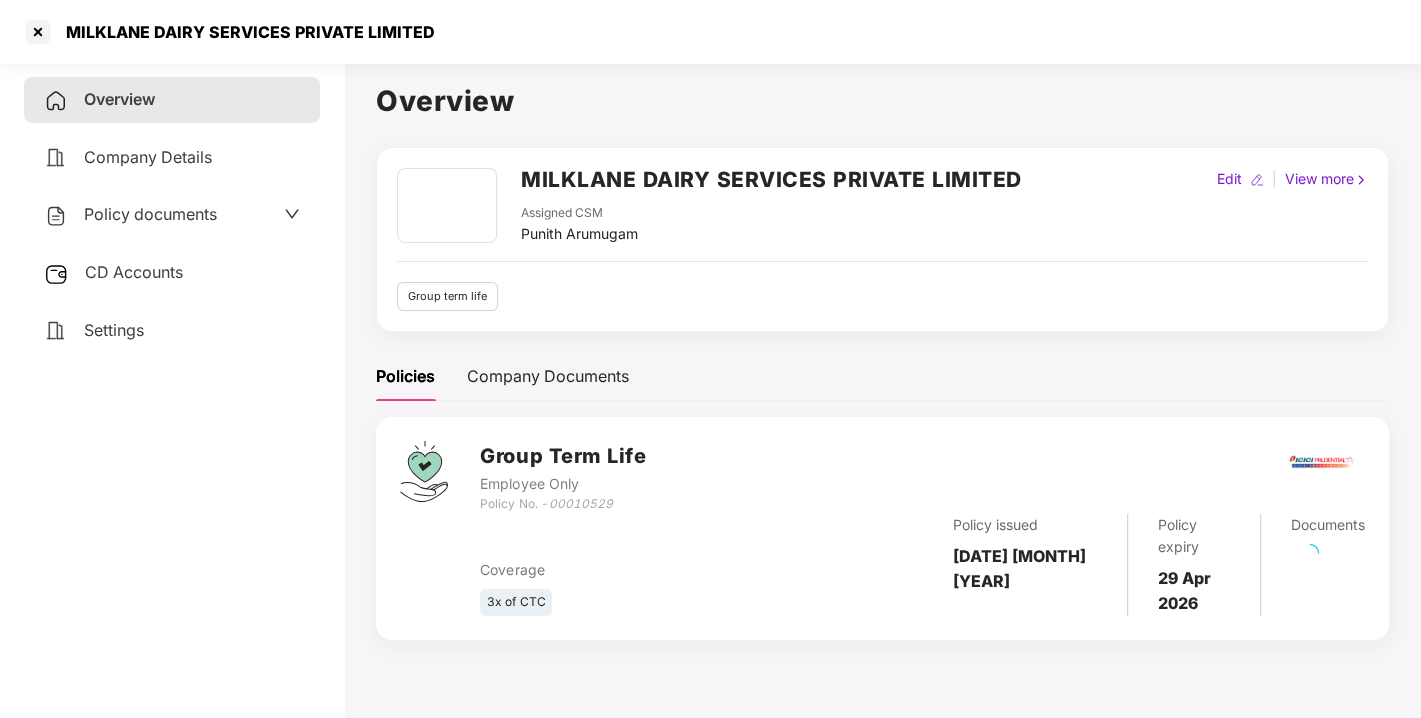 click on "MILKLANE DAIRY SERVICES PRIVATE LIMITED" at bounding box center (771, 179) 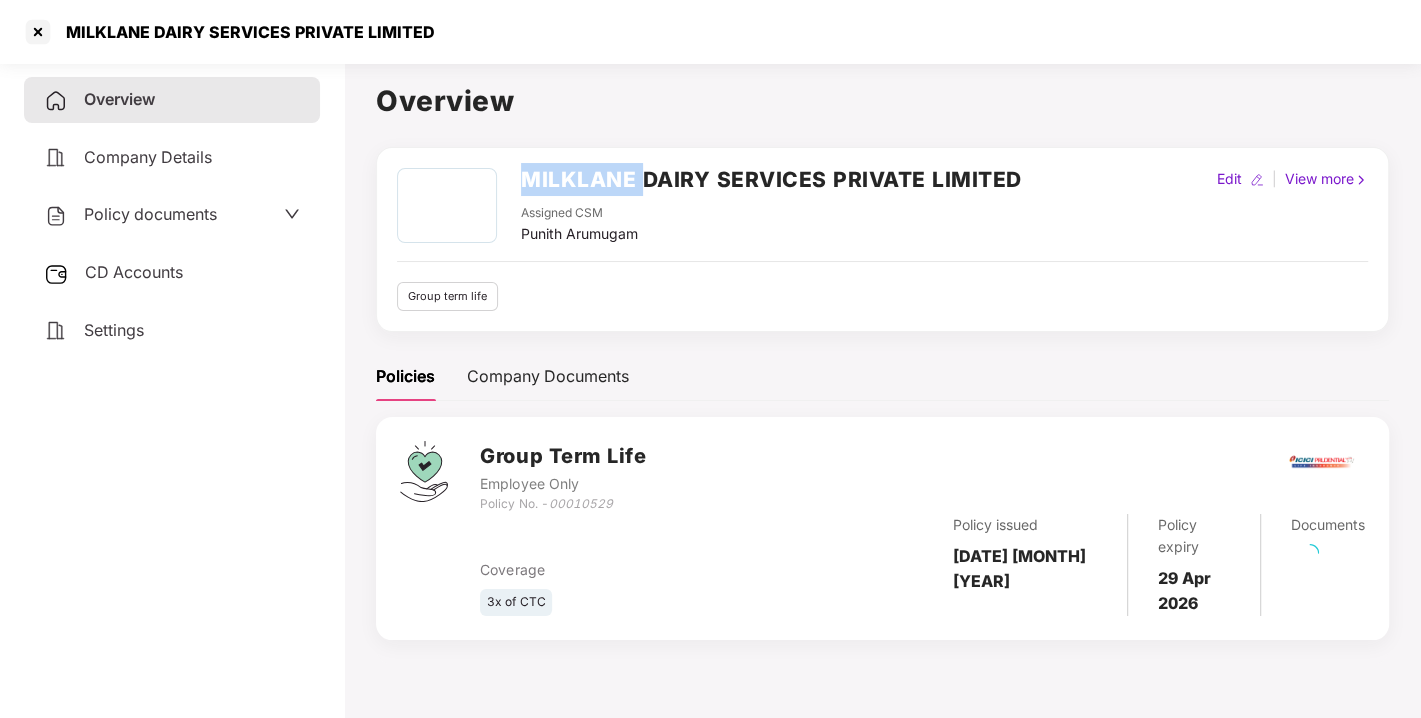 click on "MILKLANE DAIRY SERVICES PRIVATE LIMITED" at bounding box center (771, 179) 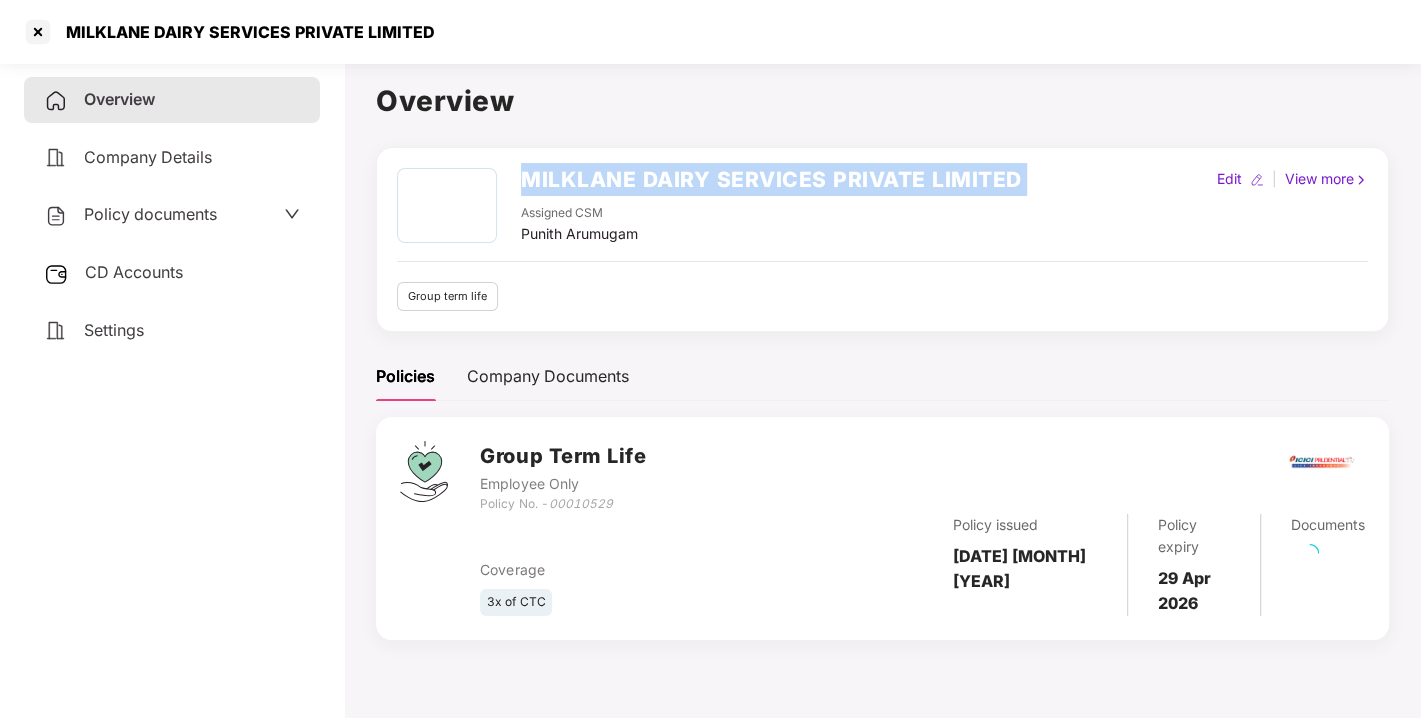 click on "MILKLANE DAIRY SERVICES PRIVATE LIMITED" at bounding box center (771, 179) 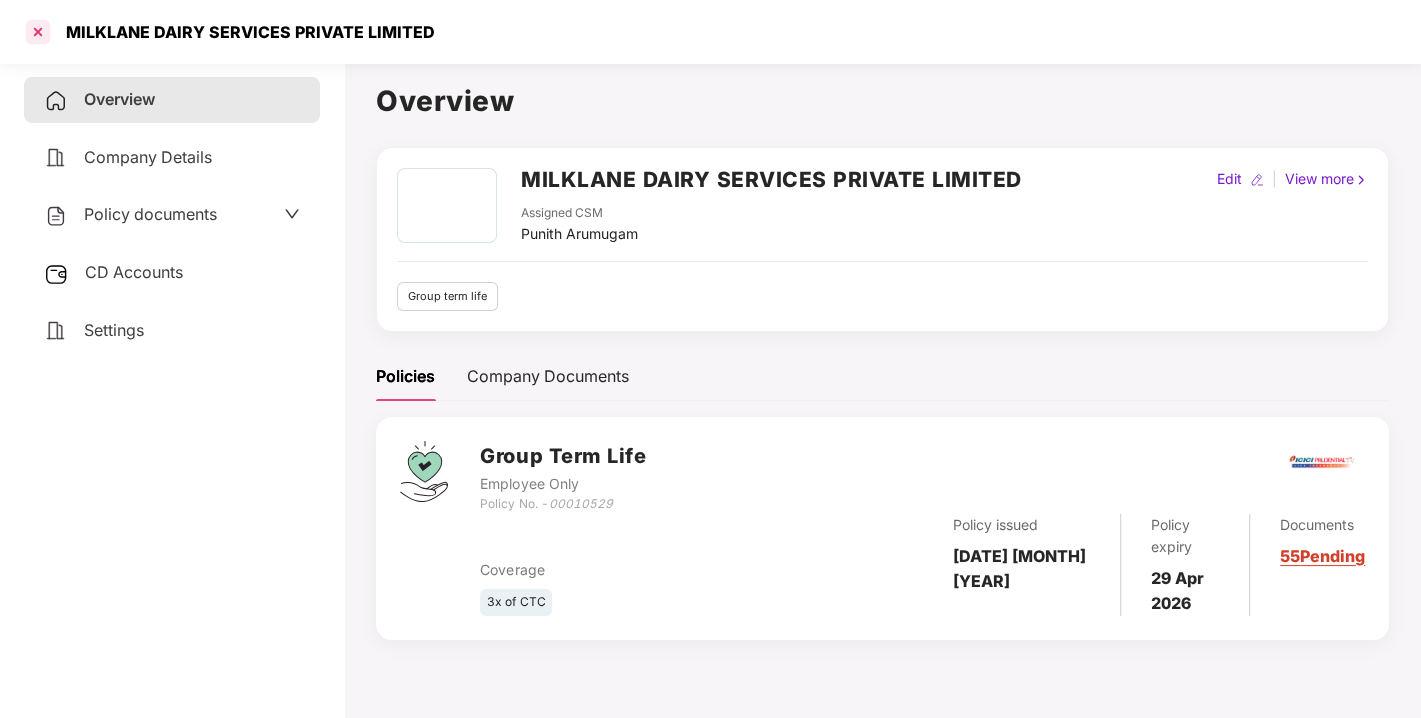 click at bounding box center [38, 32] 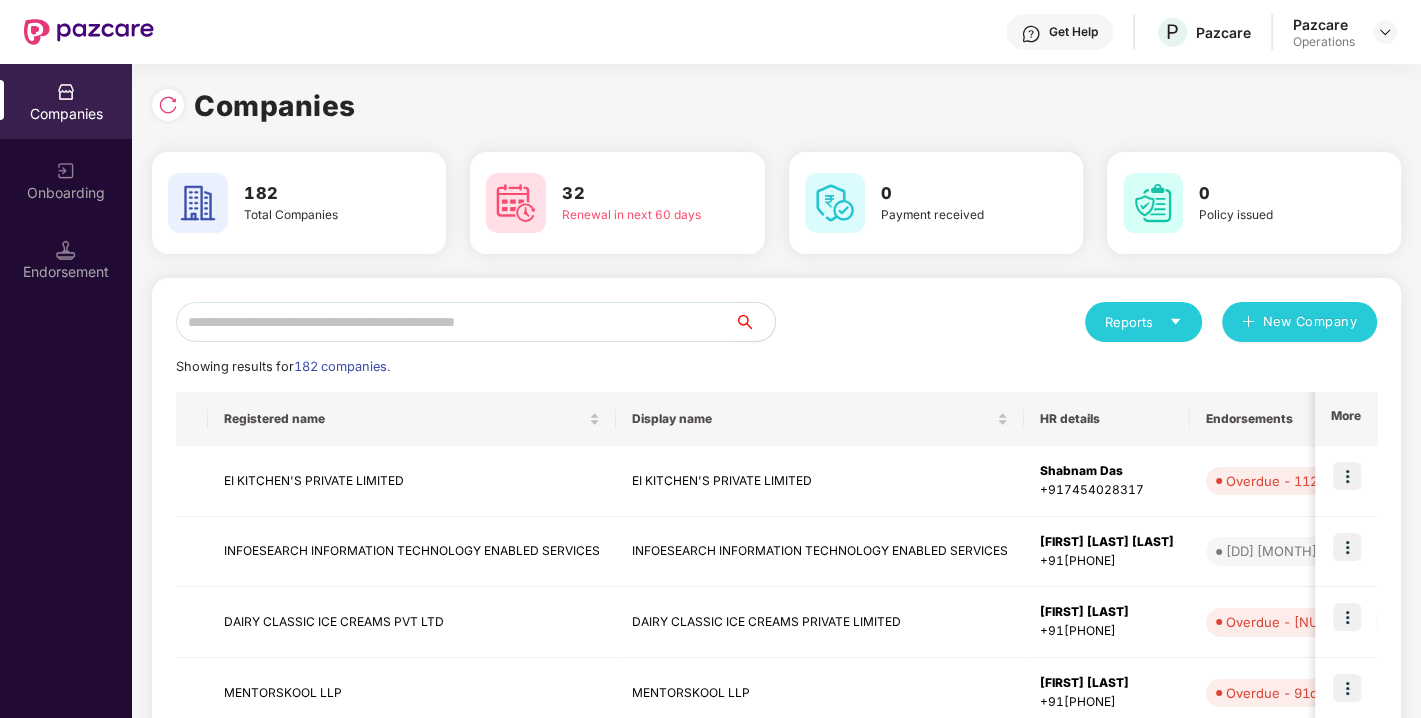 click at bounding box center (455, 322) 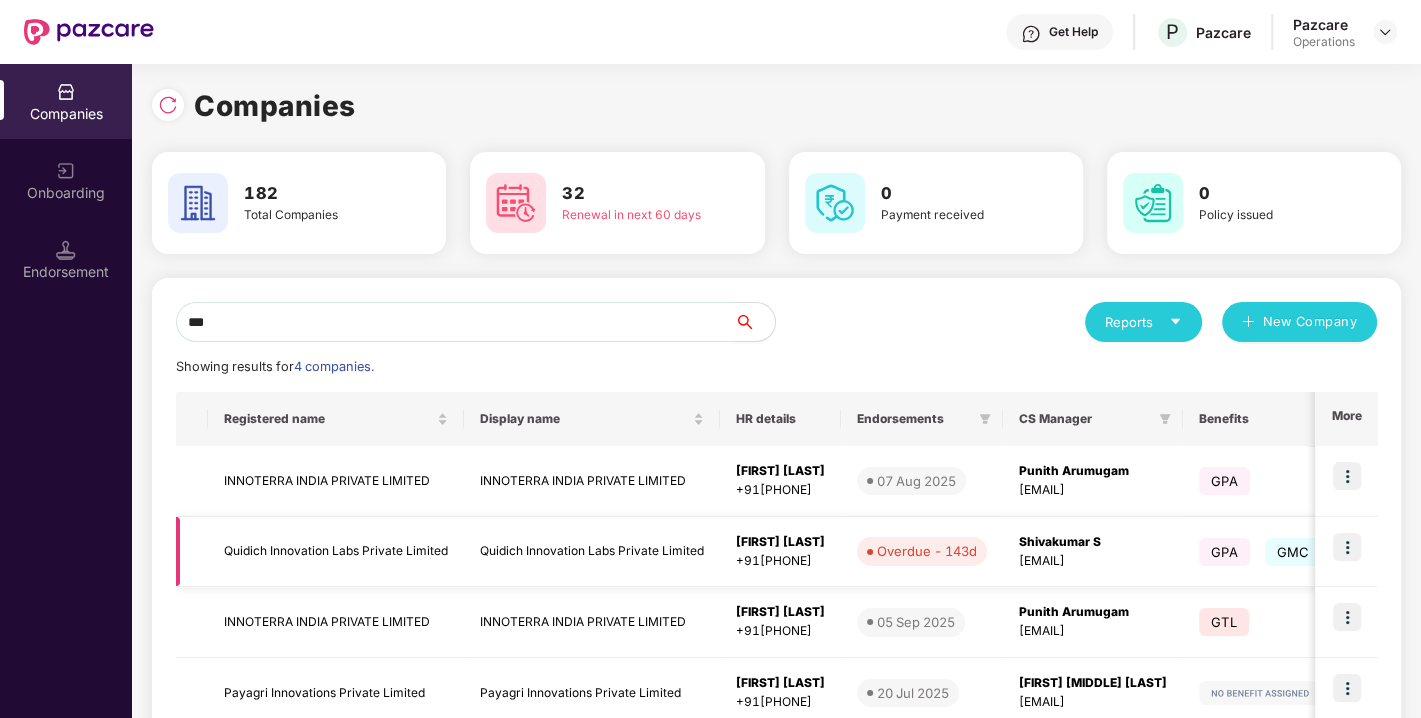 scroll, scrollTop: 108, scrollLeft: 0, axis: vertical 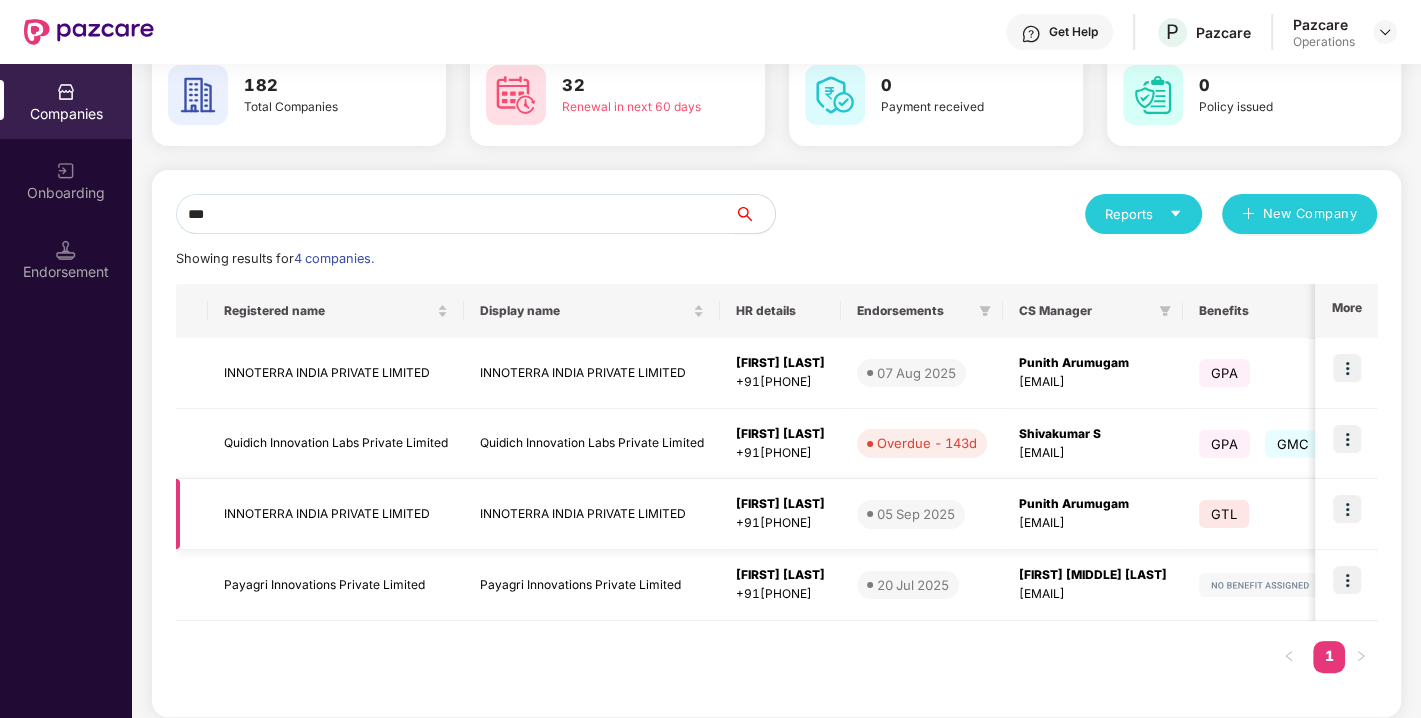 type on "***" 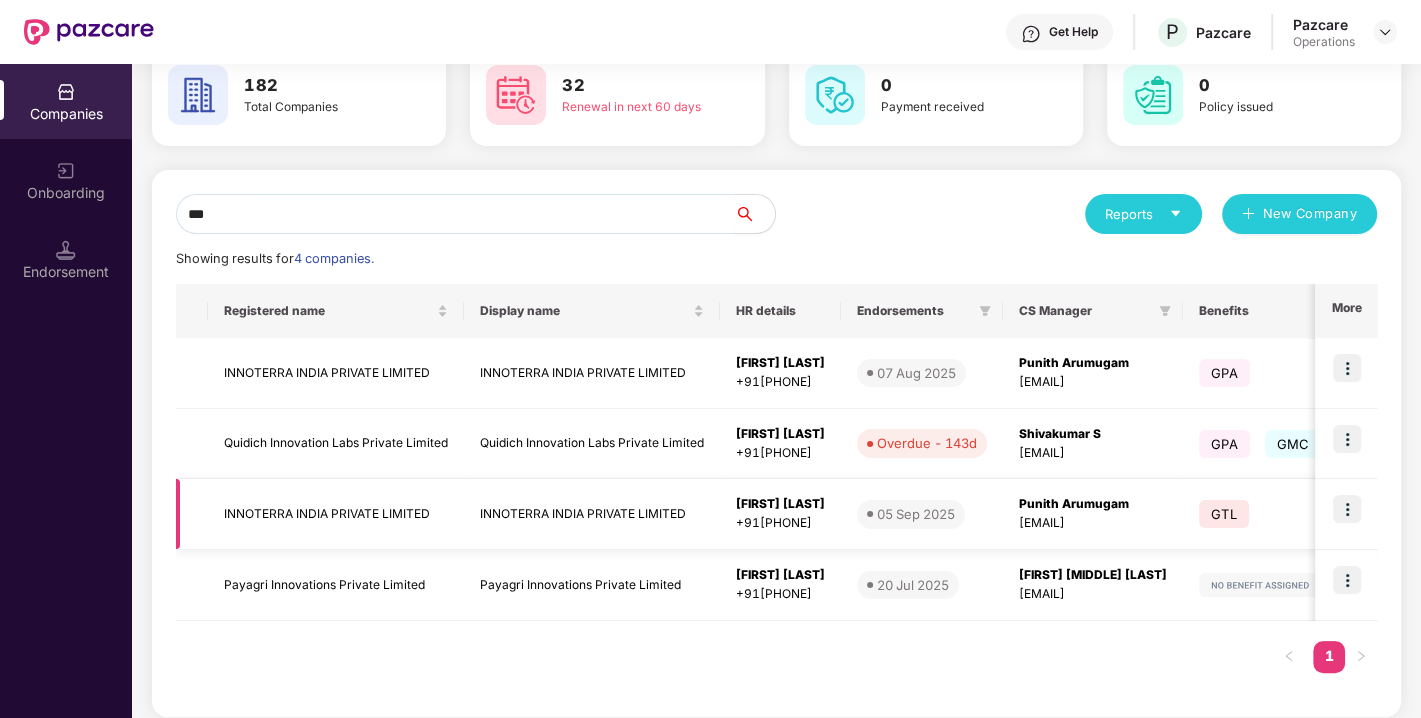 click at bounding box center [1347, 509] 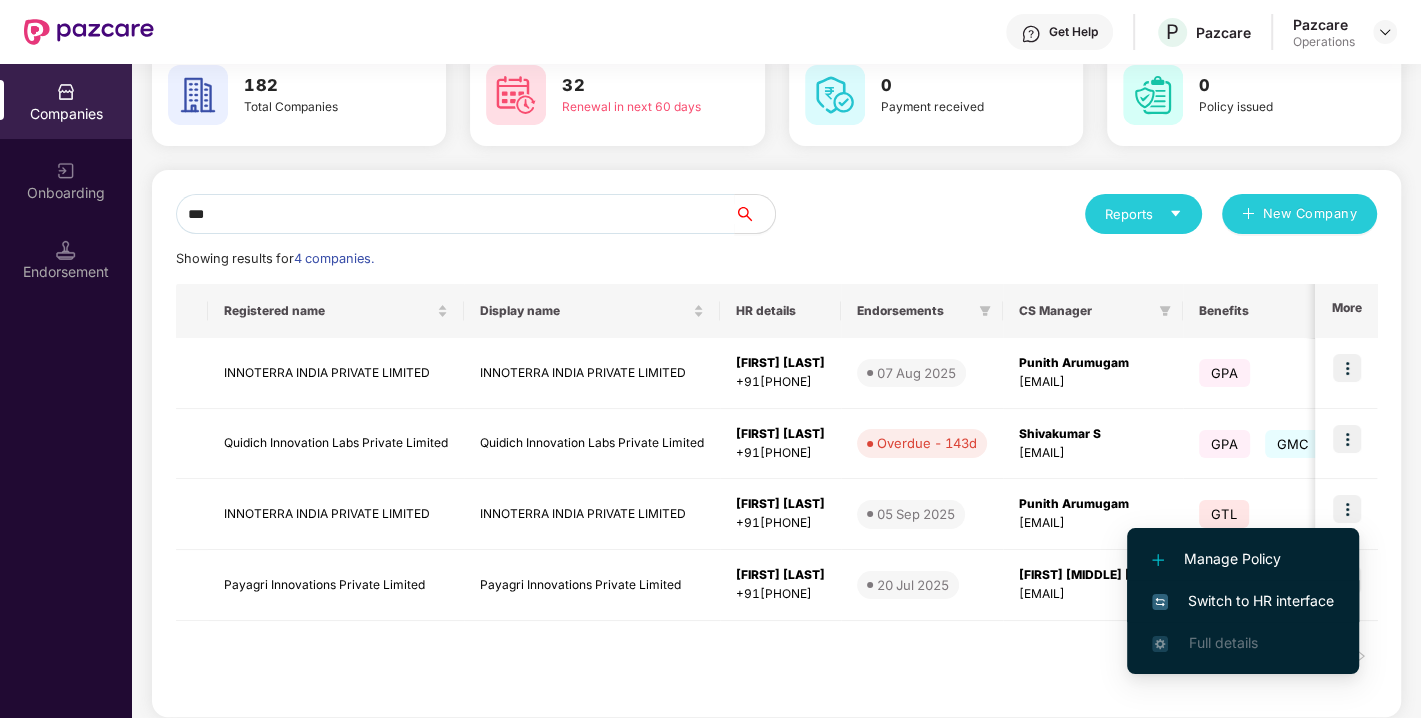 click on "Switch to HR interface" at bounding box center (1243, 601) 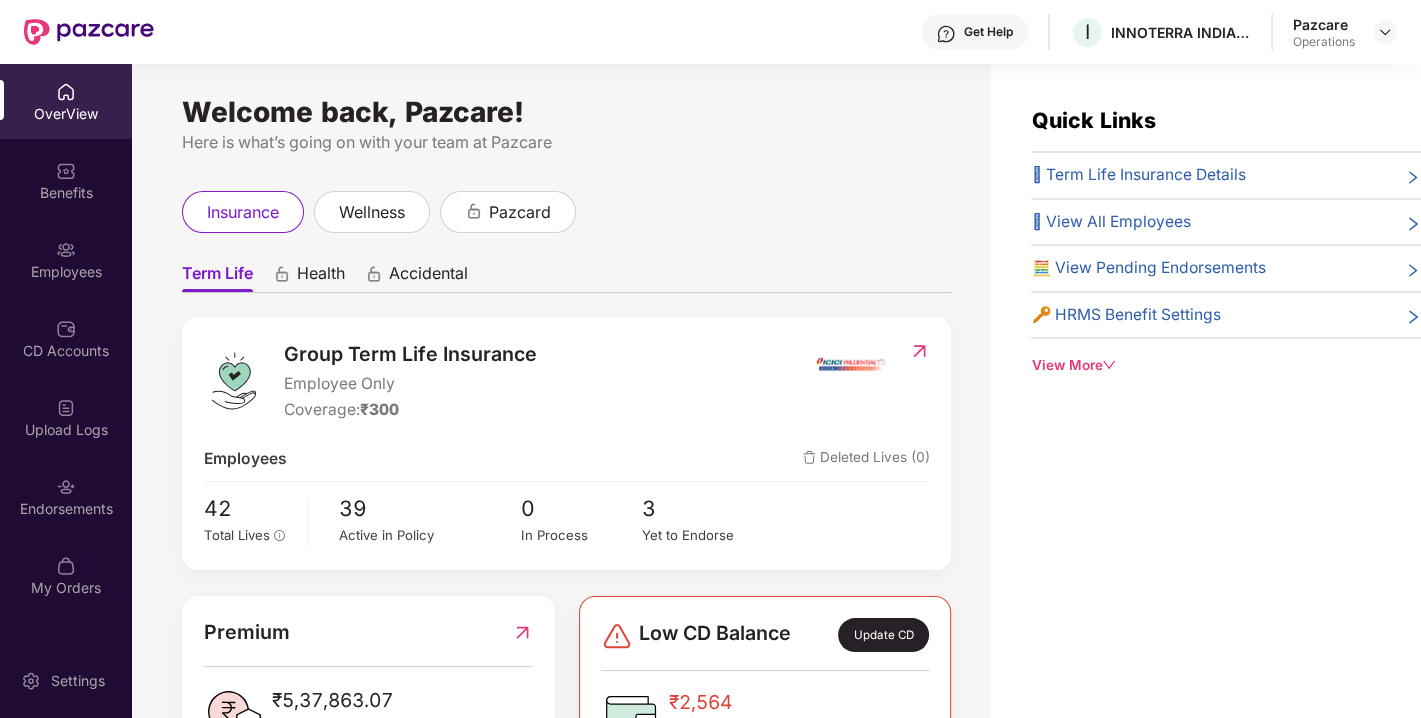 click at bounding box center [66, 487] 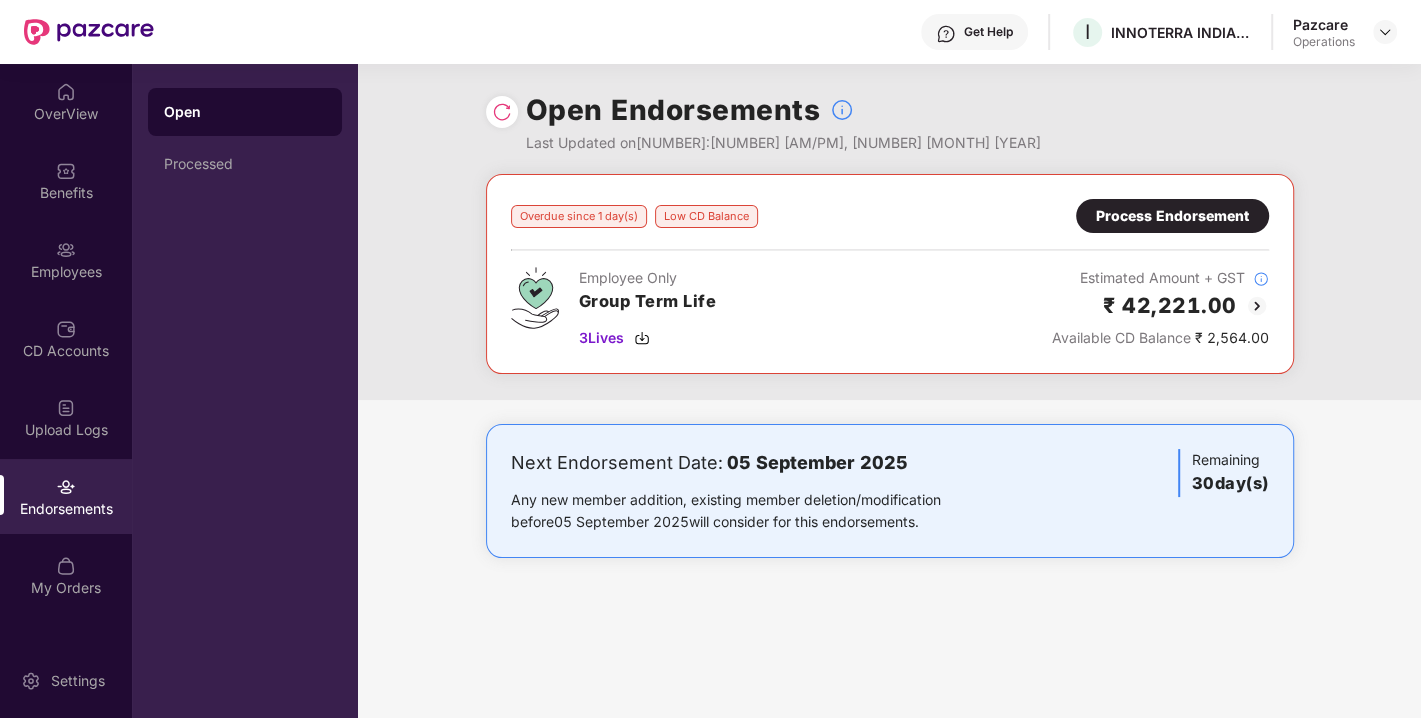 click at bounding box center [1257, 306] 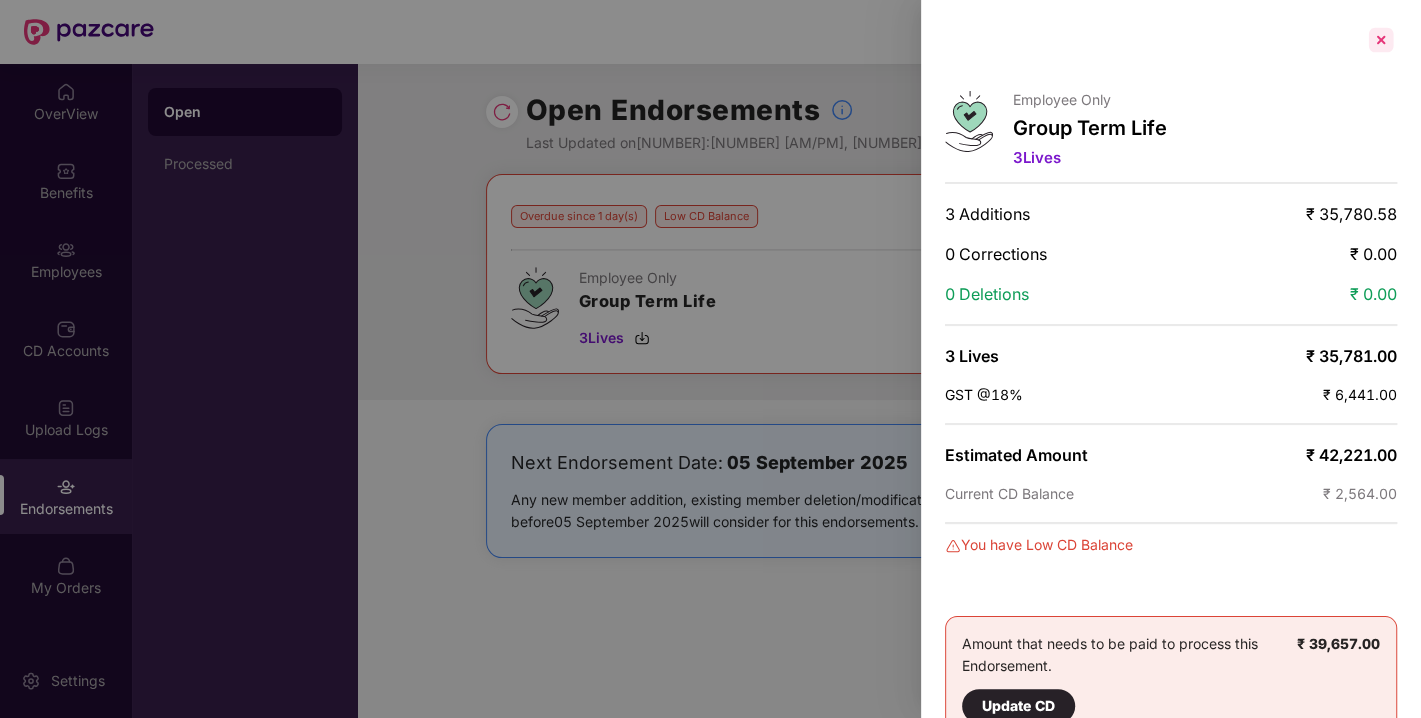 click at bounding box center (1381, 40) 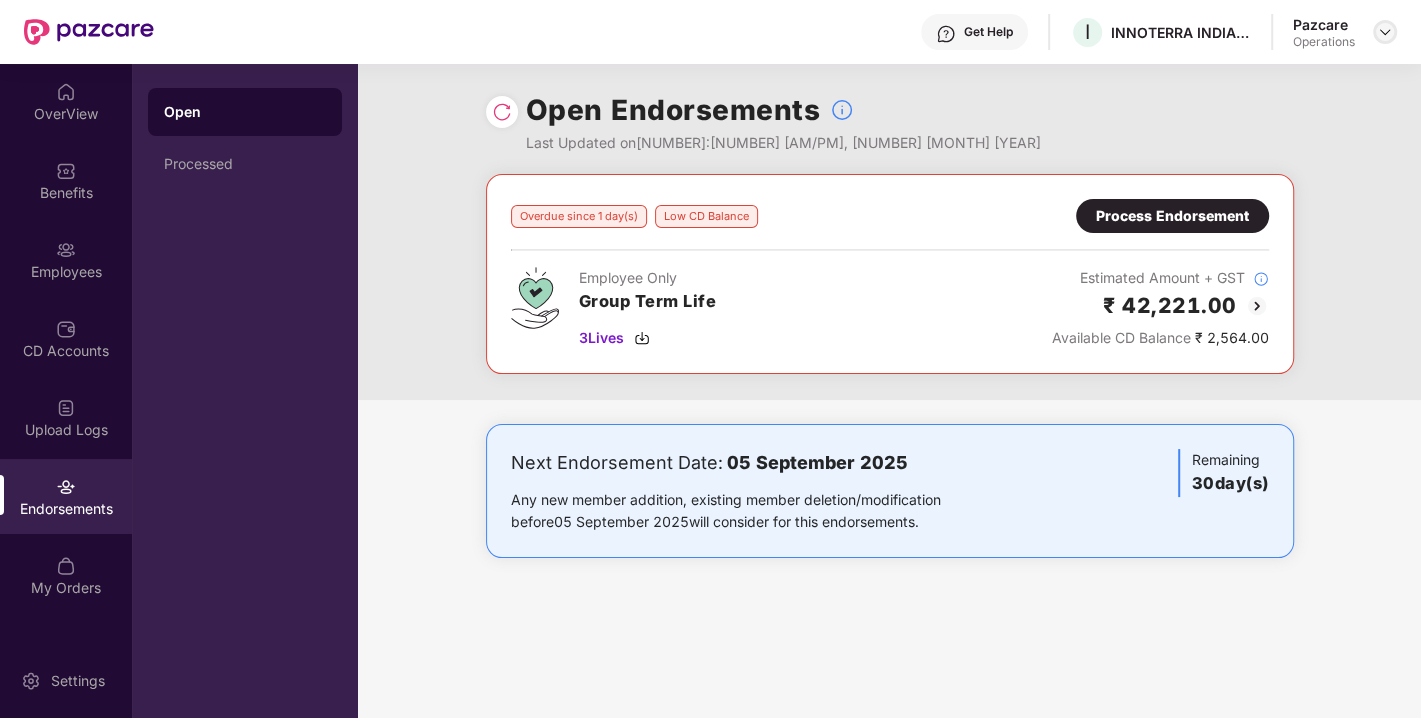 click at bounding box center (1385, 32) 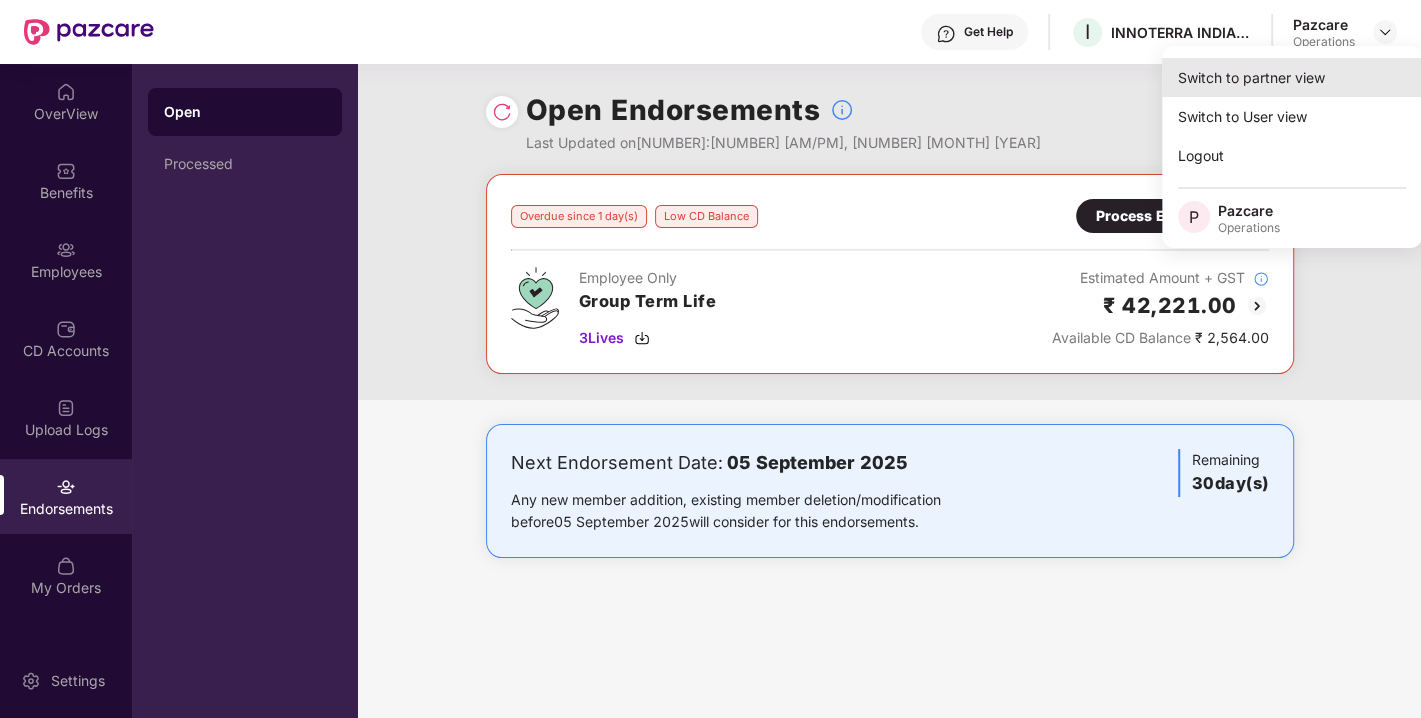 click on "Switch to partner view" at bounding box center (1292, 77) 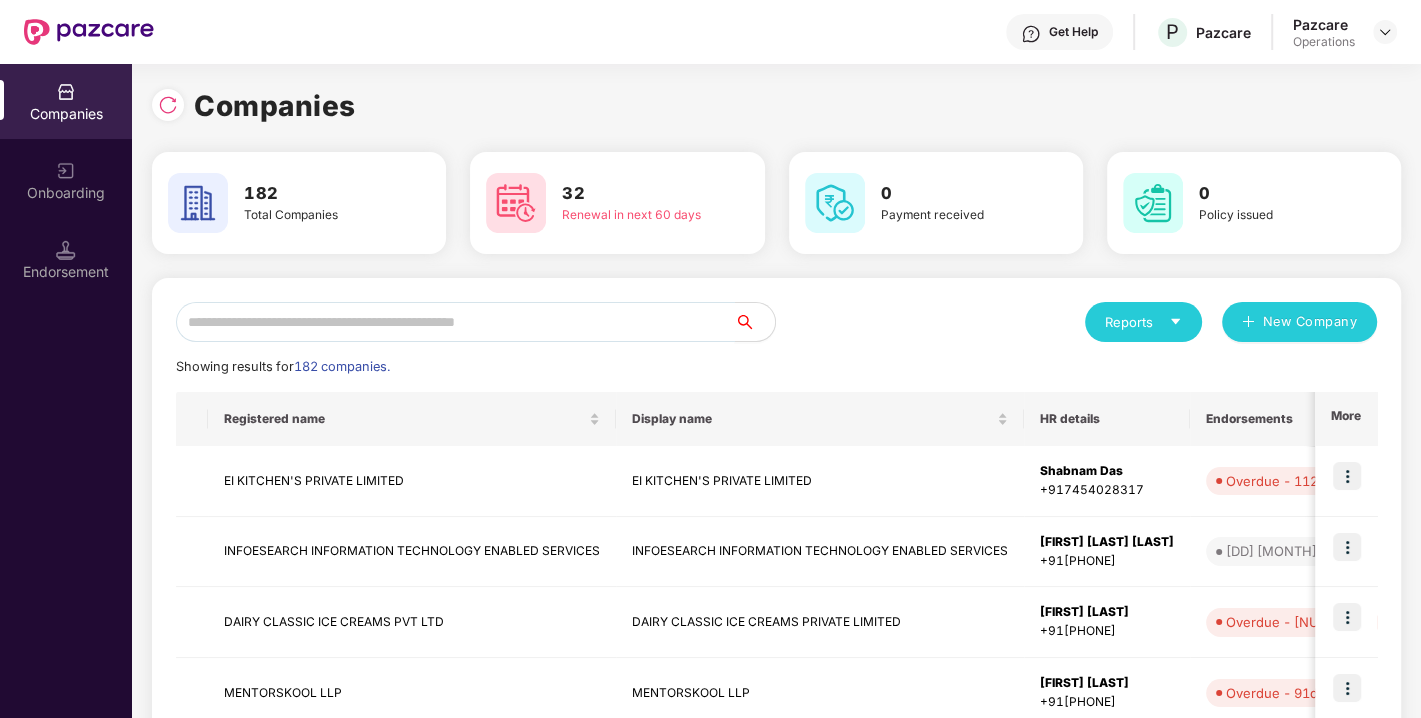 click at bounding box center [455, 322] 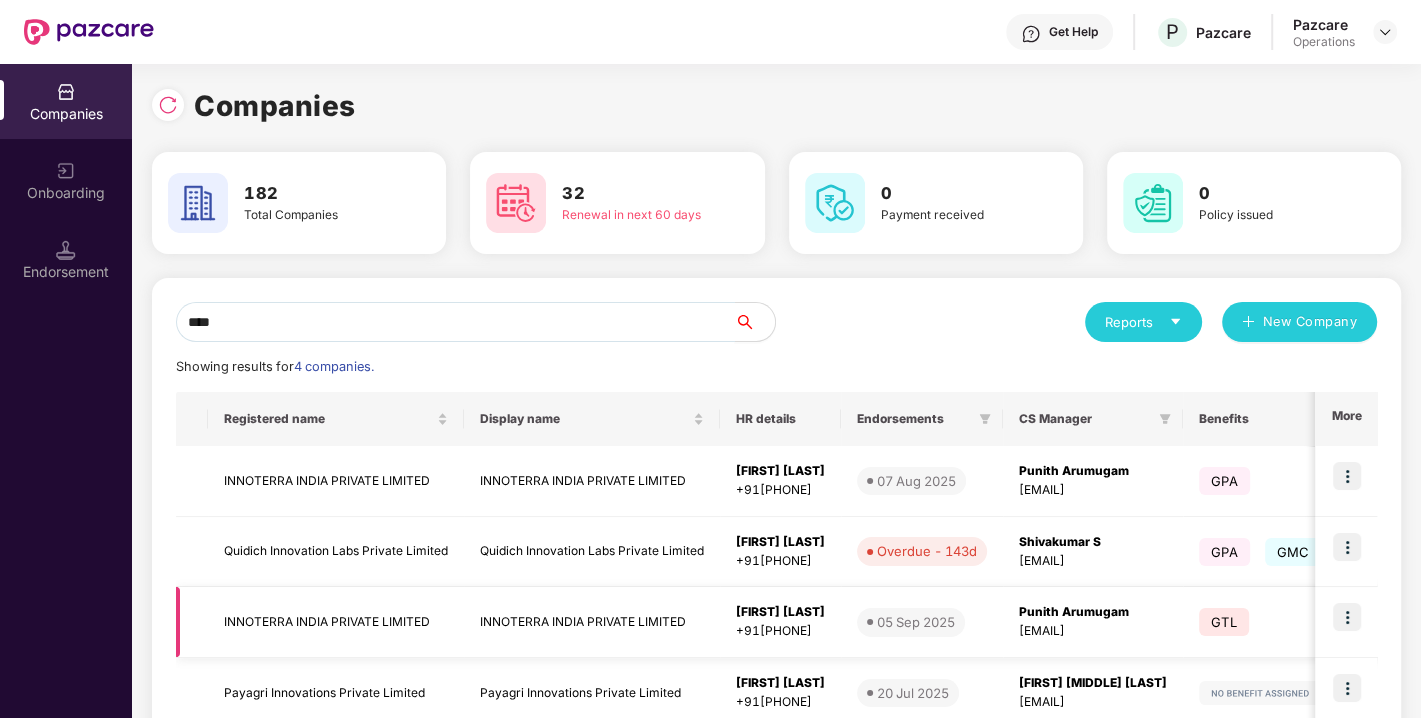 type on "****" 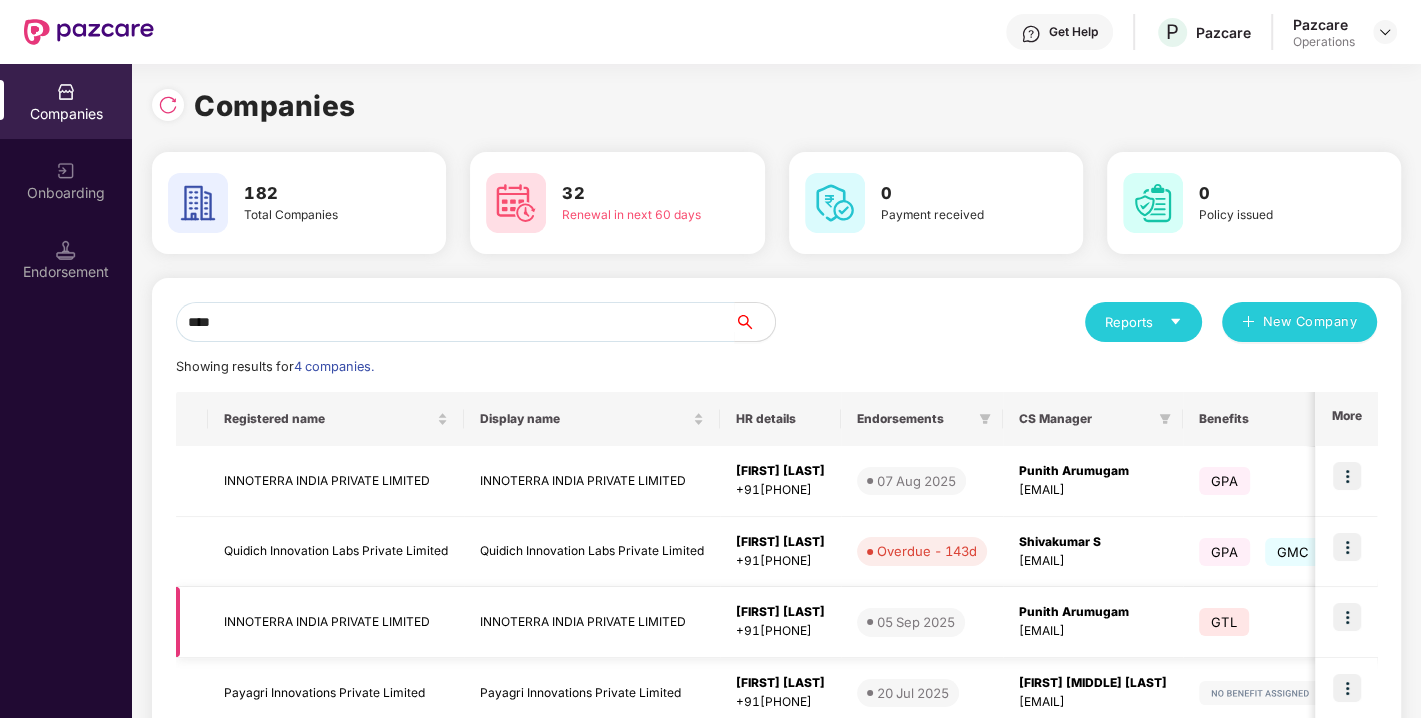 click on "INNOTERRA INDIA PRIVATE LIMITED" at bounding box center (336, 622) 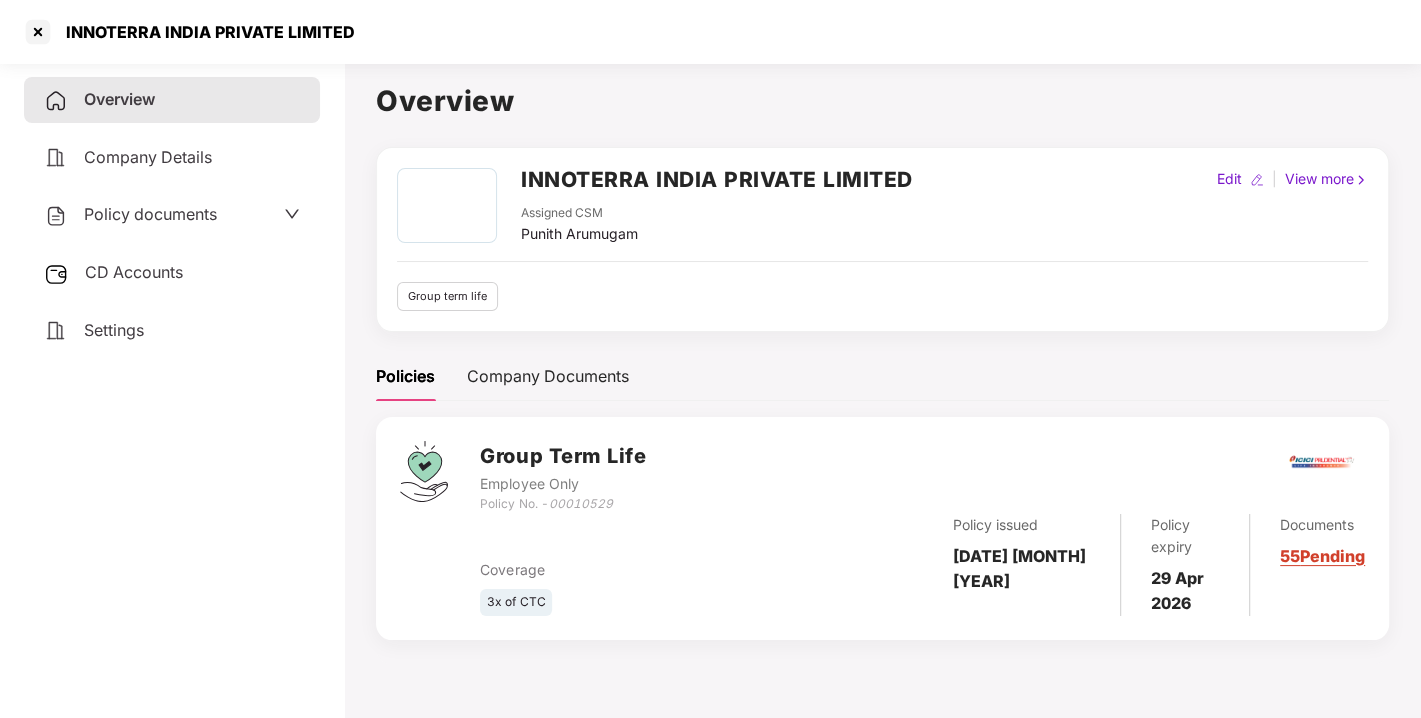 click on "CD Accounts" at bounding box center [134, 272] 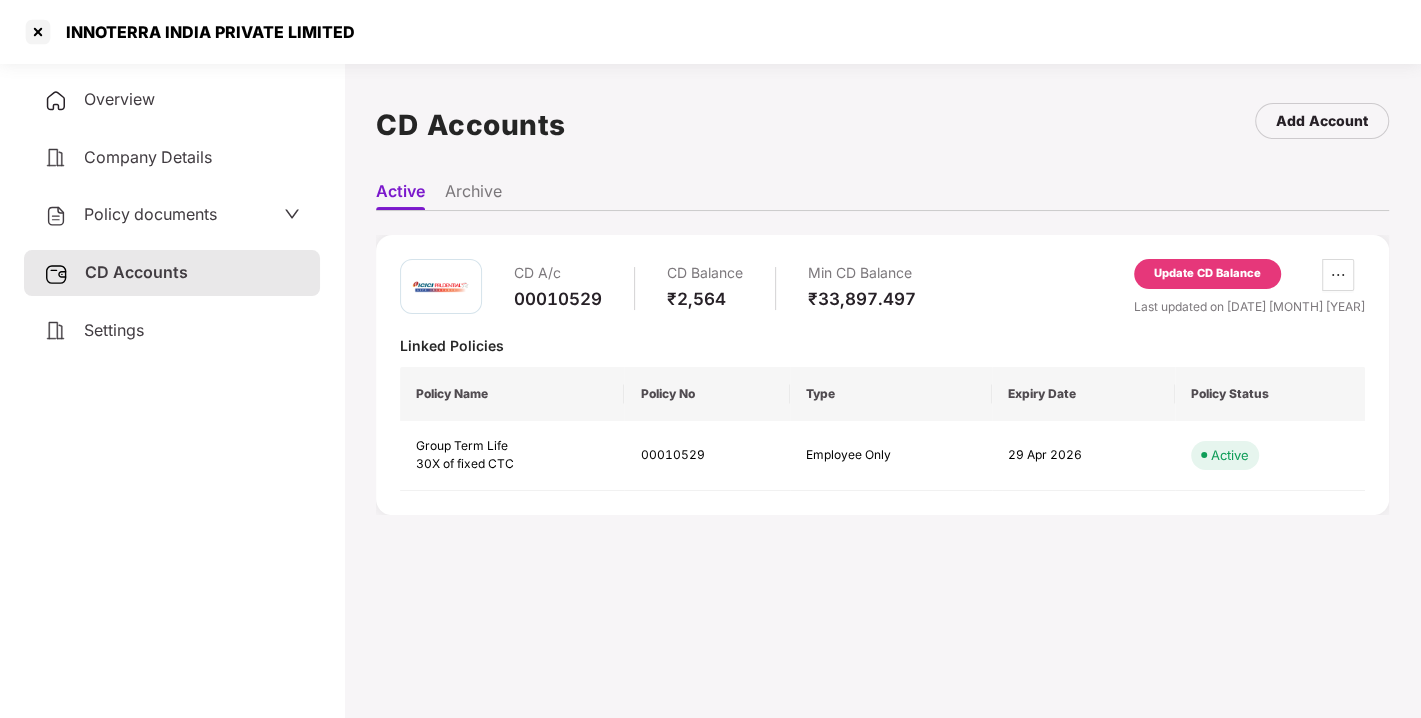 click on "Update CD Balance" at bounding box center (1207, 274) 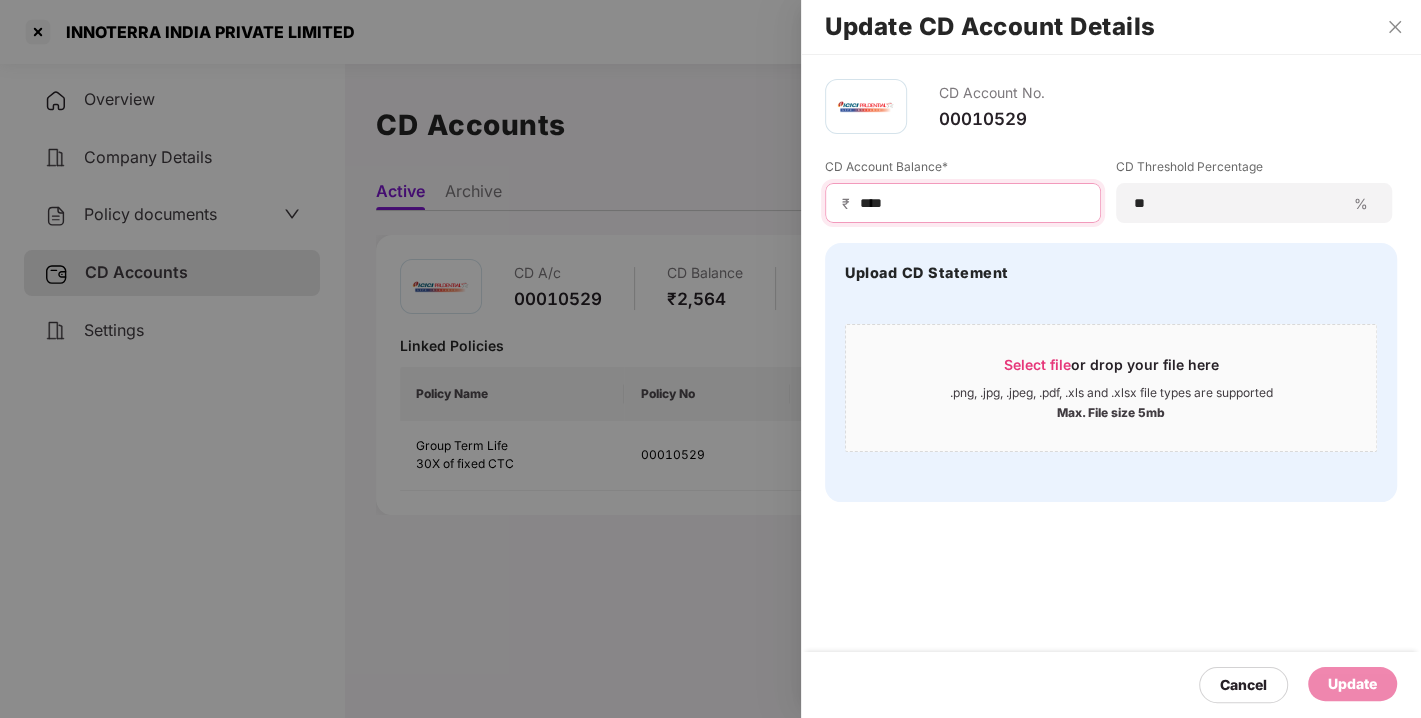 drag, startPoint x: 974, startPoint y: 201, endPoint x: 844, endPoint y: 206, distance: 130.09612 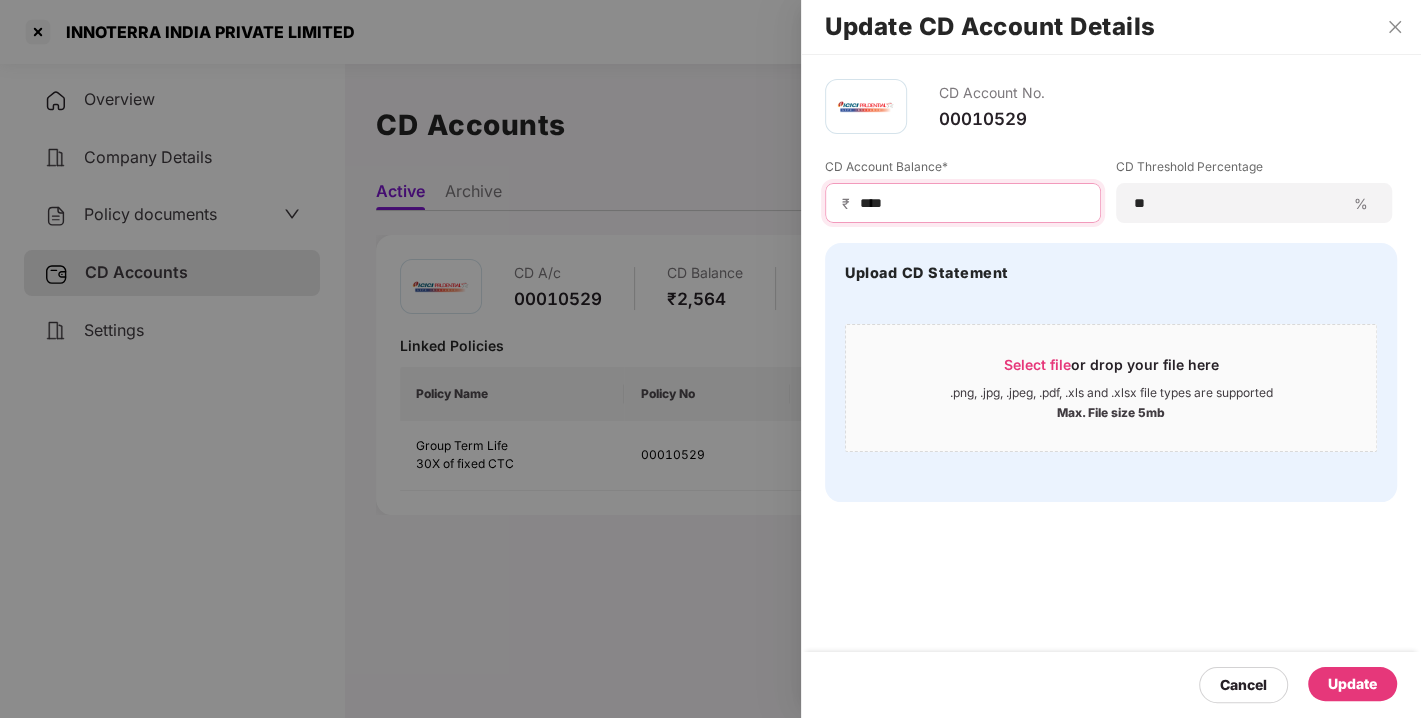 type on "****" 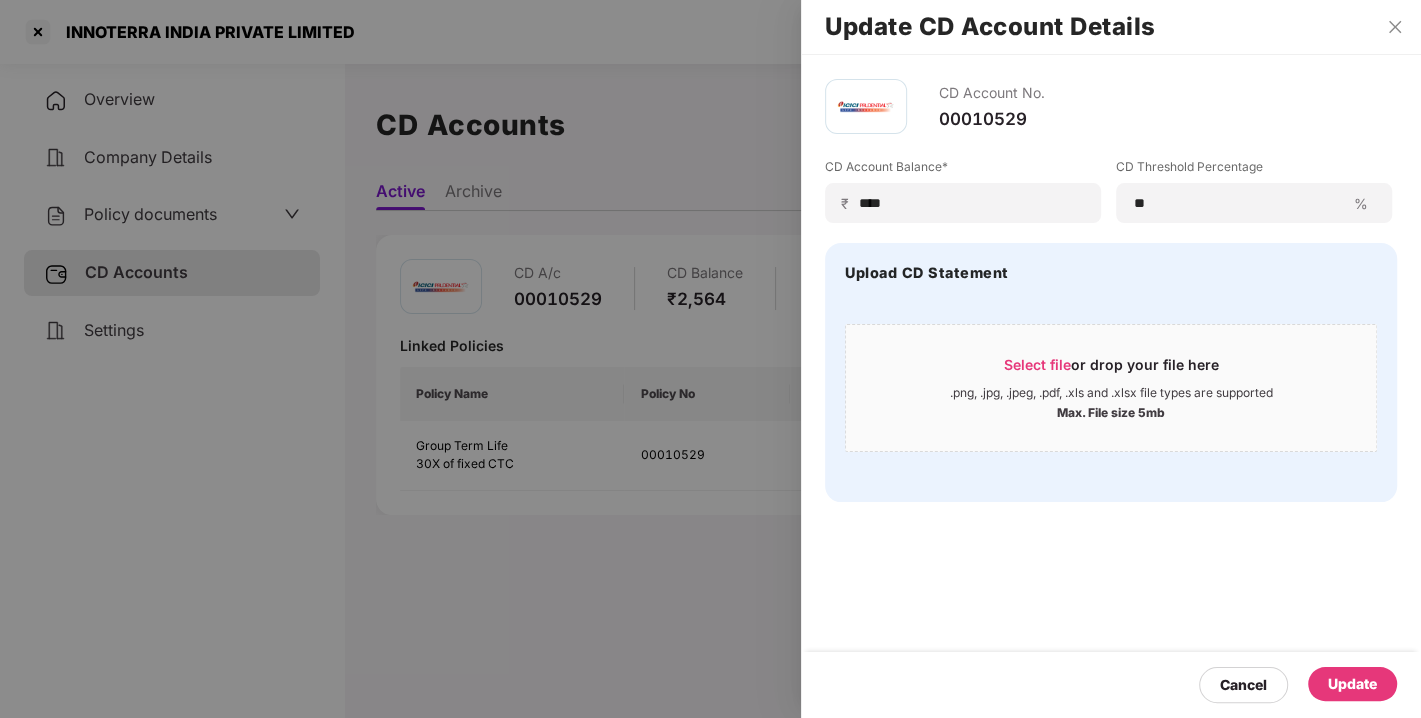drag, startPoint x: 1348, startPoint y: 663, endPoint x: 1351, endPoint y: 684, distance: 21.213203 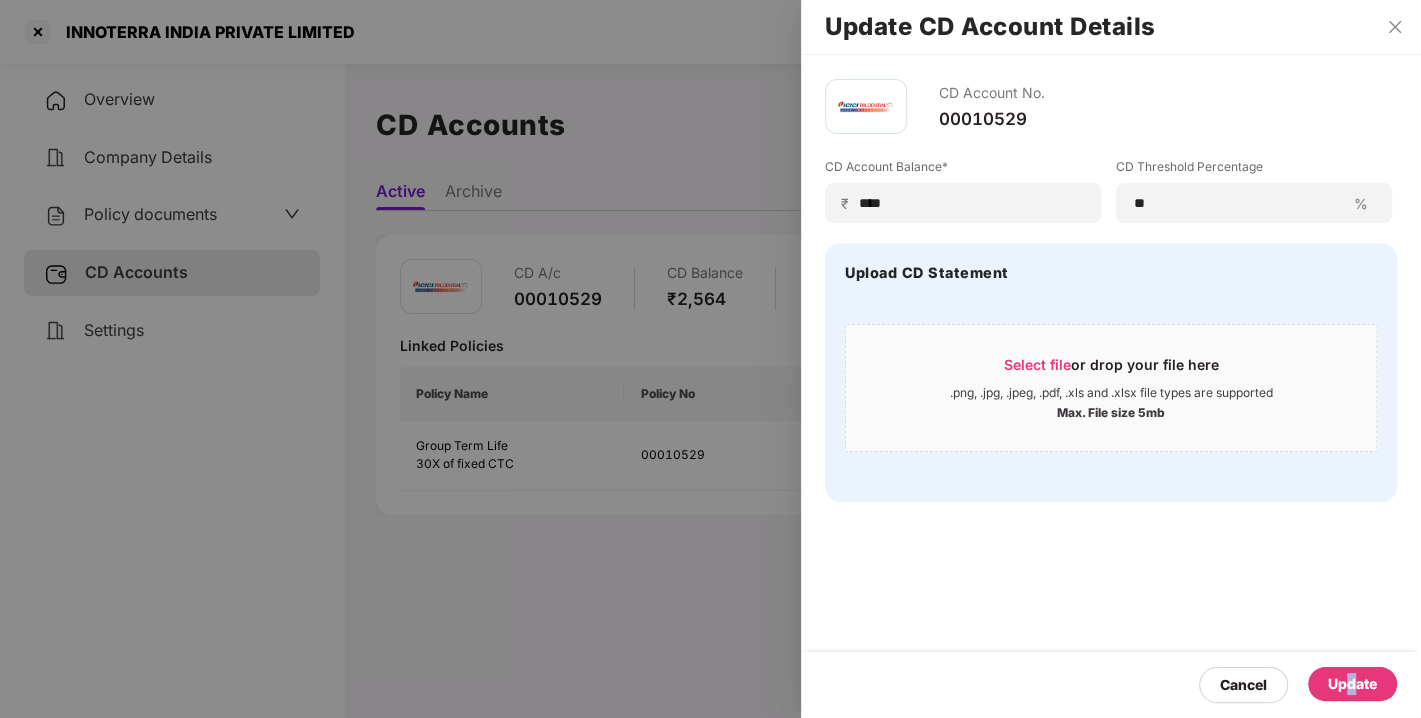 click on "Update" at bounding box center [1352, 684] 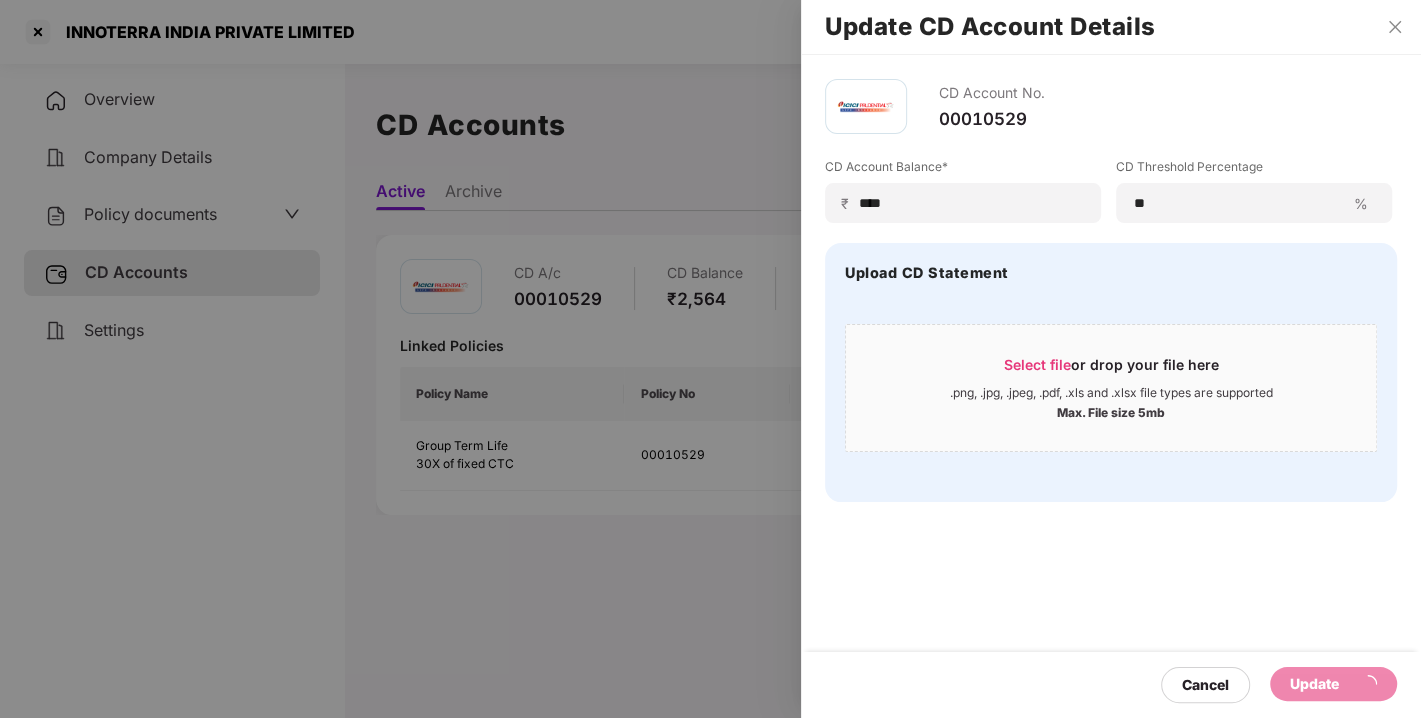 click on "CD Account No. [NUMBER] CD Account Balance* ₹ **** CD Threshold Percentage ** % Upload CD Statement Select file  or drop your file here .png, .jpg, .jpeg, .pdf, .xls and .xlsx file types are supported Max. File size 5mb Cancel Update" at bounding box center [1111, 386] 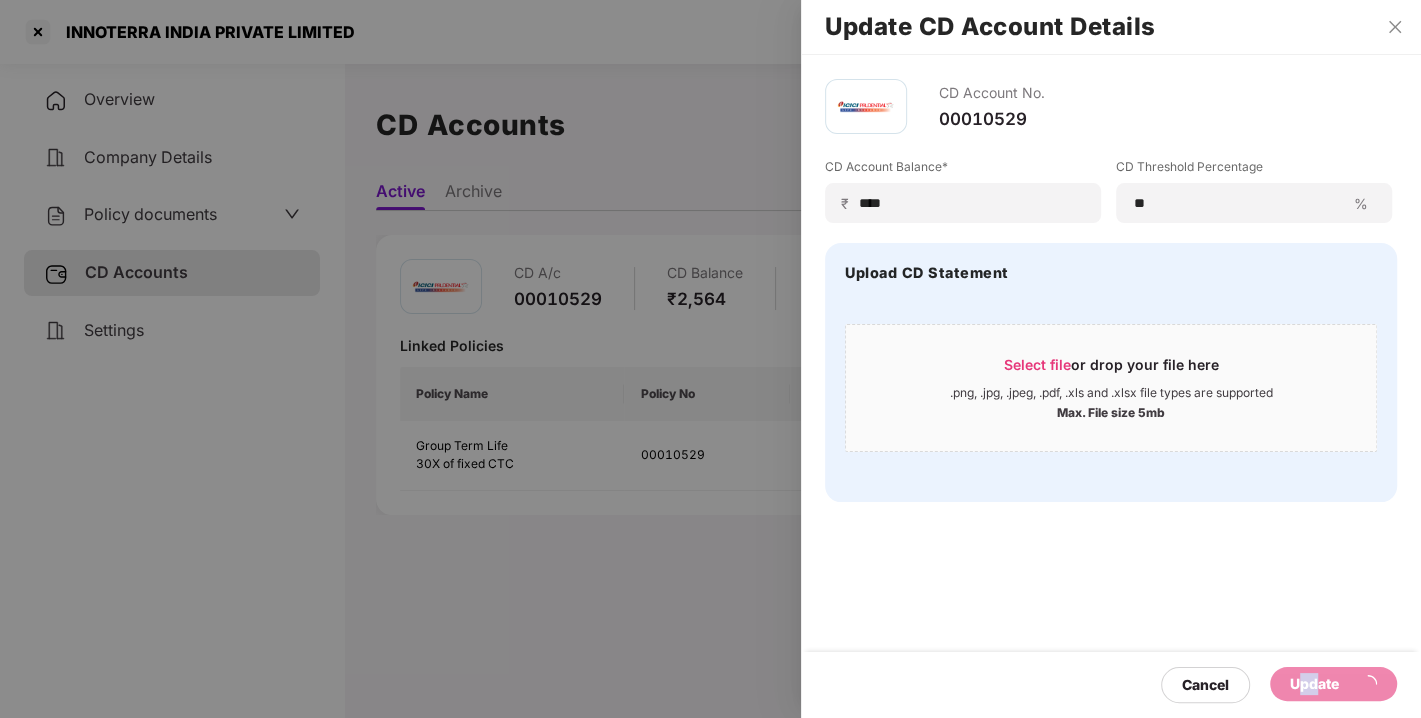 drag, startPoint x: 1299, startPoint y: 660, endPoint x: 1318, endPoint y: 688, distance: 33.83785 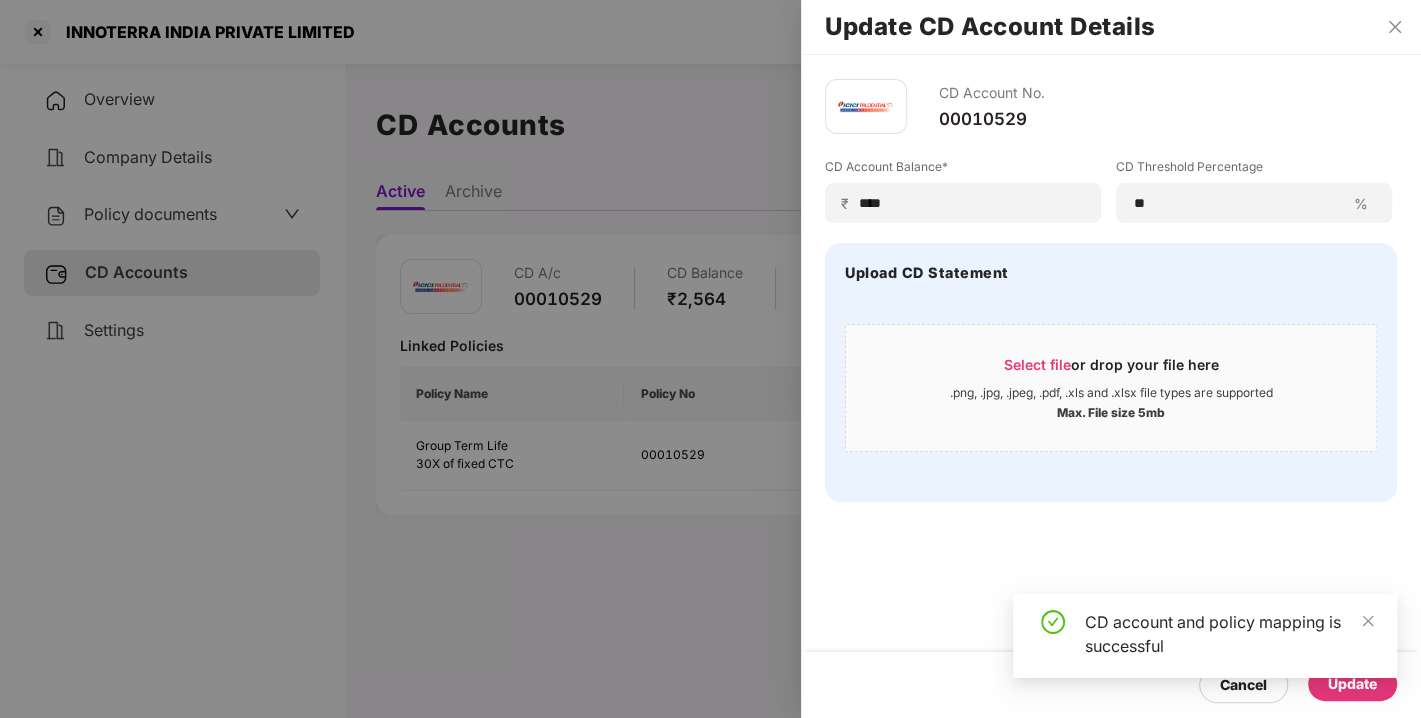 click on "CD account and policy mapping is successful" at bounding box center [1205, 644] 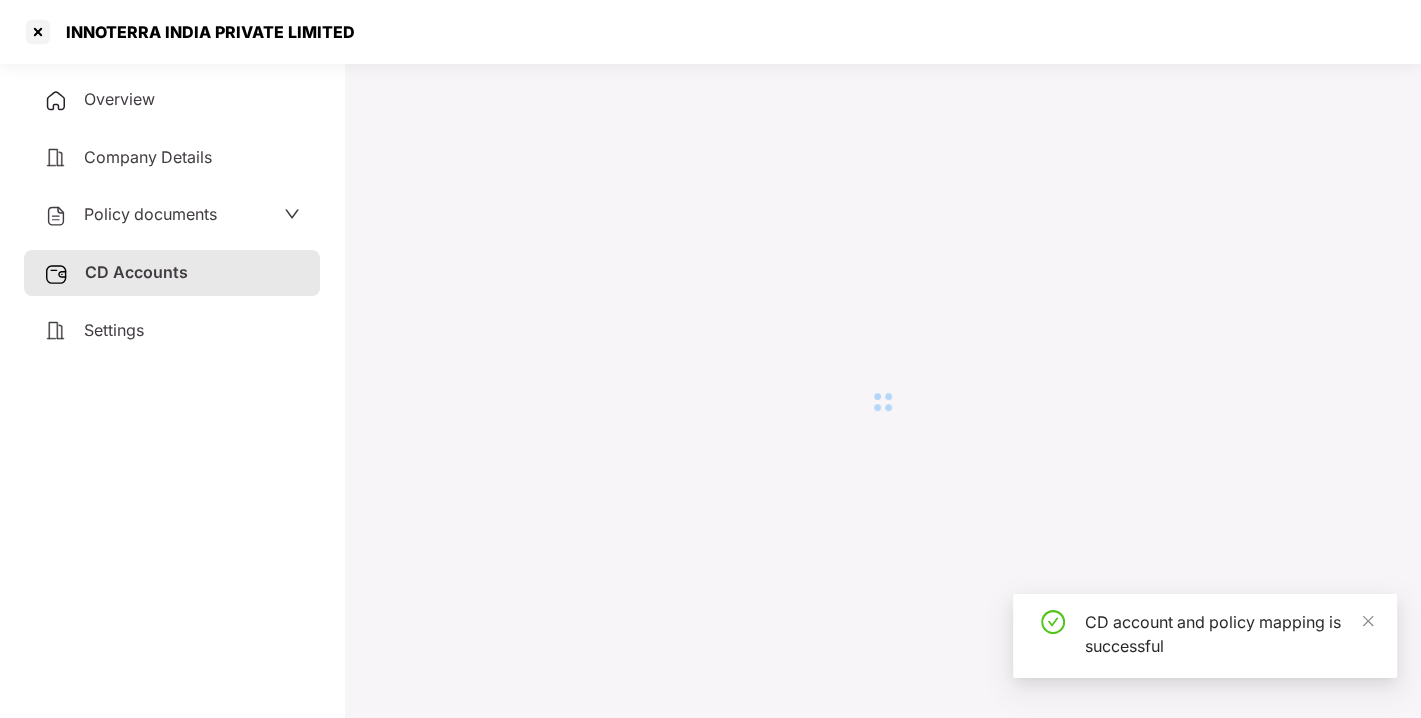 click at bounding box center (882, 402) 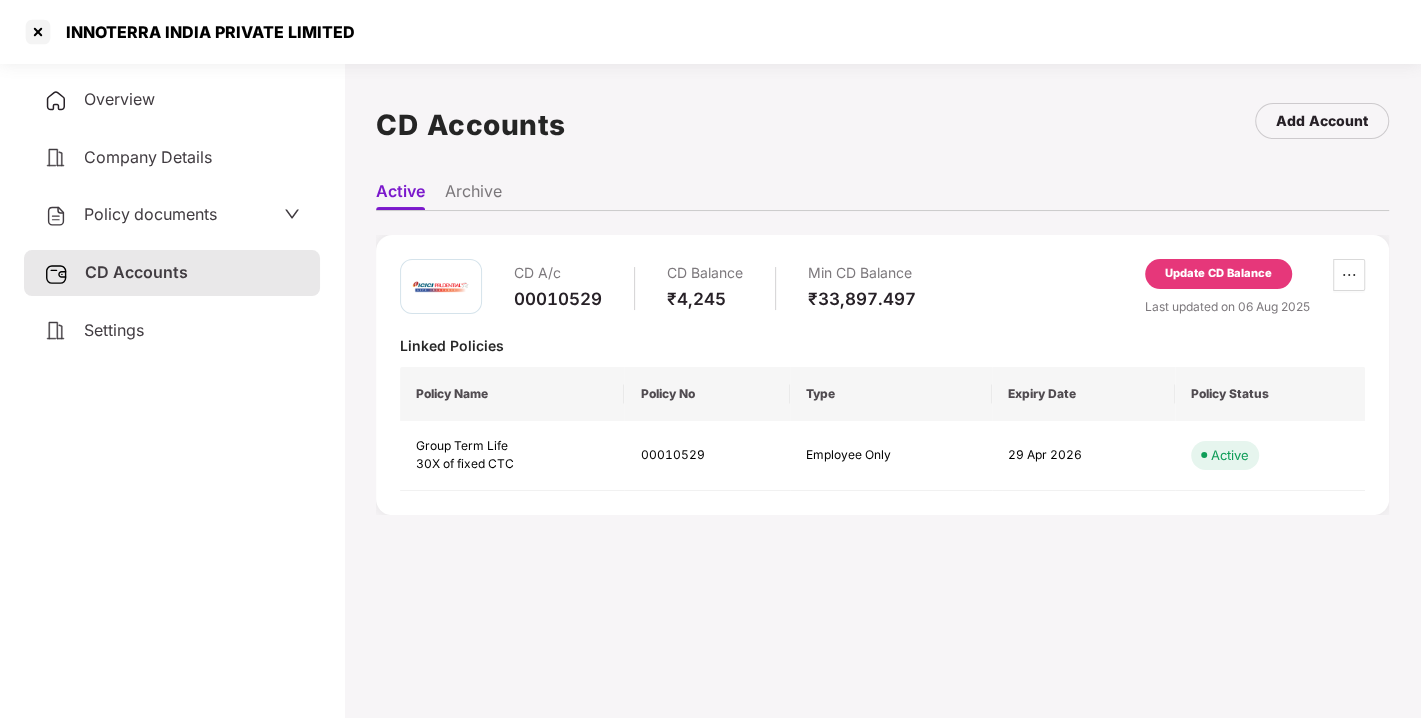 click on "₹4,245" at bounding box center (705, 299) 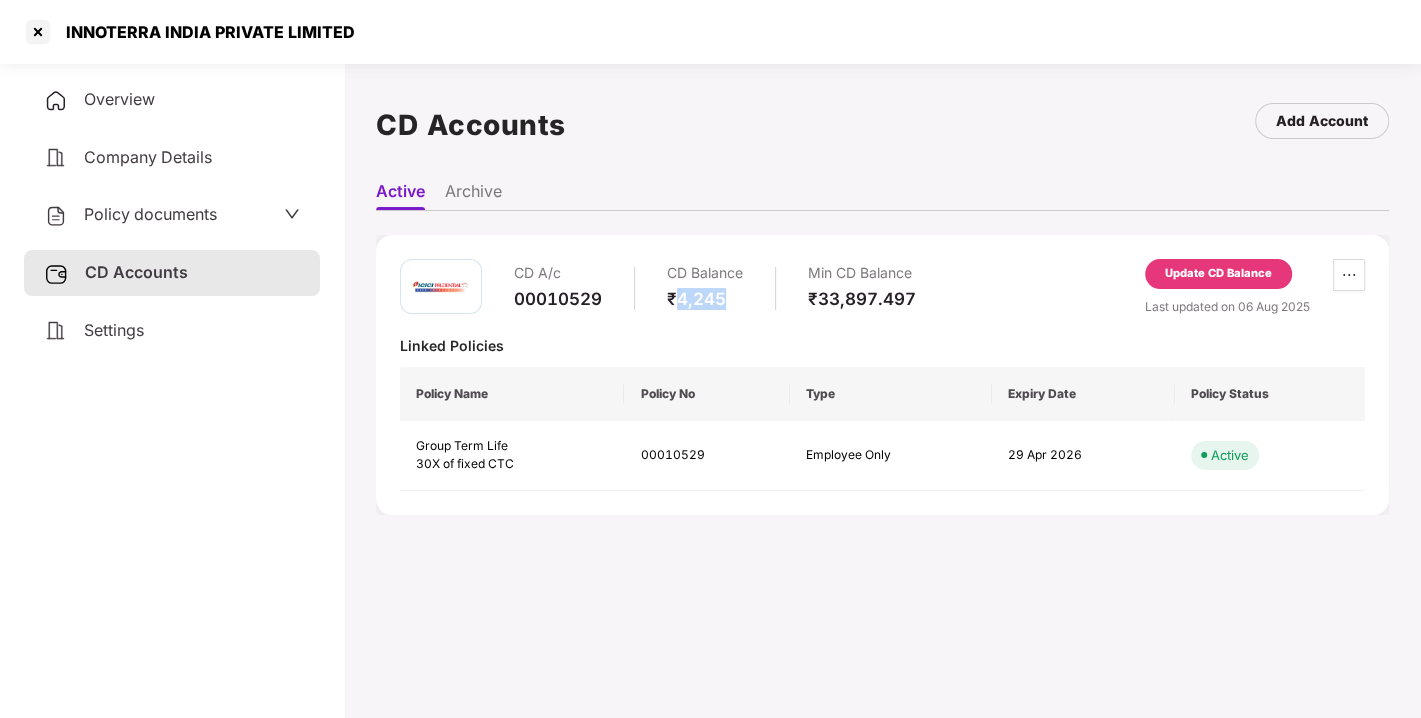 click on "₹4,245" at bounding box center (705, 299) 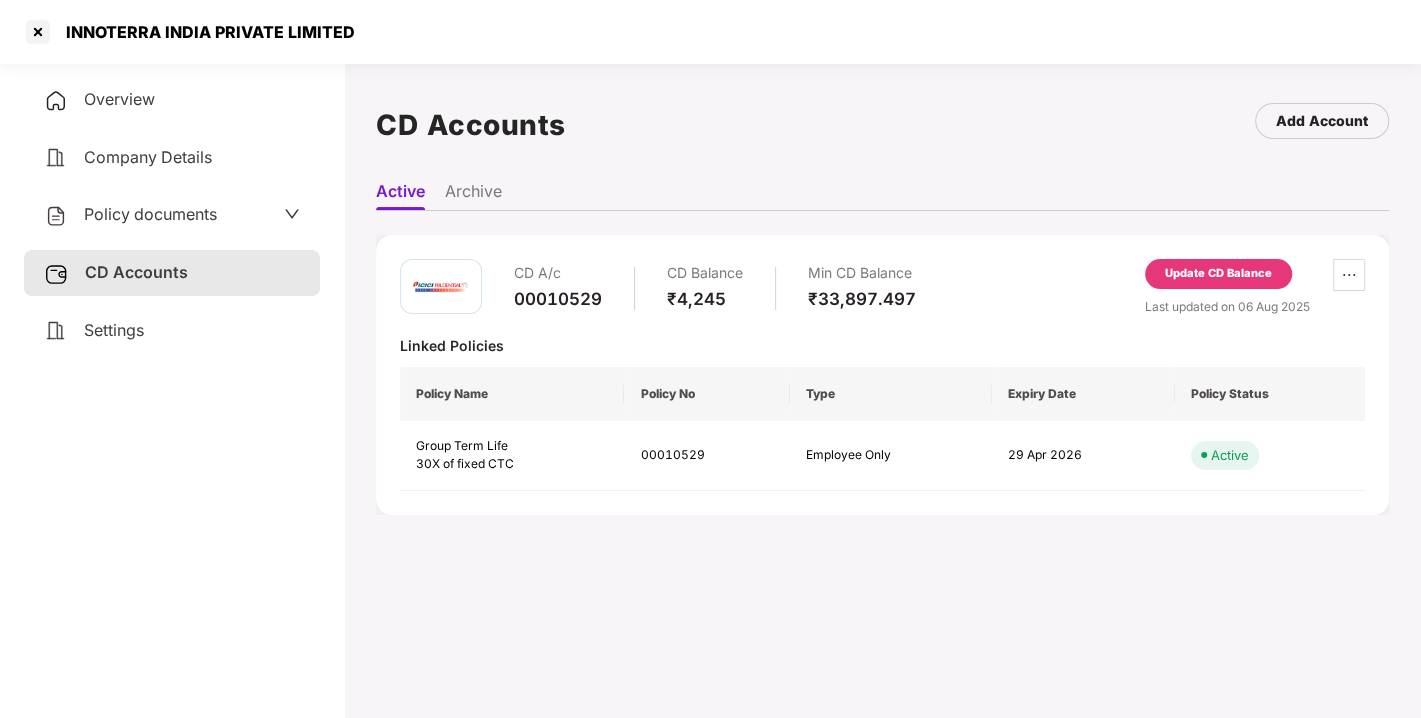 click on "Linked Policies" 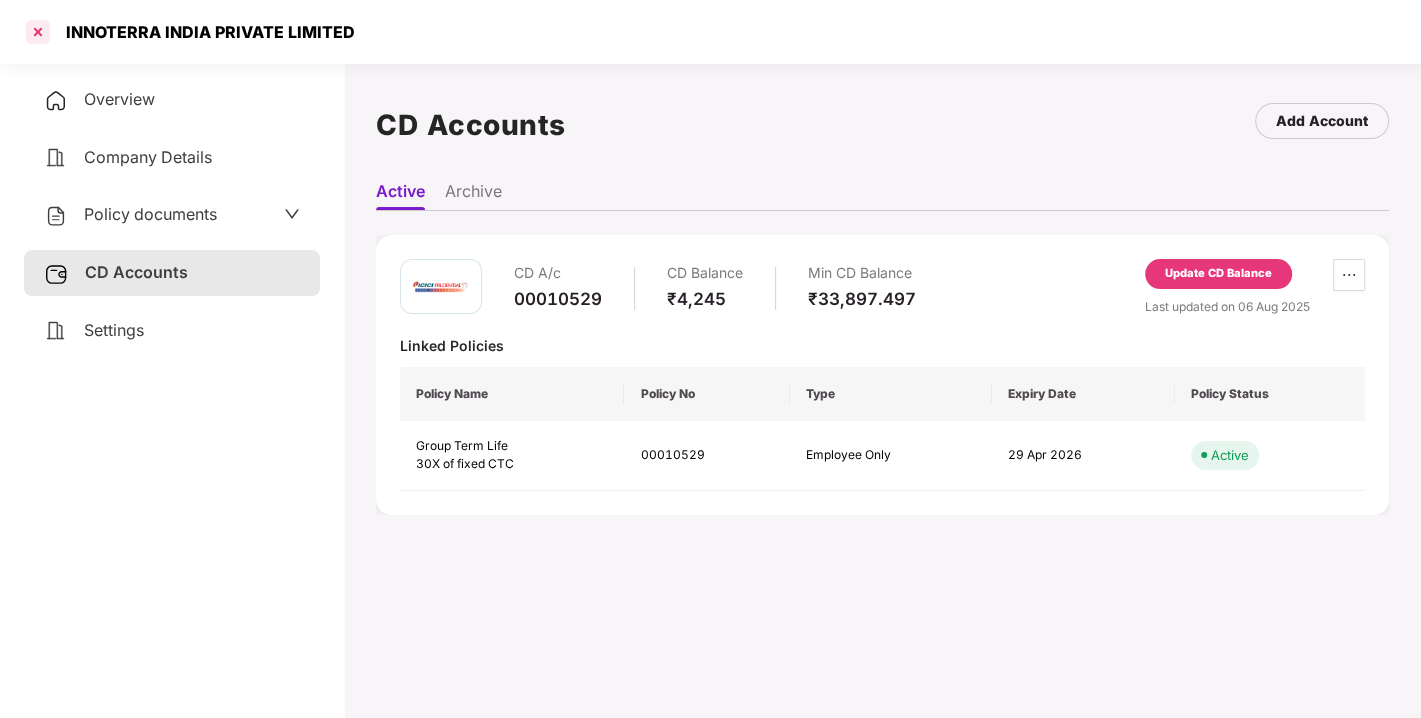 click at bounding box center (38, 32) 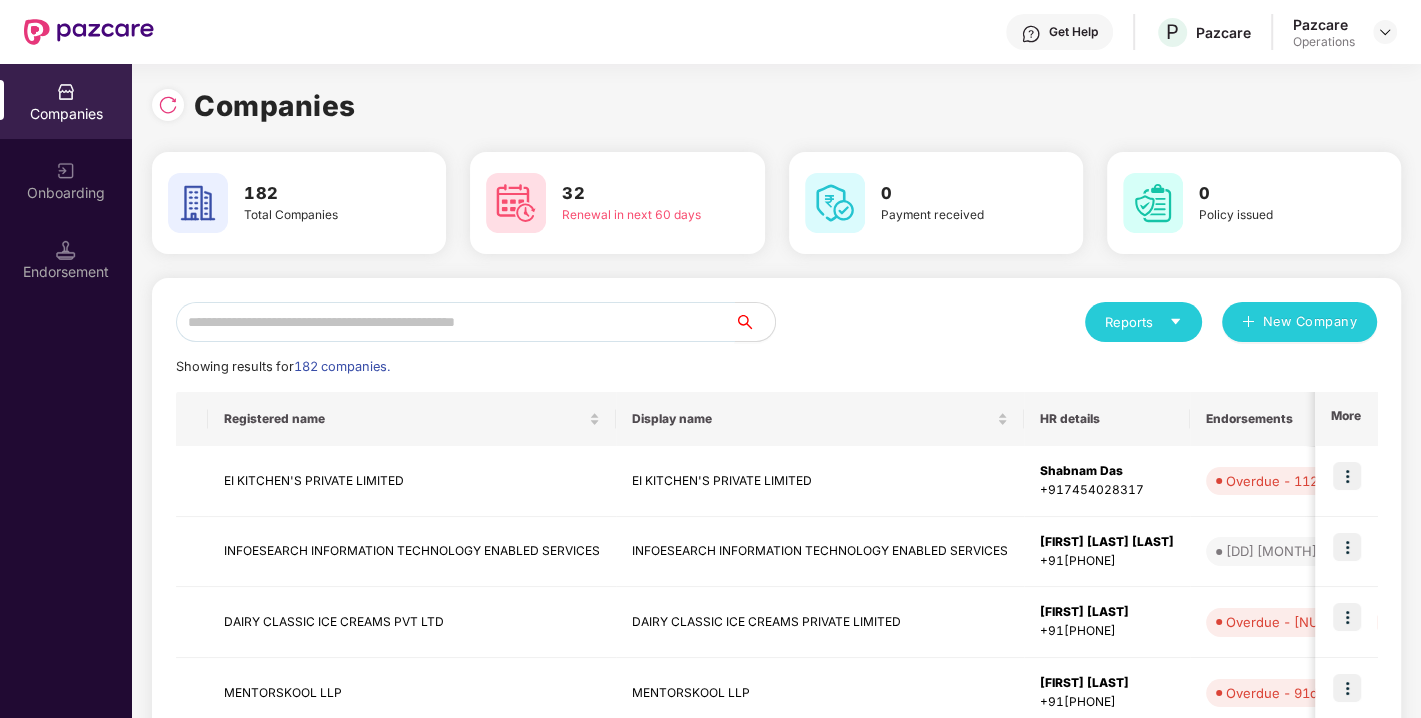click at bounding box center [455, 322] 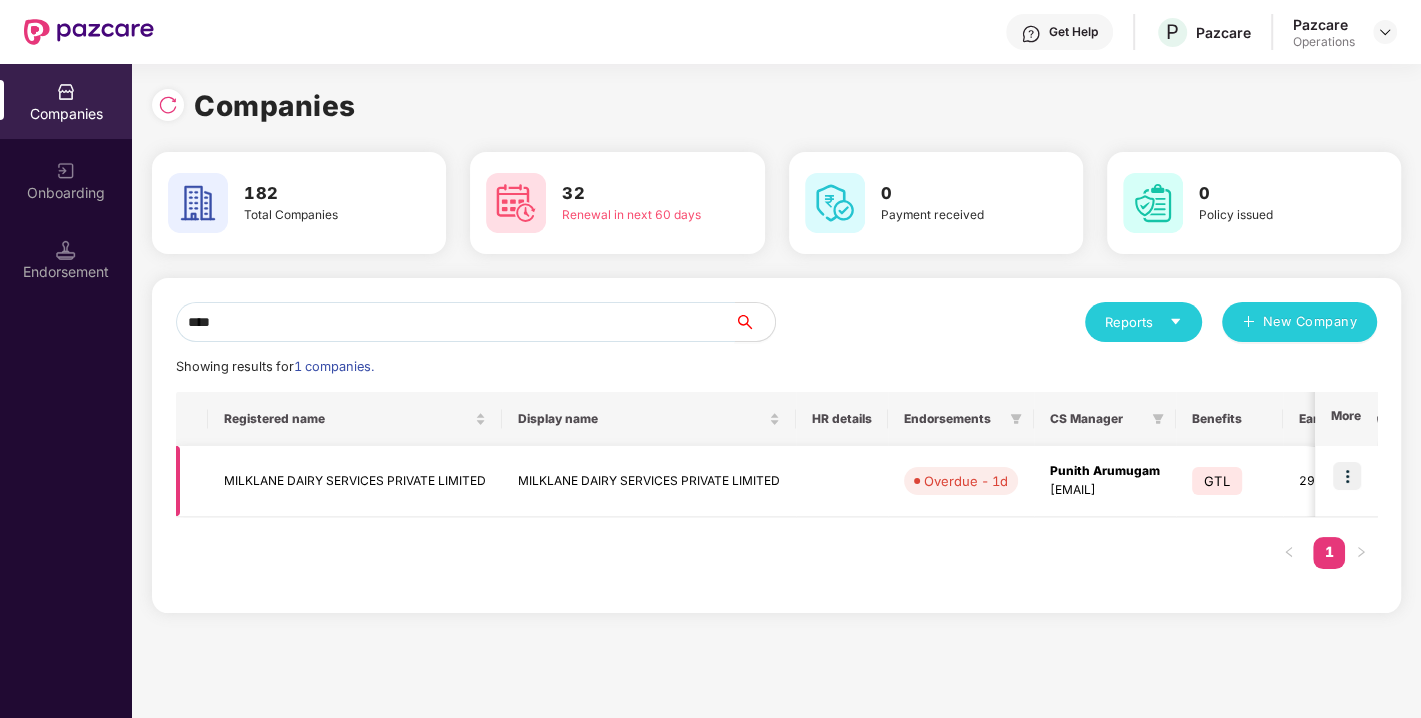 type on "****" 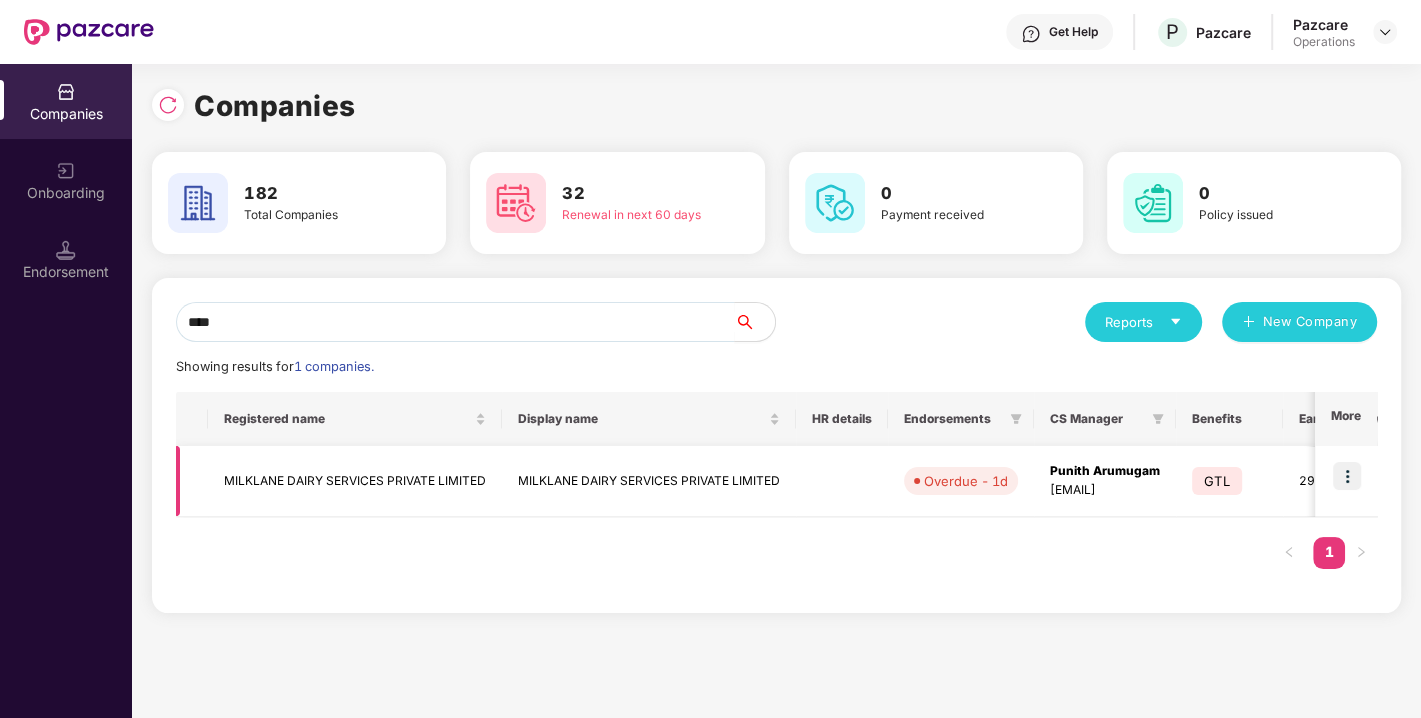 click on "MILKLANE DAIRY SERVICES PRIVATE LIMITED" at bounding box center [355, 481] 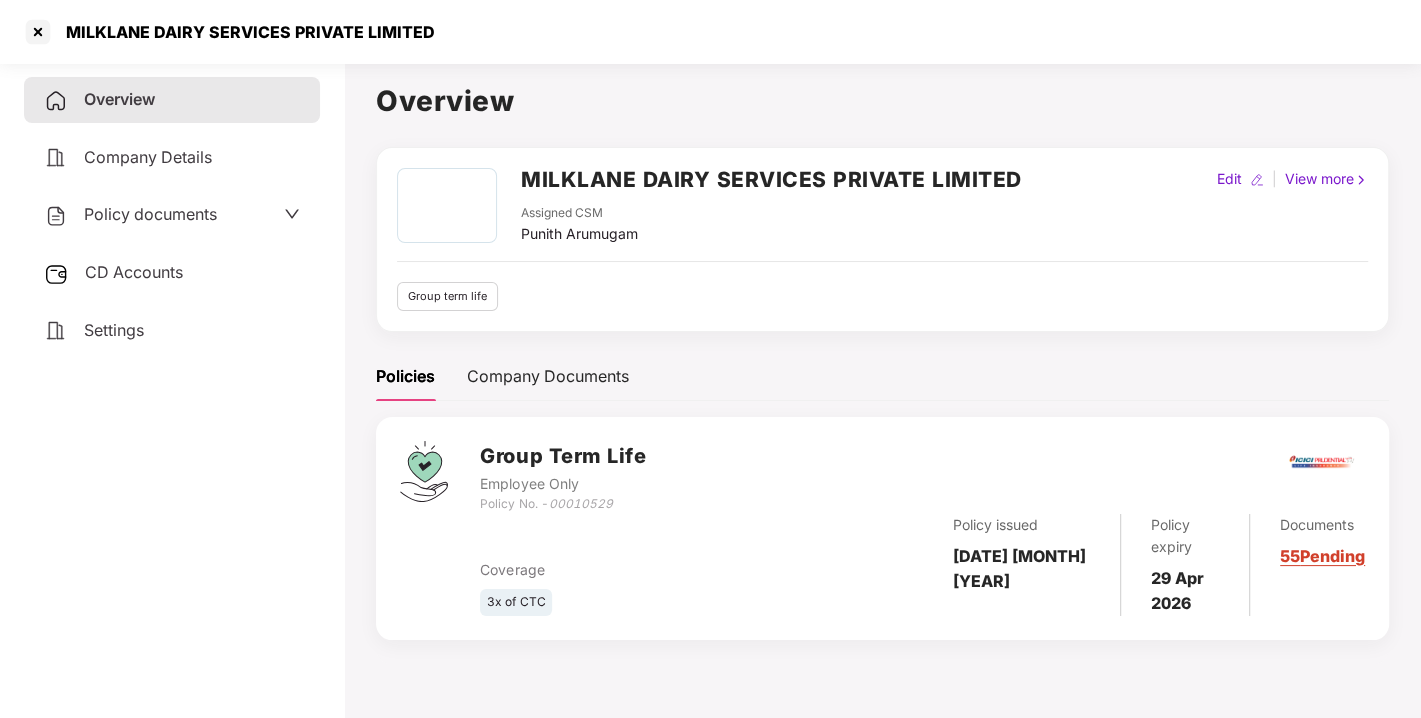 click on "CD Accounts" at bounding box center (172, 273) 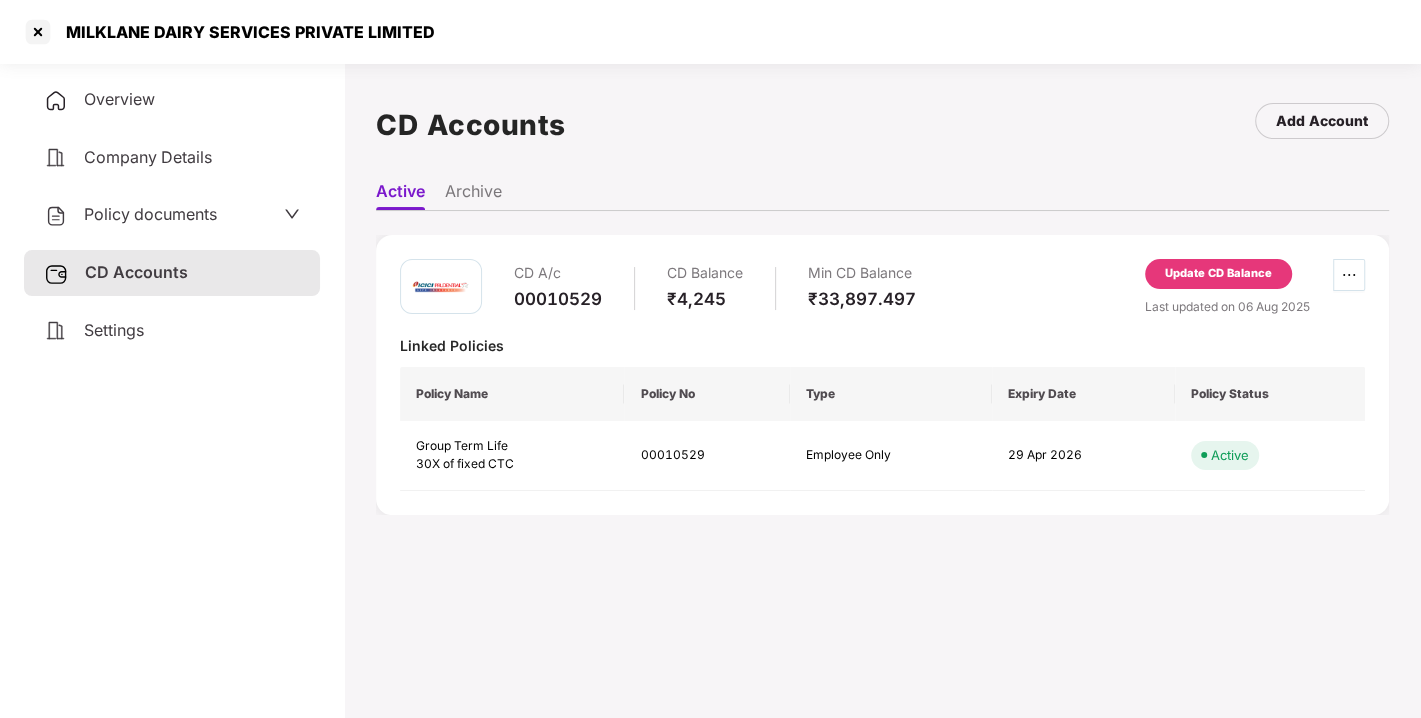 type 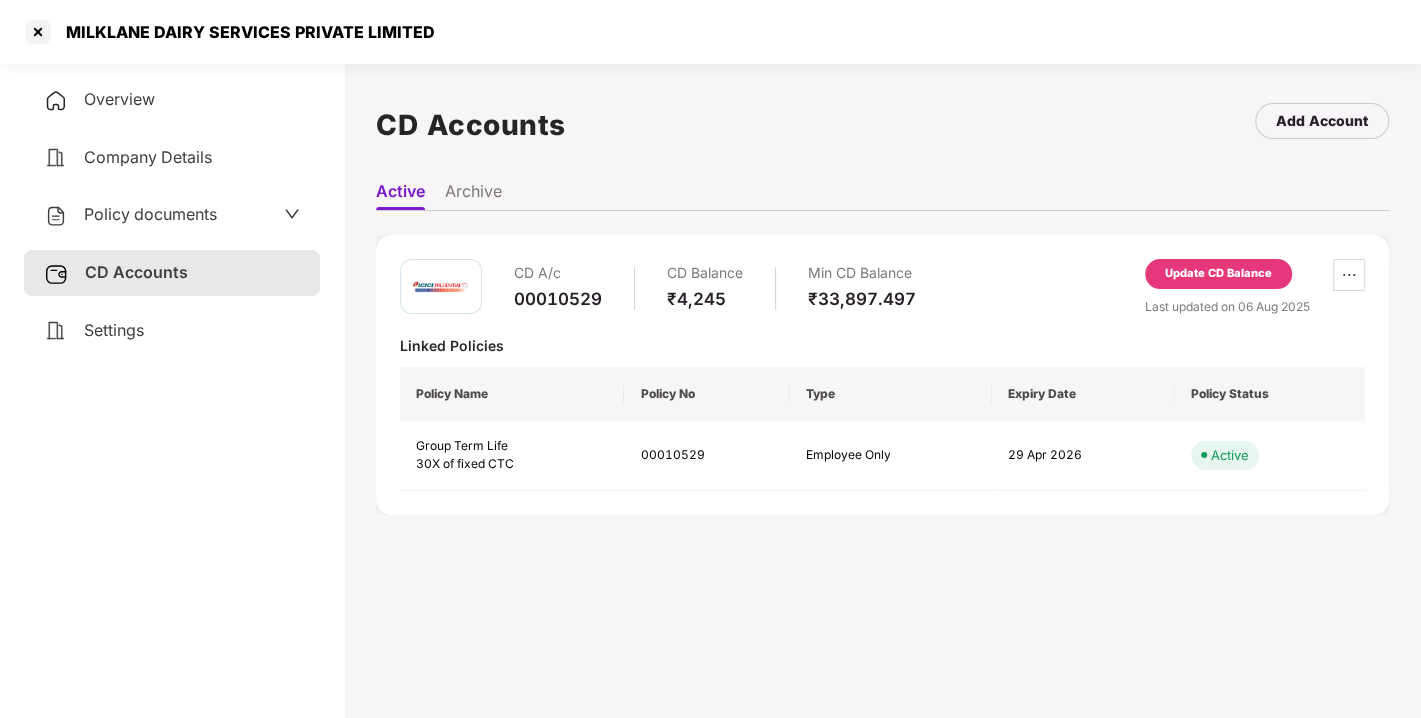 click on "Update CD Balance" at bounding box center [1218, 274] 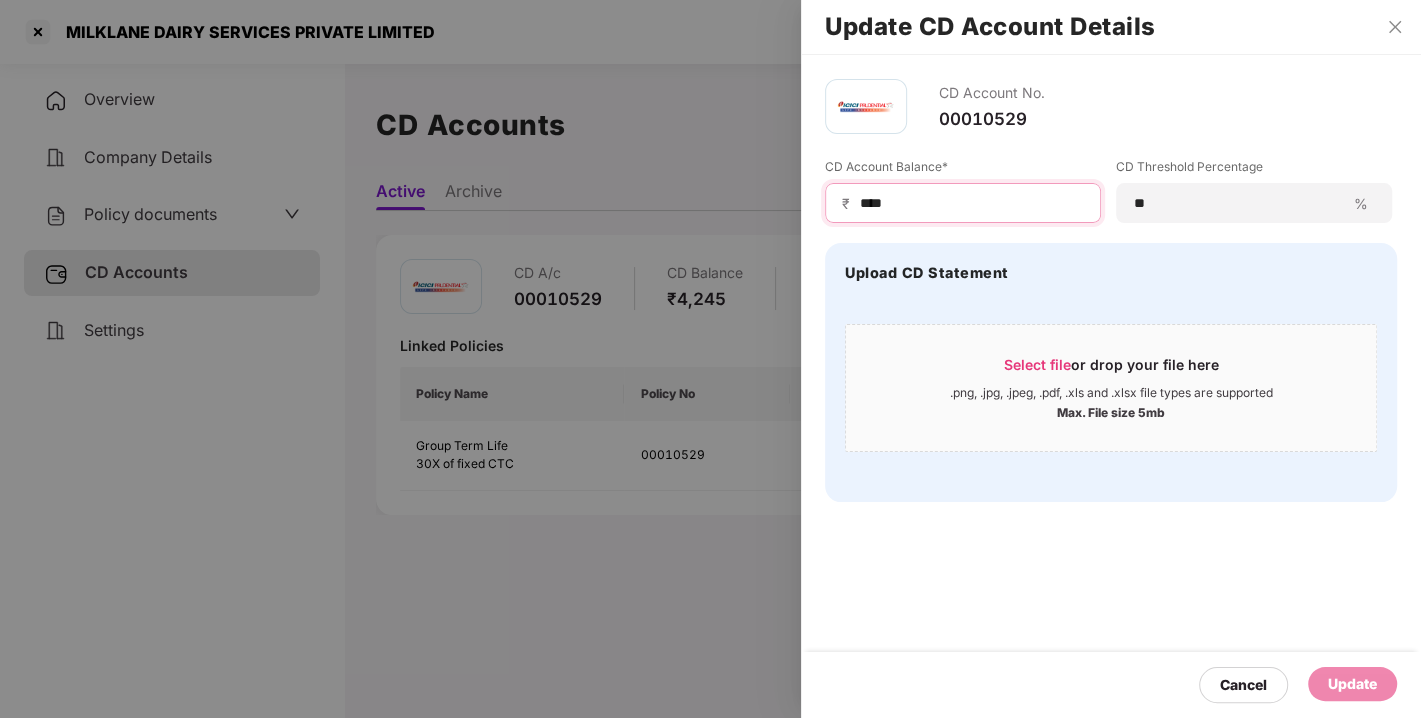 drag, startPoint x: 940, startPoint y: 202, endPoint x: 748, endPoint y: 209, distance: 192.12756 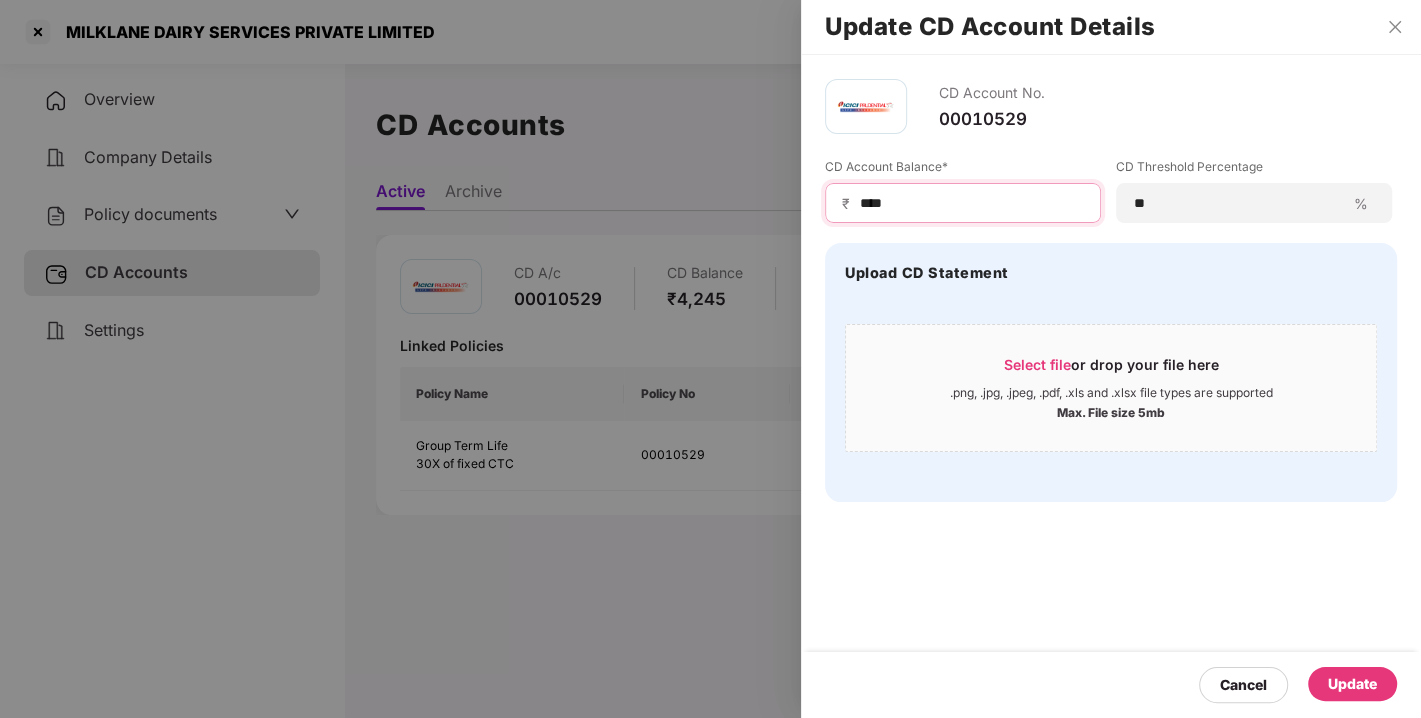 type on "****" 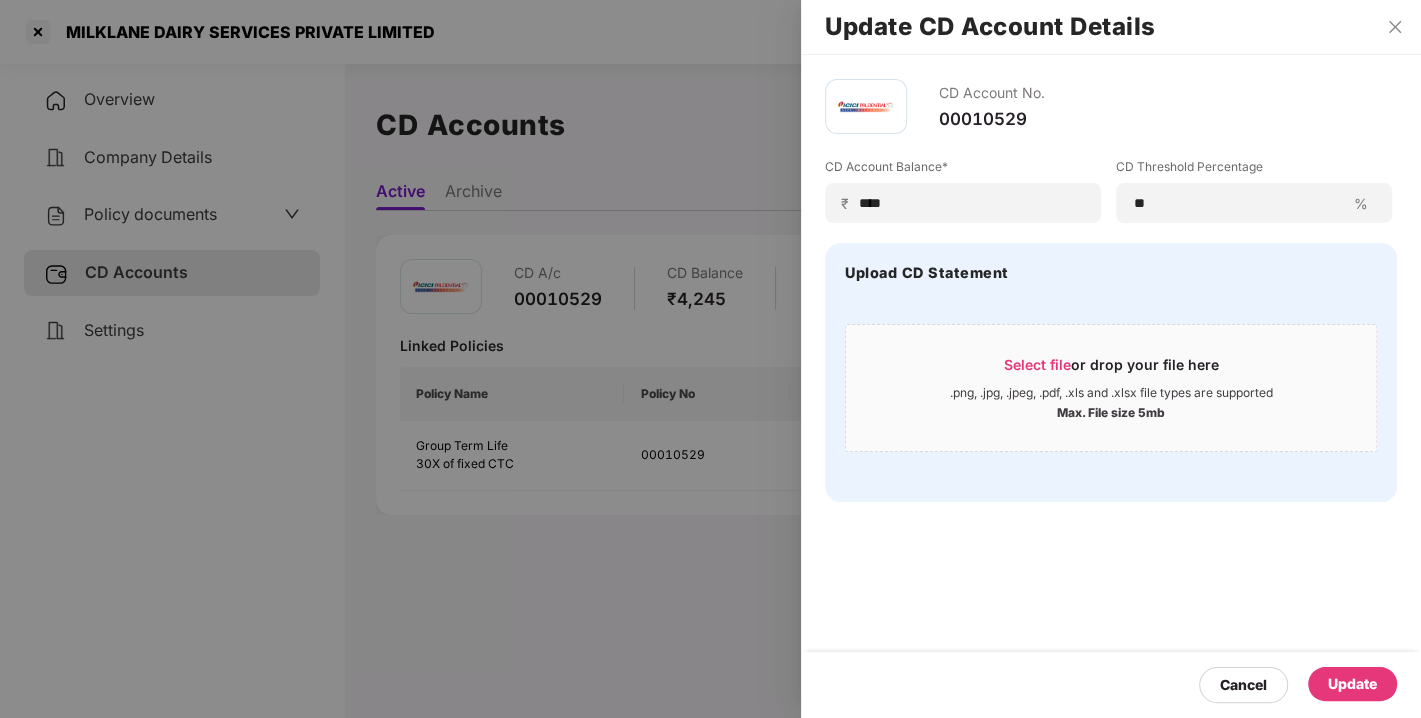 click on "Update" at bounding box center (1352, 684) 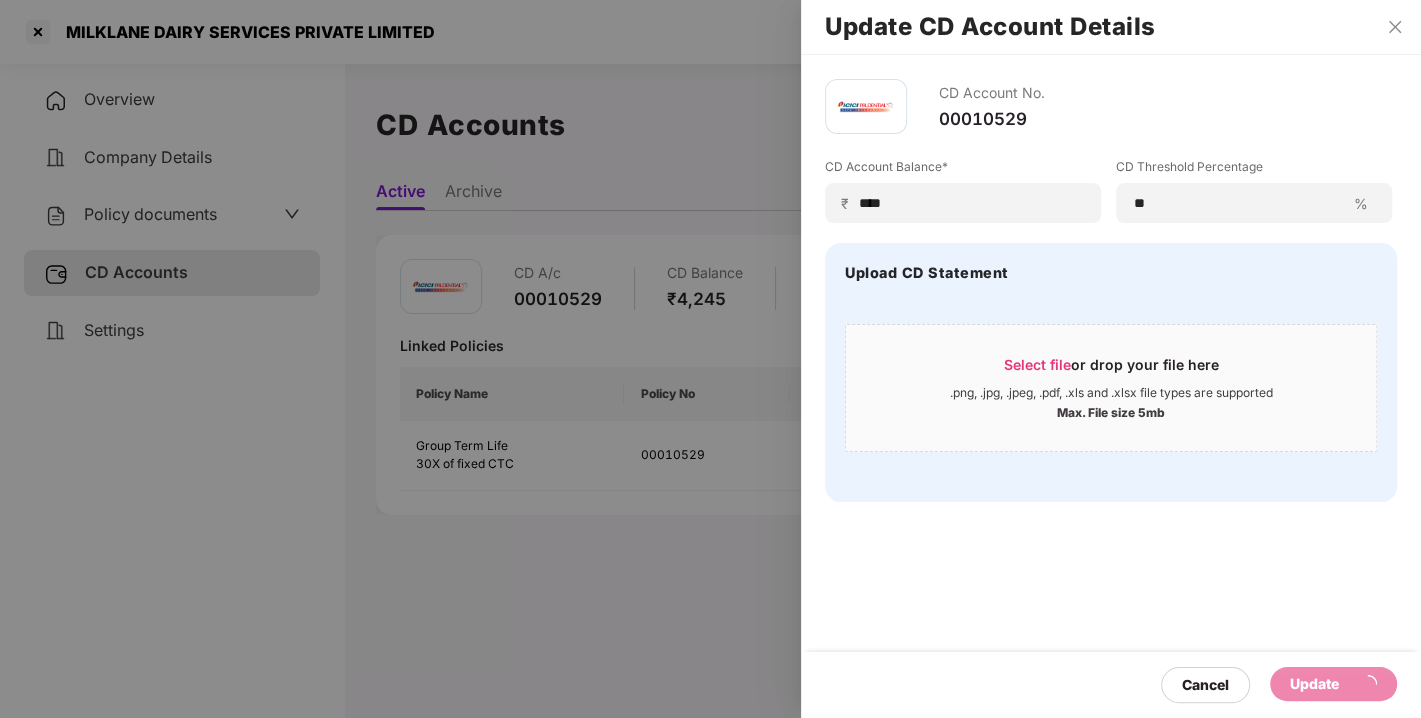 click on "Upload CD Statement Select file  or drop your file here .png, .jpg, .jpeg, .pdf, .xls and .xlsx file types are supported Max. File size 5mb" at bounding box center [1111, 372] 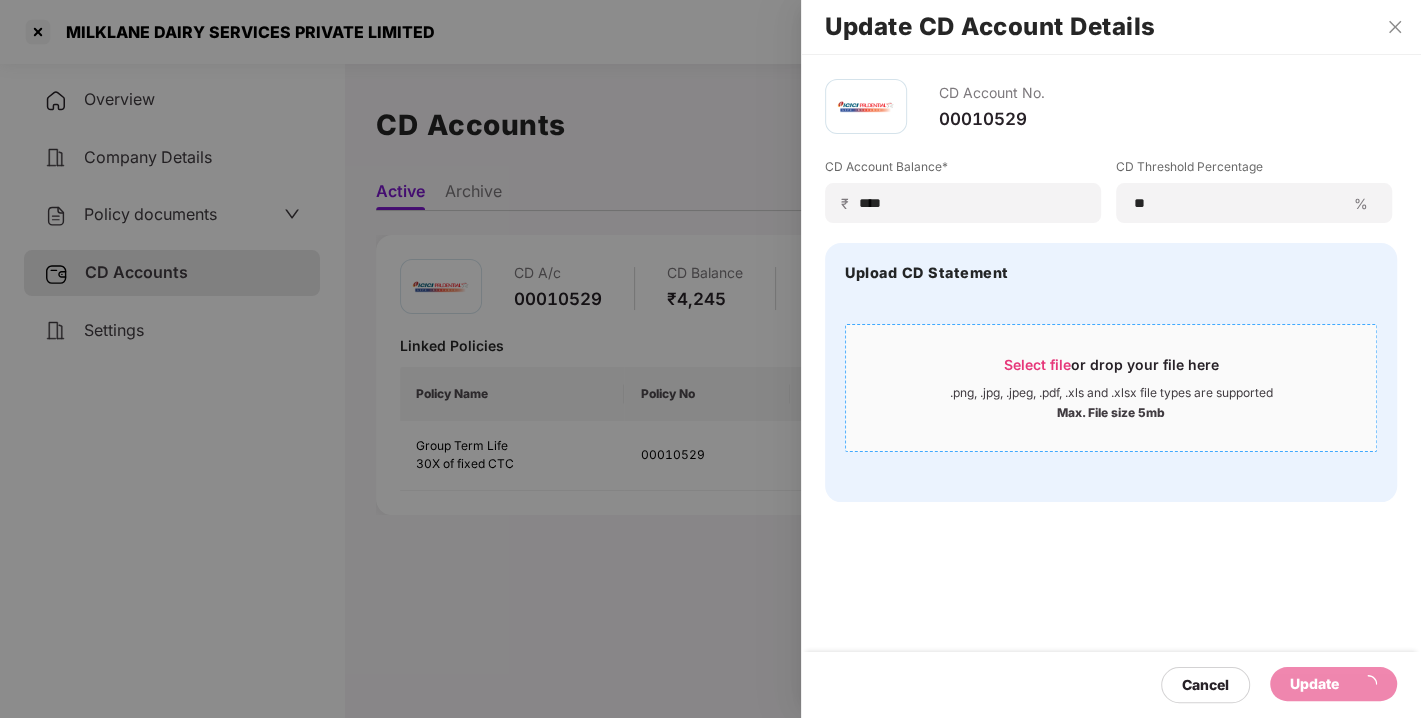 click on "Select file  or drop your file here .png, .jpg, .jpeg, .pdf, .xls and .xlsx file types are supported Max. File size 5mb" at bounding box center (1111, 388) 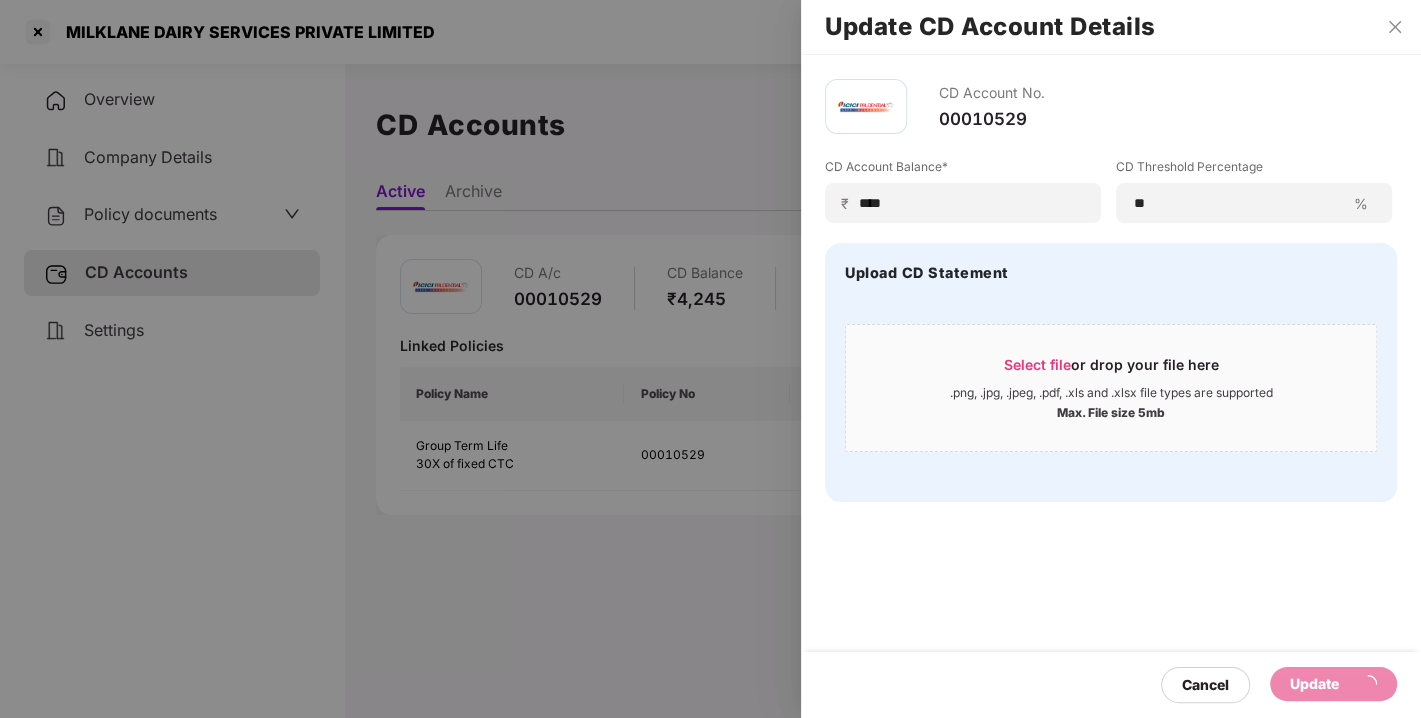 click on "CD Account No. [NUMBER] CD Account Balance* ₹ **** CD Threshold Percentage ** % Upload CD Statement Select file  or drop your file here .png, .jpg, .jpeg, .pdf, .xls and .xlsx file types are supported Max. File size 5mb" at bounding box center [1111, 290] 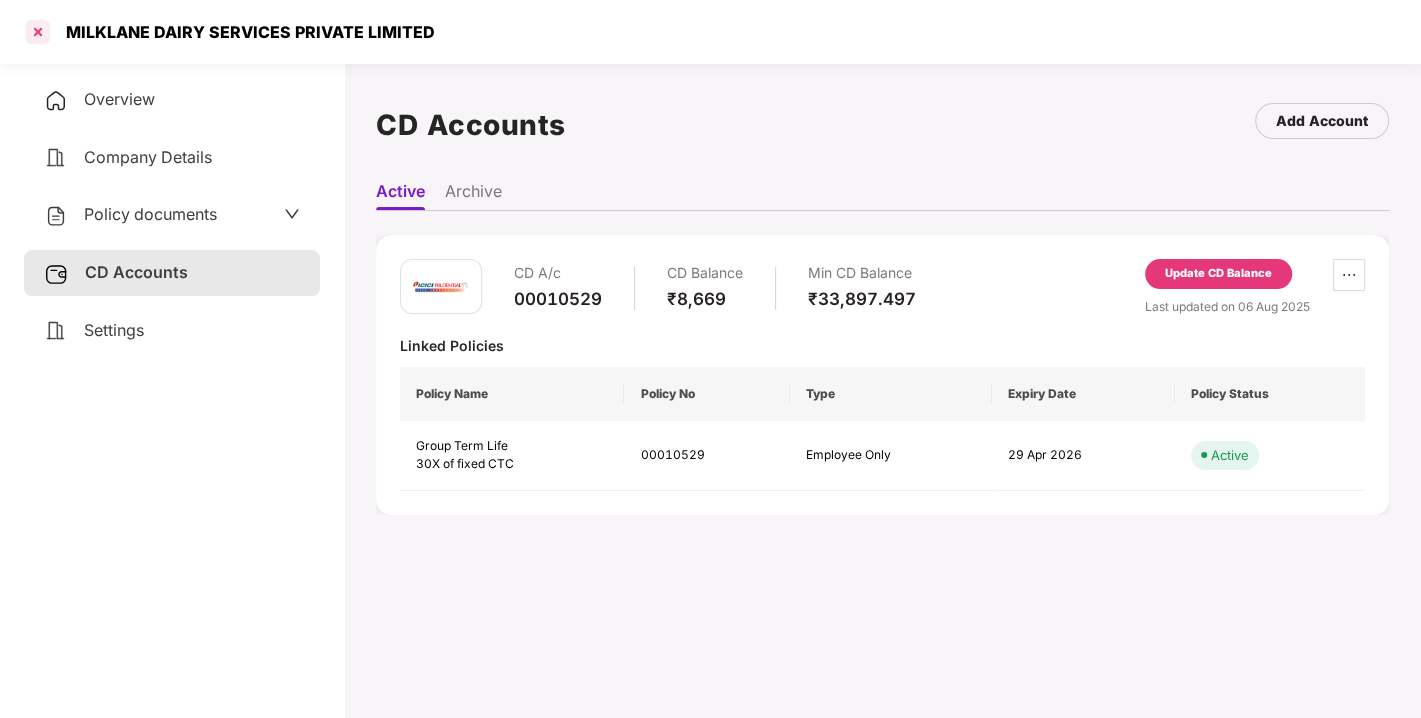 click at bounding box center (38, 32) 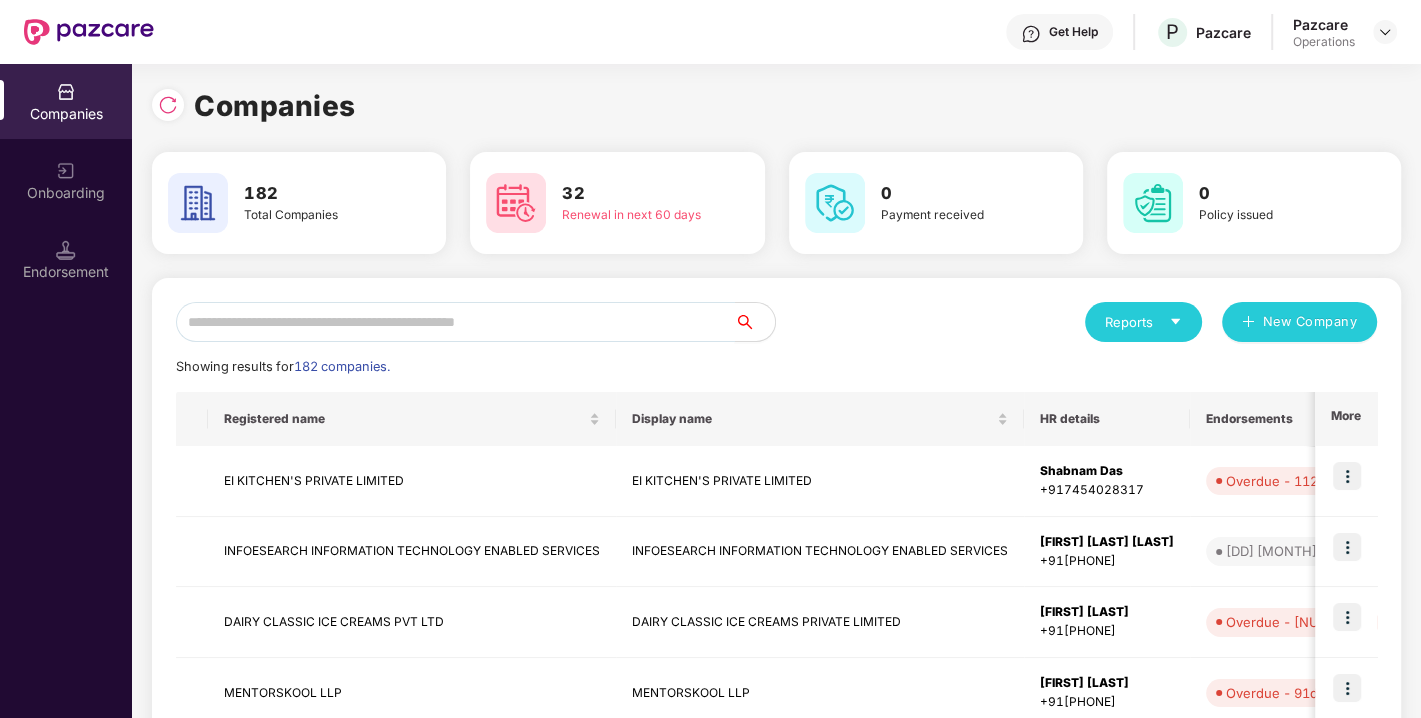 click at bounding box center [455, 322] 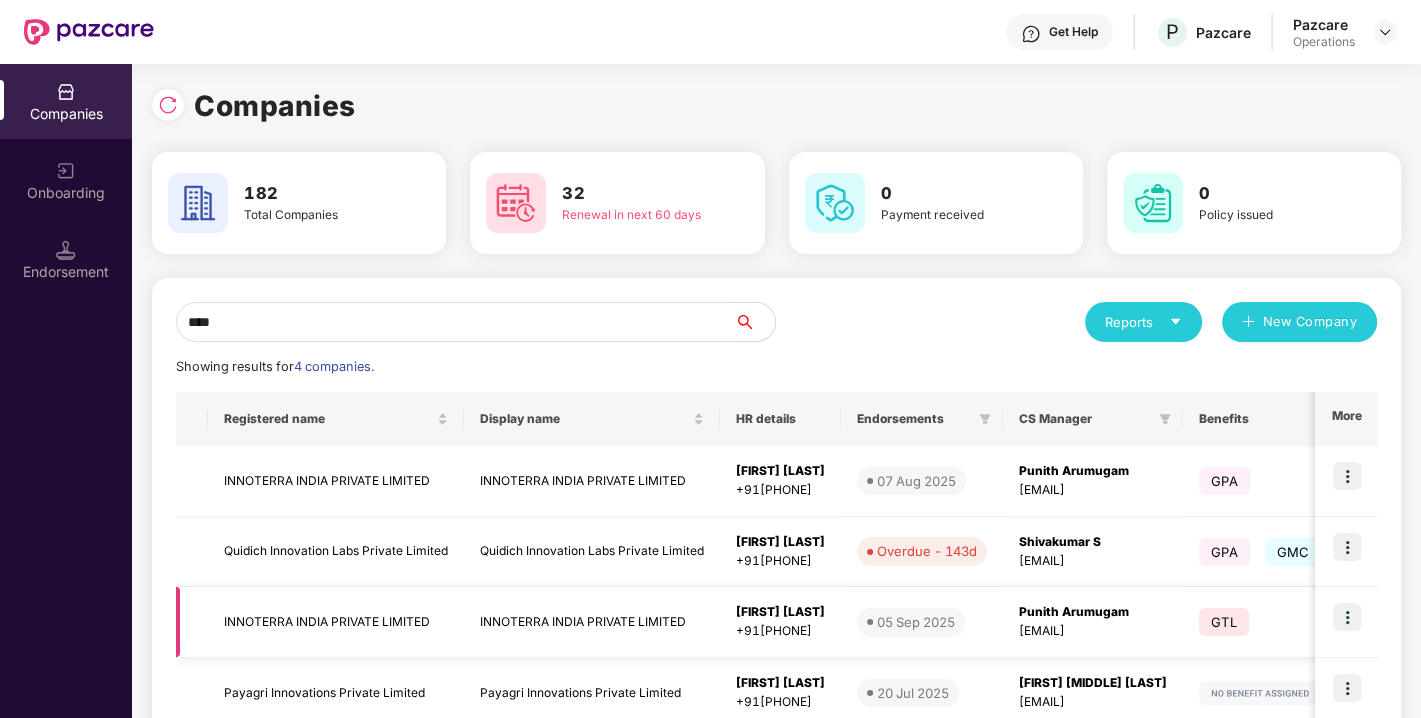type on "****" 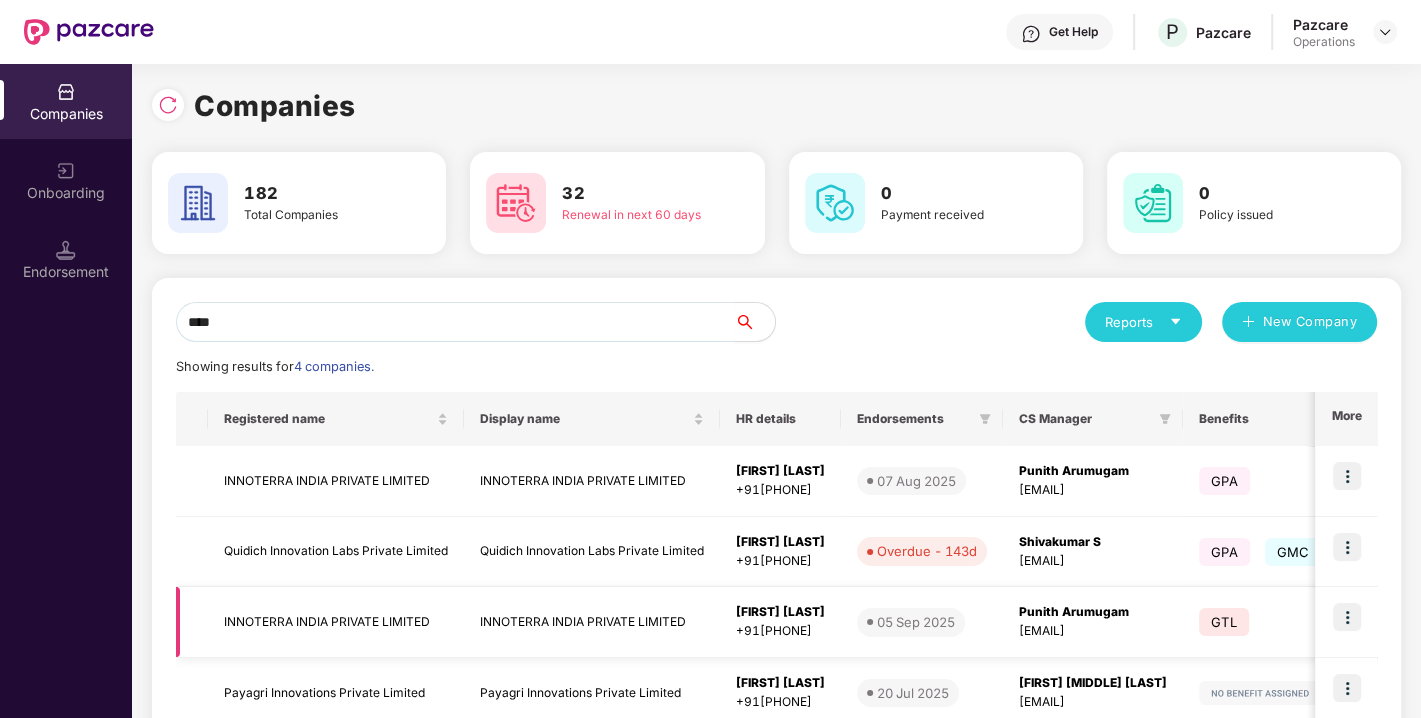 click at bounding box center [1347, 617] 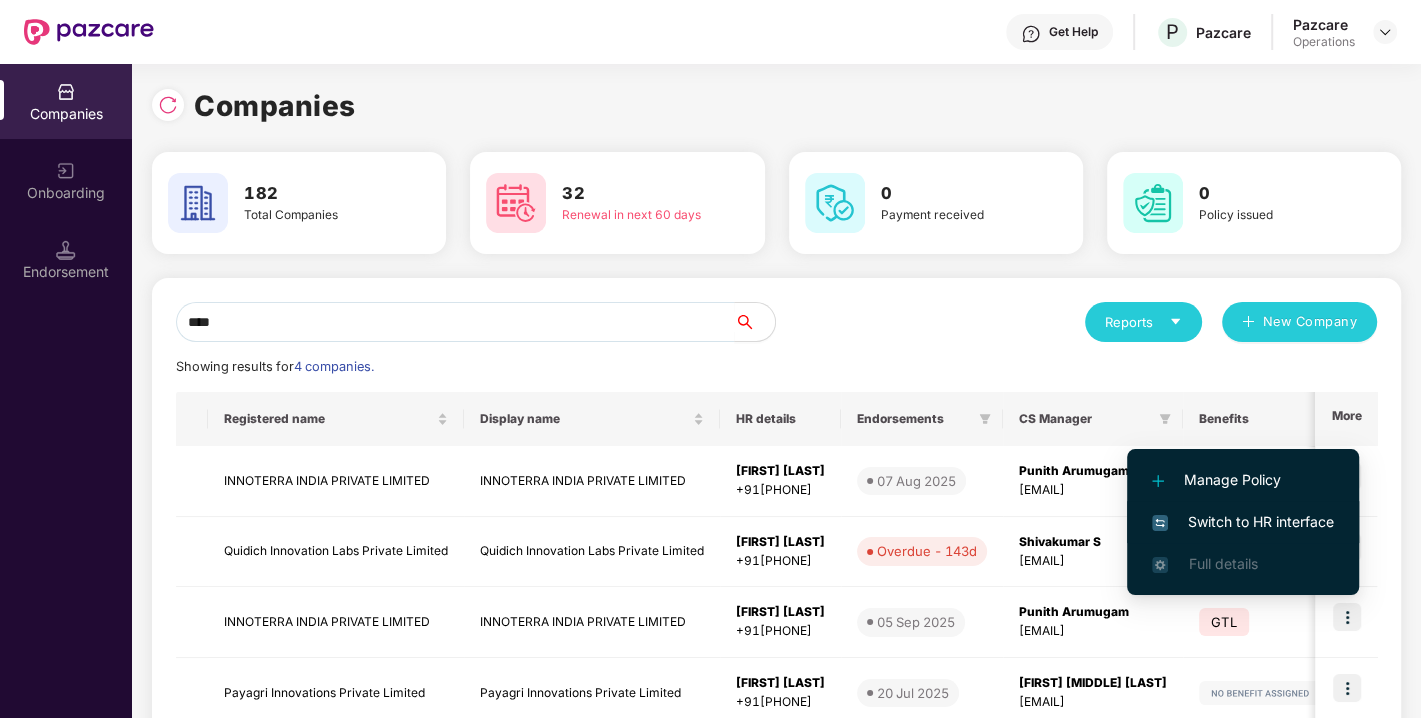 click on "Switch to HR interface" at bounding box center (1243, 522) 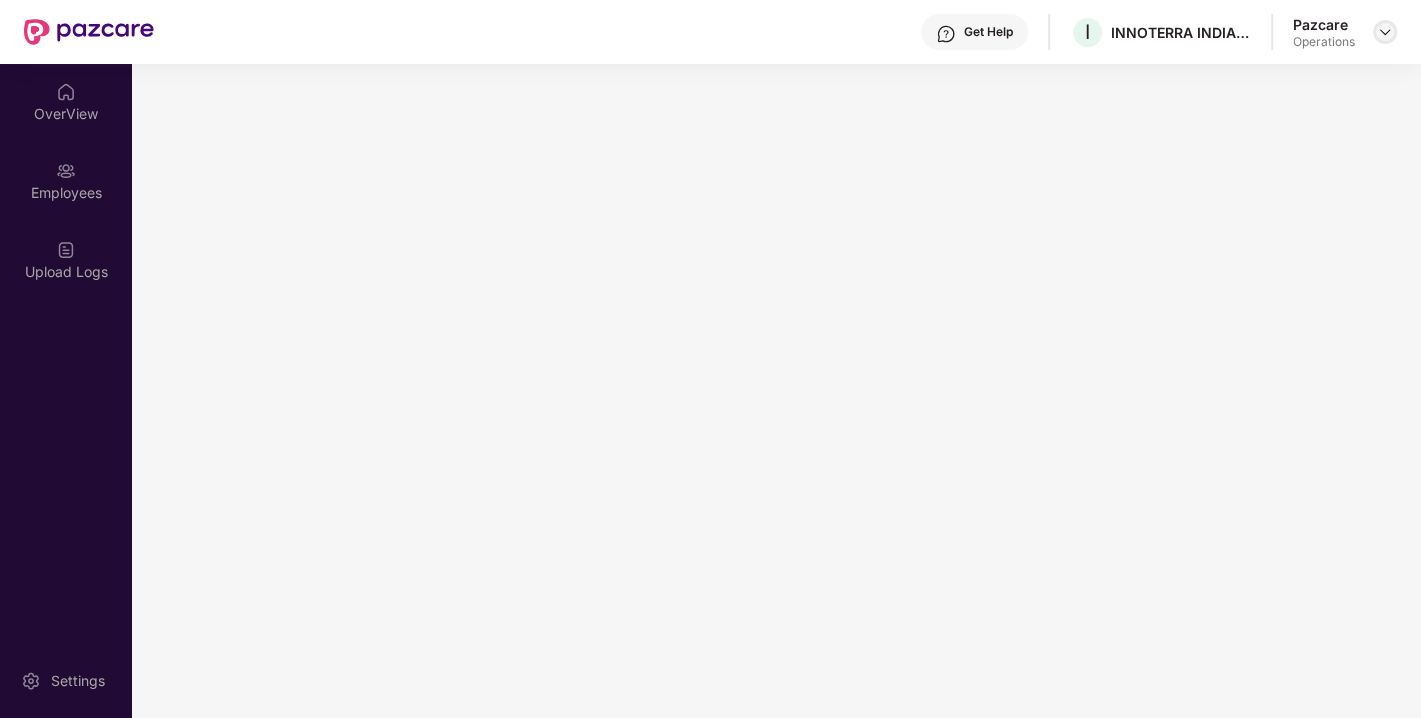 click at bounding box center [1385, 32] 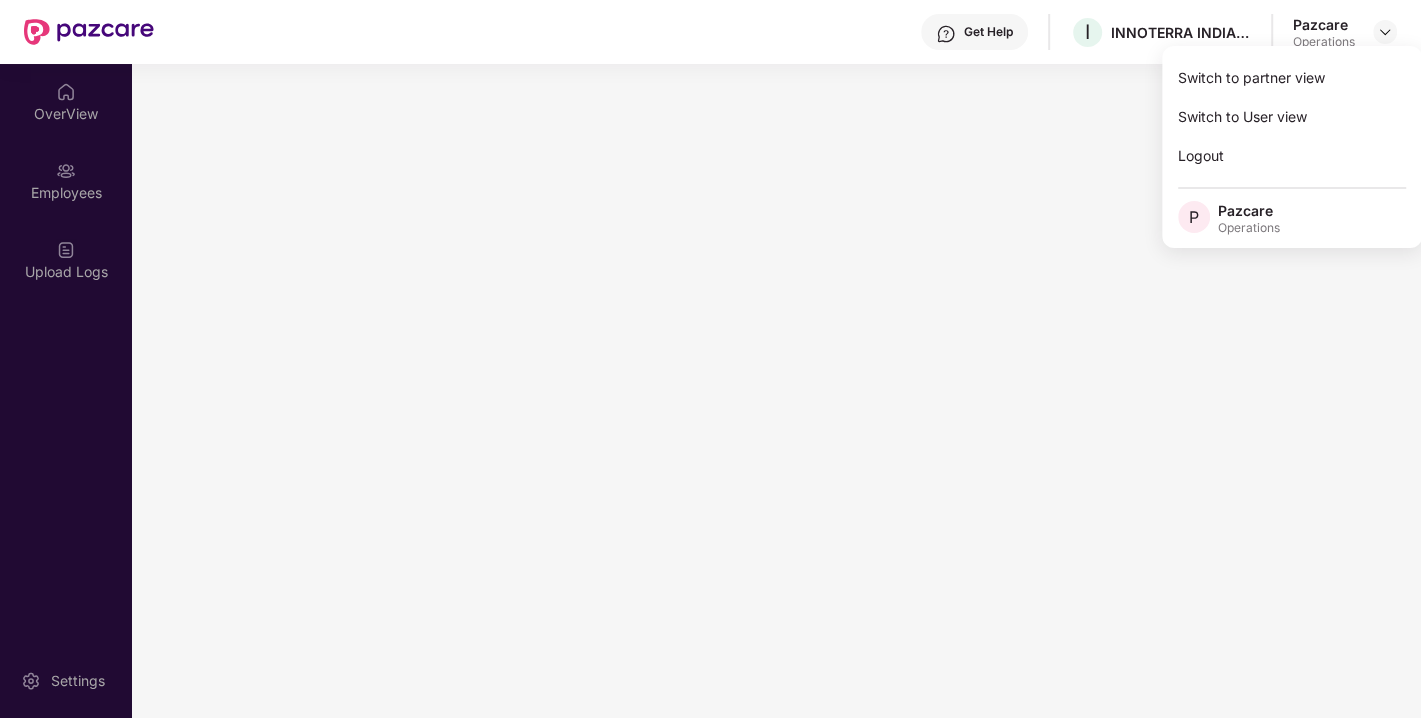 click at bounding box center [776, 391] 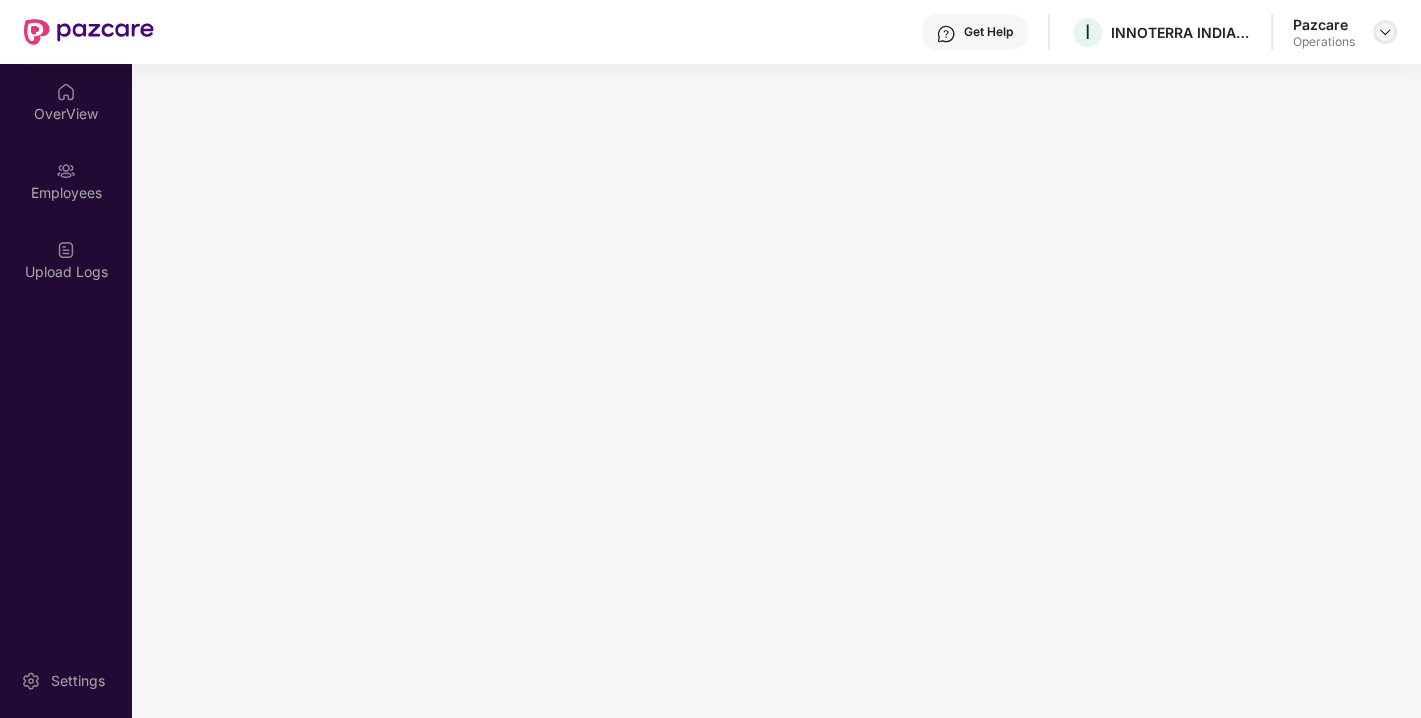 click at bounding box center (1385, 32) 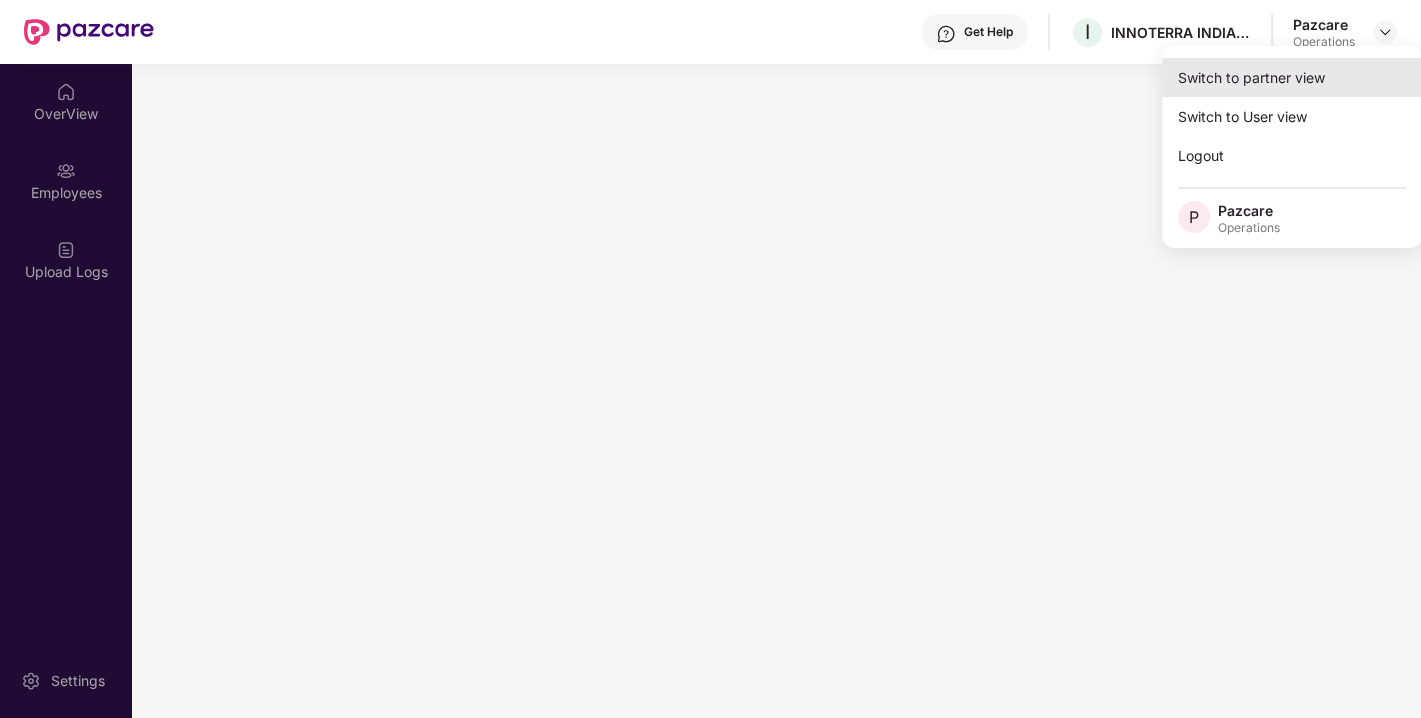 click on "Switch to partner view" at bounding box center [1292, 77] 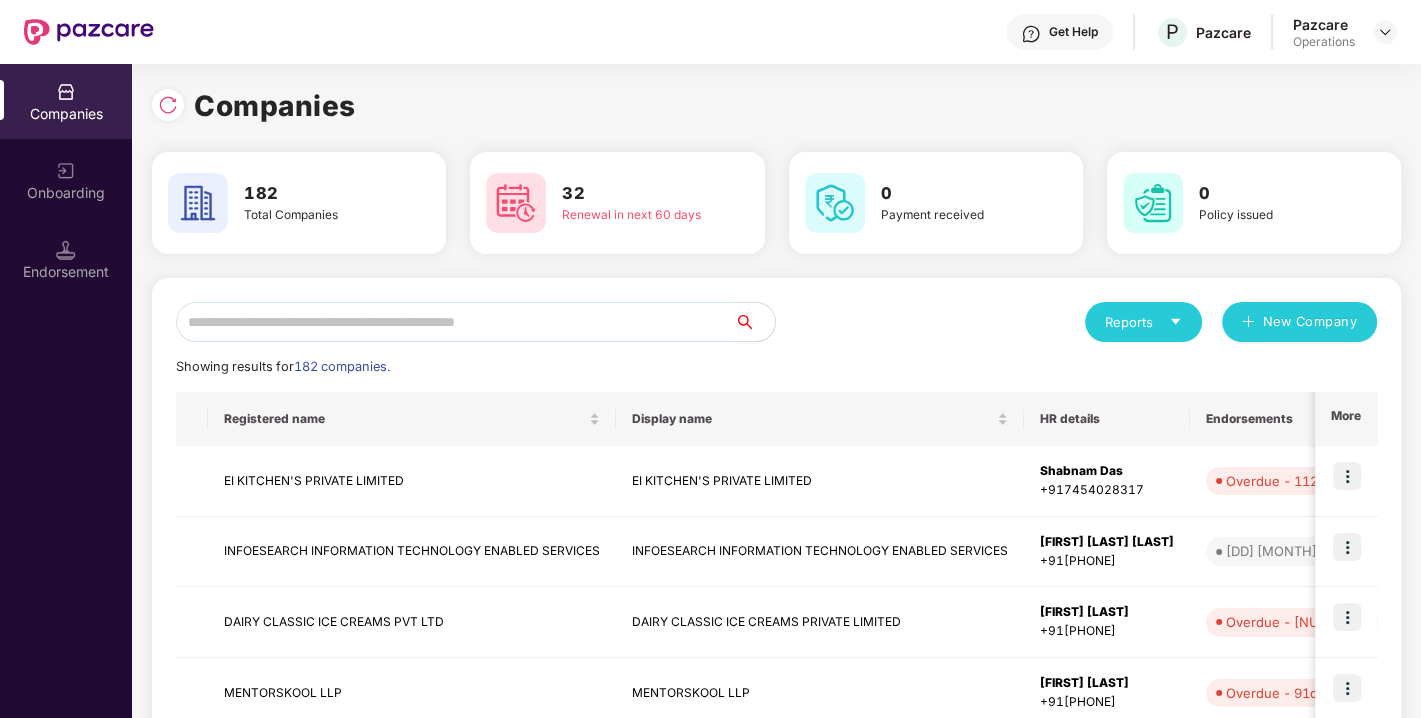 click at bounding box center (455, 322) 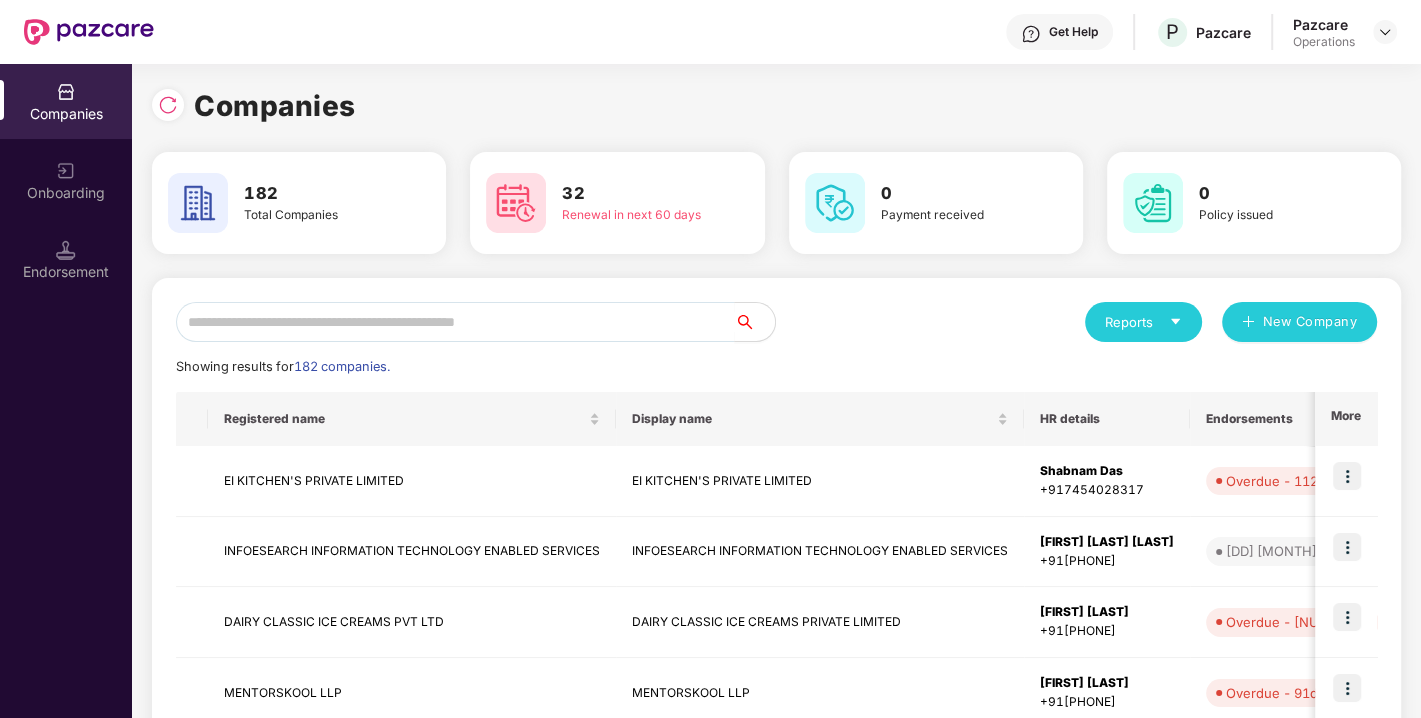 click on "Reports  New Company Showing results for  [NUMBER] companies. Registered name Display name HR details Endorsements CS Manager Benefits Earliest Renewal Issues Total Premium More                       [COMPANY] [COMPANY] [FIRST] [LAST] +91[PHONE] Overdue - [NUMBER]d [FIRST] [LAST] [EMAIL] GMC [DATE] [MONTH] [YEAR] 0 [CURRENCY][NUMBER] [COMPANY] [COMPANY] [FIRST] [LAST] +91[PHONE] [DATE] [MONTH] [YEAR] [FIRST] [LAST] [EMAIL] GPA GMC [DATE] [MONTH] [YEAR] 0 [CURRENCY][NUMBER] [COMPANY] [COMPANY] [FIRST] [LAST] [FIRST] [LAST] +91[PHONE] Overdue - [NUMBER]d [FIRST] [LAST] [EMAIL] GPA [DATE] [MONTH] [YEAR] 0 [CURRENCY][NUMBER] [COMPANY] [COMPANY] [FIRST] [LAST] [FIRST] [LAST] [EMAIL] GPA GMC [DATE] [MONTH] [YEAR] 0 [CURRENCY][NUMBER]" at bounding box center [776, 763] 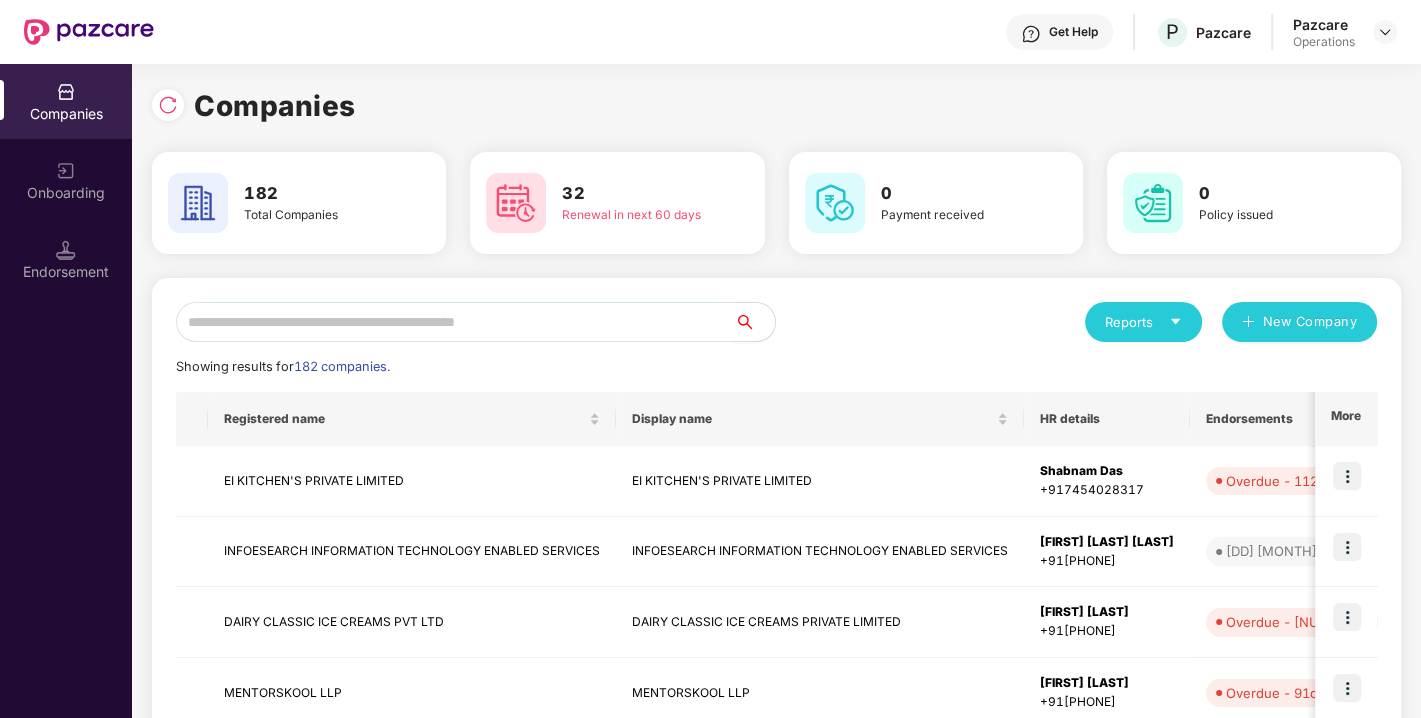 click at bounding box center [455, 322] 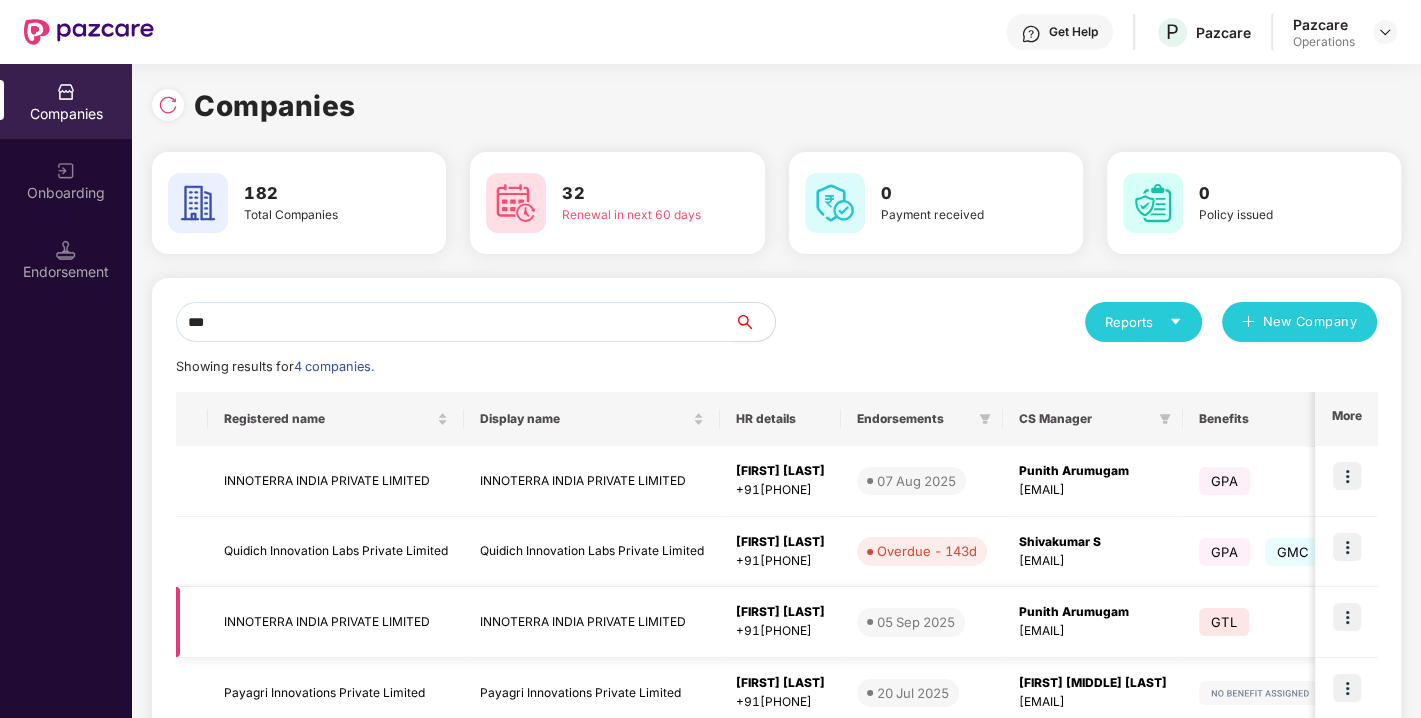 type on "***" 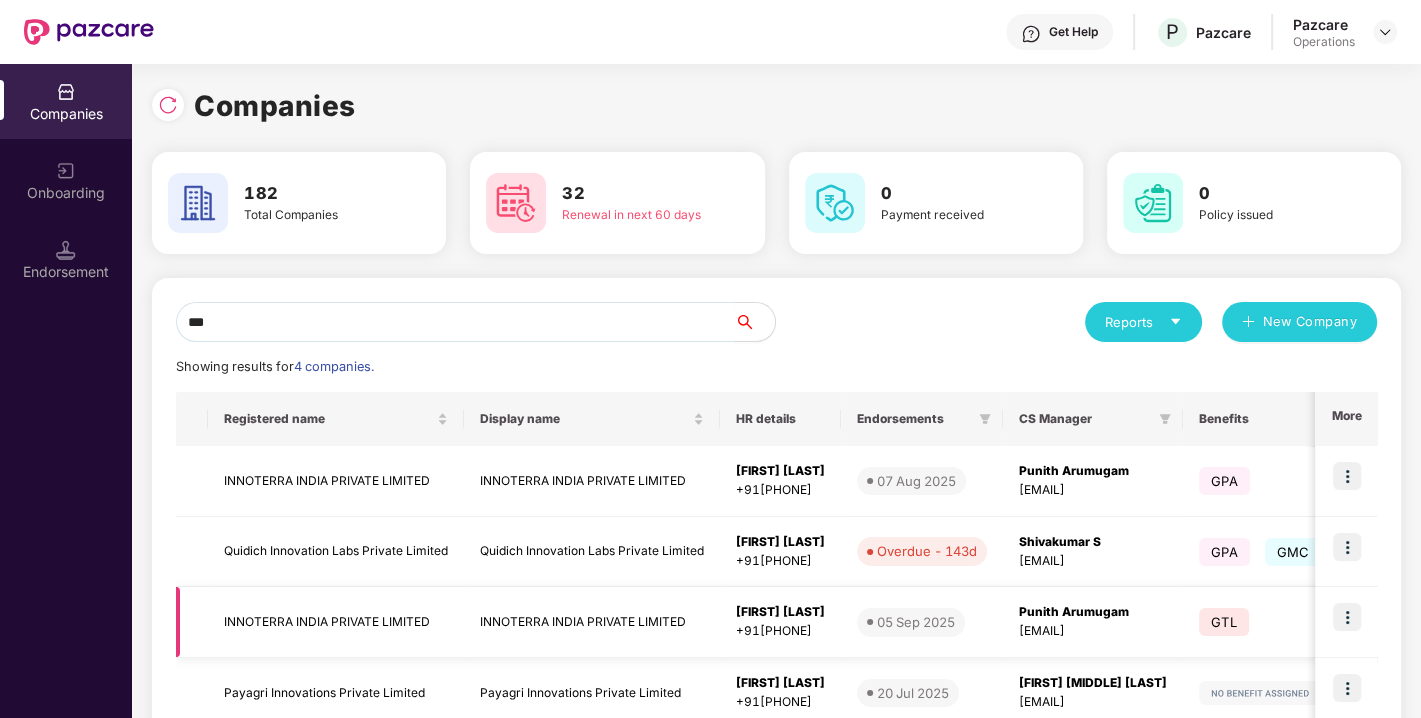 click at bounding box center (1347, 617) 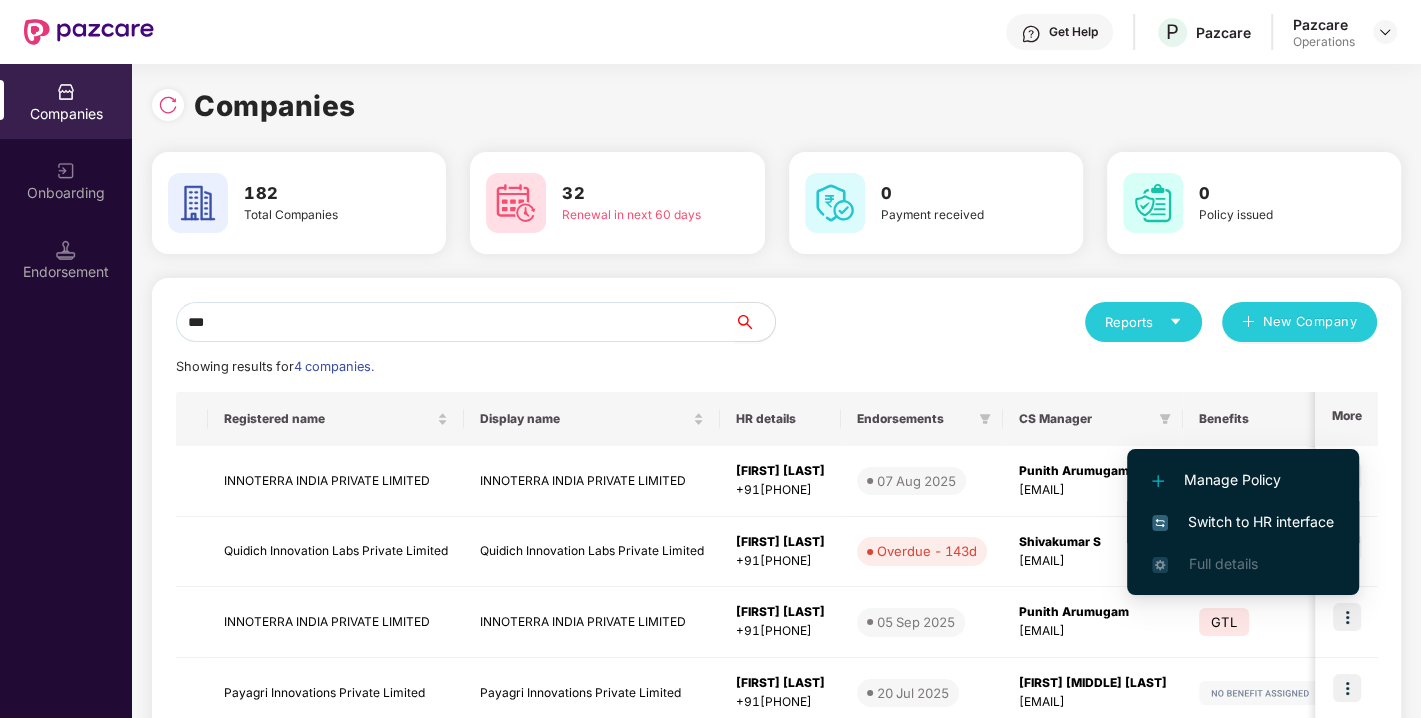 click on "Switch to HR interface" at bounding box center (1243, 522) 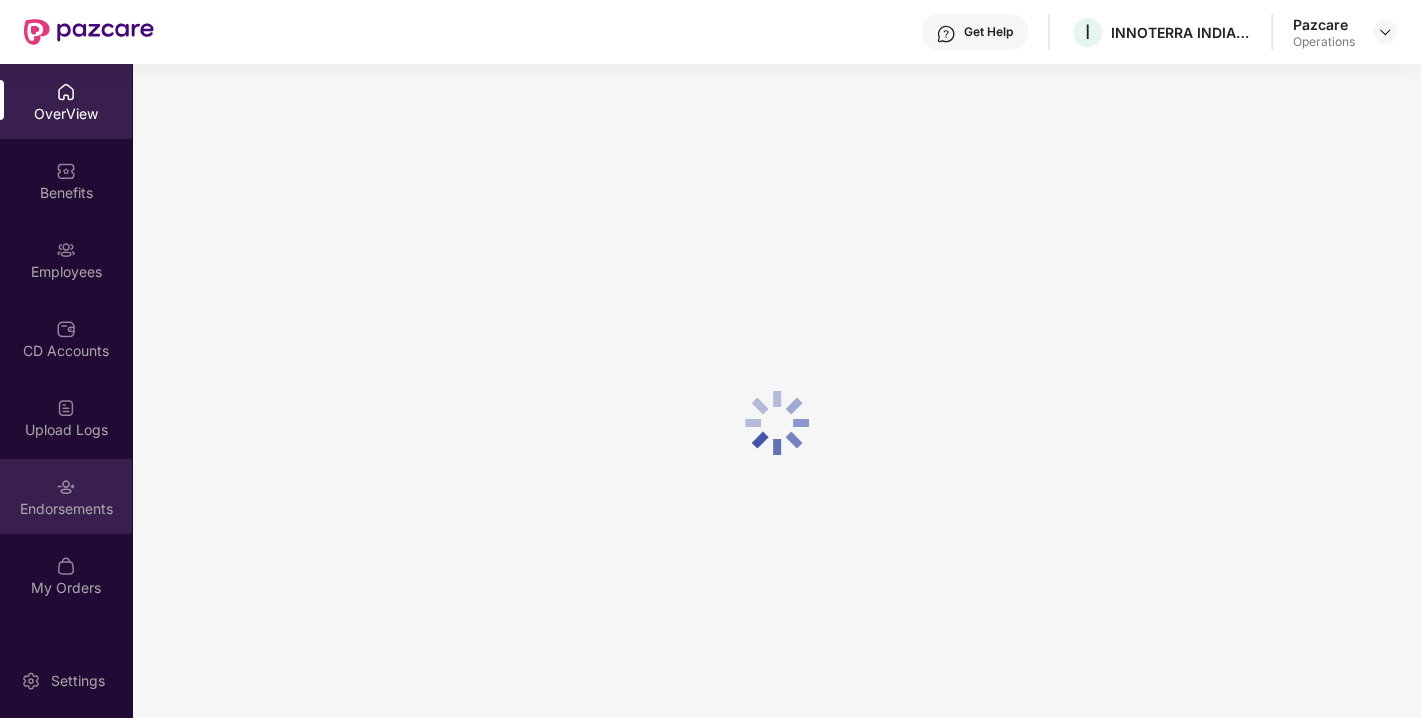 click on "Endorsements" at bounding box center [66, 509] 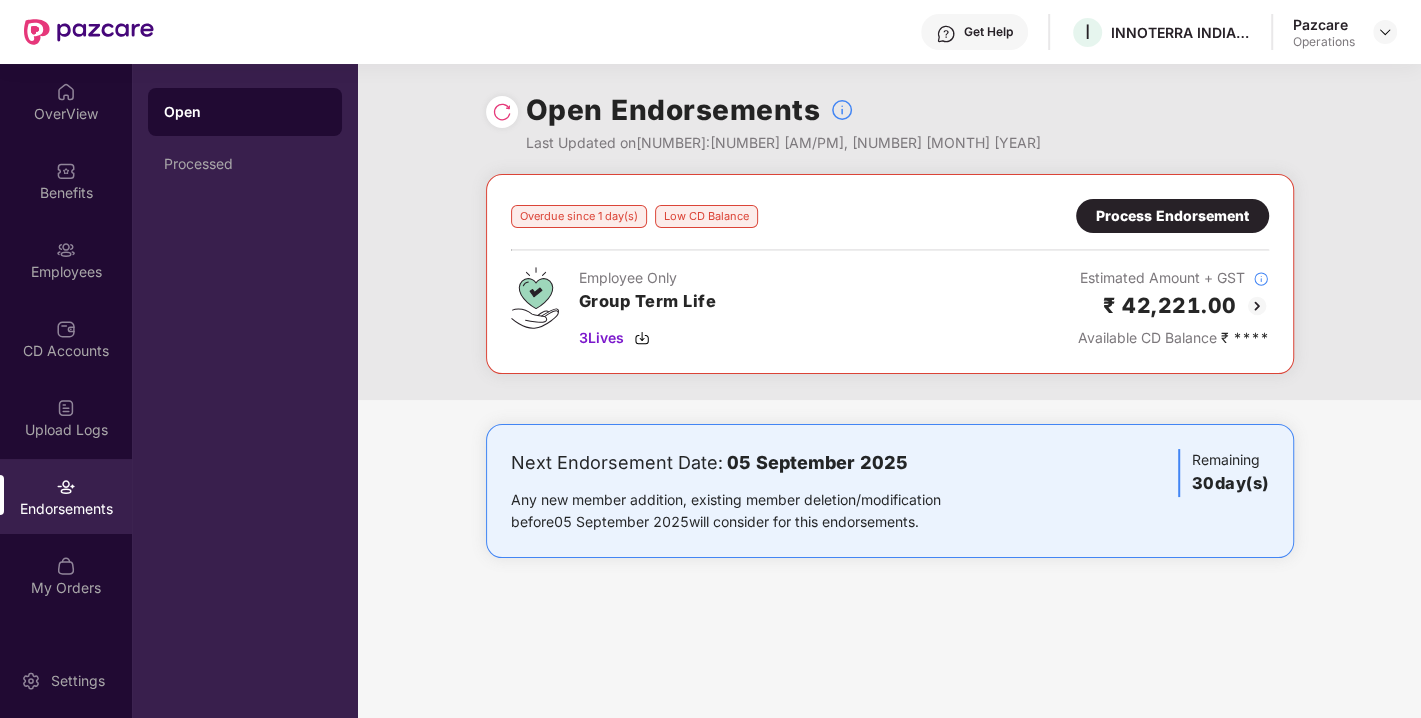click at bounding box center [1257, 306] 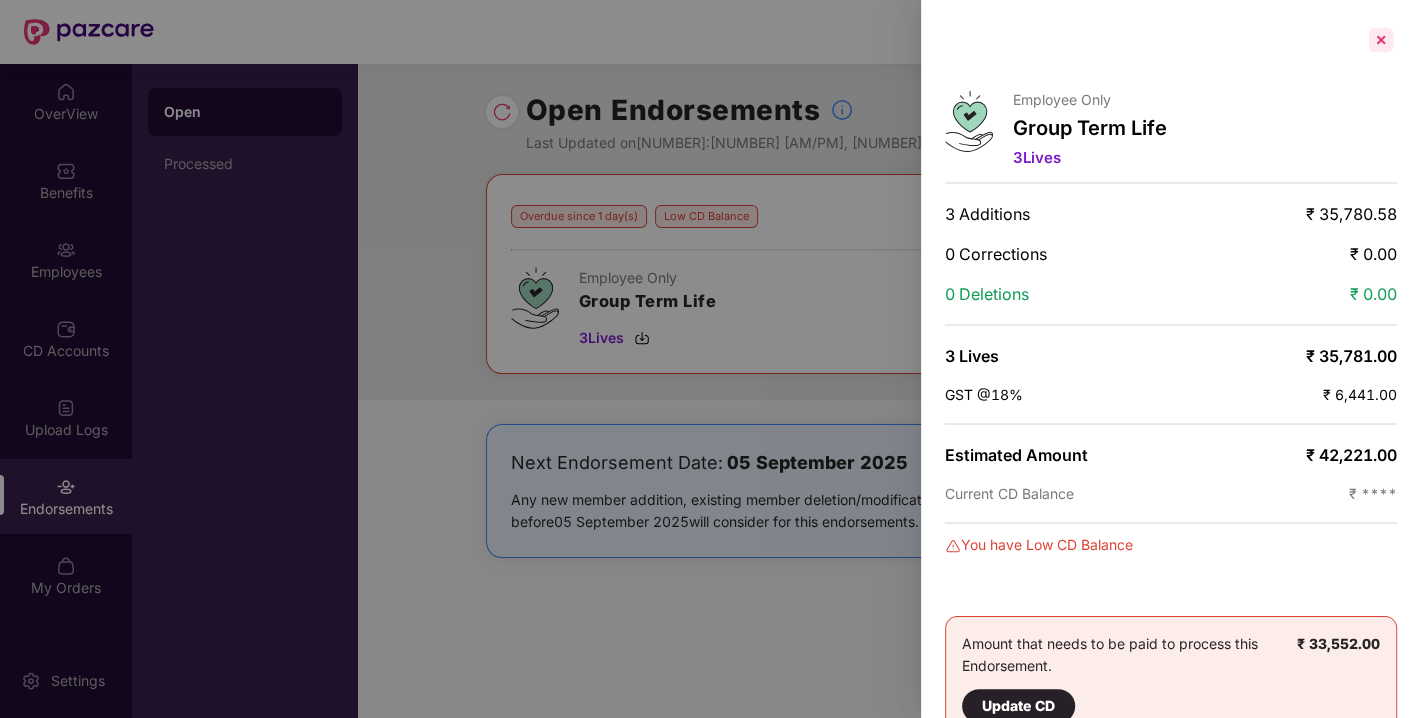 click at bounding box center [1381, 40] 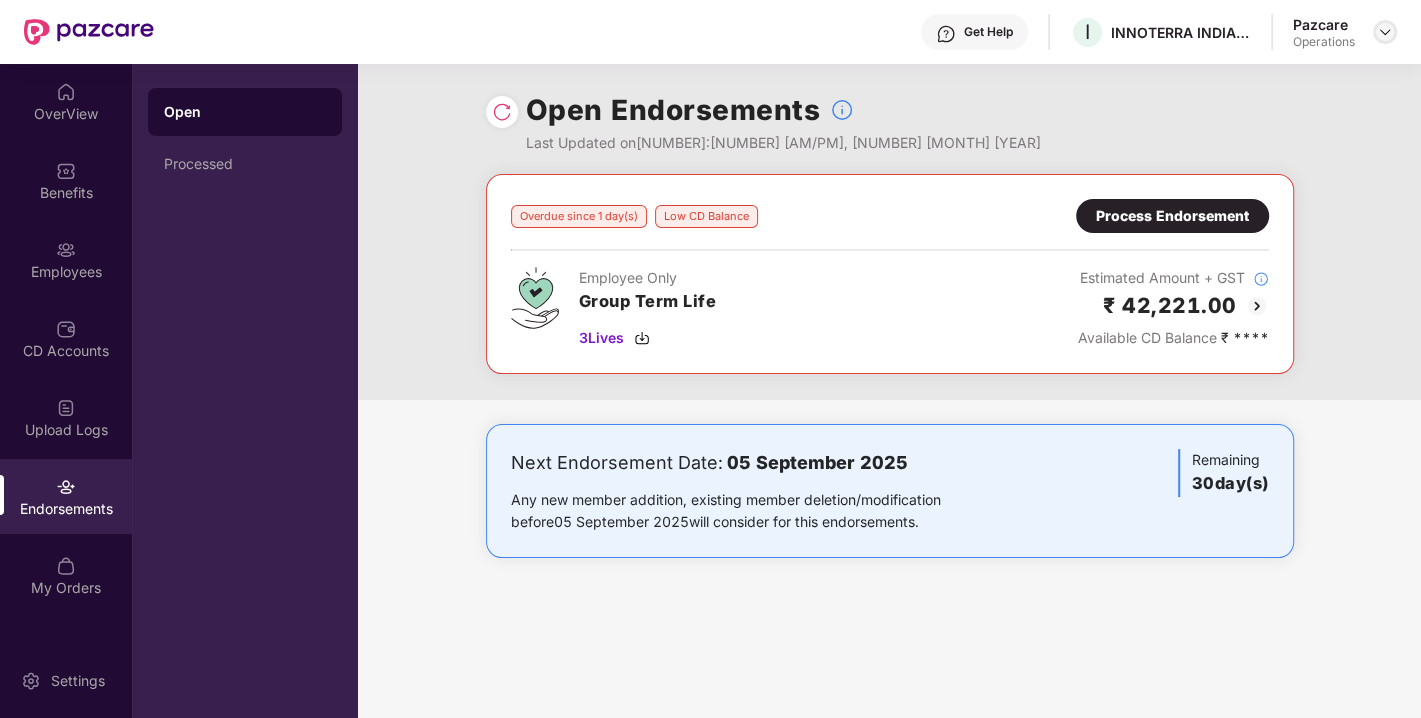 click at bounding box center (1385, 32) 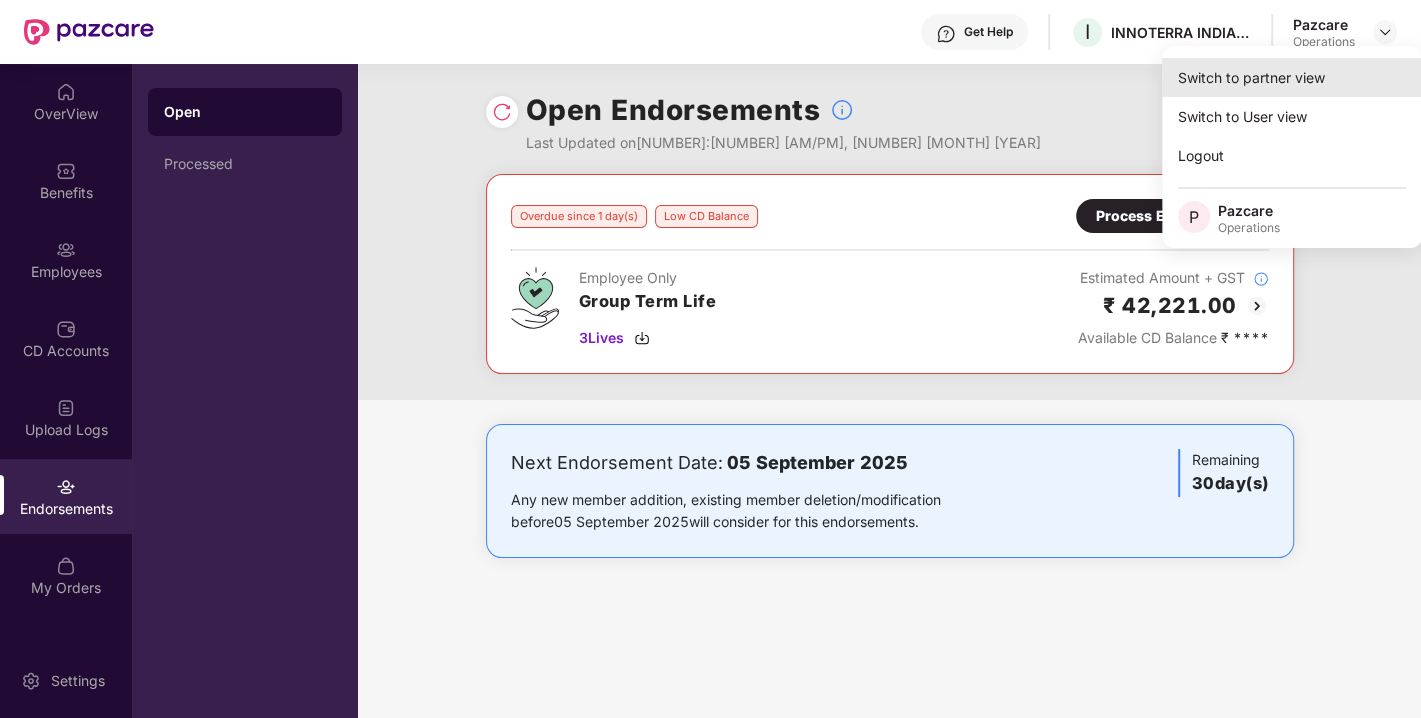 click on "Switch to partner view" at bounding box center [1292, 77] 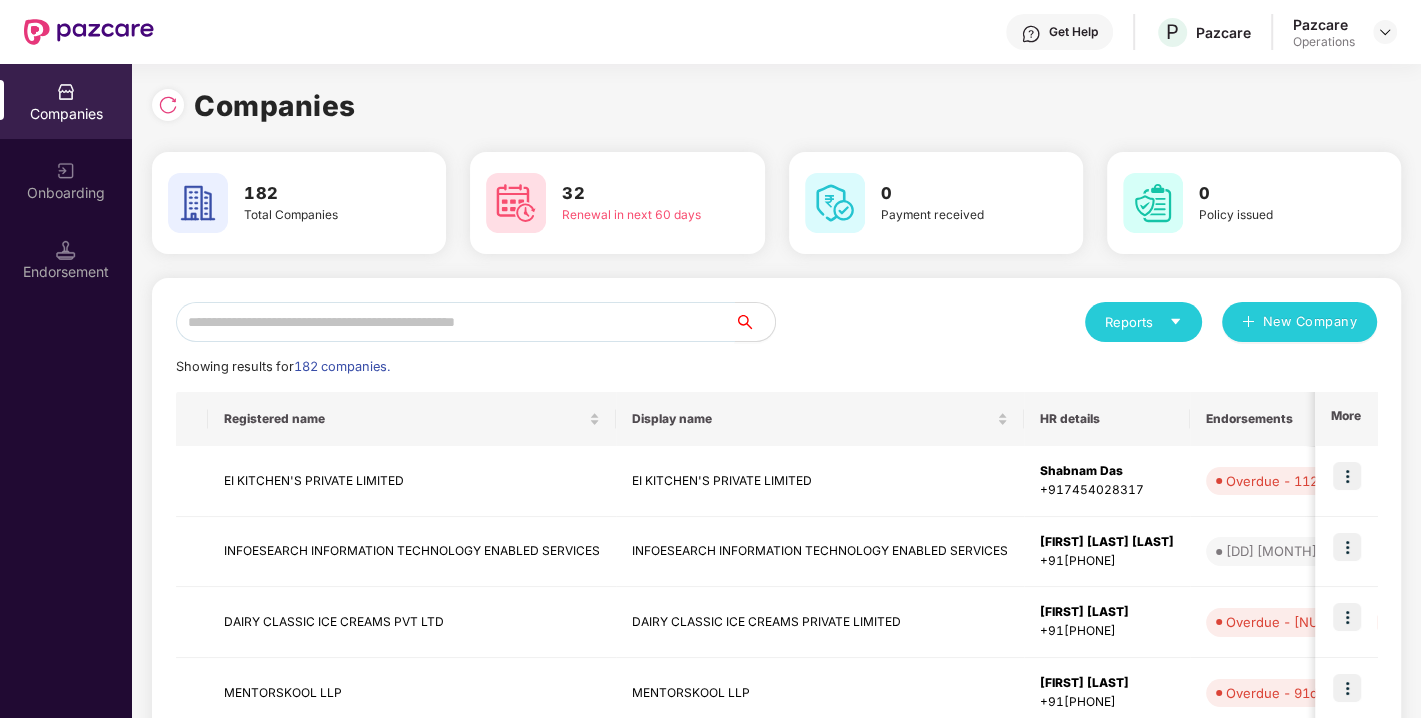 click at bounding box center [455, 322] 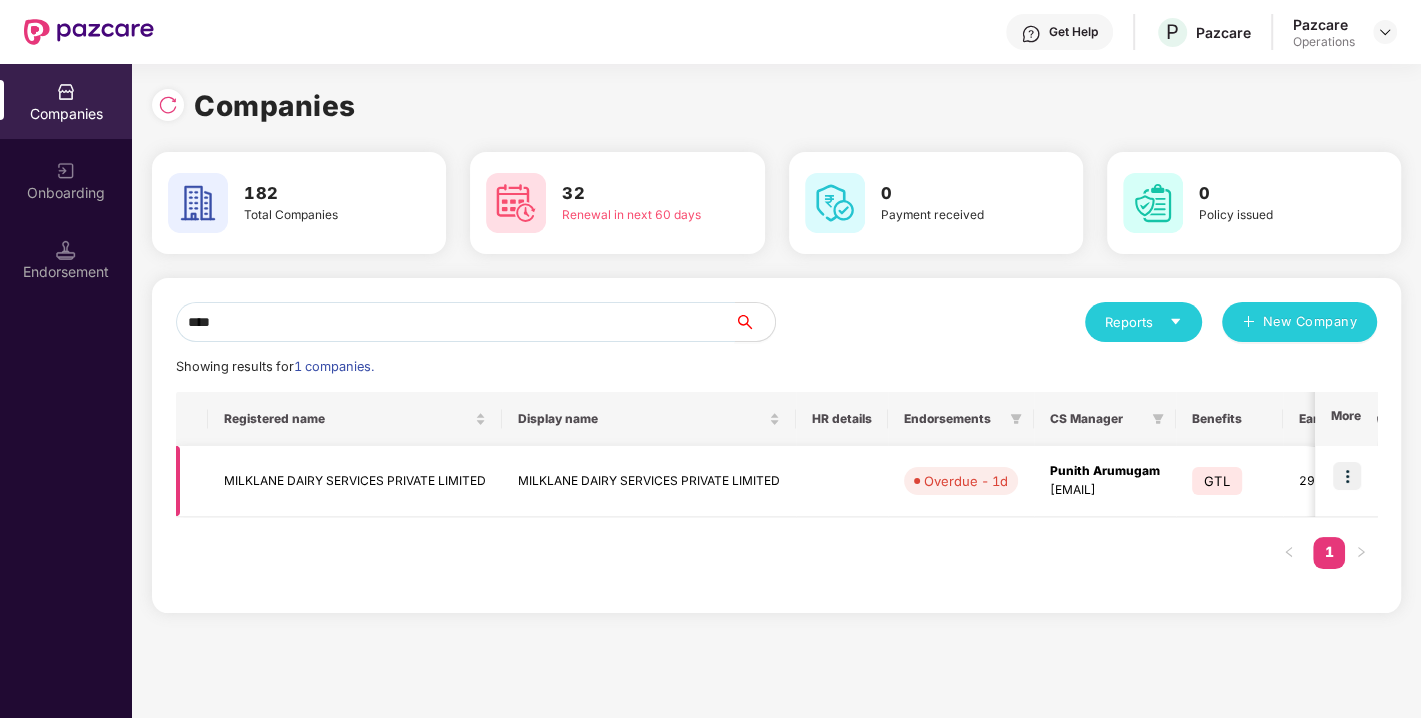 type on "****" 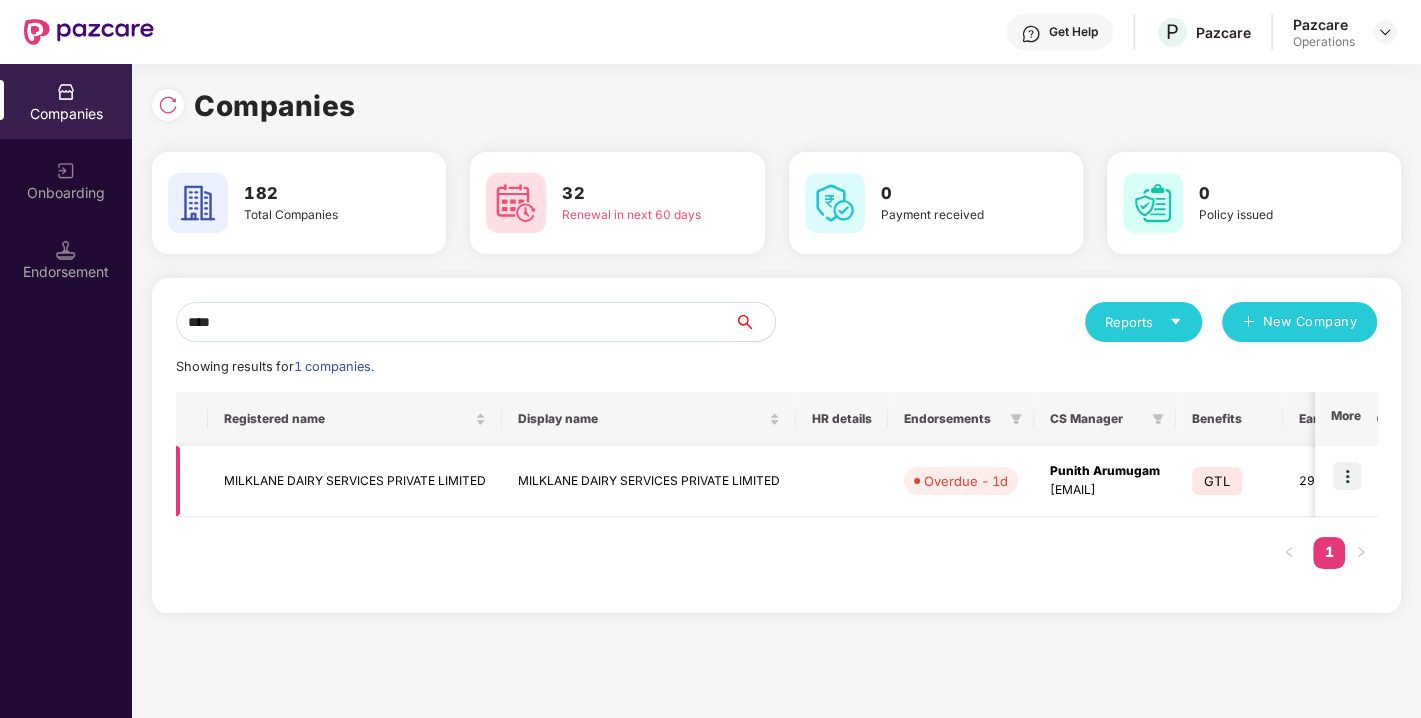 click at bounding box center [1347, 476] 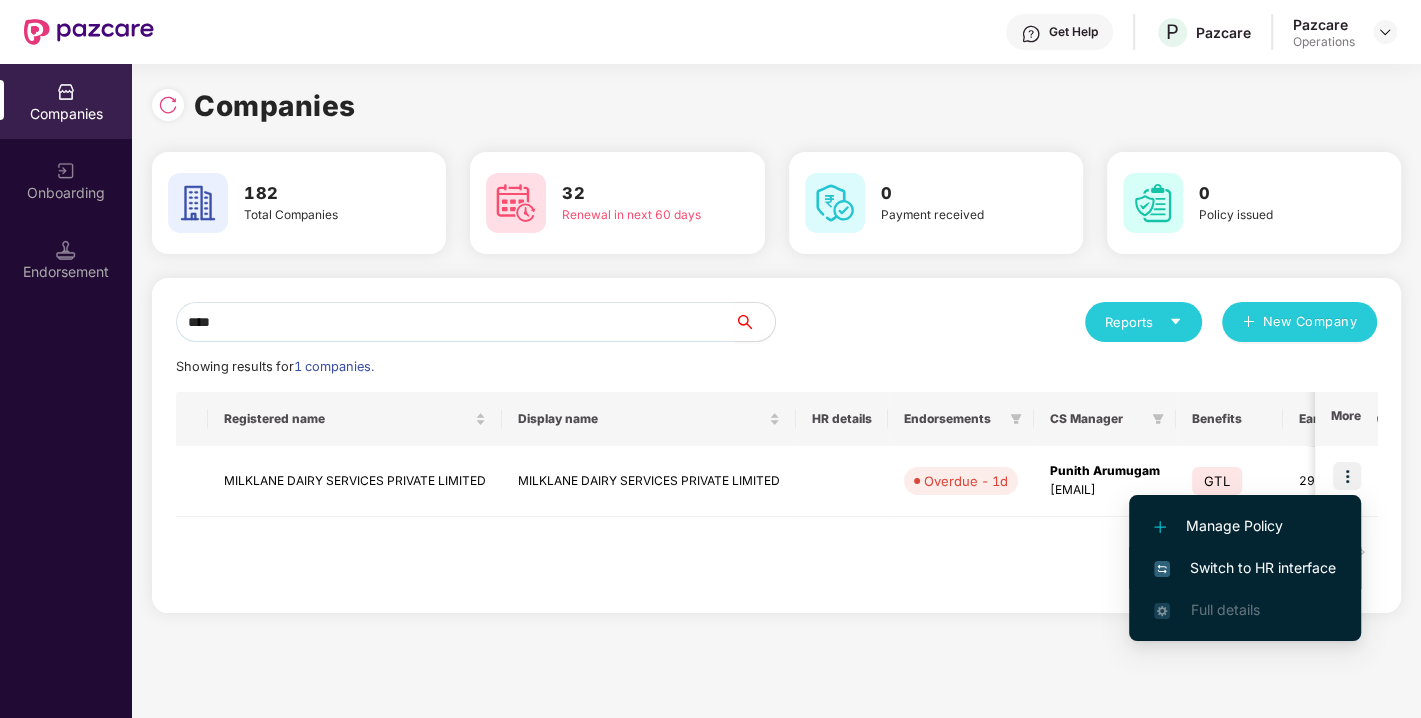 click on "Switch to HR interface" at bounding box center (1245, 568) 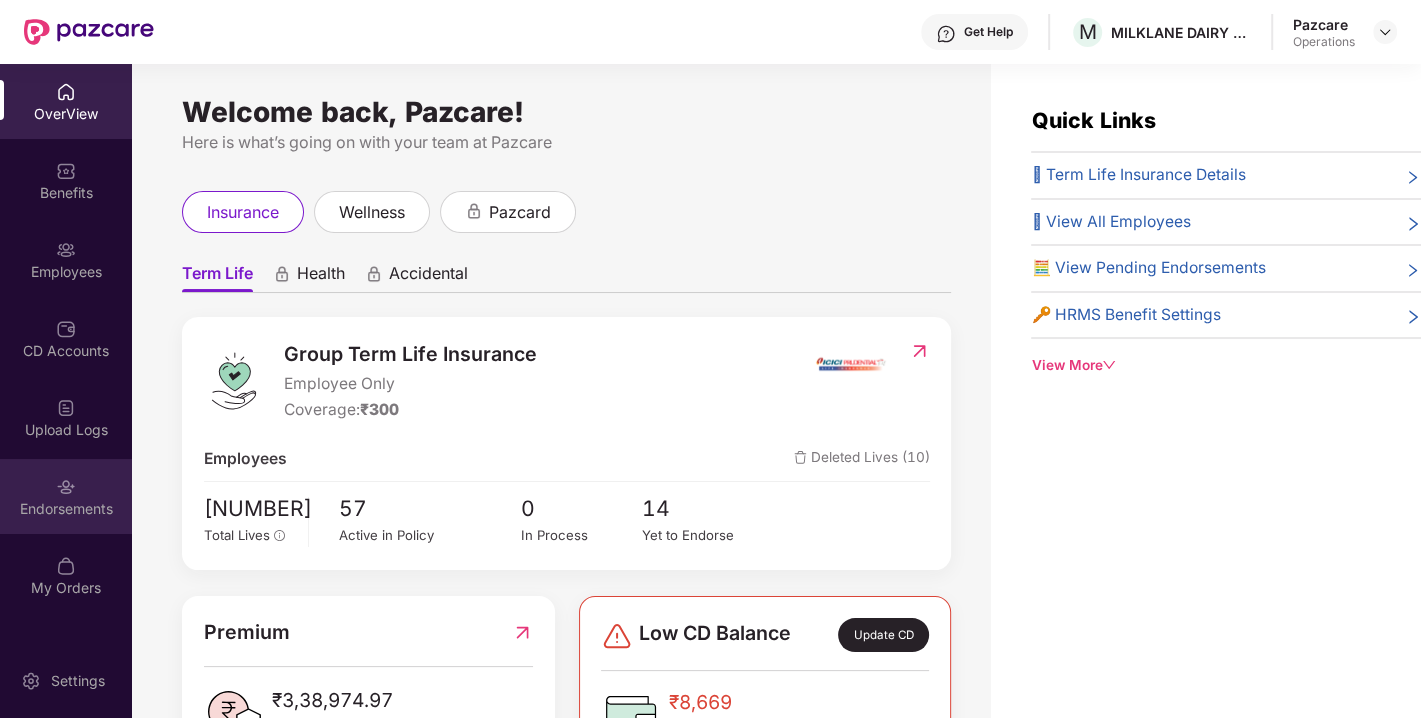 click on "Endorsements" at bounding box center (66, 496) 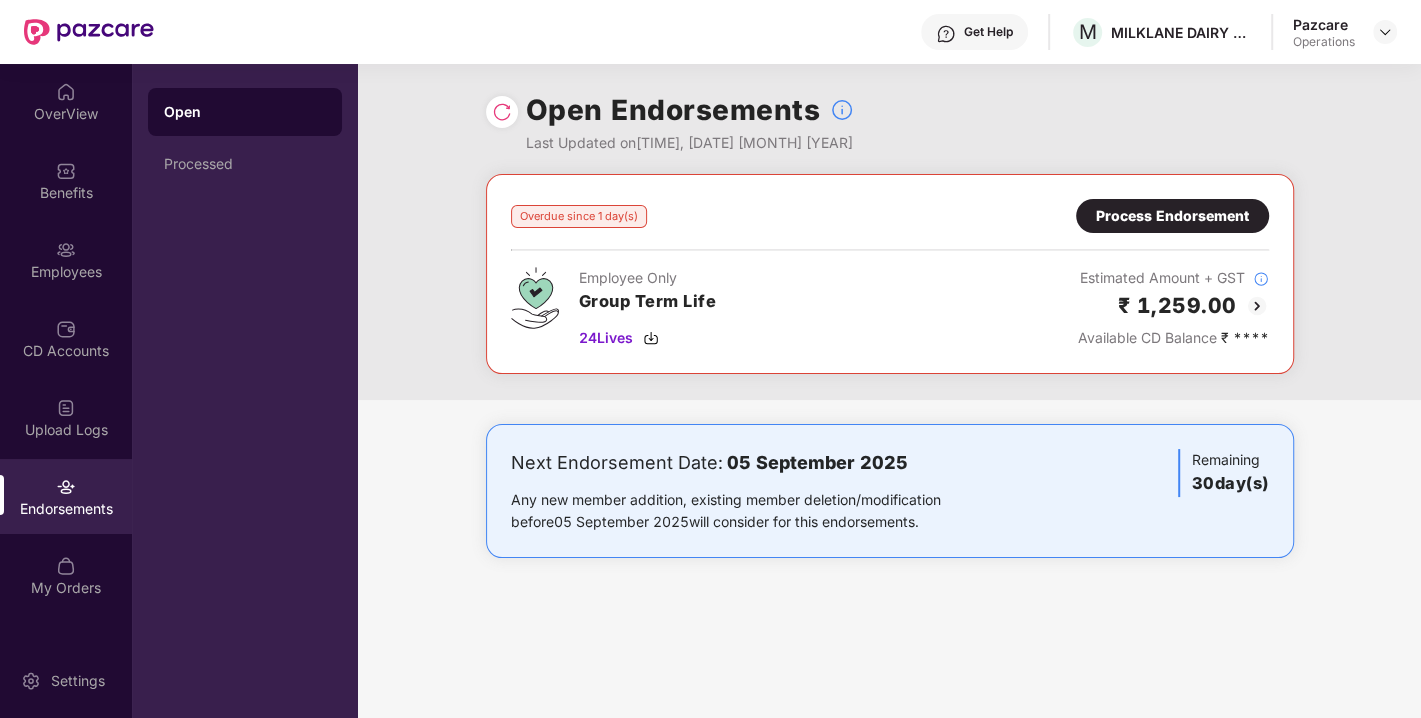 click on "Process Endorsement" at bounding box center [1172, 216] 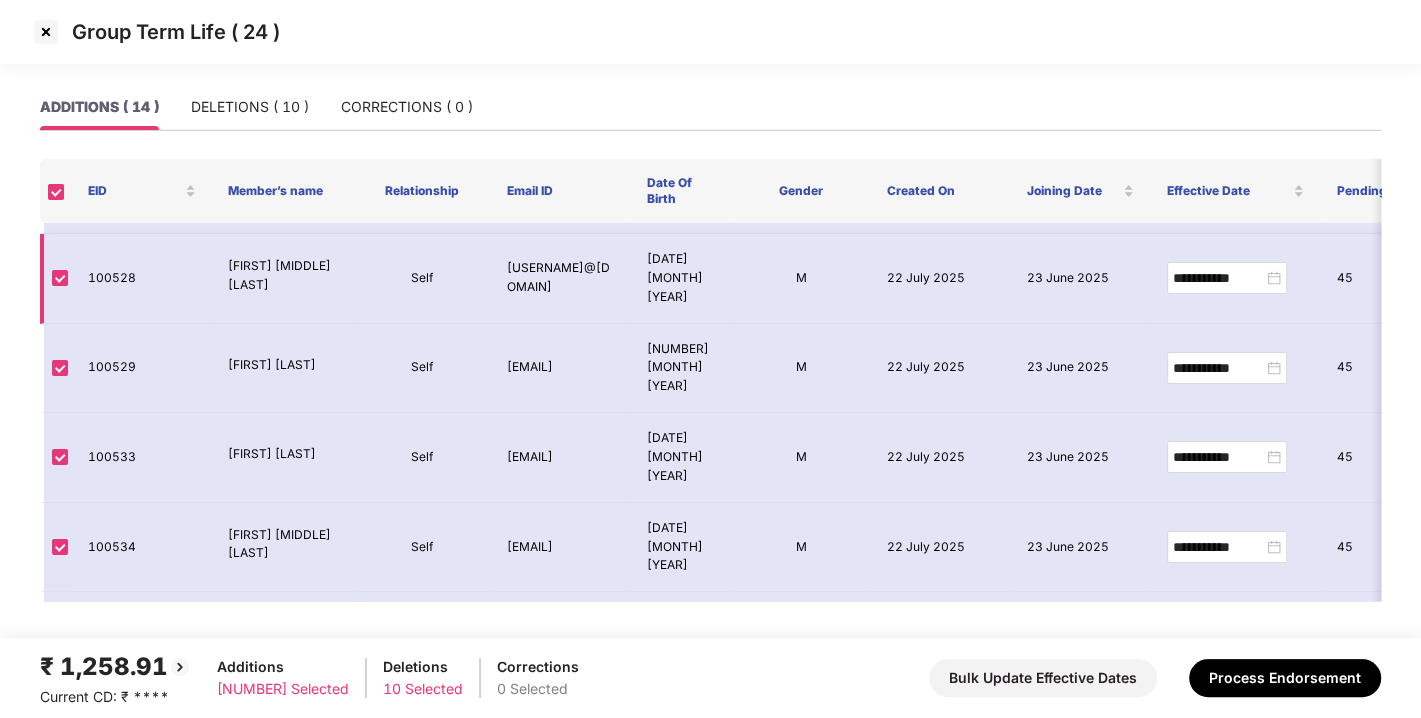 scroll, scrollTop: 0, scrollLeft: 0, axis: both 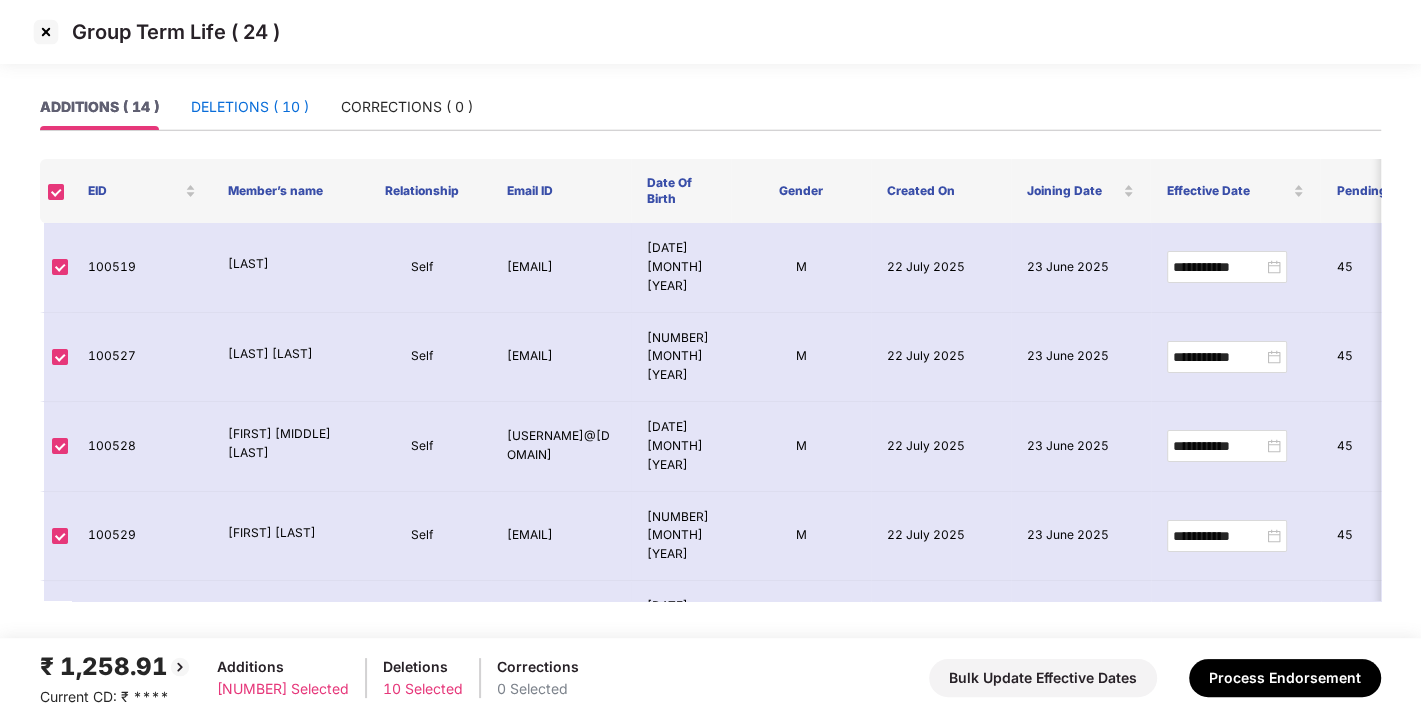 click on "DELETIONS ( 10 )" at bounding box center [250, 107] 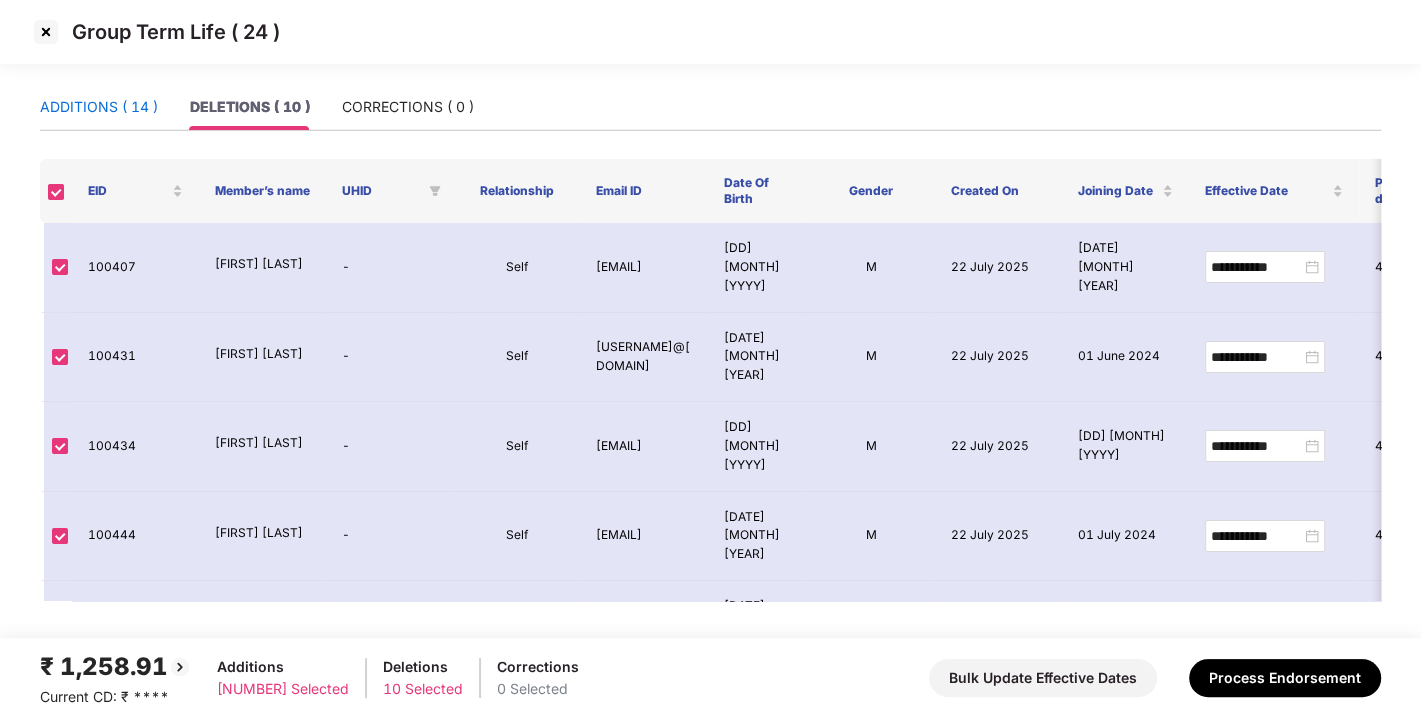 click on "ADDITIONS ( 14 )" at bounding box center (99, 107) 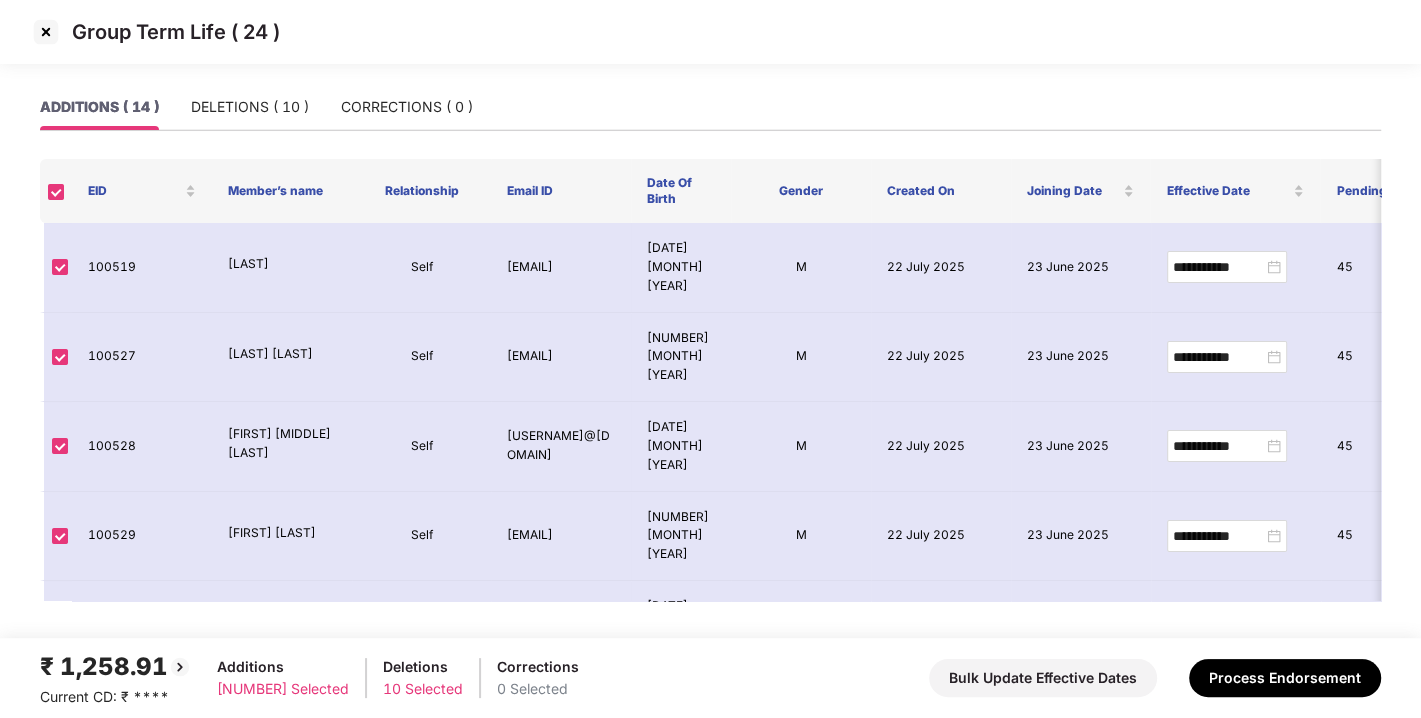 click at bounding box center (46, 32) 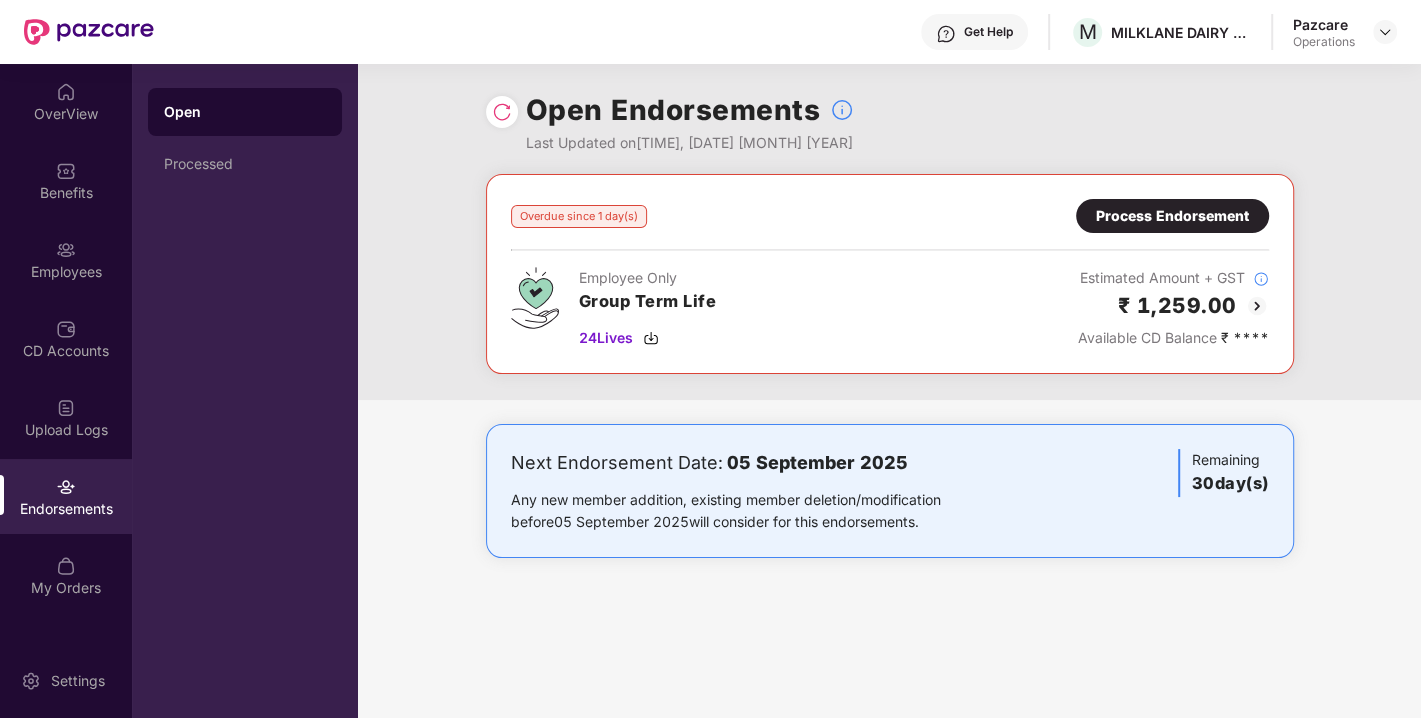 click at bounding box center [502, 112] 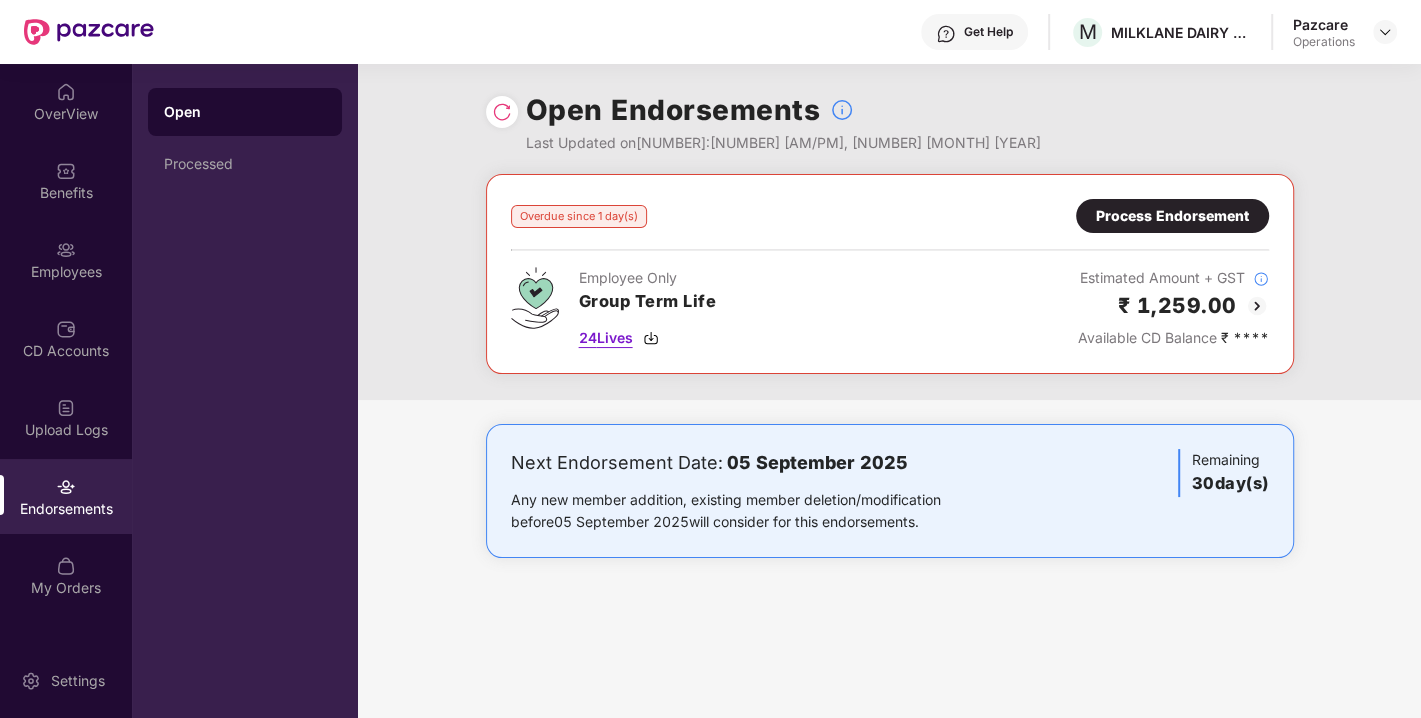 click at bounding box center [651, 338] 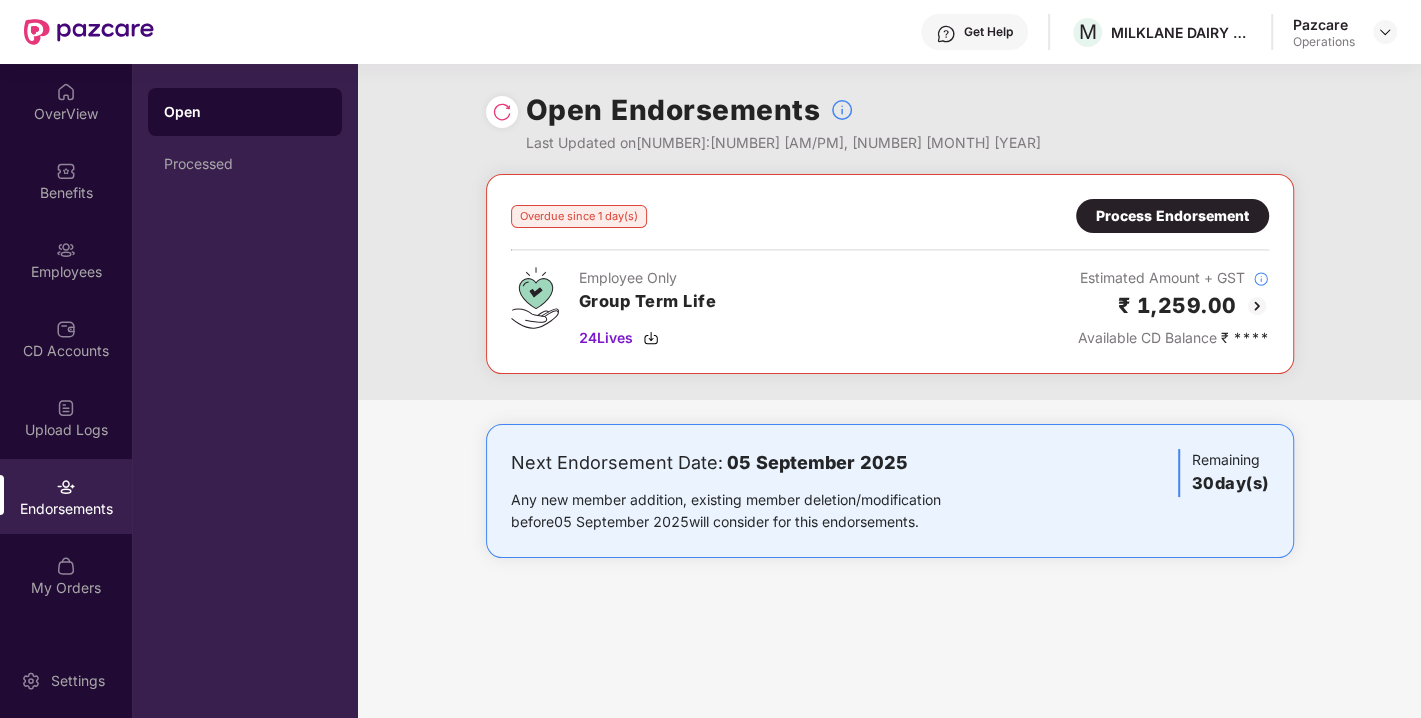 click on "Process Endorsement" at bounding box center (1172, 216) 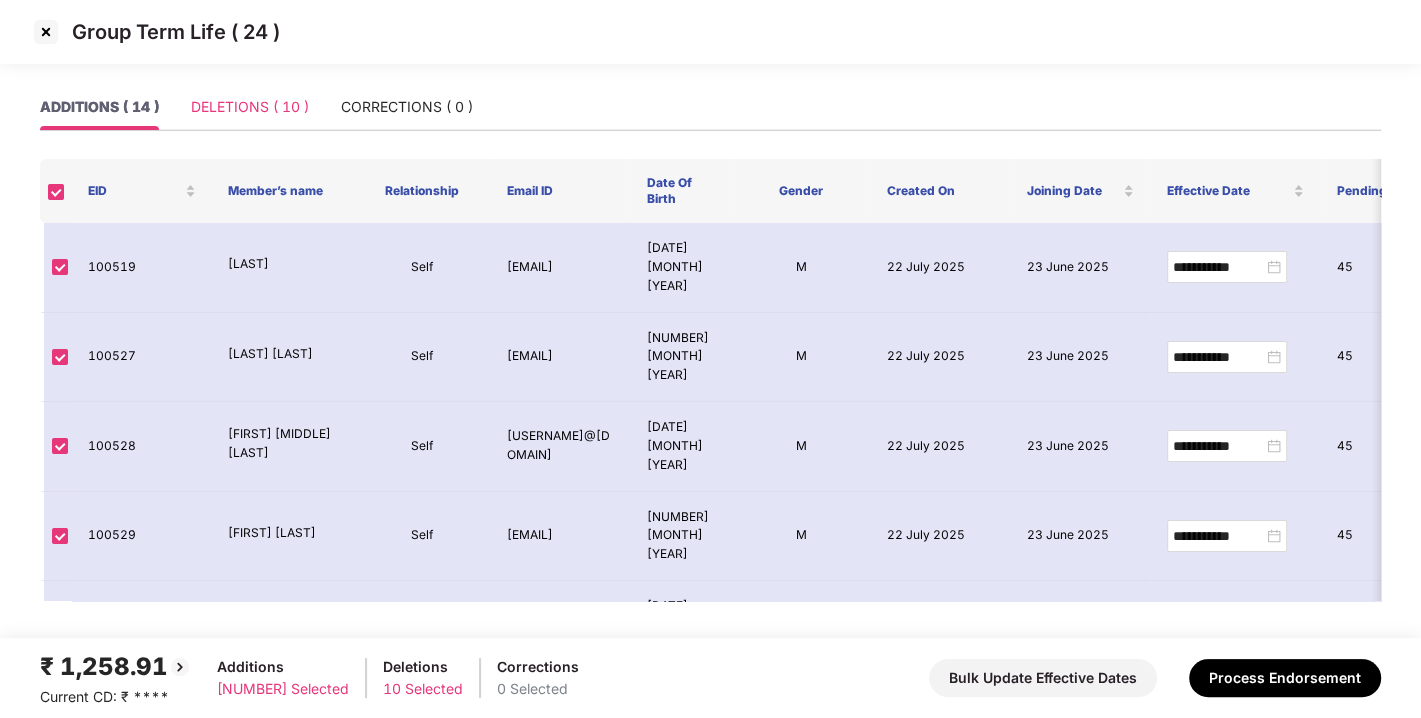 click on "DELETIONS ( 10 )" at bounding box center [250, 107] 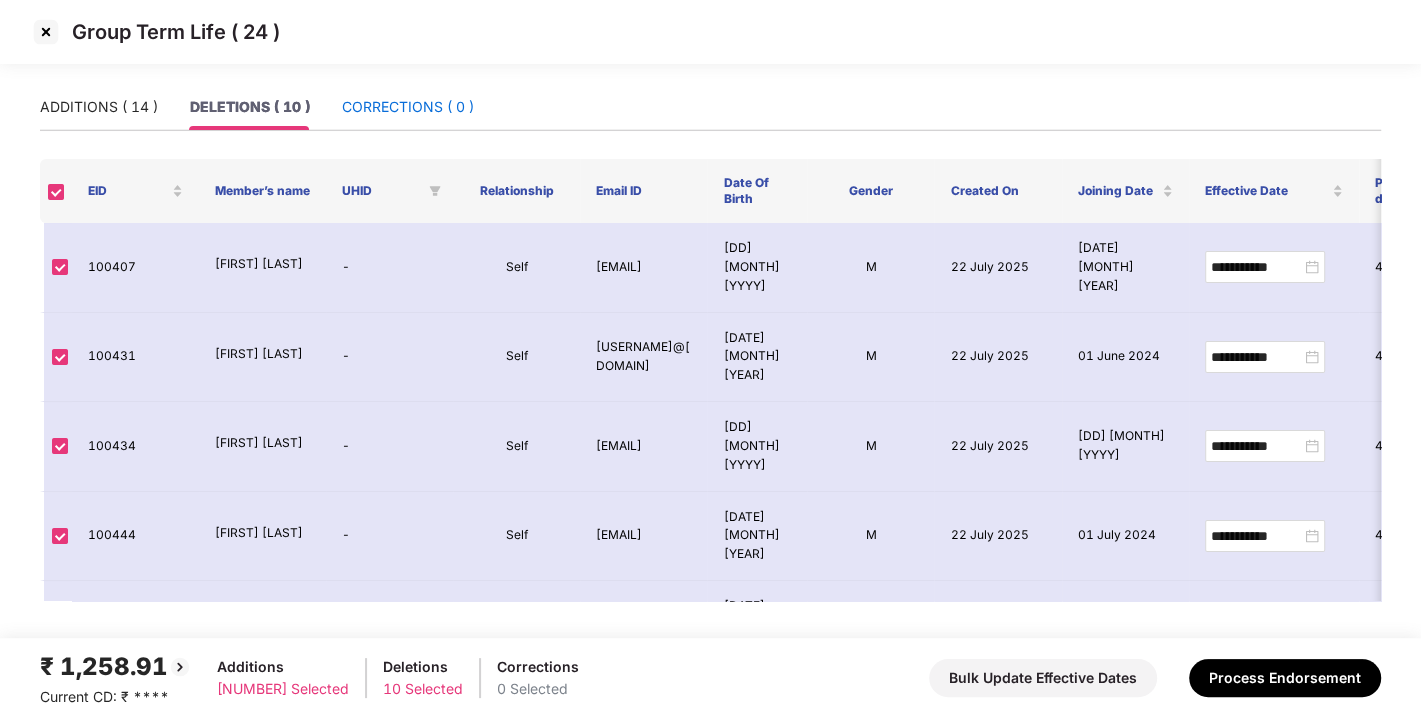 click on "CORRECTIONS ( 0 )" at bounding box center [408, 107] 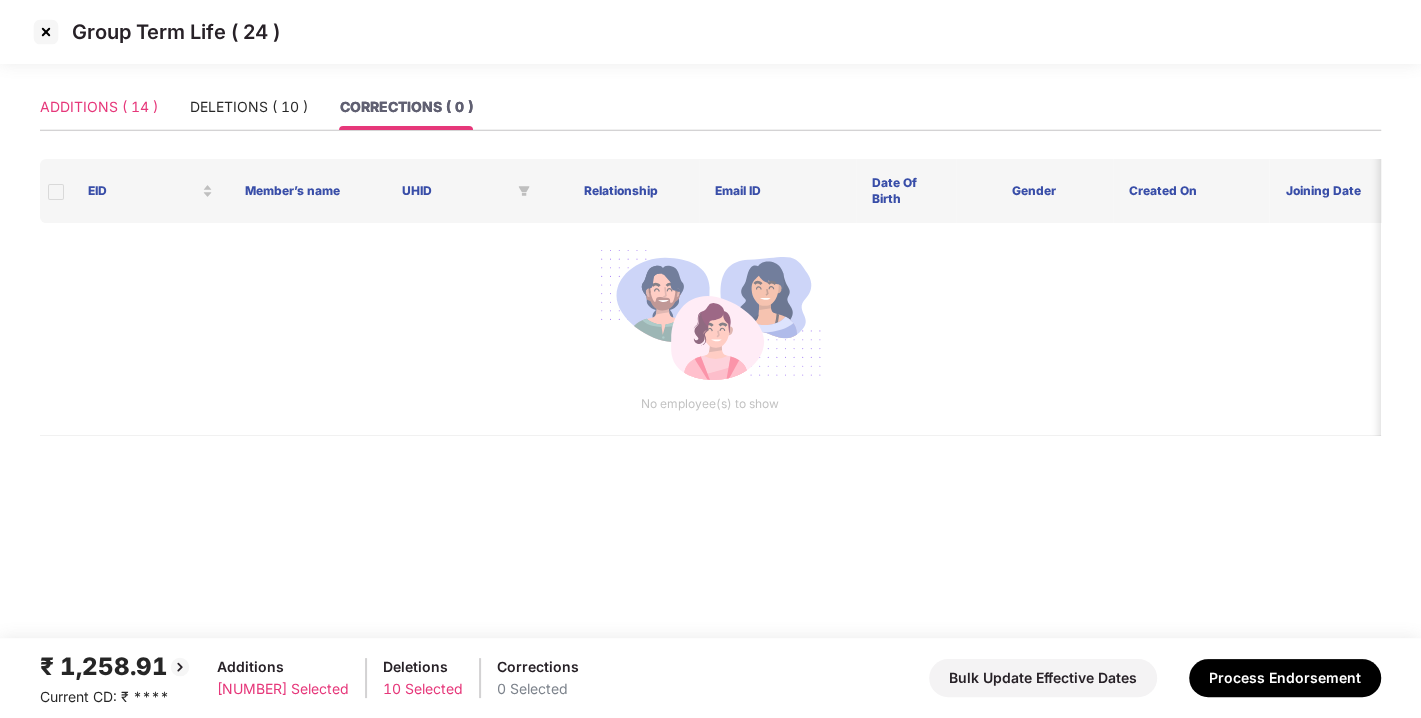 click on "ADDITIONS ( 14 )" at bounding box center [99, 107] 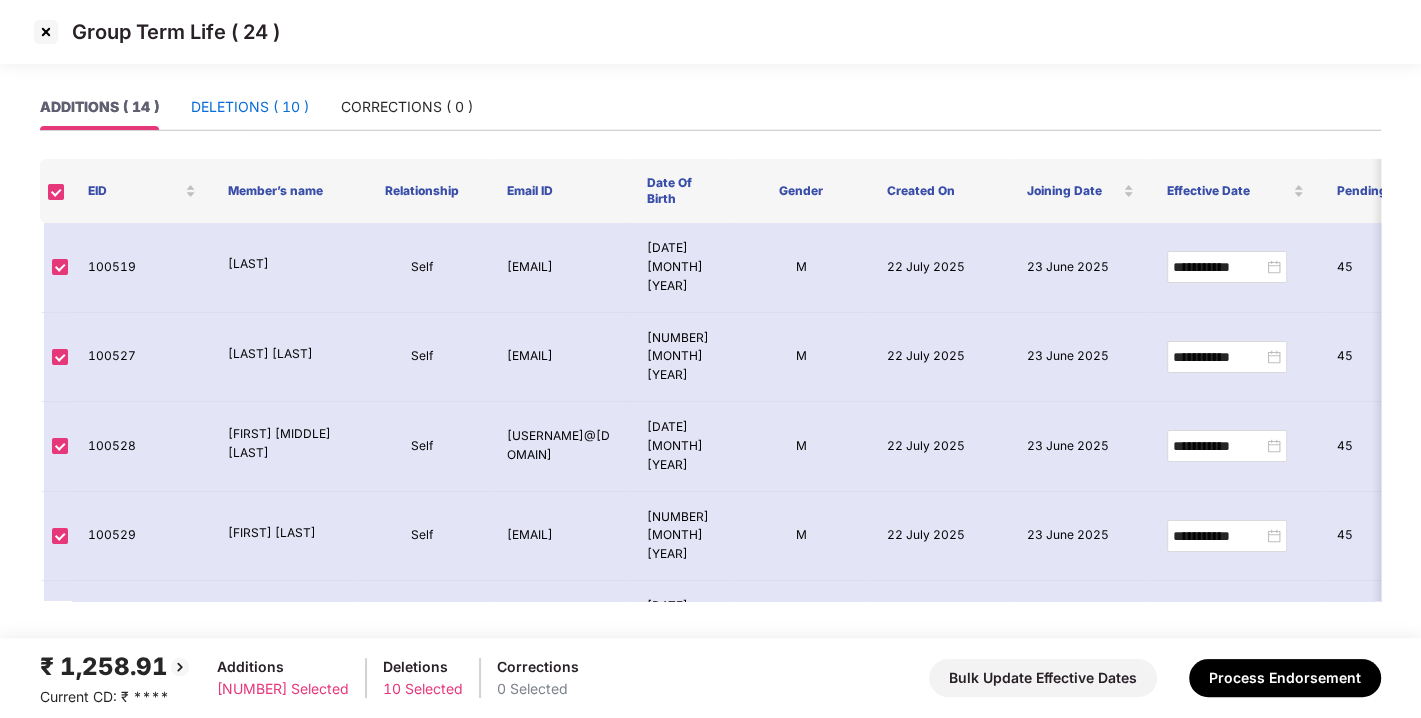 click on "DELETIONS ( 10 )" at bounding box center (250, 107) 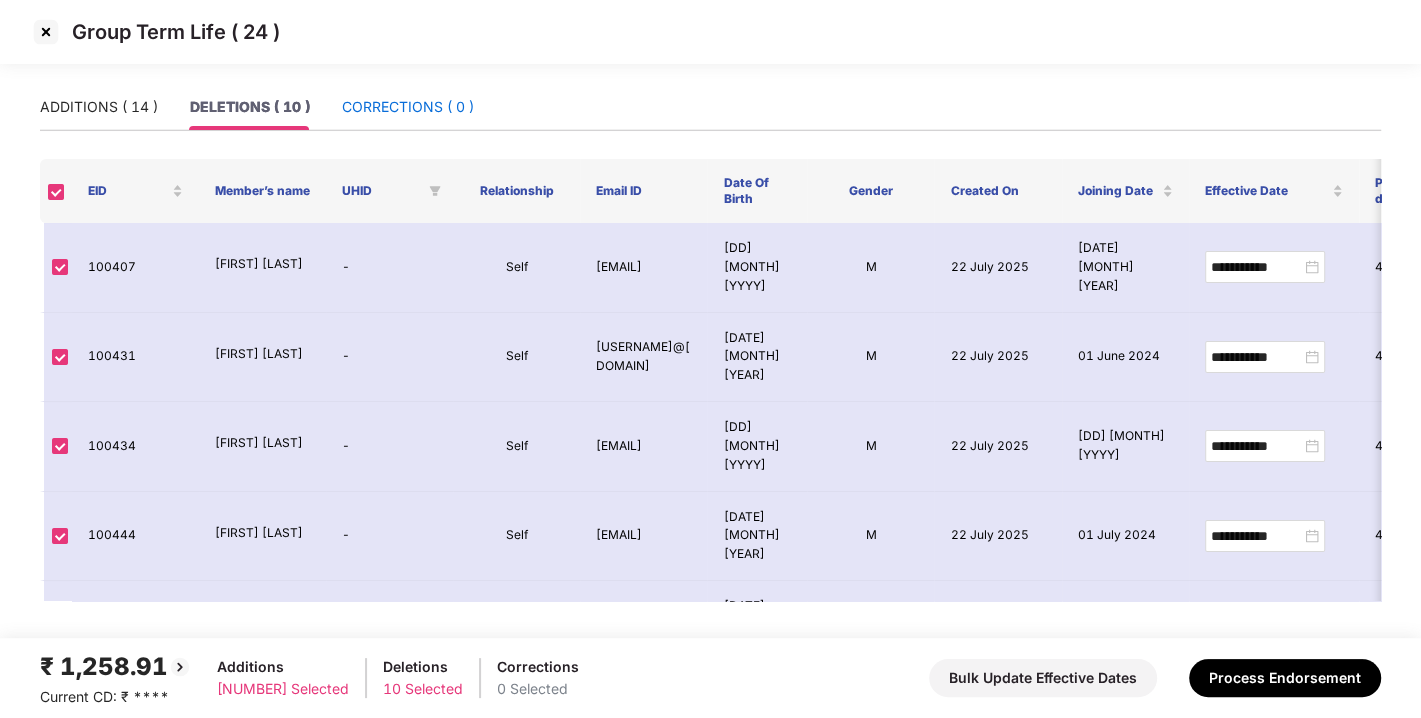 click on "CORRECTIONS ( 0 )" at bounding box center (408, 107) 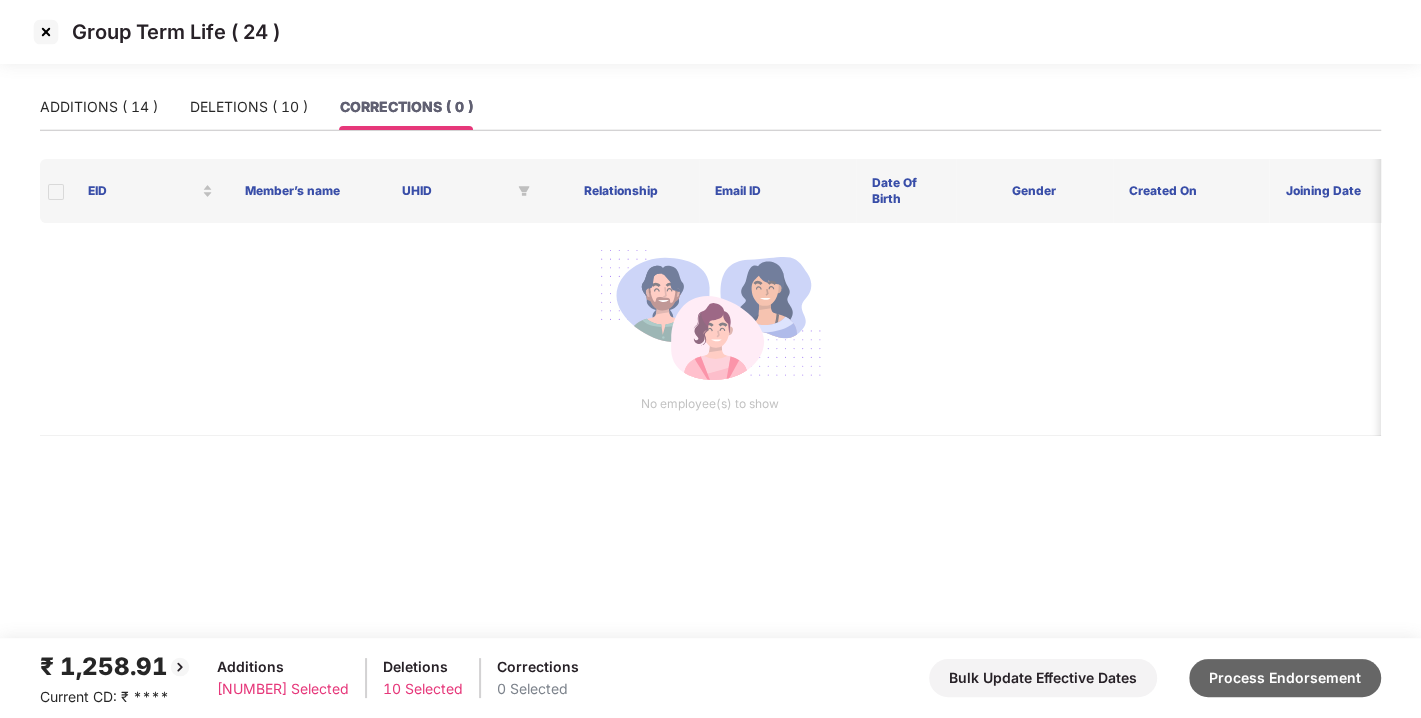 click on "Process Endorsement" at bounding box center (1285, 678) 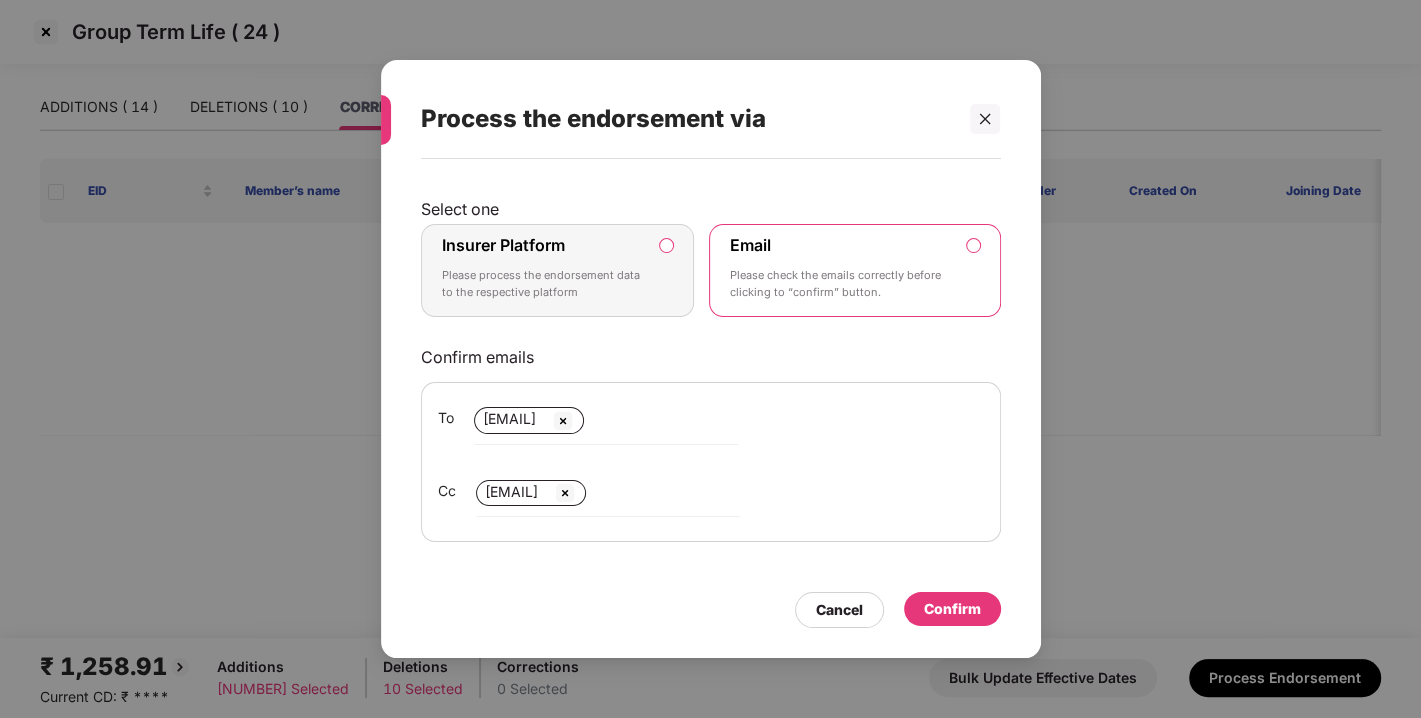 click on "Insurer Platform Please process the endorsement data to the respective platform" at bounding box center (558, 271) 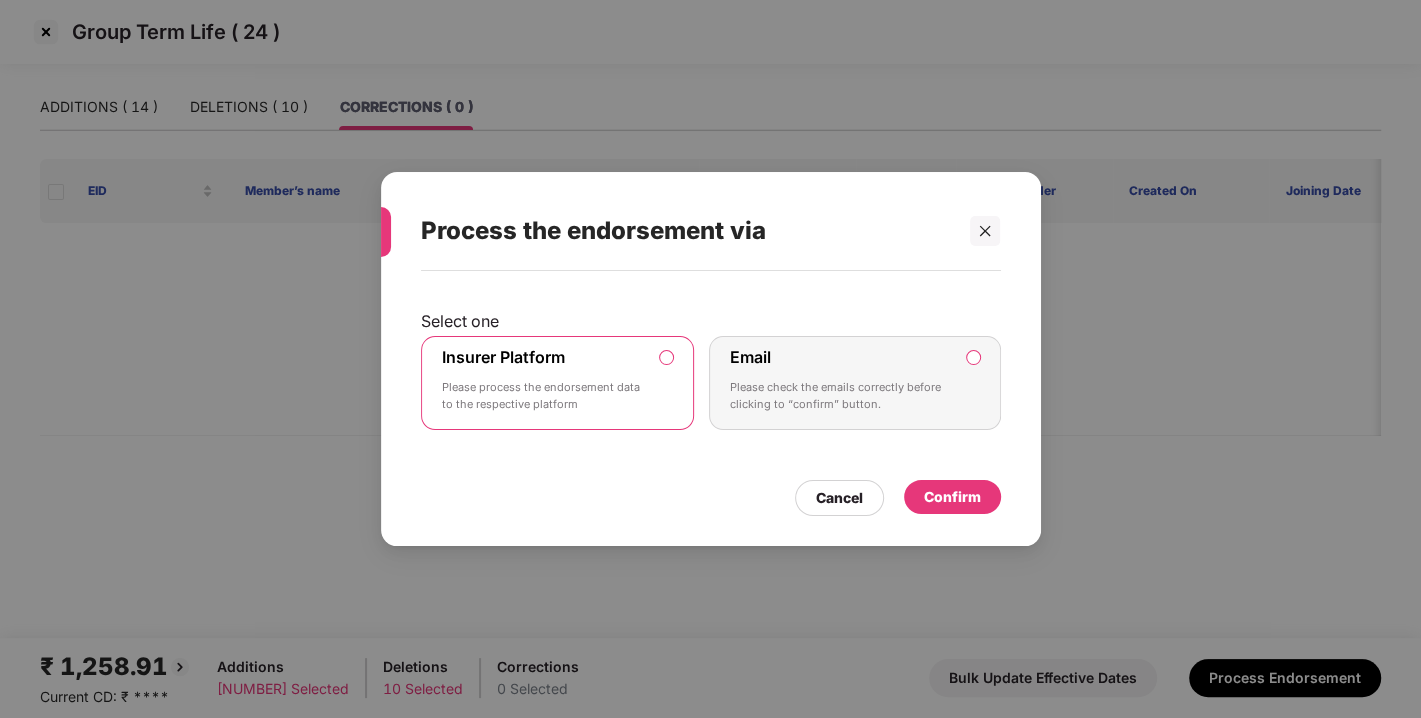 click on "Confirm" at bounding box center (952, 497) 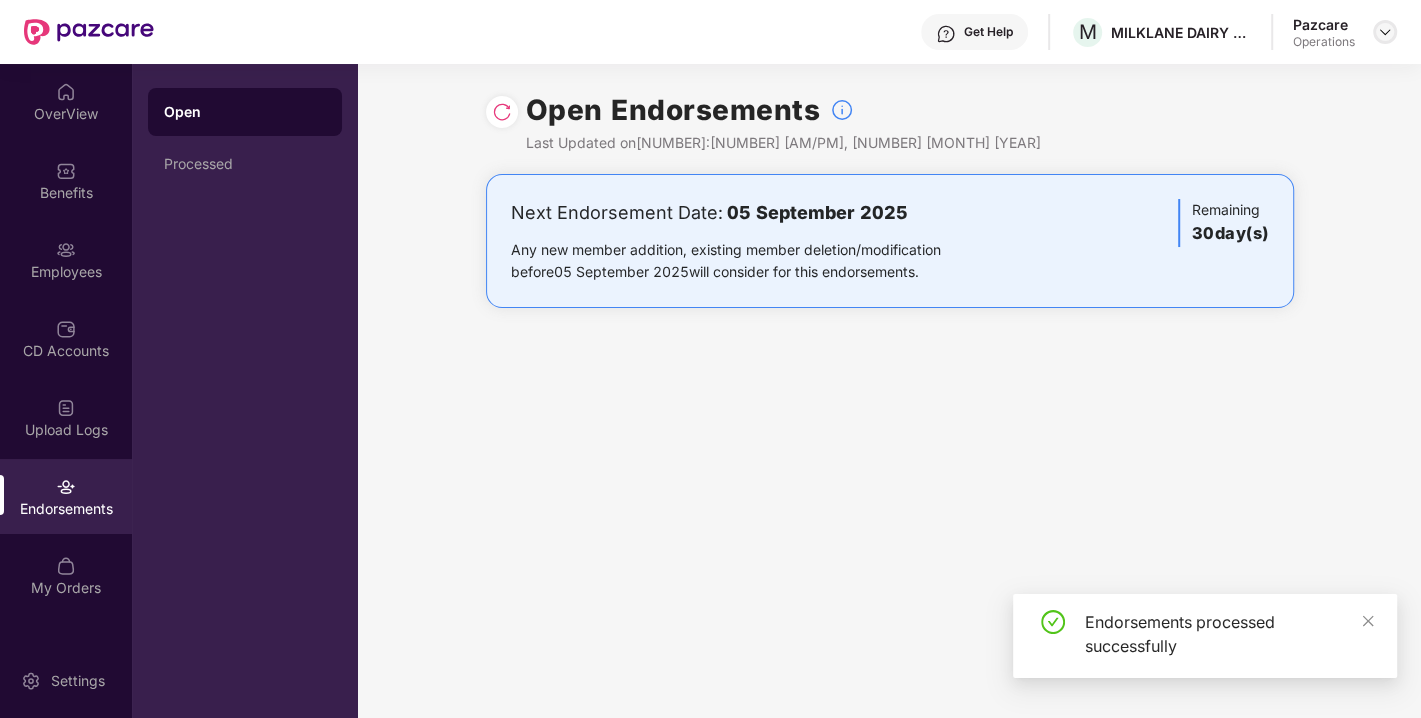 click at bounding box center (1385, 32) 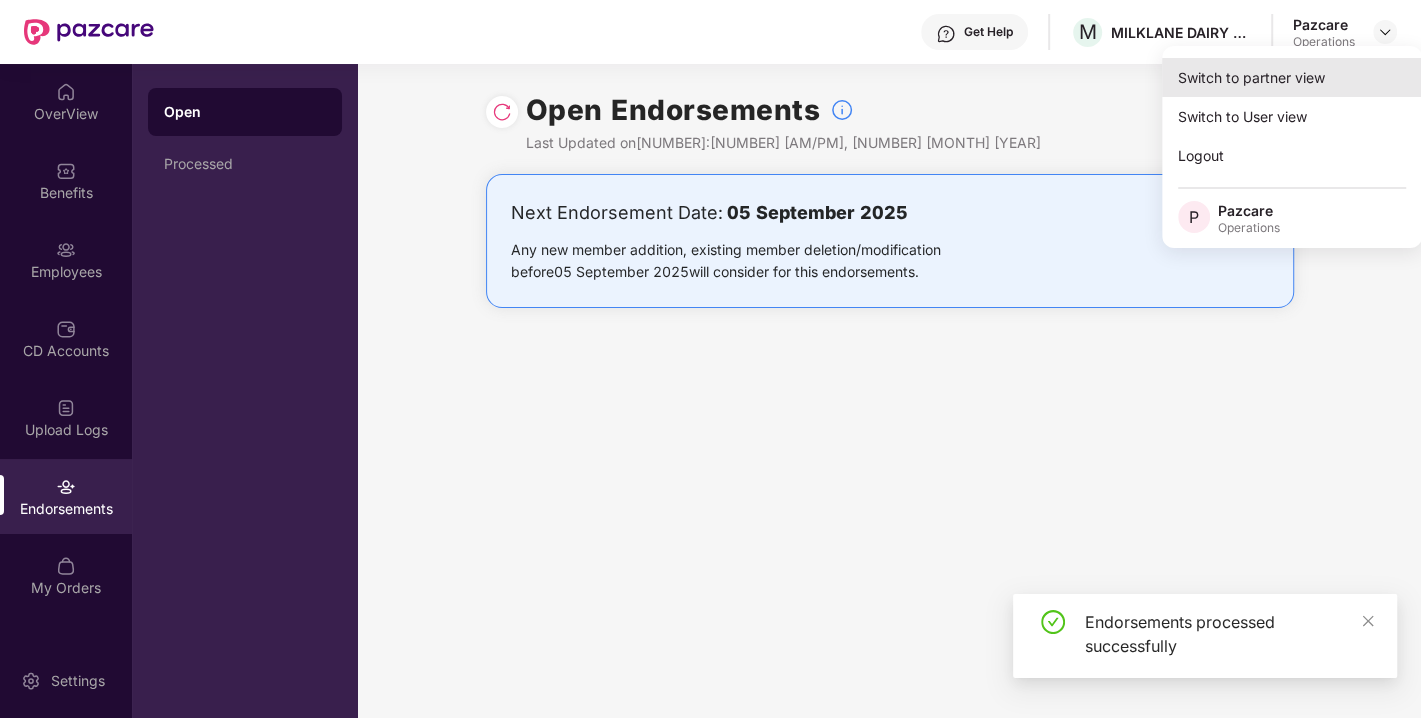 click on "Switch to partner view" at bounding box center (1292, 77) 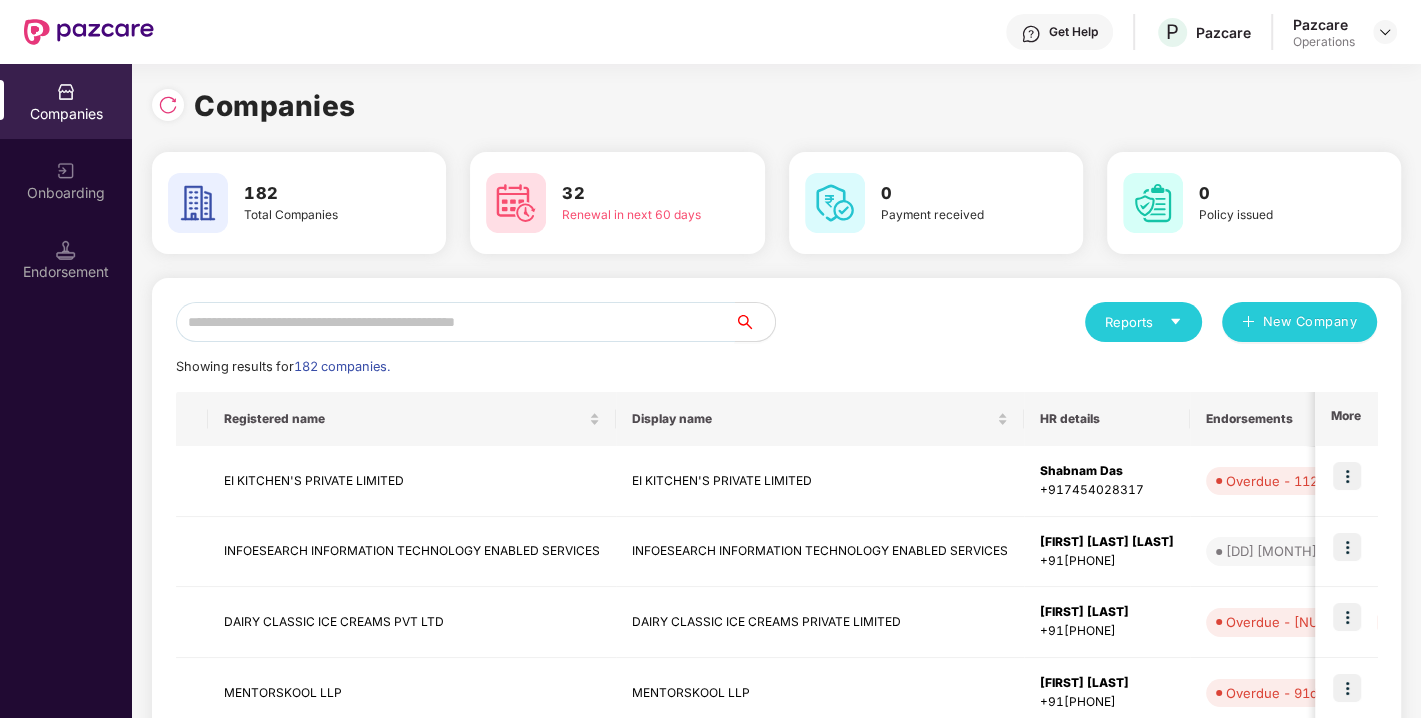 click at bounding box center (455, 322) 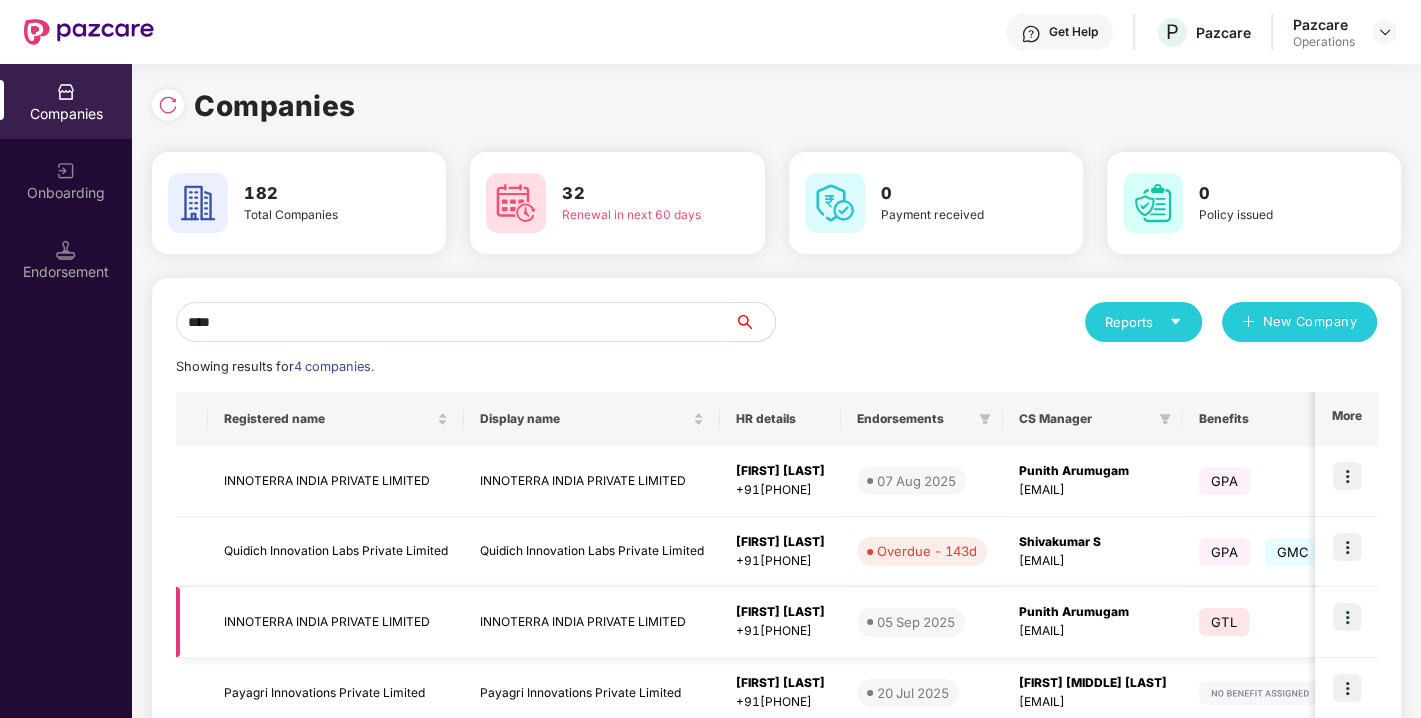 type on "****" 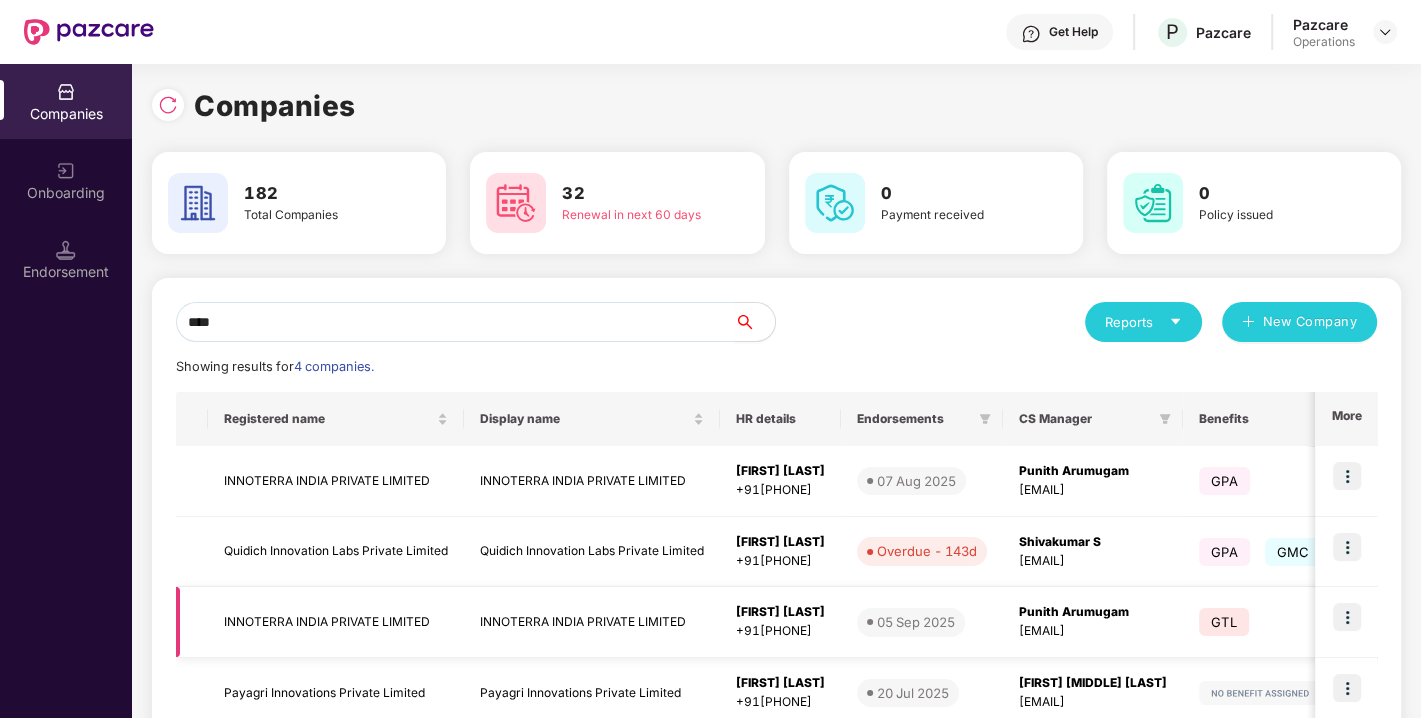 click at bounding box center [1347, 617] 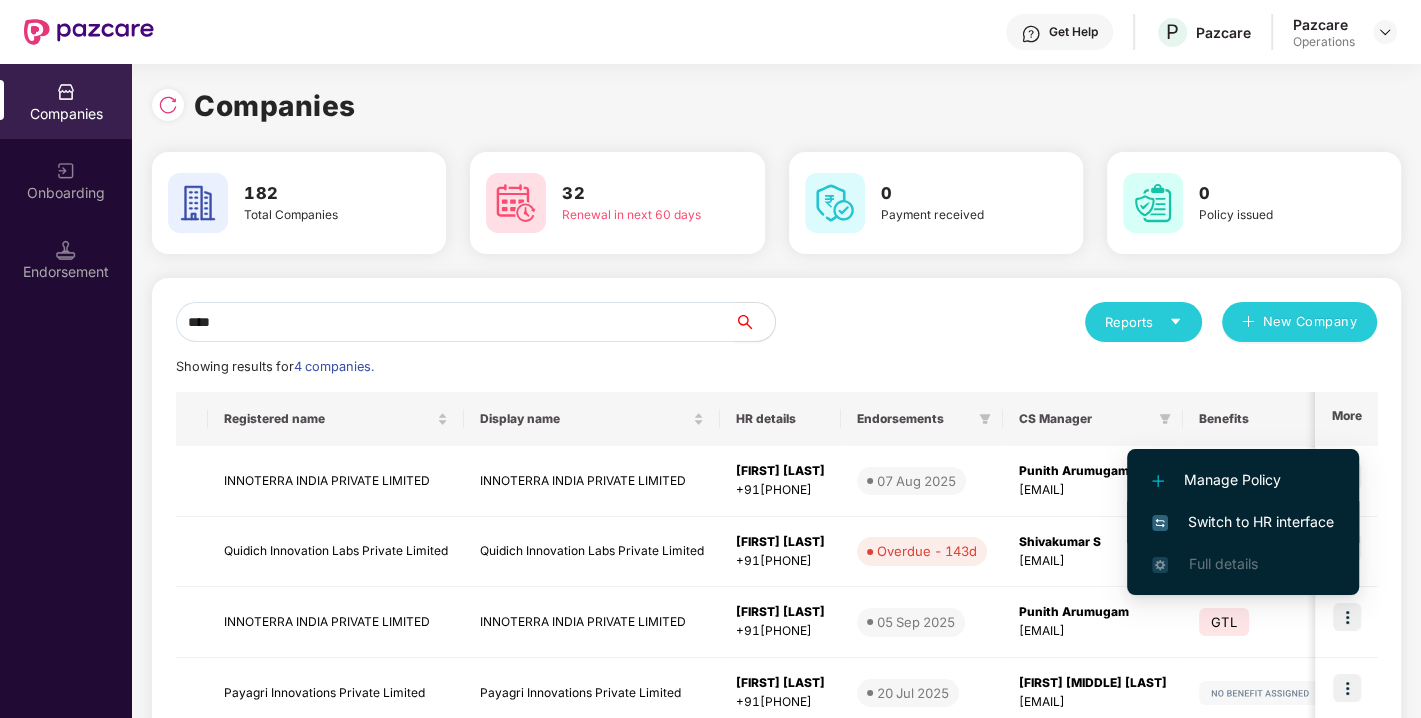 click on "Switch to HR interface" at bounding box center (1243, 522) 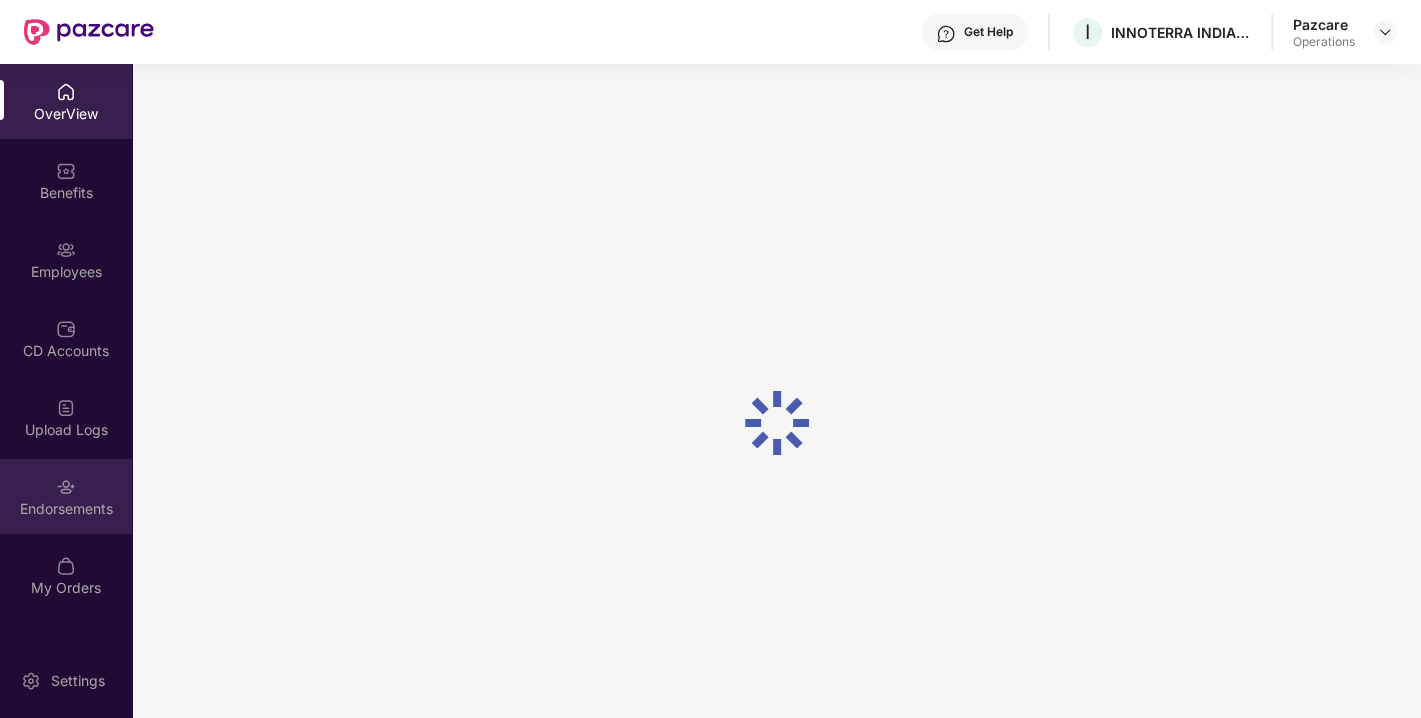 click at bounding box center [66, 487] 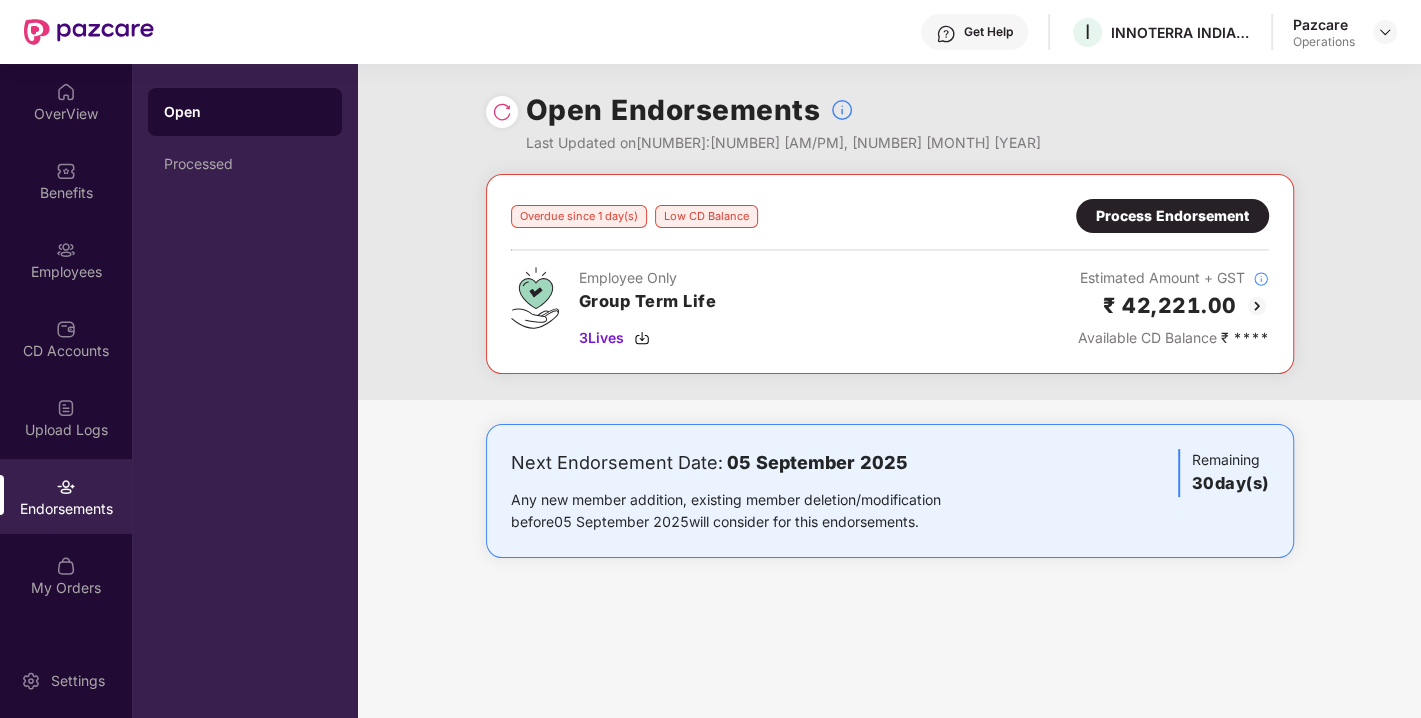 click at bounding box center [1257, 306] 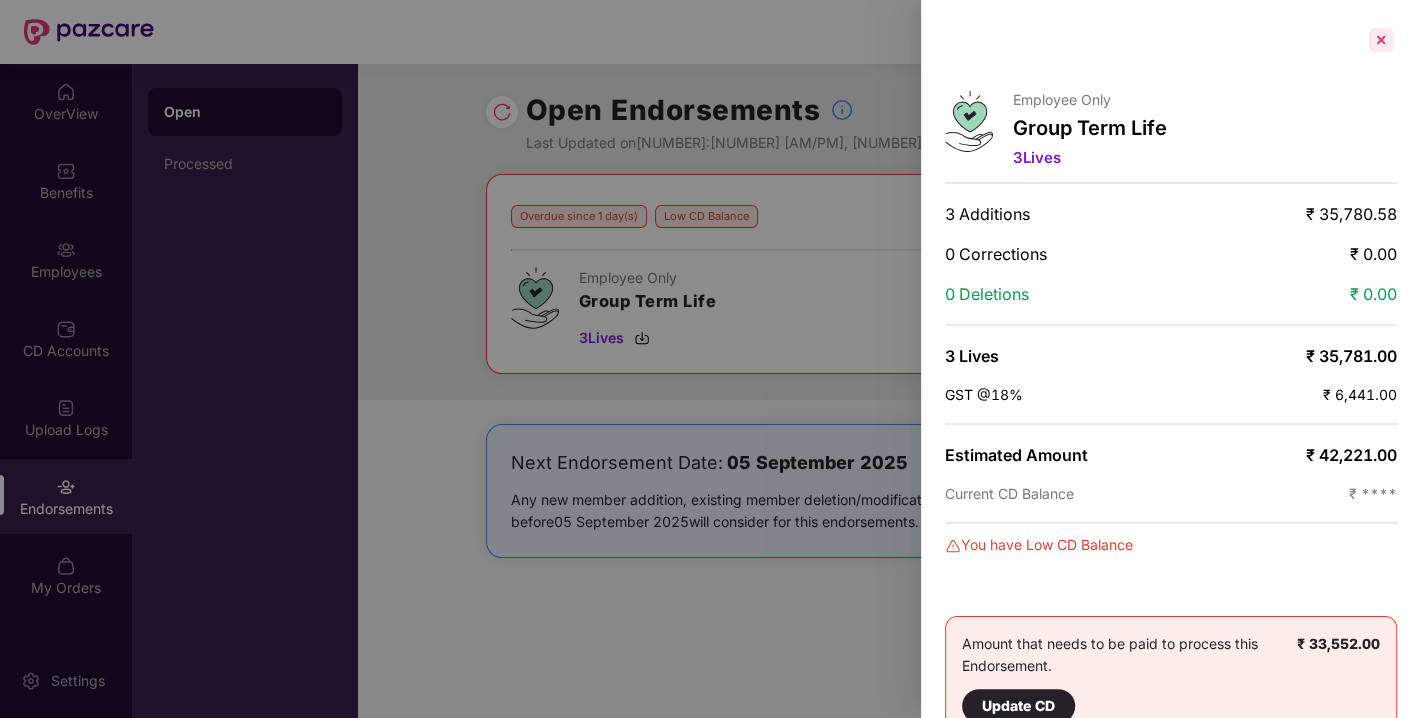 click at bounding box center (1381, 40) 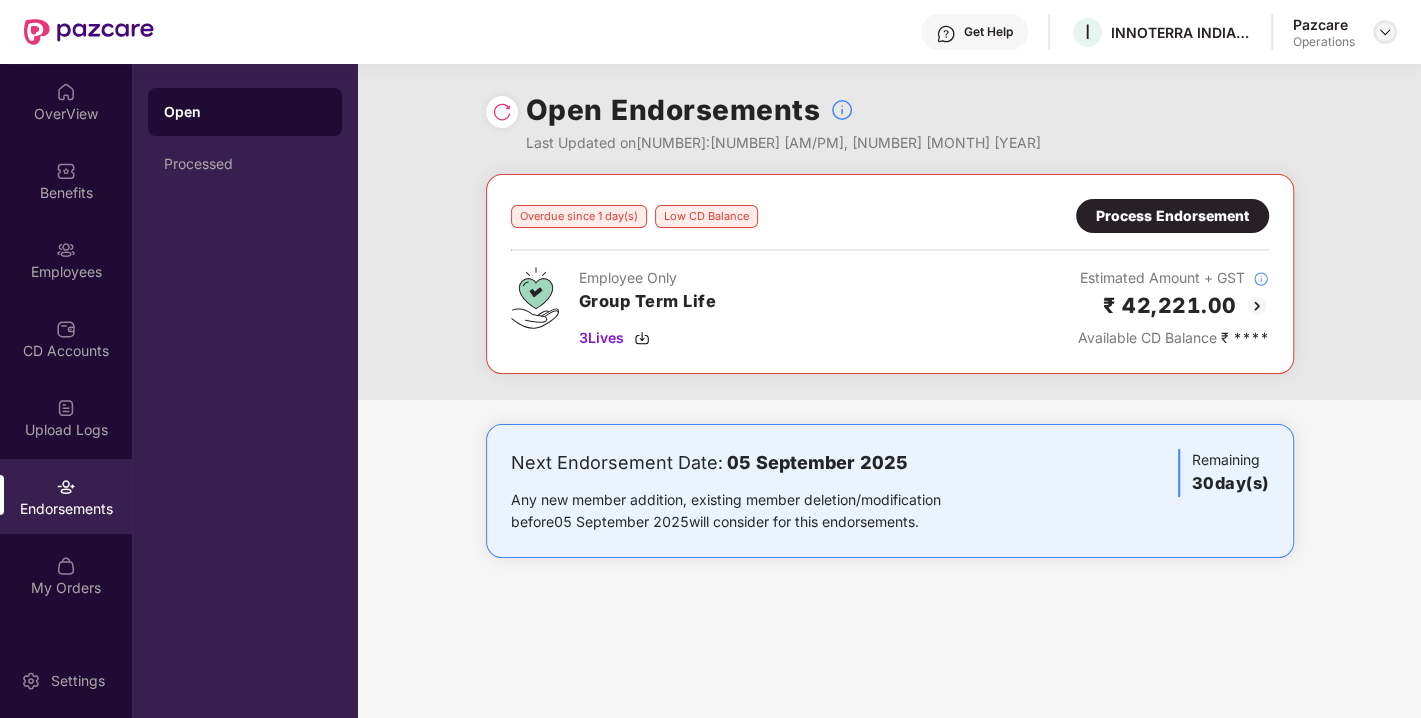 click at bounding box center [1385, 32] 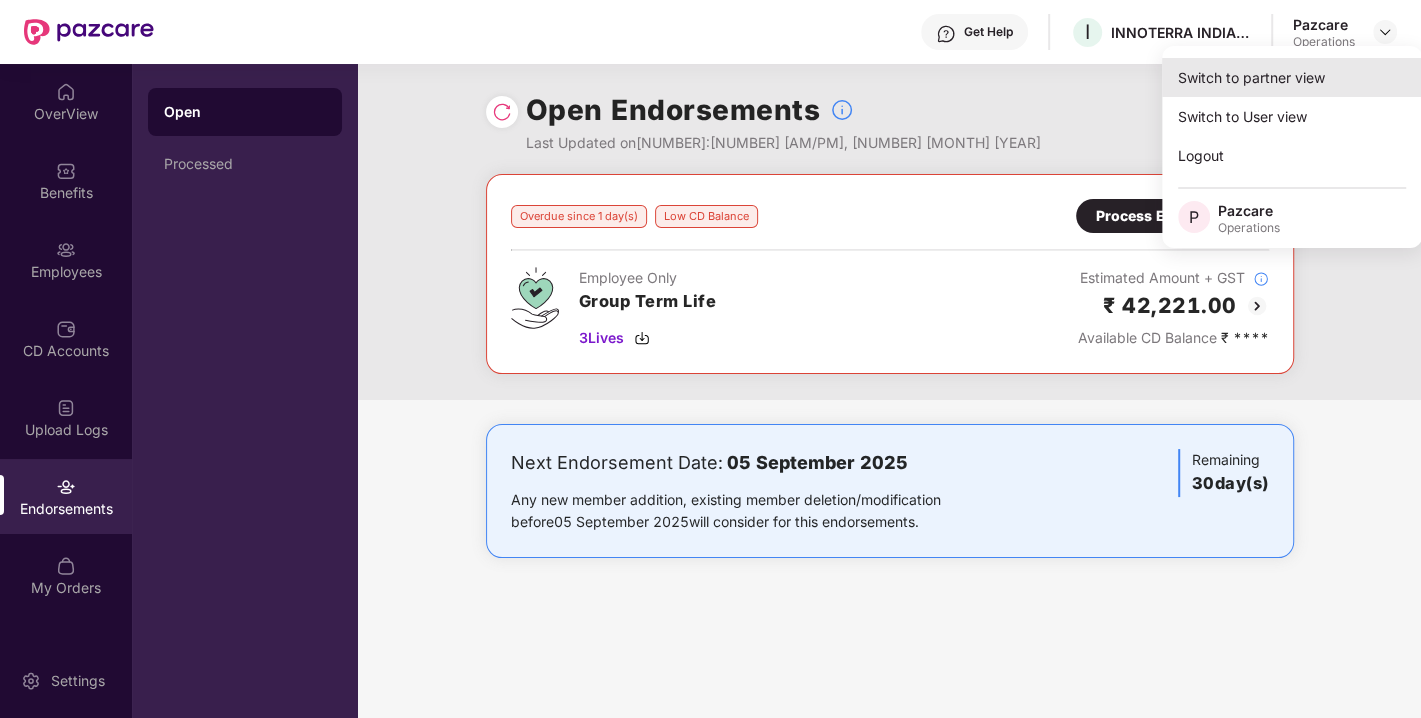 click on "Switch to partner view" at bounding box center [1292, 77] 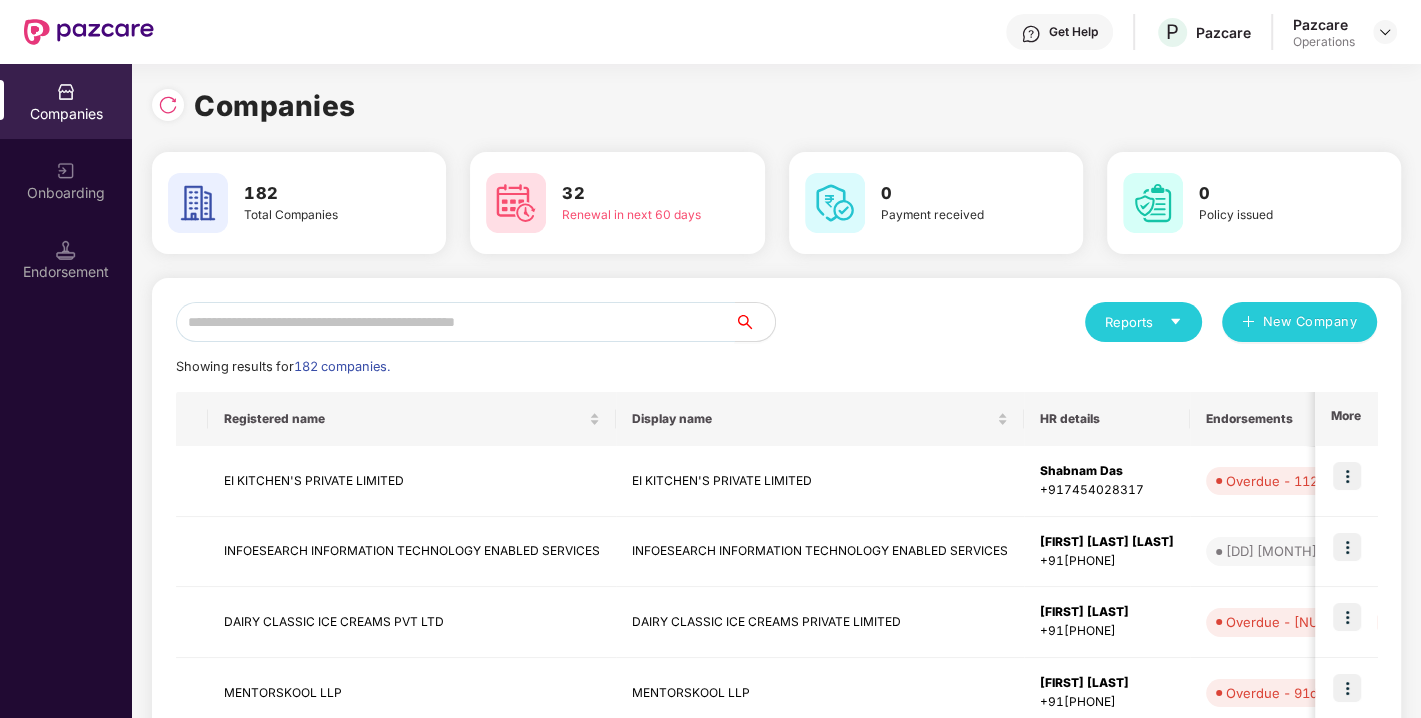 click at bounding box center (455, 322) 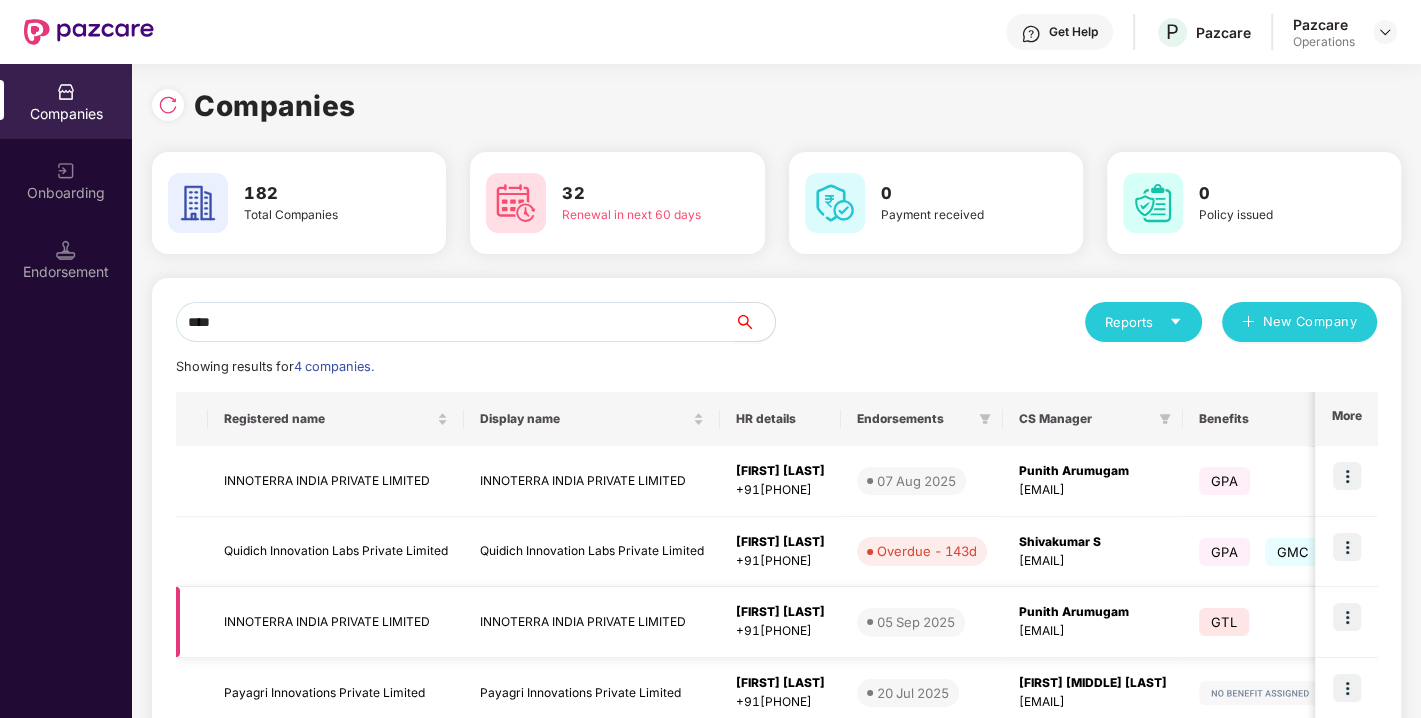 type on "****" 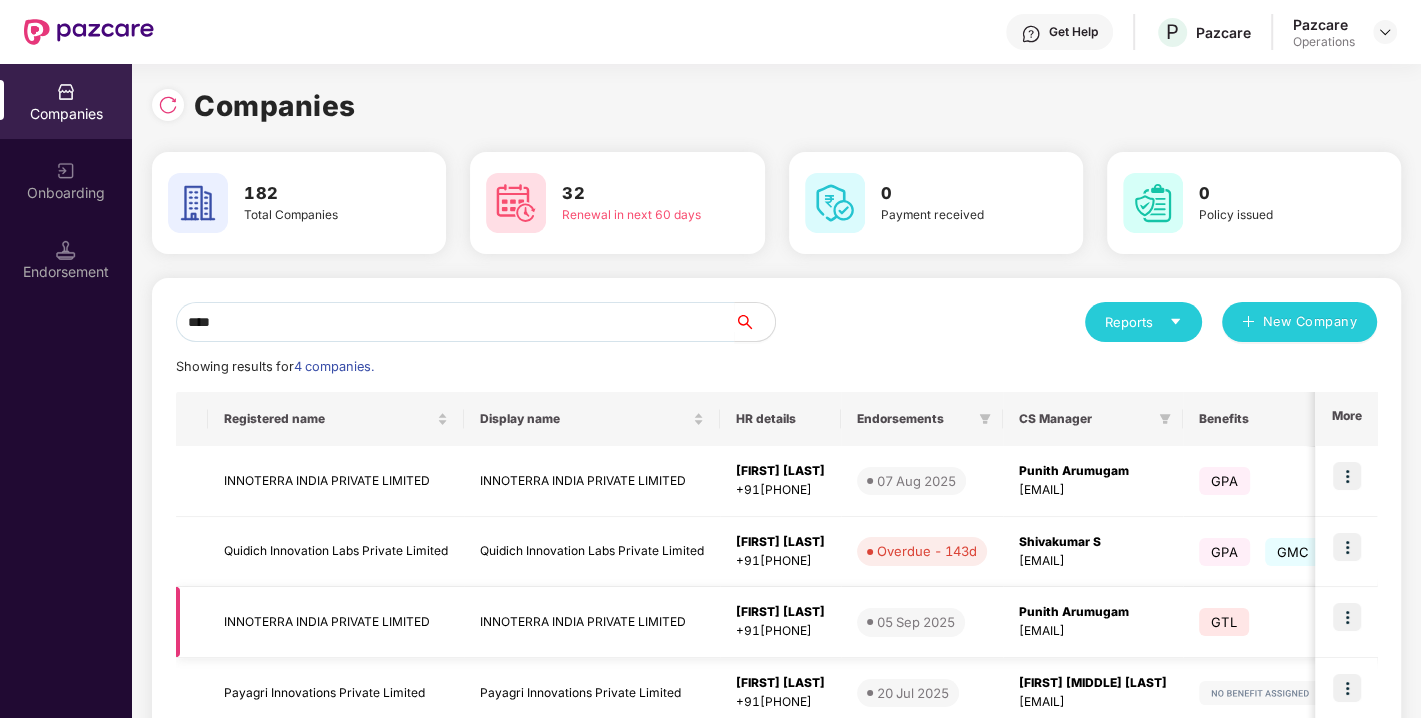 click on "INNOTERRA INDIA PRIVATE LIMITED" at bounding box center (336, 622) 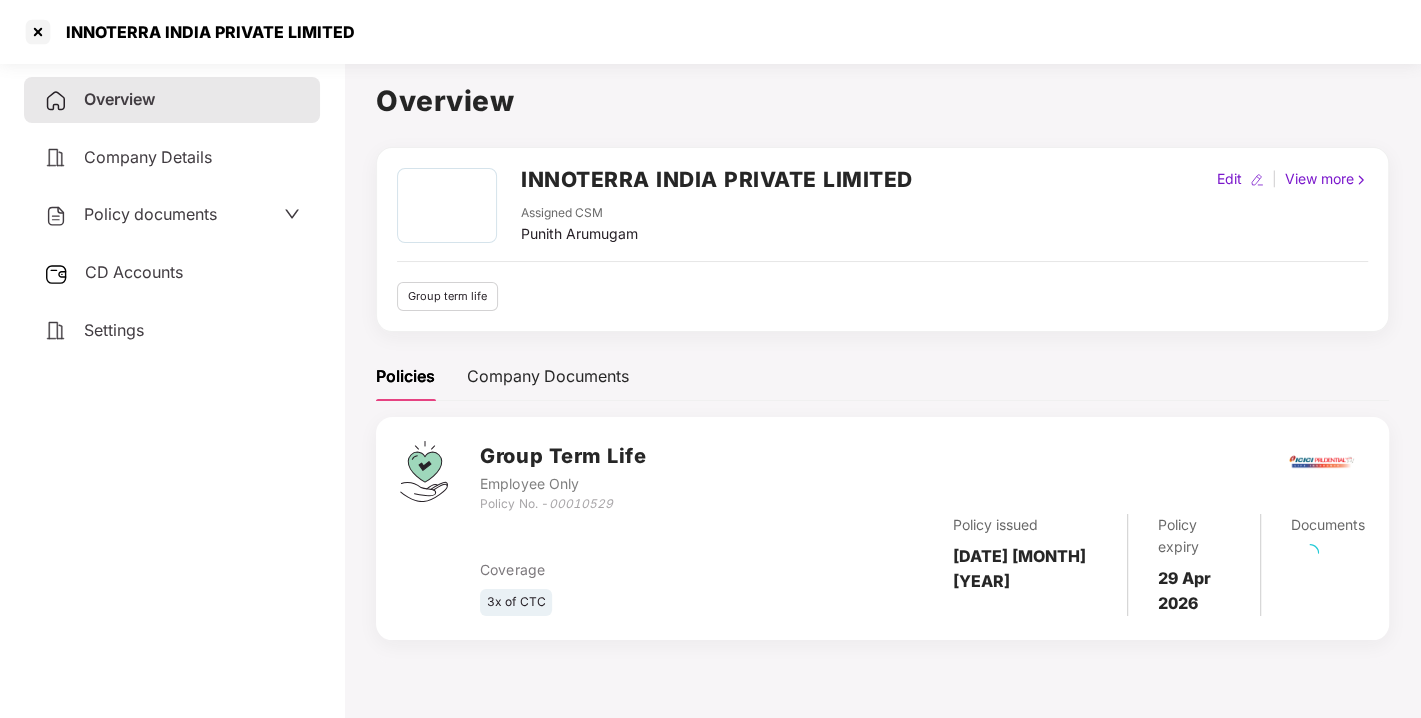 click on "CD Accounts" at bounding box center (172, 273) 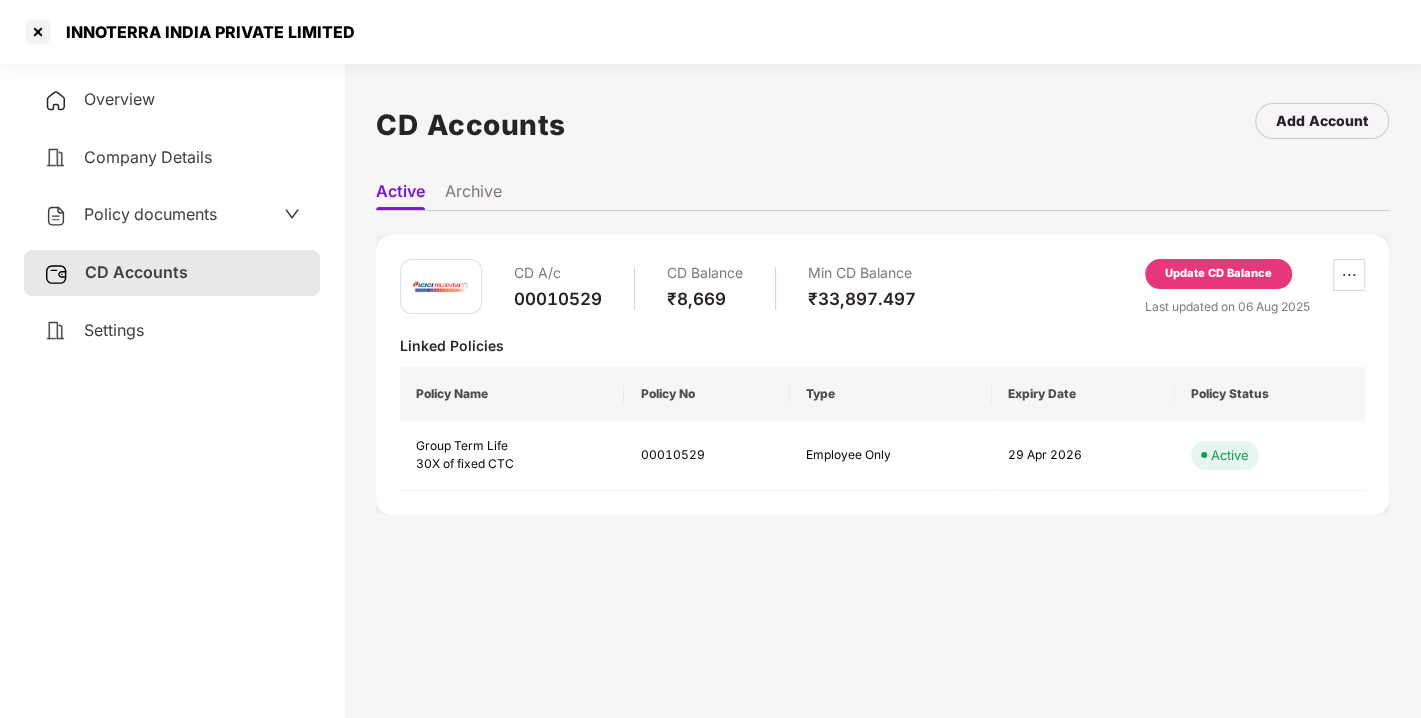 click on "Update CD Balance" at bounding box center [1218, 274] 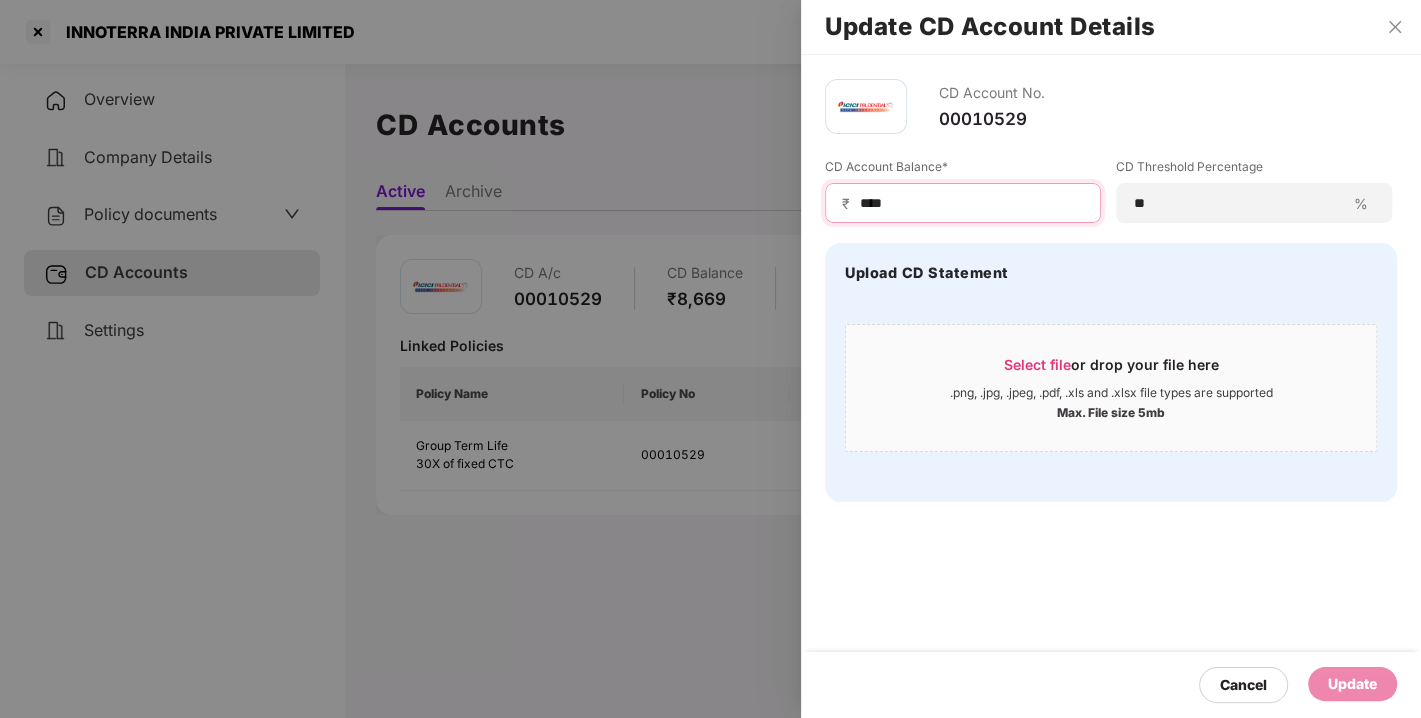 drag, startPoint x: 940, startPoint y: 205, endPoint x: 784, endPoint y: 196, distance: 156.2594 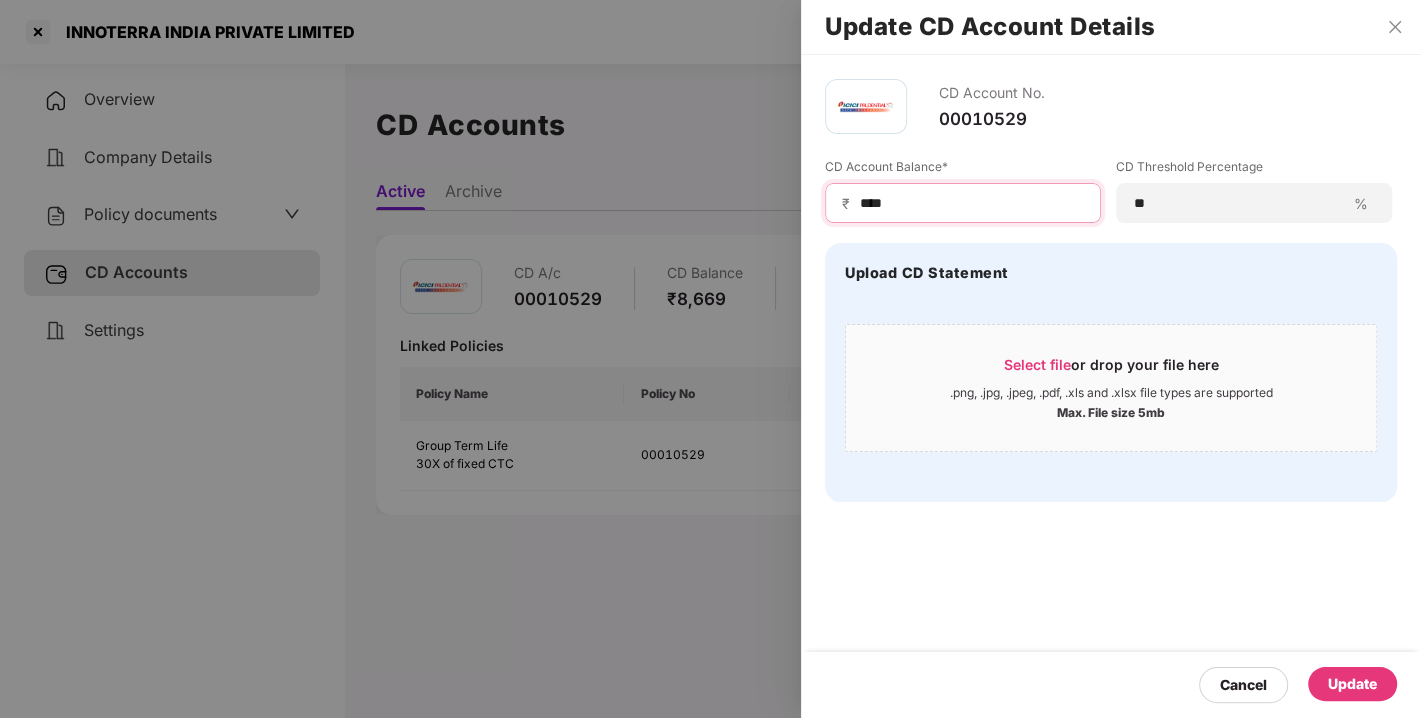 type on "****" 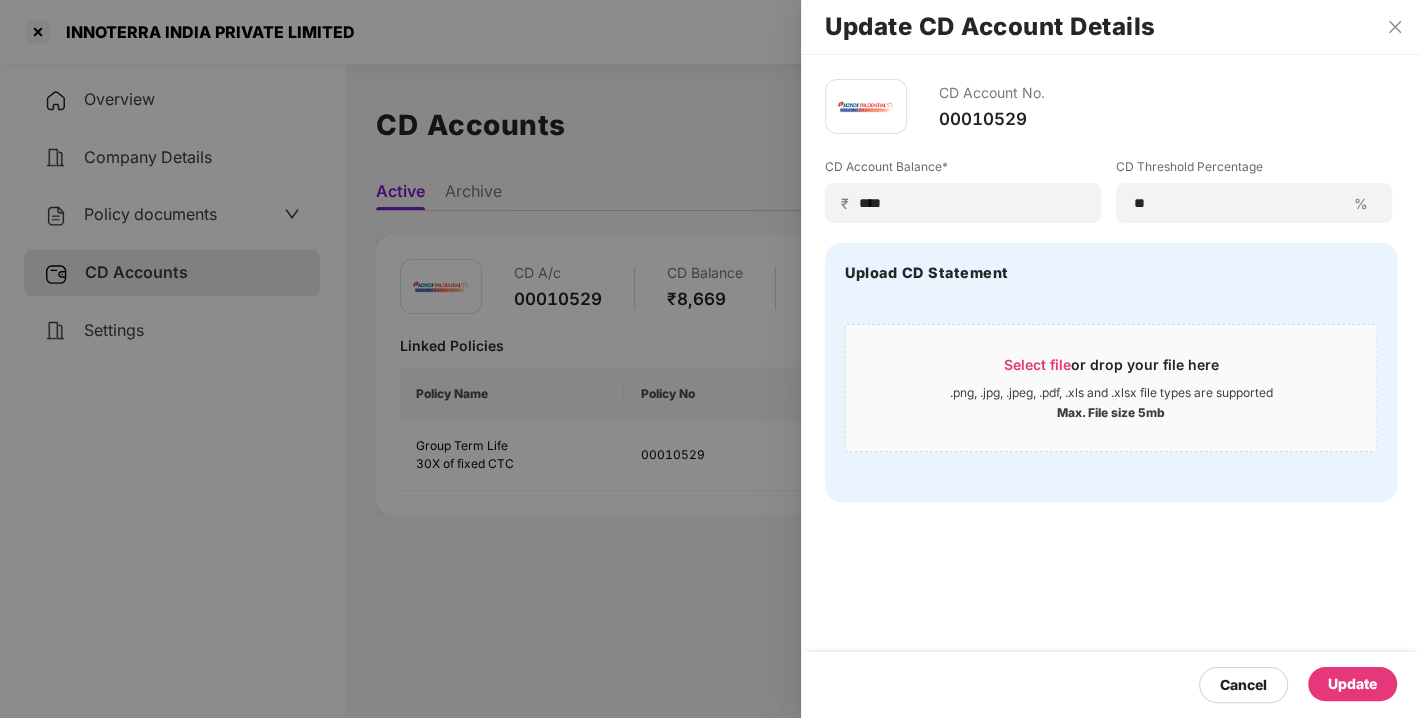 click on "Update" at bounding box center [1352, 684] 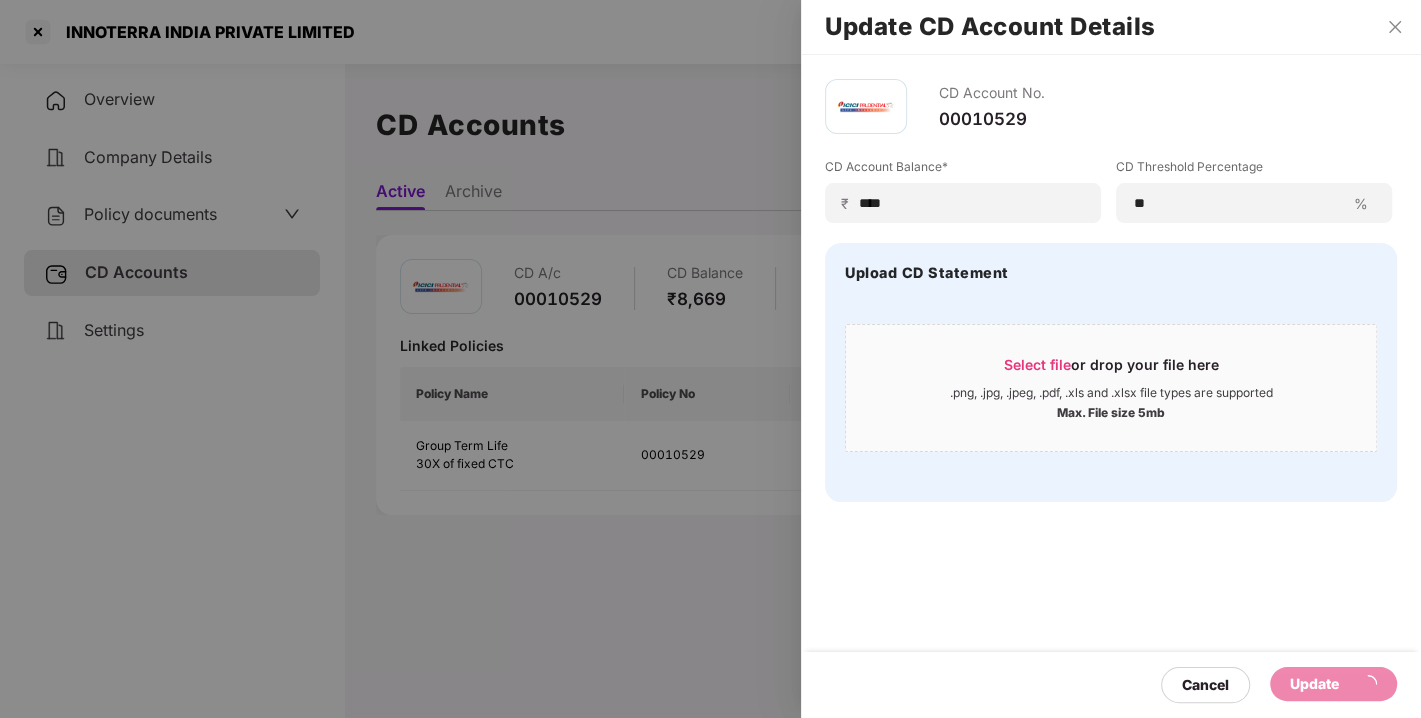 click on "CD Account No. [NUMBER] CD Account Balance* ₹ **** CD Threshold Percentage ** % Upload CD Statement Select file  or drop your file here .png, .jpg, .jpeg, .pdf, .xls and .xlsx file types are supported Max. File size 5mb Cancel Update" at bounding box center [1111, 386] 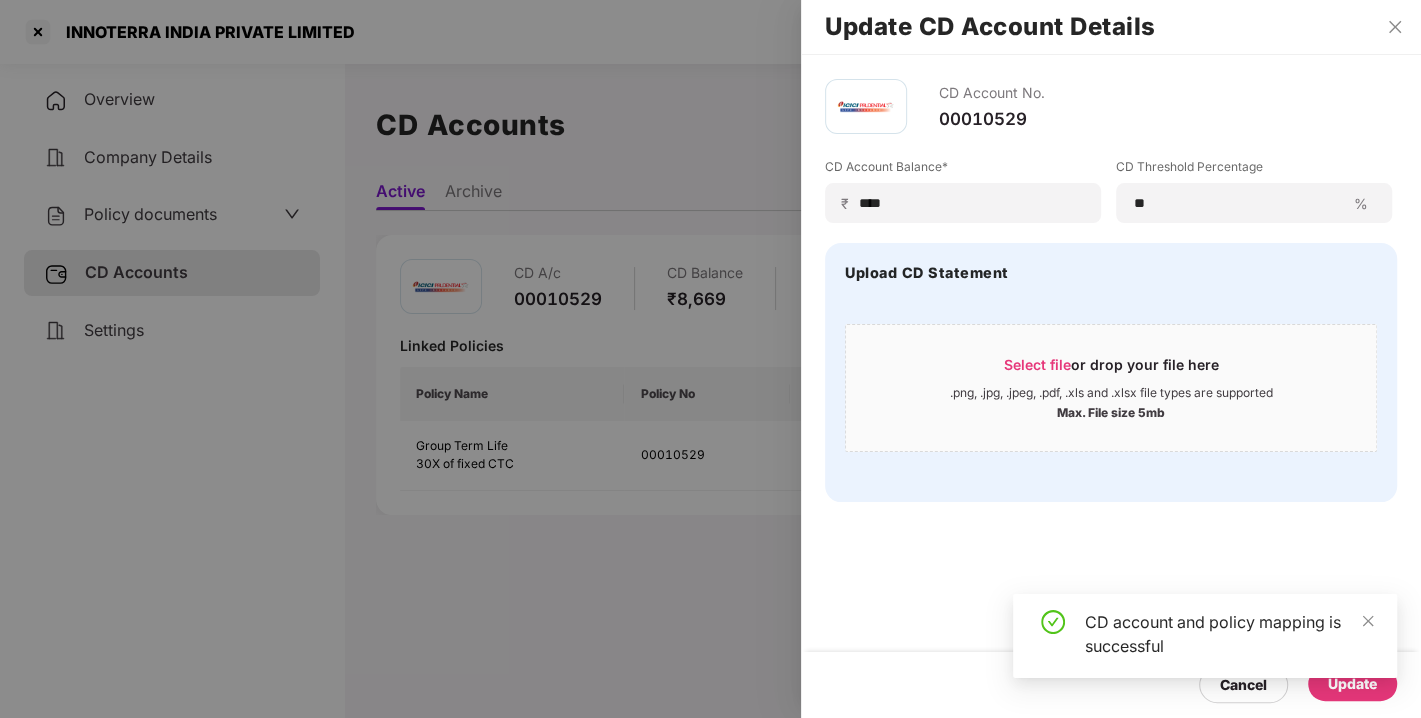 click on "Upload CD Statement Select file  or drop your file here .png, .jpg, .jpeg, .pdf, .xls and .xlsx file types are supported Max. File size 5mb" at bounding box center [1111, 372] 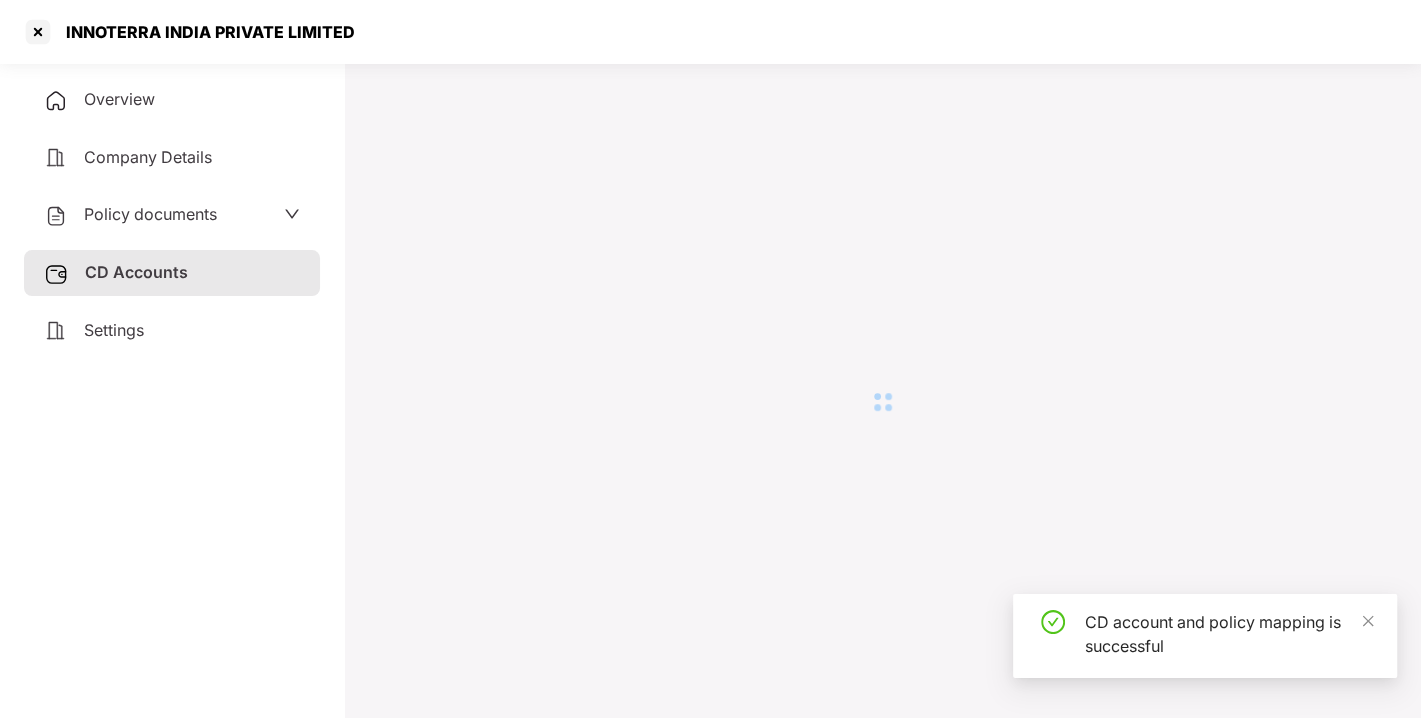 click at bounding box center (882, 402) 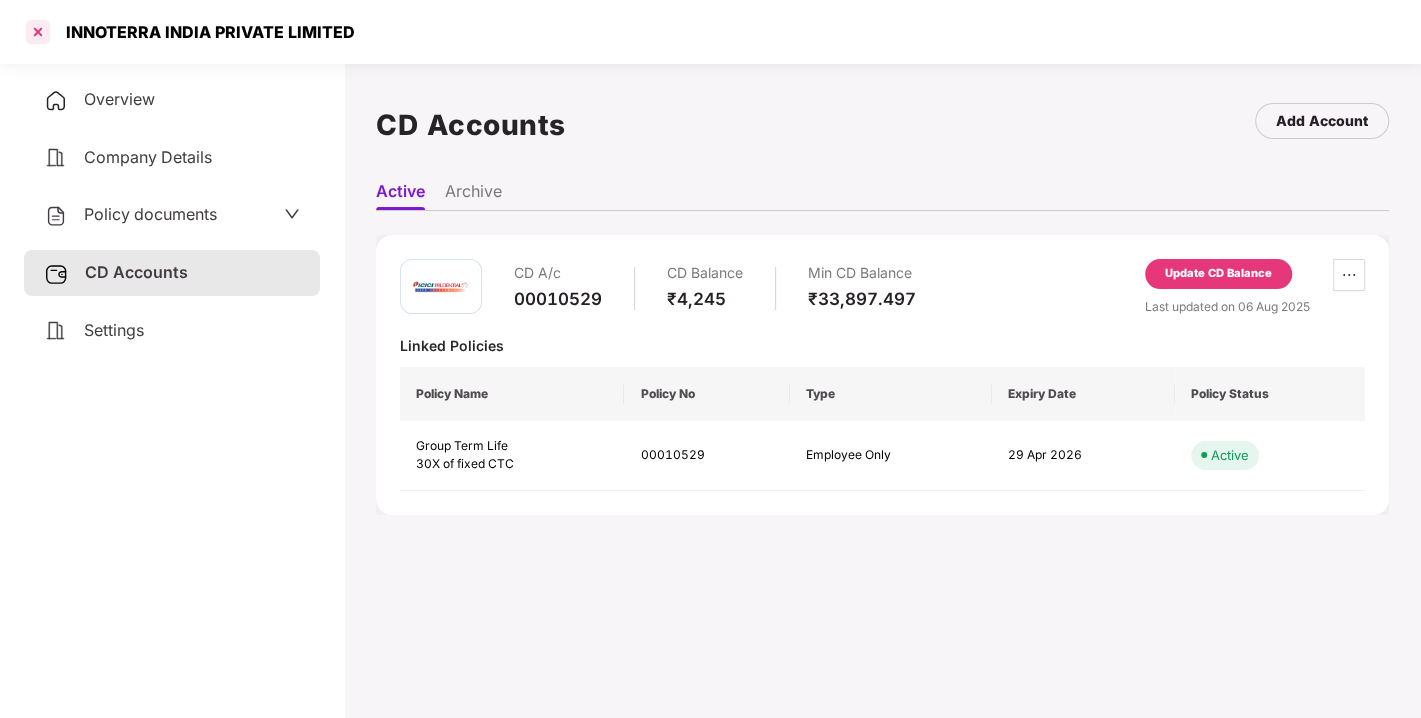click at bounding box center [38, 32] 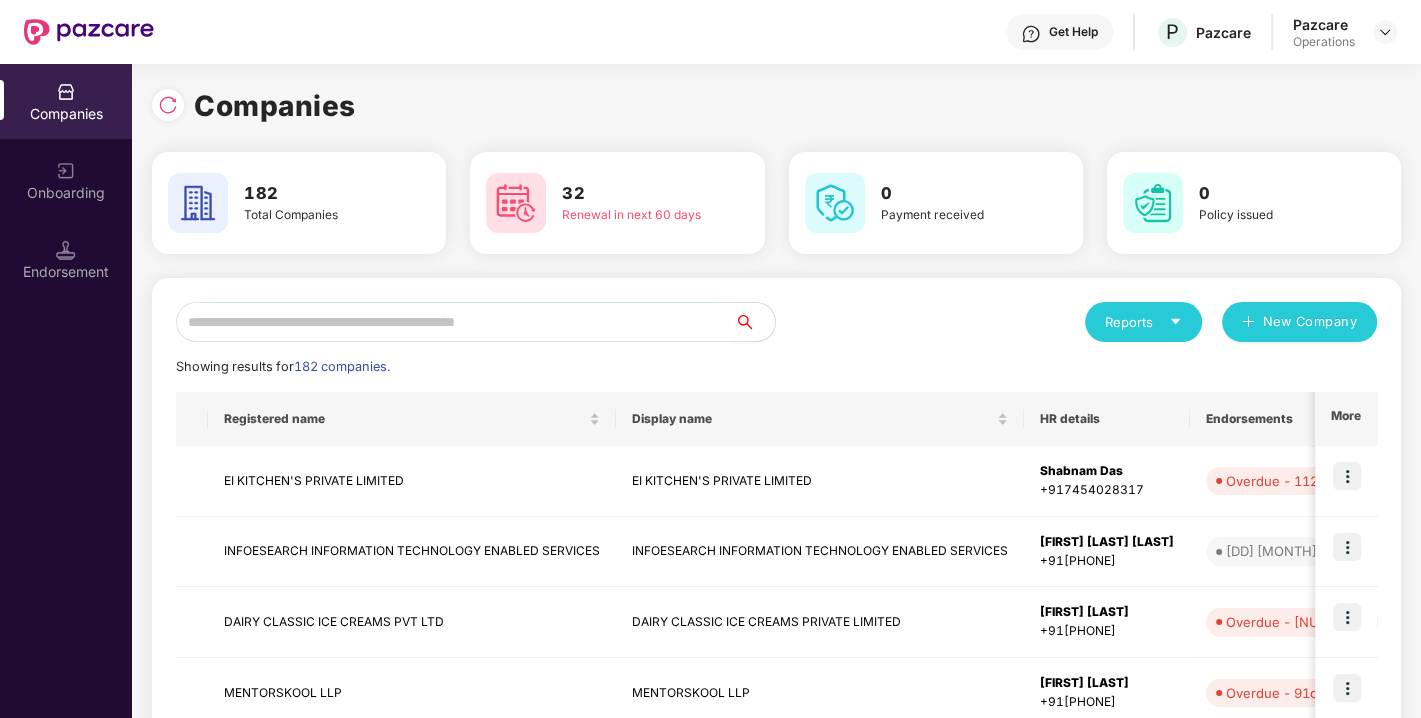 click at bounding box center [455, 322] 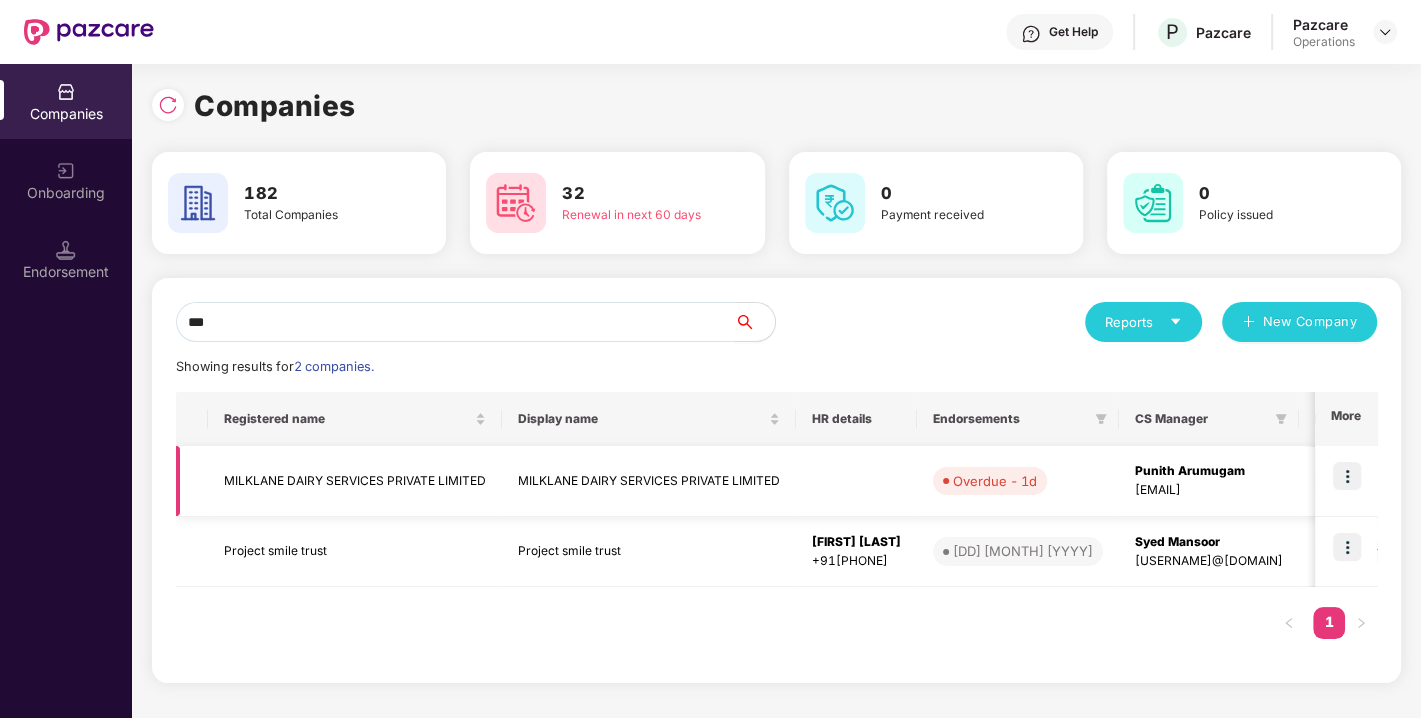 type on "***" 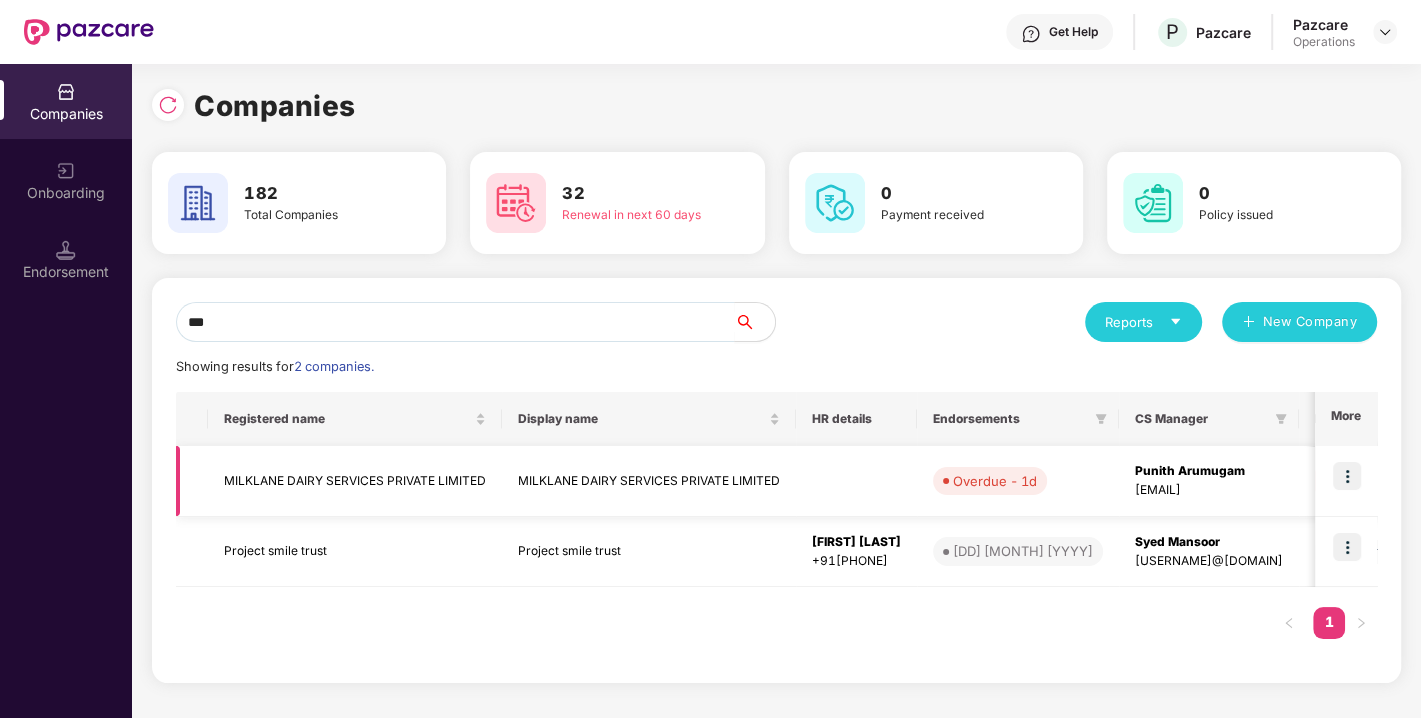 click on "MILKLANE DAIRY SERVICES PRIVATE LIMITED" at bounding box center (355, 481) 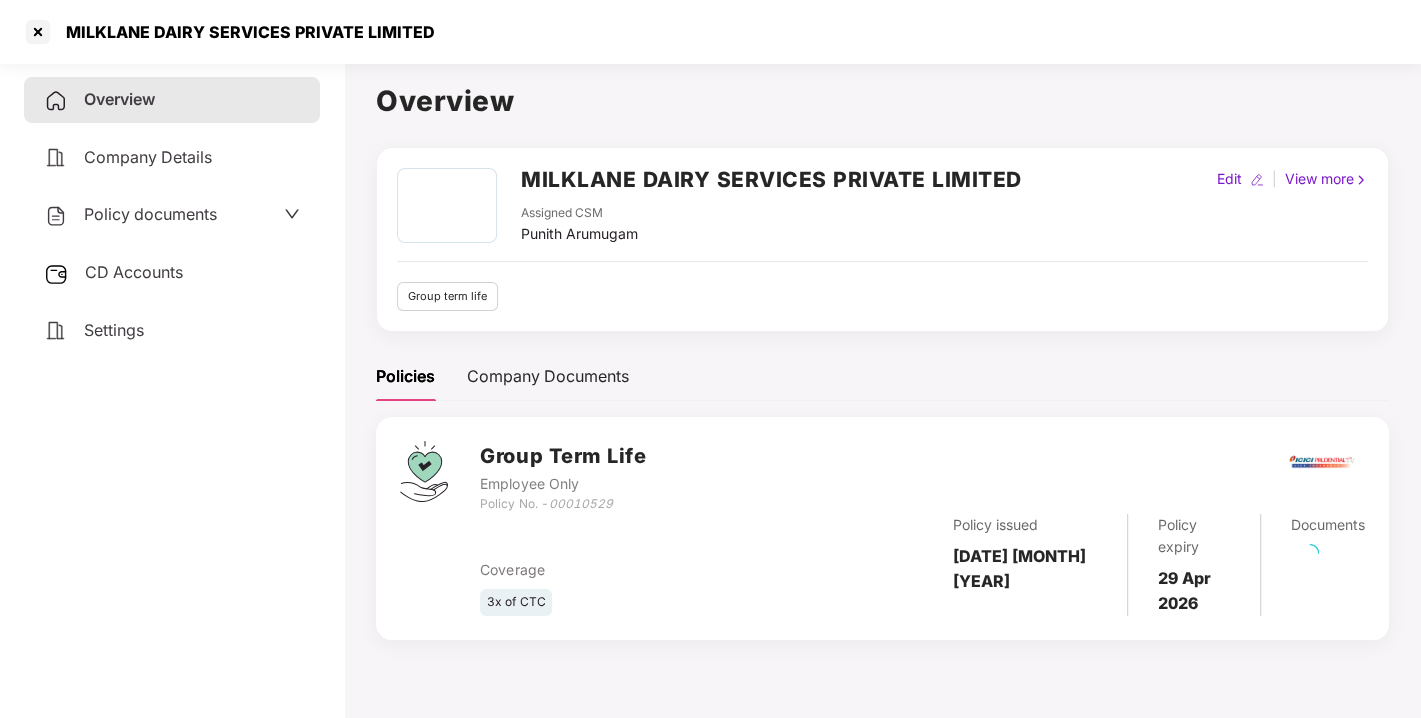 click on "CD Accounts" at bounding box center (134, 272) 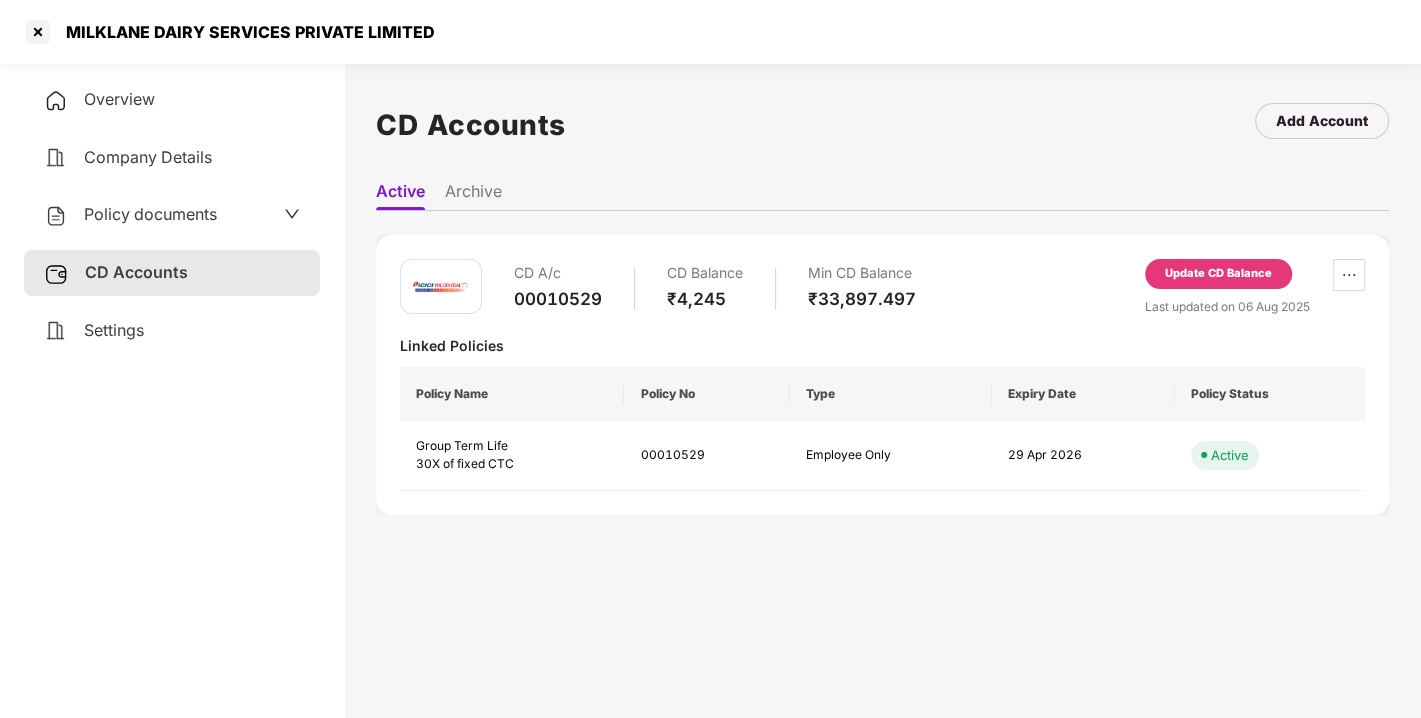click on "Update CD Balance" at bounding box center [1218, 274] 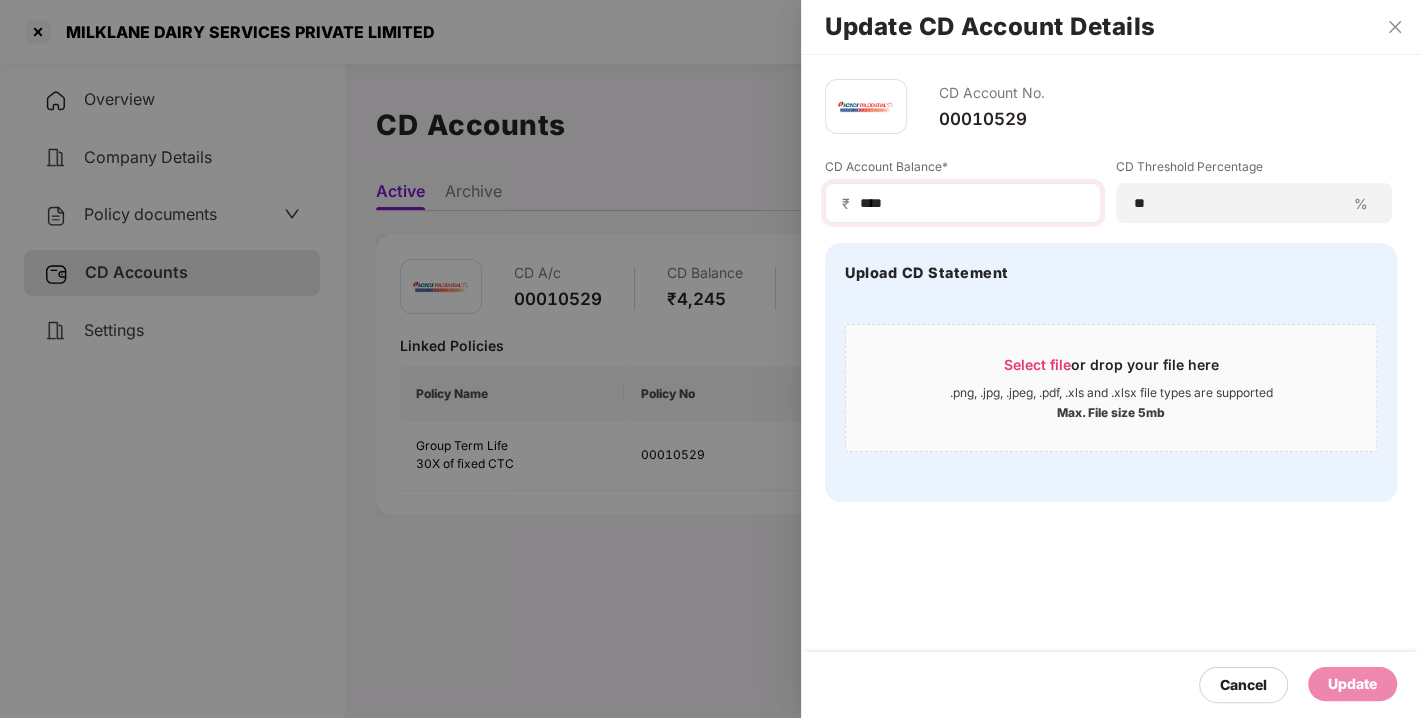 drag, startPoint x: 947, startPoint y: 190, endPoint x: 925, endPoint y: 198, distance: 23.409399 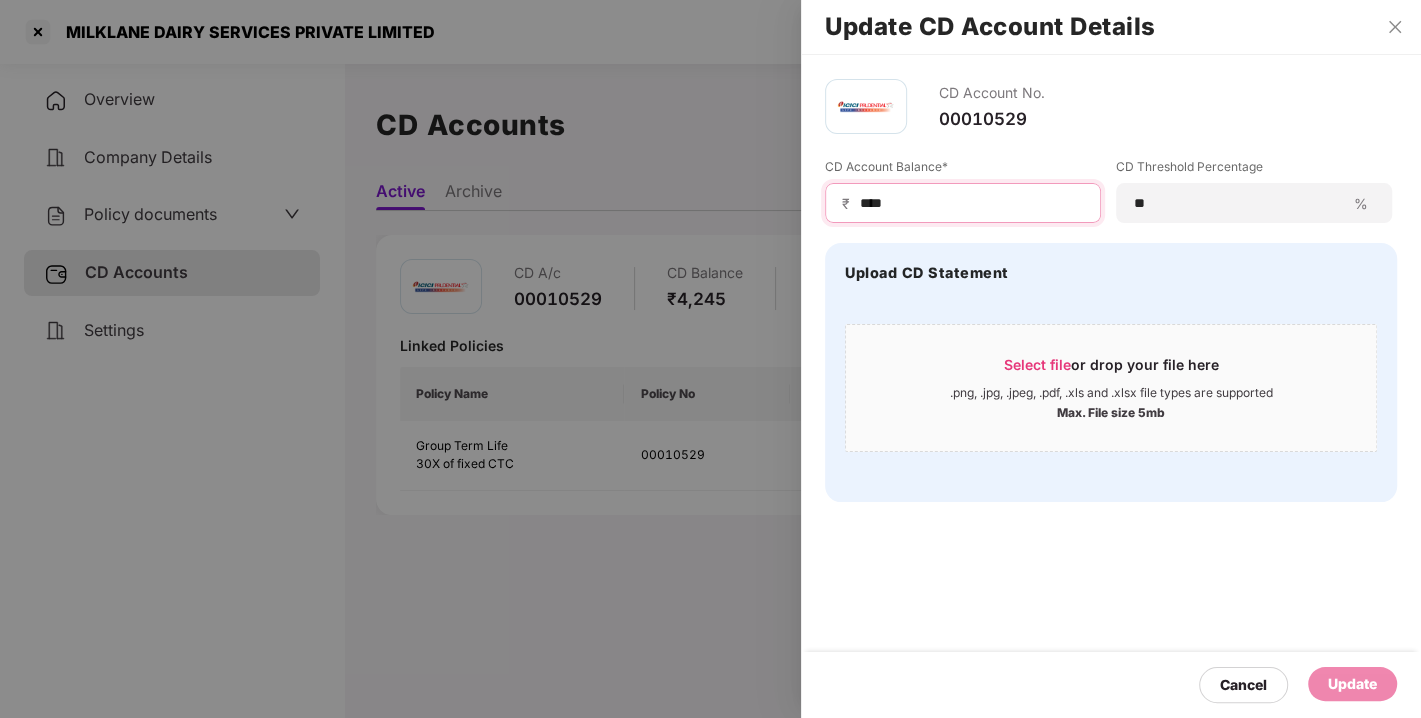 drag, startPoint x: 925, startPoint y: 198, endPoint x: 784, endPoint y: 212, distance: 141.69333 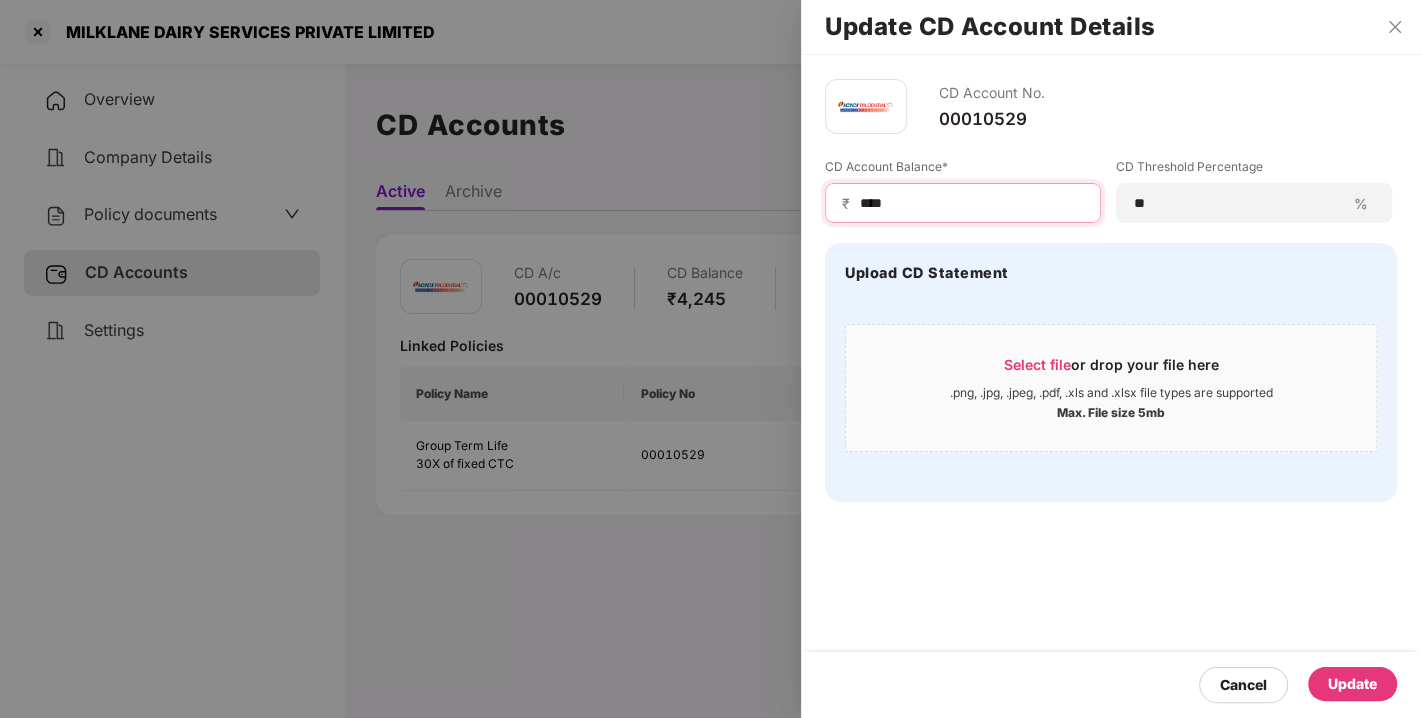 type on "****" 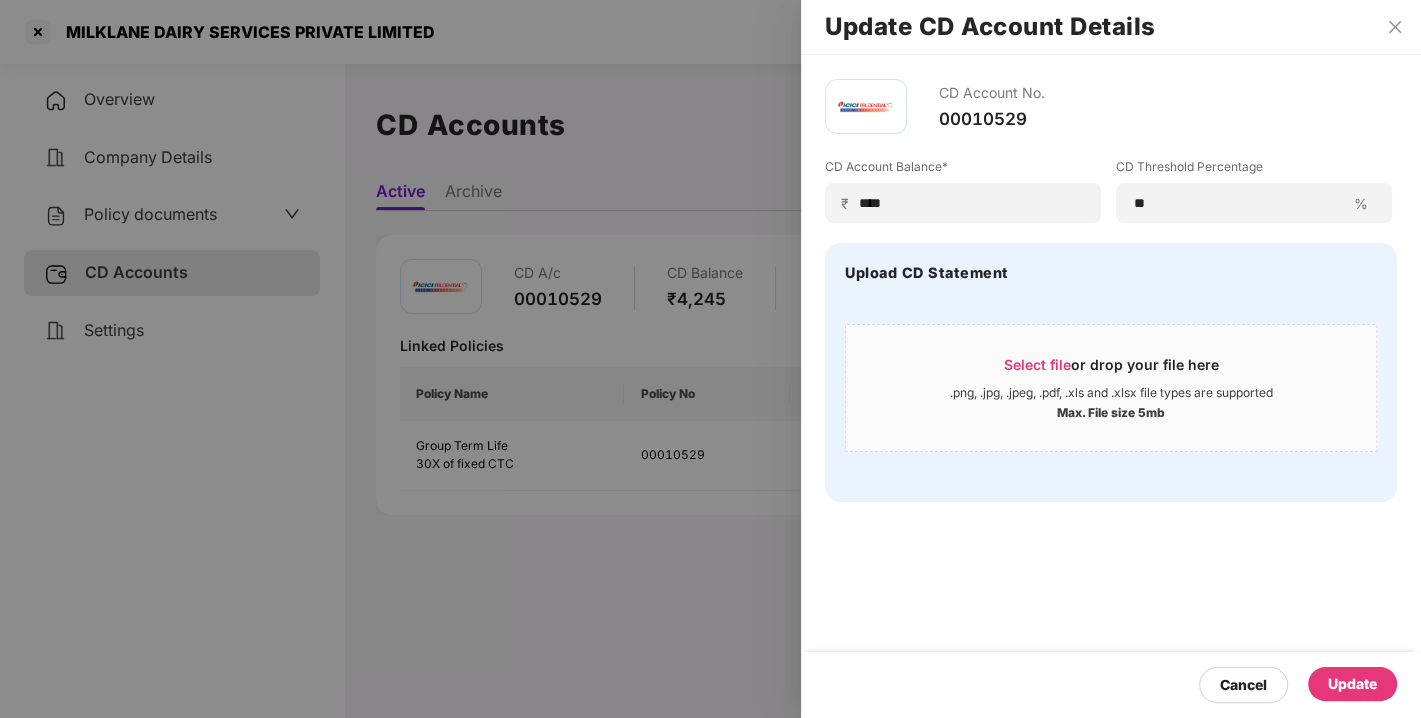 click on "Update" at bounding box center (1352, 684) 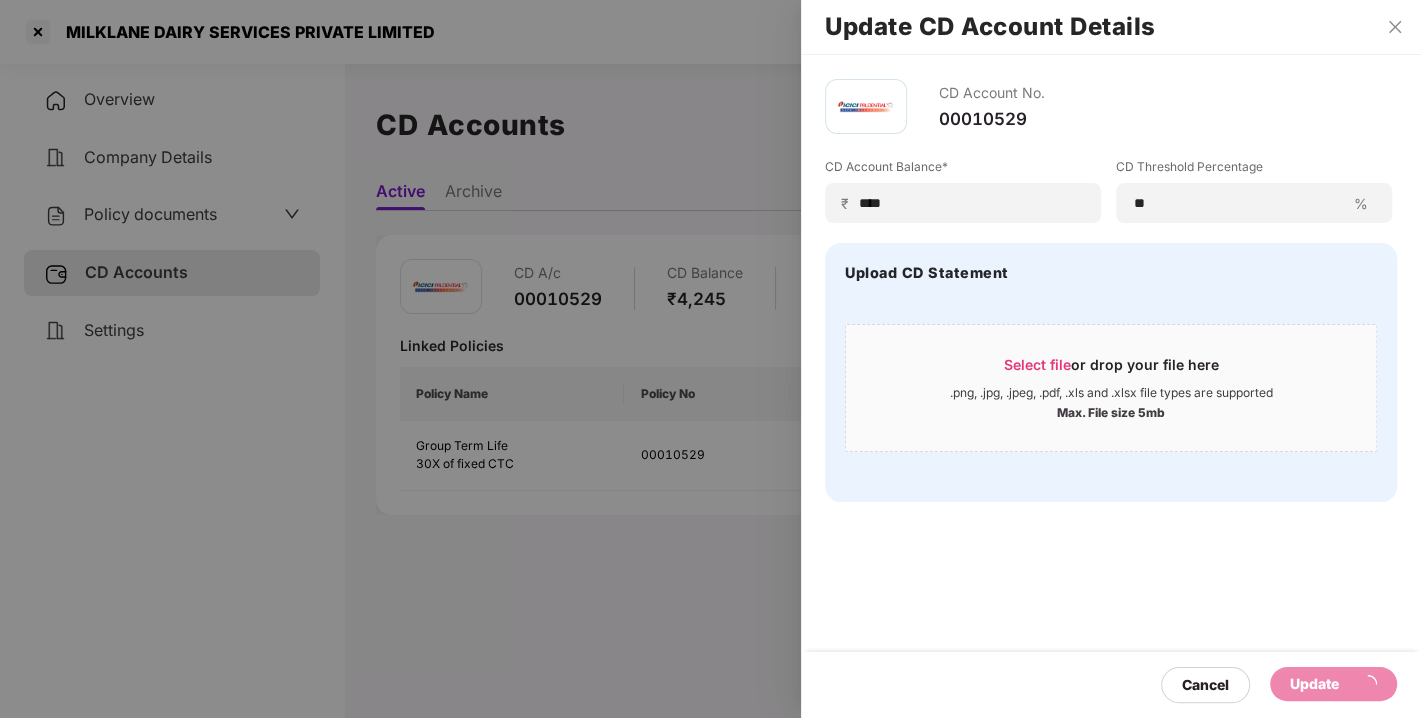 click on "Update" at bounding box center (1333, 684) 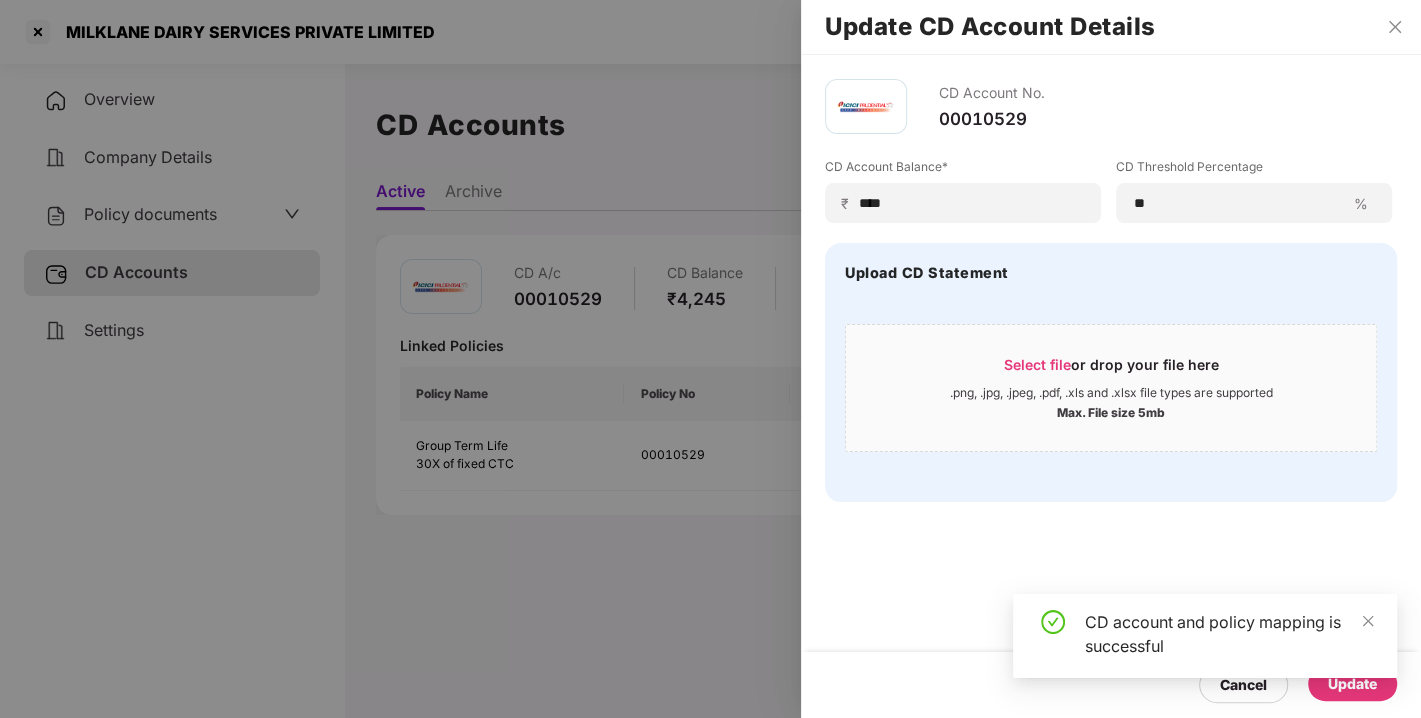 click on "CD account and policy mapping is successful" at bounding box center (1205, 636) 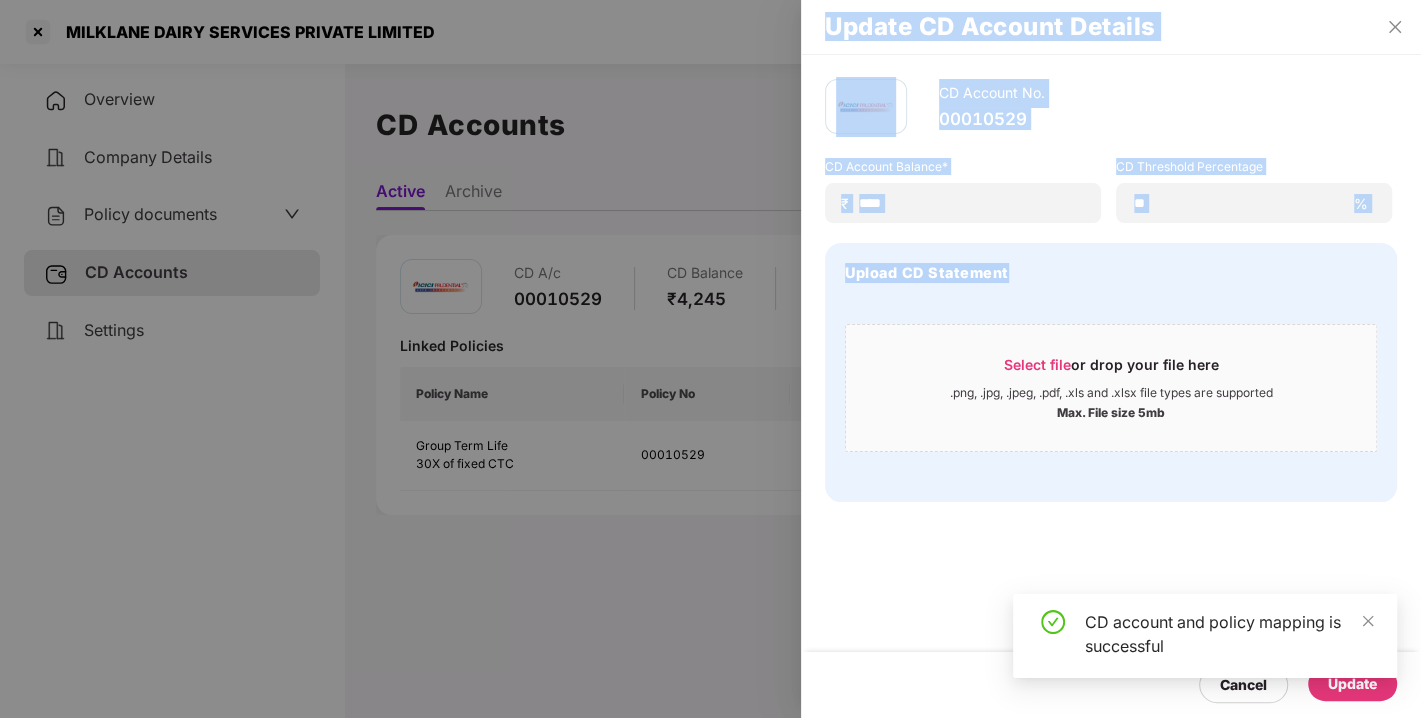 drag, startPoint x: 1071, startPoint y: 483, endPoint x: 1321, endPoint y: 669, distance: 311.60233 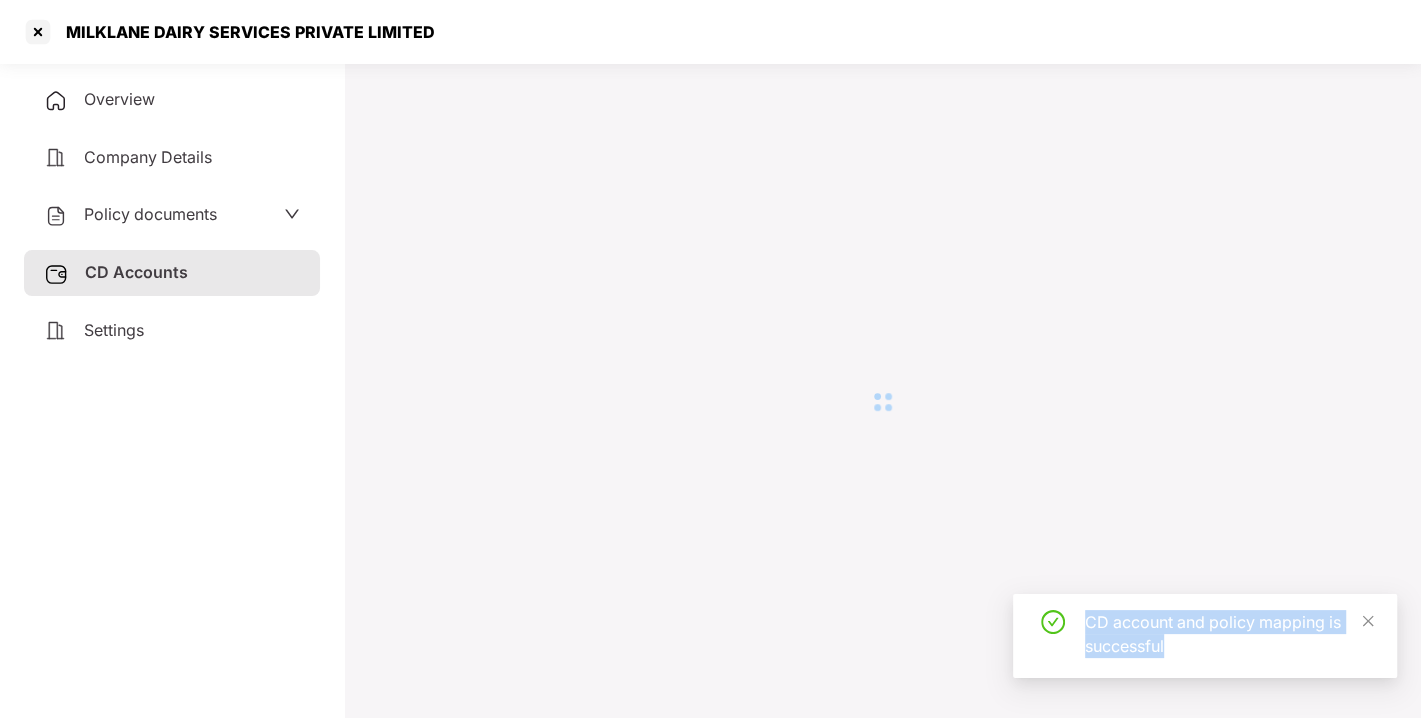 click on "CD account and policy mapping is successful" at bounding box center [1205, 636] 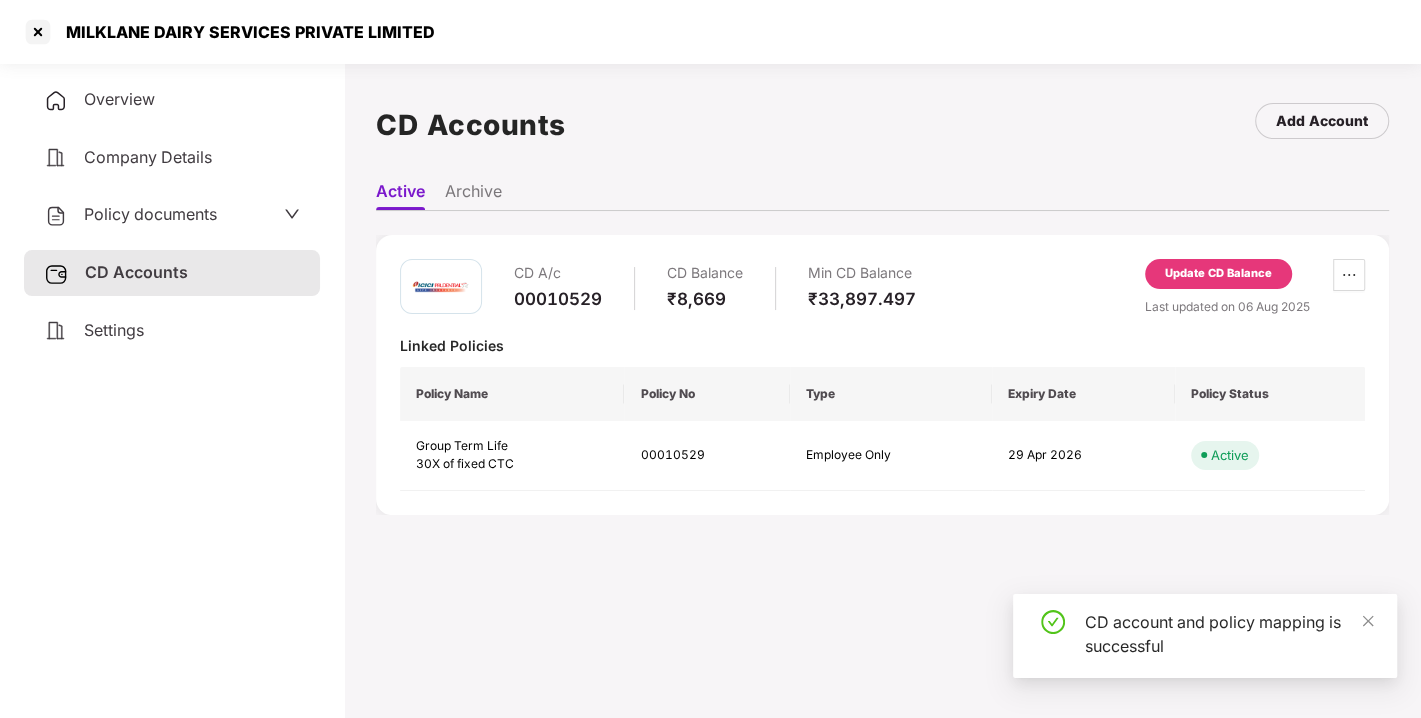 click on "29 Apr 2026" at bounding box center [1083, 456] 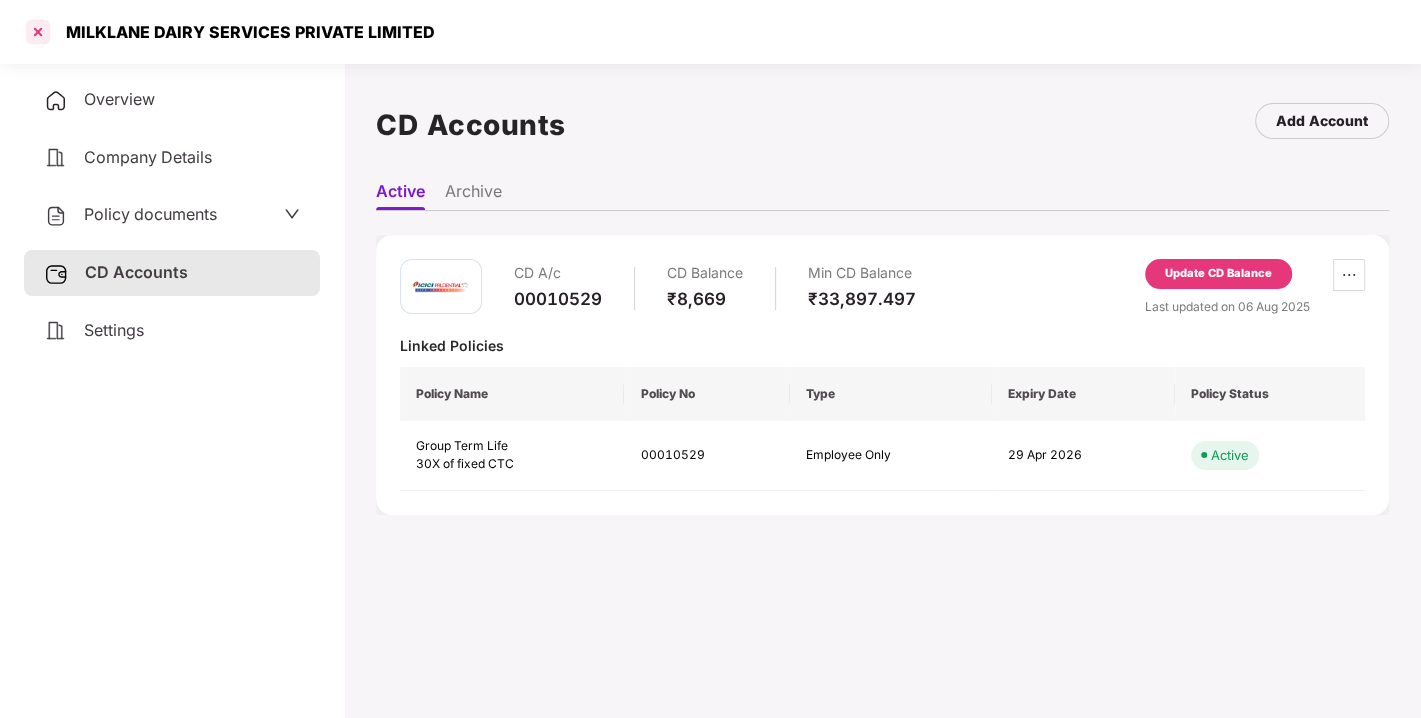 click at bounding box center [38, 32] 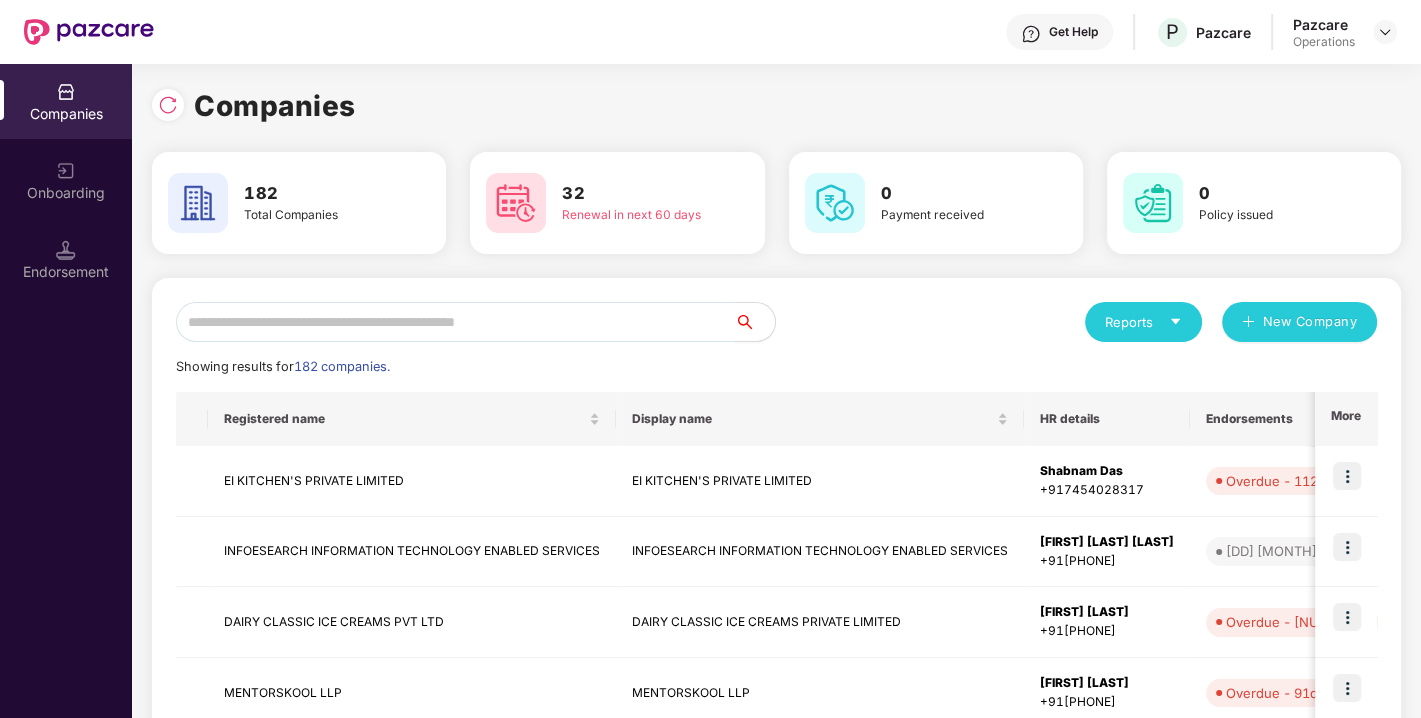 click at bounding box center [455, 322] 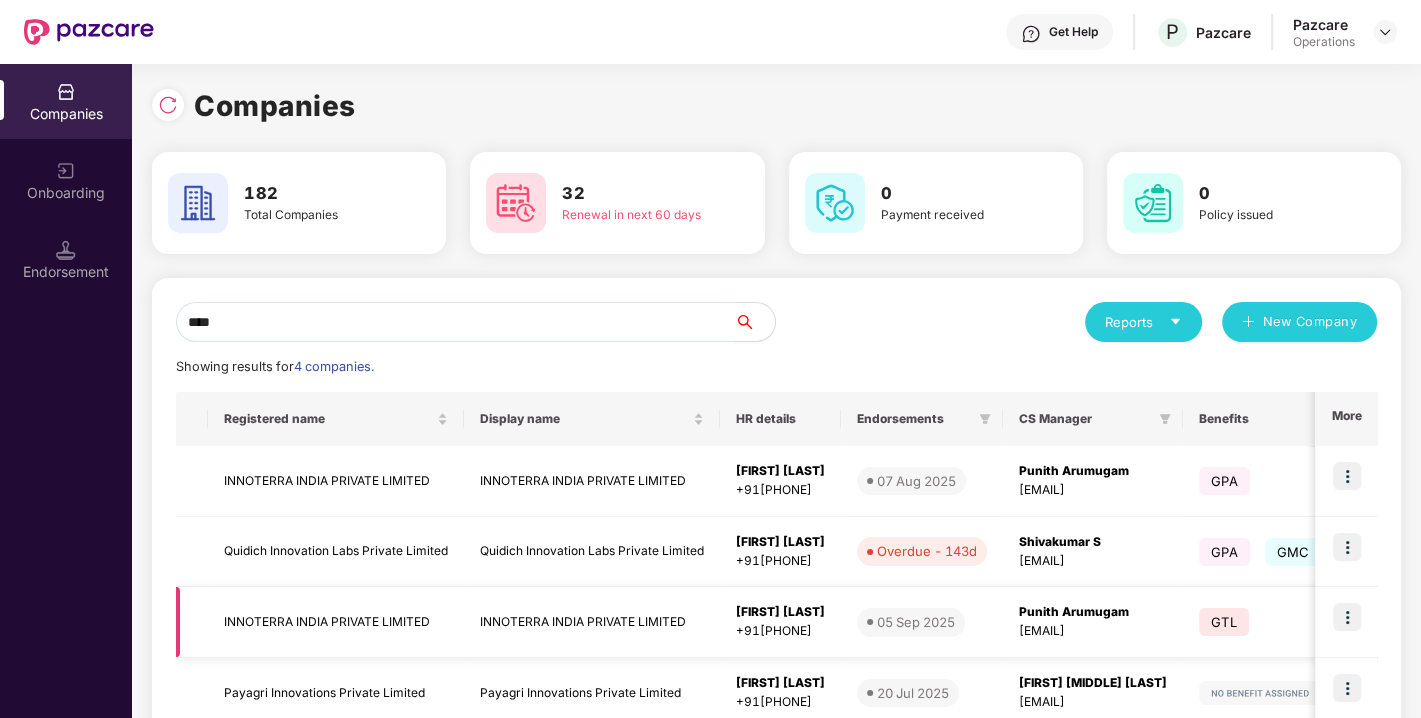 type on "****" 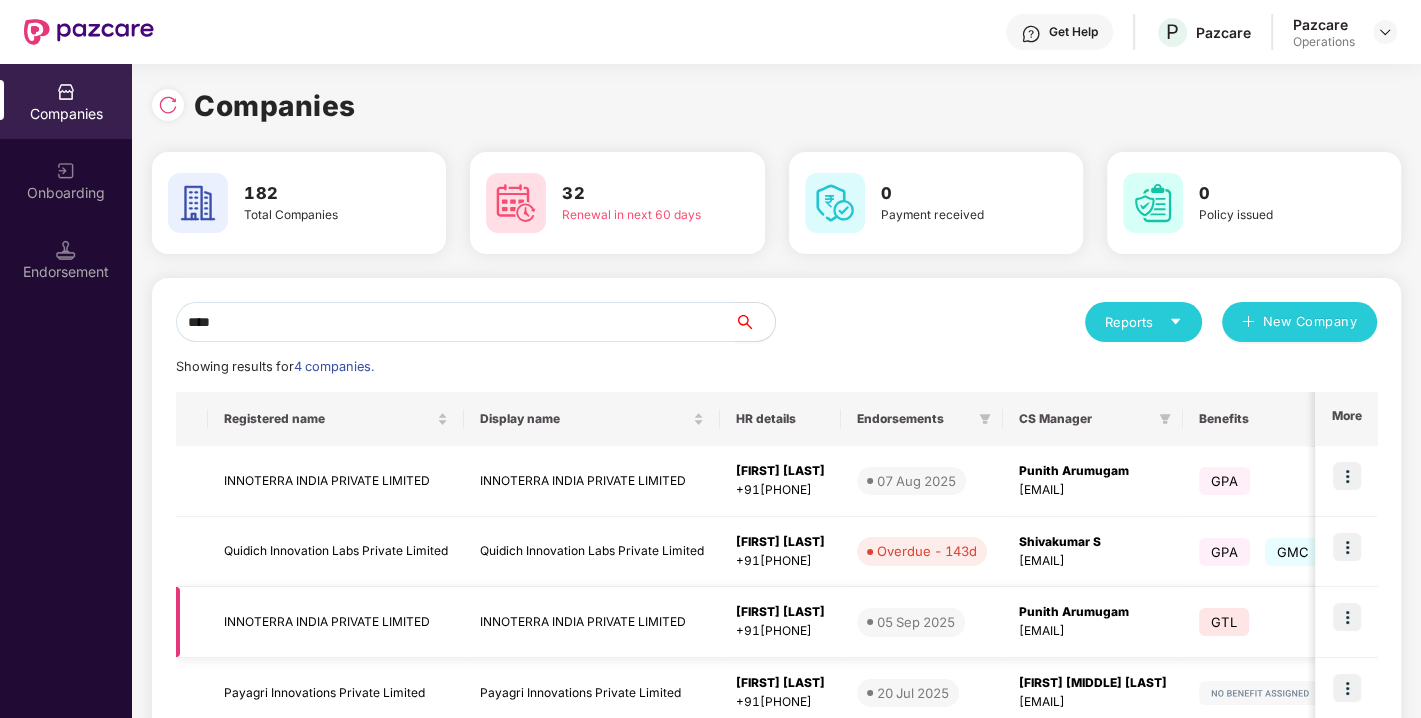 click at bounding box center [1347, 617] 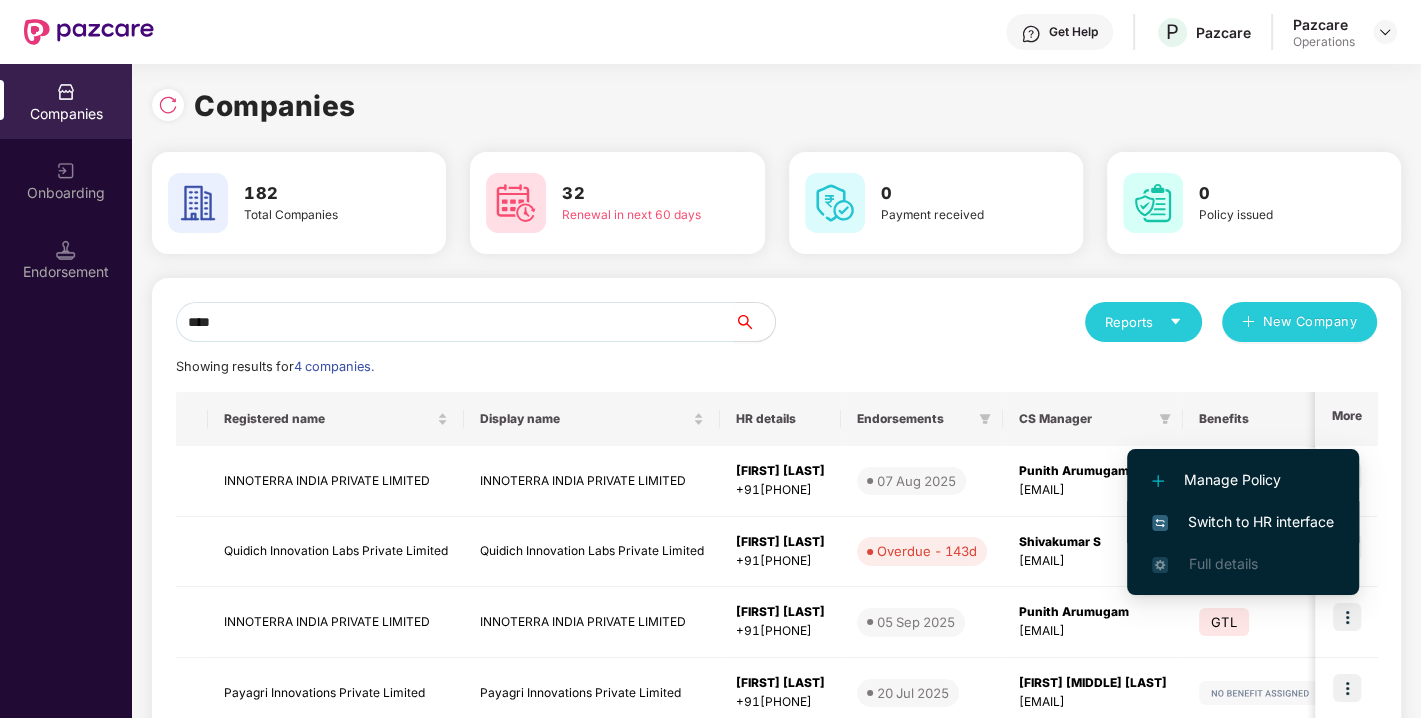 click on "Switch to HR interface" at bounding box center (1243, 522) 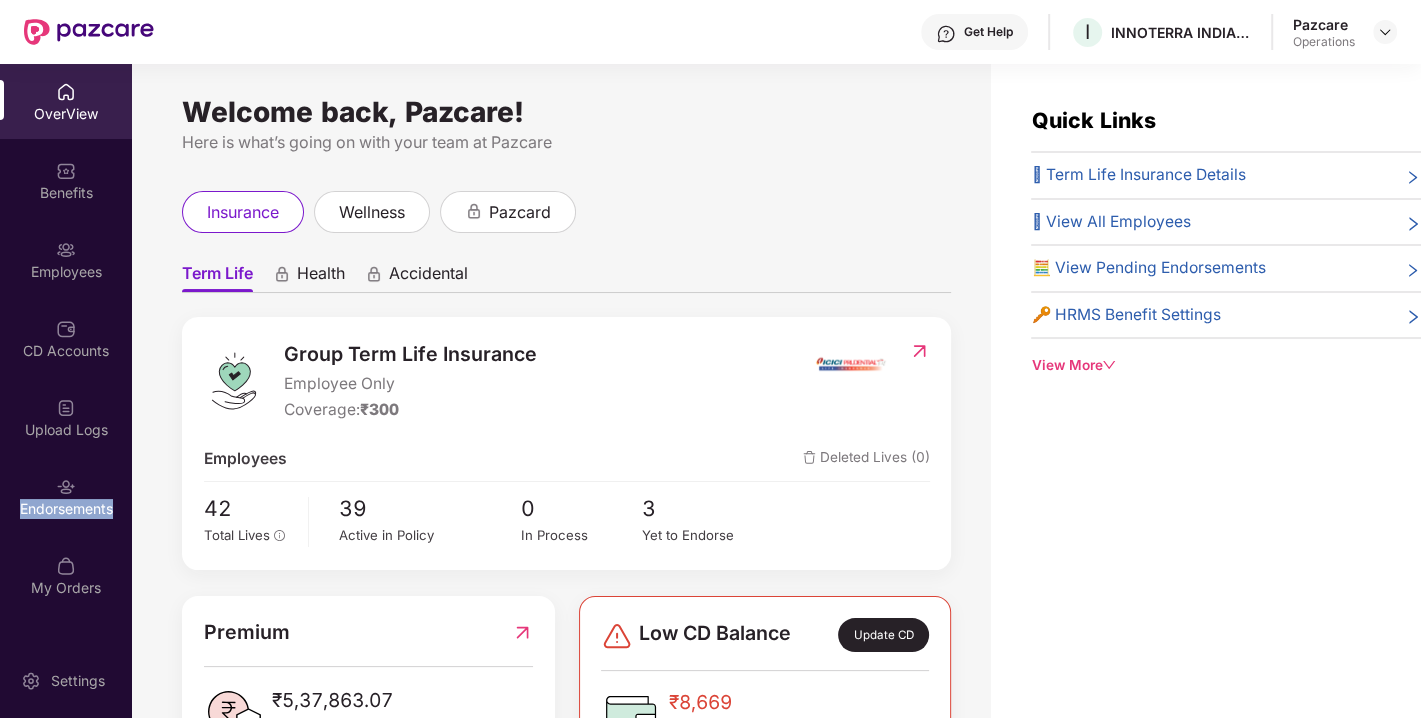 click on "Endorsements" at bounding box center (66, 509) 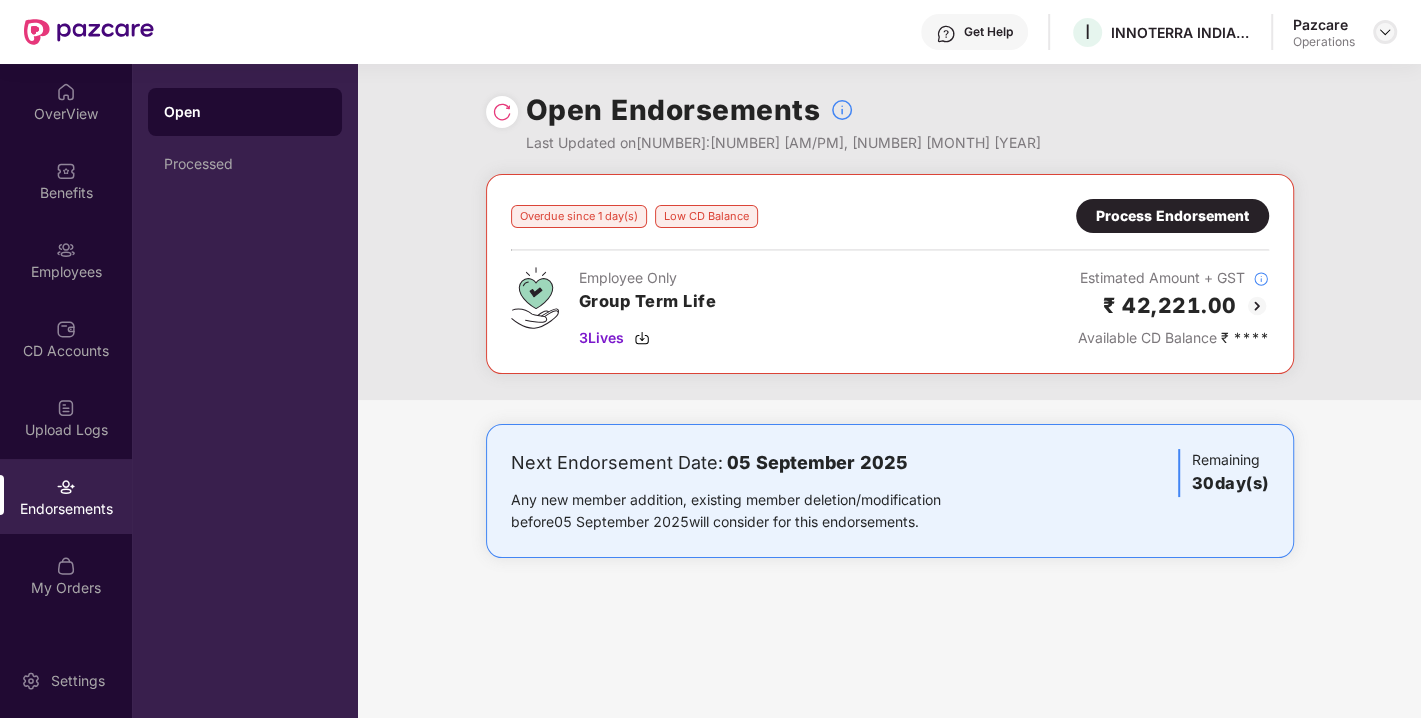 click at bounding box center [1385, 32] 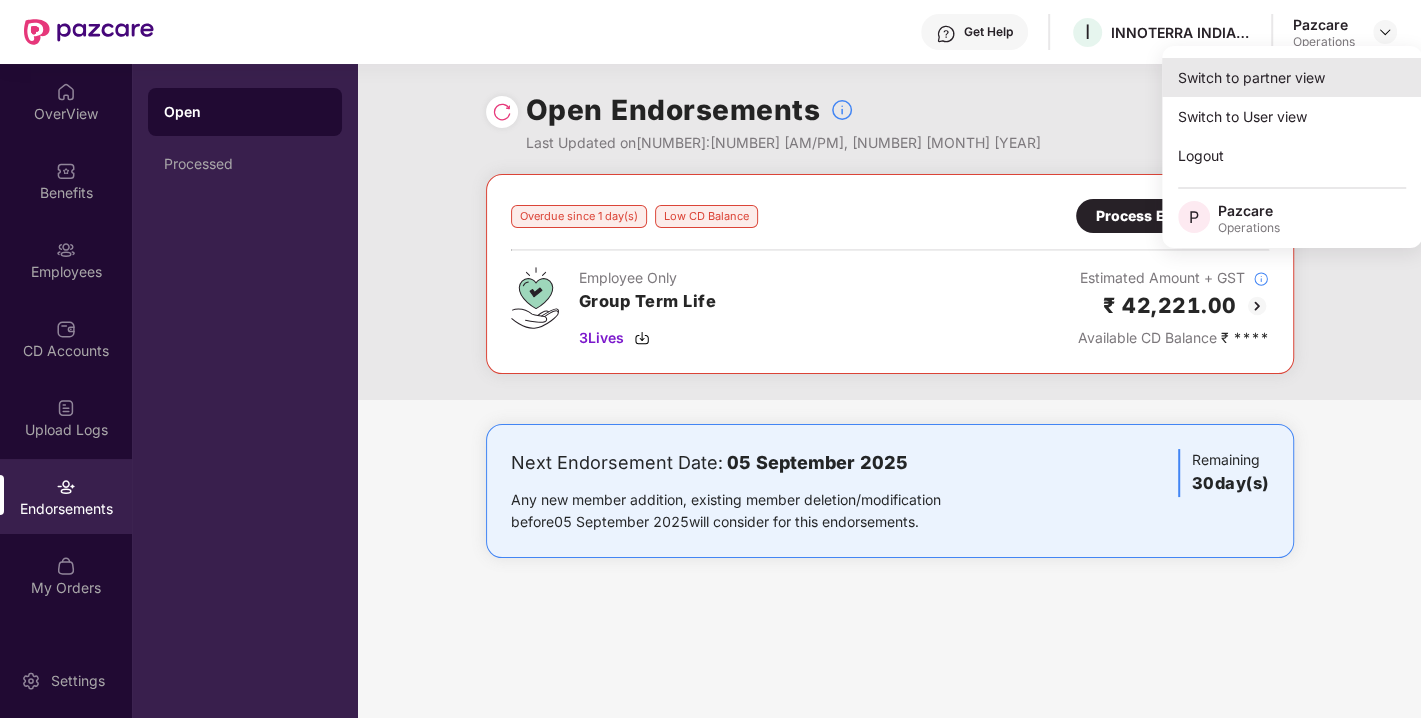 click on "Switch to partner view" at bounding box center [1292, 77] 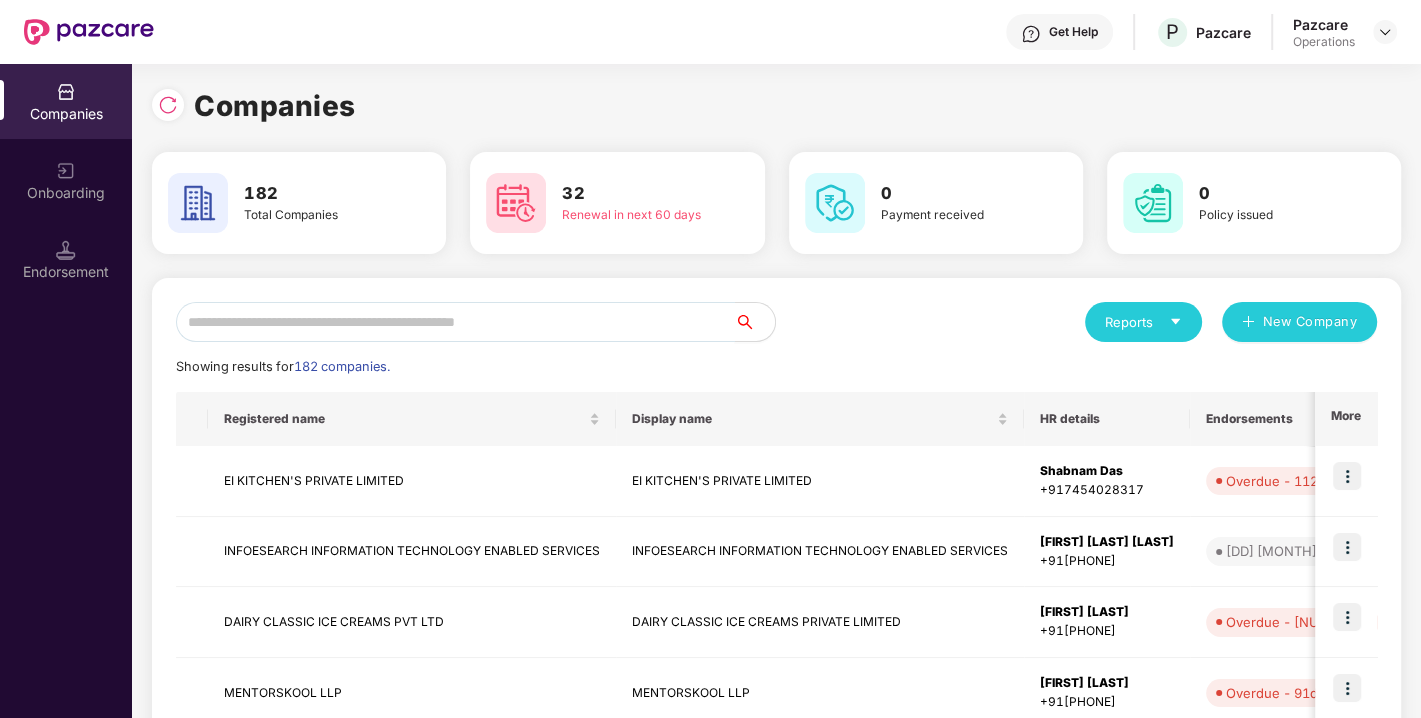 click at bounding box center [455, 322] 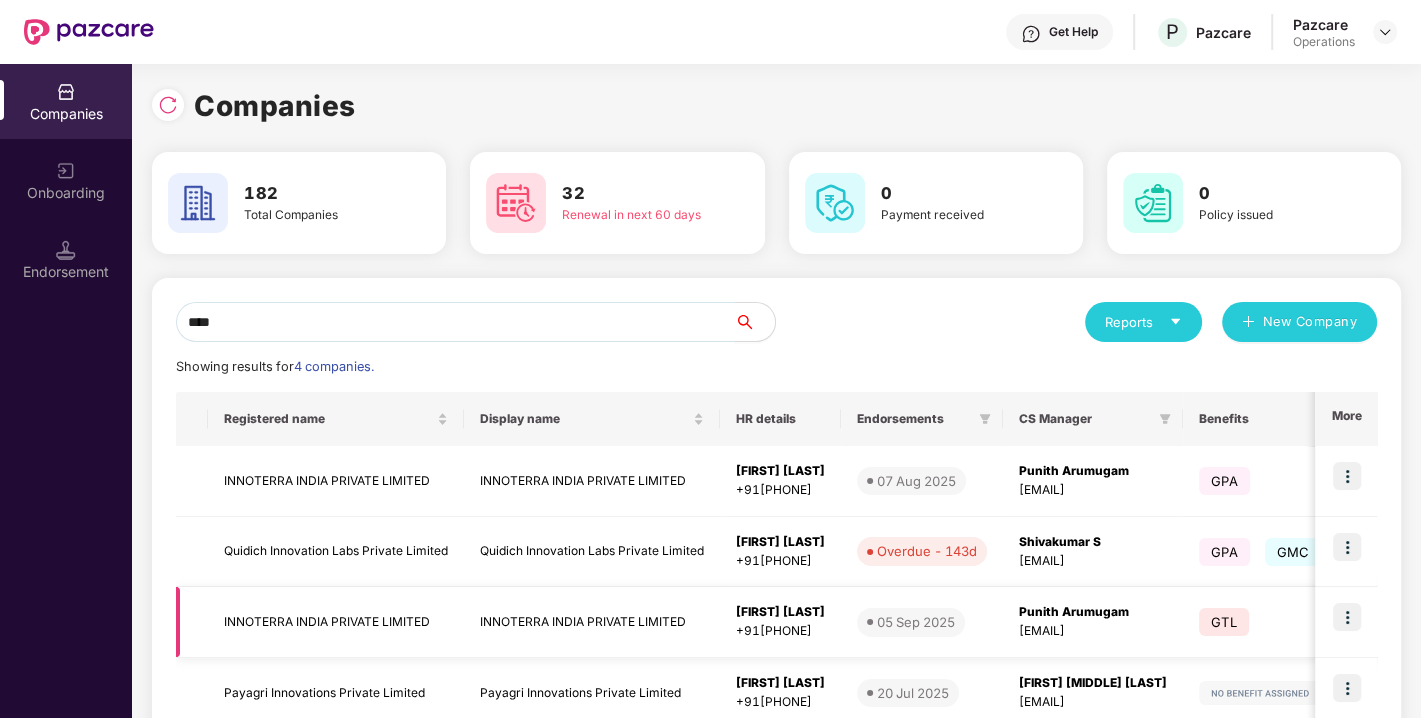 type on "****" 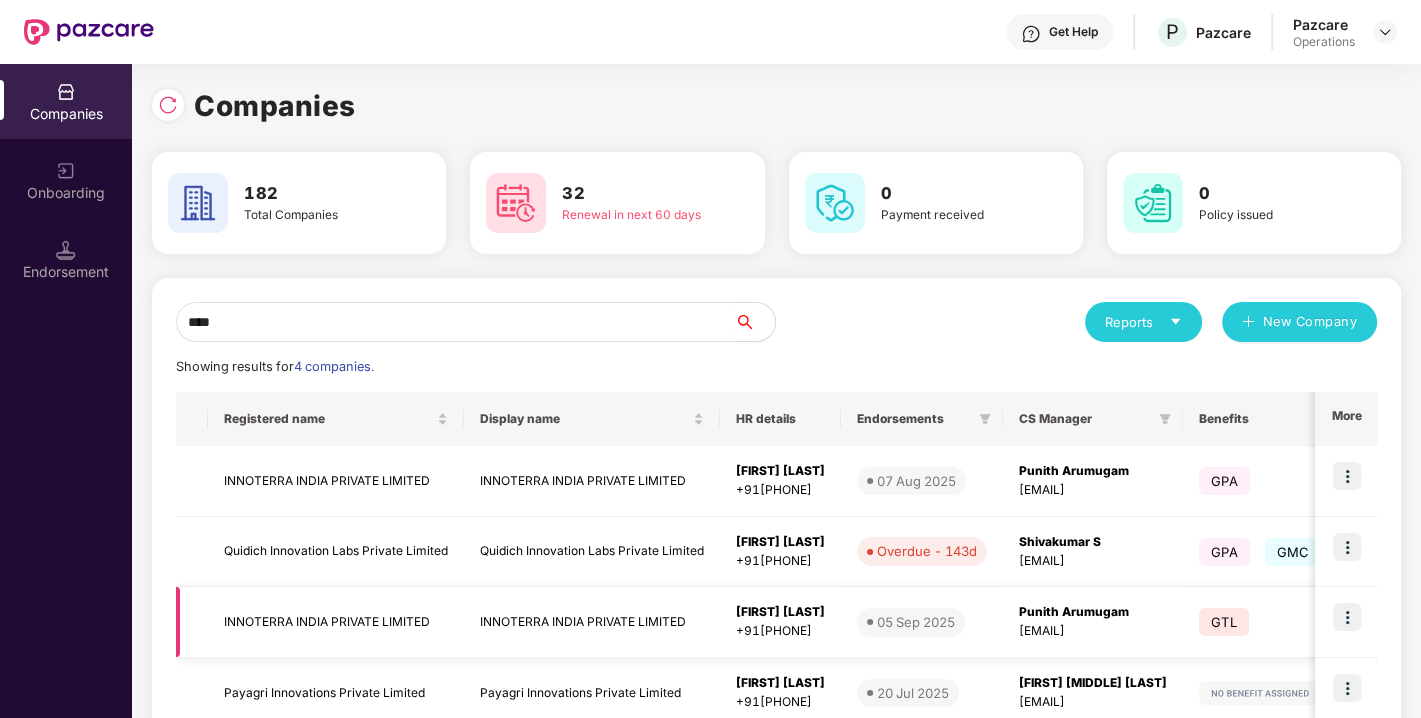 click on "INNOTERRA INDIA PRIVATE LIMITED" at bounding box center (336, 622) 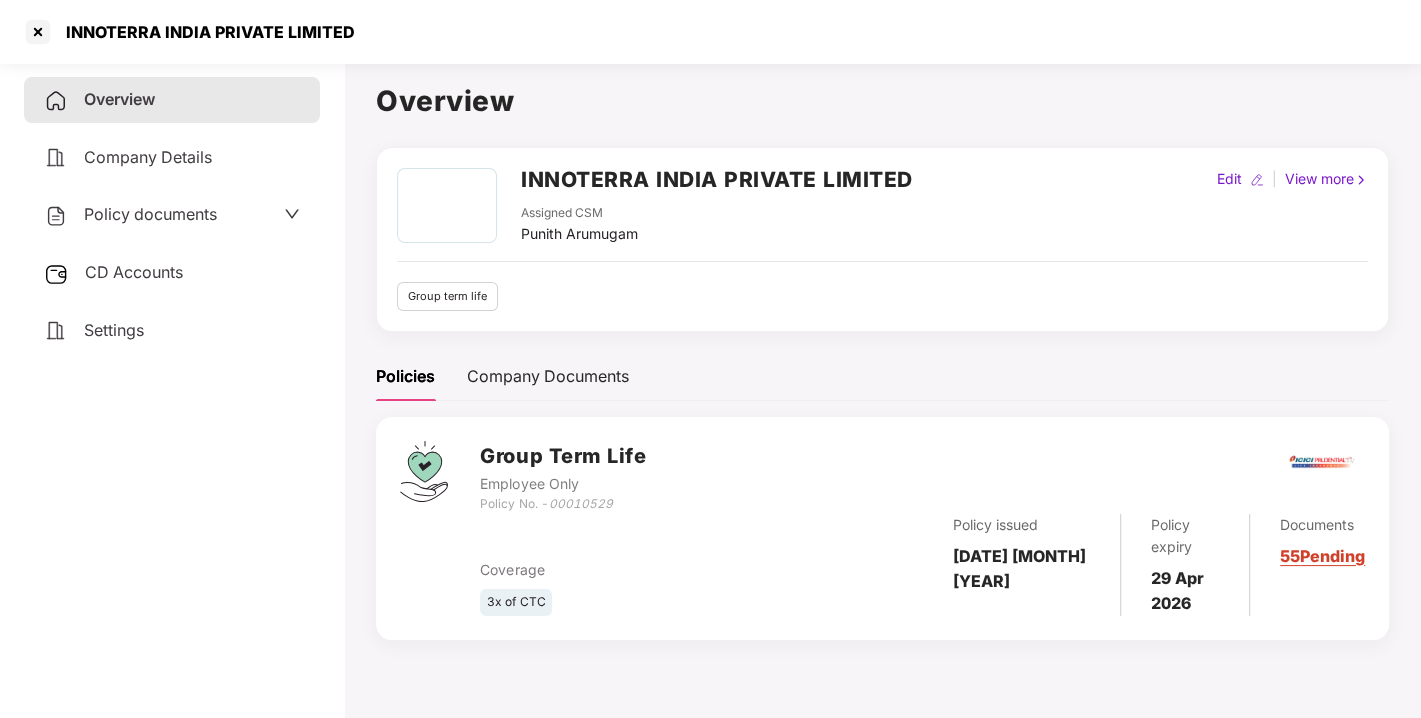 click on "CD Accounts" at bounding box center [172, 273] 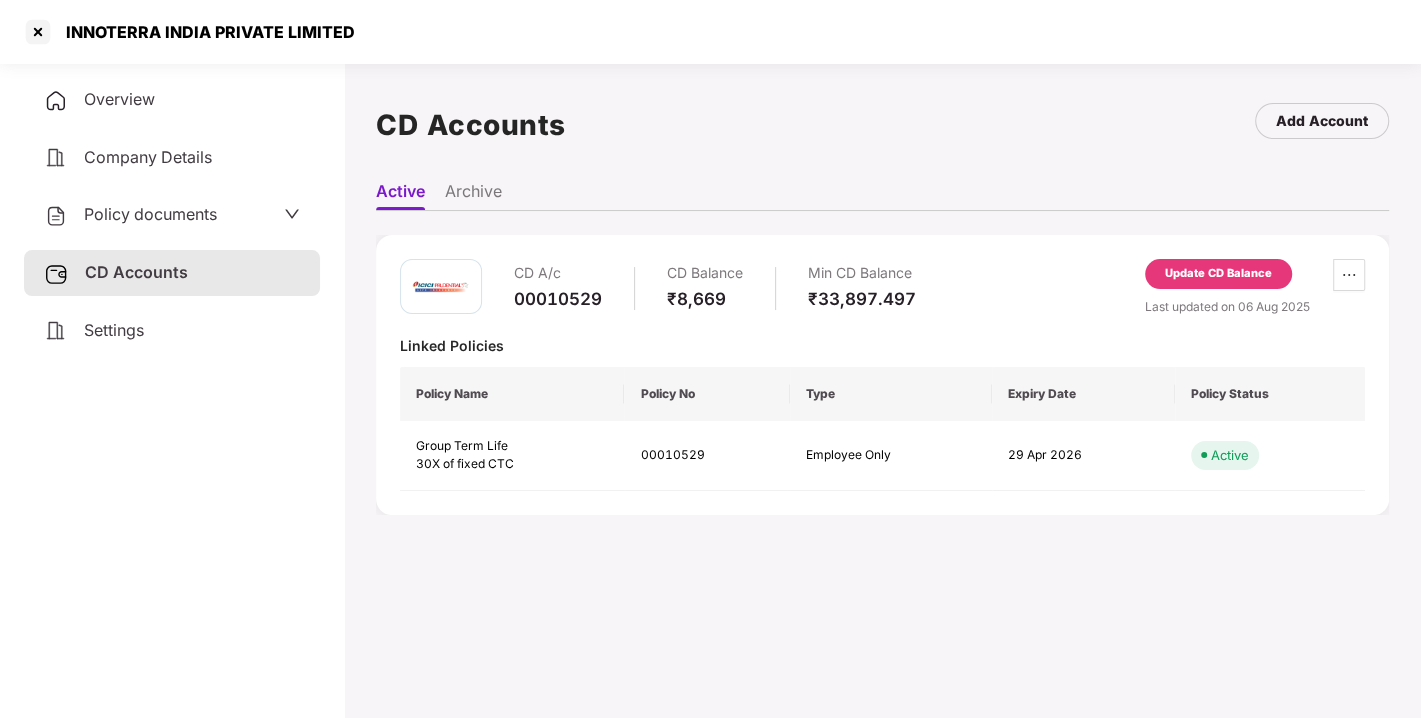 click on "Update CD Balance" at bounding box center (1218, 274) 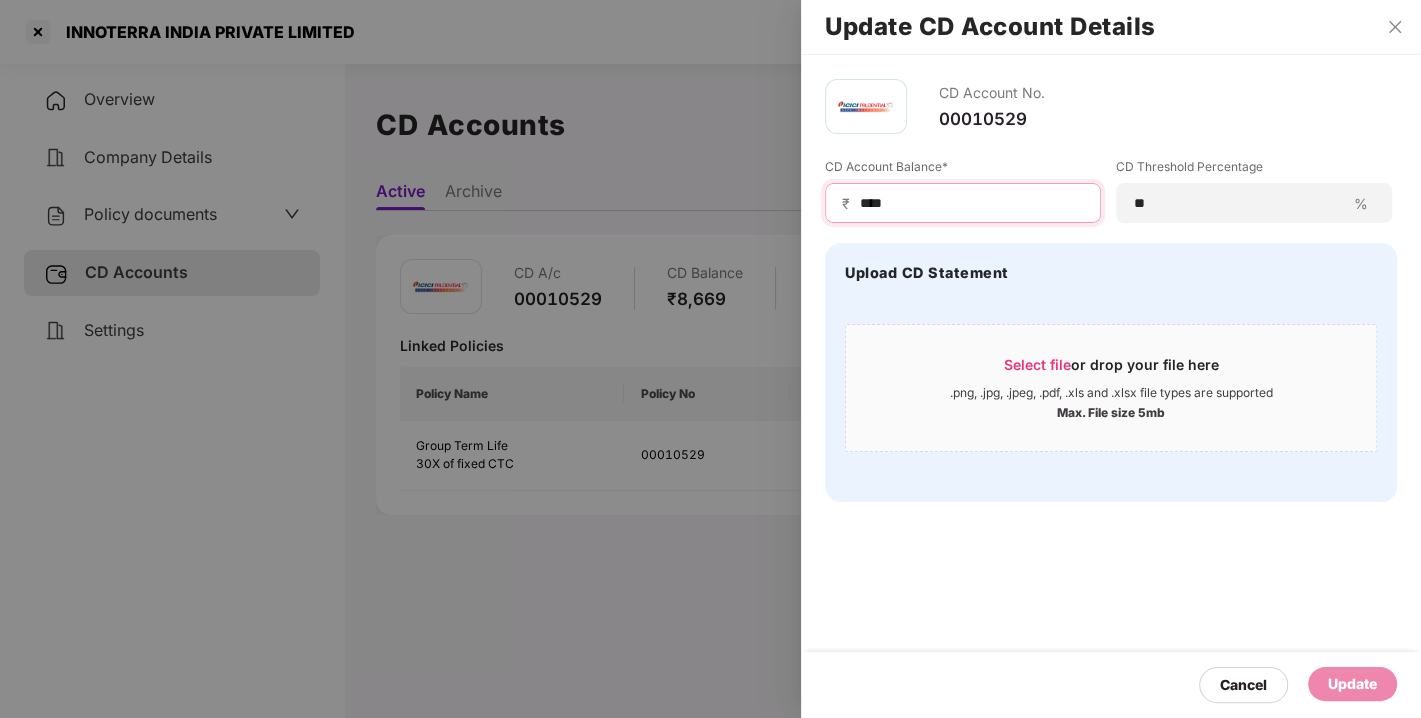 drag, startPoint x: 925, startPoint y: 201, endPoint x: 808, endPoint y: 202, distance: 117.00427 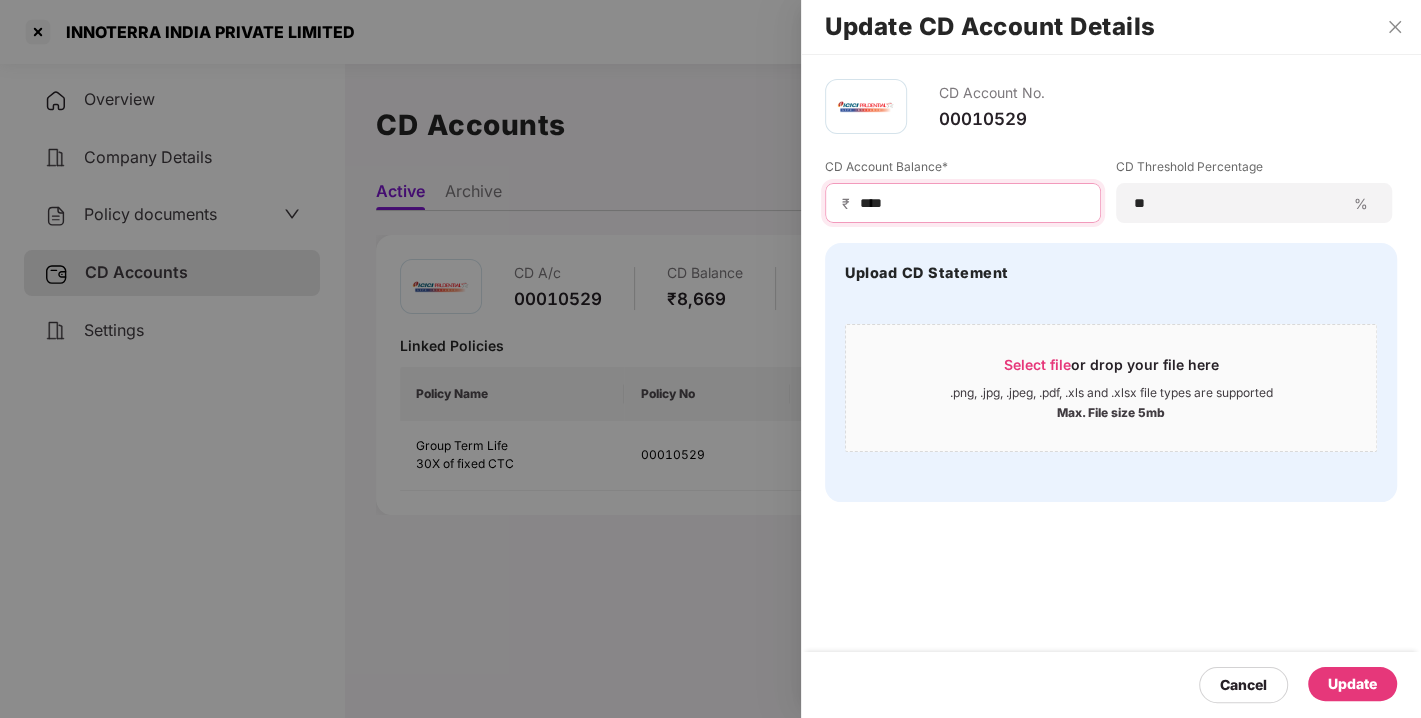 type on "****" 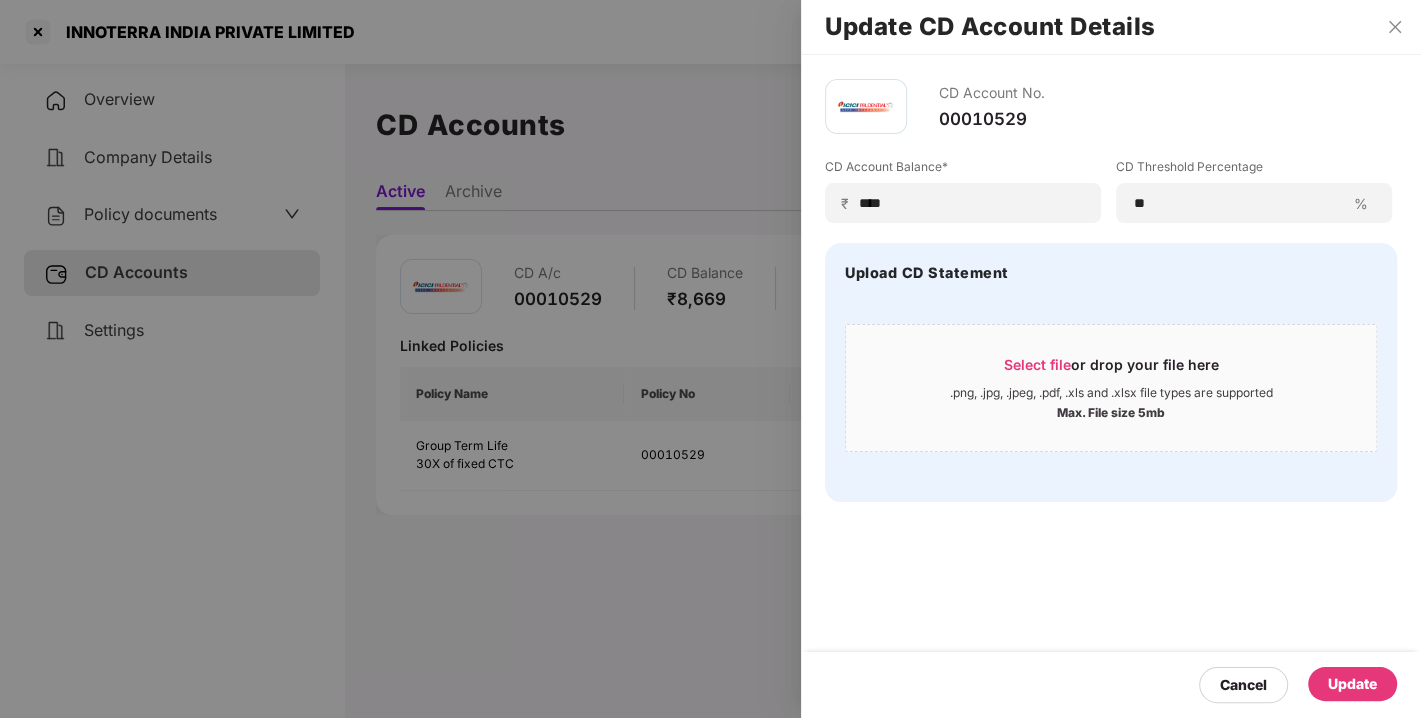 click on "Update" at bounding box center (1352, 684) 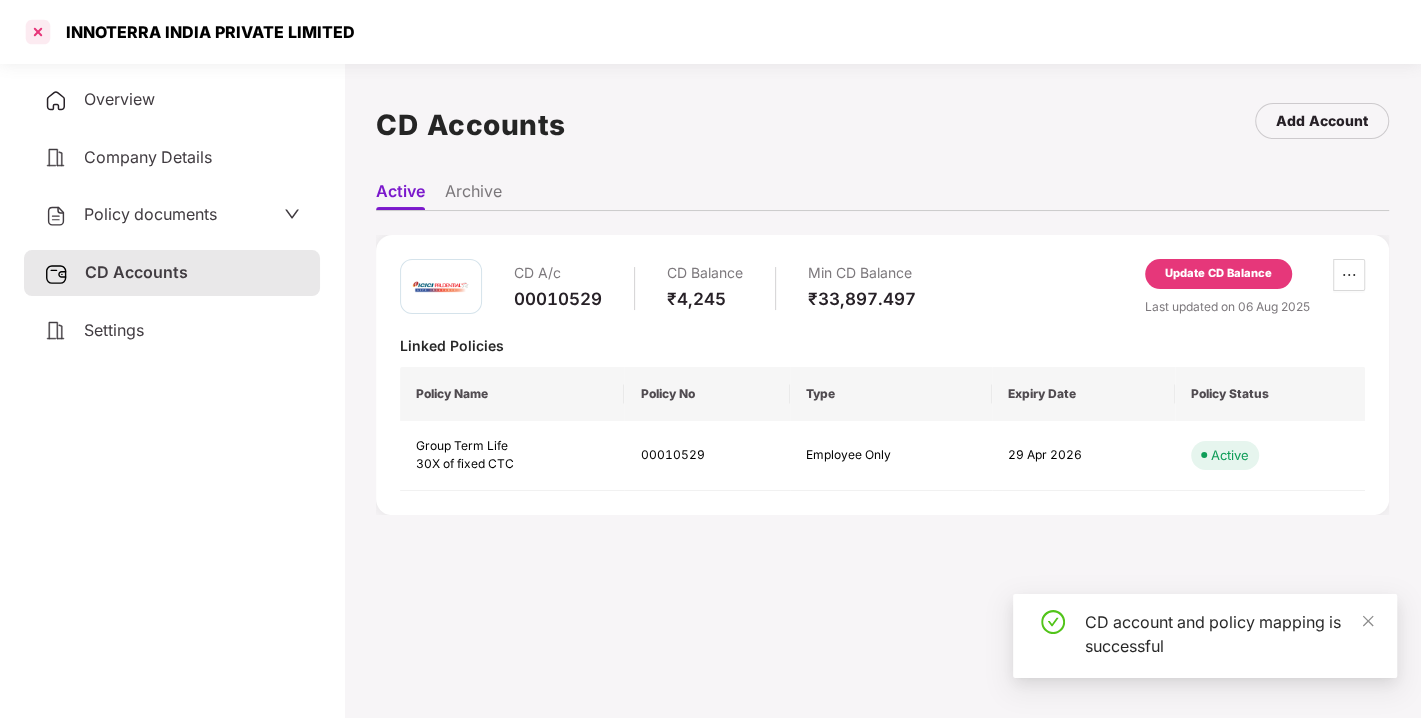 click at bounding box center (38, 32) 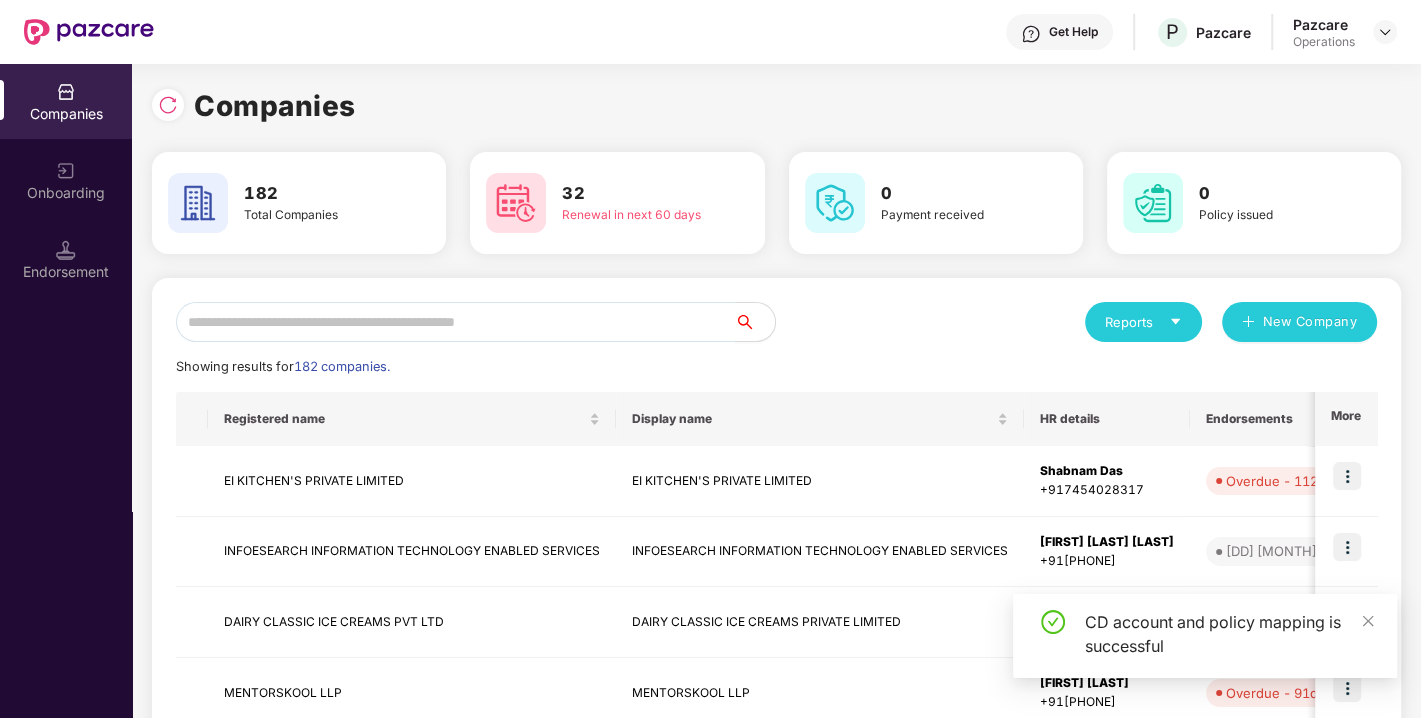 click at bounding box center (455, 322) 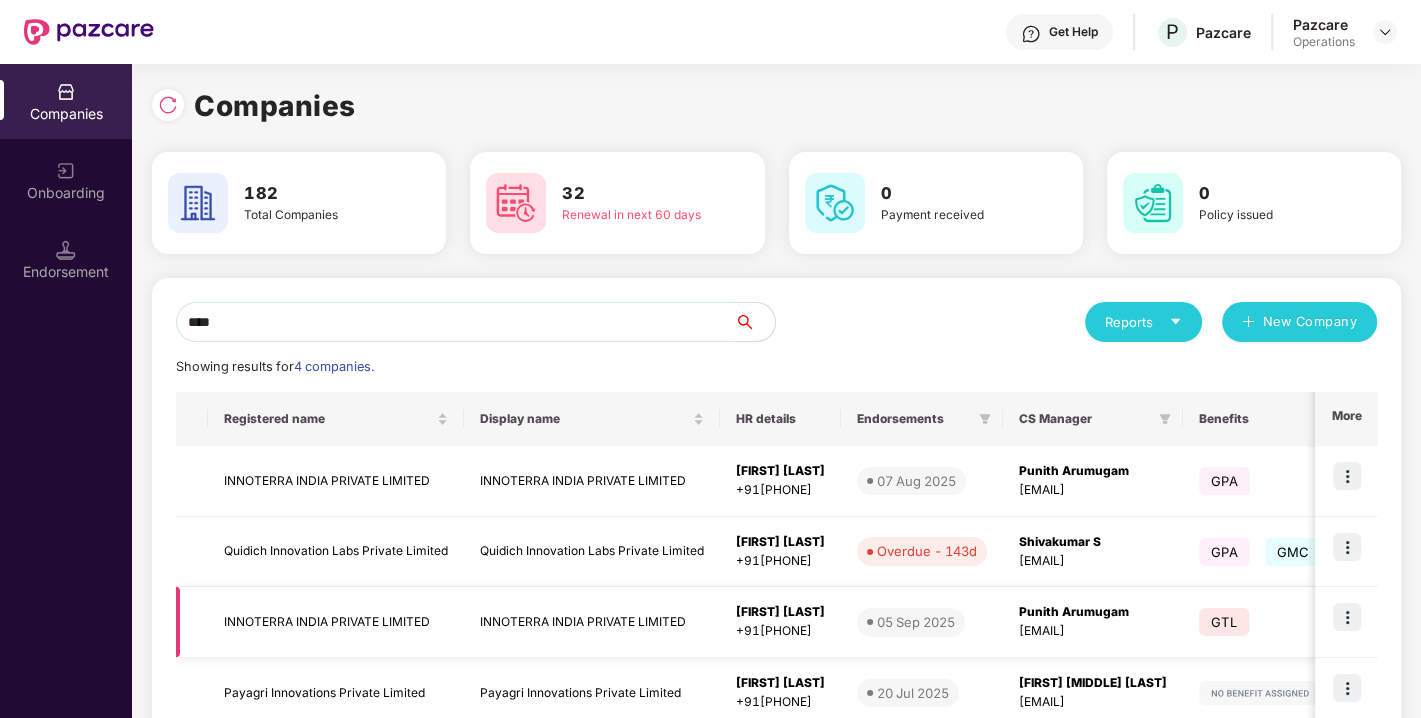 type on "****" 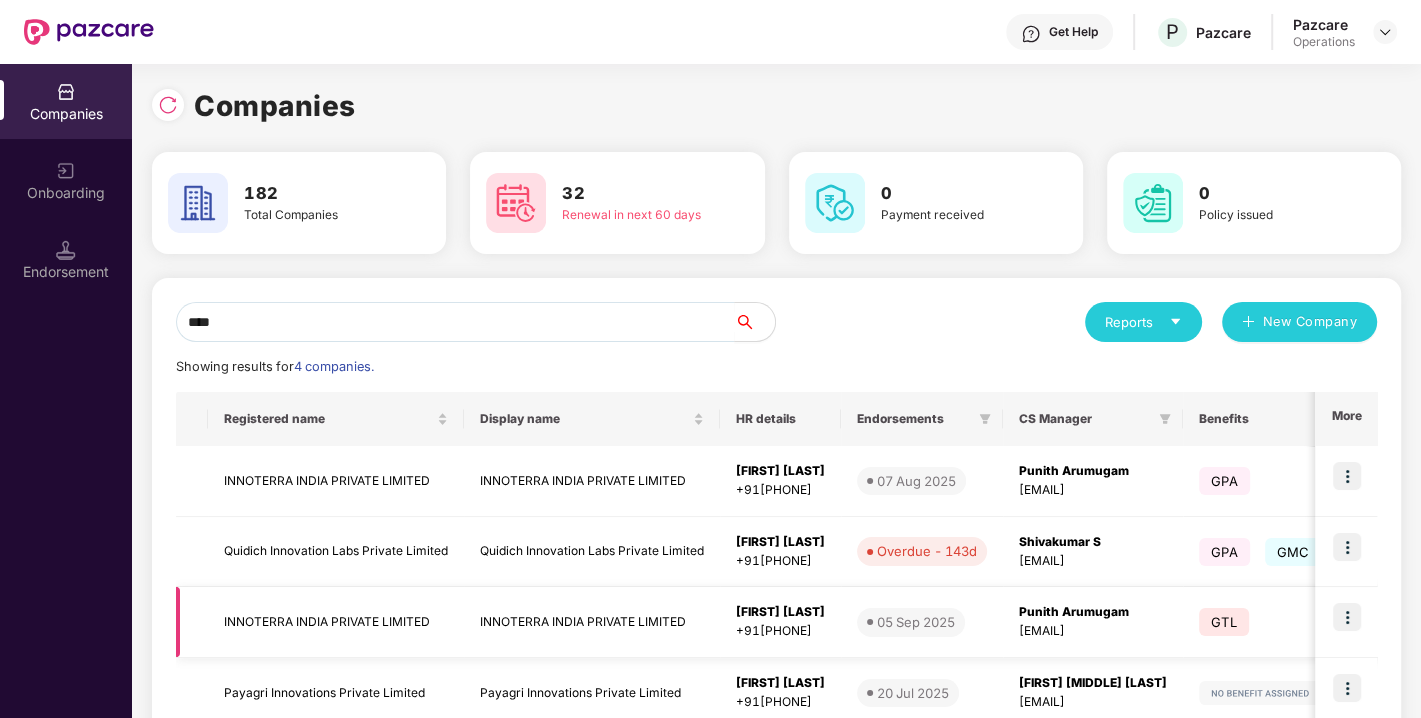 click at bounding box center (1347, 617) 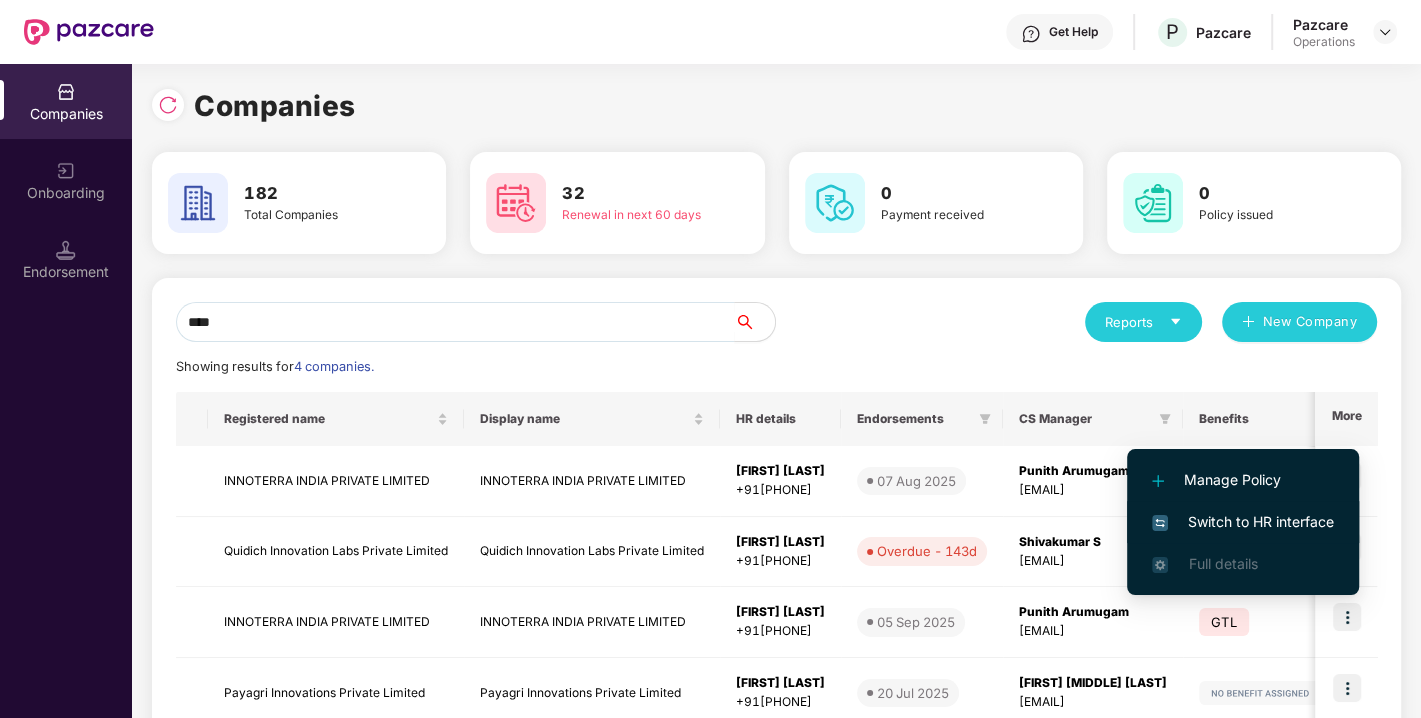 click on "Switch to HR interface" at bounding box center [1243, 522] 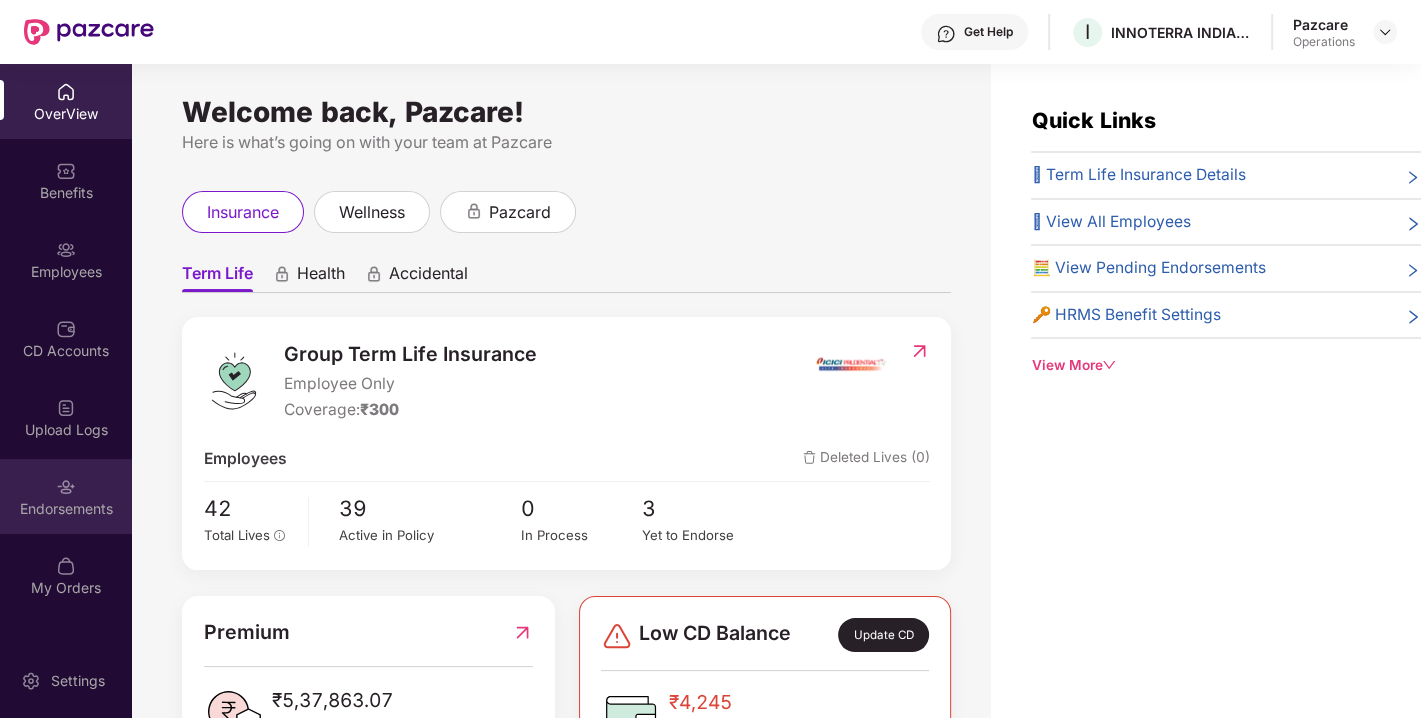 click at bounding box center (66, 487) 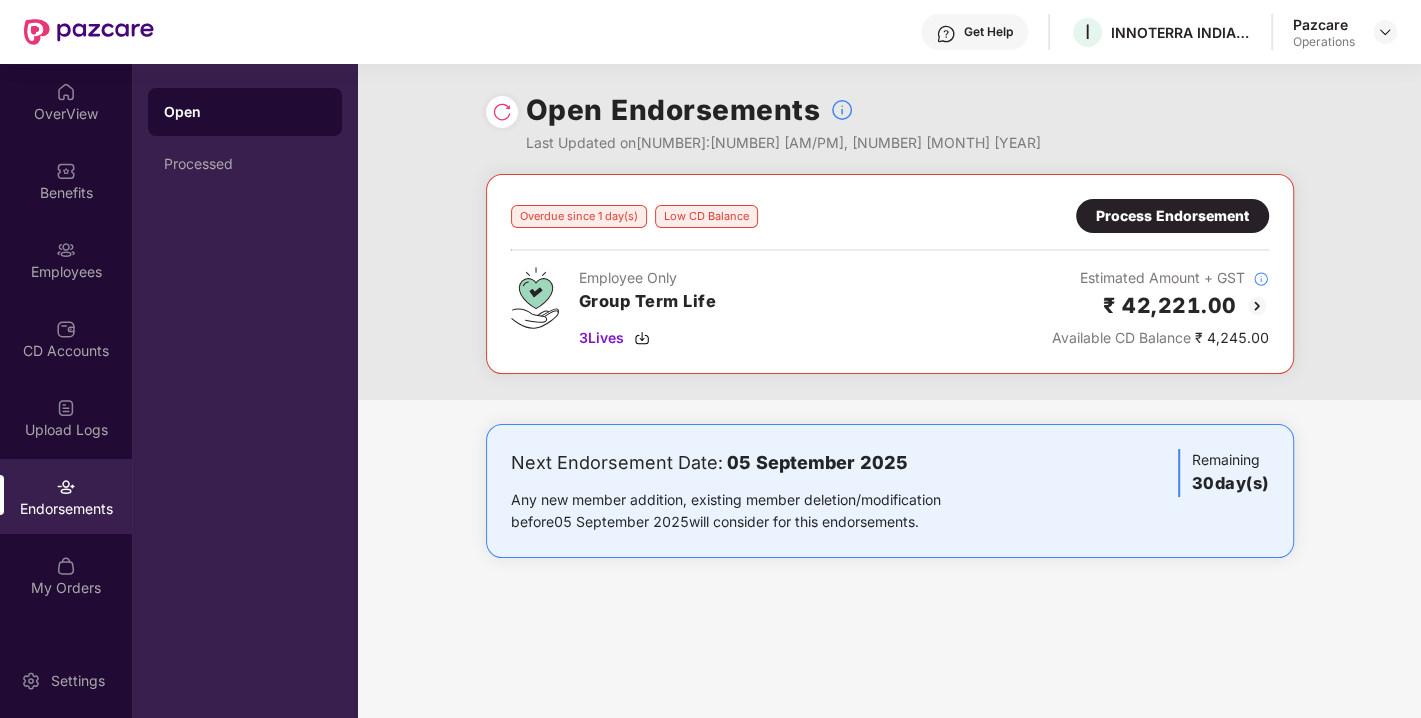 click at bounding box center [1257, 306] 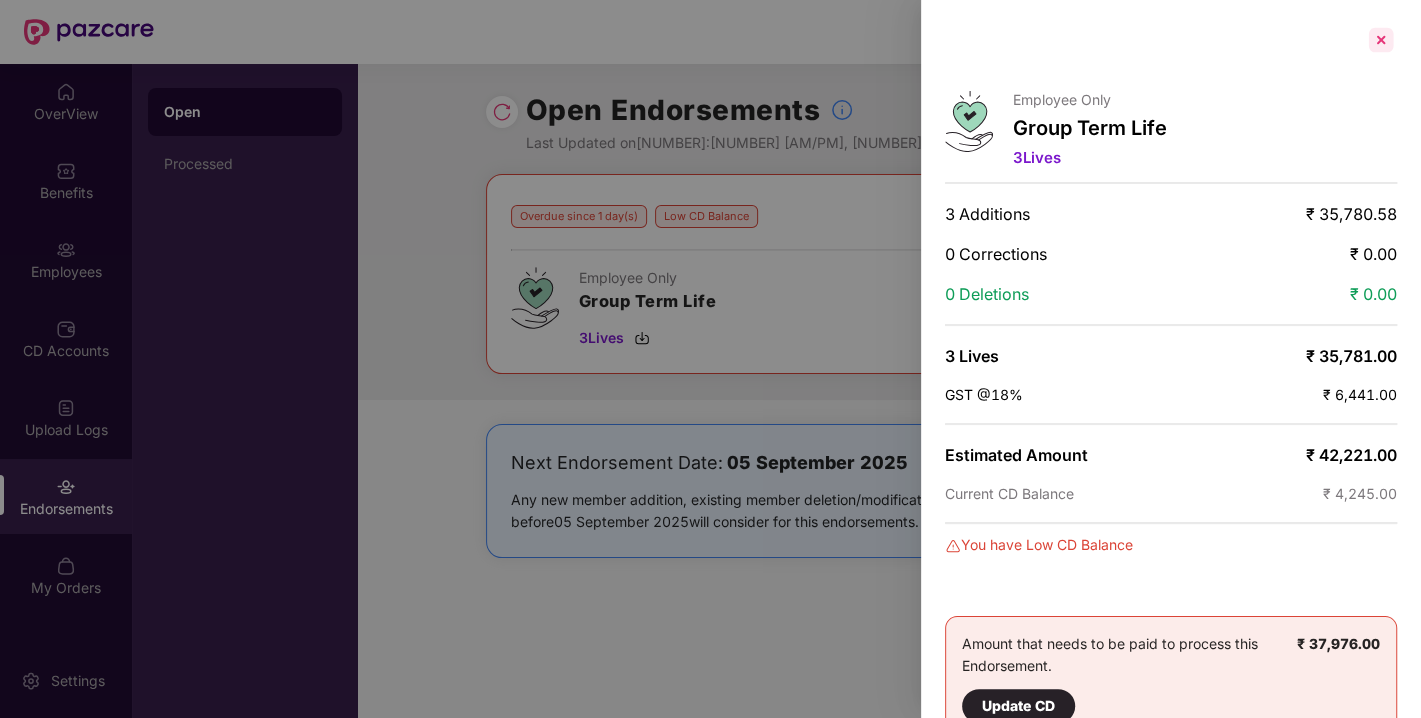 click at bounding box center [1381, 40] 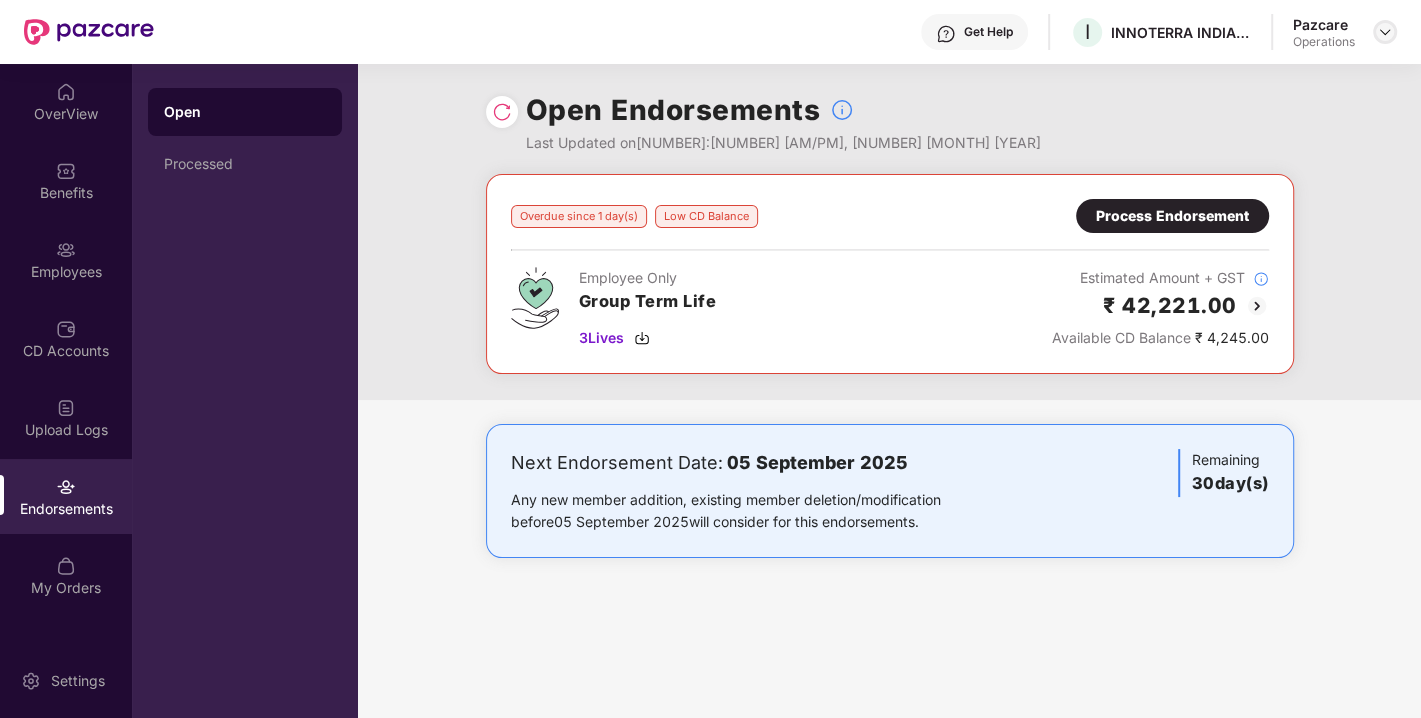 click at bounding box center (1385, 32) 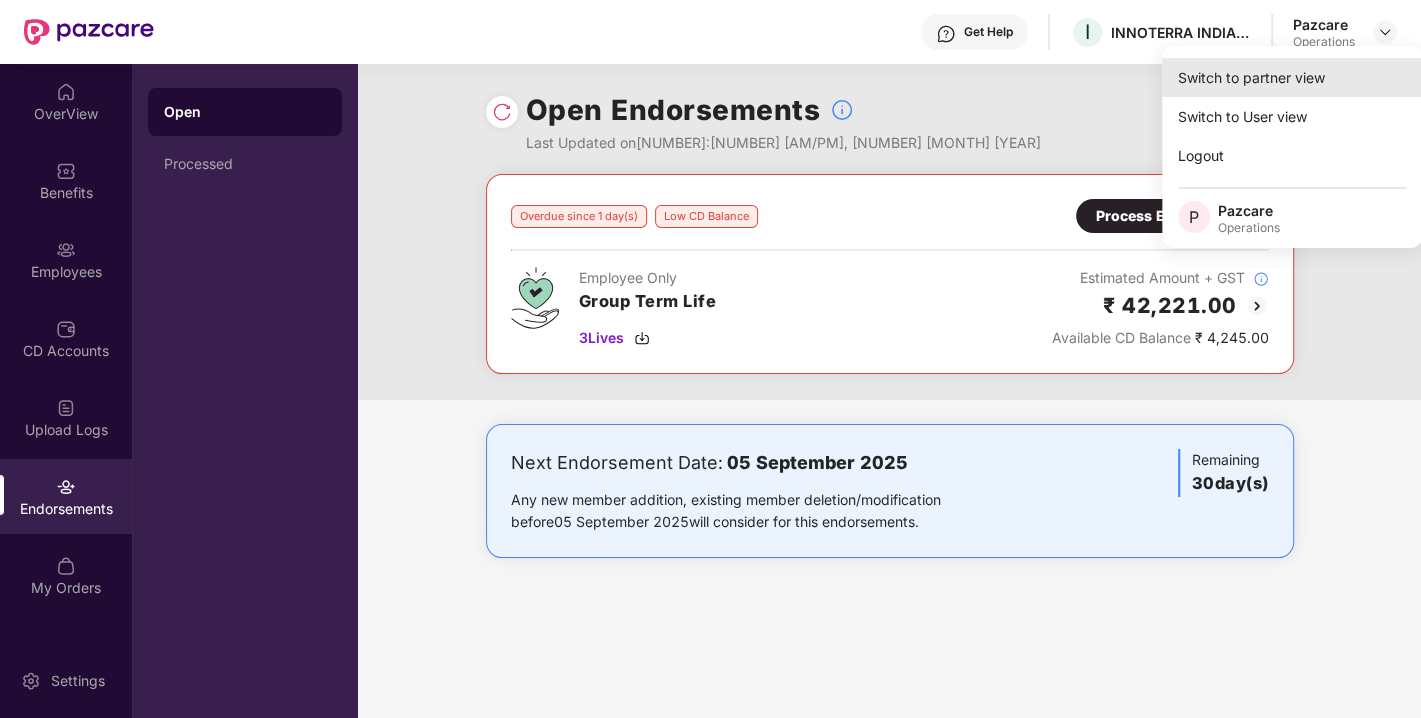 click on "Switch to partner view" at bounding box center (1292, 77) 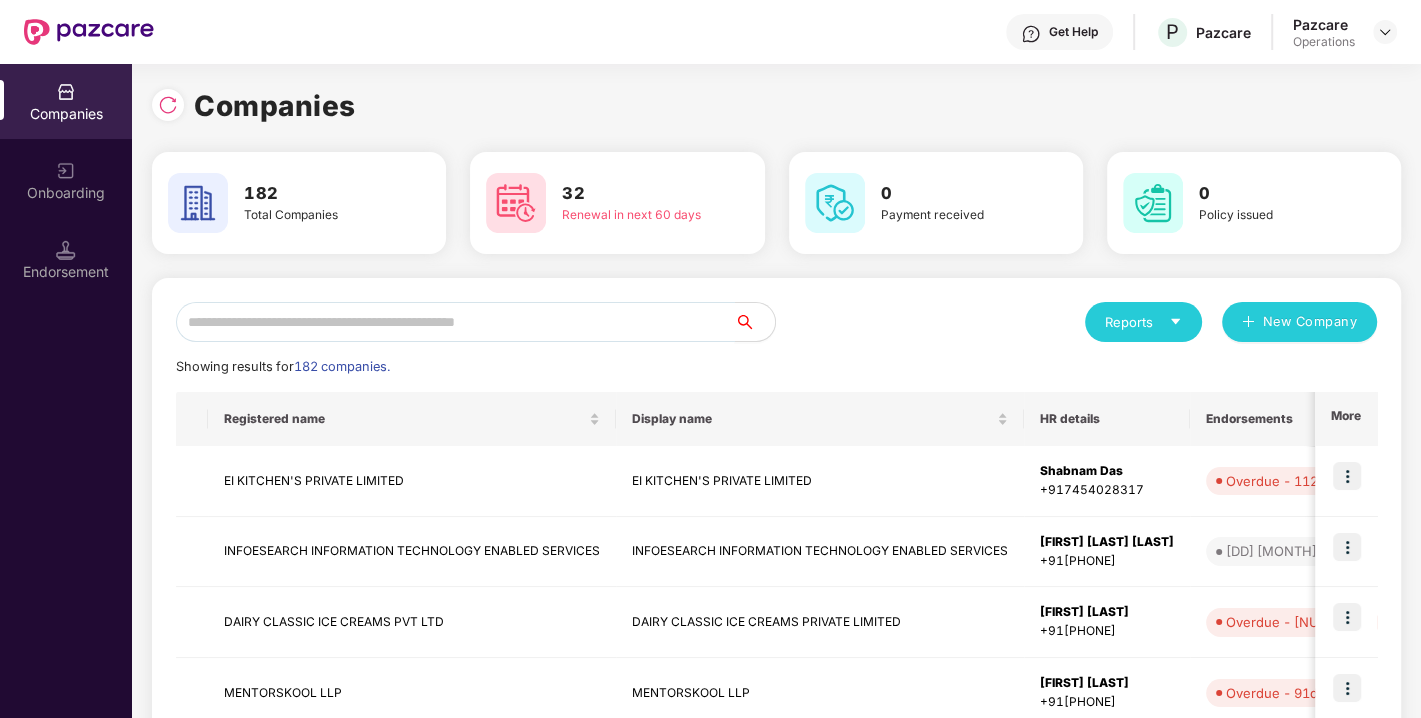 click at bounding box center (455, 322) 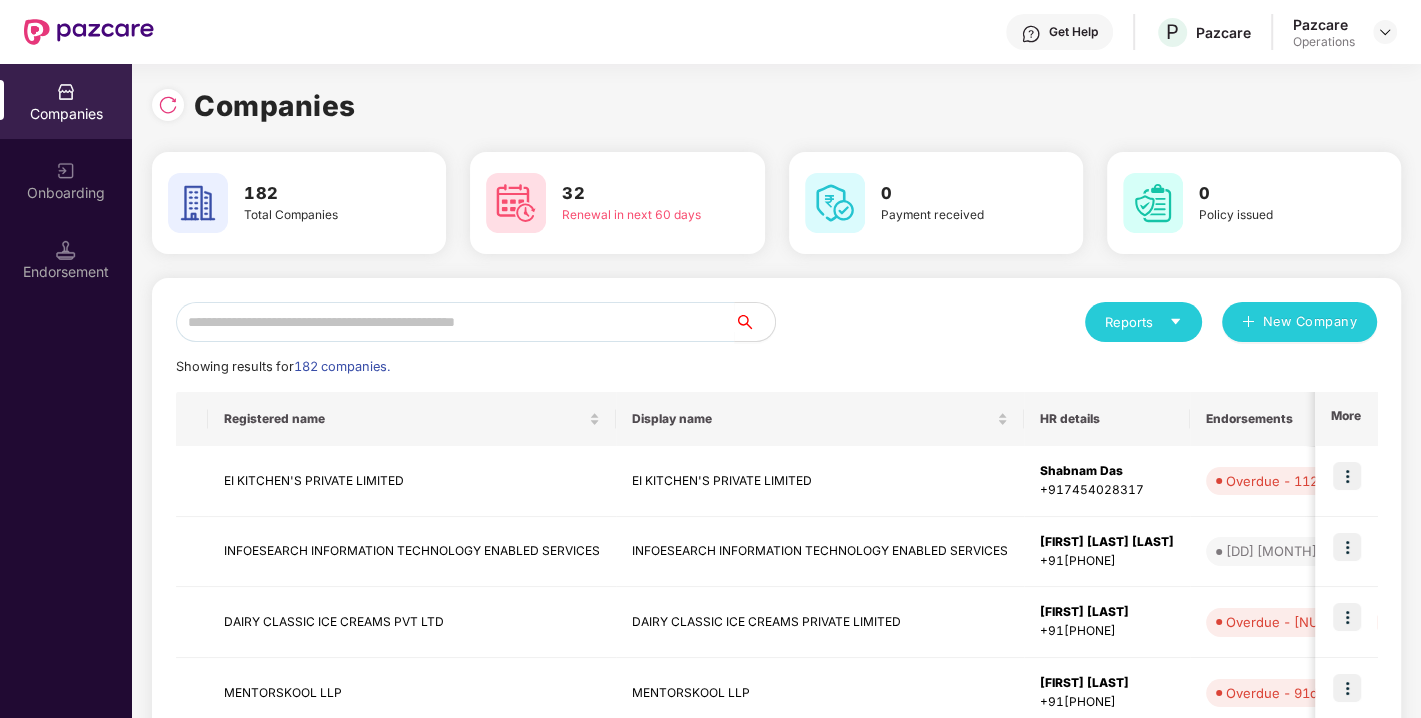 click on "Showing results for  182 companies." 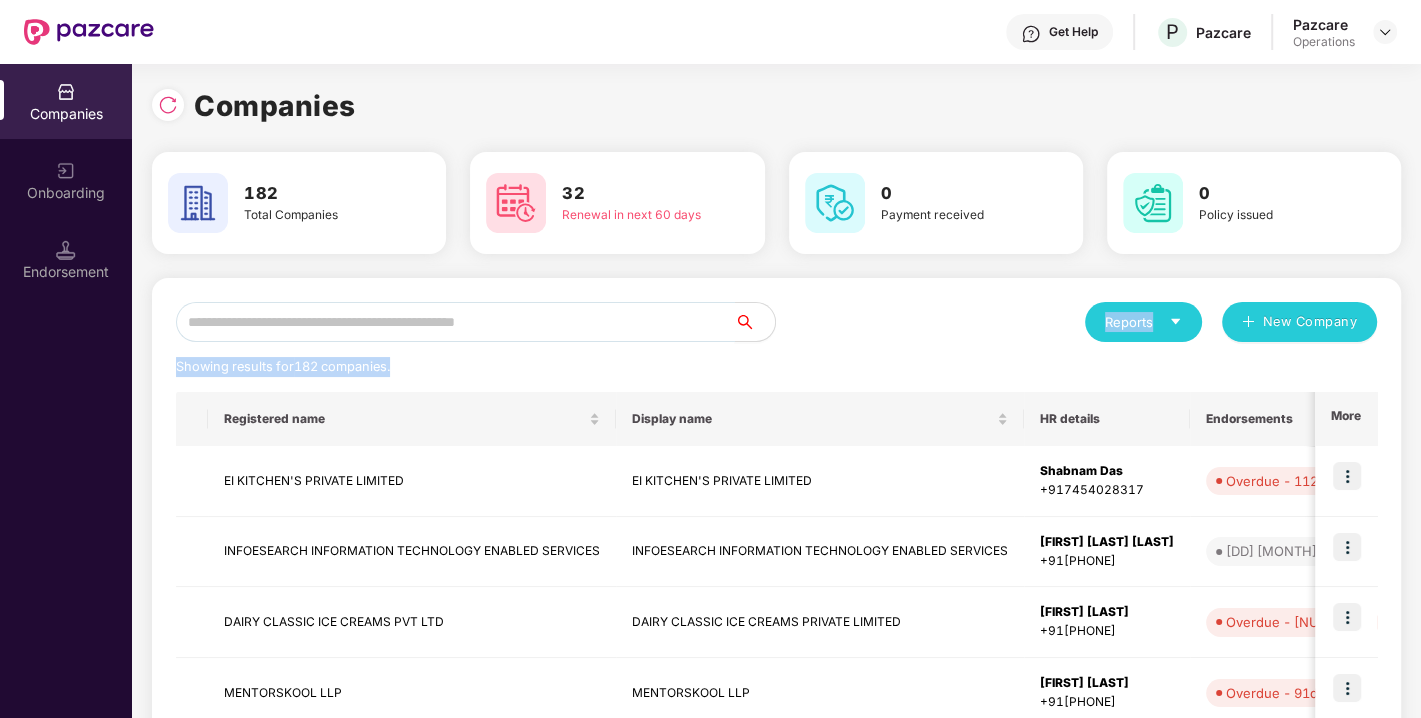drag, startPoint x: 774, startPoint y: 367, endPoint x: 505, endPoint y: 321, distance: 272.90475 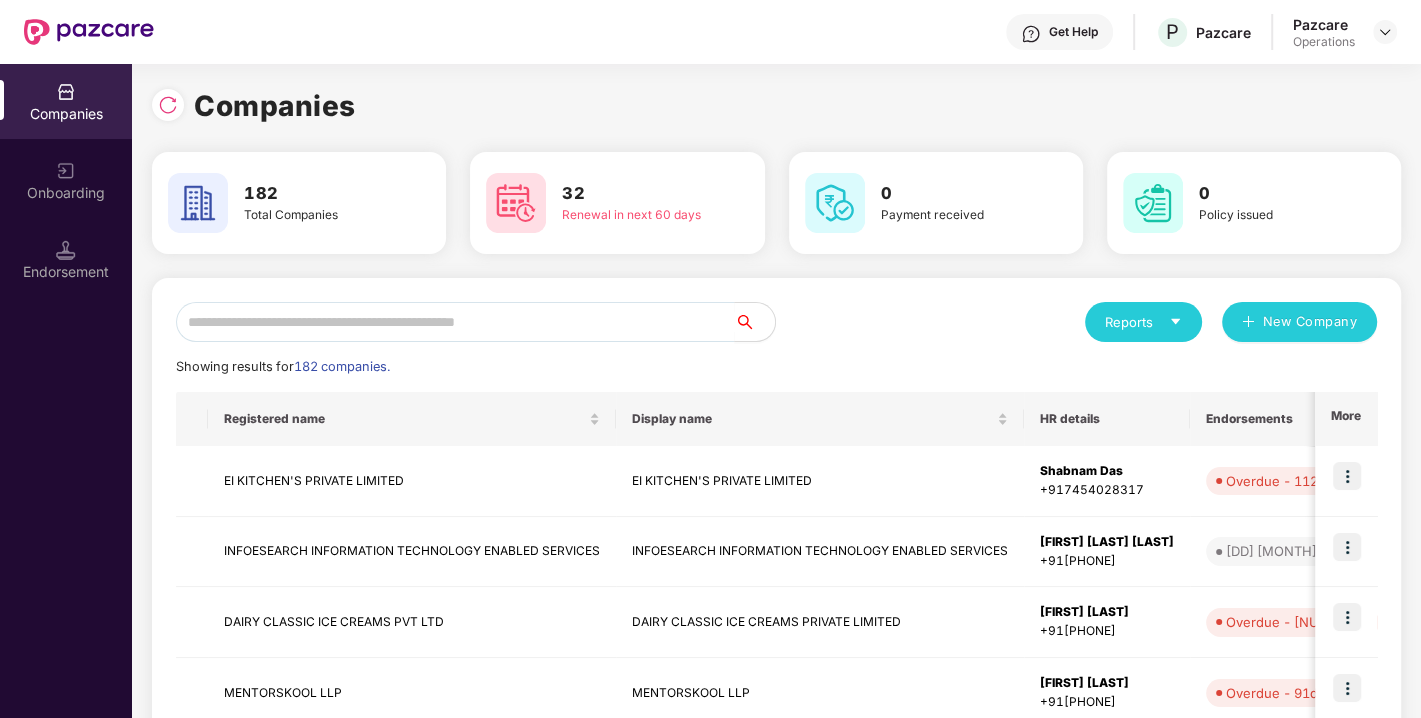 click on "Showing results for  182 companies." 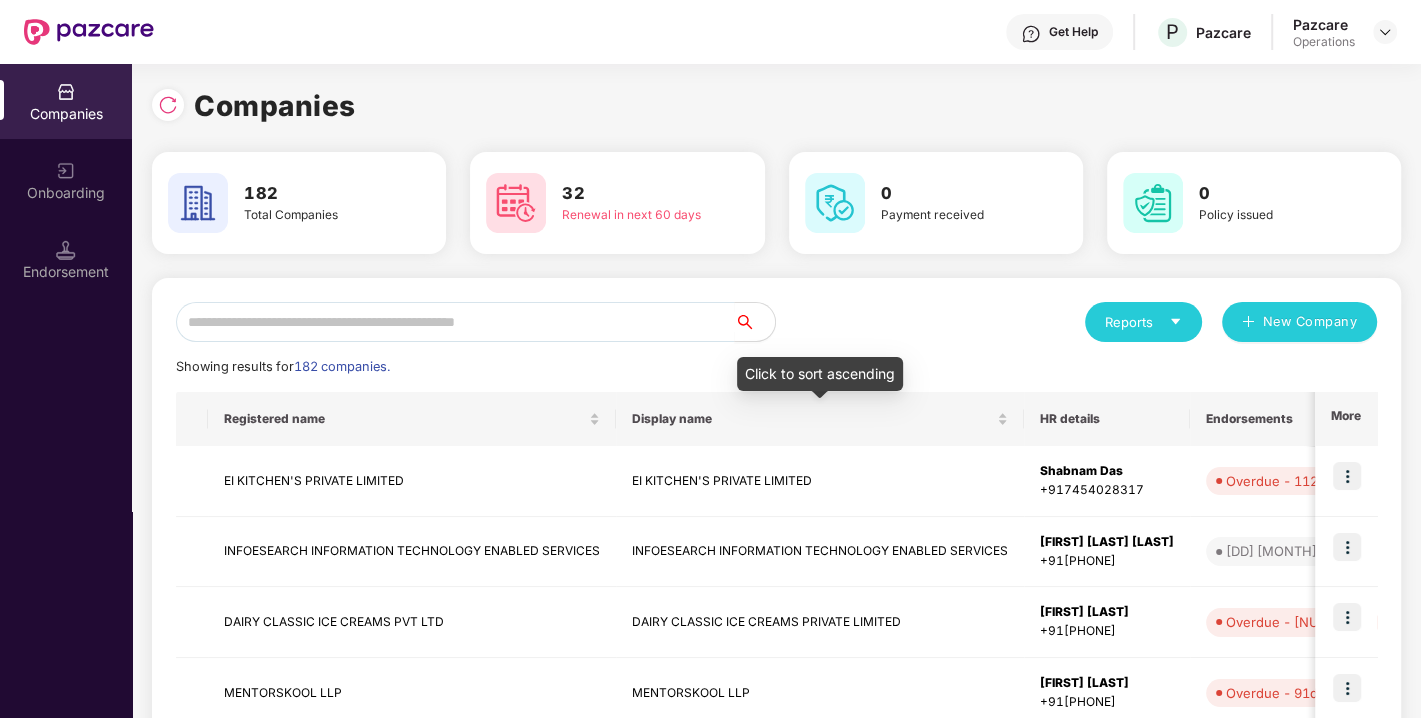 drag, startPoint x: 735, startPoint y: 393, endPoint x: 598, endPoint y: 371, distance: 138.75517 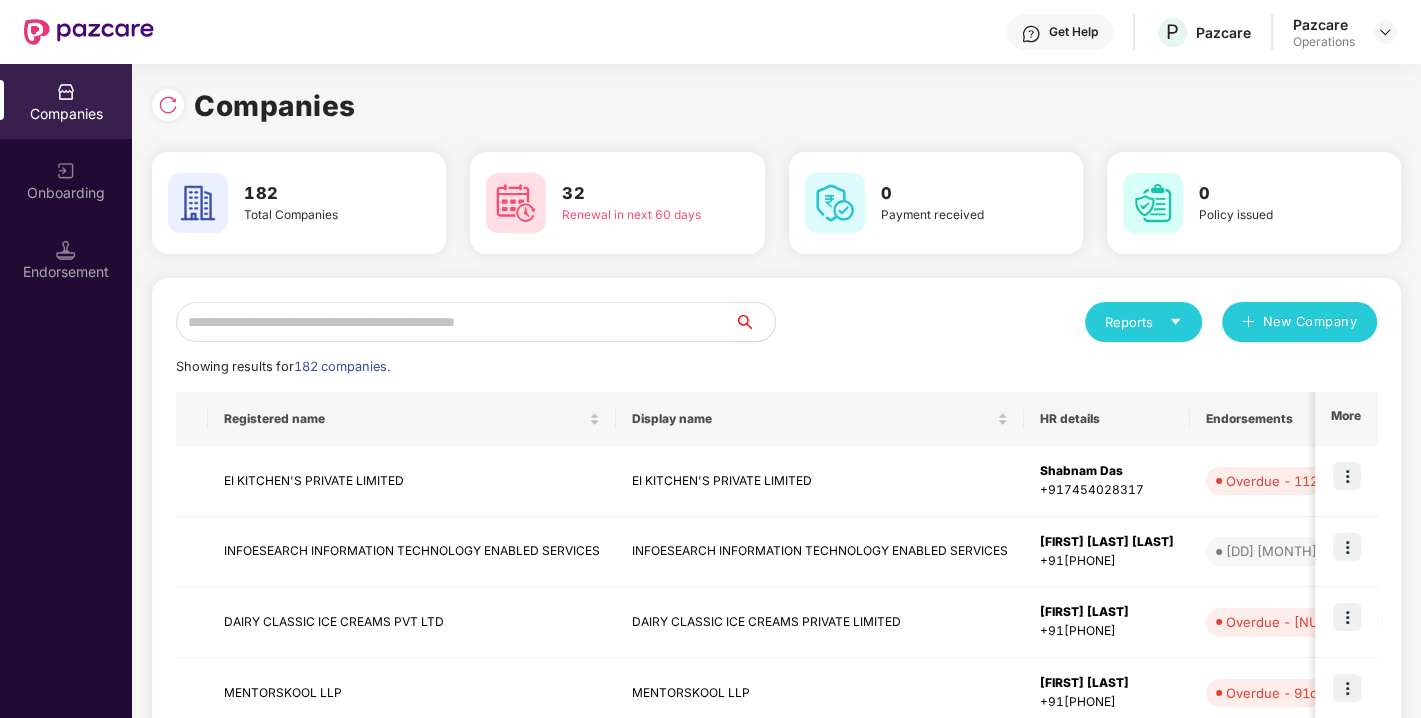 click on "Showing results for  182 companies." 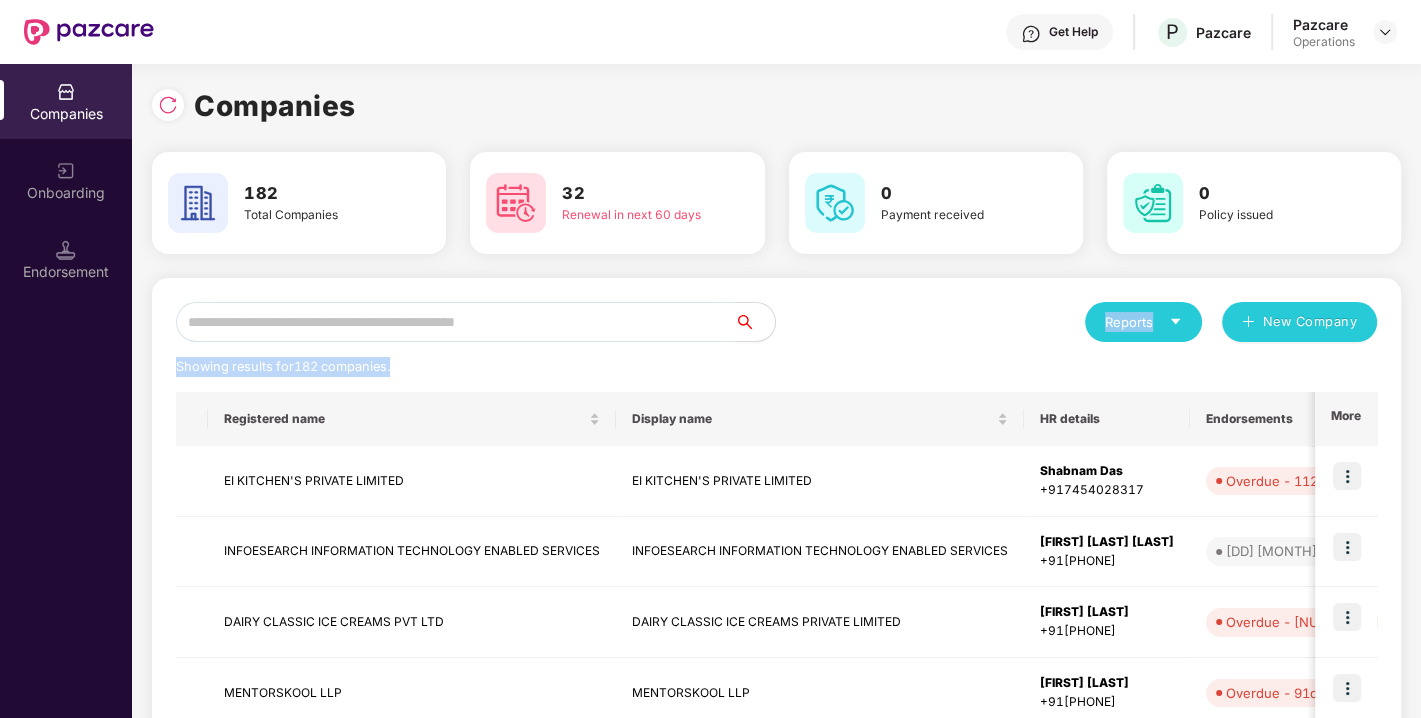 drag, startPoint x: 788, startPoint y: 366, endPoint x: 437, endPoint y: 321, distance: 353.87286 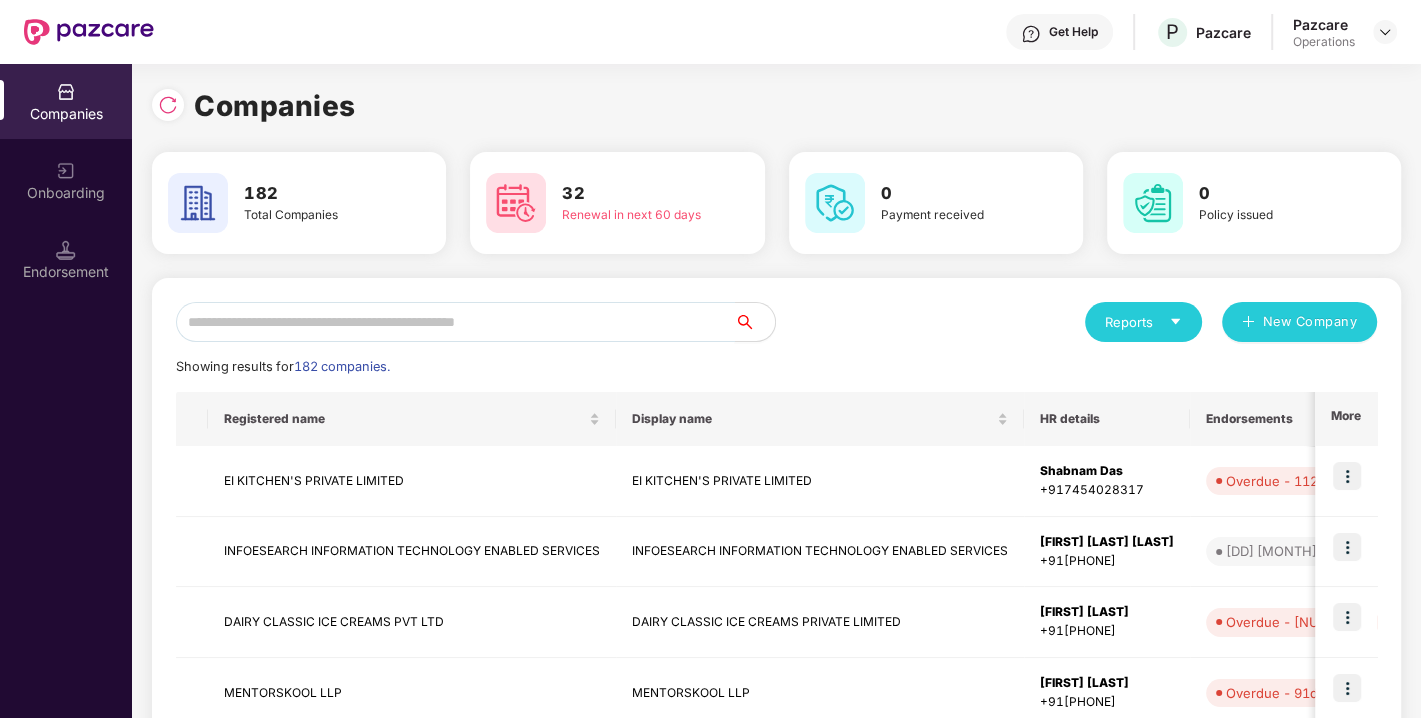 click at bounding box center [455, 322] 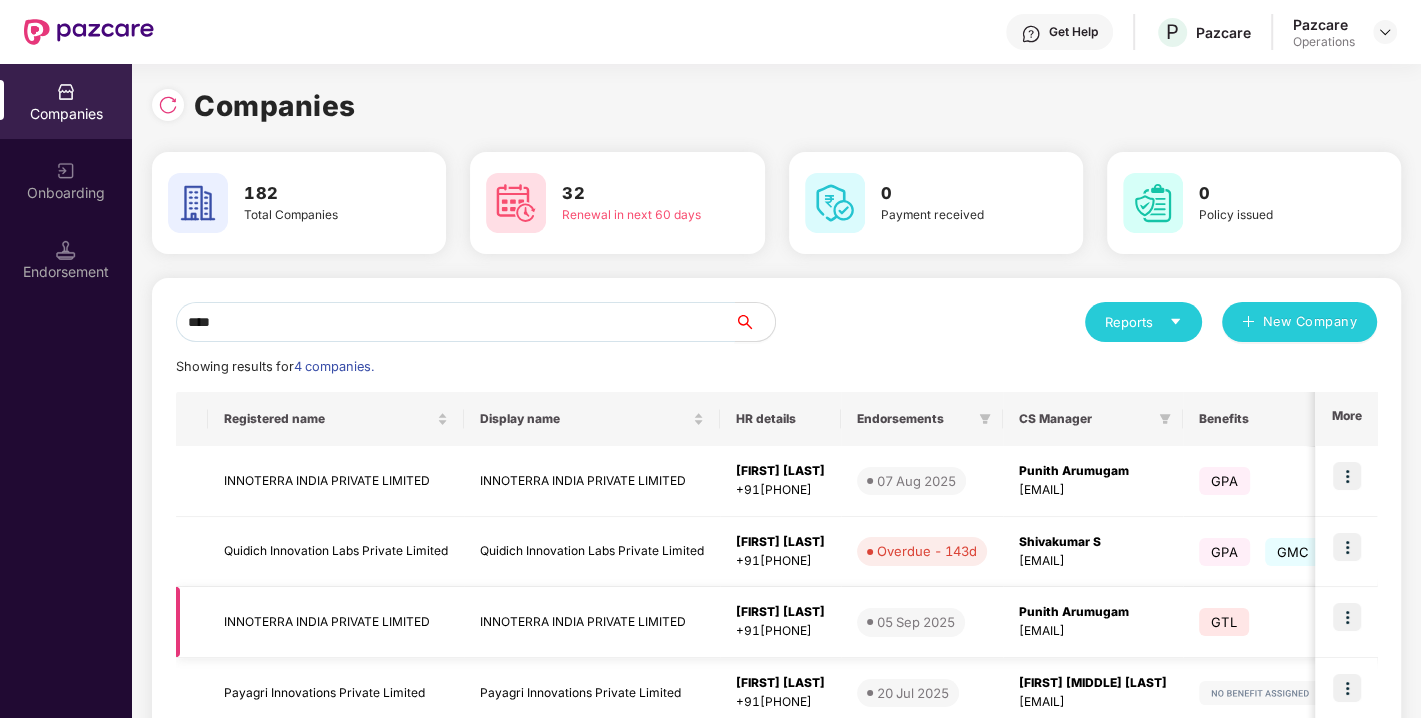 type on "****" 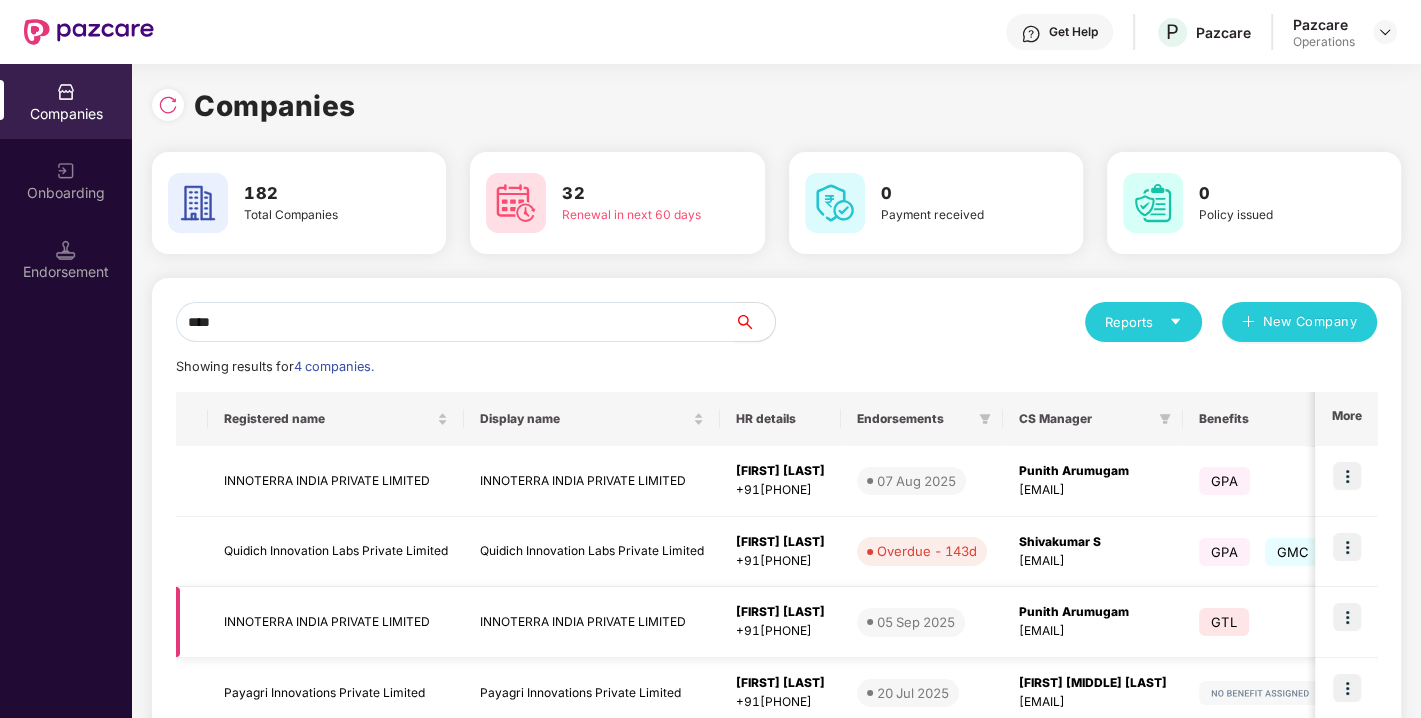 click on "INNOTERRA INDIA PRIVATE LIMITED" at bounding box center (336, 622) 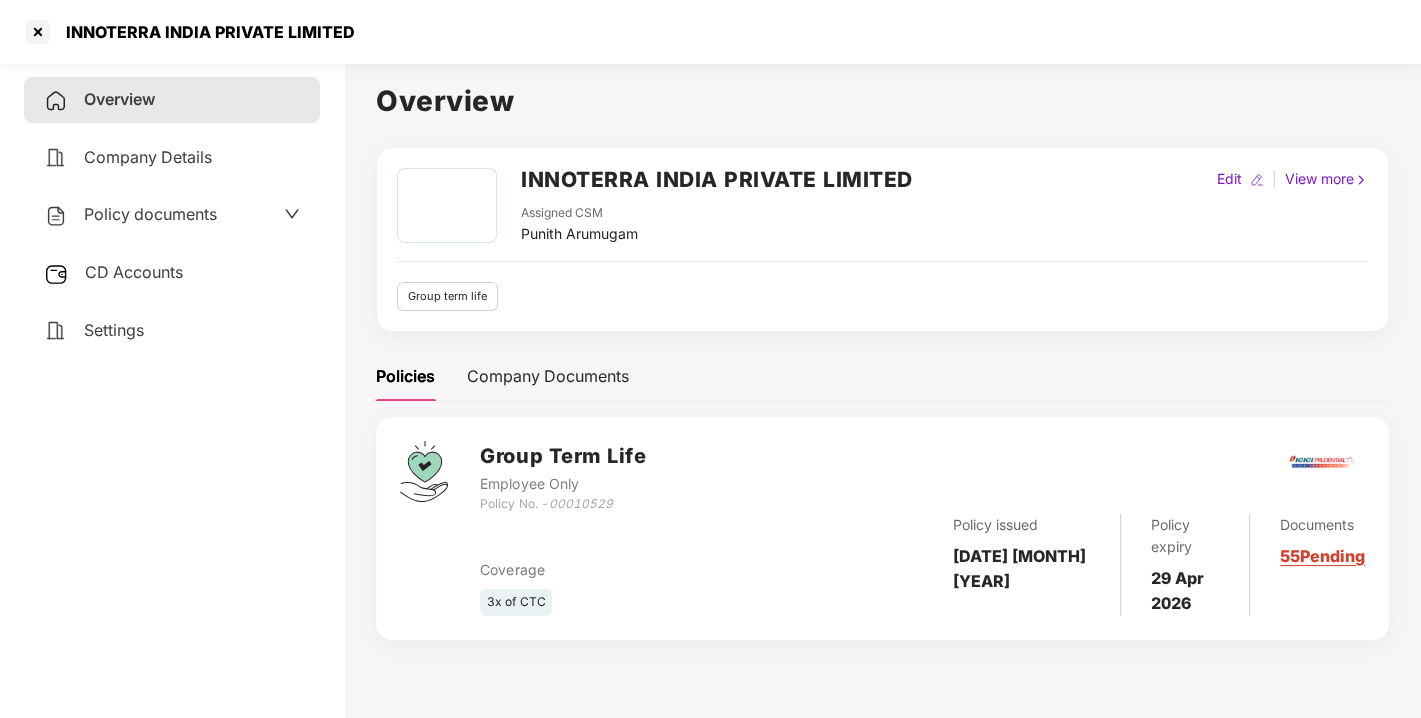 click on "INNOTERRA INDIA PRIVATE LIMITED" at bounding box center [717, 179] 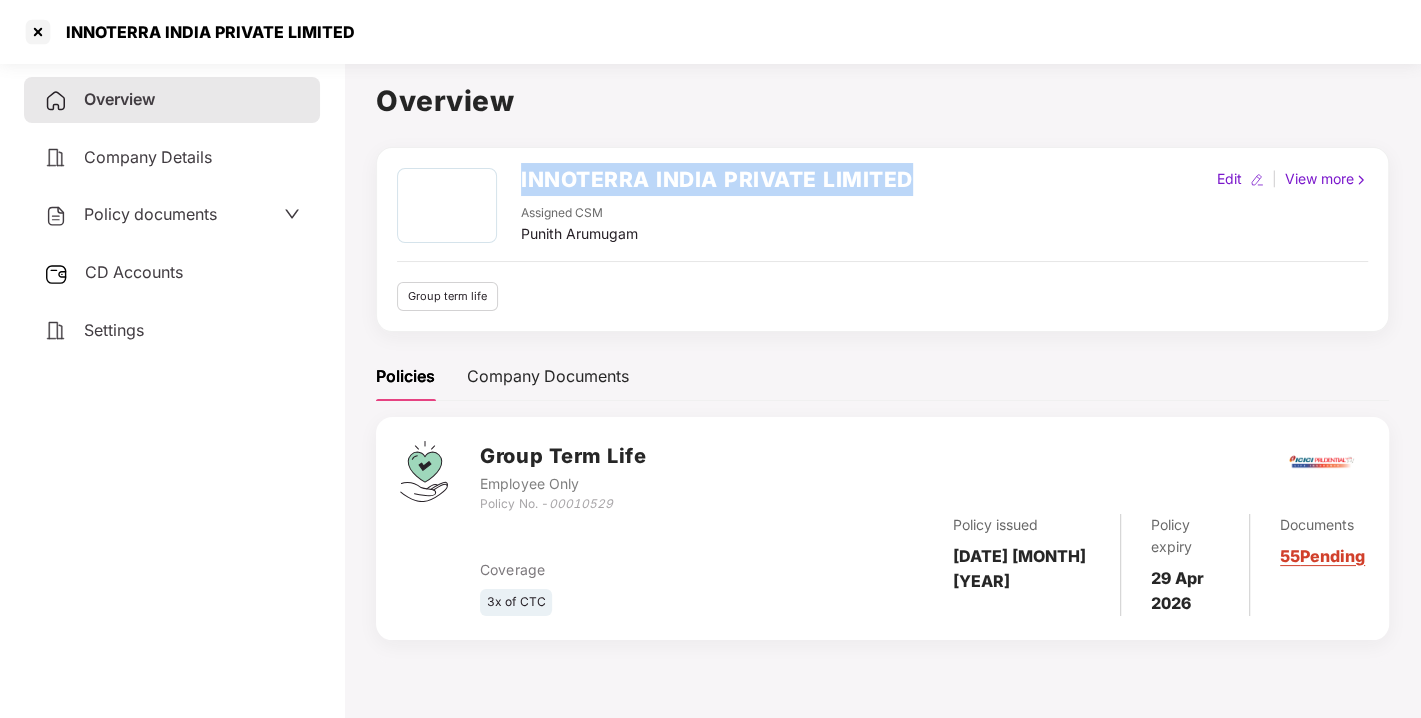 drag, startPoint x: 523, startPoint y: 177, endPoint x: 865, endPoint y: 177, distance: 342 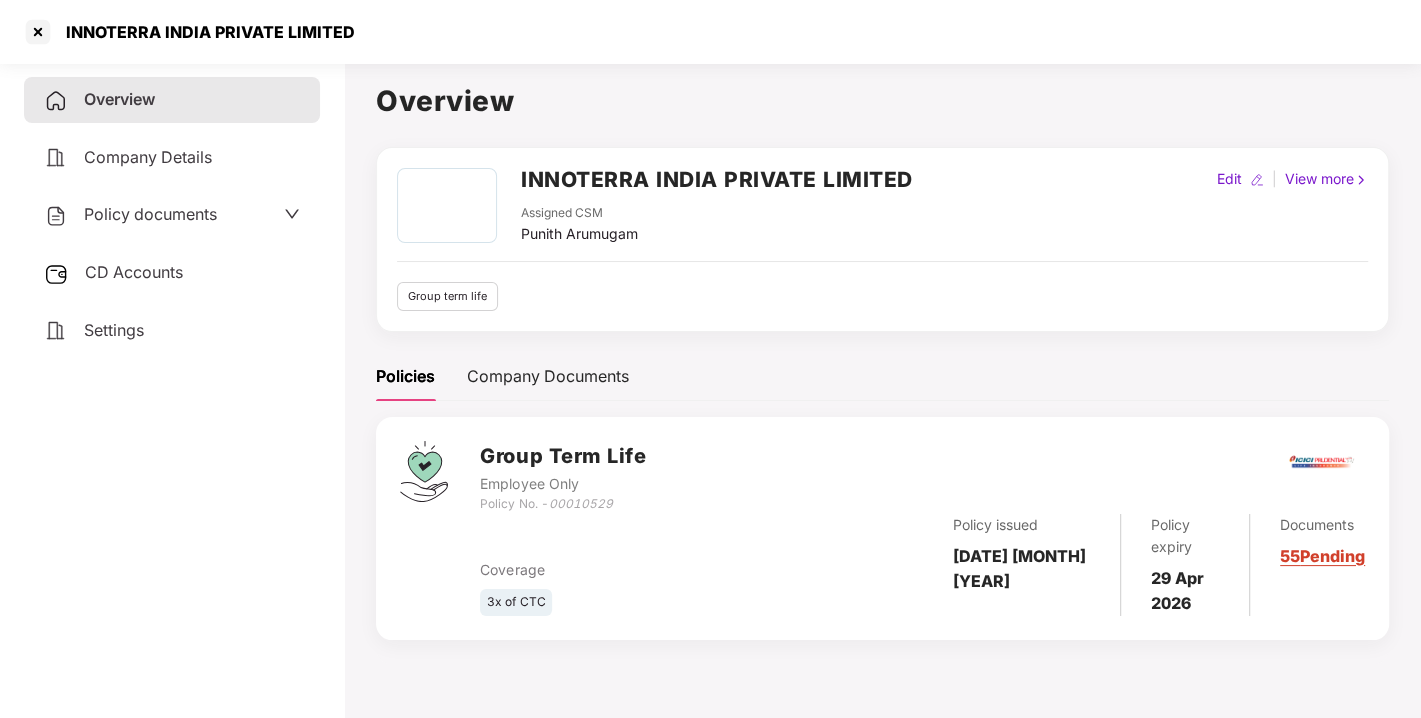 click on "00010529" at bounding box center (580, 503) 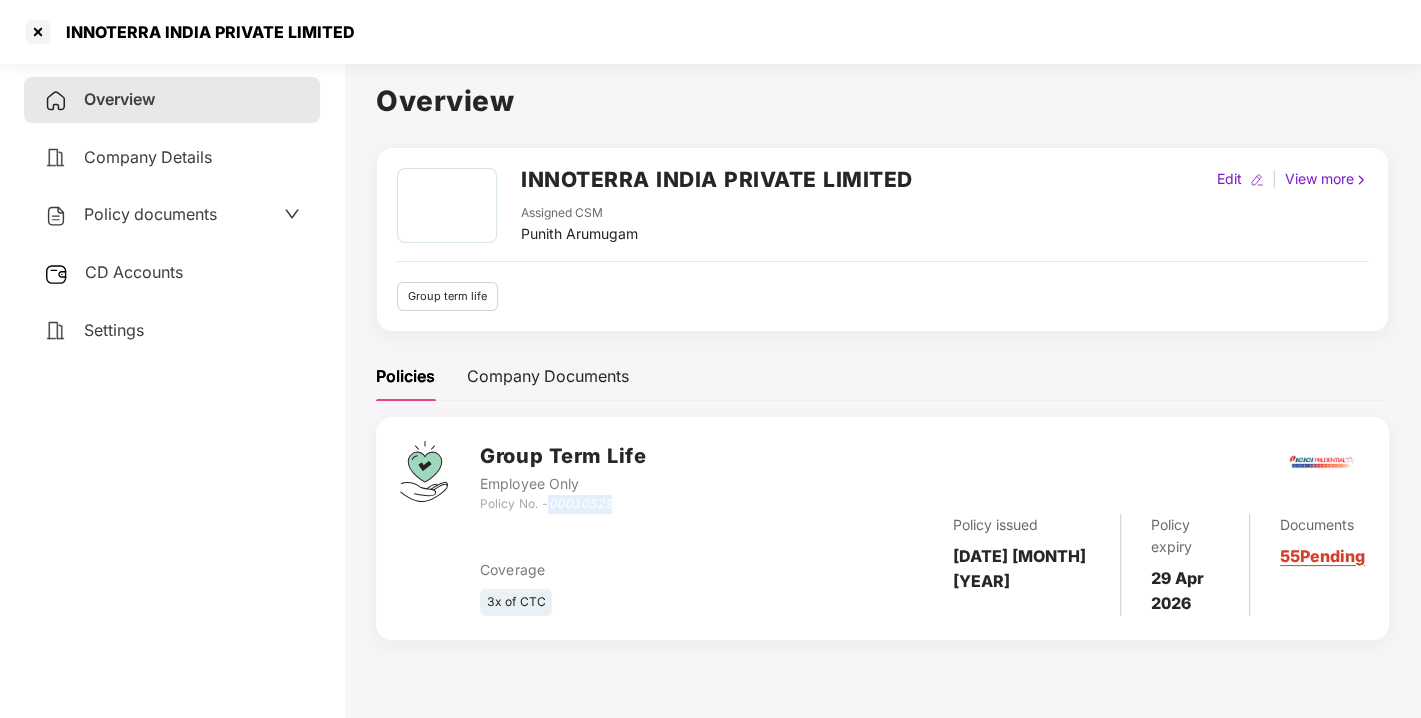 copy on "00010529" 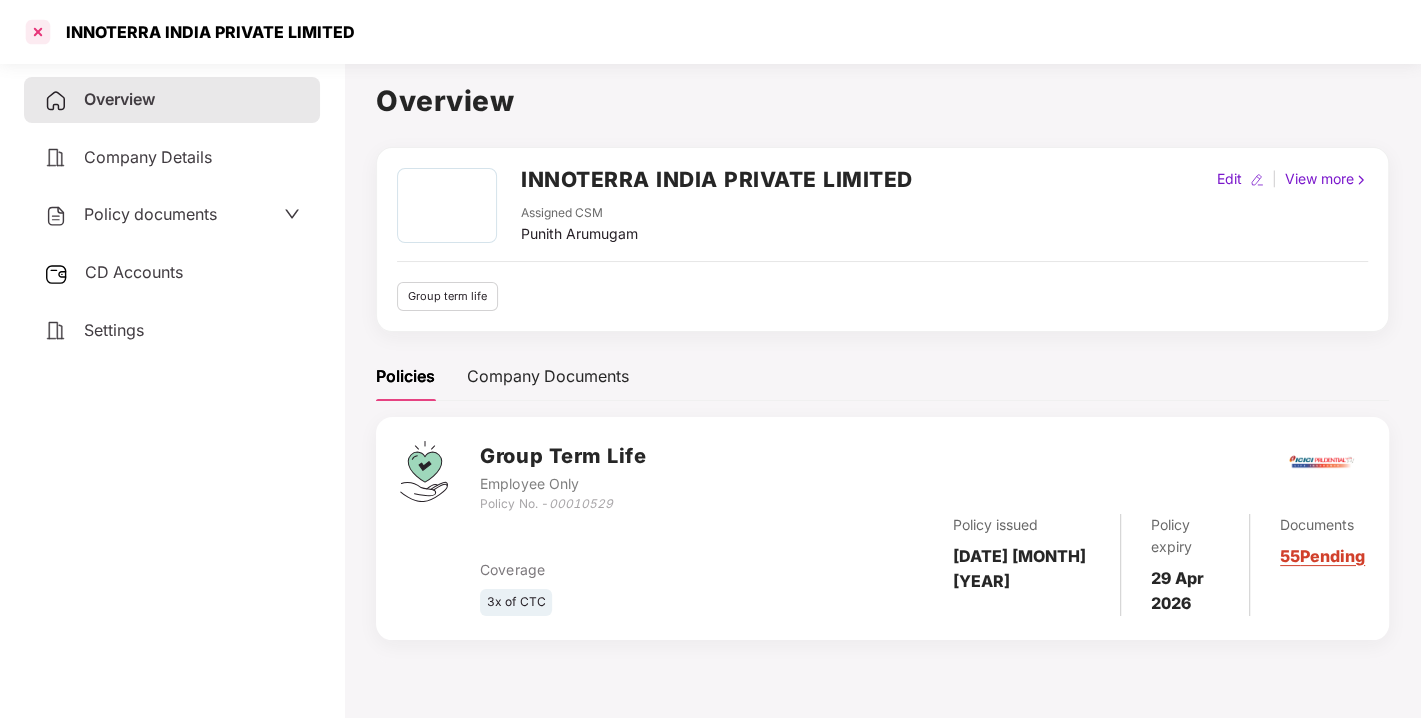 click at bounding box center [38, 32] 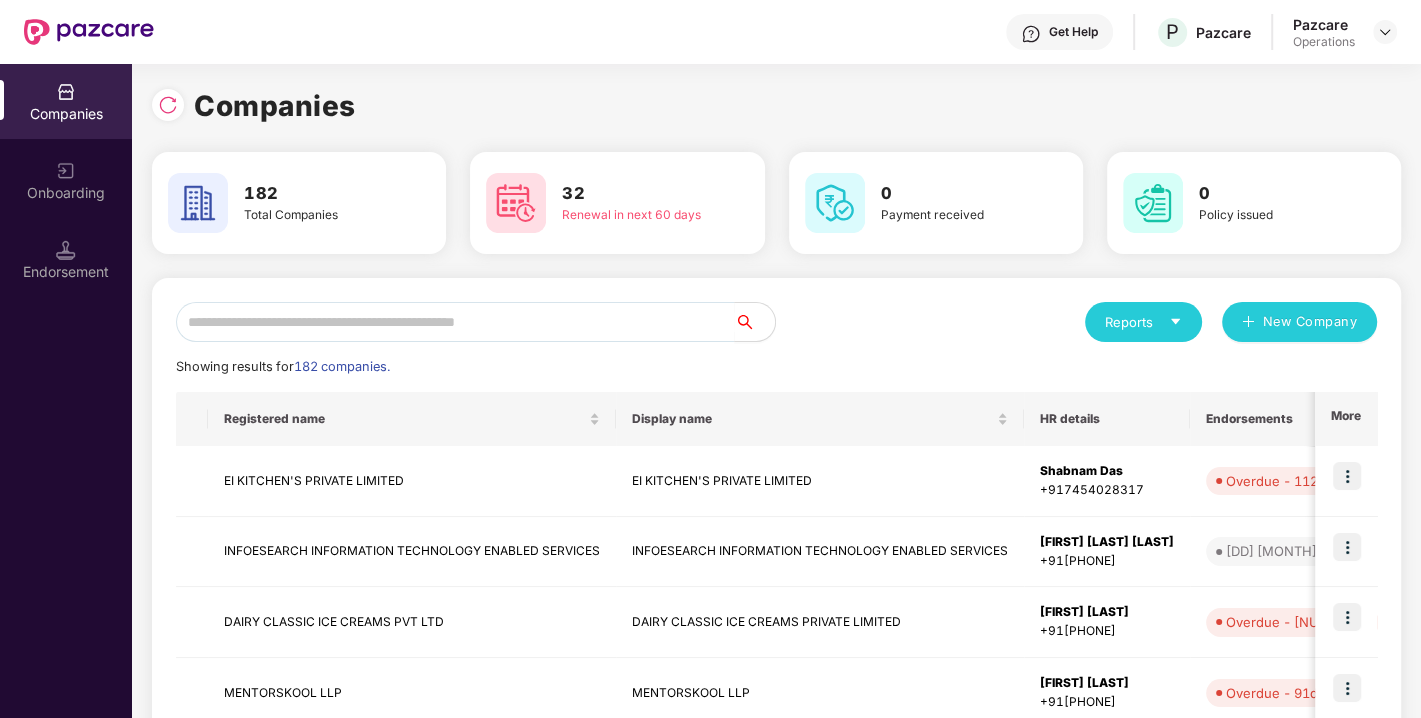 click on "Reports  New Company" at bounding box center (1077, 322) 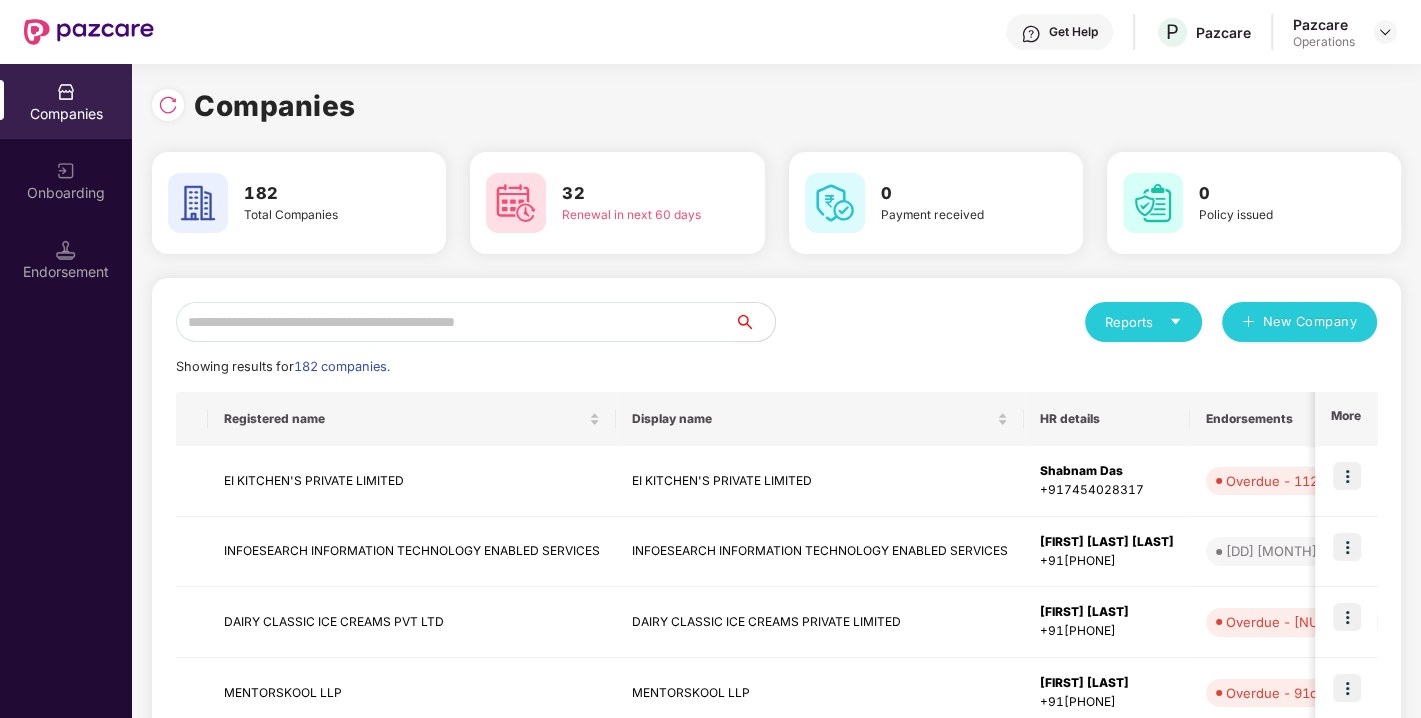 click at bounding box center [455, 322] 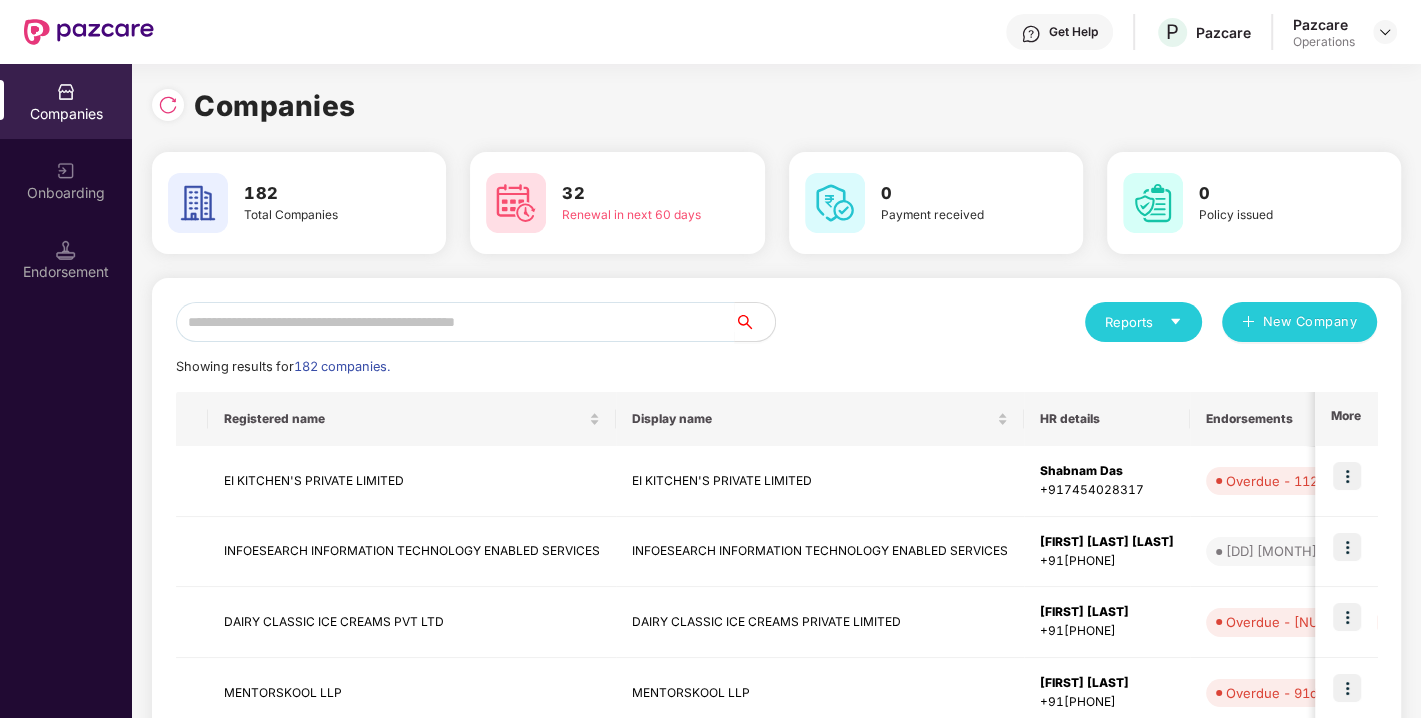 click on "Reports  New Company Showing results for  [NUMBER] companies. Registered name Display name HR details Endorsements CS Manager Benefits Earliest Renewal Issues Total Premium More                       [COMPANY] [COMPANY] [FIRST] [LAST] +91[PHONE] Overdue - [NUMBER]d [FIRST] [LAST] [EMAIL] GMC [DATE] [MONTH] [YEAR] 0 [CURRENCY][NUMBER] [COMPANY] [COMPANY] [FIRST] [LAST] +91[PHONE] [DATE] [MONTH] [YEAR] [FIRST] [LAST] [EMAIL] GPA GMC [DATE] [MONTH] [YEAR] 0 [CURRENCY][NUMBER] [COMPANY] [COMPANY] [FIRST] [LAST] [FIRST] [LAST] +91[PHONE] Overdue - [NUMBER]d [FIRST] [LAST] [EMAIL] GPA [DATE] [MONTH] [YEAR] 0 [CURRENCY][NUMBER] [COMPANY] [COMPANY] [FIRST] [LAST] [FIRST] [LAST] [EMAIL] GPA GMC [DATE] [MONTH] [YEAR] 0 [CURRENCY][NUMBER]" at bounding box center [776, 763] 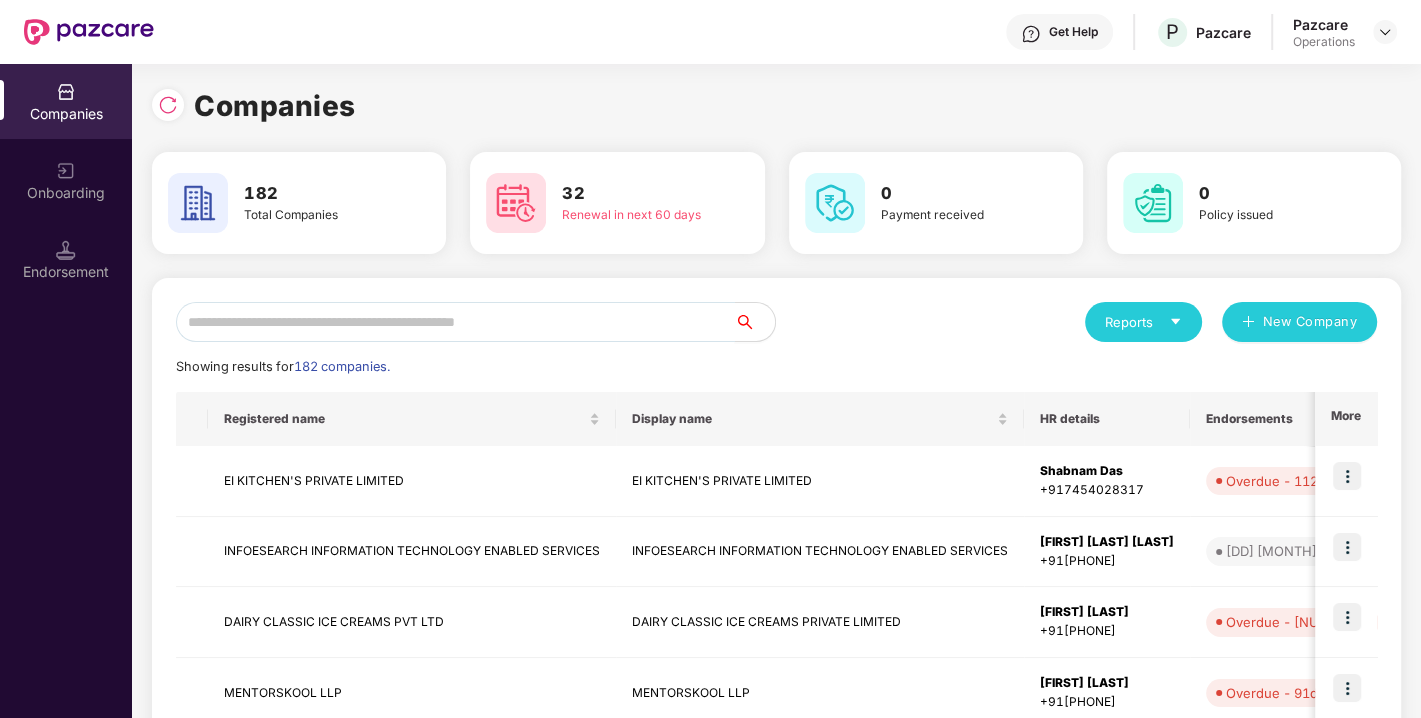 click at bounding box center (455, 322) 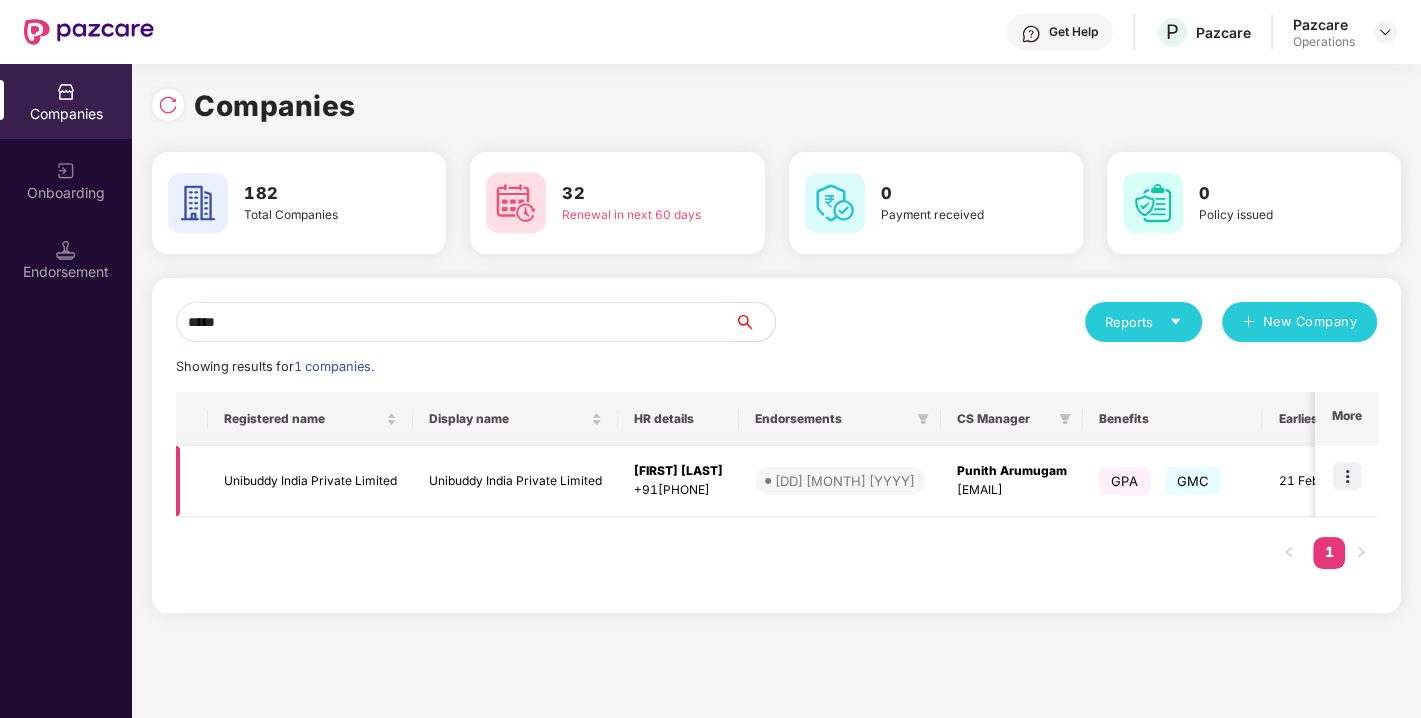 type on "*****" 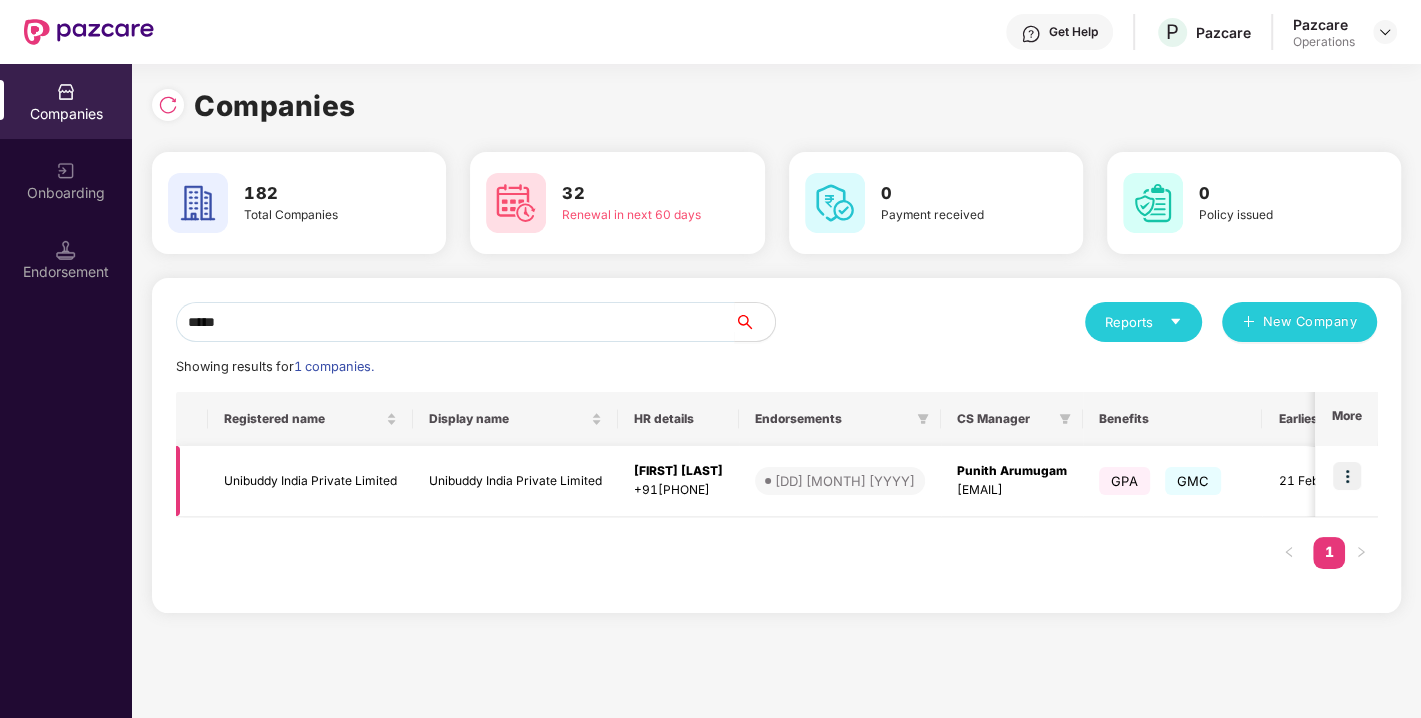 click at bounding box center (1347, 476) 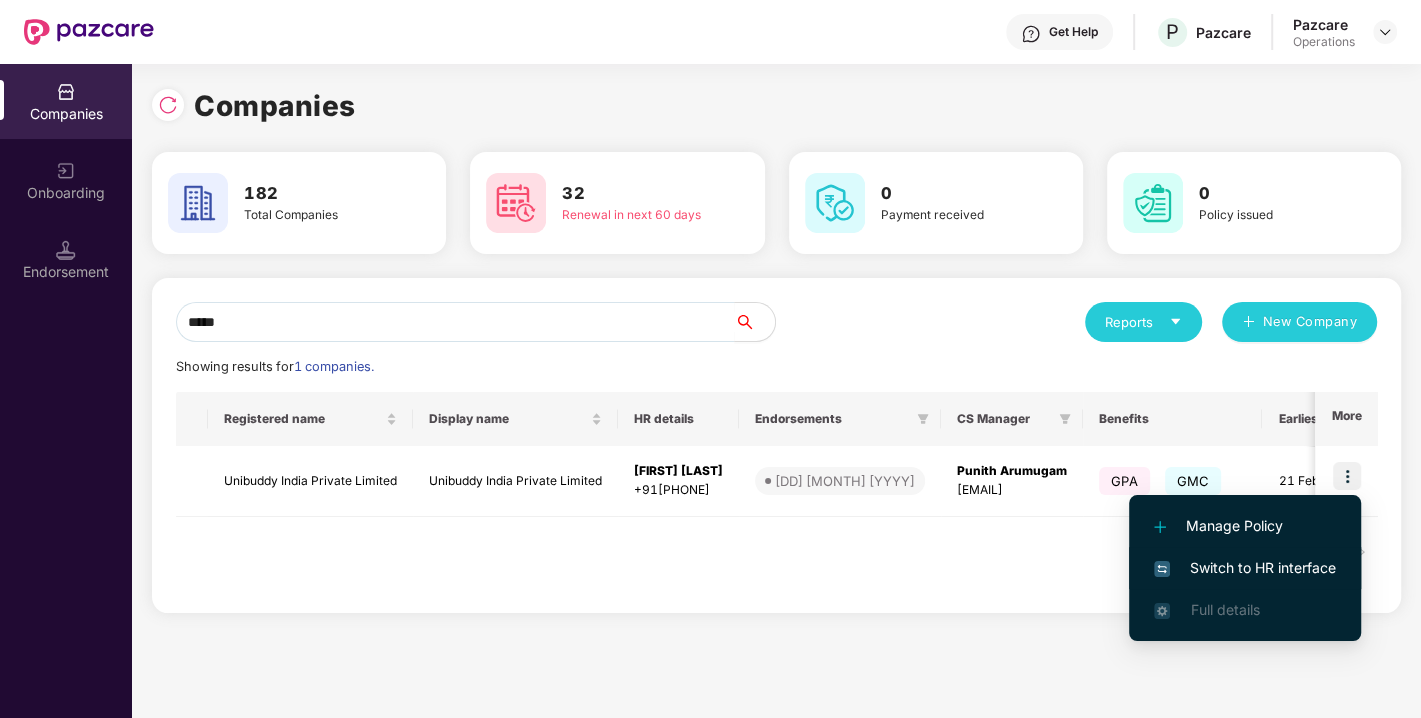 click on "Switch to HR interface" at bounding box center (1245, 568) 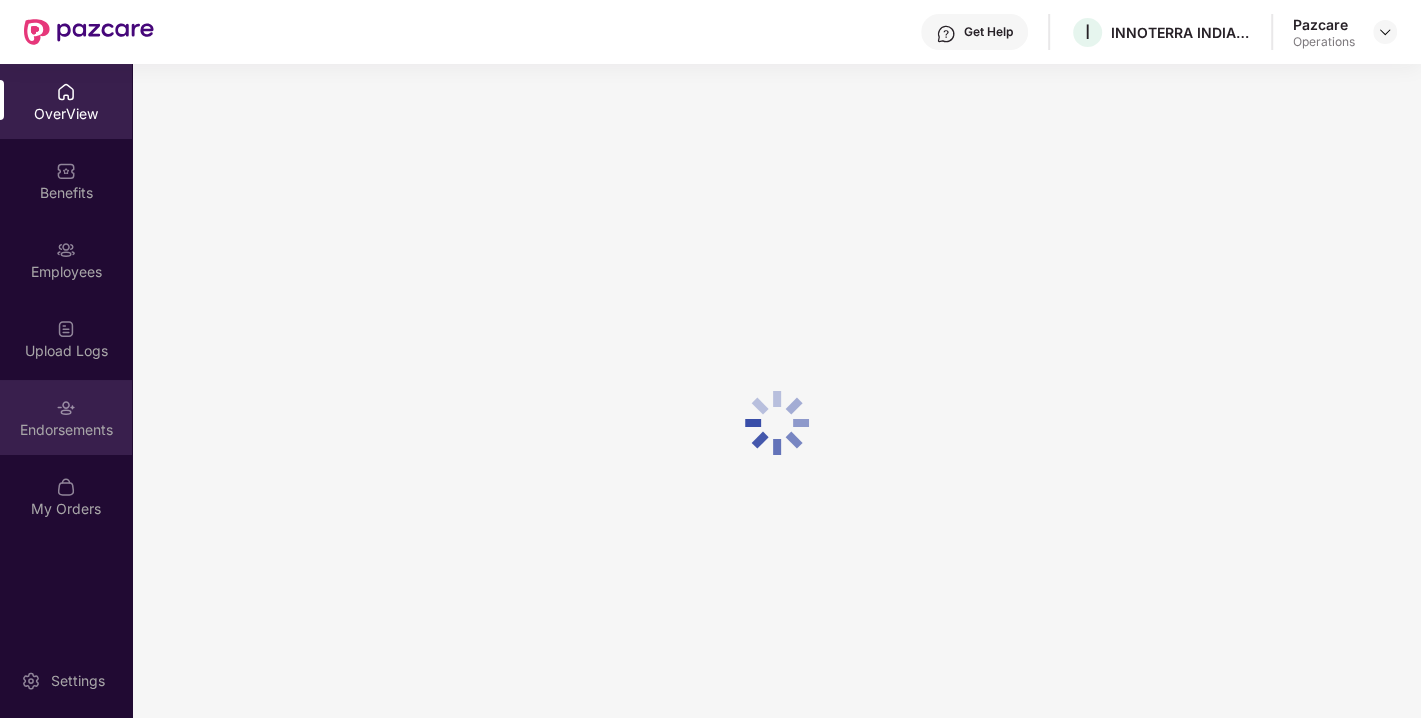 click on "Endorsements" at bounding box center (66, 430) 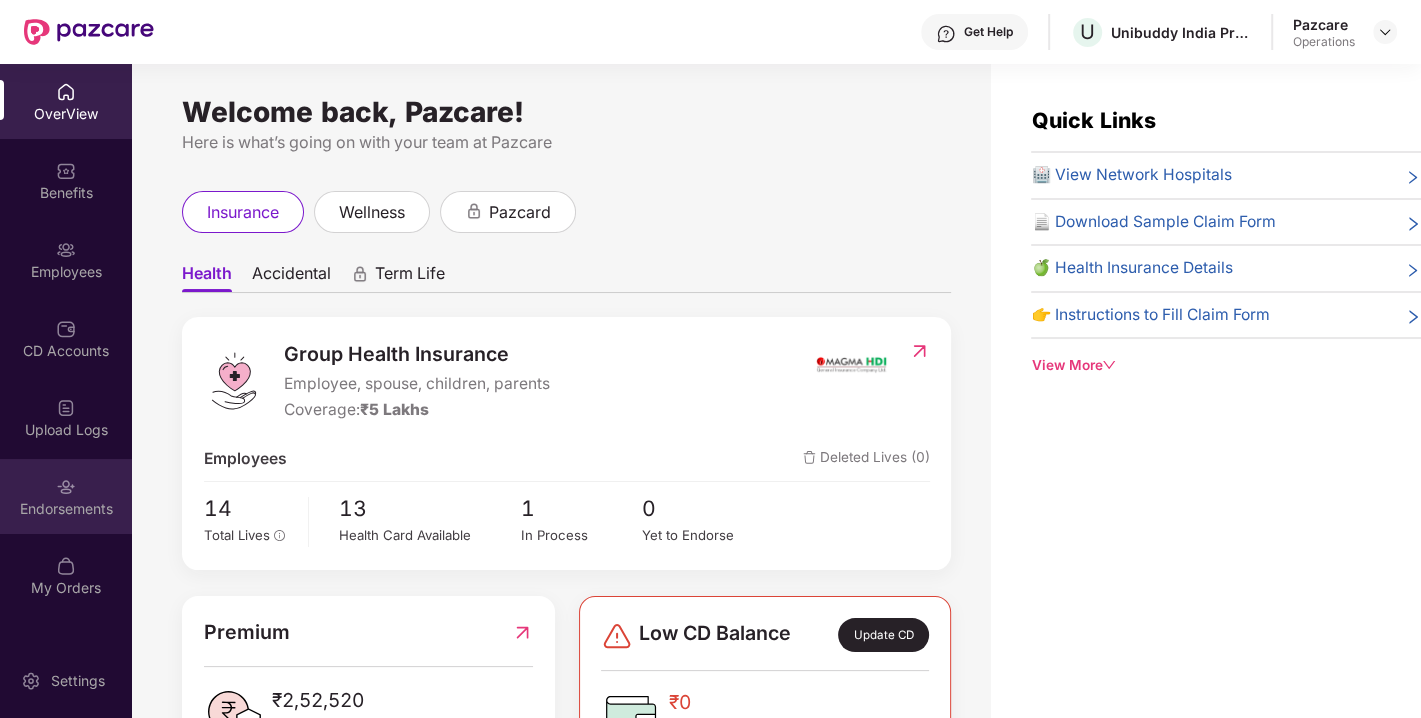 click on "Endorsements" at bounding box center (66, 509) 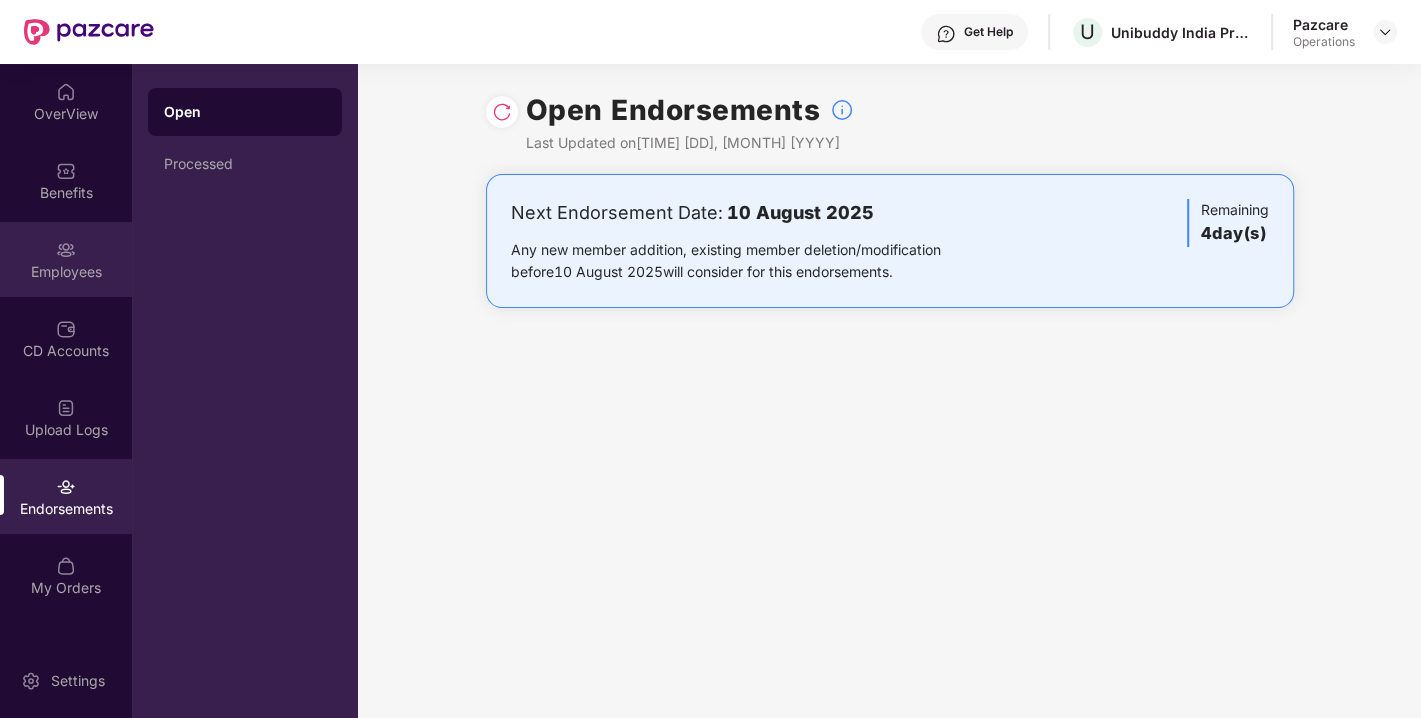 click on "Employees" at bounding box center [66, 272] 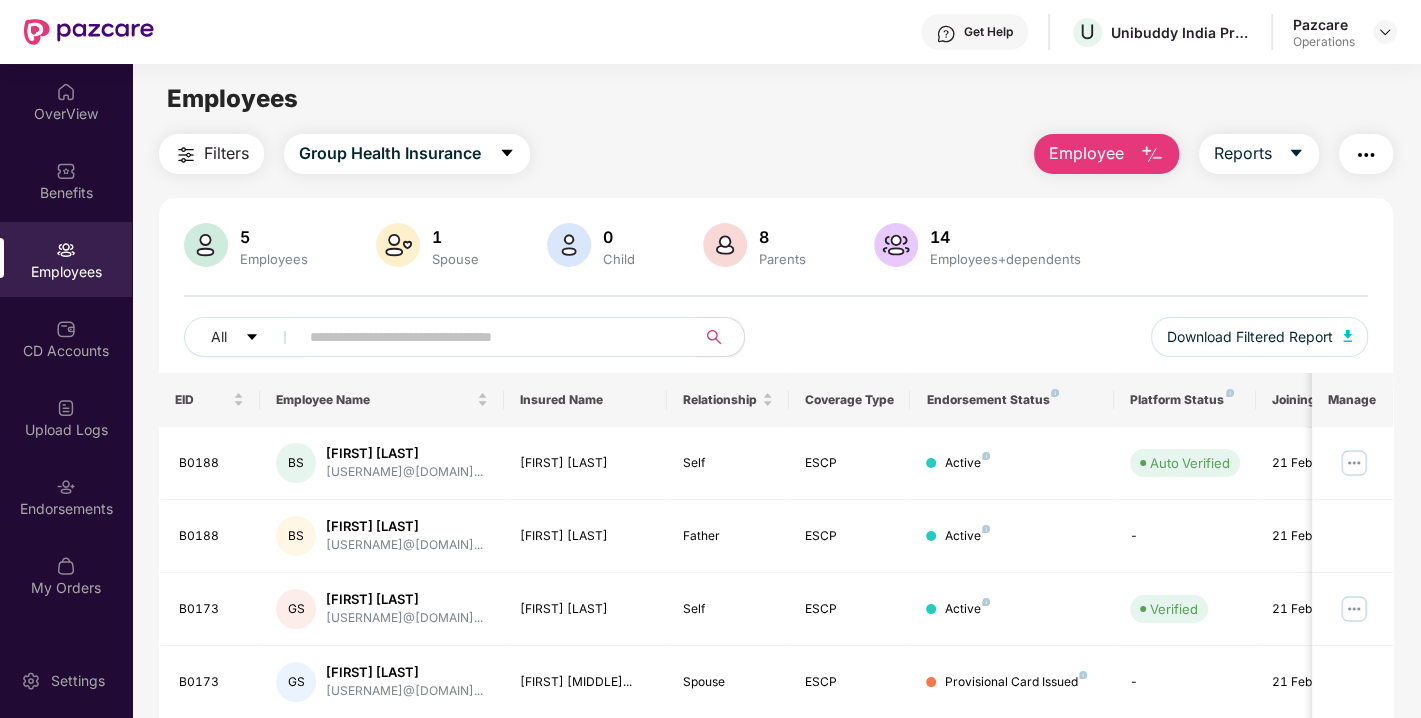 click at bounding box center (489, 337) 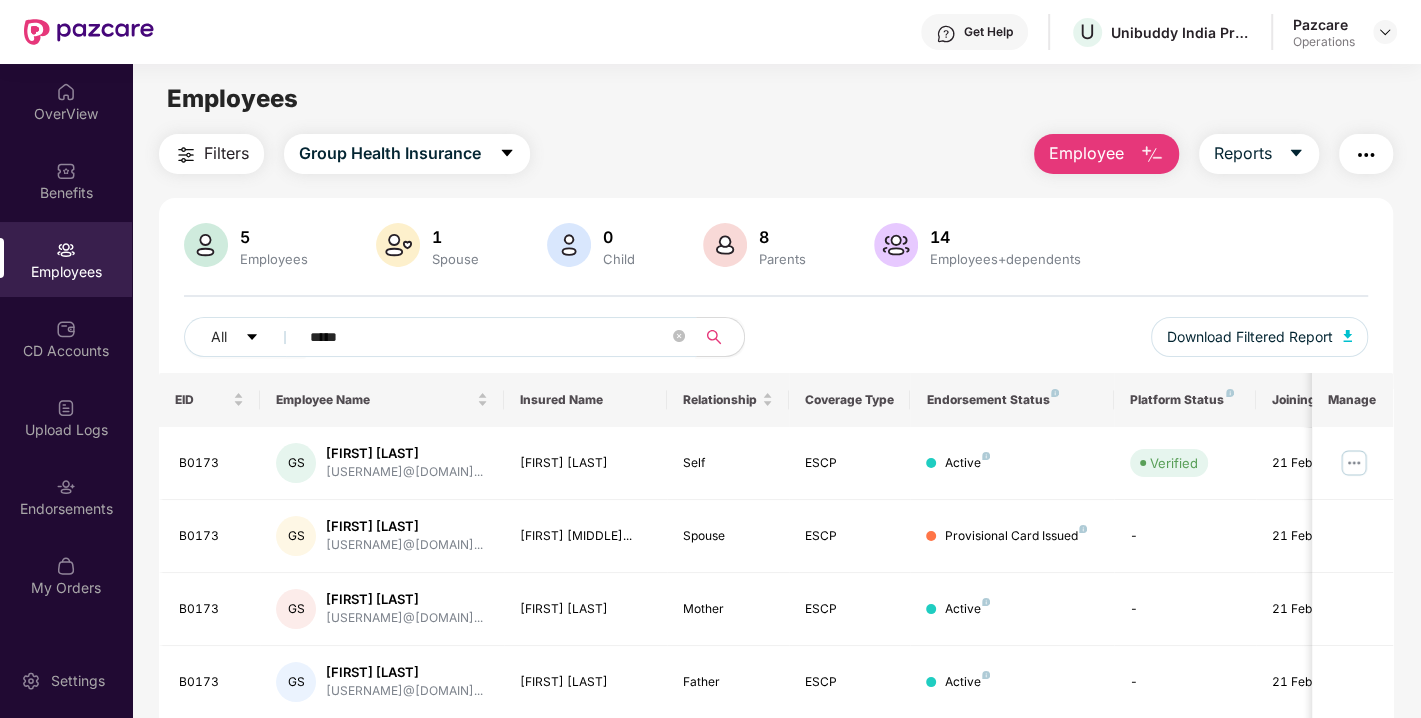 type on "*****" 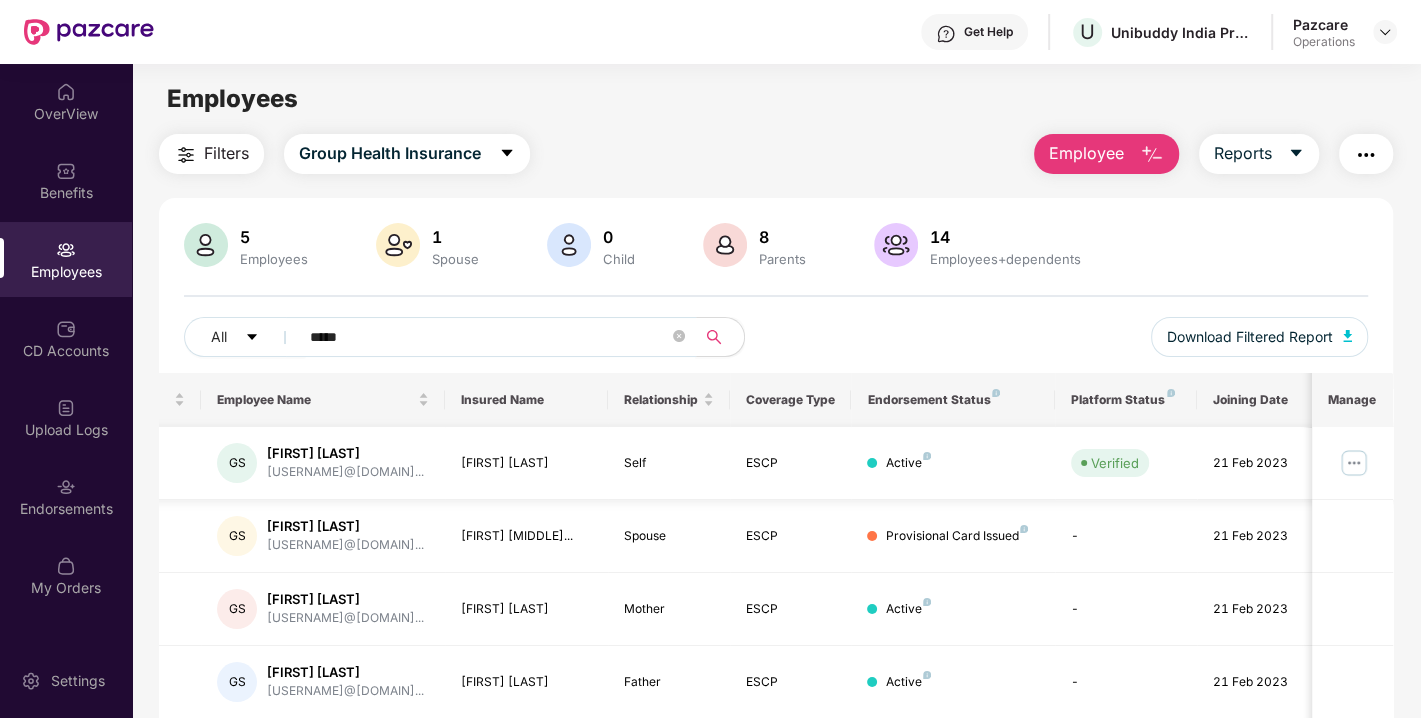 scroll, scrollTop: 0, scrollLeft: 0, axis: both 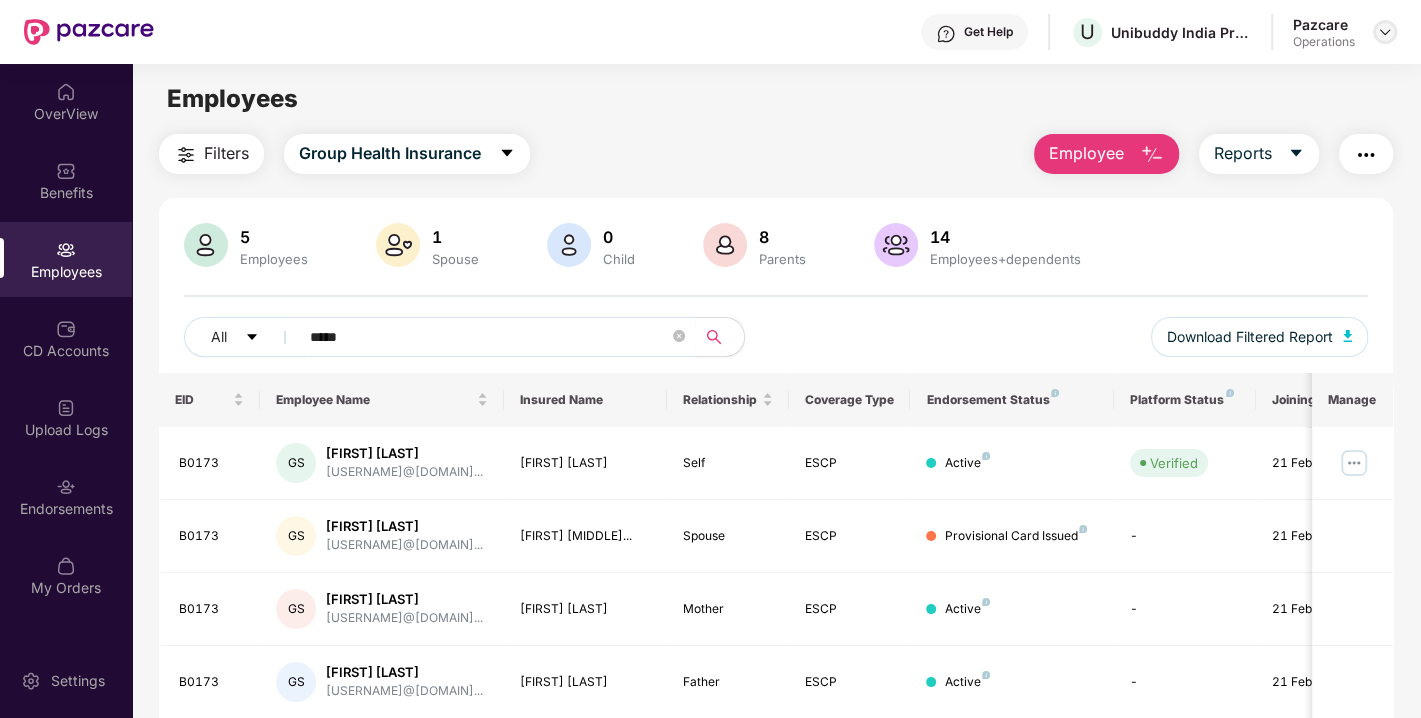 click at bounding box center (1385, 32) 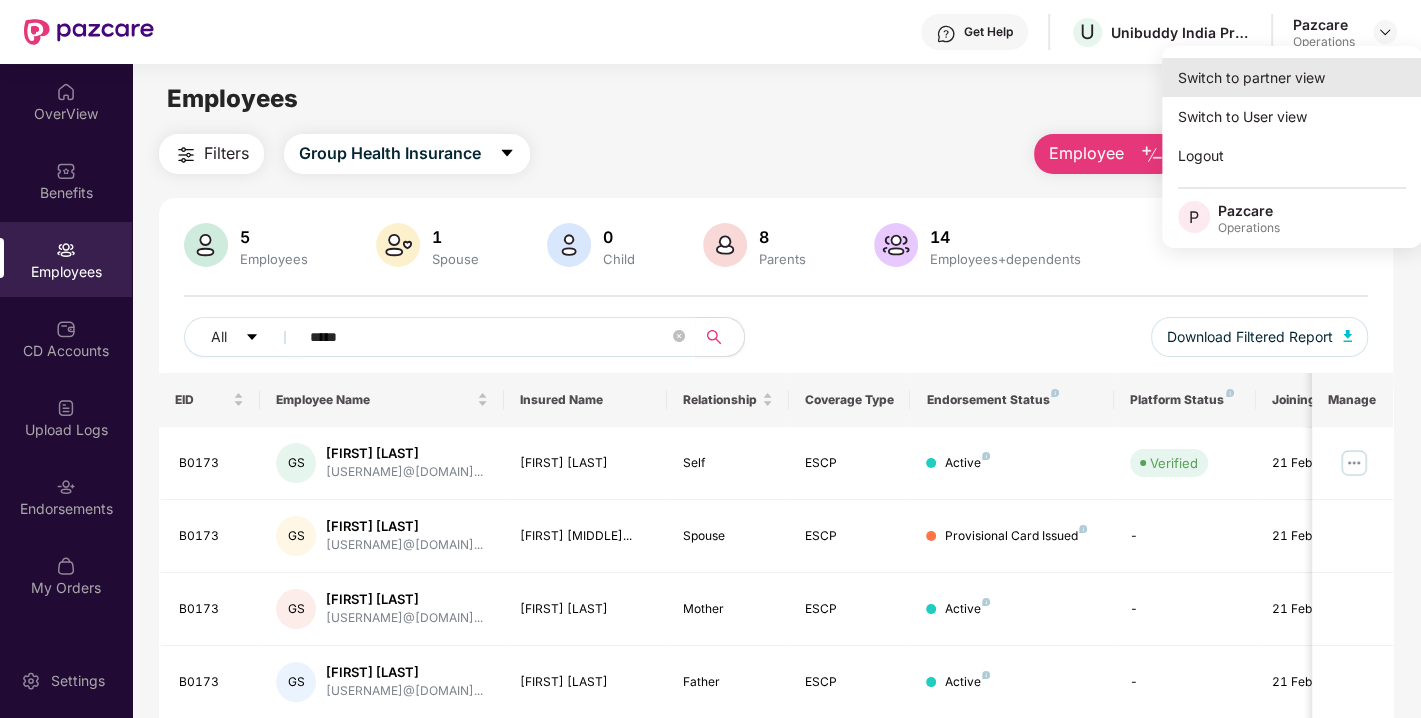 click on "Switch to partner view" at bounding box center (1292, 77) 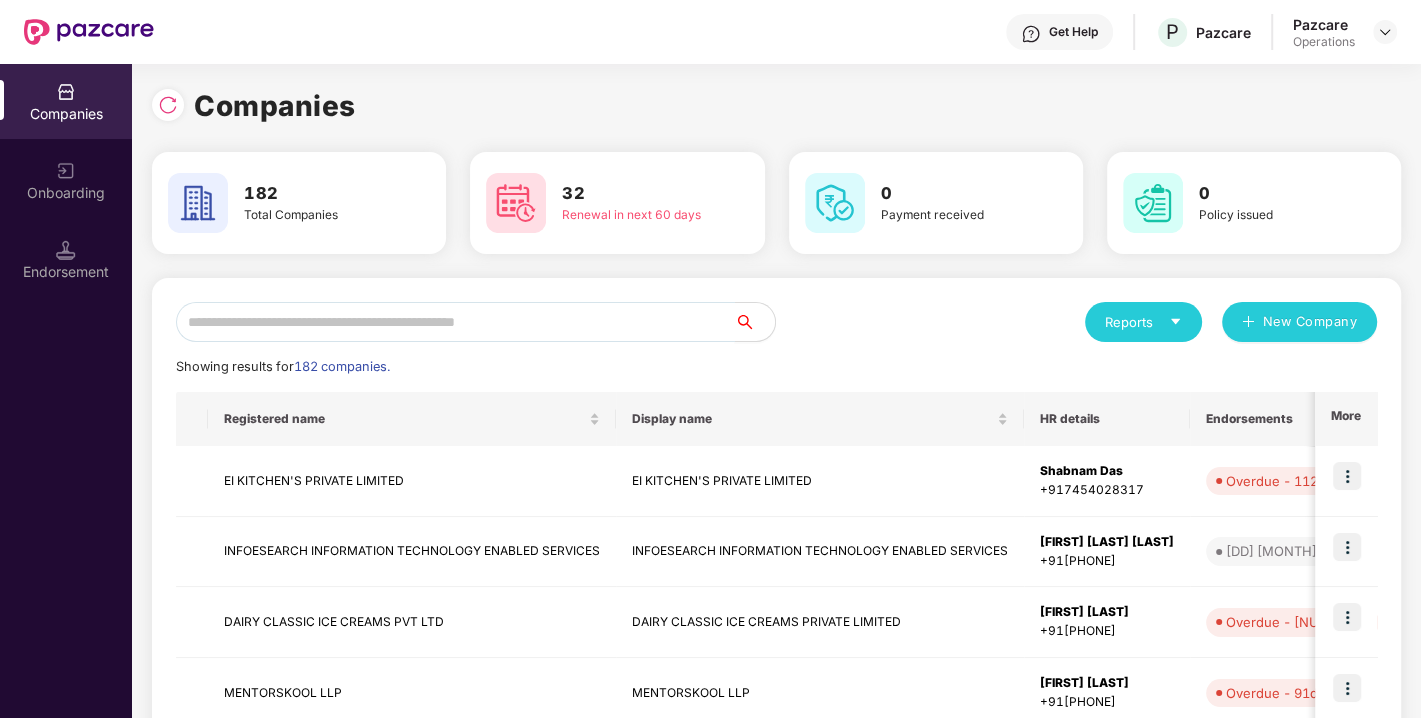 click at bounding box center (455, 322) 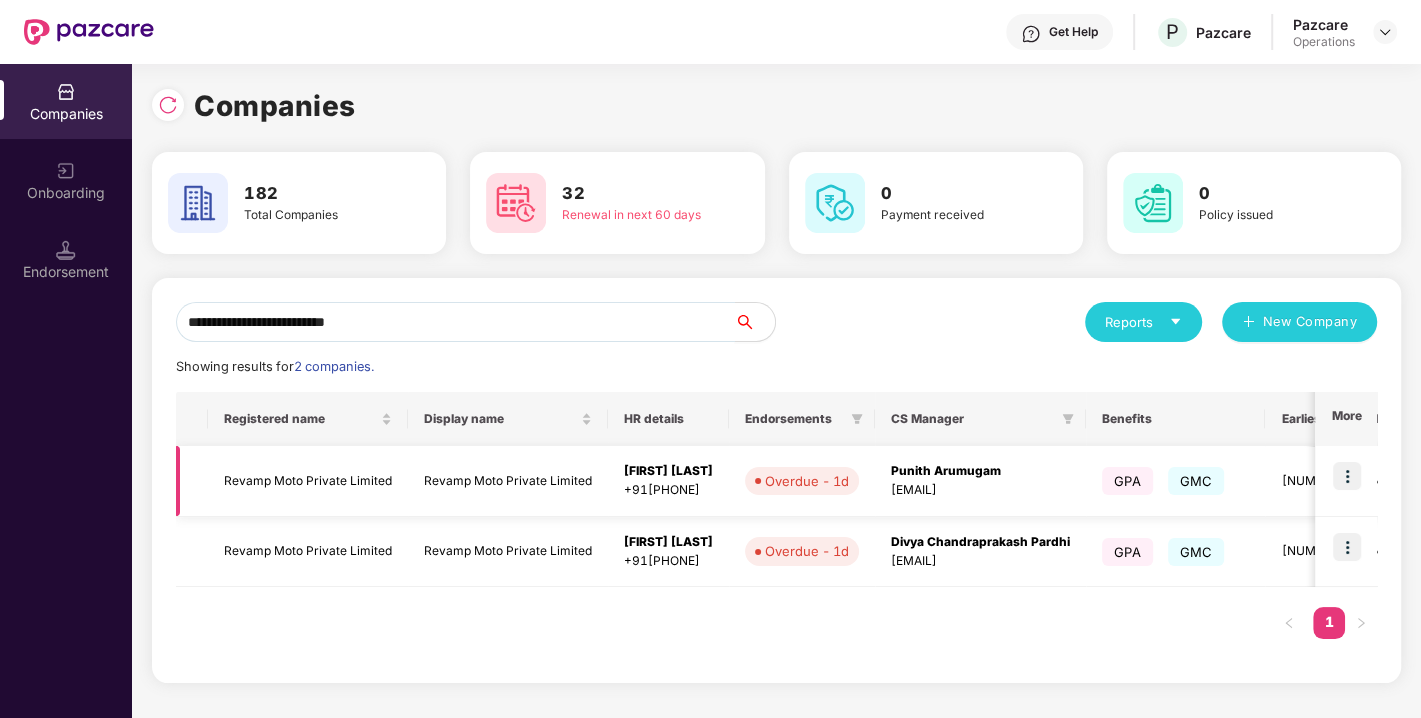 type on "**********" 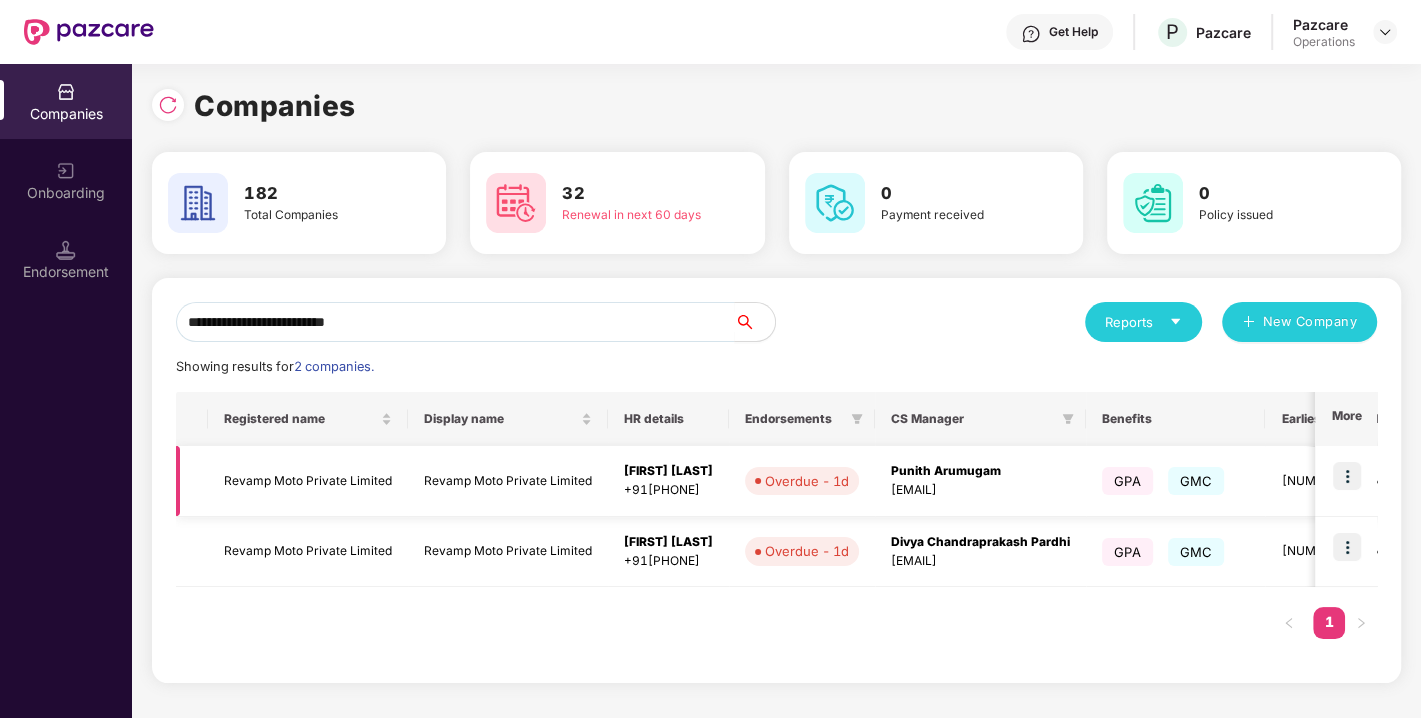 click at bounding box center (1347, 476) 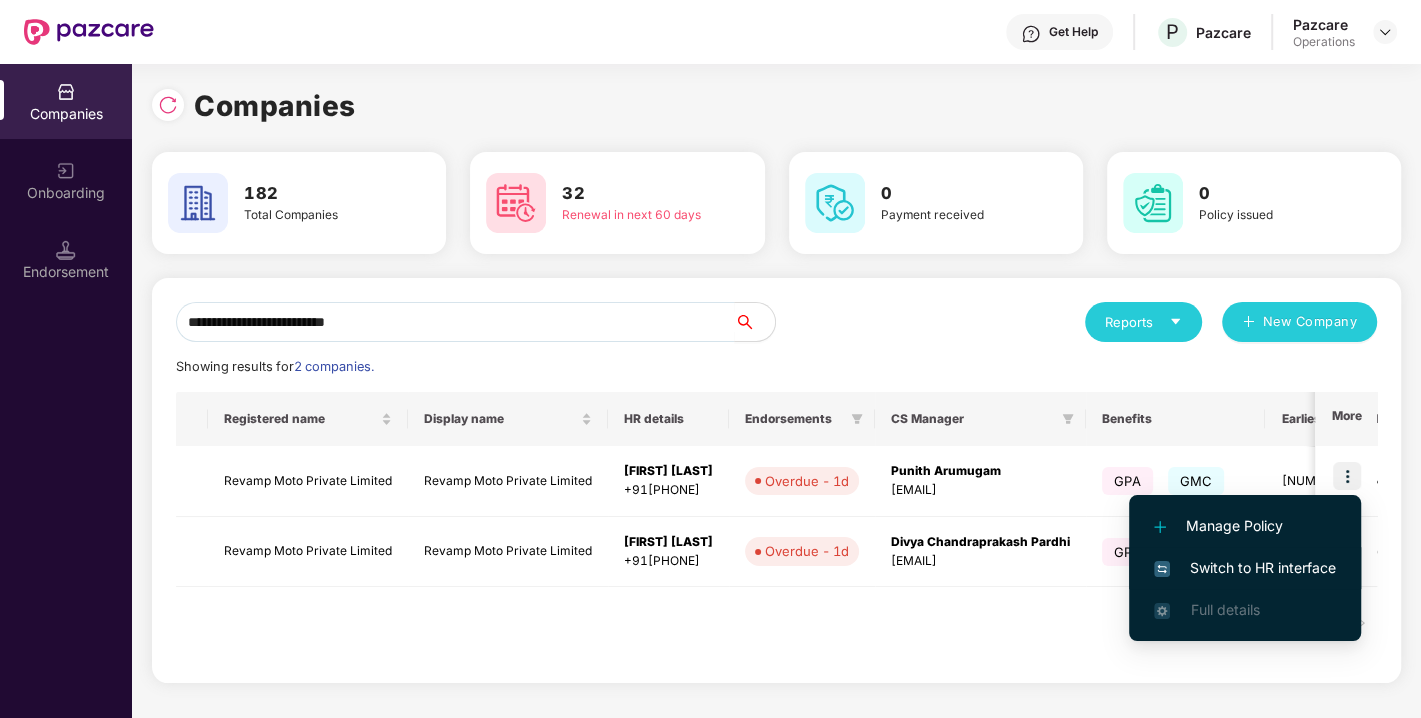 click on "Switch to HR interface" at bounding box center [1245, 568] 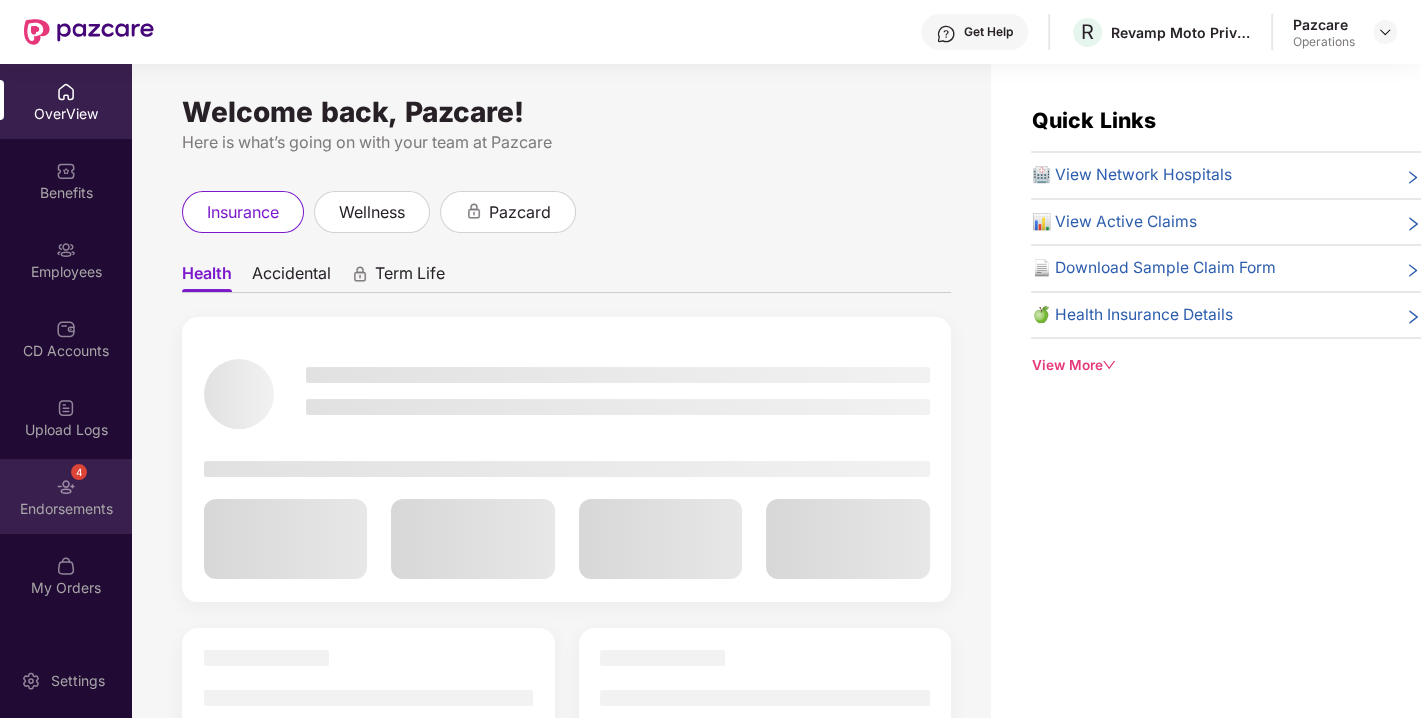 click on "4 Endorsements" at bounding box center (66, 496) 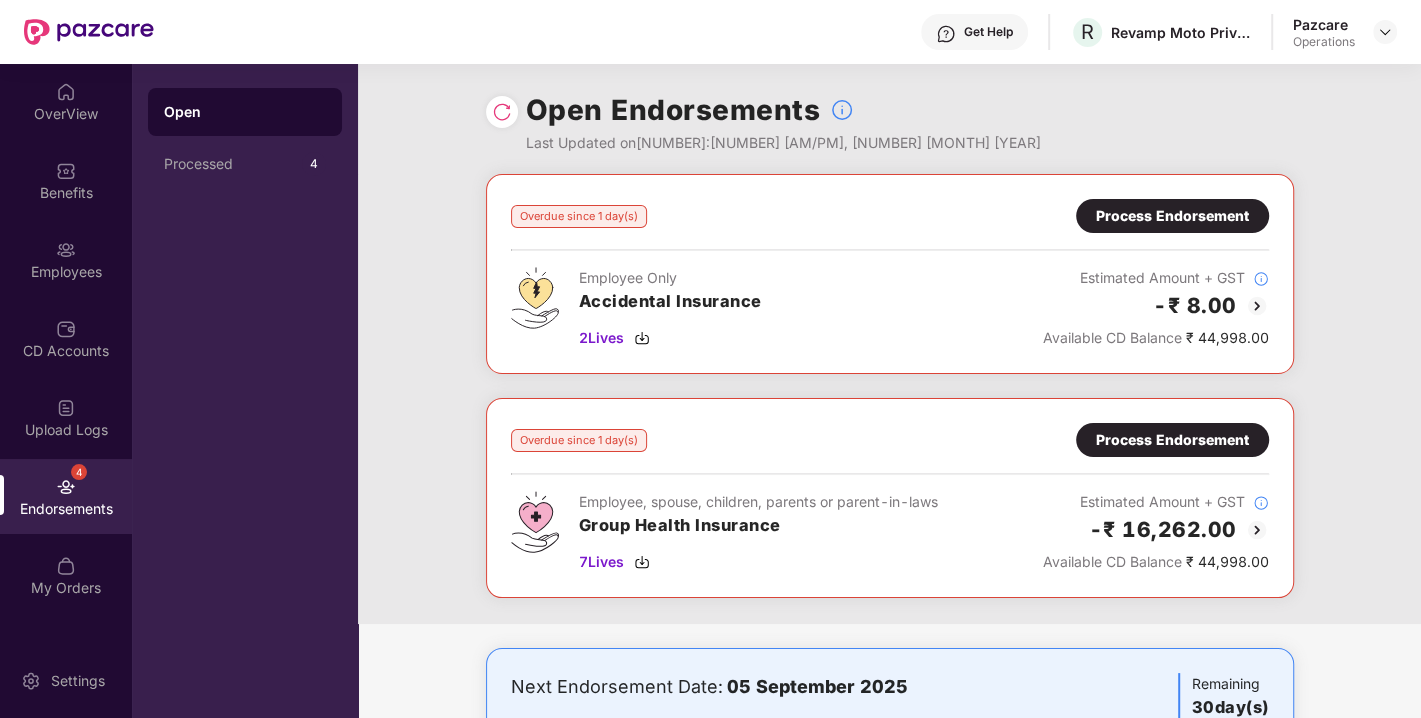 click on "Process Endorsement" at bounding box center (1172, 216) 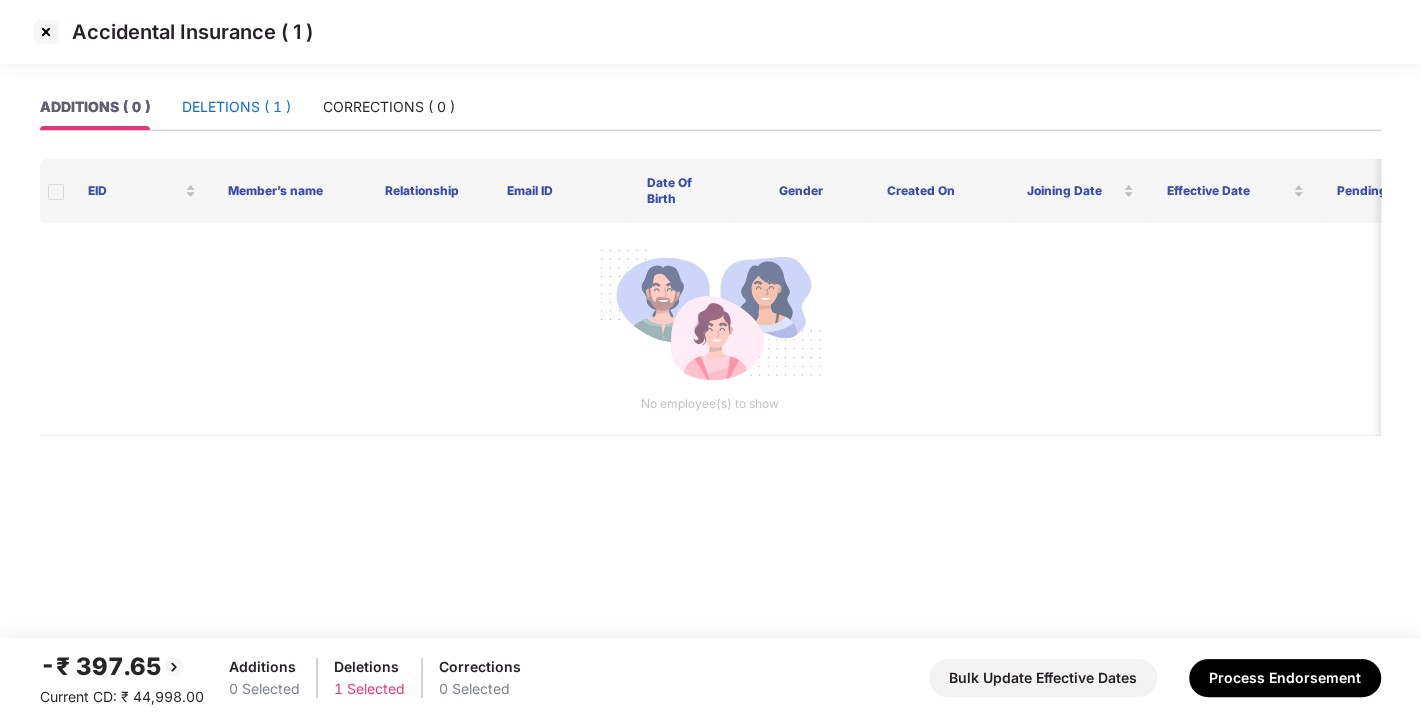 click on "DELETIONS ( 1 )" at bounding box center [236, 107] 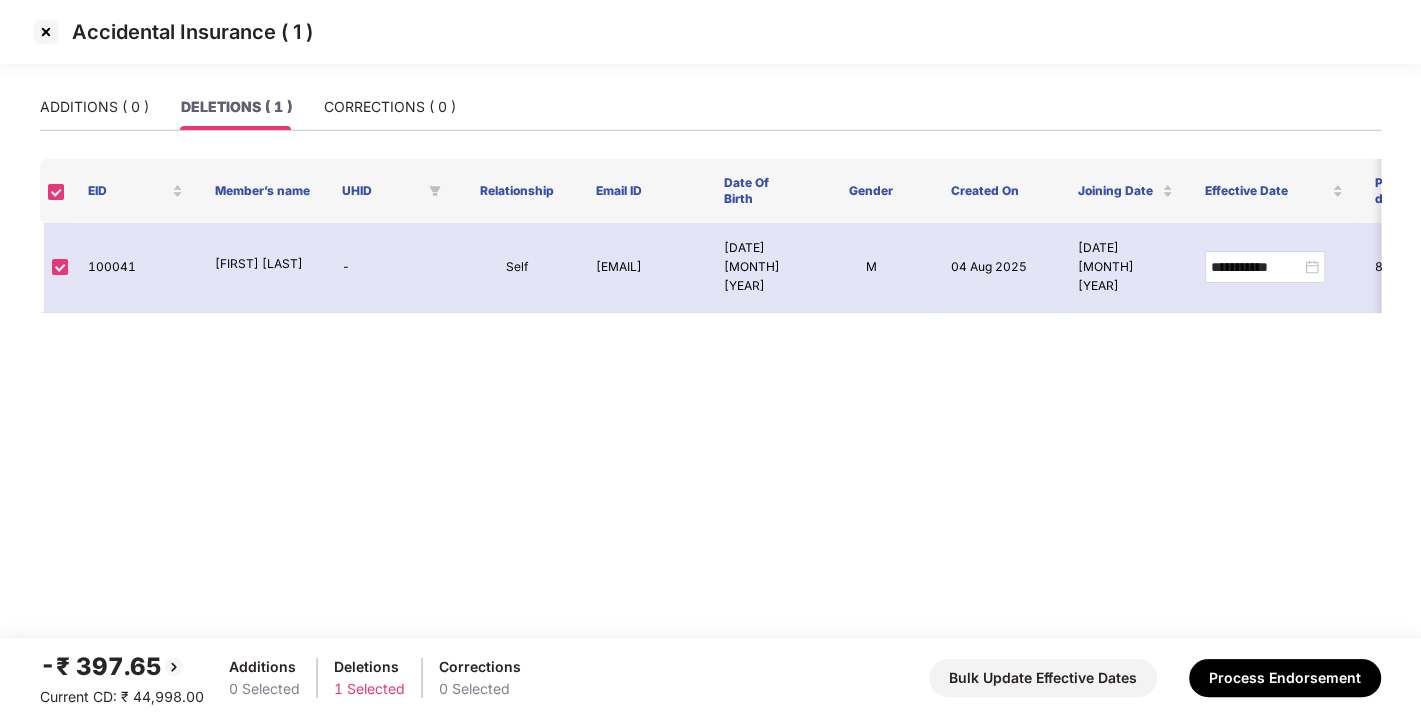 click at bounding box center [46, 32] 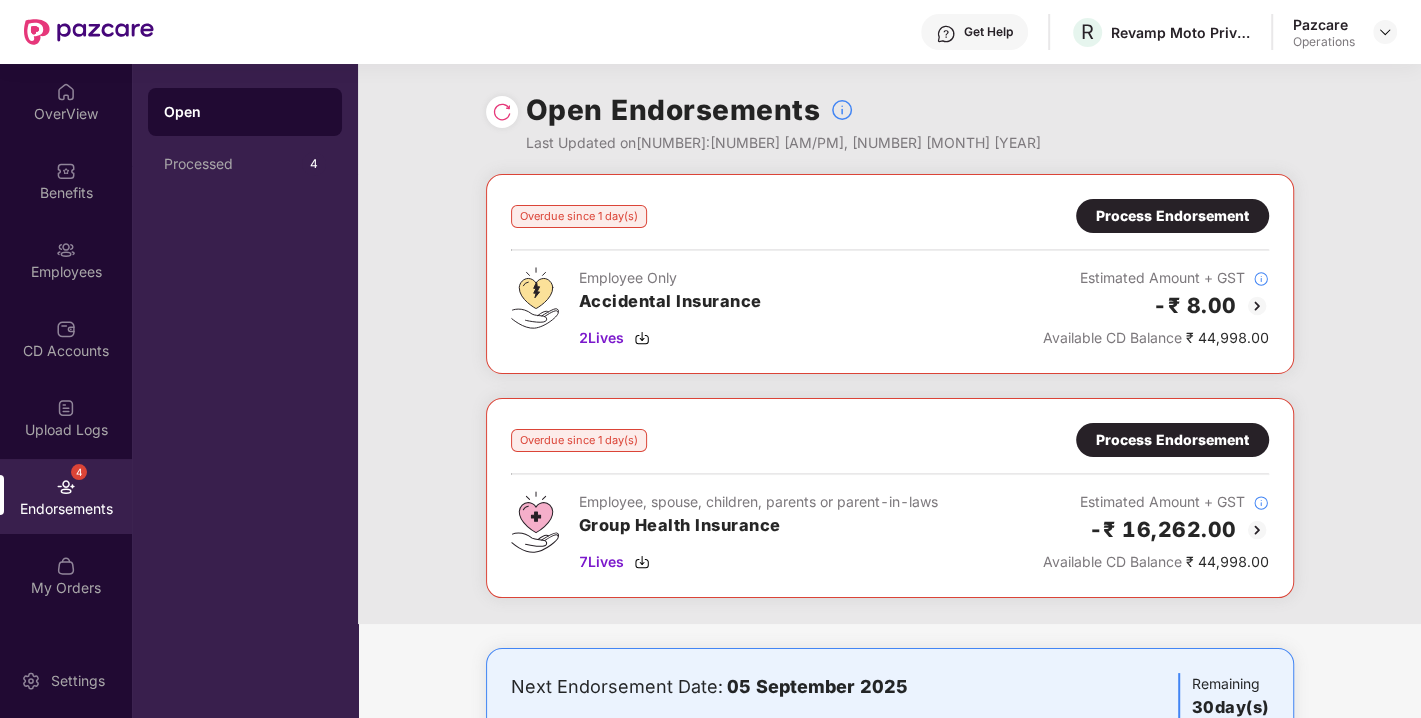 click on "Process Endorsement" at bounding box center [1172, 440] 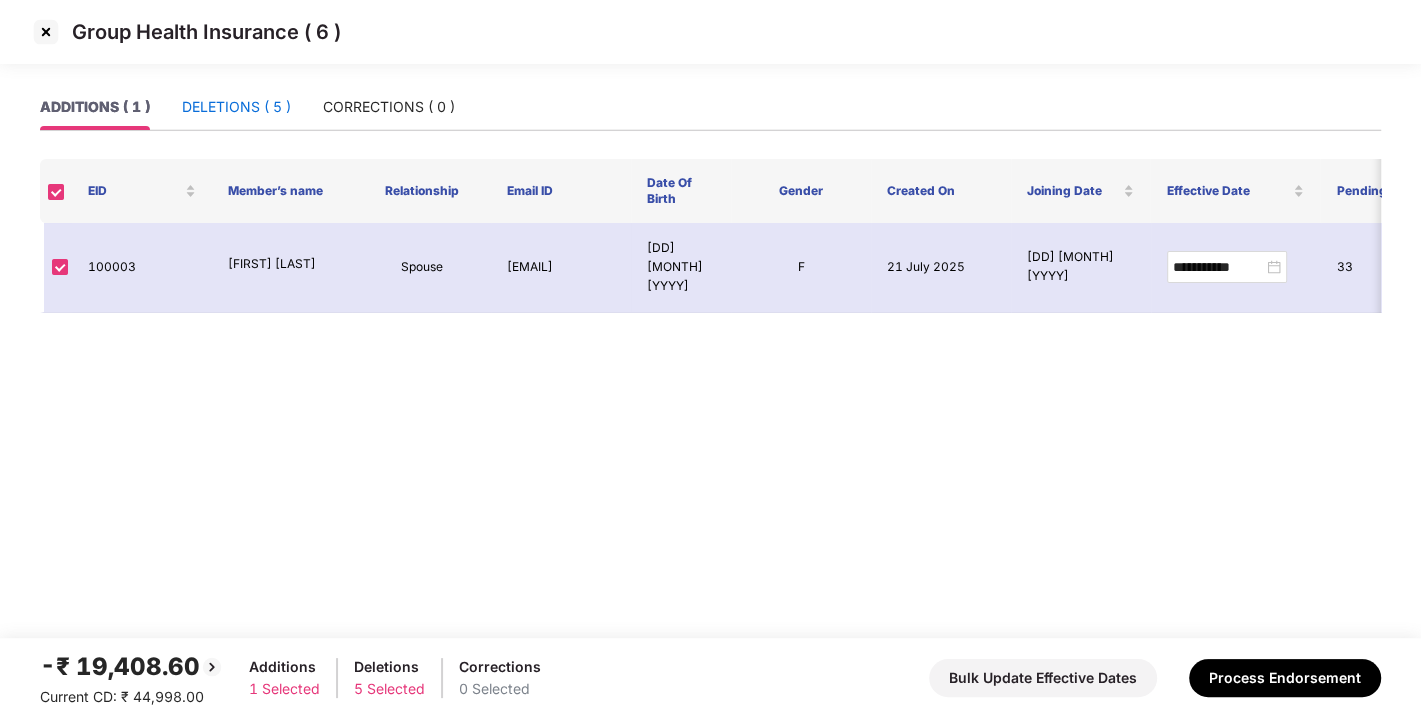 click on "DELETIONS ( 5 )" at bounding box center [236, 107] 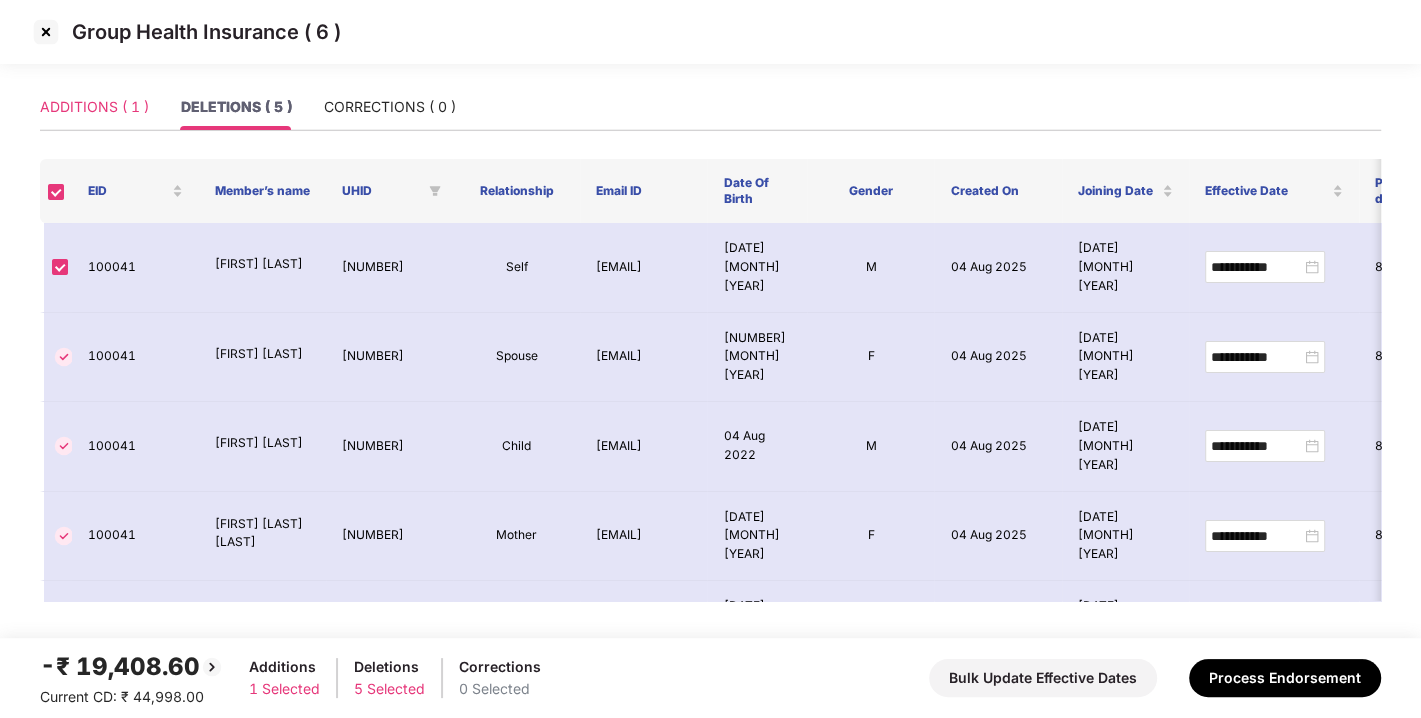 click on "ADDITIONS ( 1 )" at bounding box center [94, 107] 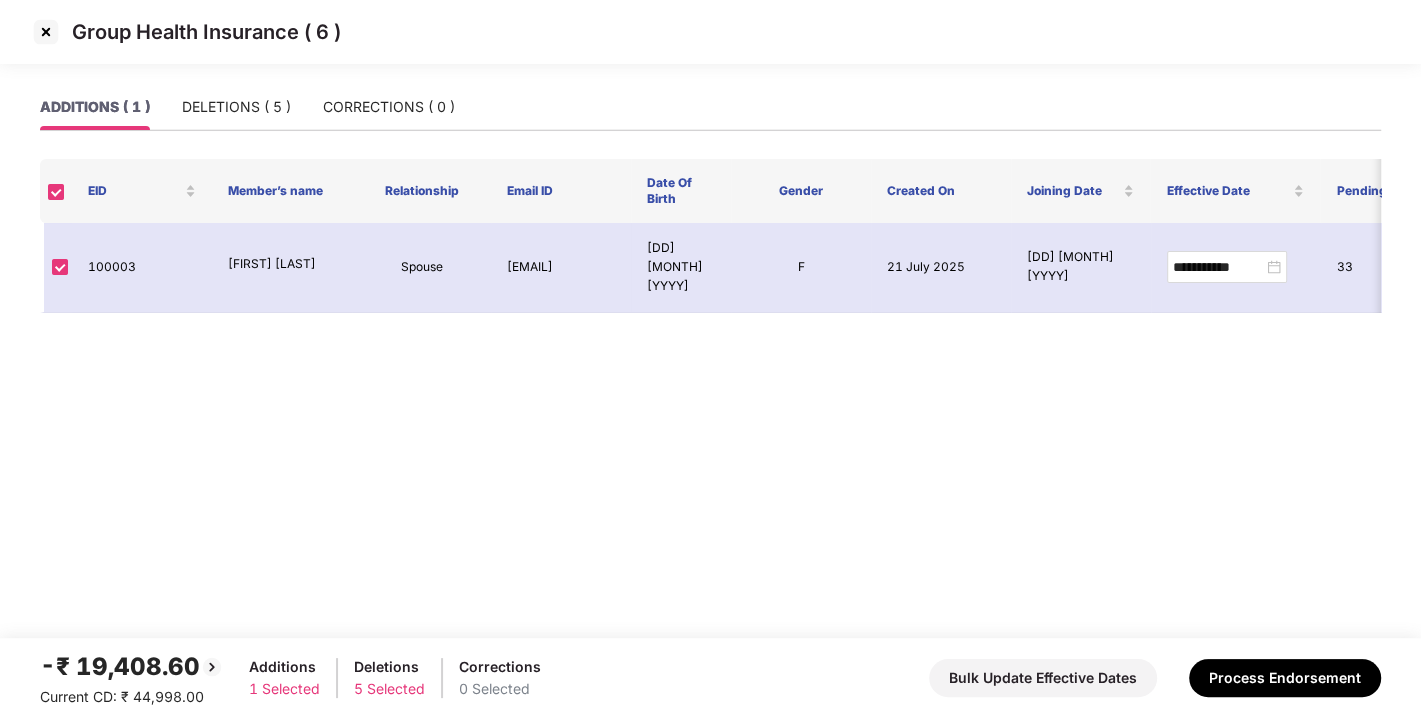 click at bounding box center [46, 32] 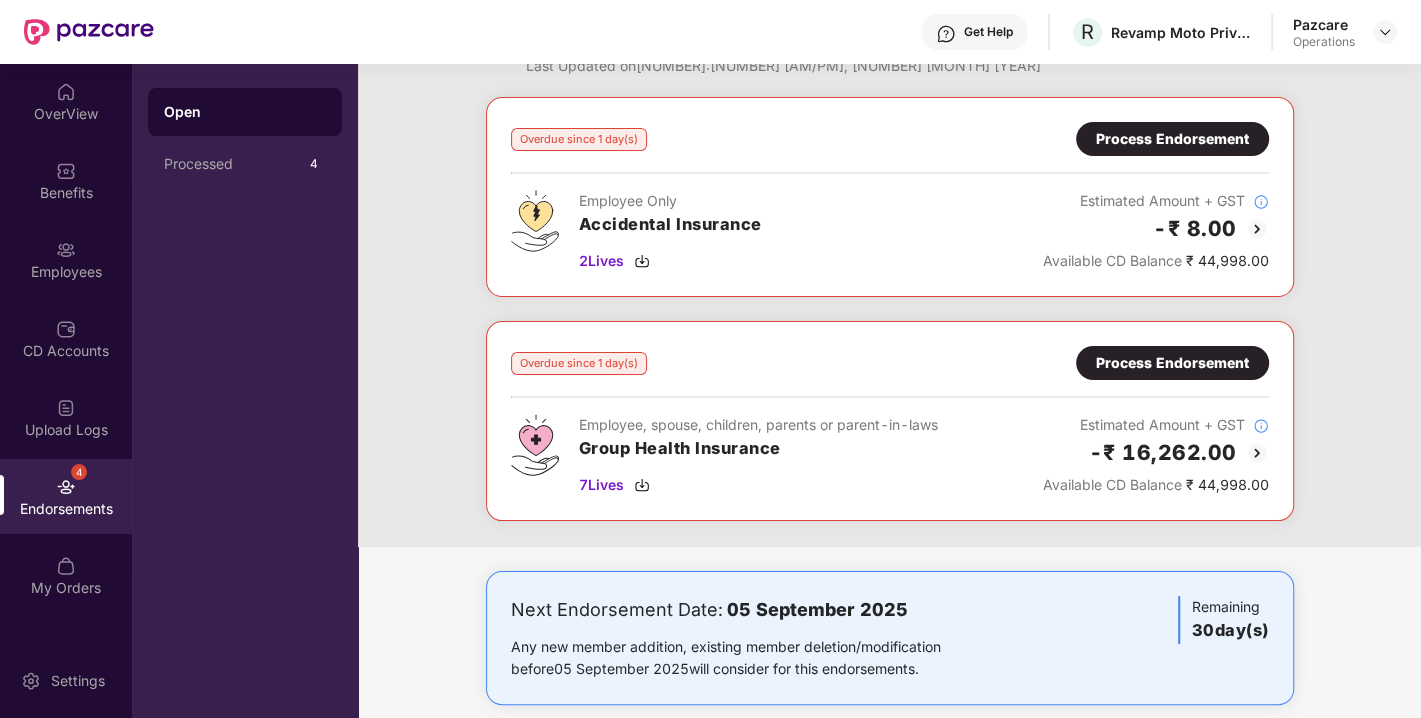 scroll, scrollTop: 0, scrollLeft: 0, axis: both 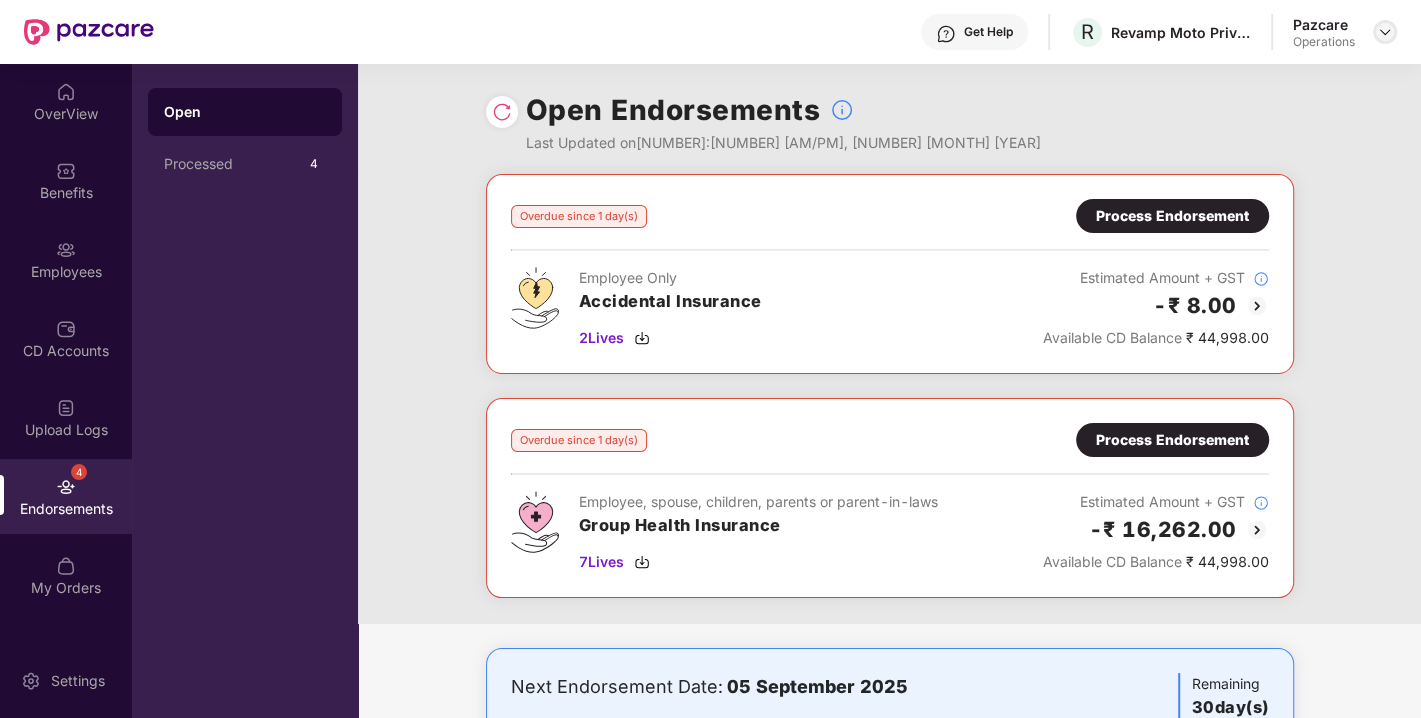click at bounding box center [1385, 32] 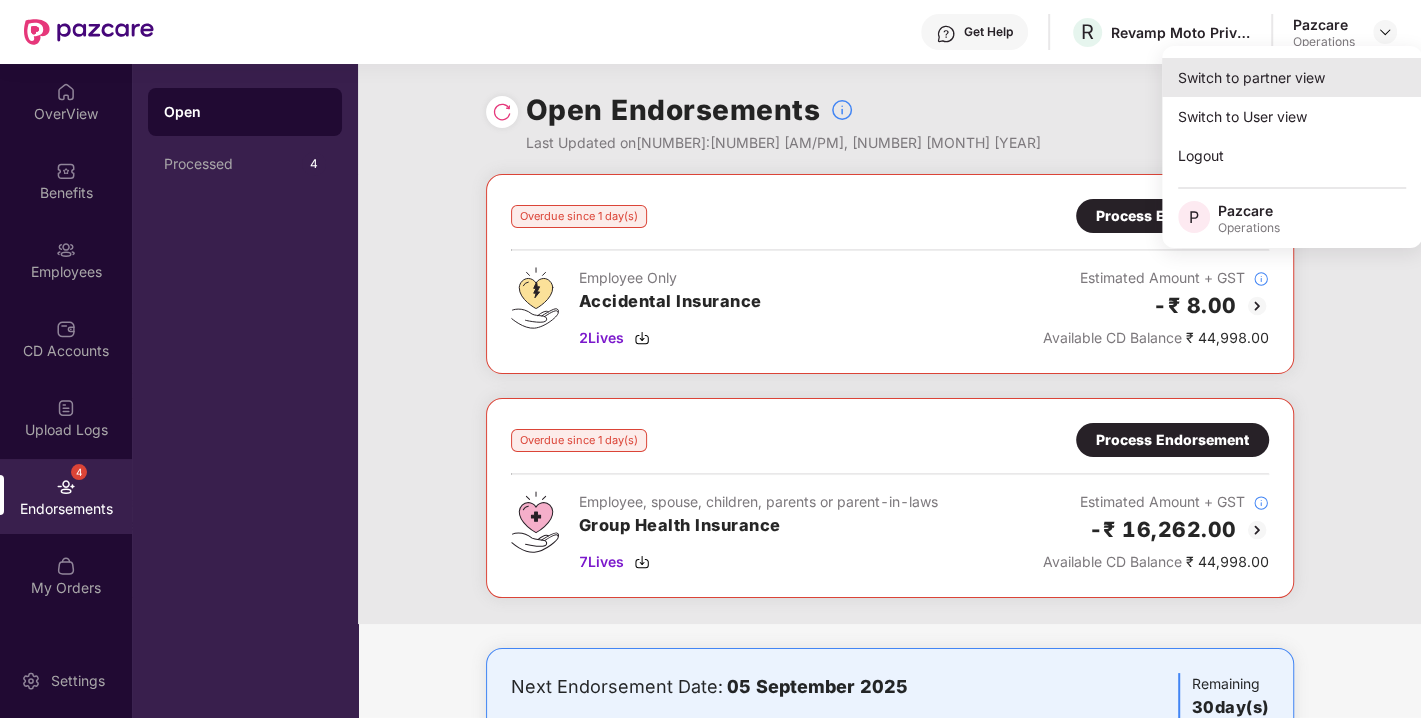 click on "Switch to partner view" at bounding box center [1292, 77] 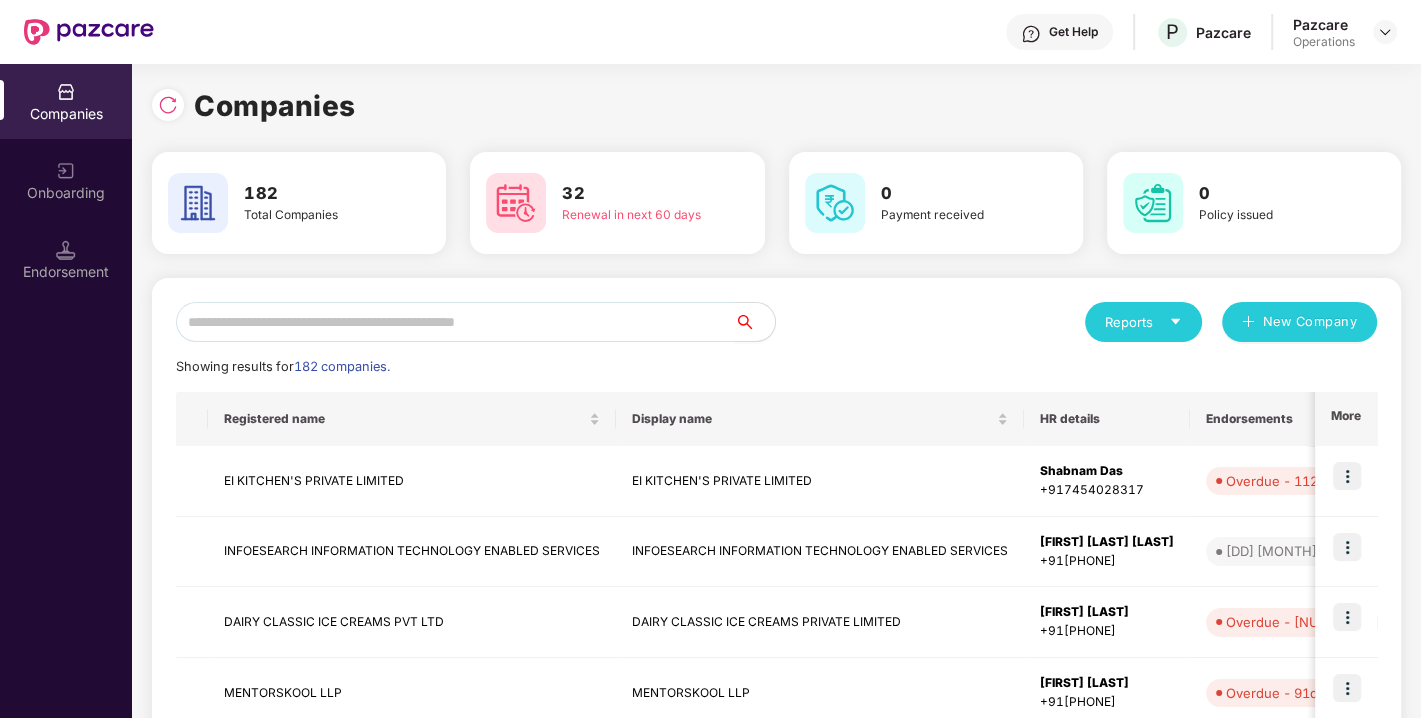 click at bounding box center (455, 322) 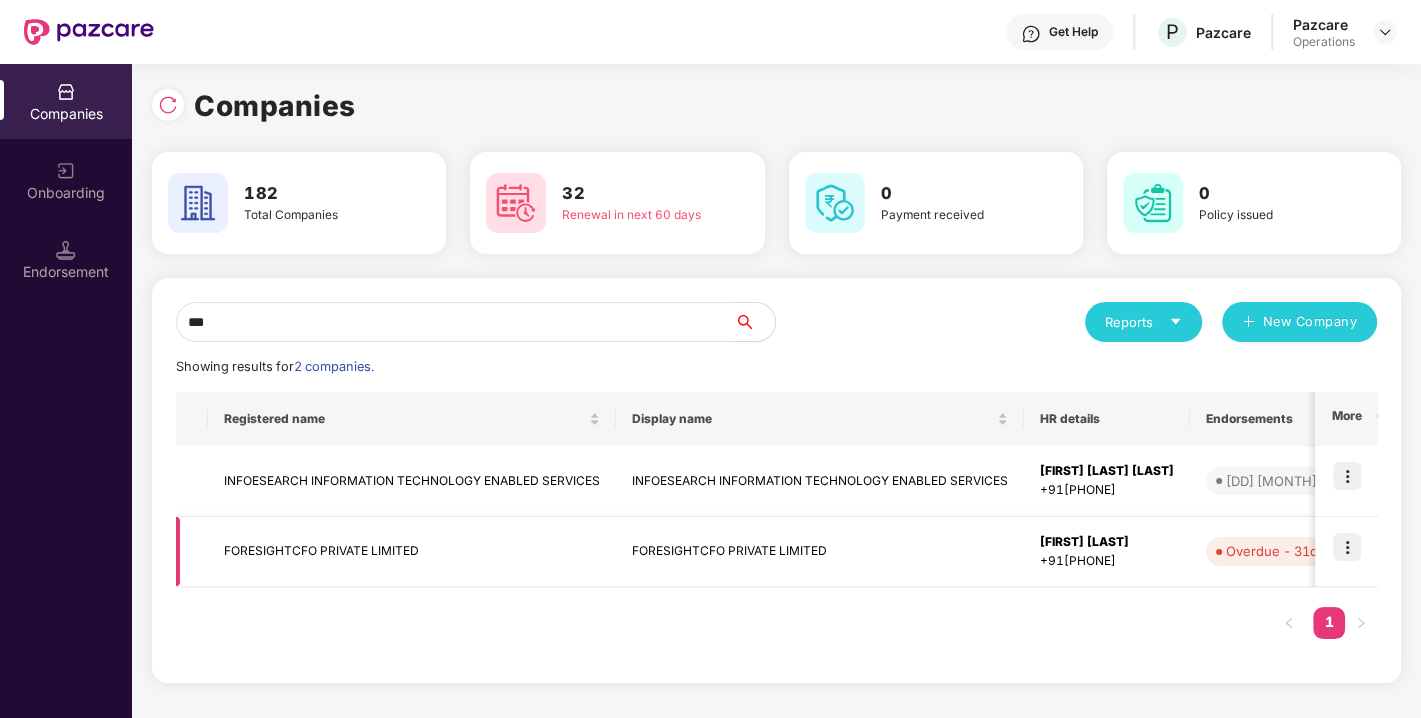 type on "***" 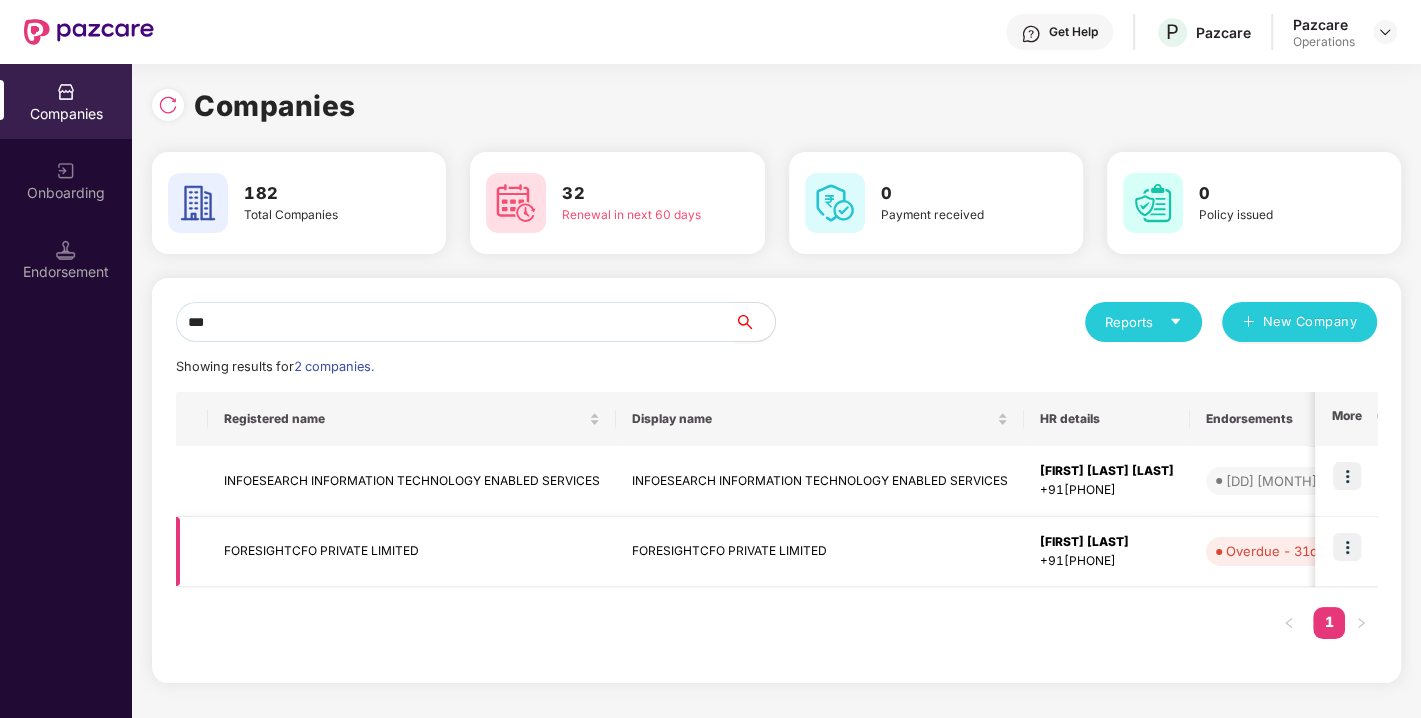 click at bounding box center (1347, 547) 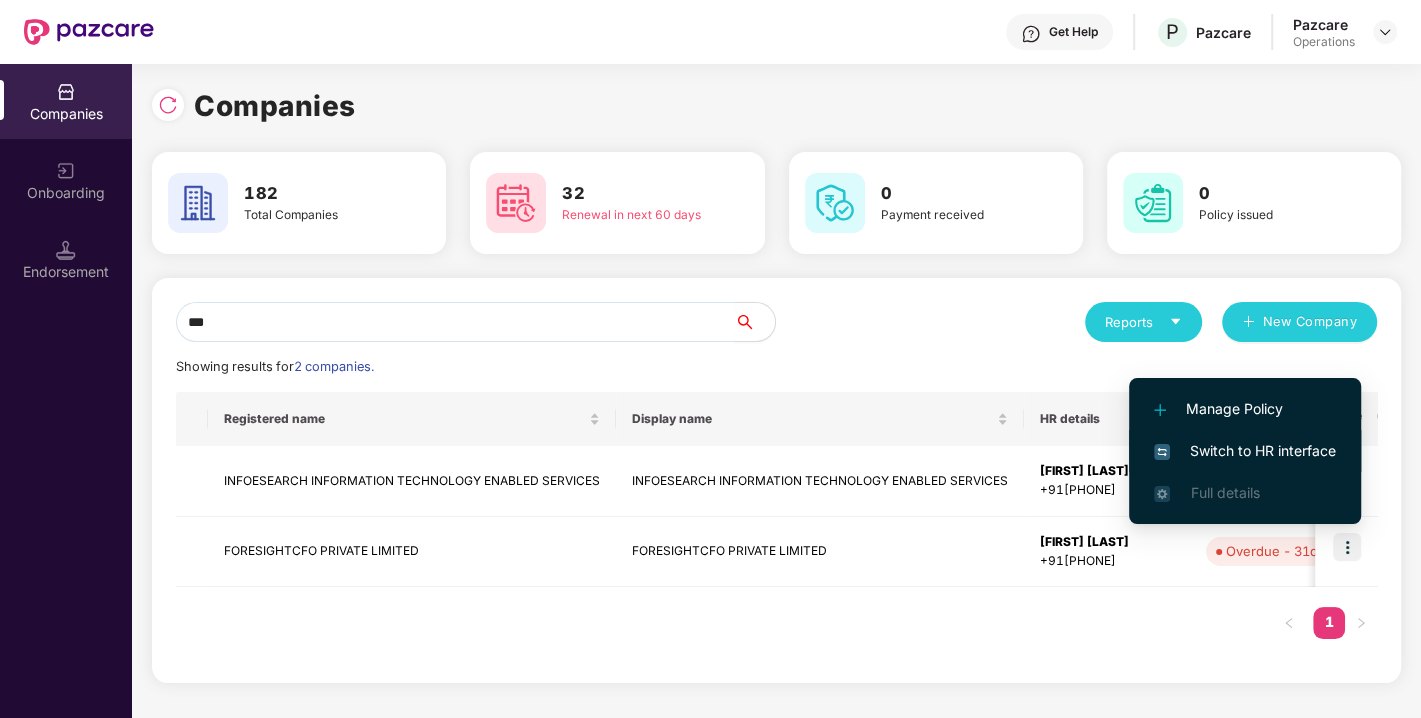 click on "Switch to HR interface" at bounding box center [1245, 451] 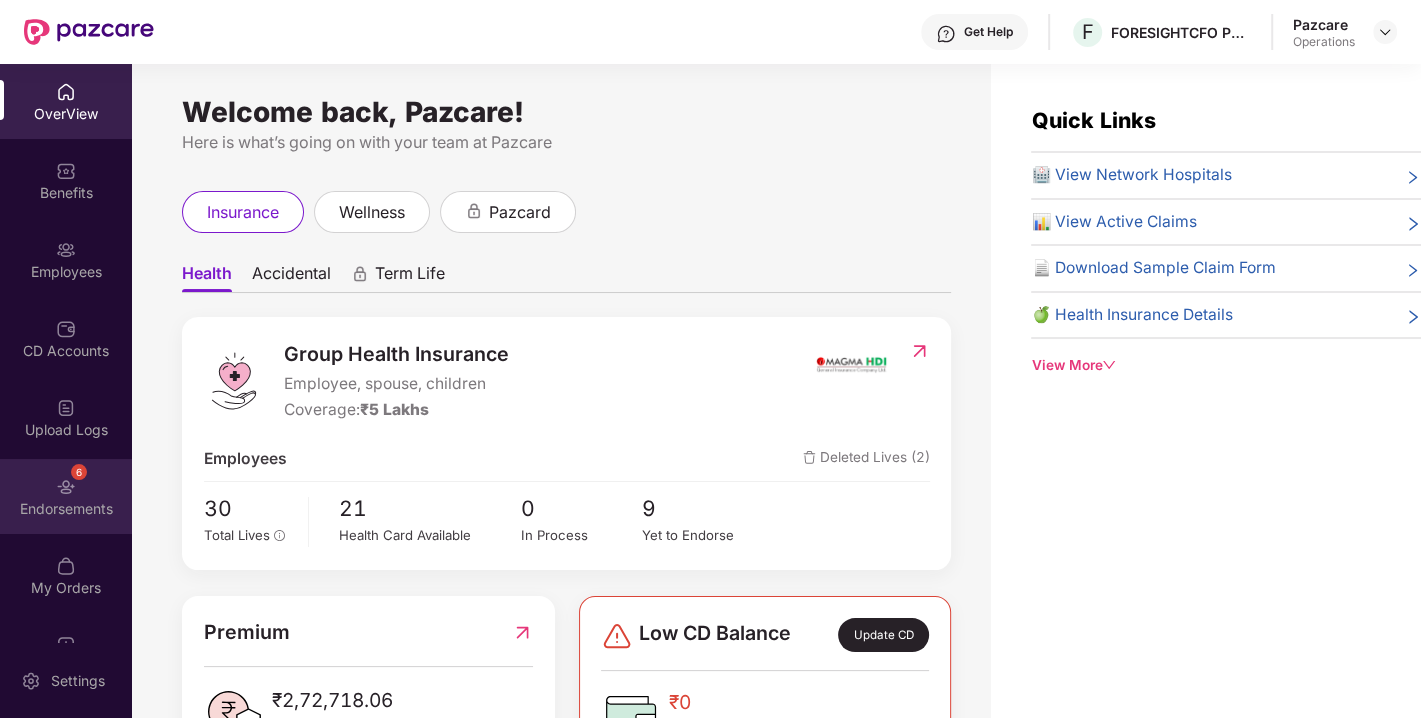 click on "Endorsements" at bounding box center [66, 509] 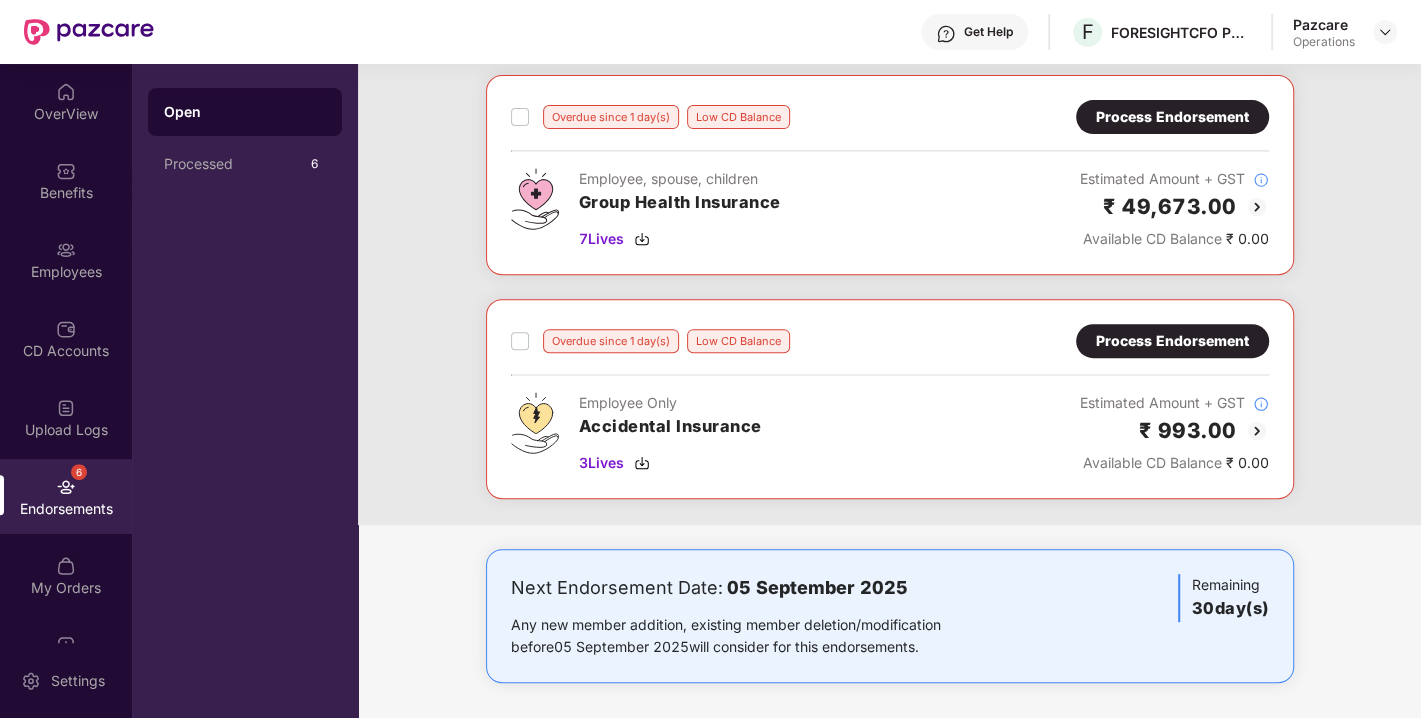 scroll, scrollTop: 0, scrollLeft: 0, axis: both 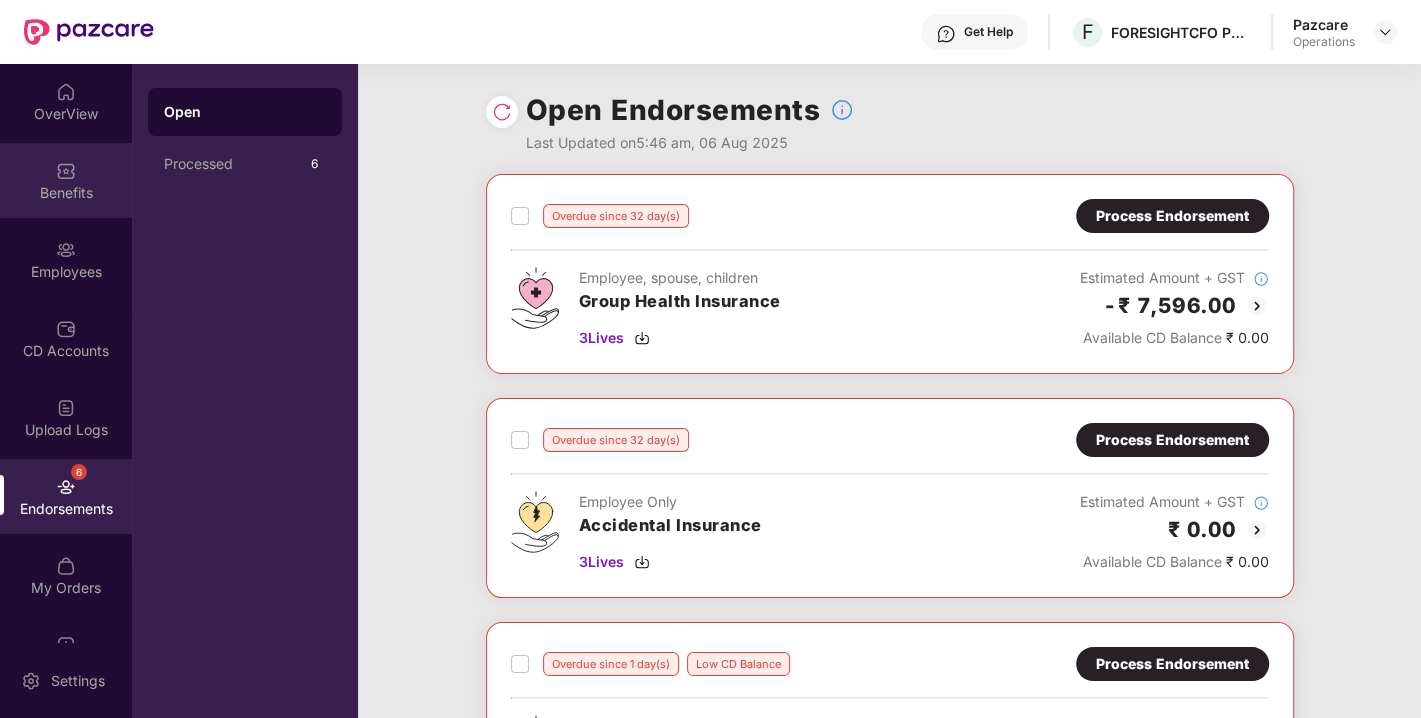 click at bounding box center (66, 171) 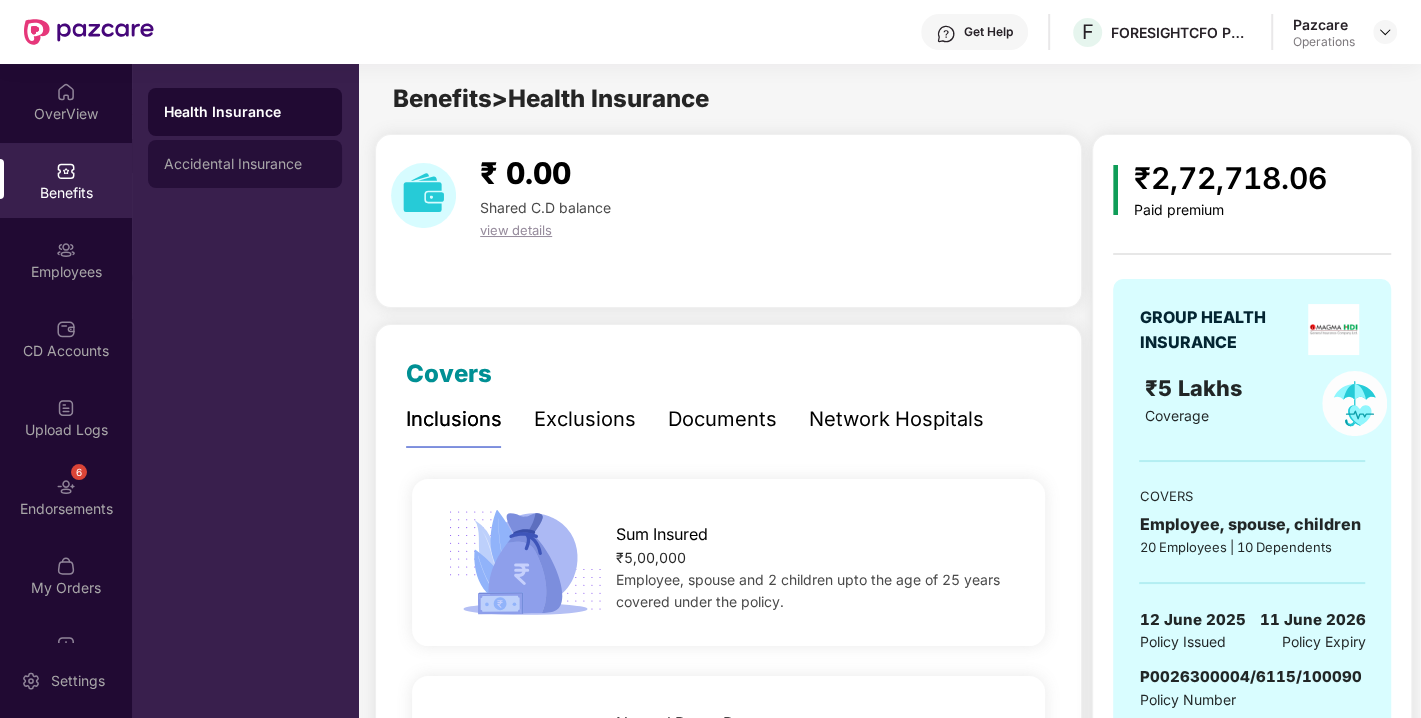 click on "Accidental Insurance" at bounding box center (245, 164) 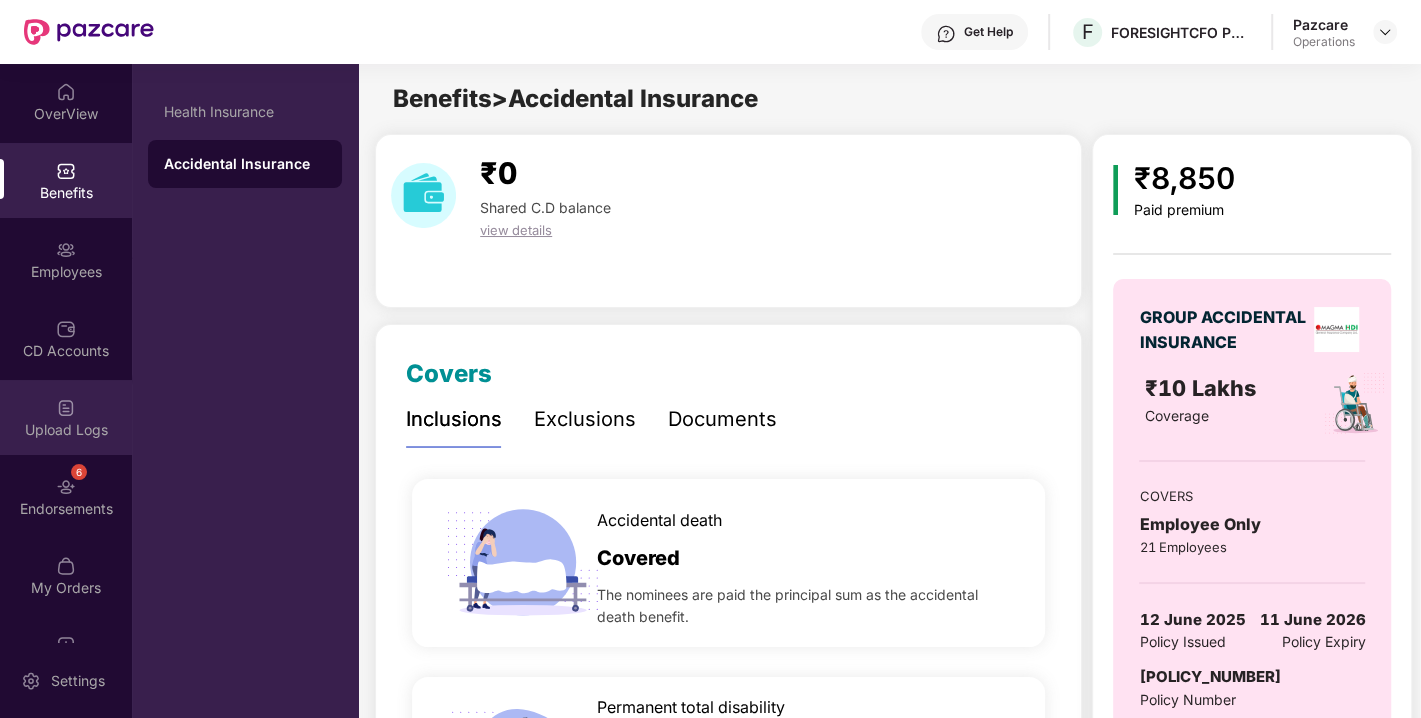 scroll, scrollTop: 52, scrollLeft: 0, axis: vertical 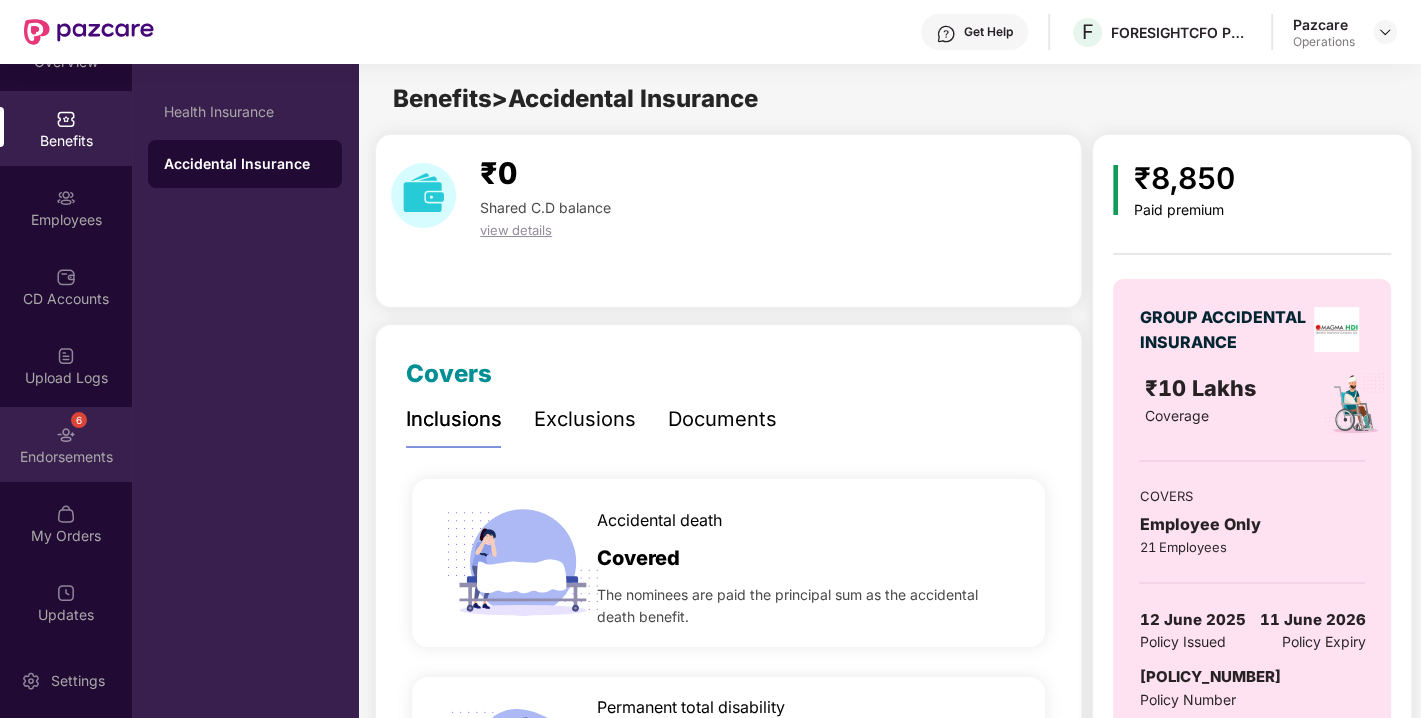 click on "Endorsements" at bounding box center [66, 457] 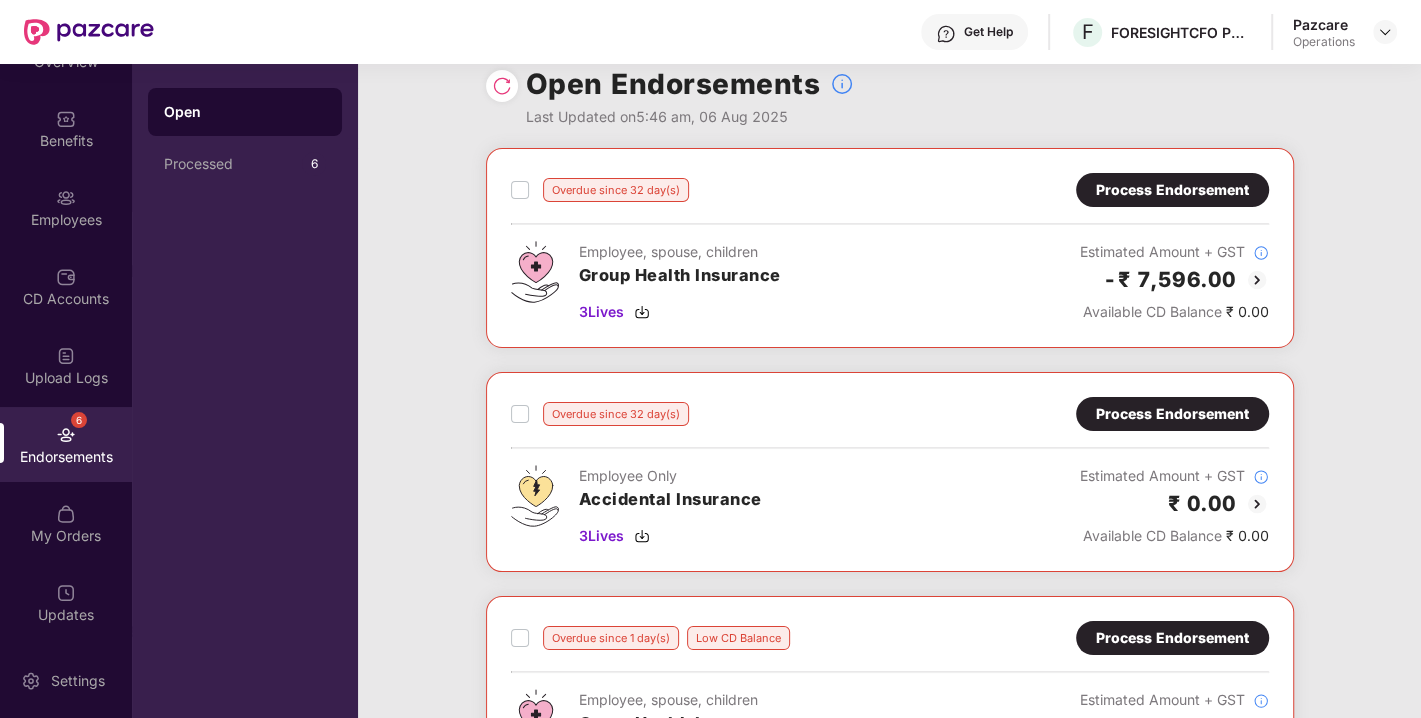 scroll, scrollTop: 0, scrollLeft: 0, axis: both 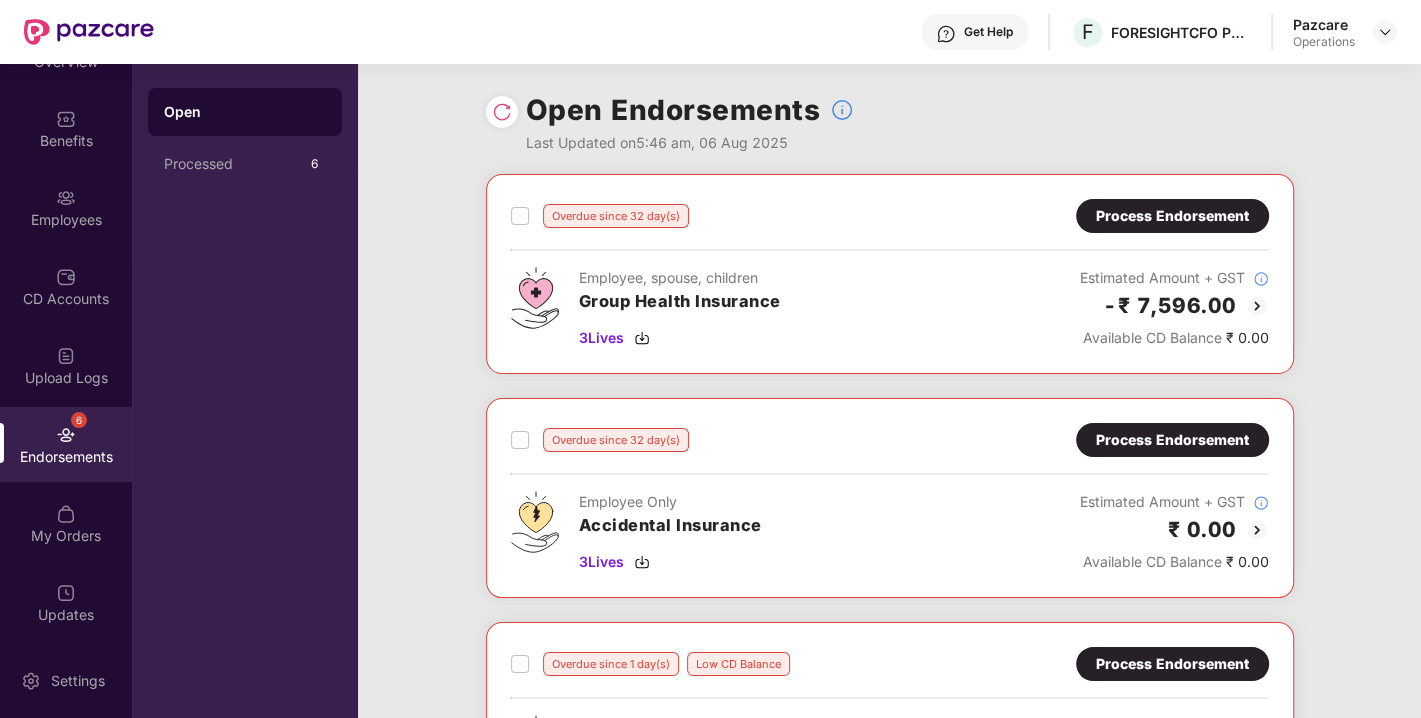click on "Process Endorsement" at bounding box center [1172, 216] 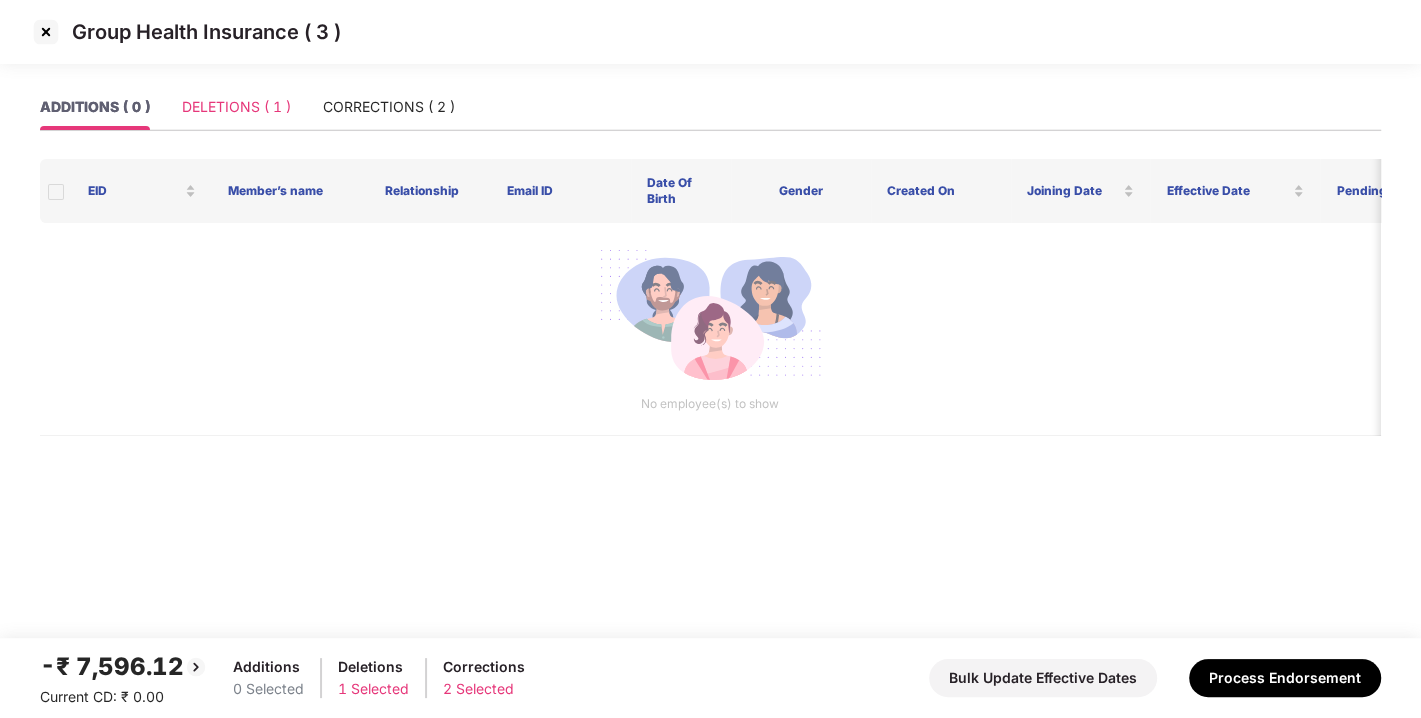 click on "DELETIONS ( 1 )" at bounding box center [236, 107] 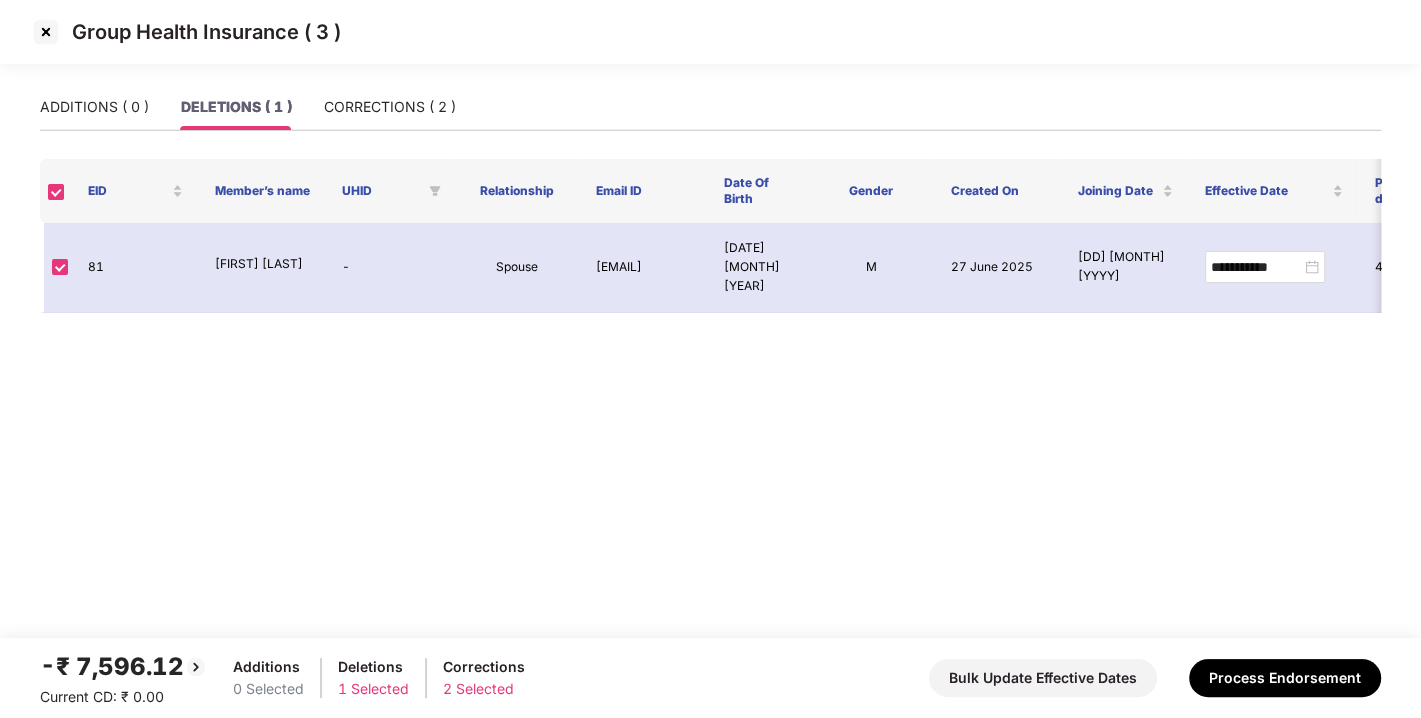 click at bounding box center [46, 32] 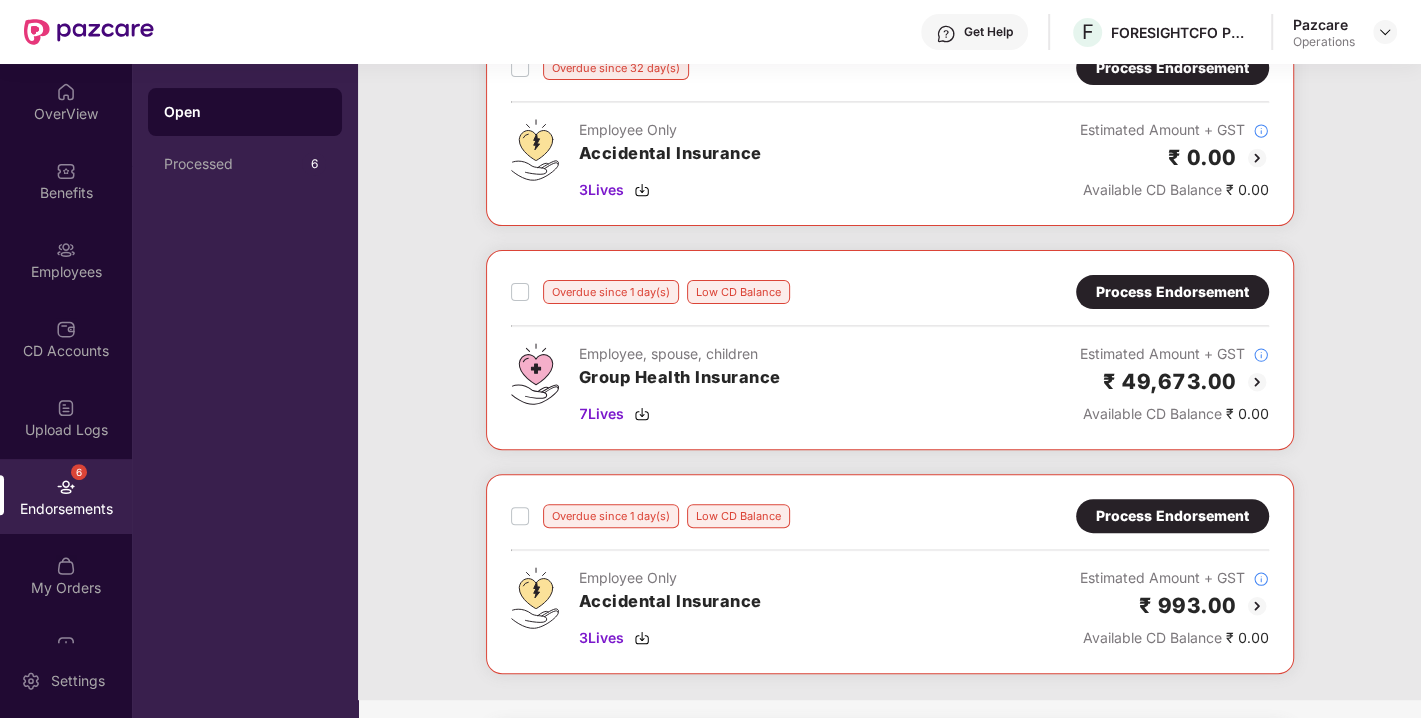 scroll, scrollTop: 399, scrollLeft: 0, axis: vertical 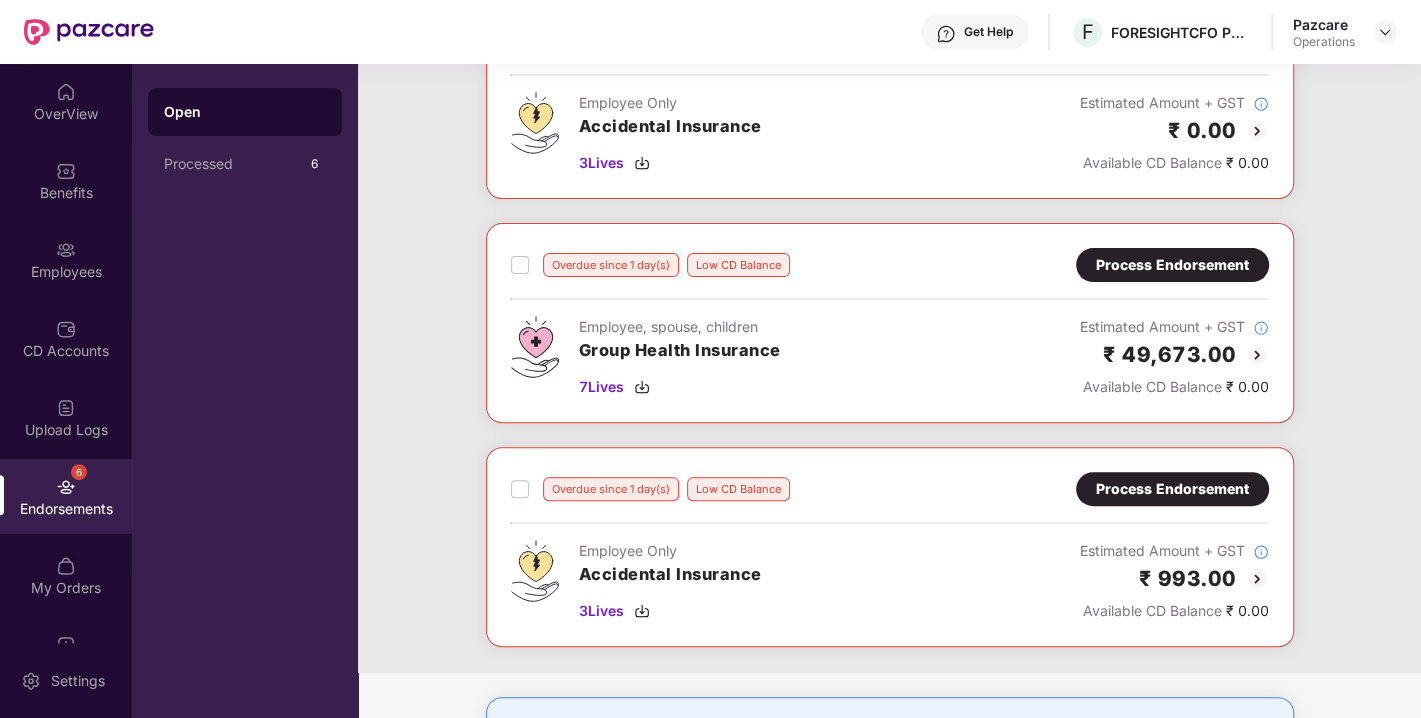 click on "Process Endorsement" at bounding box center [1172, 489] 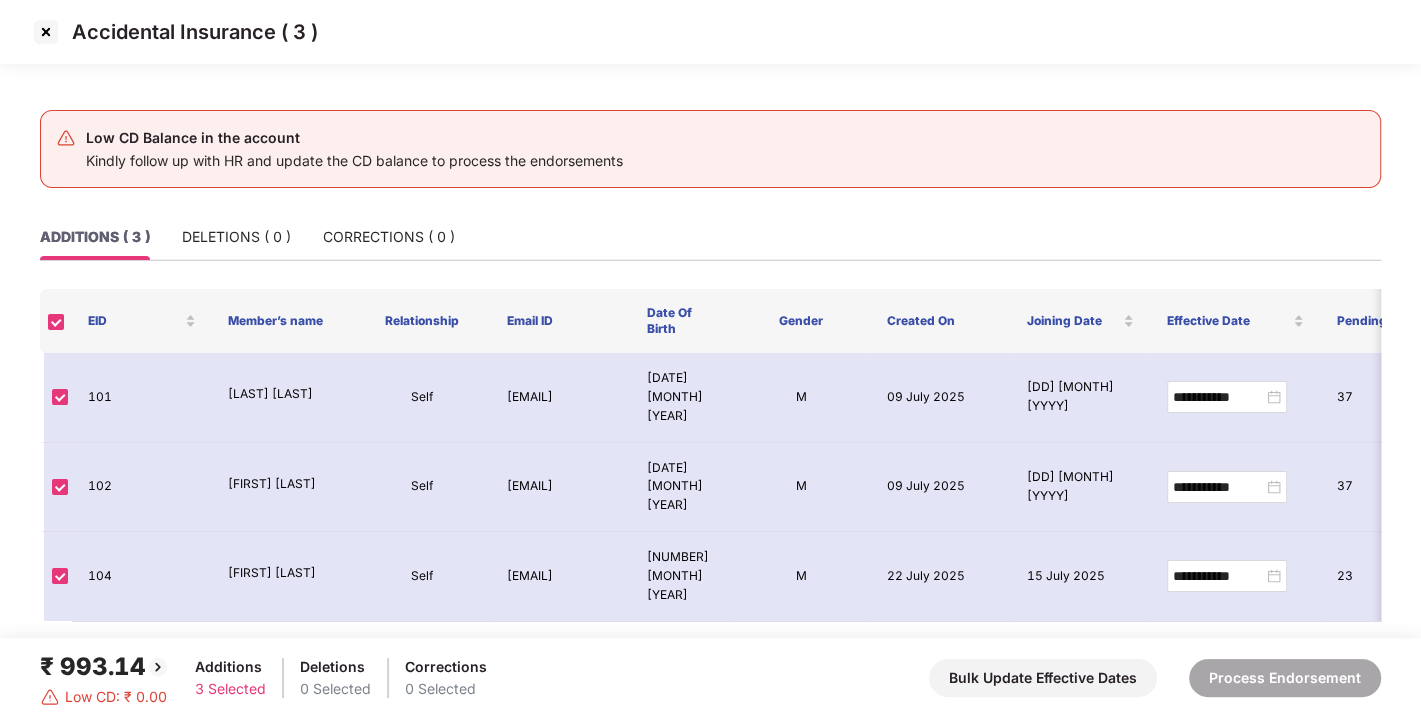 drag, startPoint x: 40, startPoint y: 13, endPoint x: 42, endPoint y: 31, distance: 18.110771 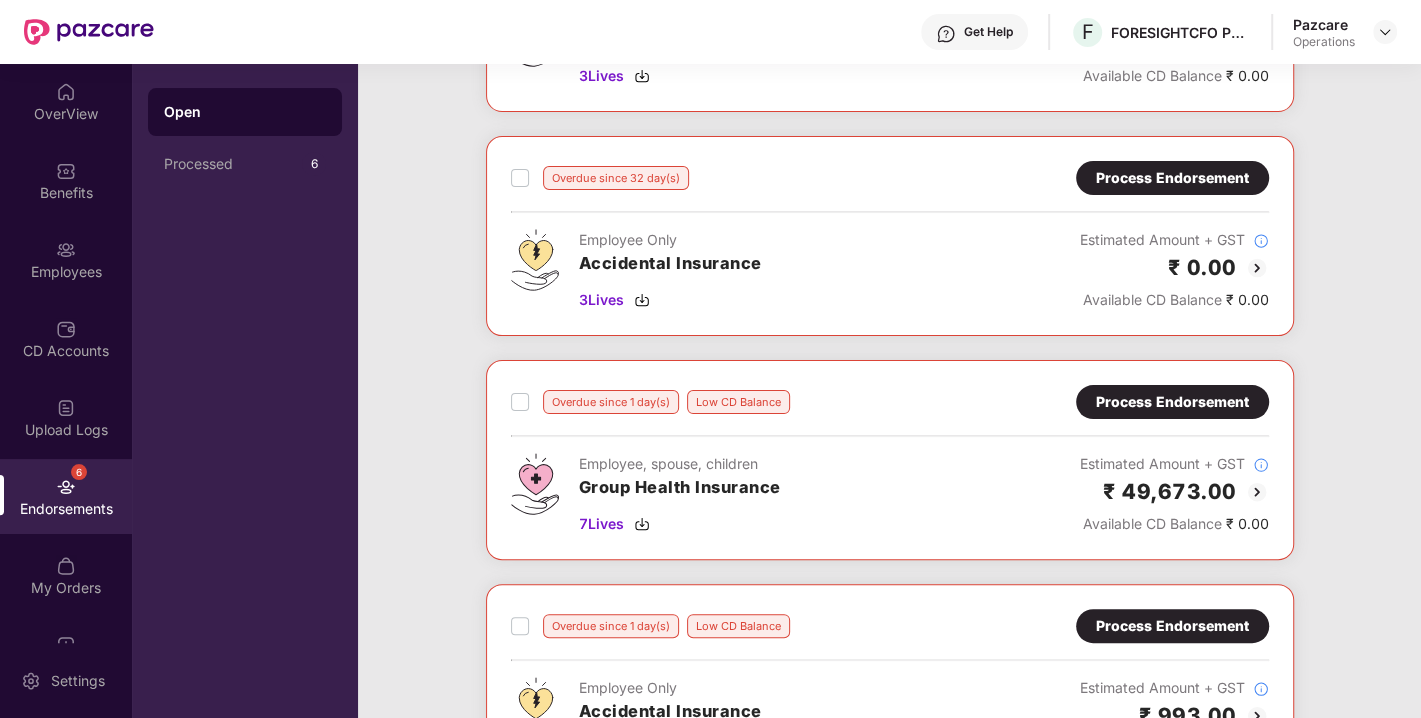 scroll, scrollTop: 265, scrollLeft: 0, axis: vertical 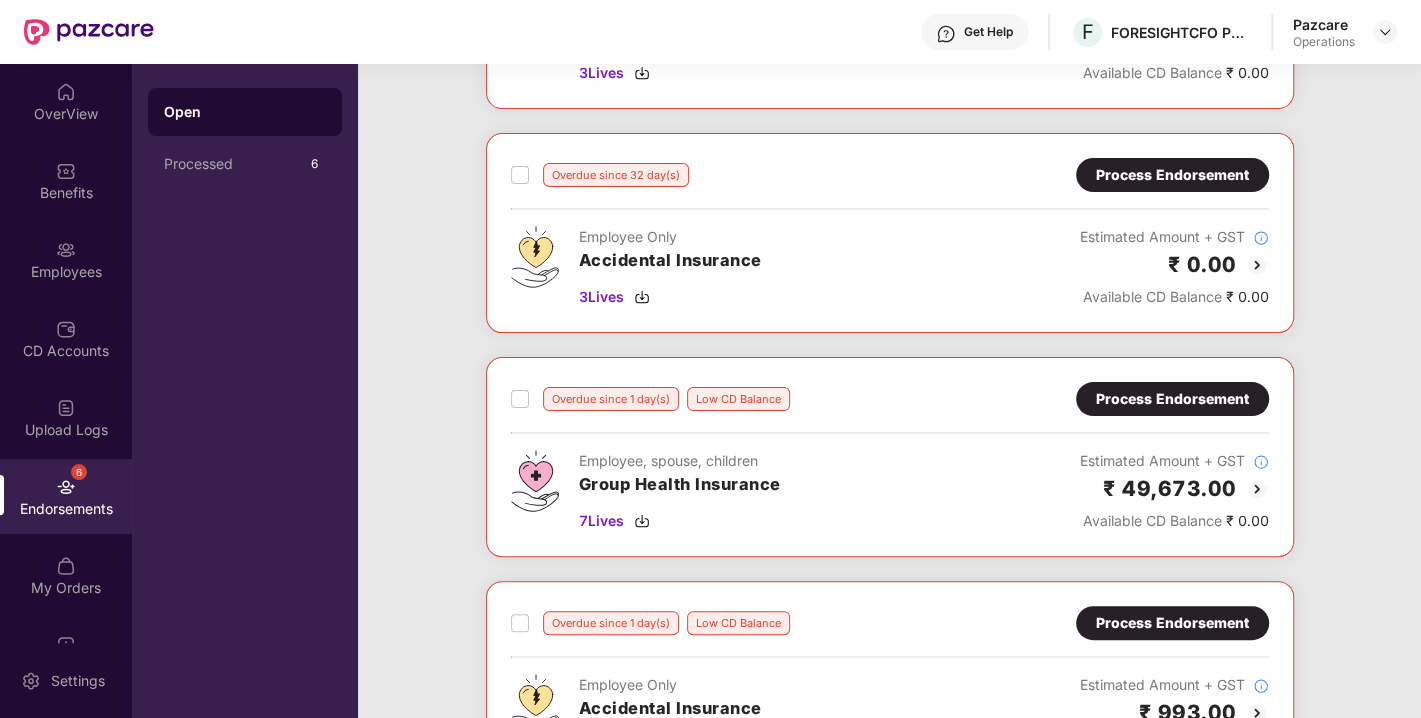 click on "Process Endorsement" at bounding box center [1172, 399] 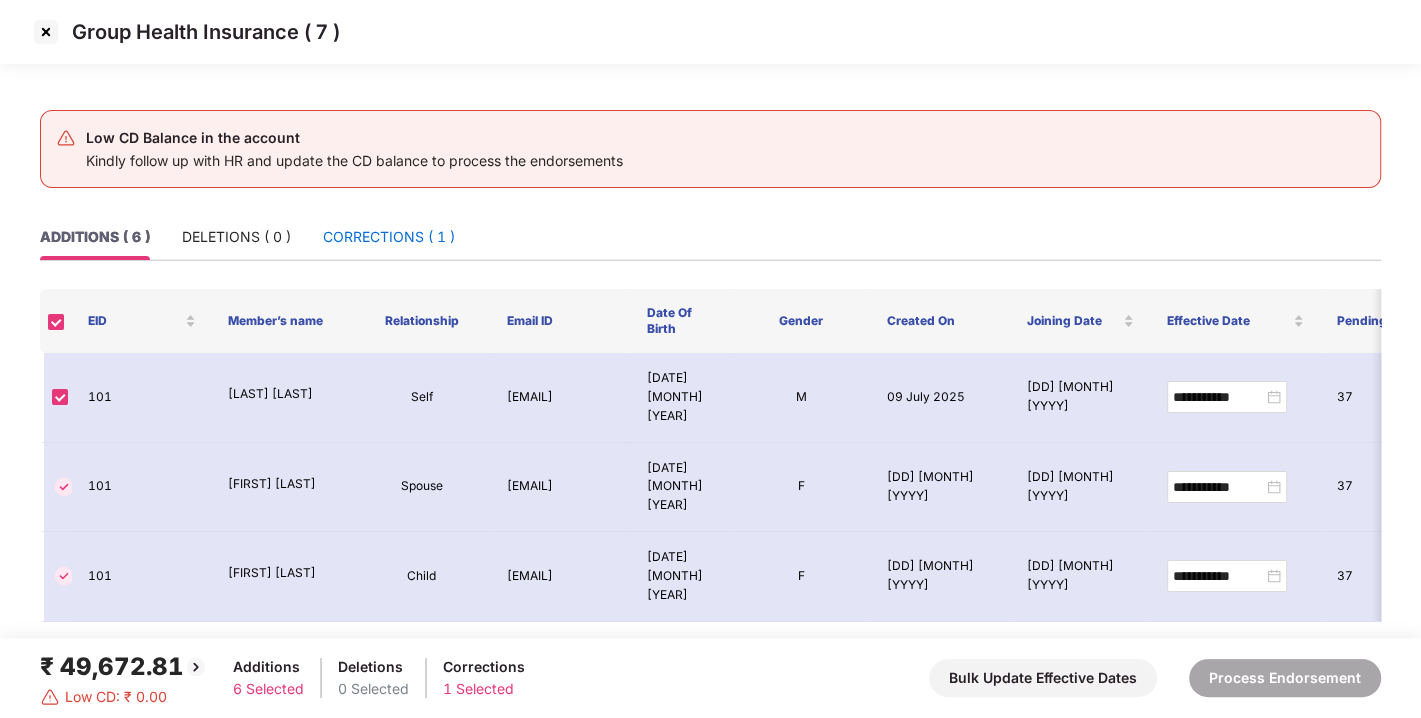 click on "CORRECTIONS ( 1 )" at bounding box center (389, 237) 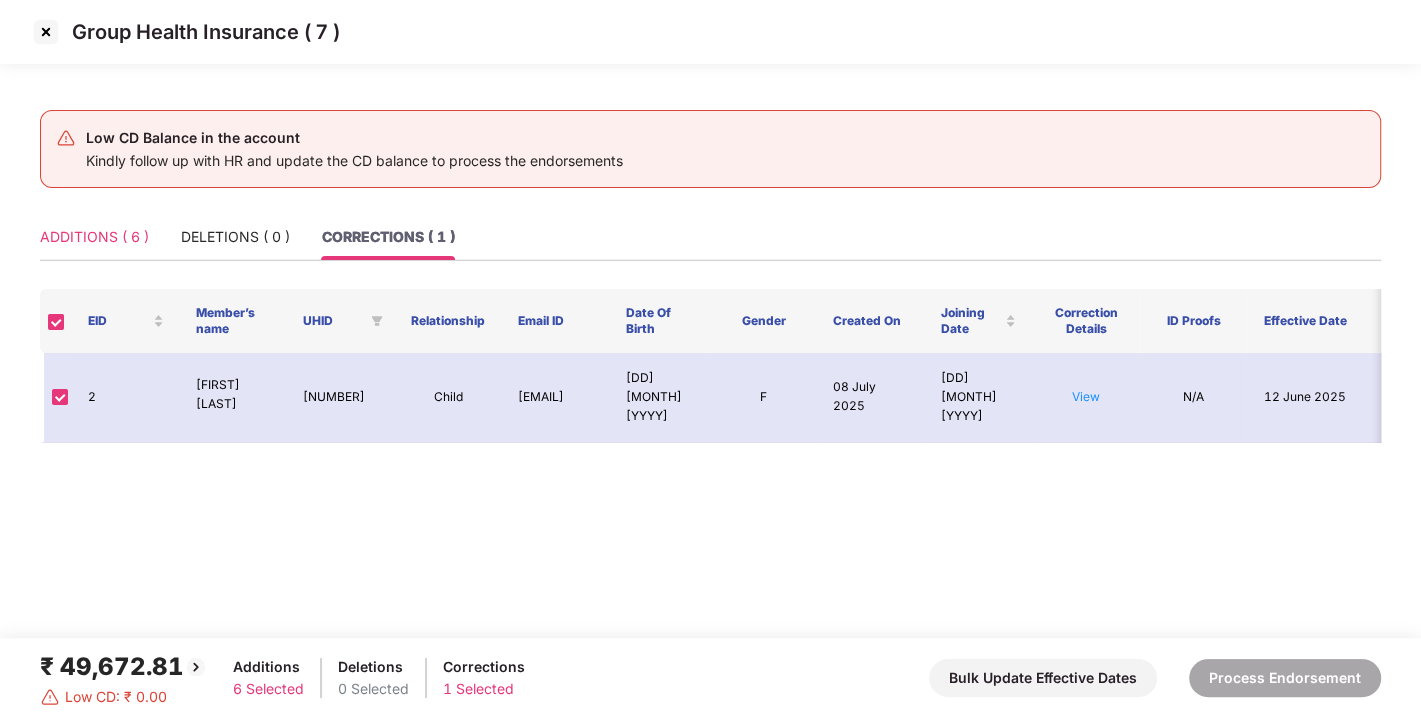 click on "ADDITIONS ( 6 )" at bounding box center (94, 237) 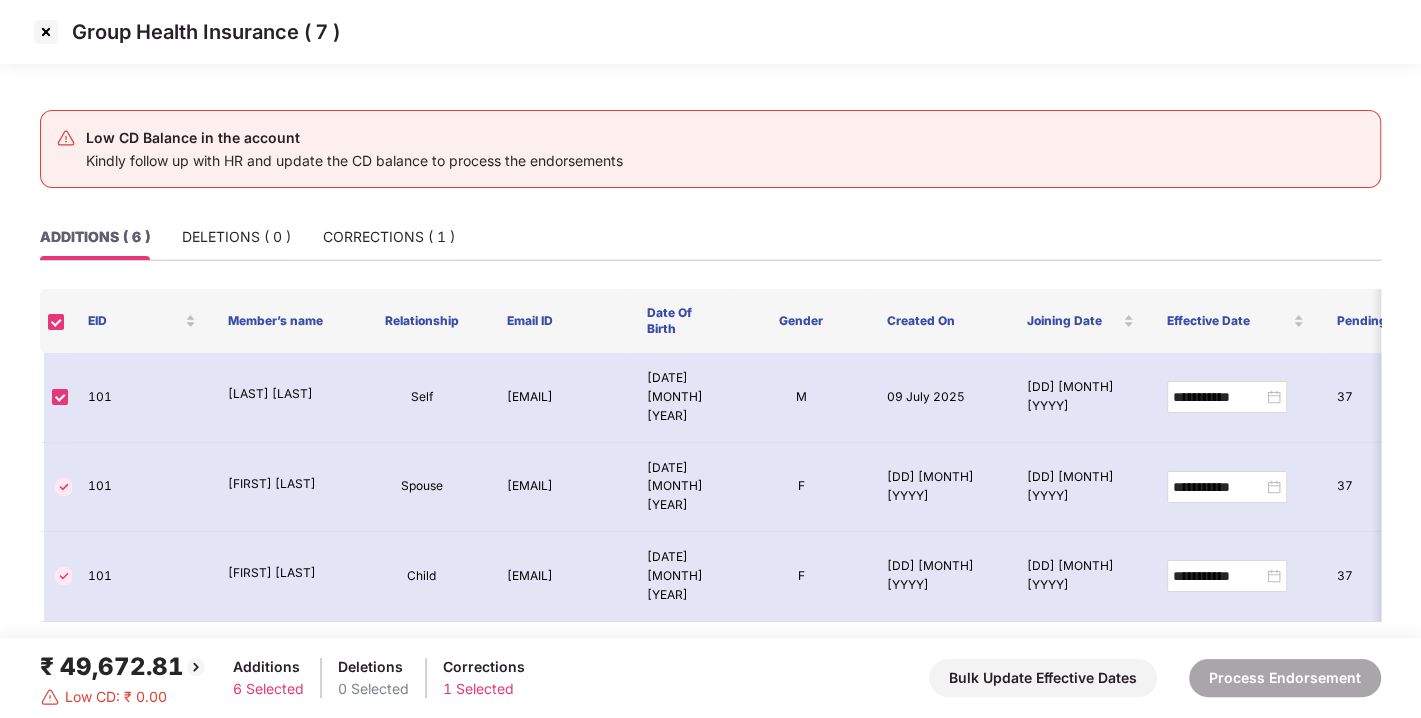 click on "Group Health Insurance ( 7 )" at bounding box center [710, 32] 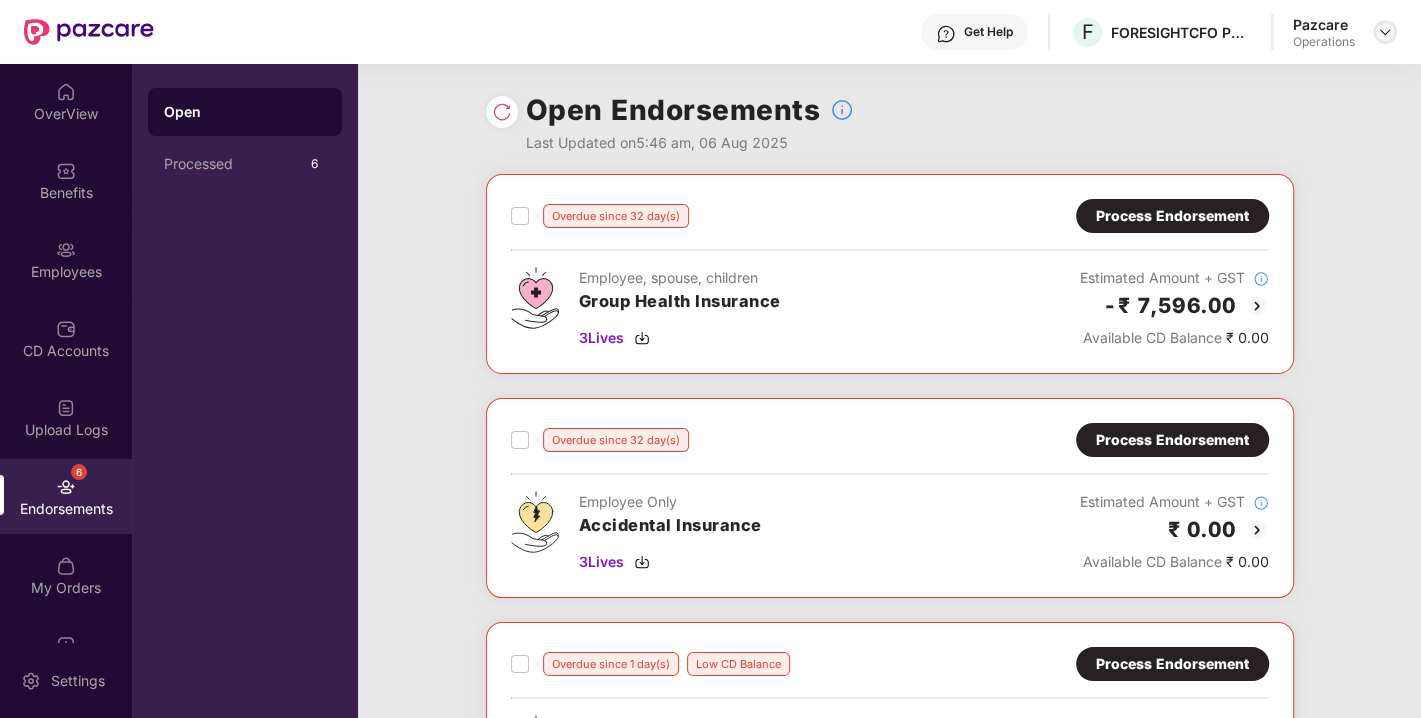 click at bounding box center [1385, 32] 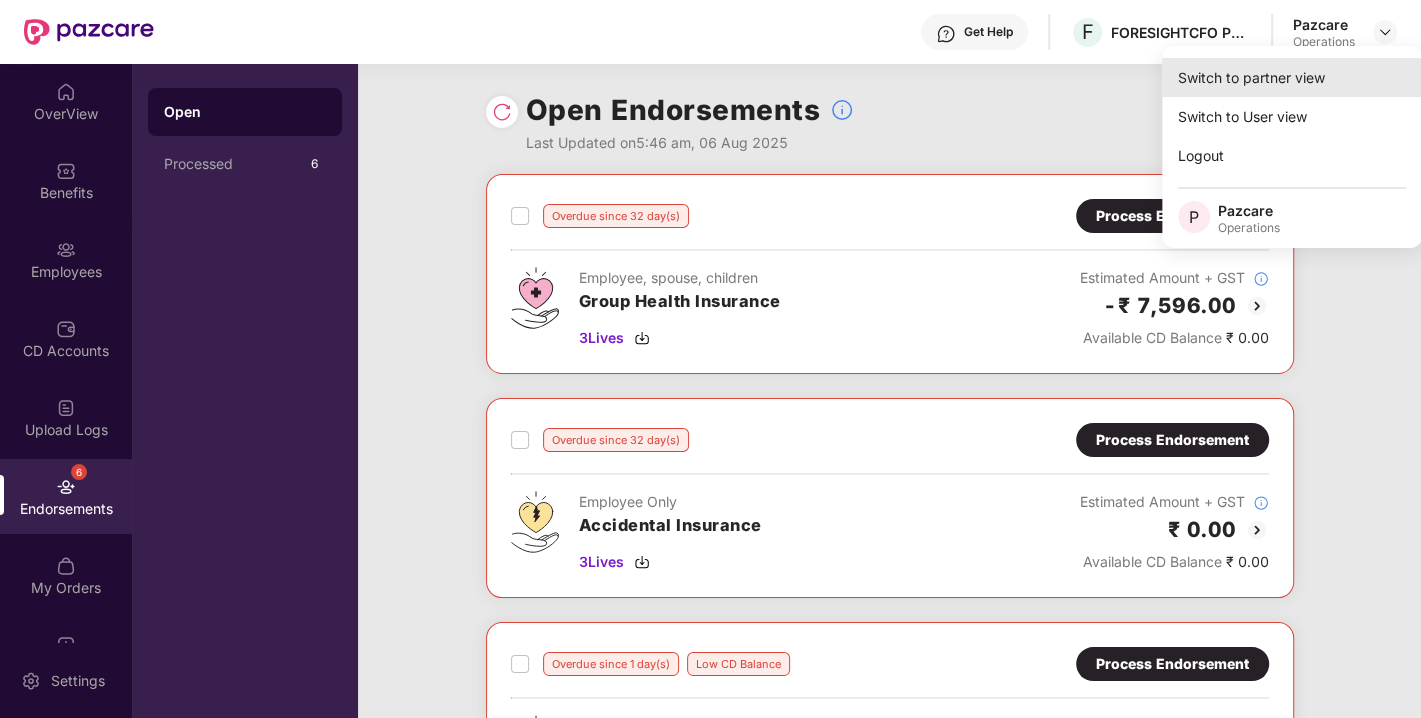 click on "Switch to partner view" at bounding box center [1292, 77] 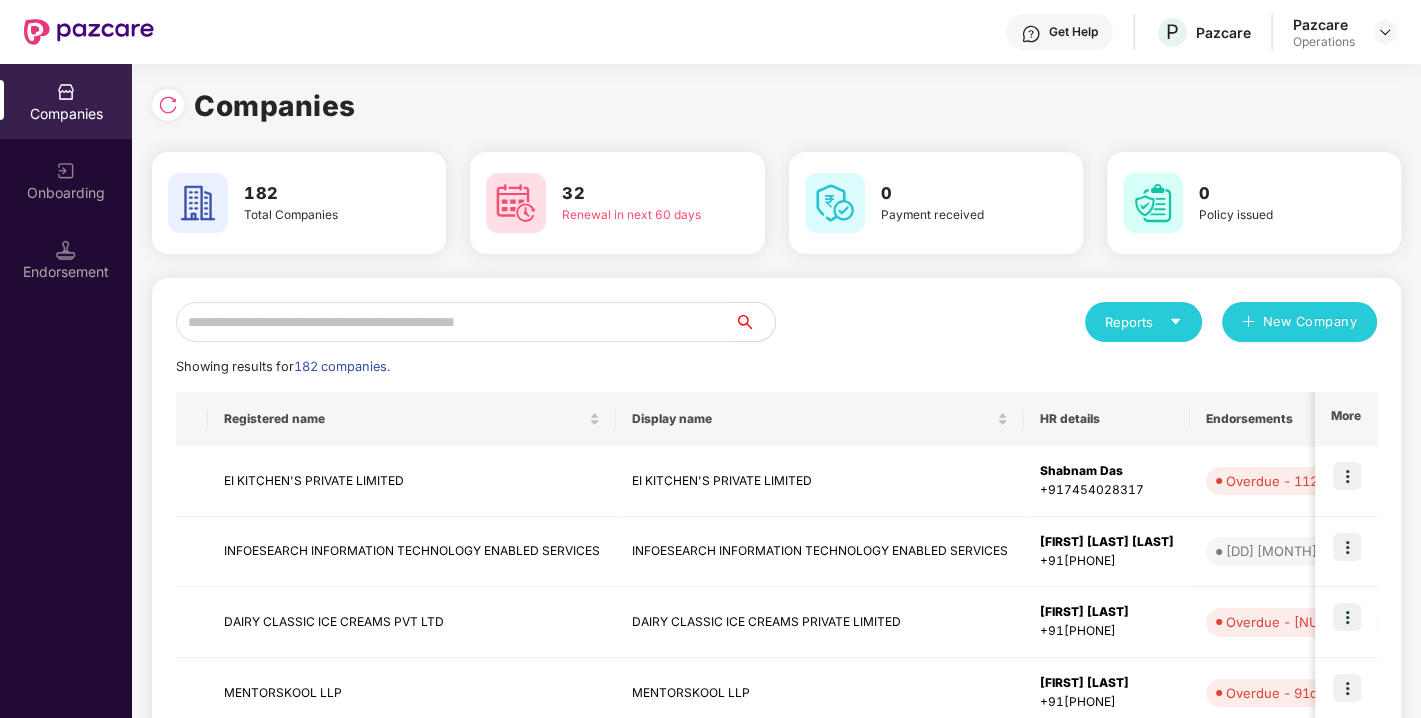 click at bounding box center [455, 322] 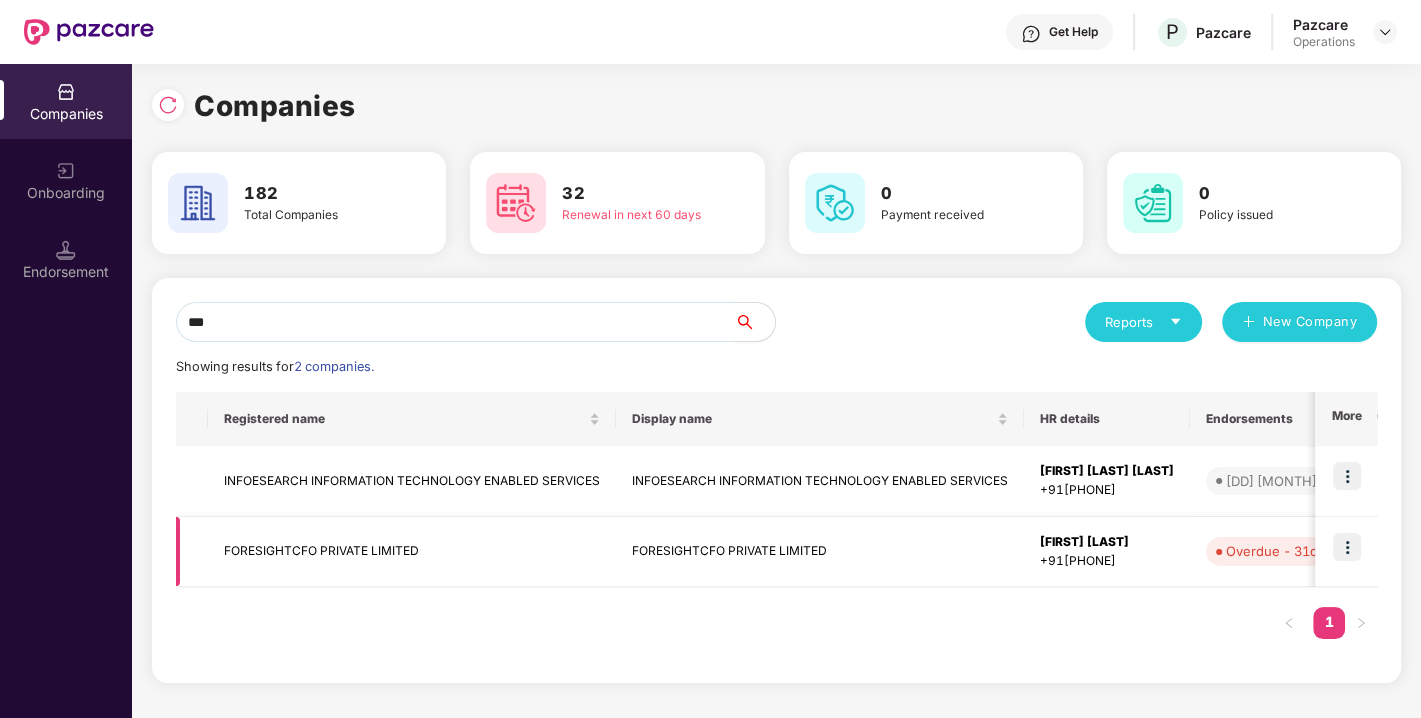 type on "***" 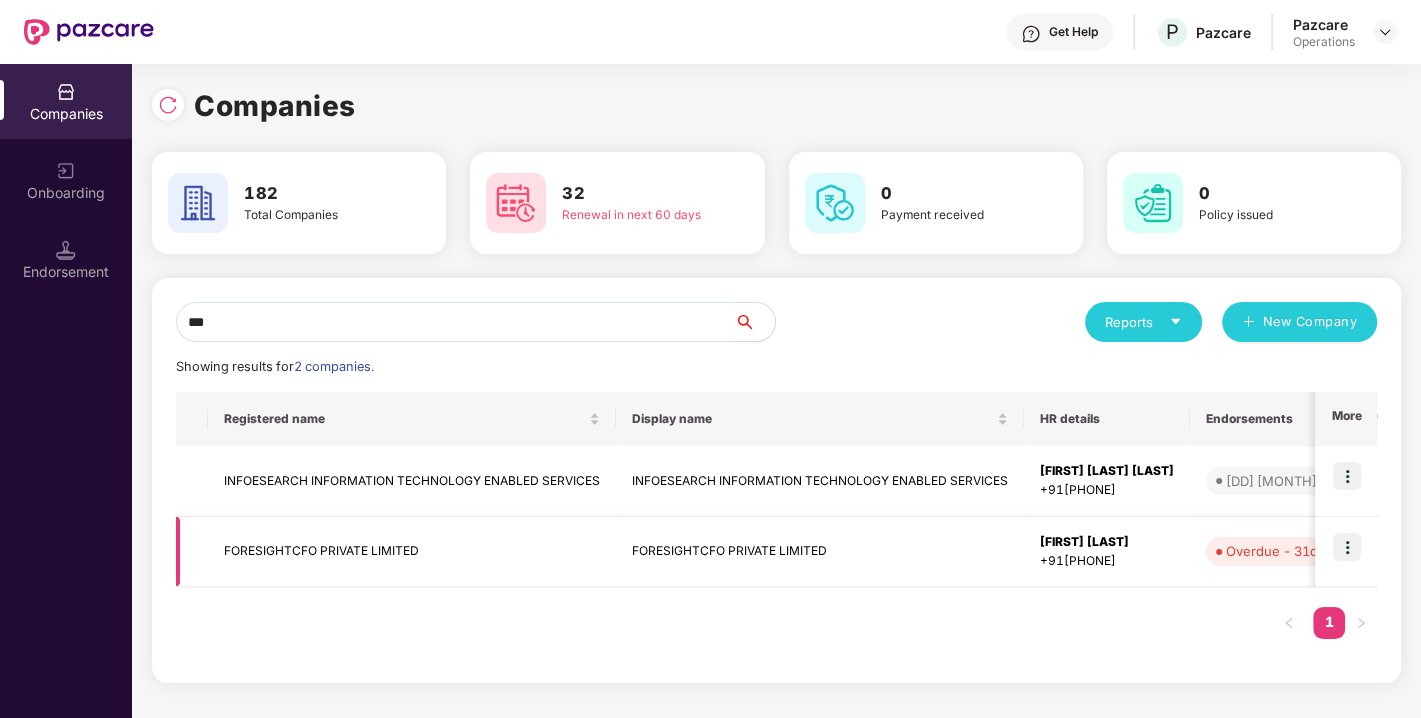 click on "FORESIGHTCFO PRIVATE LIMITED" at bounding box center [412, 552] 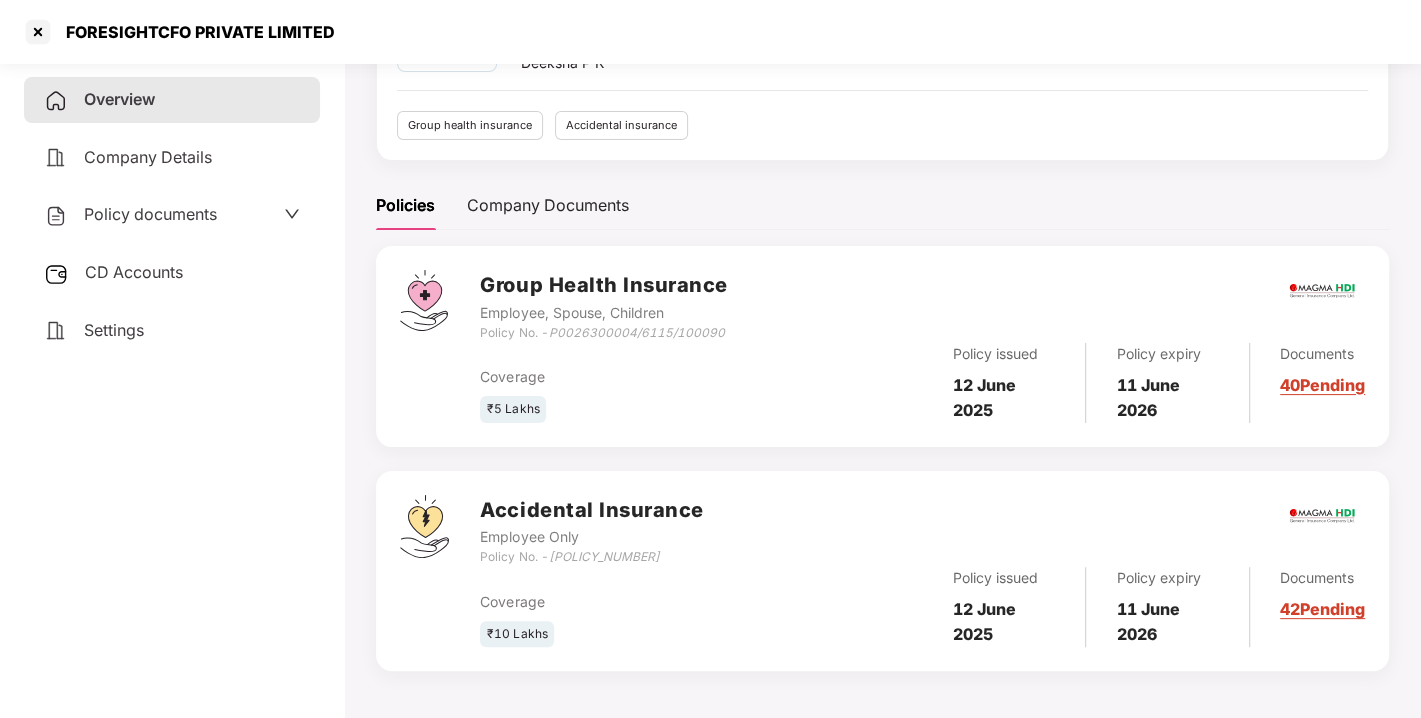 scroll, scrollTop: 0, scrollLeft: 0, axis: both 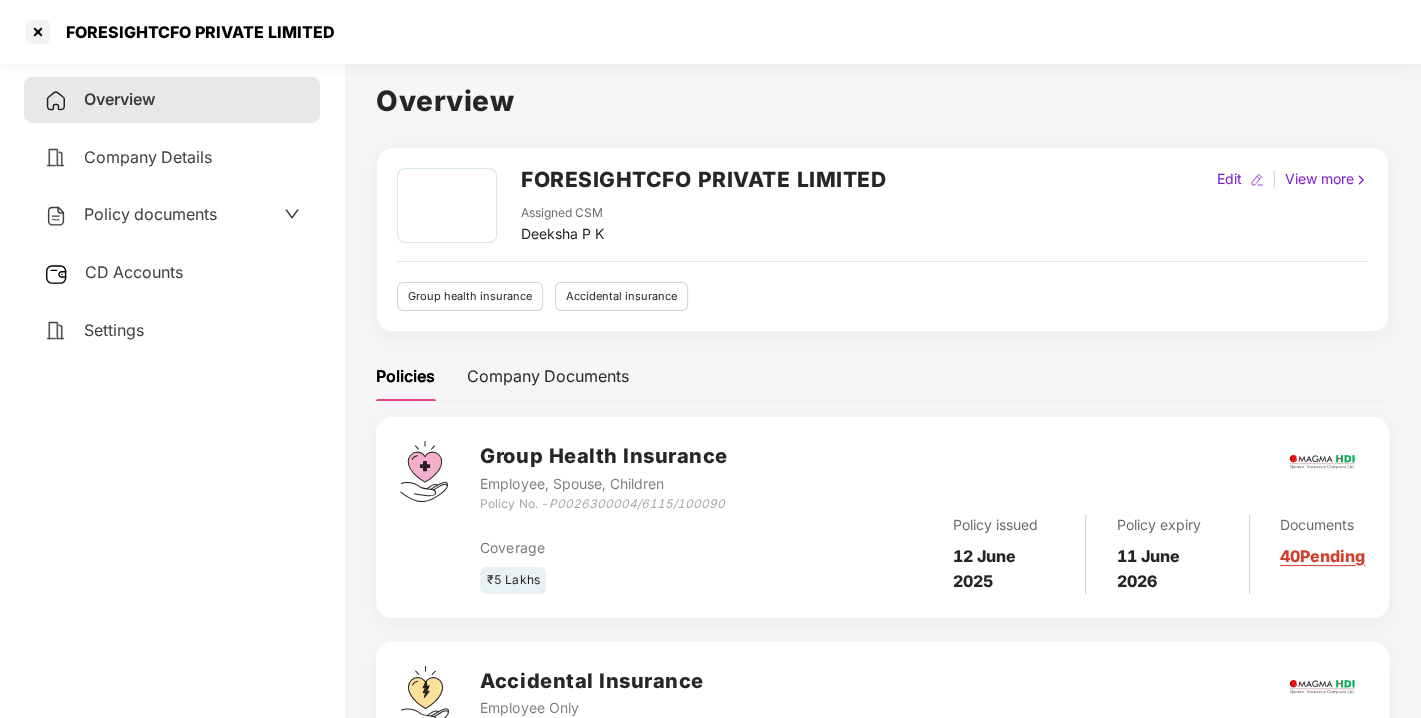 click on "Policy documents" at bounding box center [150, 214] 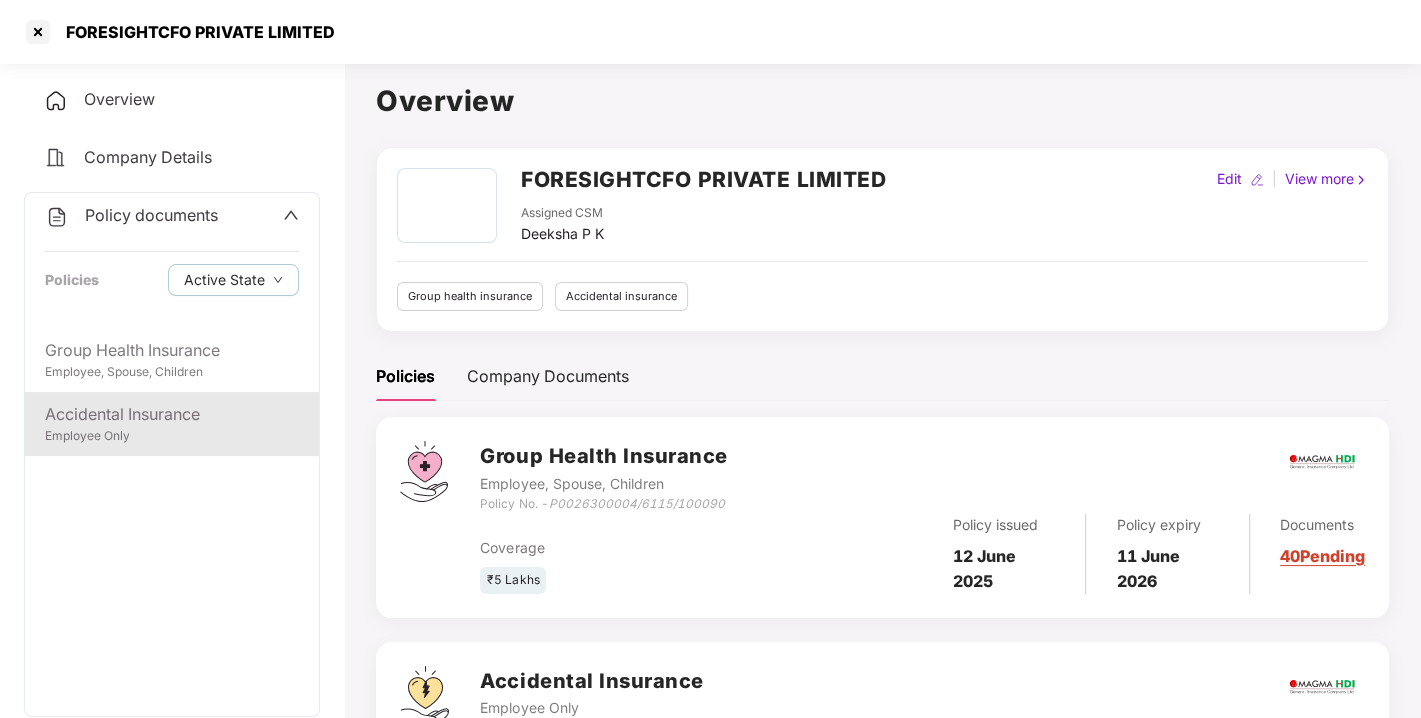click on "Employee Only" at bounding box center (172, 436) 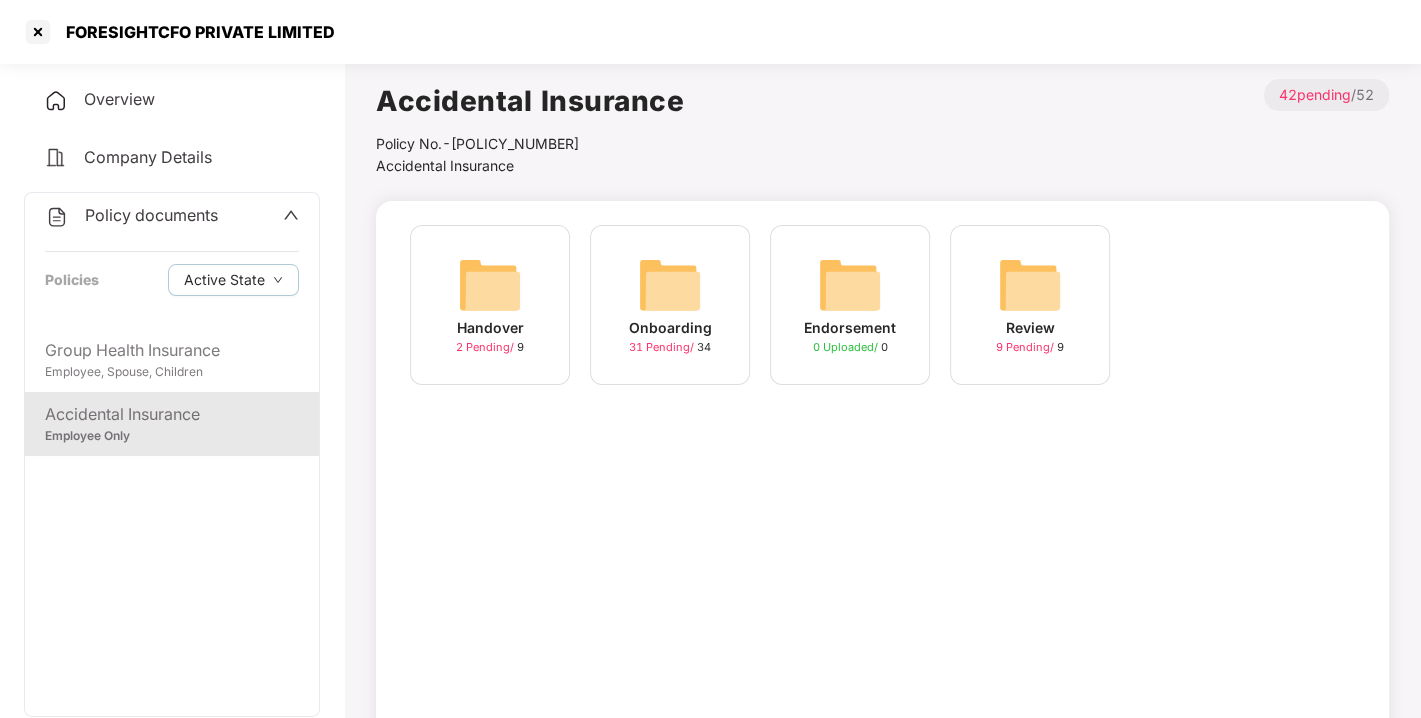 click on "Onboarding 31 Pending  /     34" at bounding box center (670, 305) 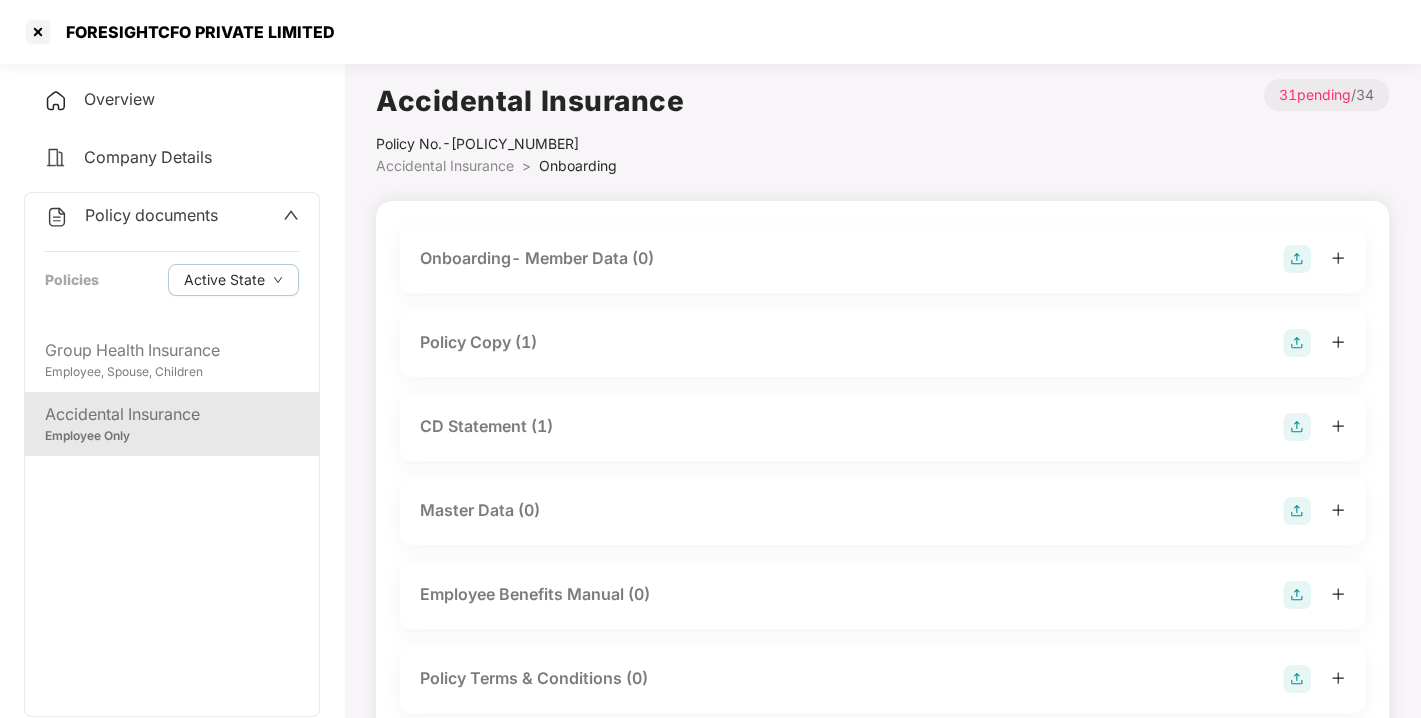 click on "Policy Copy (1)" at bounding box center (478, 342) 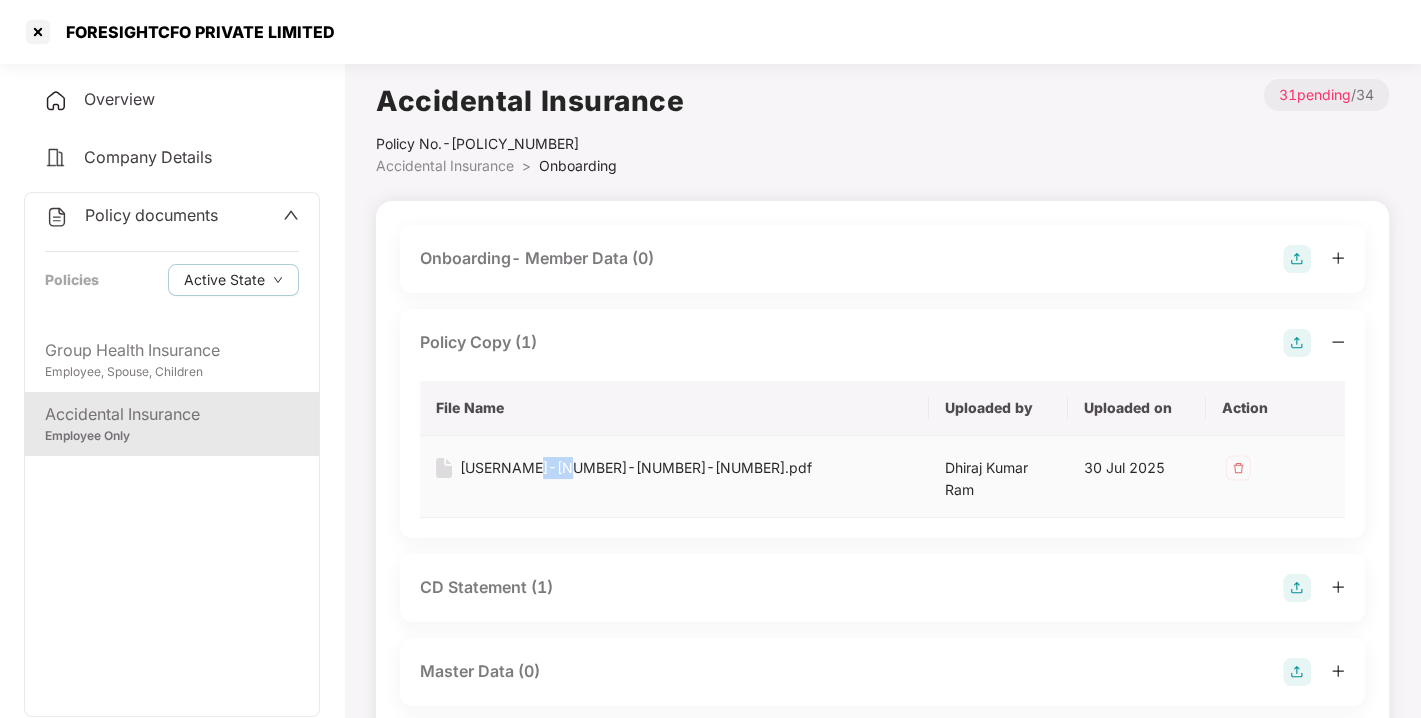 drag, startPoint x: 579, startPoint y: 483, endPoint x: 533, endPoint y: 457, distance: 52.83938 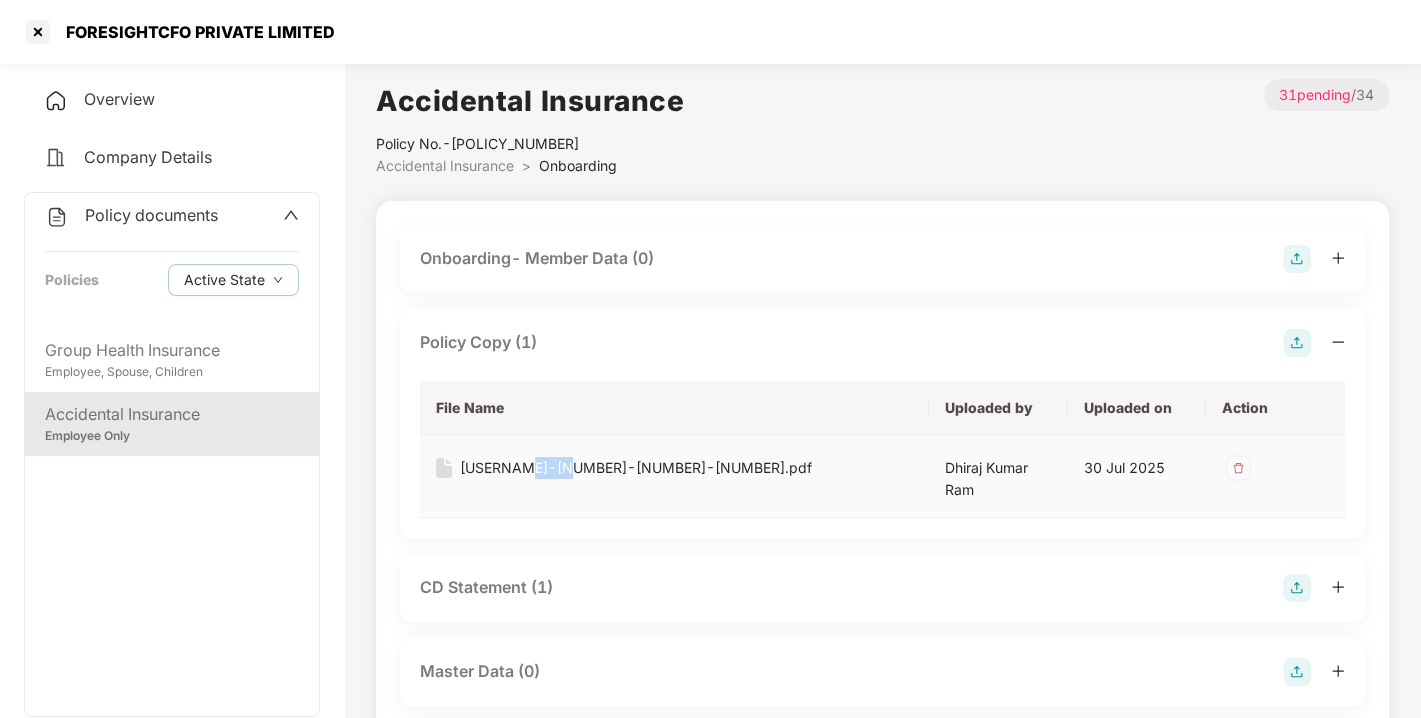 click on "[USERNAME]-[NUMBER]-[NUMBER]-[NUMBER].pdf" at bounding box center (636, 468) 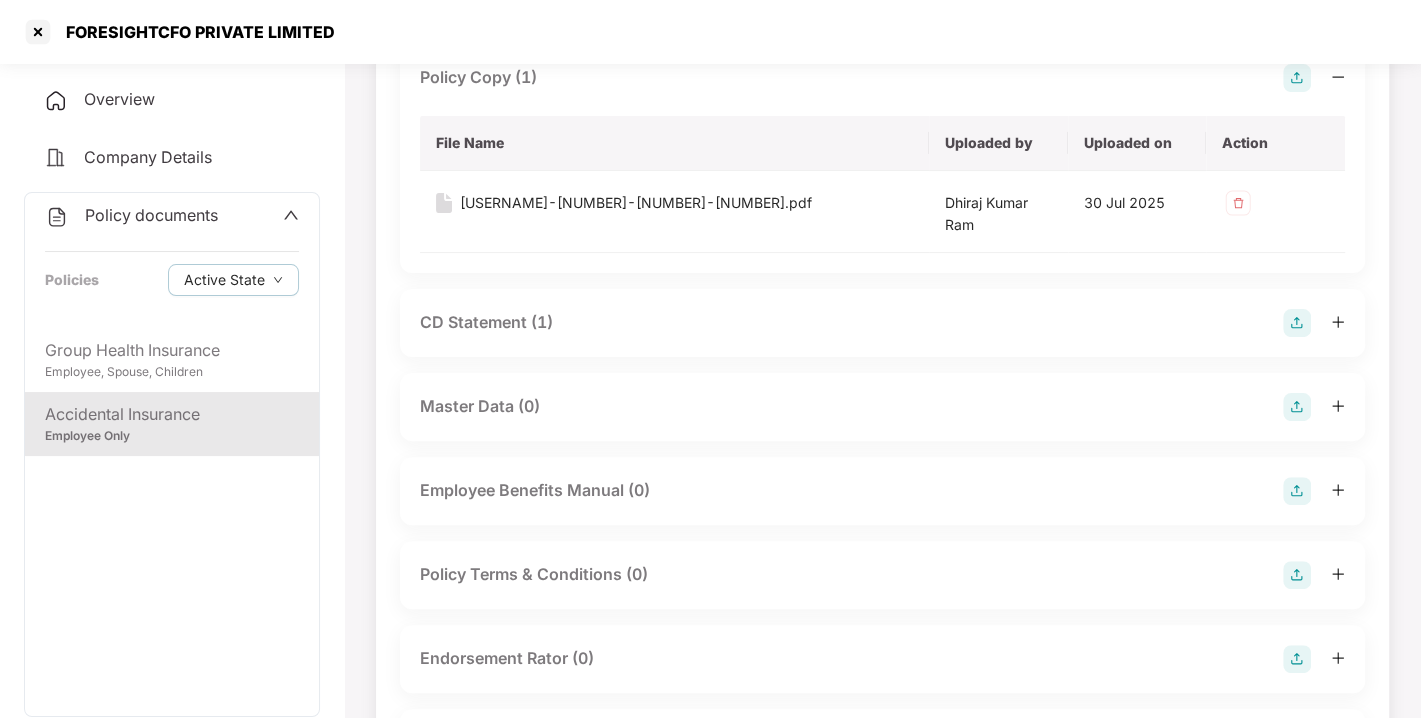 scroll, scrollTop: 266, scrollLeft: 0, axis: vertical 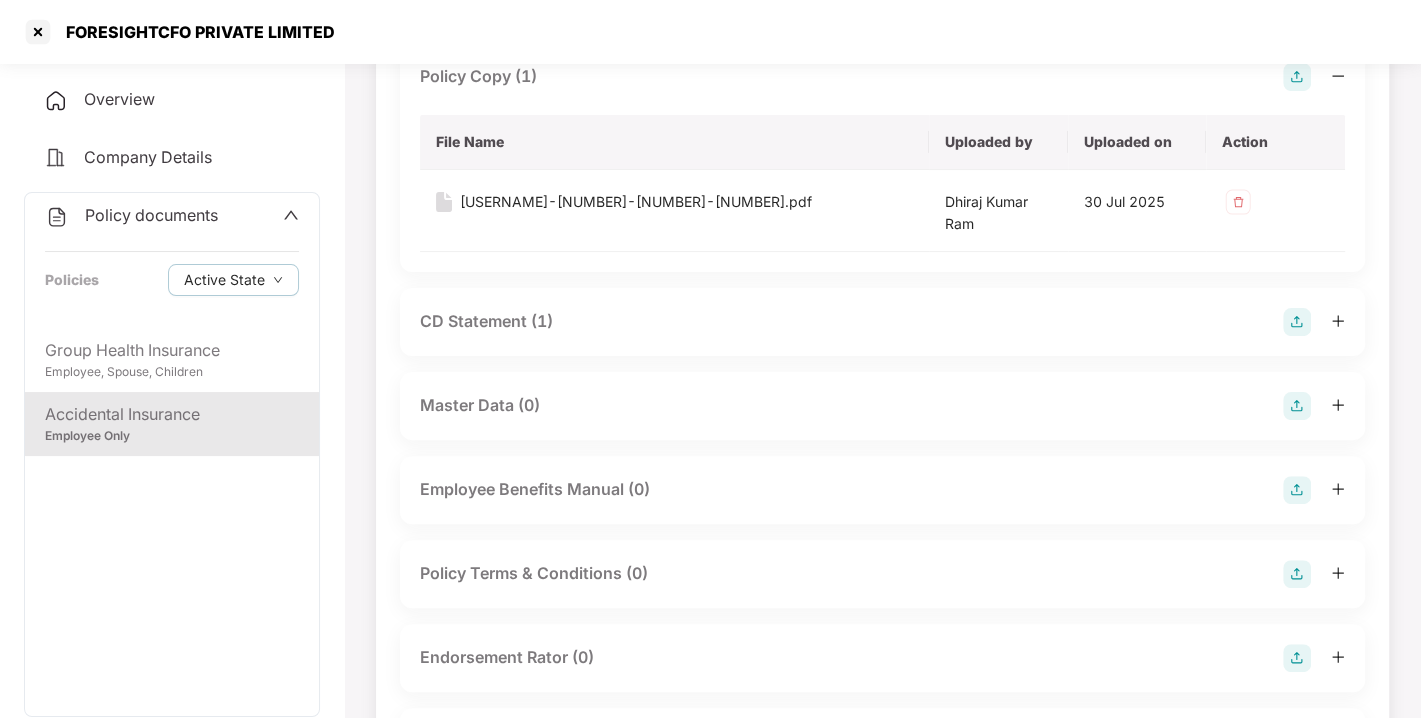 click on "CD Statement (1)" at bounding box center (486, 321) 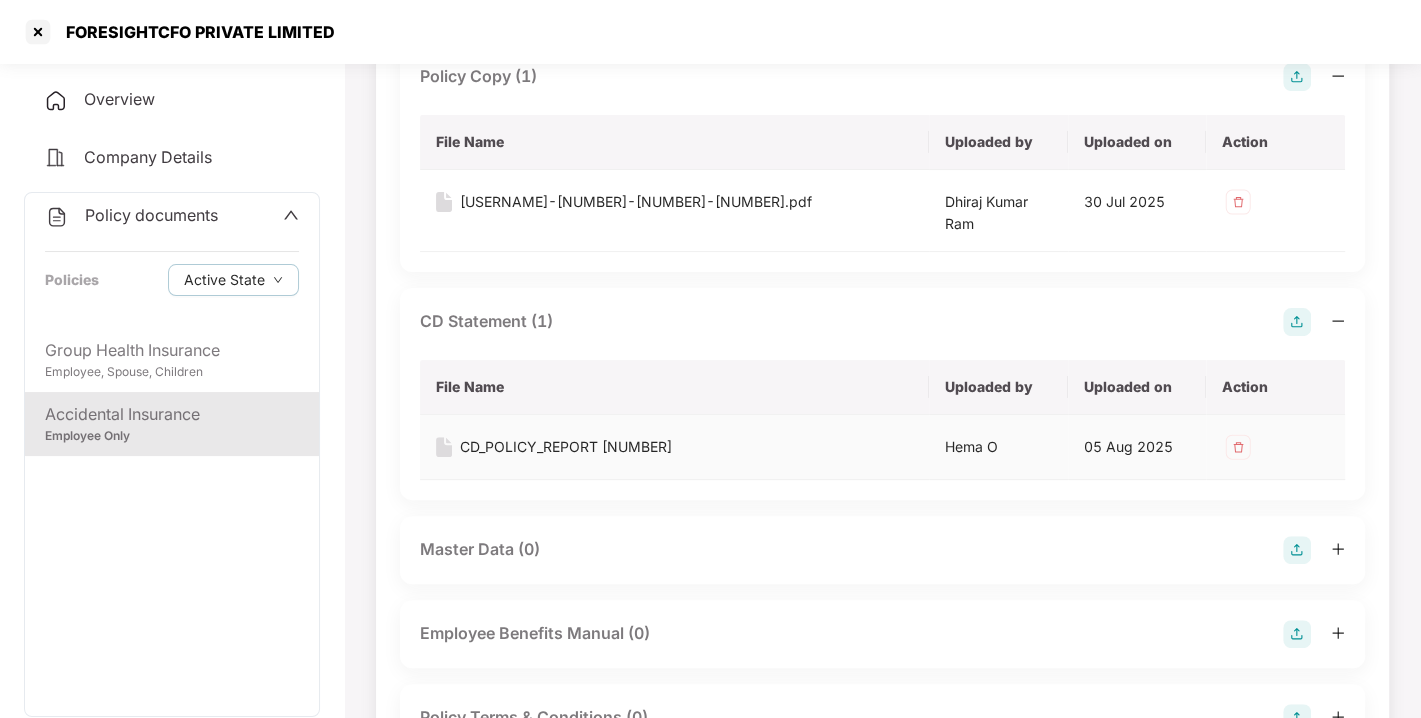 click on "CD_POLICY_REPORT [NUMBER]" at bounding box center [566, 447] 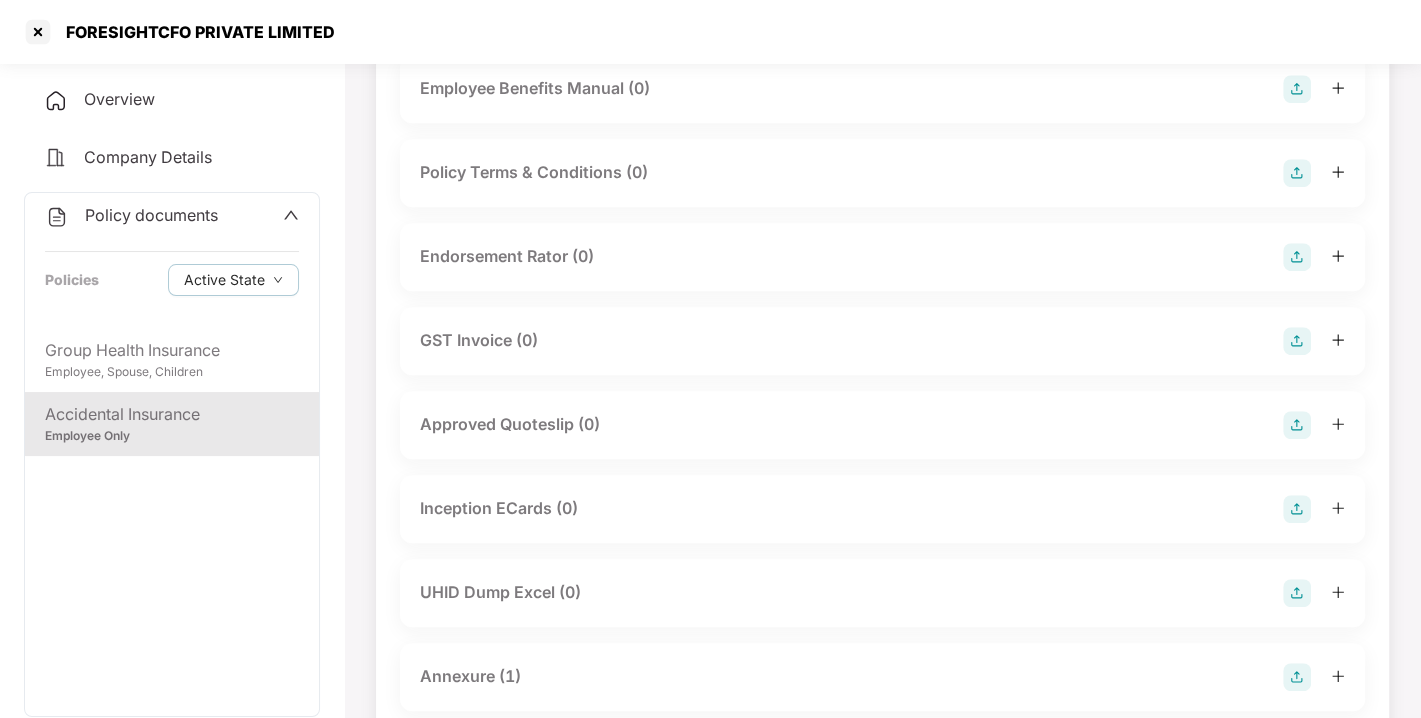 scroll, scrollTop: 984, scrollLeft: 0, axis: vertical 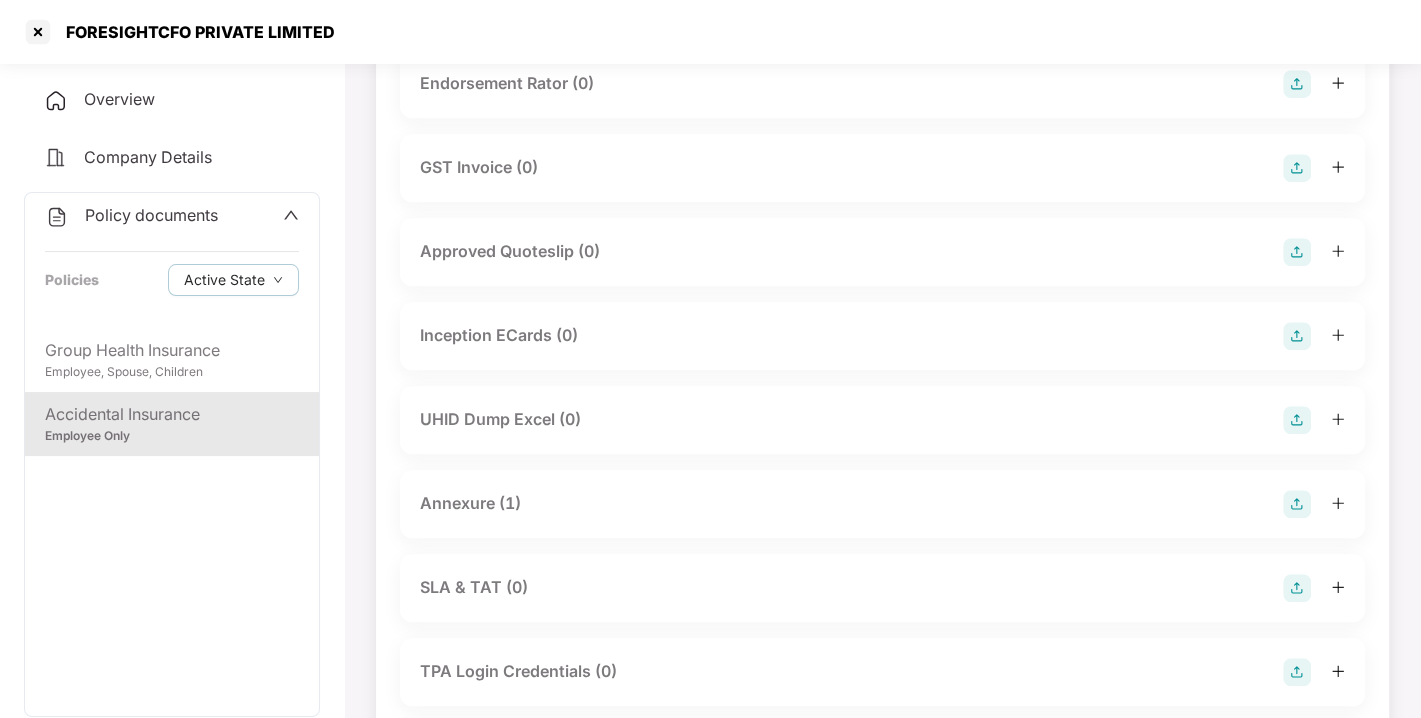 click on "Annexure (1)" at bounding box center [470, 503] 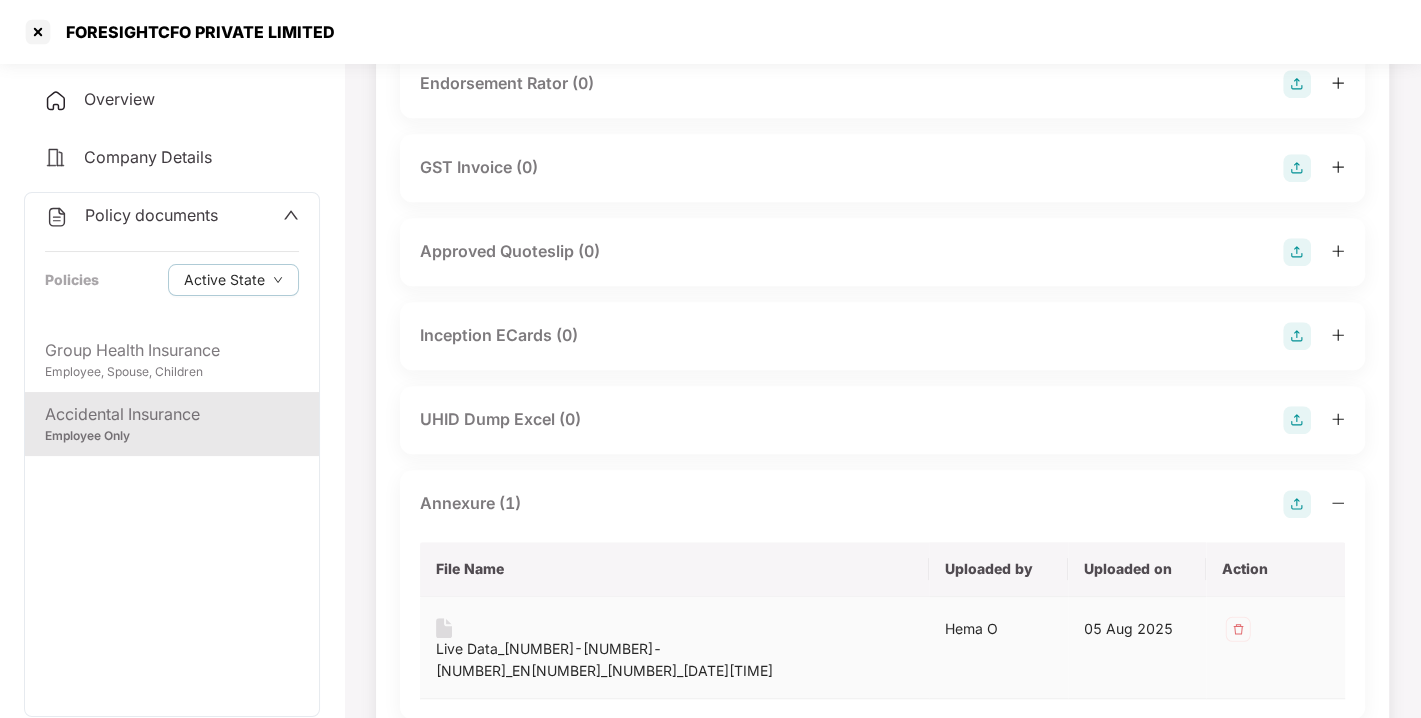 click on "Live Data_[NUMBER]-[NUMBER]-[NUMBER]_EN[NUMBER]_[NUMBER]_[DATE][TIME]" at bounding box center [674, 660] 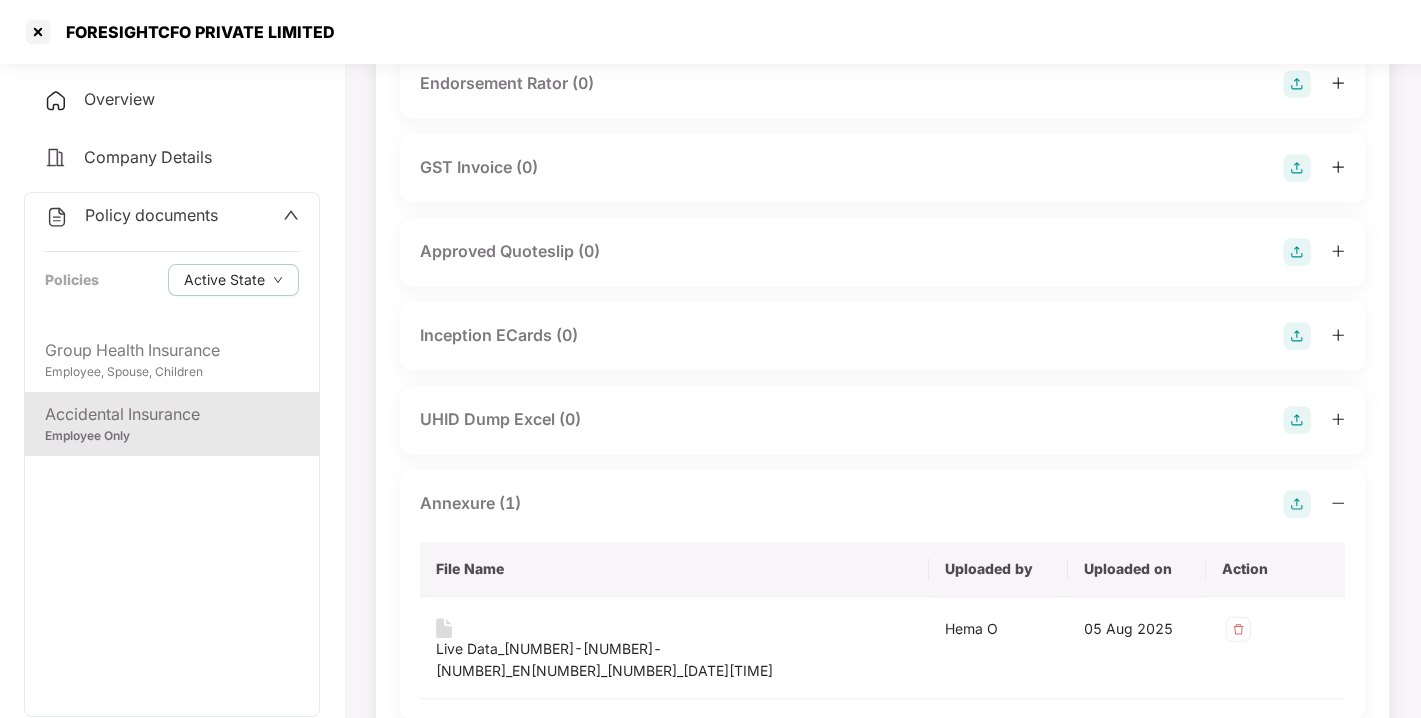 click on "Overview" at bounding box center [119, 99] 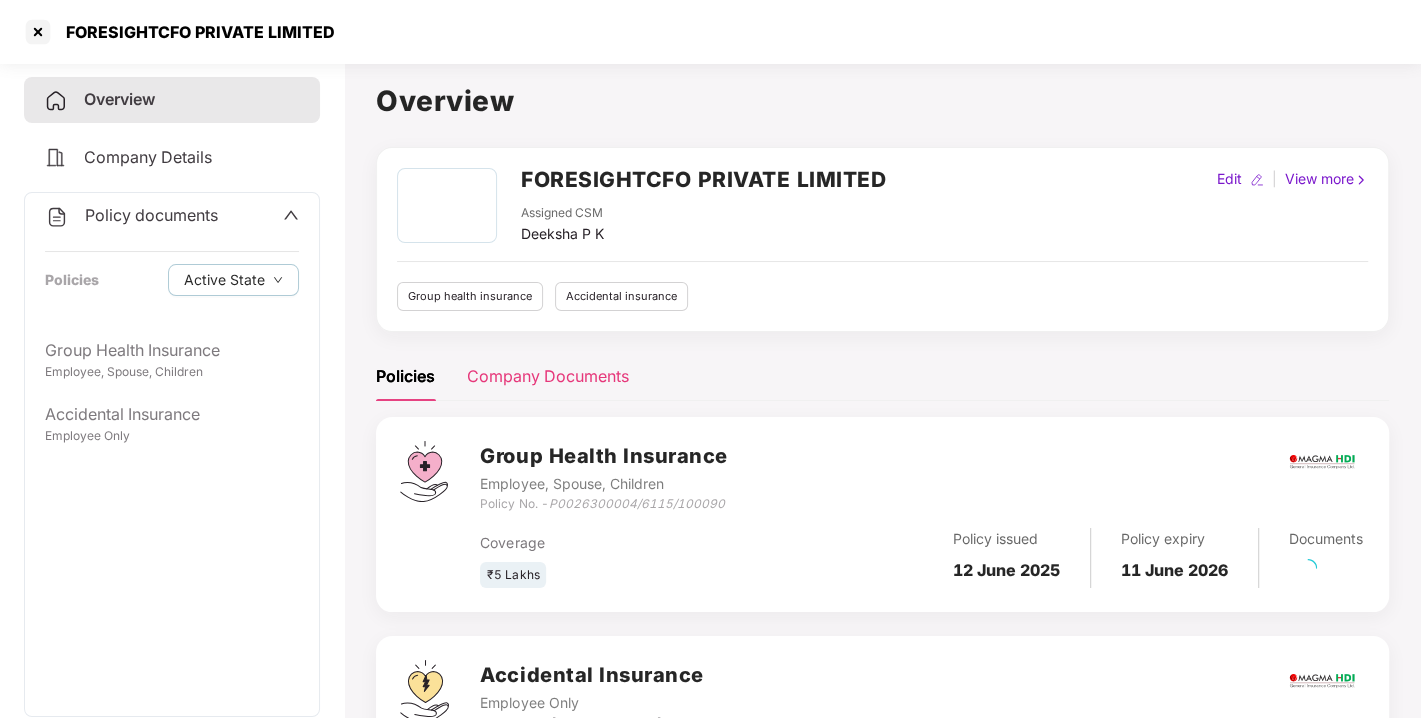 scroll, scrollTop: 0, scrollLeft: 0, axis: both 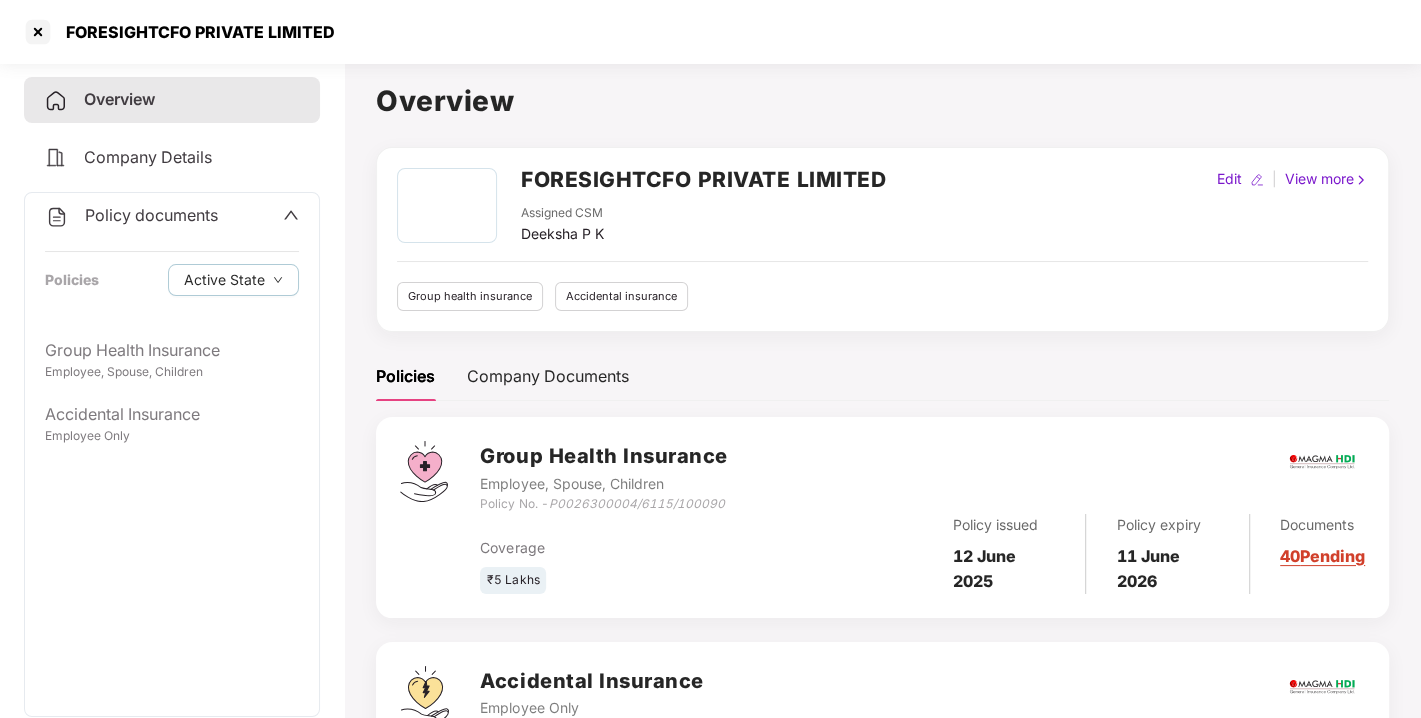 click on "FORESIGHTCFO PRIVATE LIMITED" at bounding box center (703, 179) 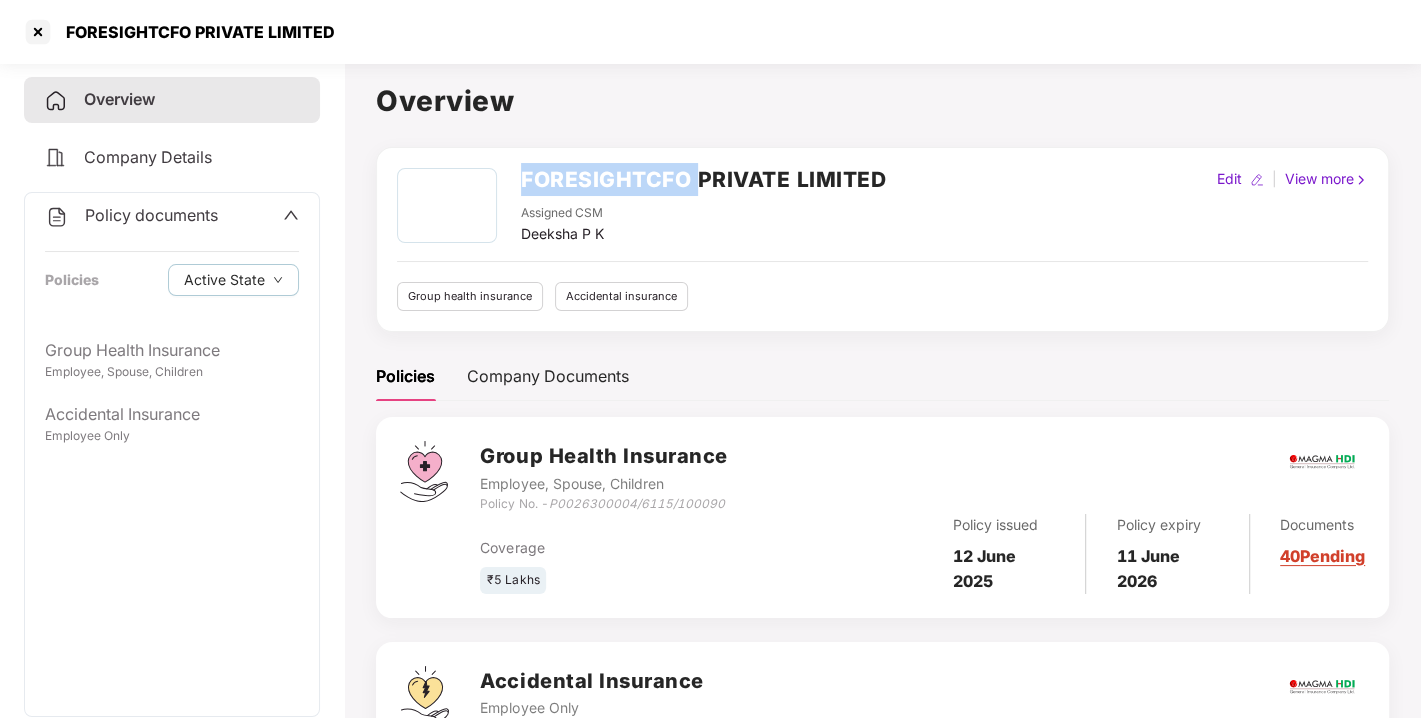 click on "FORESIGHTCFO PRIVATE LIMITED" at bounding box center (703, 179) 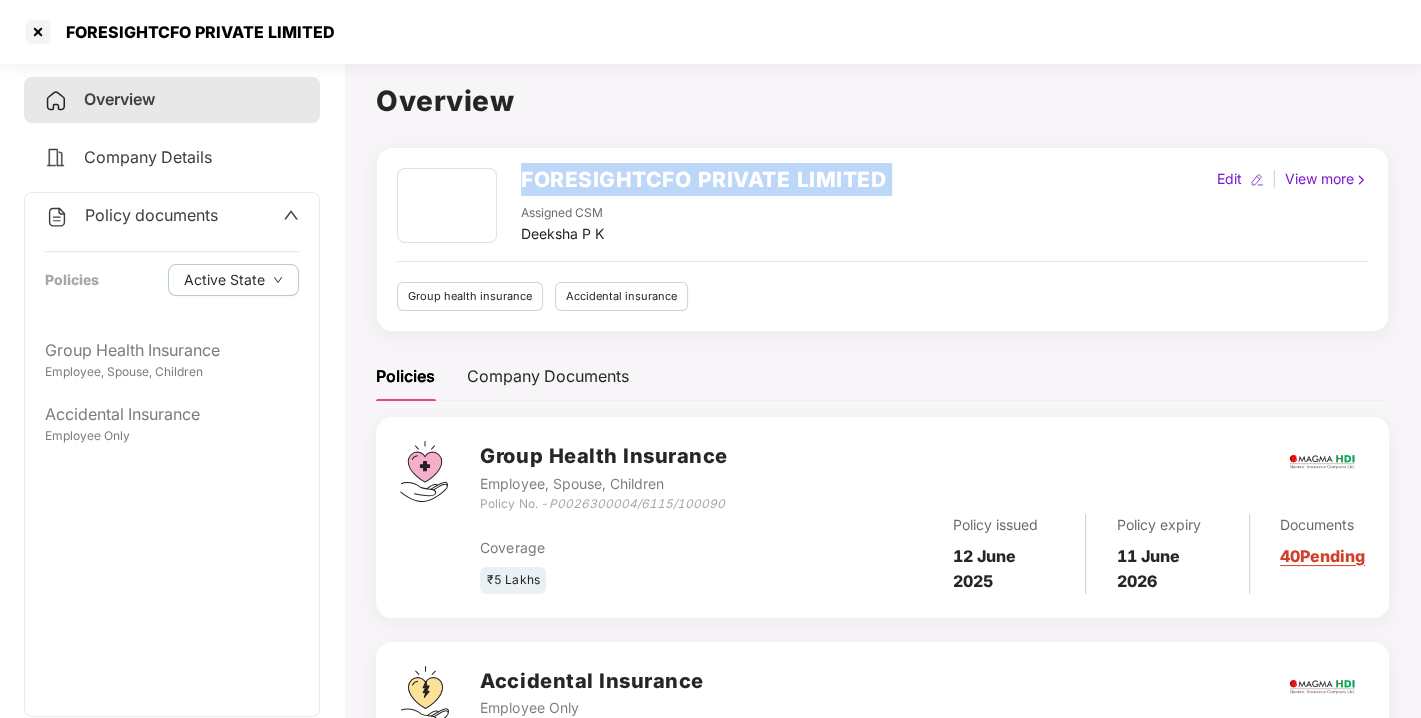 click on "FORESIGHTCFO PRIVATE LIMITED" at bounding box center [703, 179] 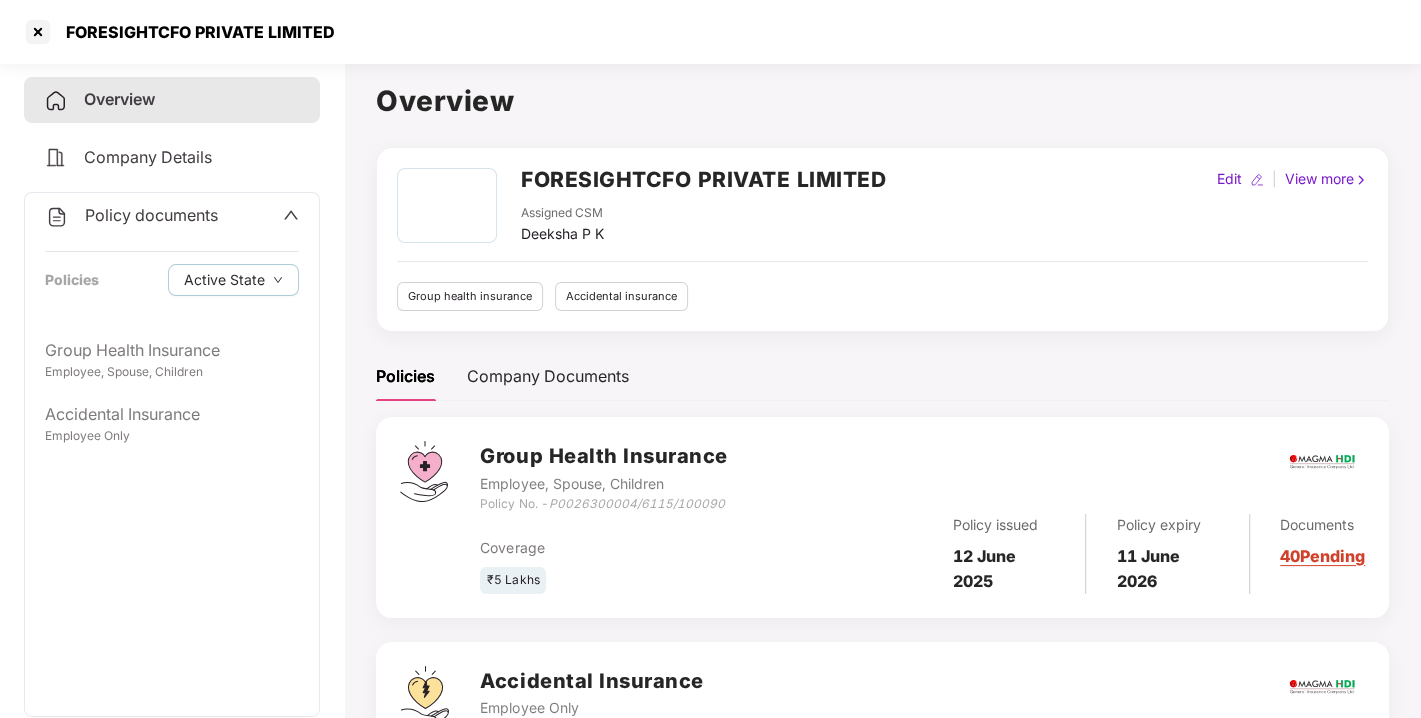 click on "Policy documents" at bounding box center (151, 215) 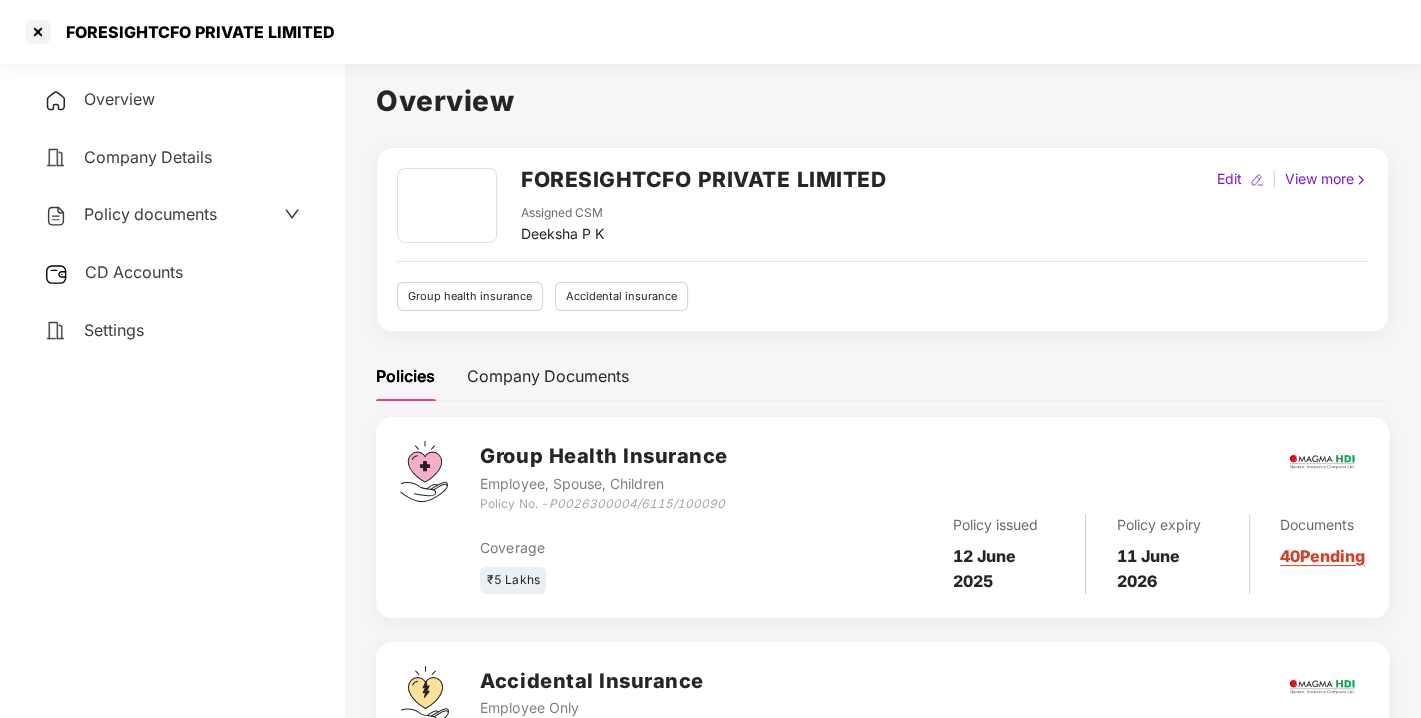 click on "CD Accounts" at bounding box center [172, 273] 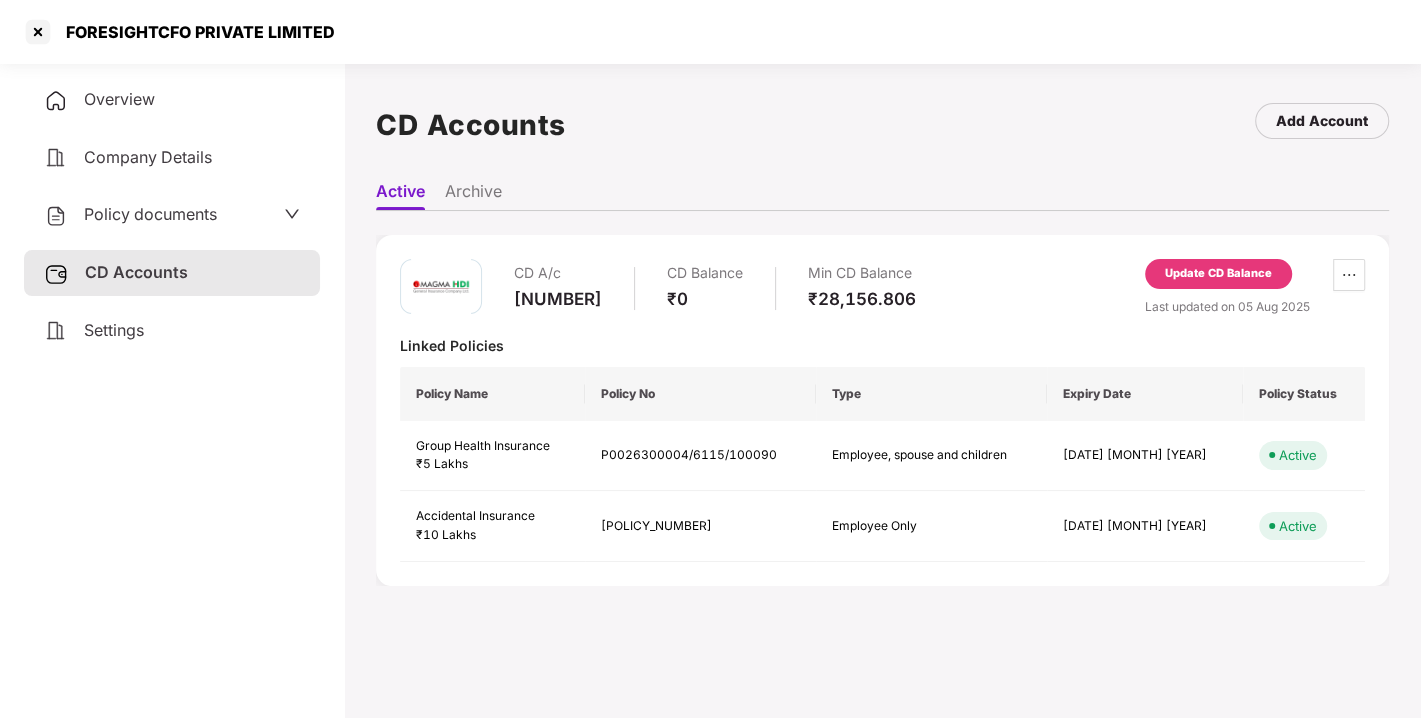 click on "[NUMBER]" at bounding box center (558, 299) 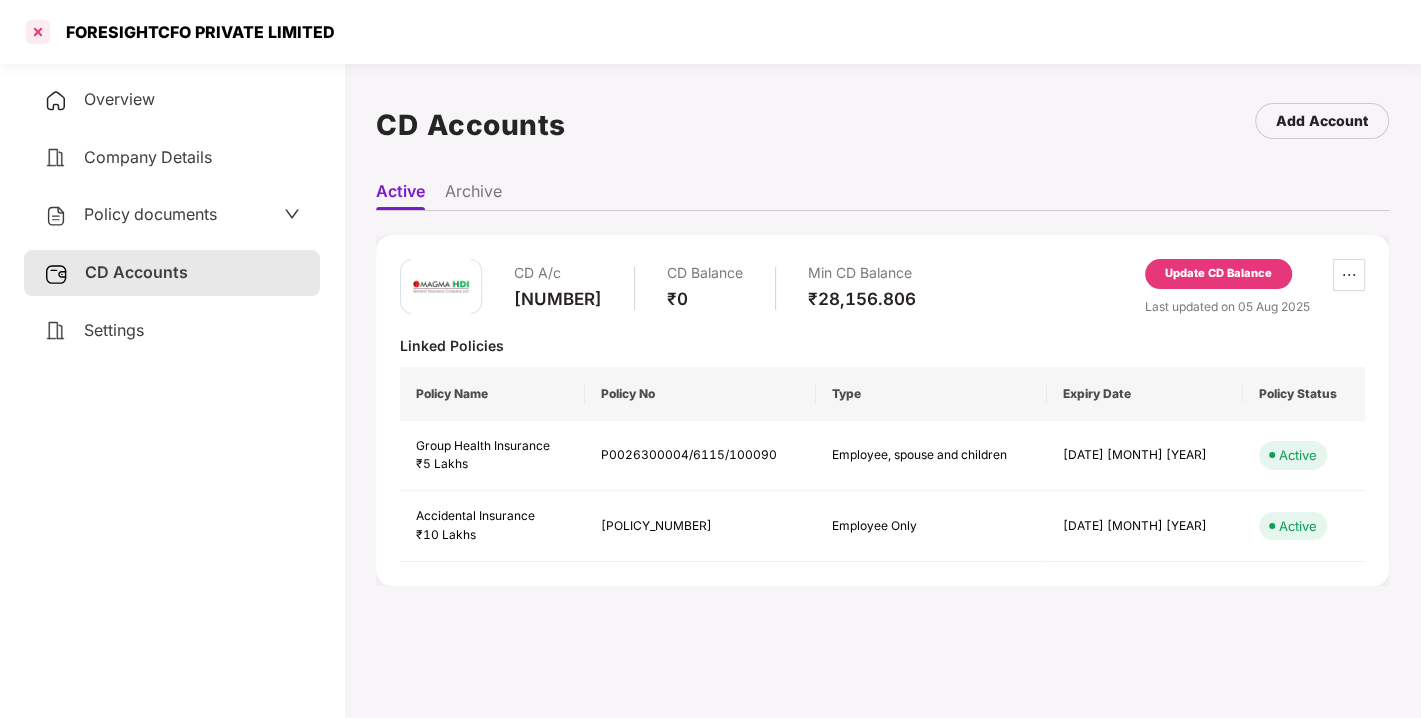 click at bounding box center (38, 32) 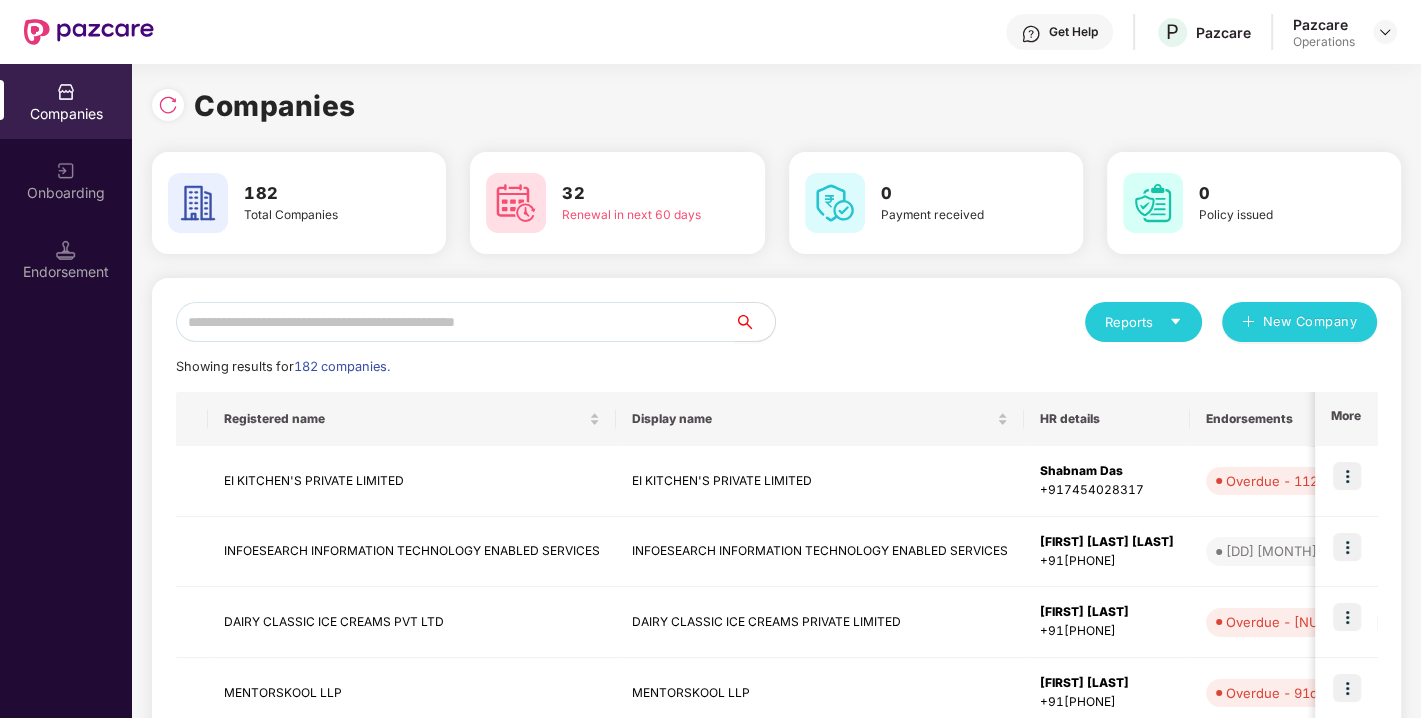 click at bounding box center (455, 322) 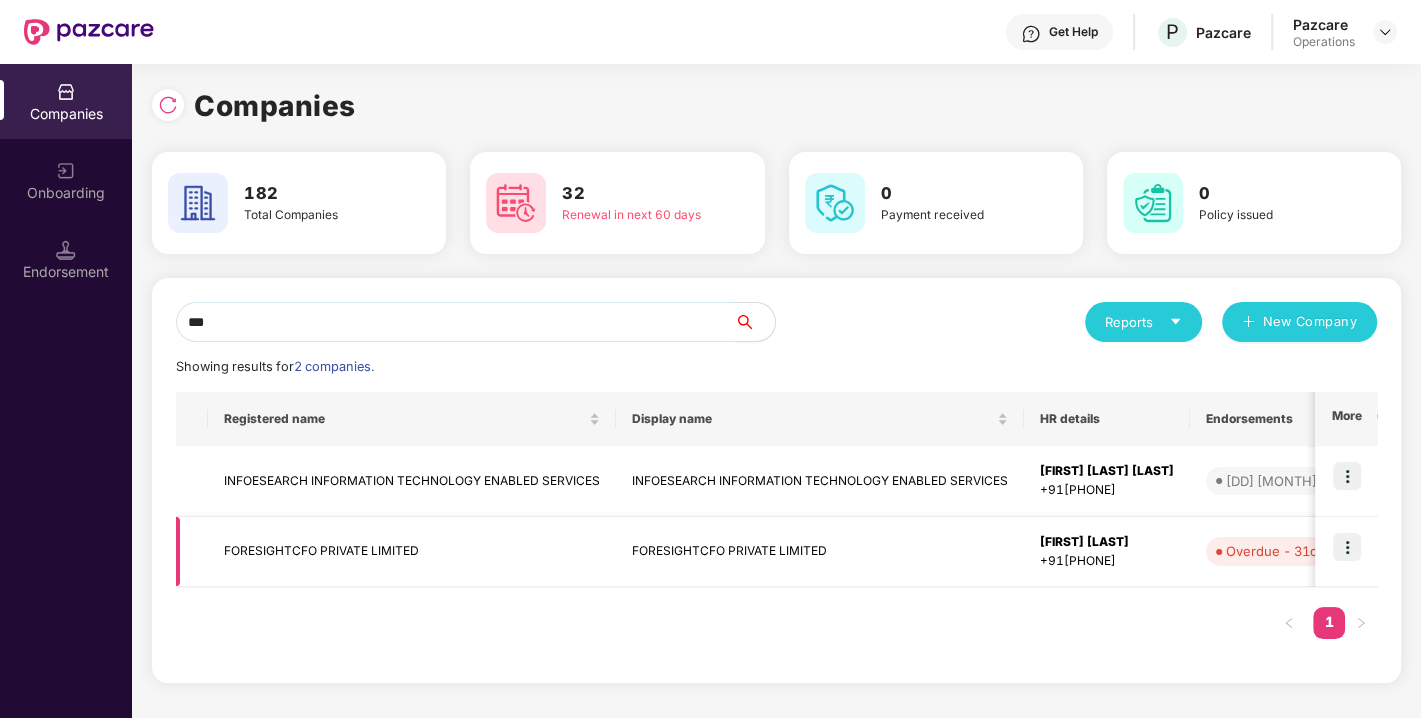 type on "***" 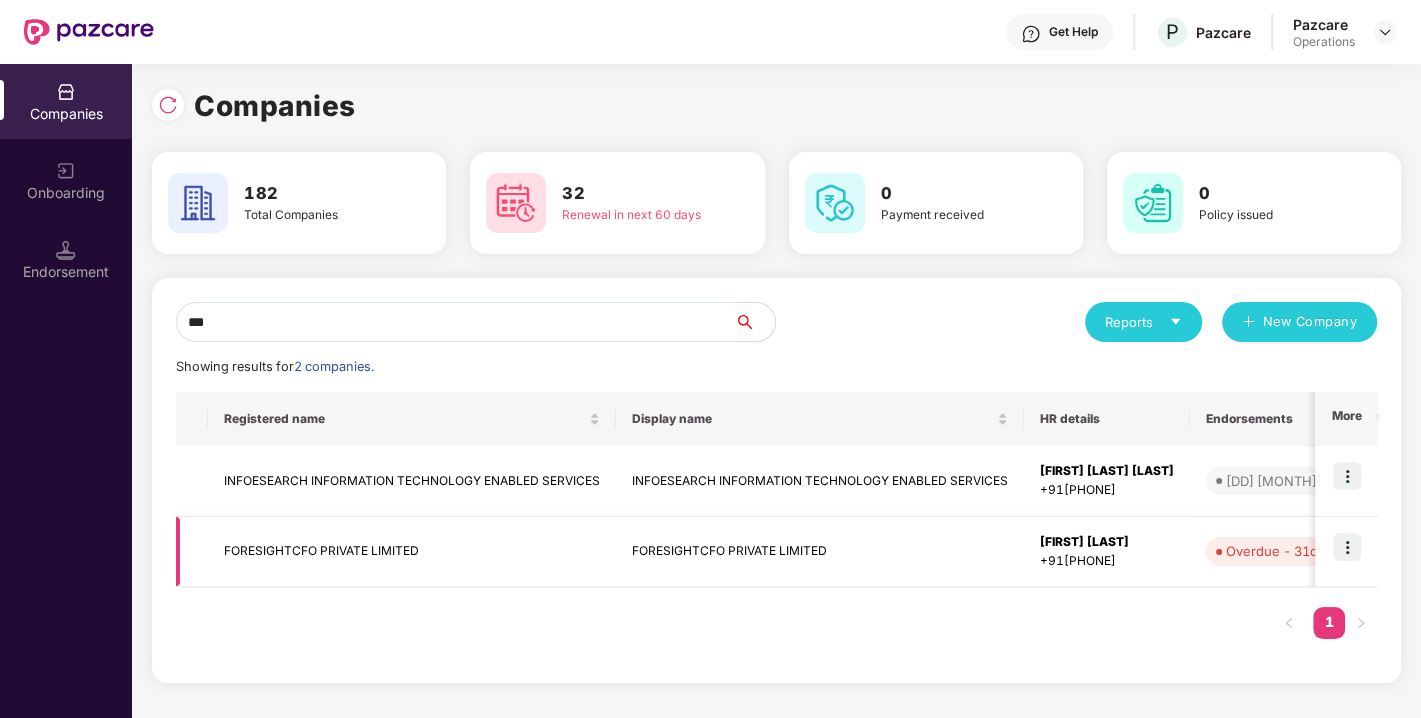 click at bounding box center [1347, 547] 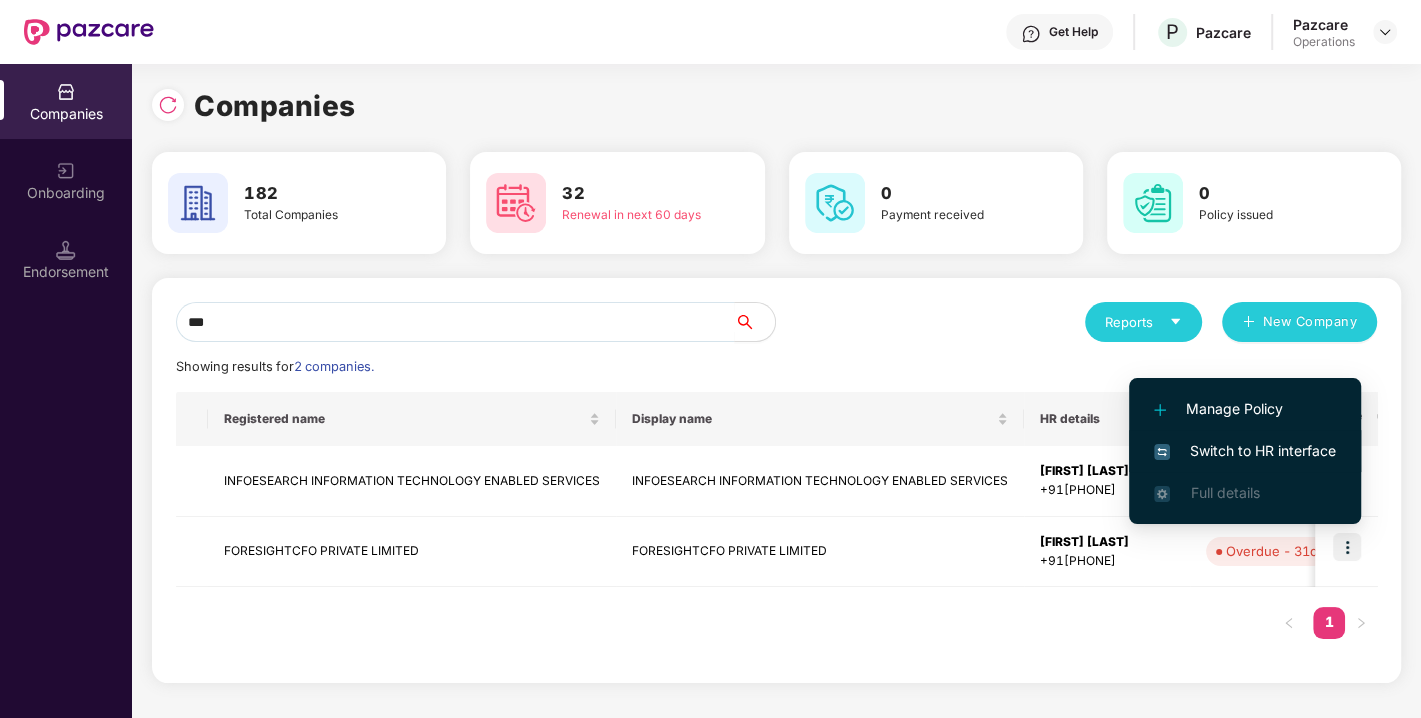 click on "Switch to HR interface" at bounding box center (1245, 451) 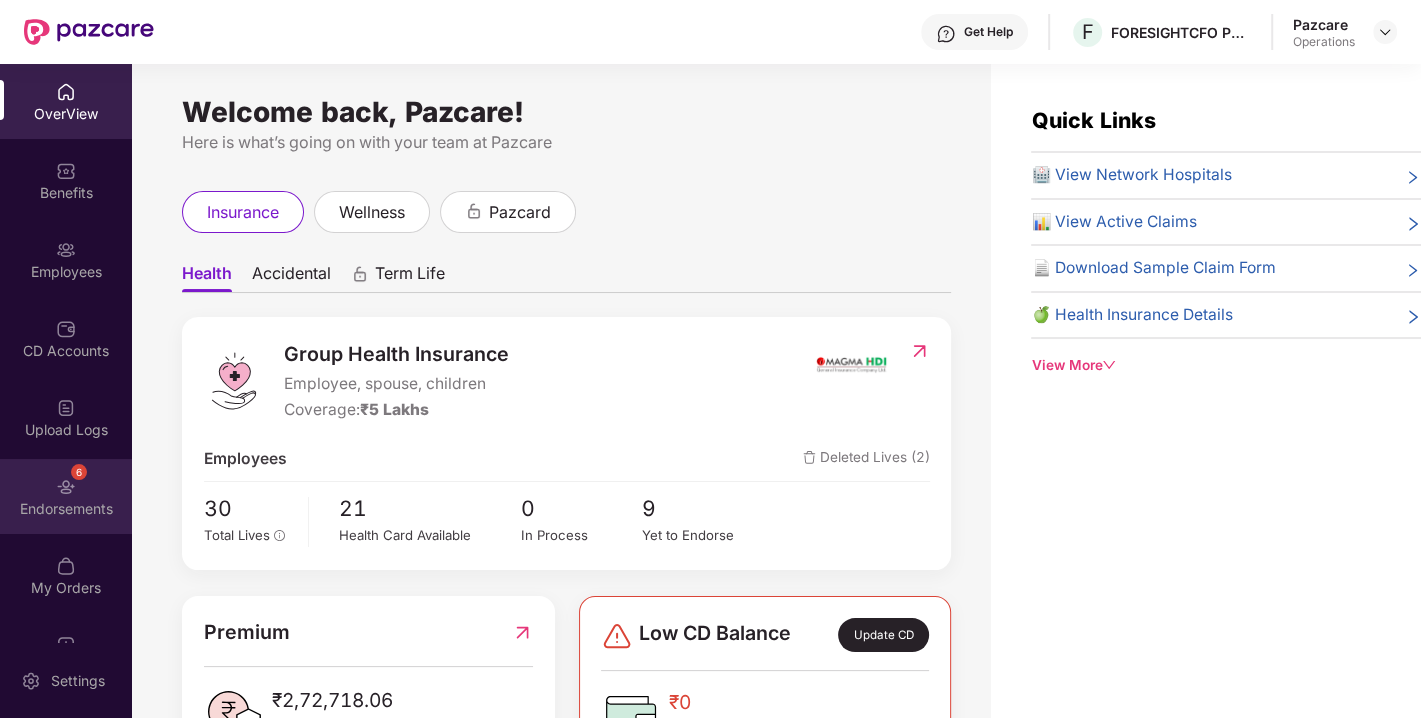 click on "6" at bounding box center (79, 472) 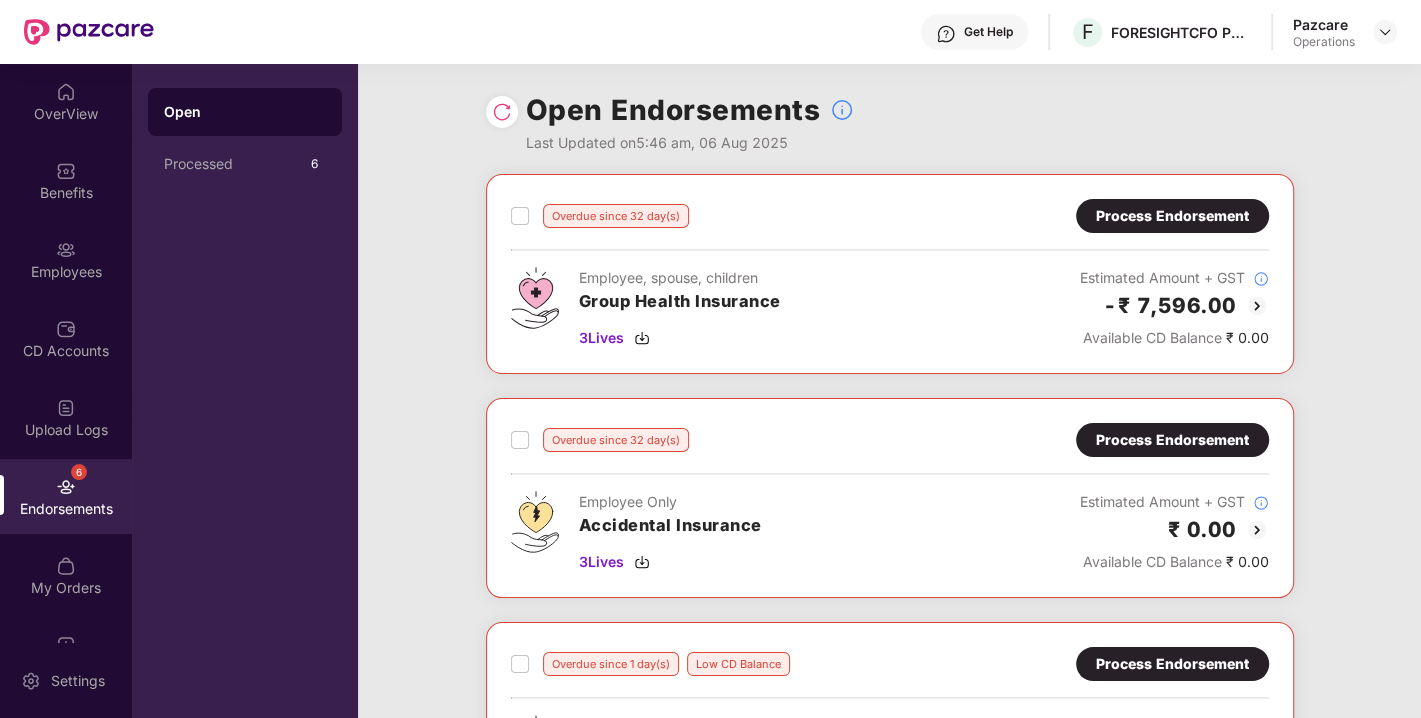 click at bounding box center [502, 112] 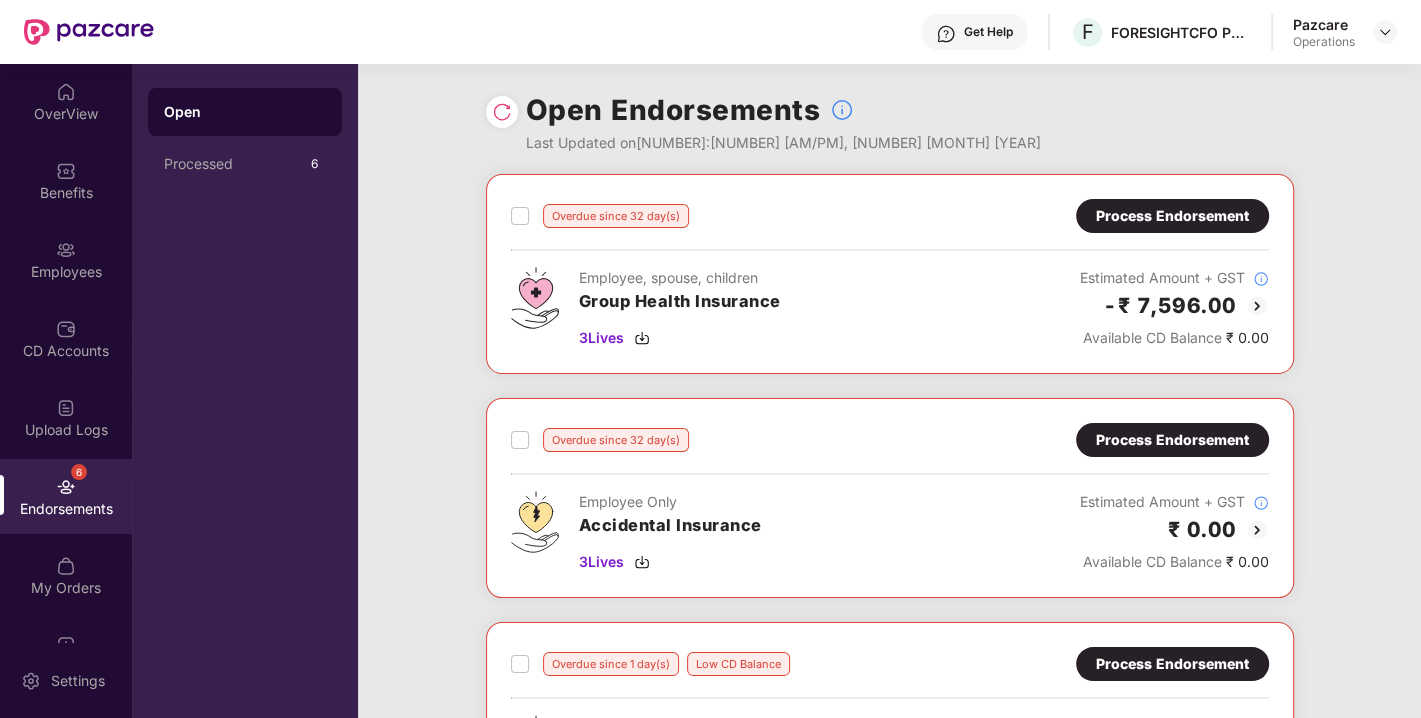 click on "Process Endorsement" at bounding box center [1172, 216] 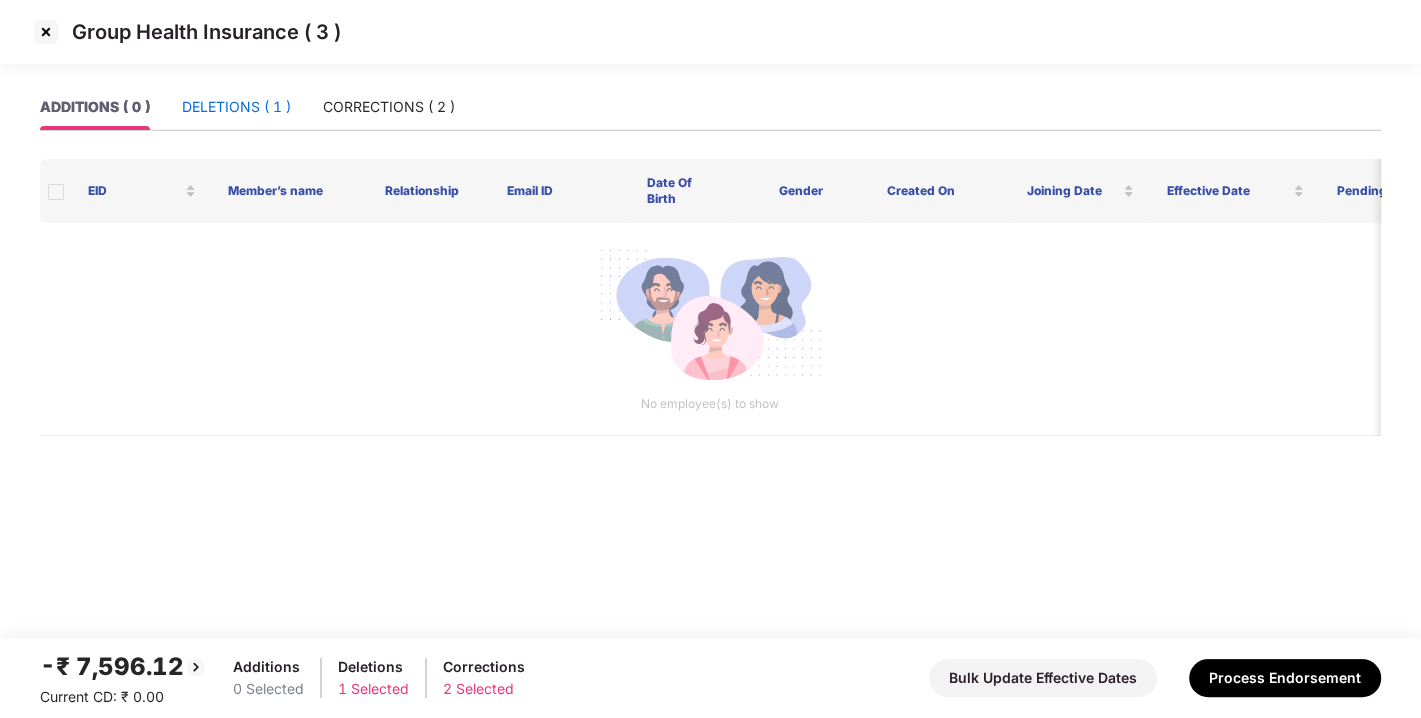 click on "DELETIONS ( 1 )" at bounding box center [236, 107] 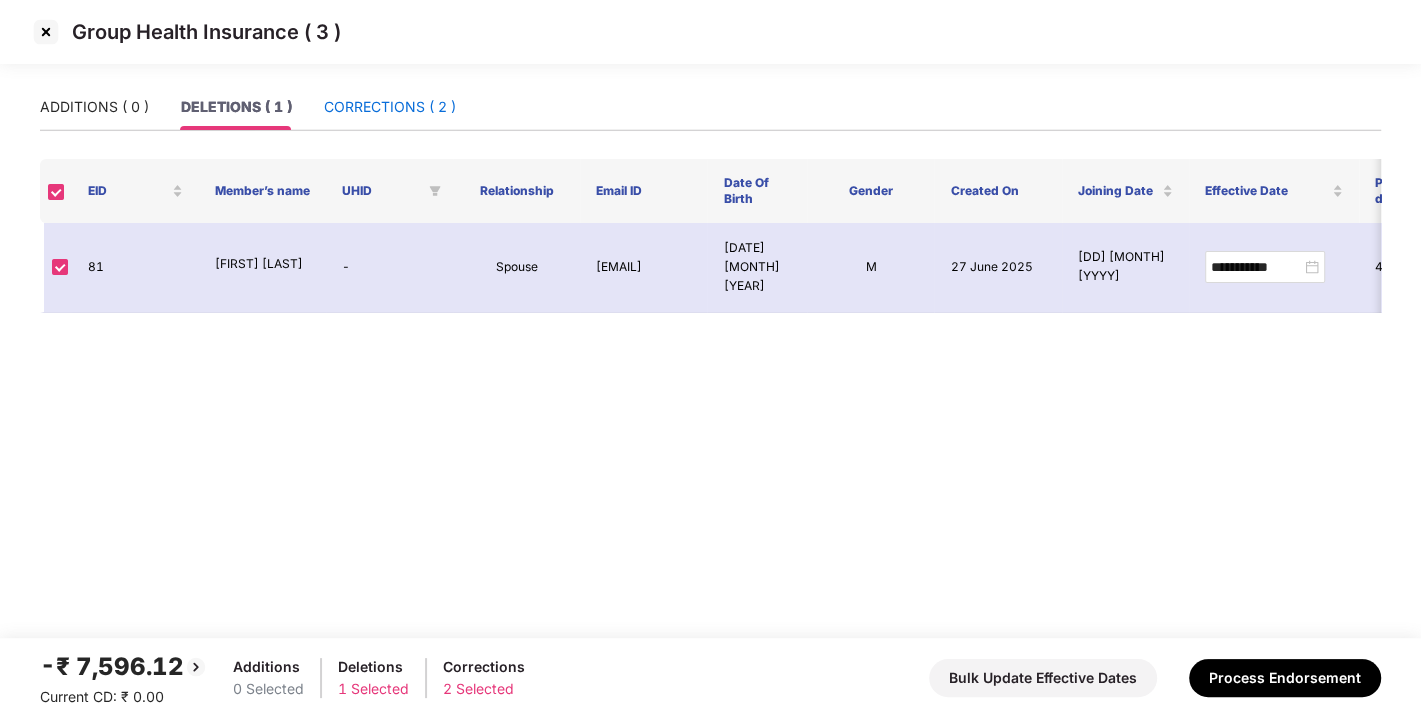 click on "CORRECTIONS ( 2 )" at bounding box center (390, 107) 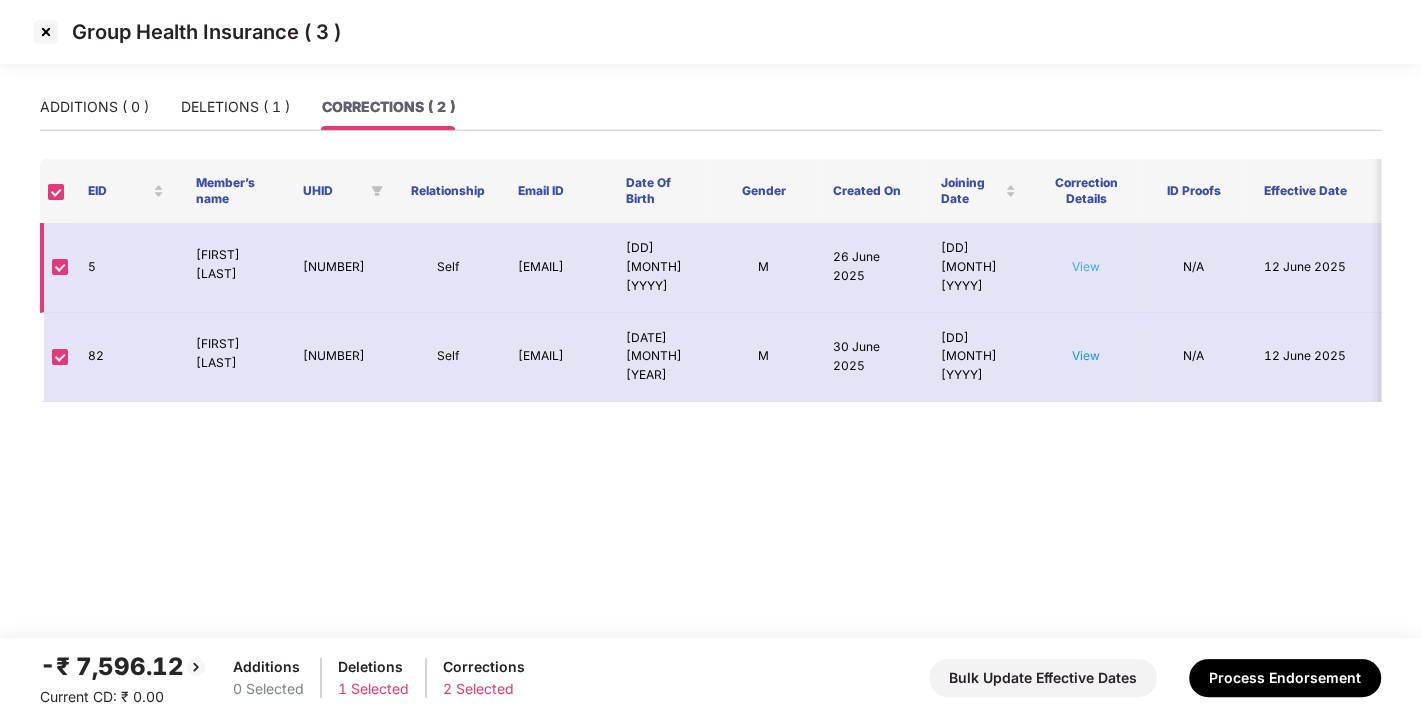 click on "View" at bounding box center [1086, 266] 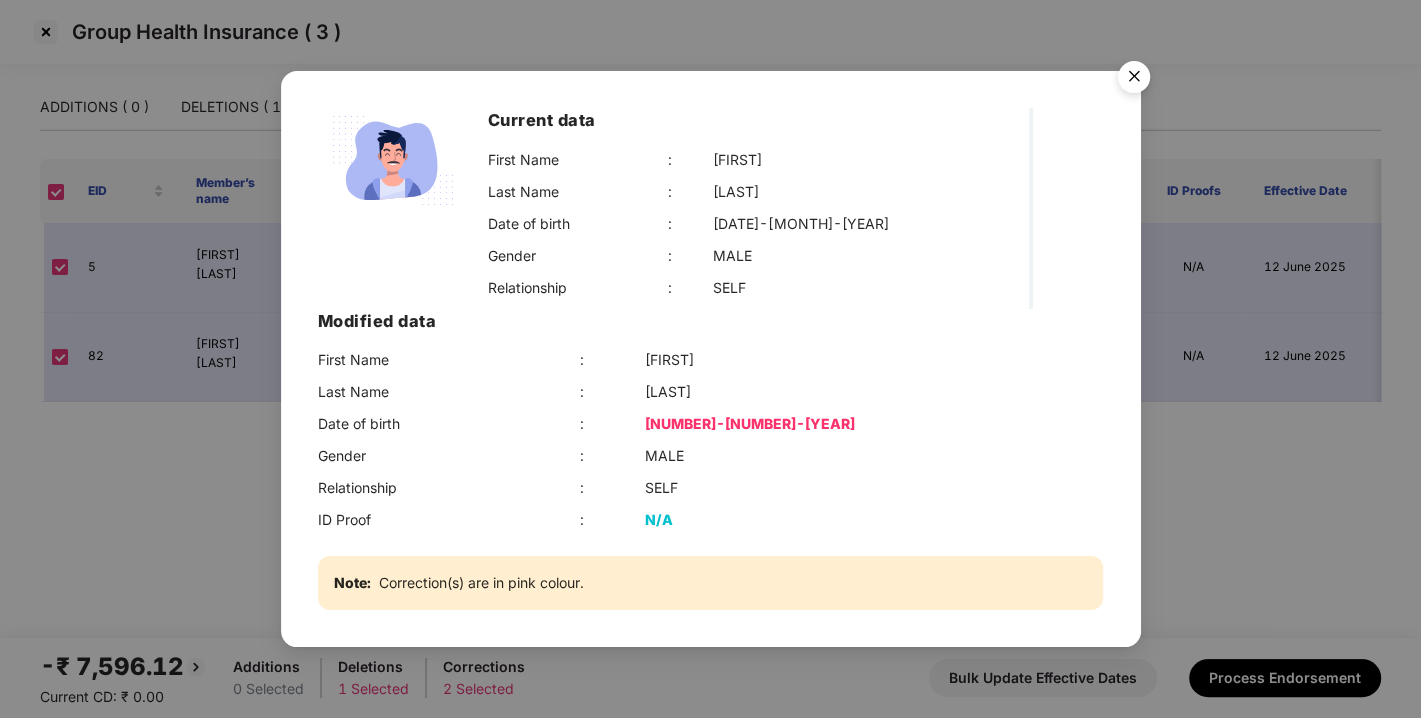 click at bounding box center (1134, 80) 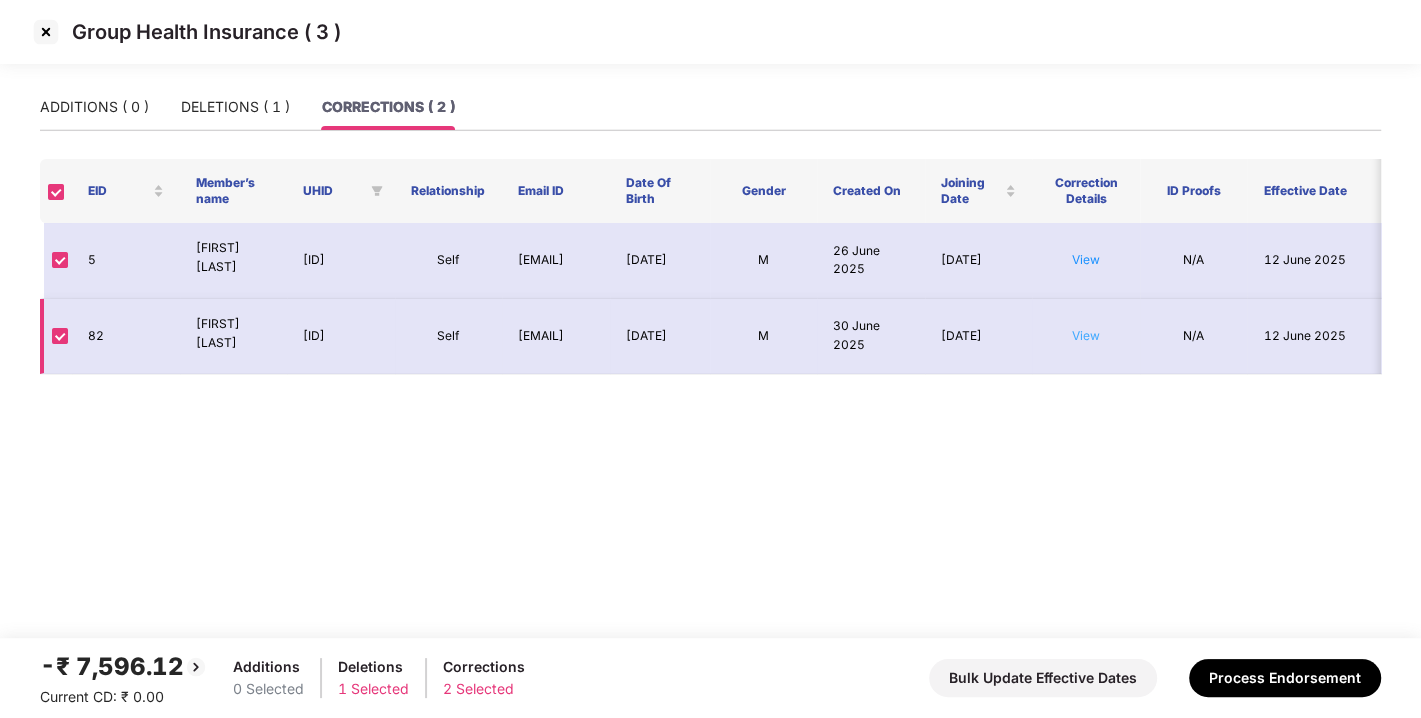 click on "View" at bounding box center (1086, 355) 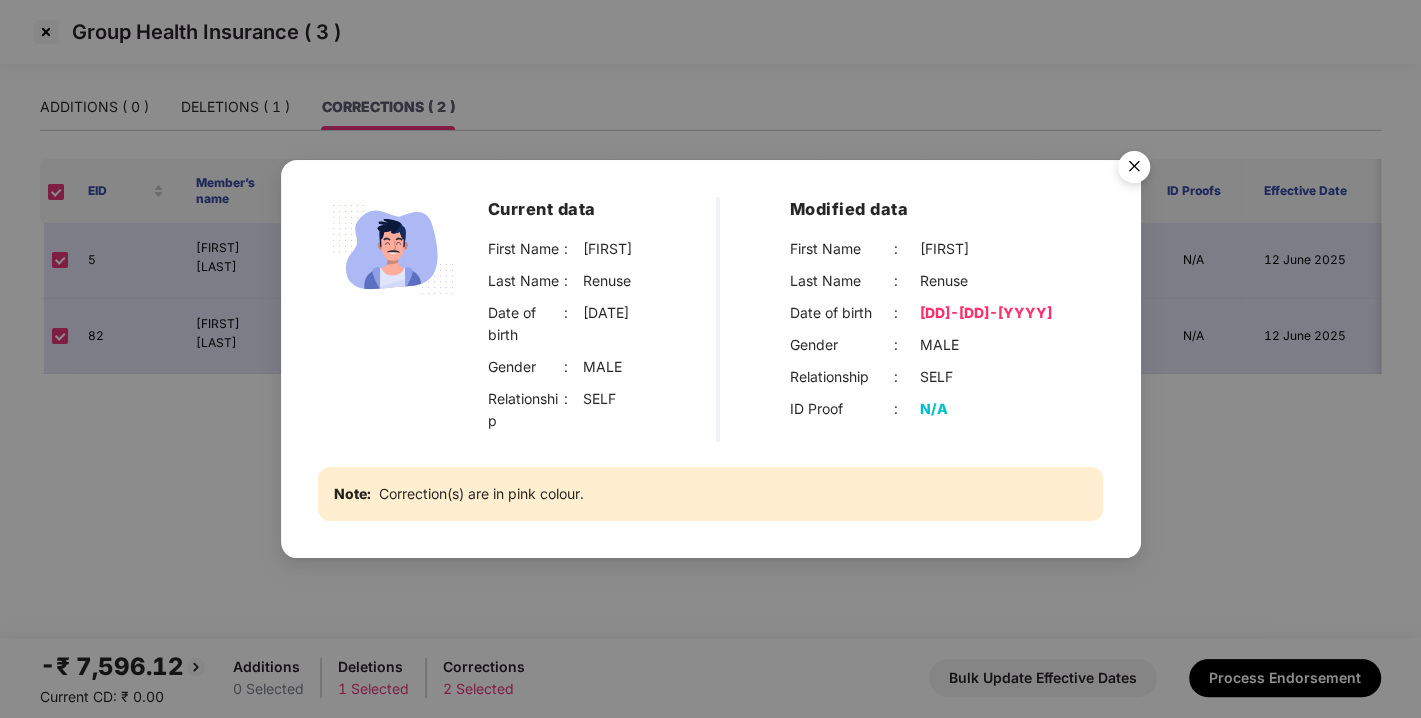 click at bounding box center (1134, 80) 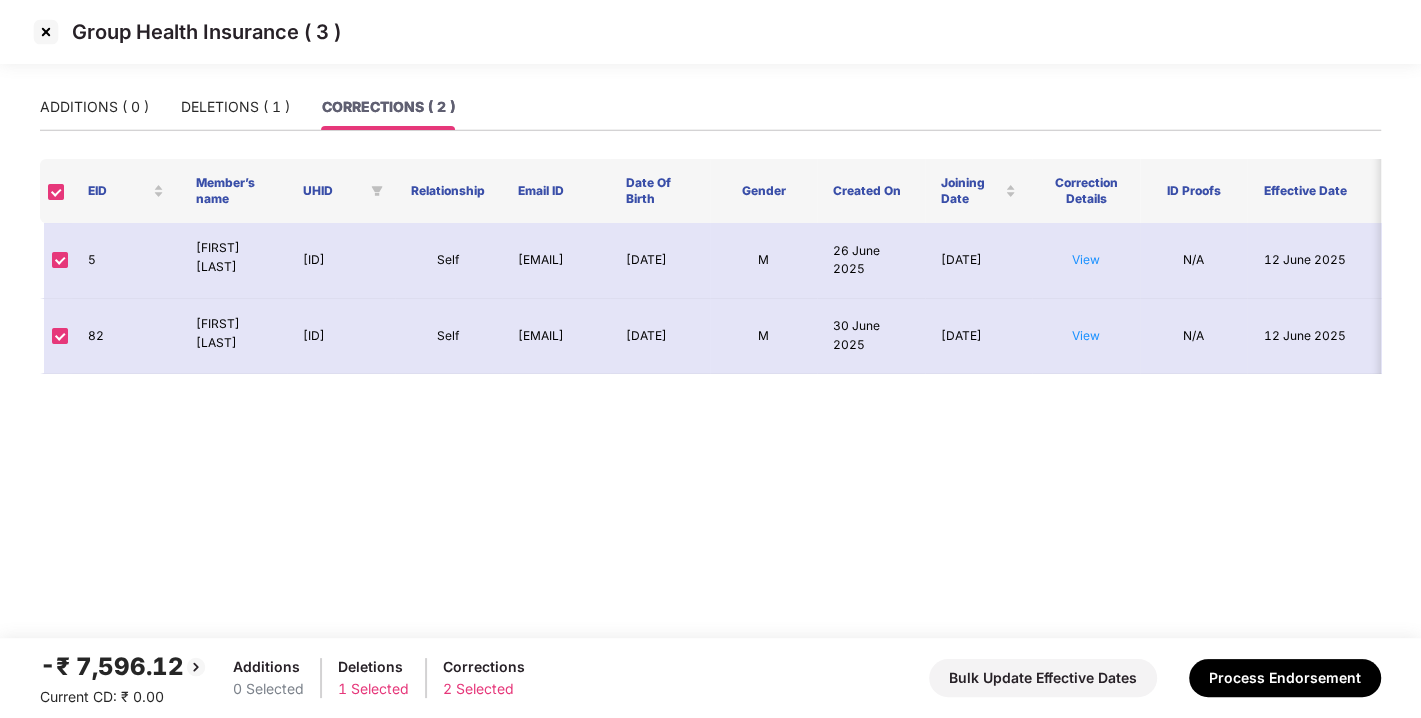 click at bounding box center [46, 32] 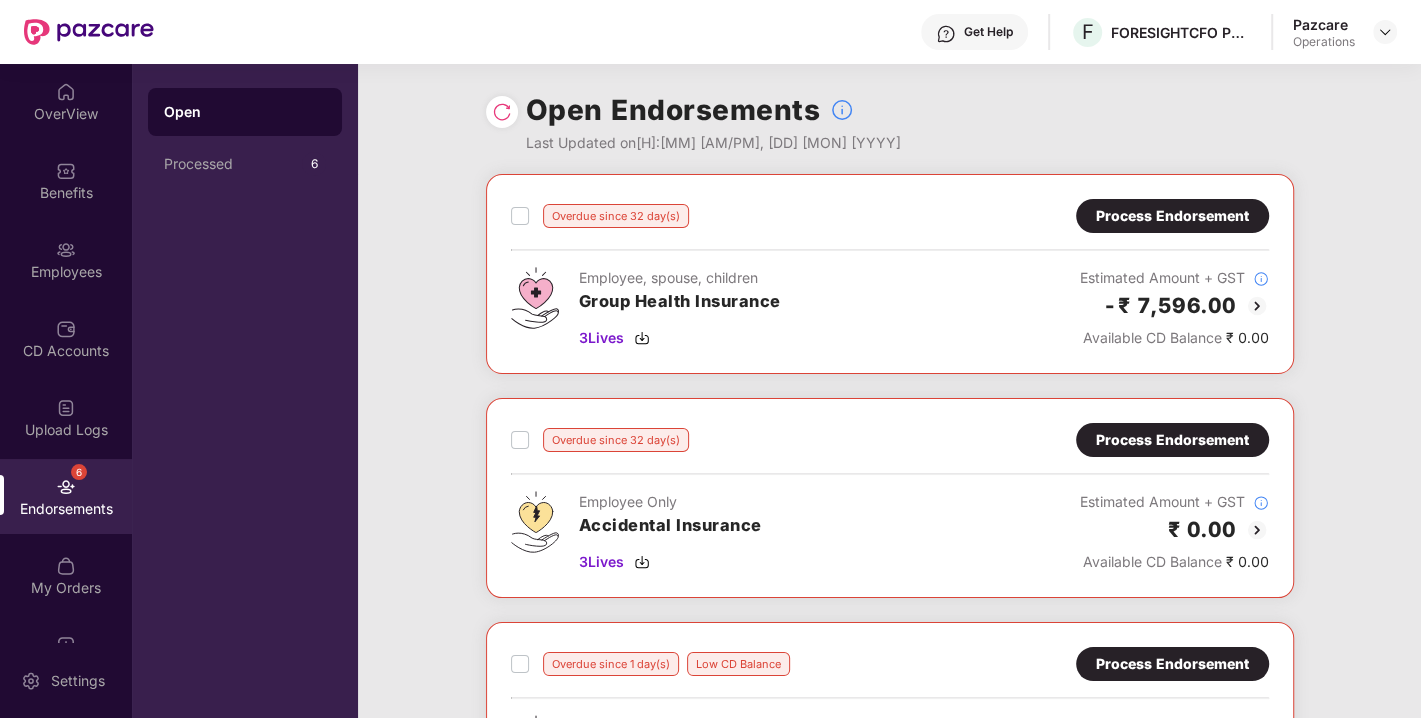 scroll, scrollTop: 144, scrollLeft: 0, axis: vertical 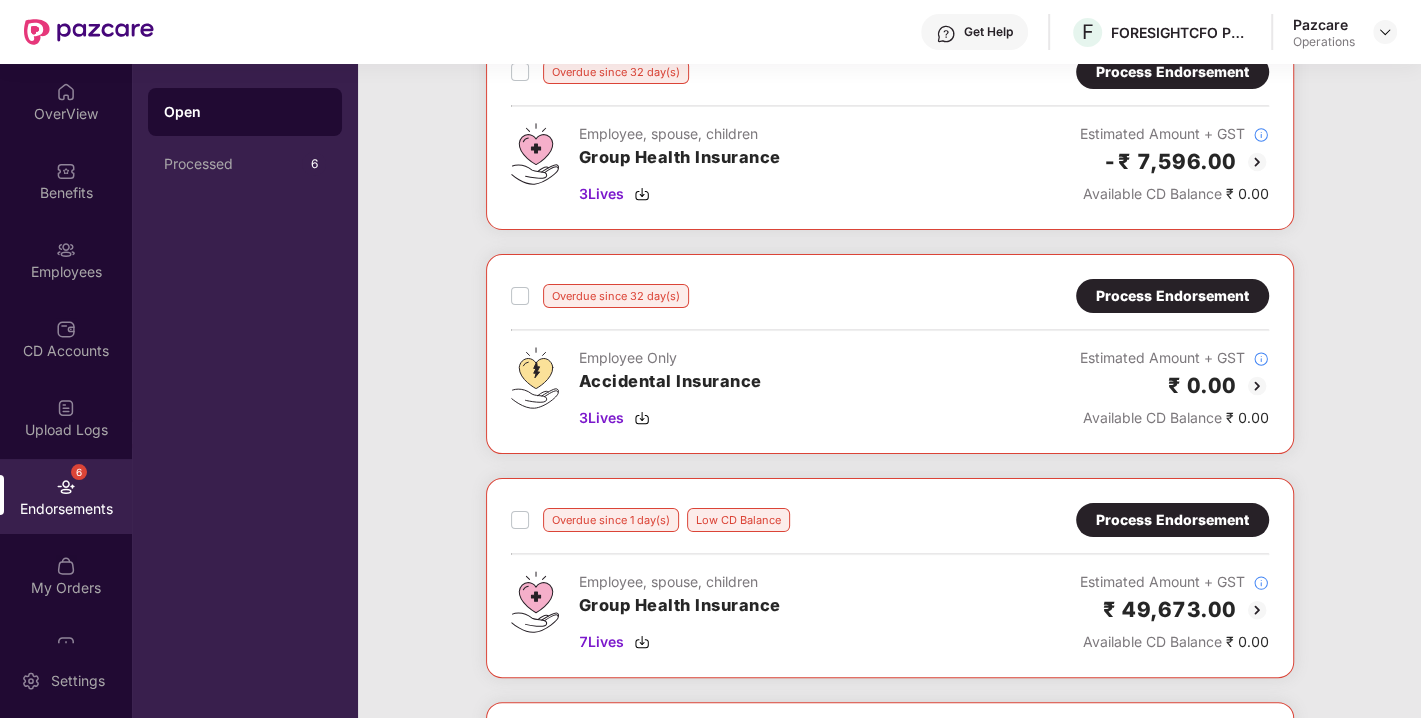 click on "Process Endorsement" at bounding box center [1172, 296] 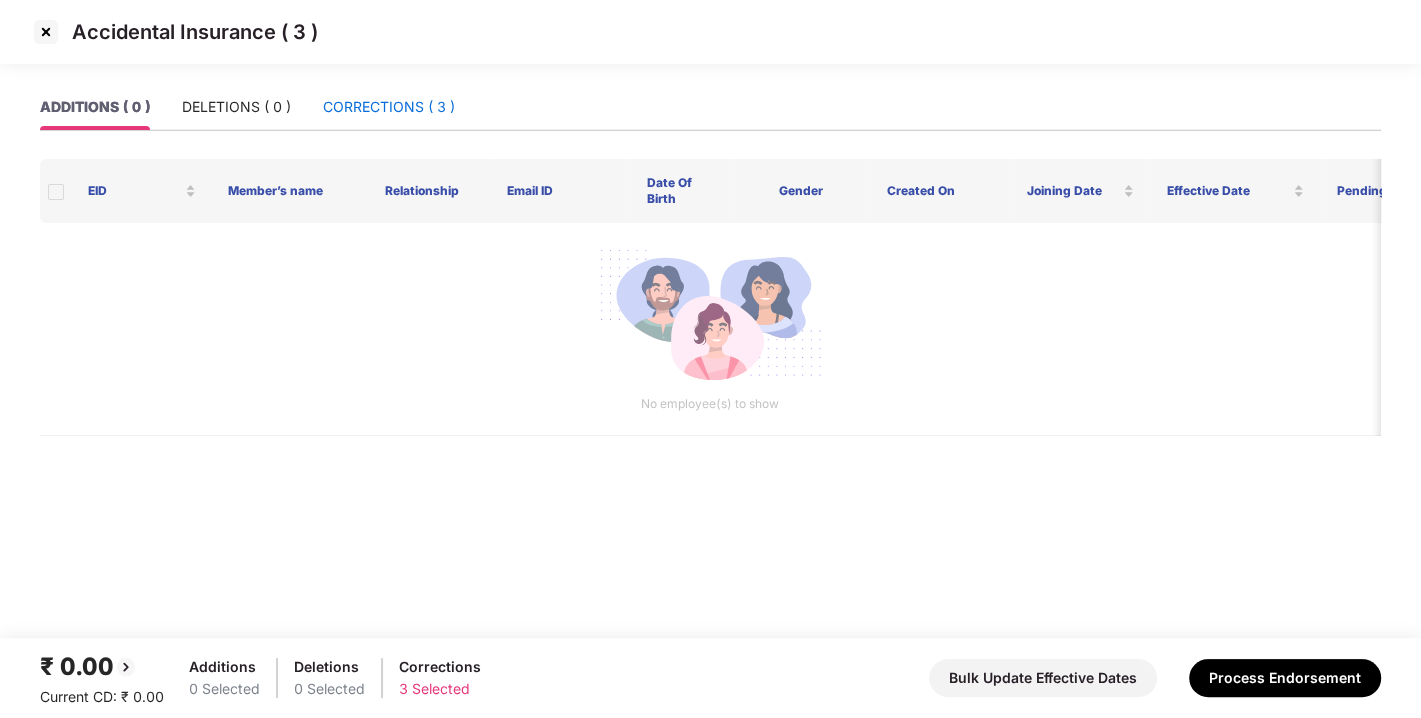 click on "CORRECTIONS ( 3 )" at bounding box center (389, 107) 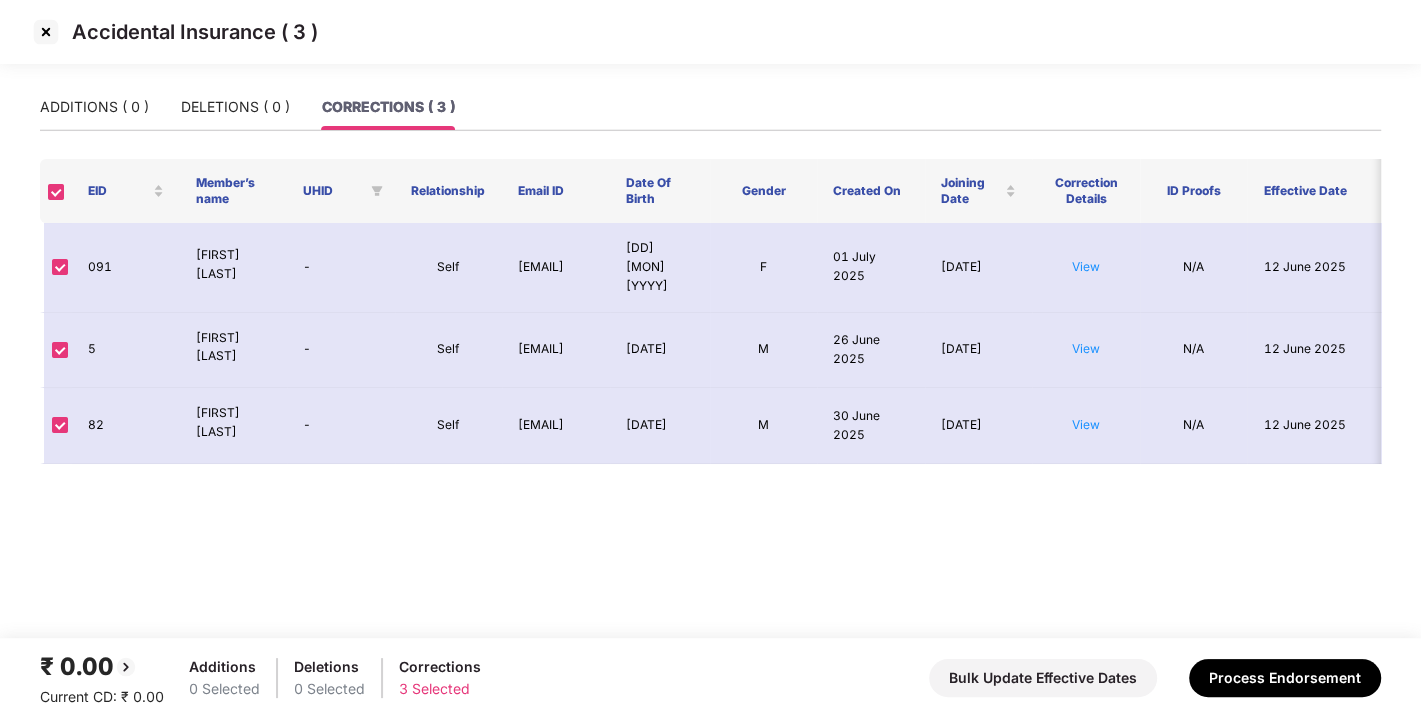 click at bounding box center (46, 32) 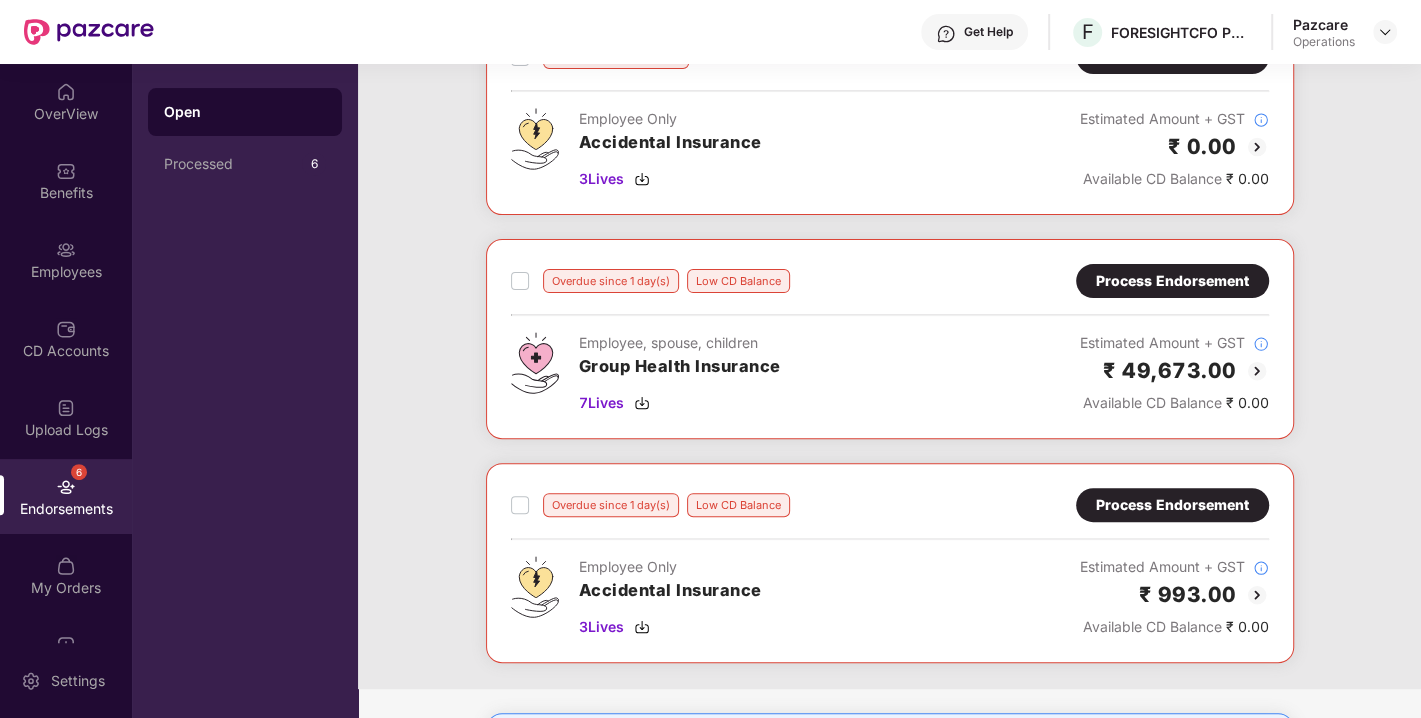 scroll, scrollTop: 384, scrollLeft: 0, axis: vertical 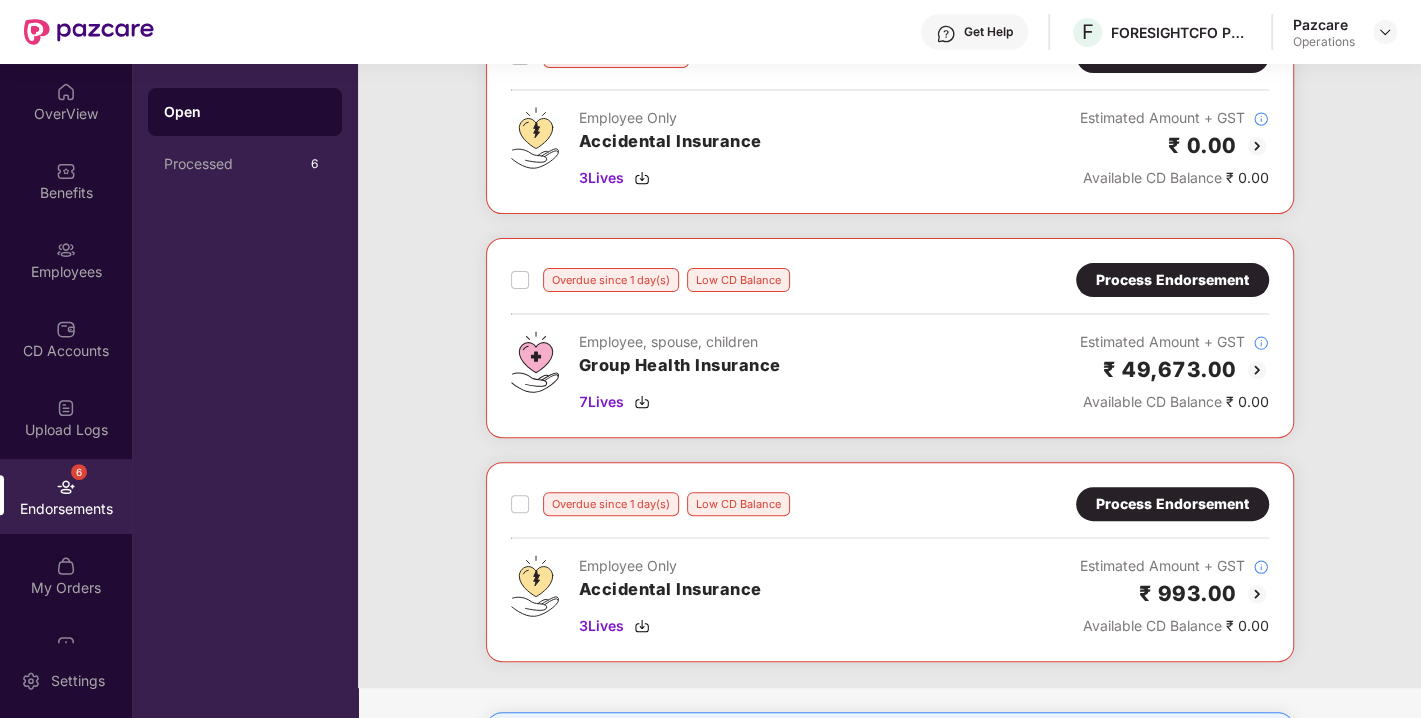 click on "Process Endorsement" at bounding box center (1172, 280) 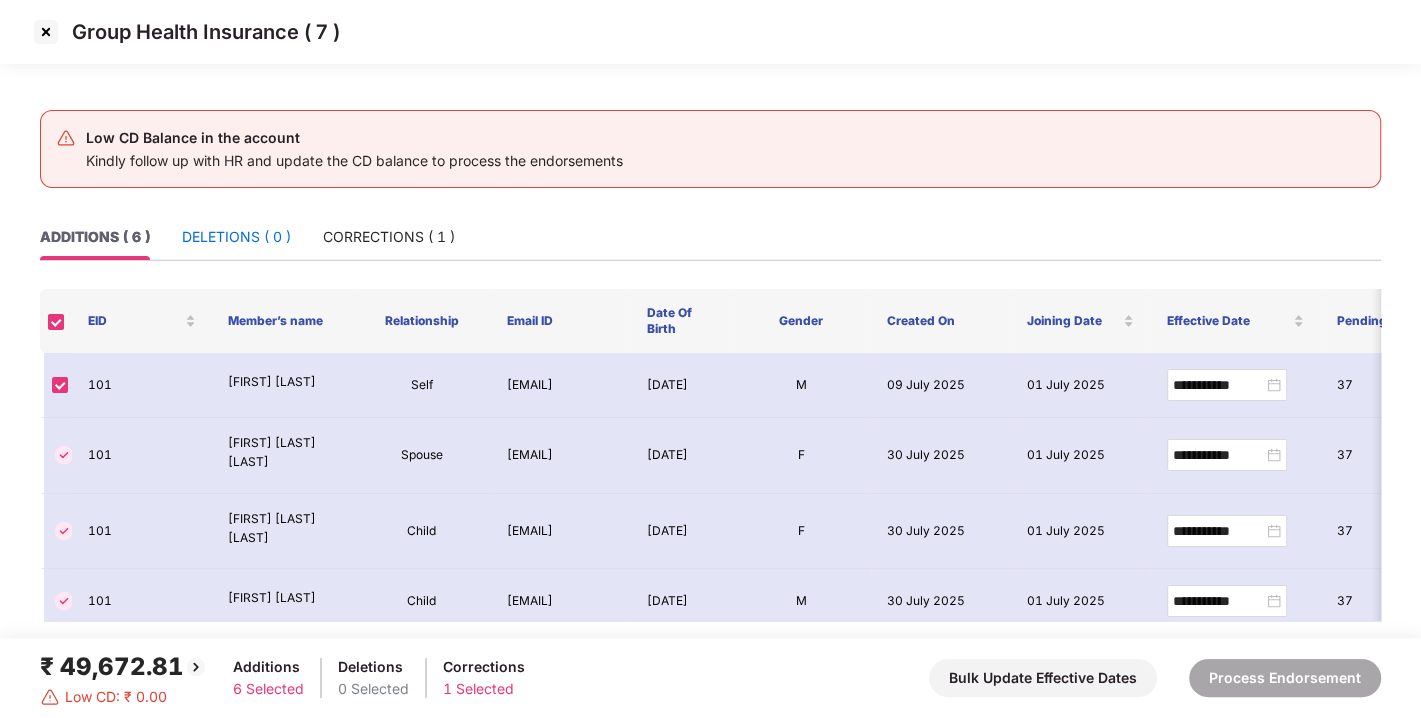 click on "DELETIONS ( 0 )" at bounding box center [236, 237] 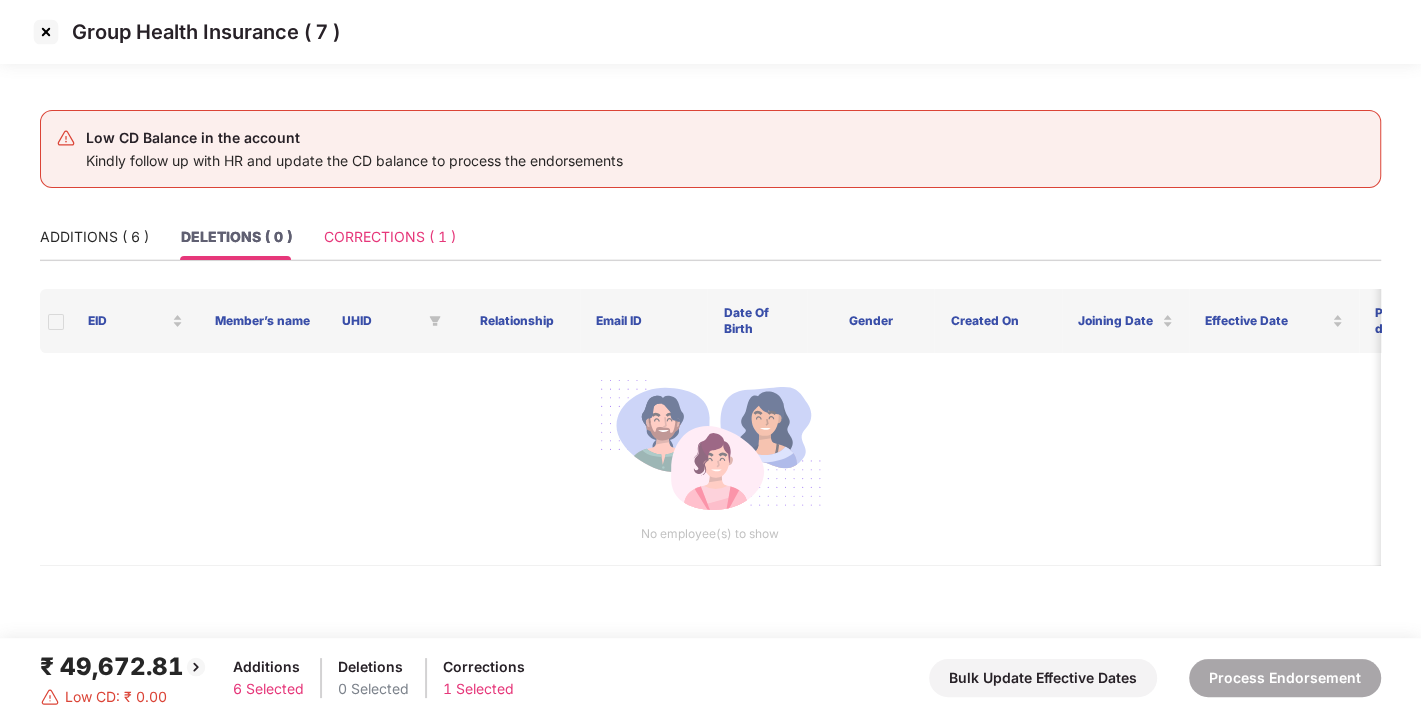 click on "CORRECTIONS ( 1 )" at bounding box center (390, 237) 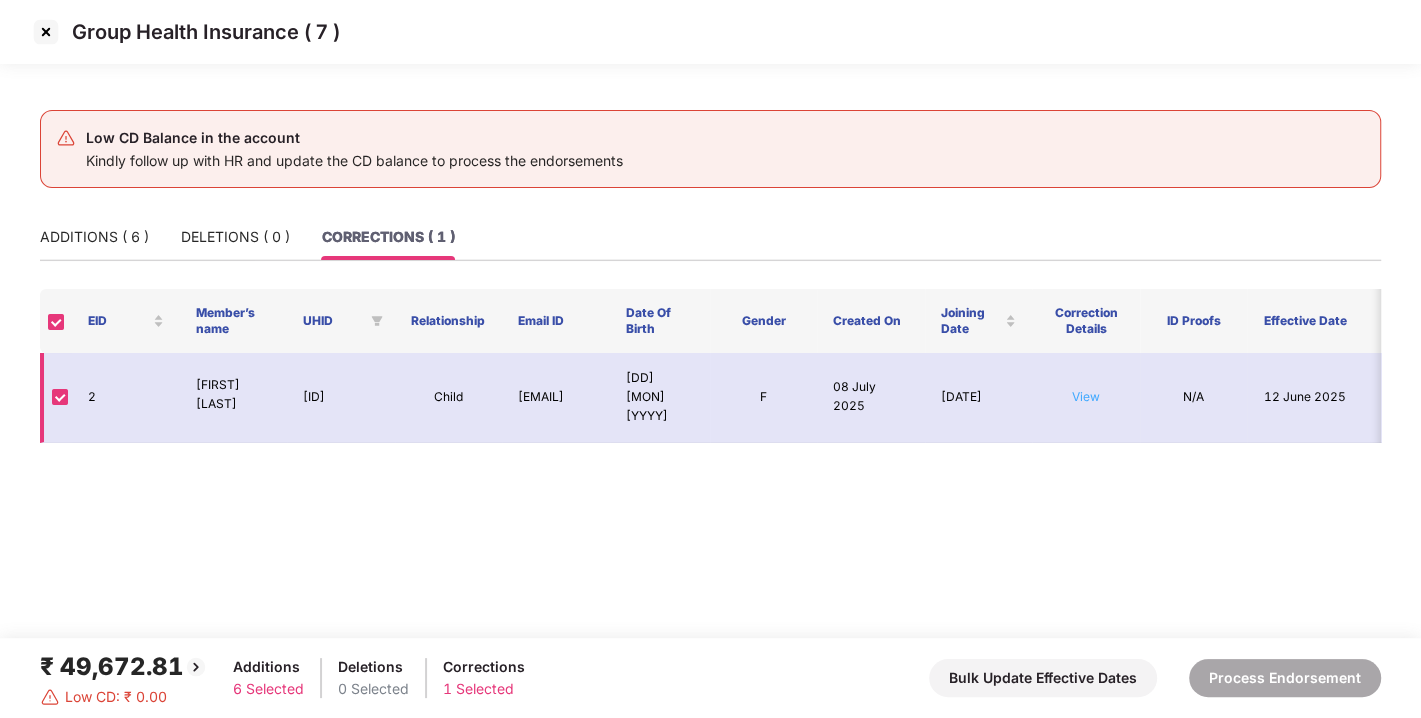 click on "View" at bounding box center (1086, 396) 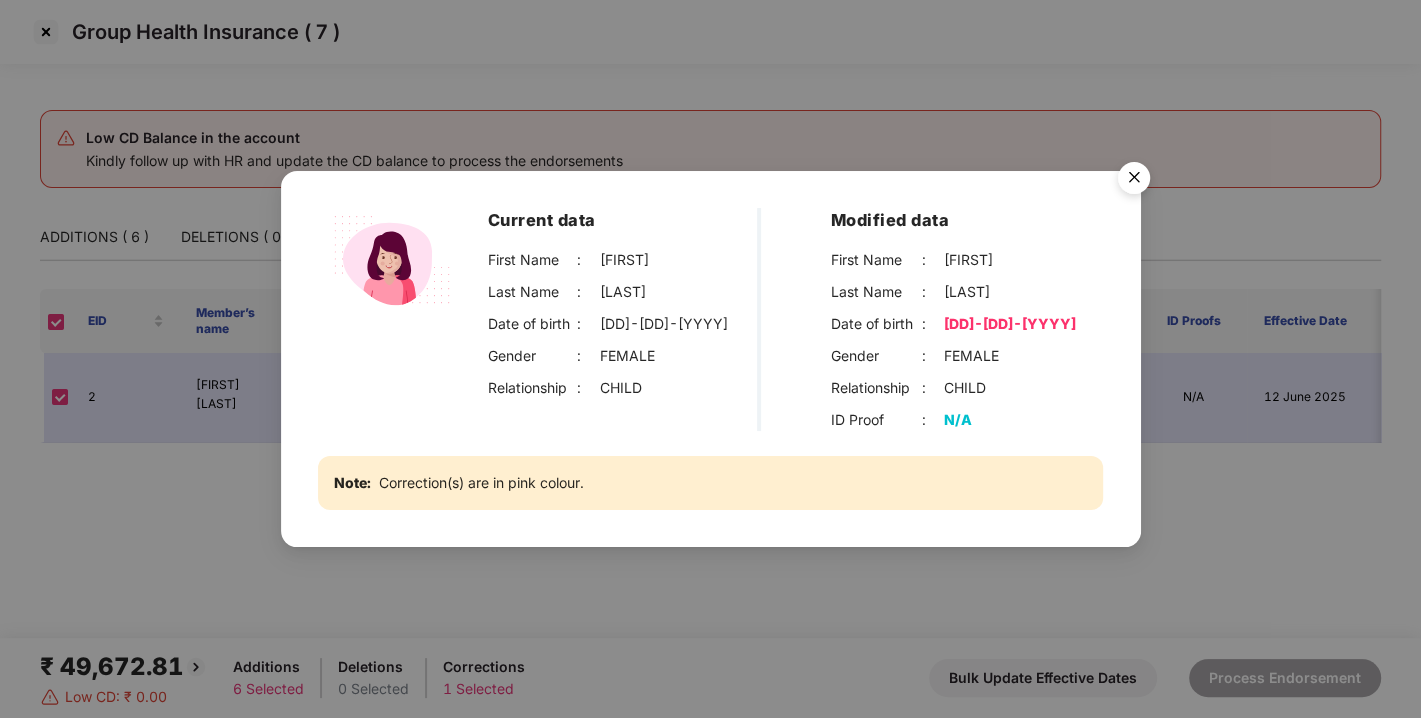 click at bounding box center (1134, 170) 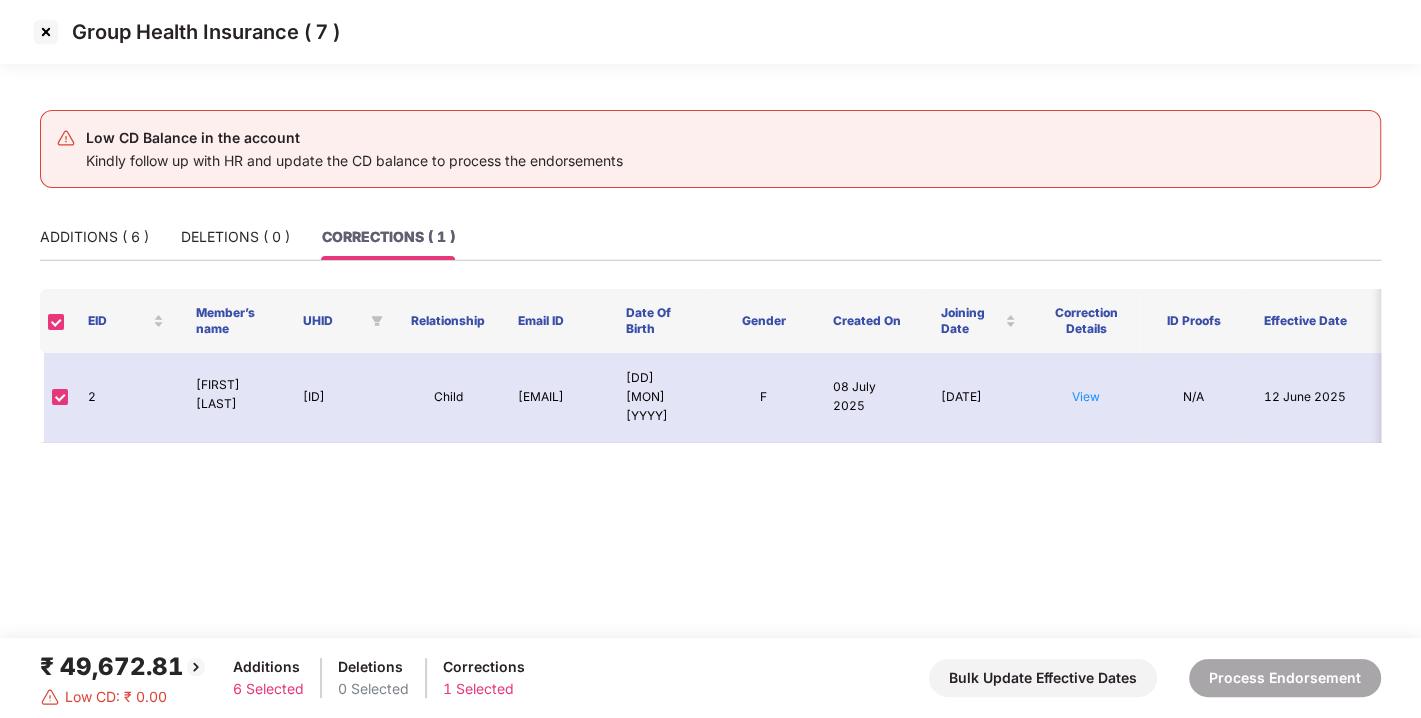 click at bounding box center [46, 32] 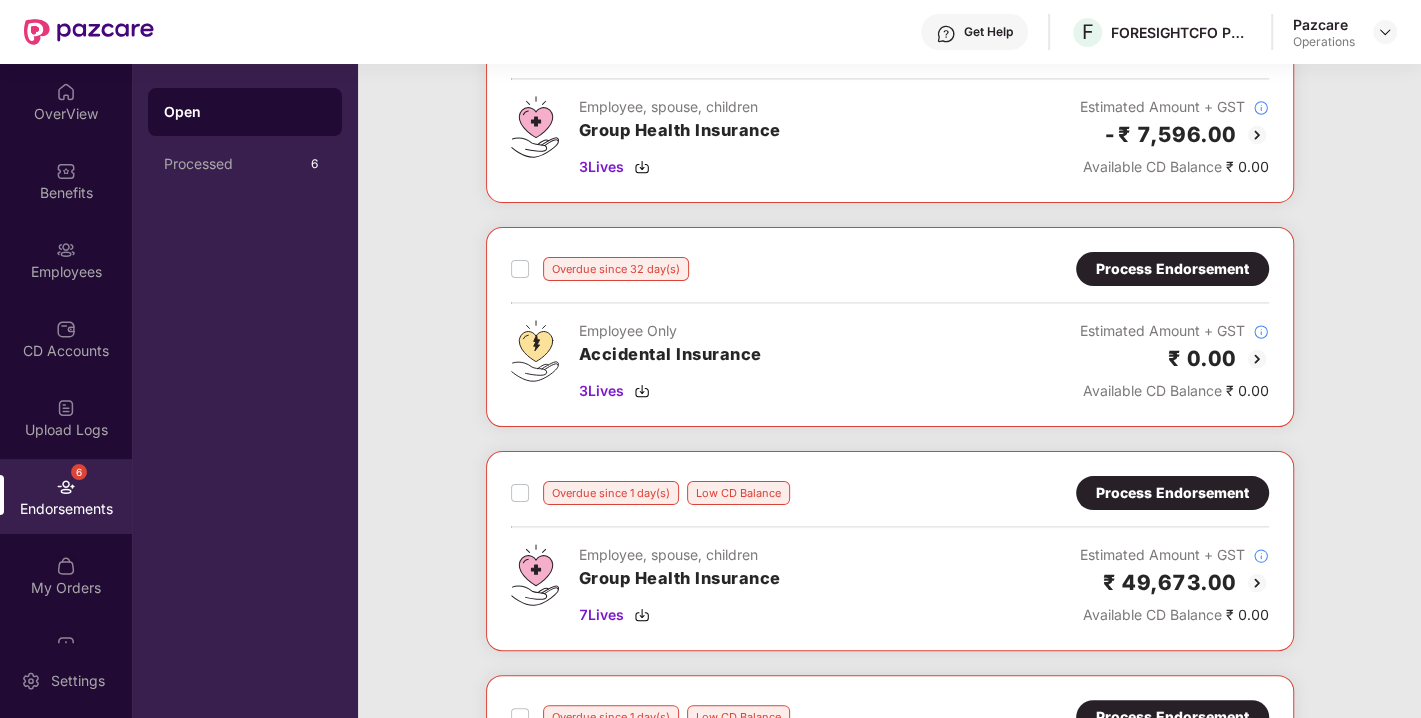 scroll, scrollTop: 162, scrollLeft: 0, axis: vertical 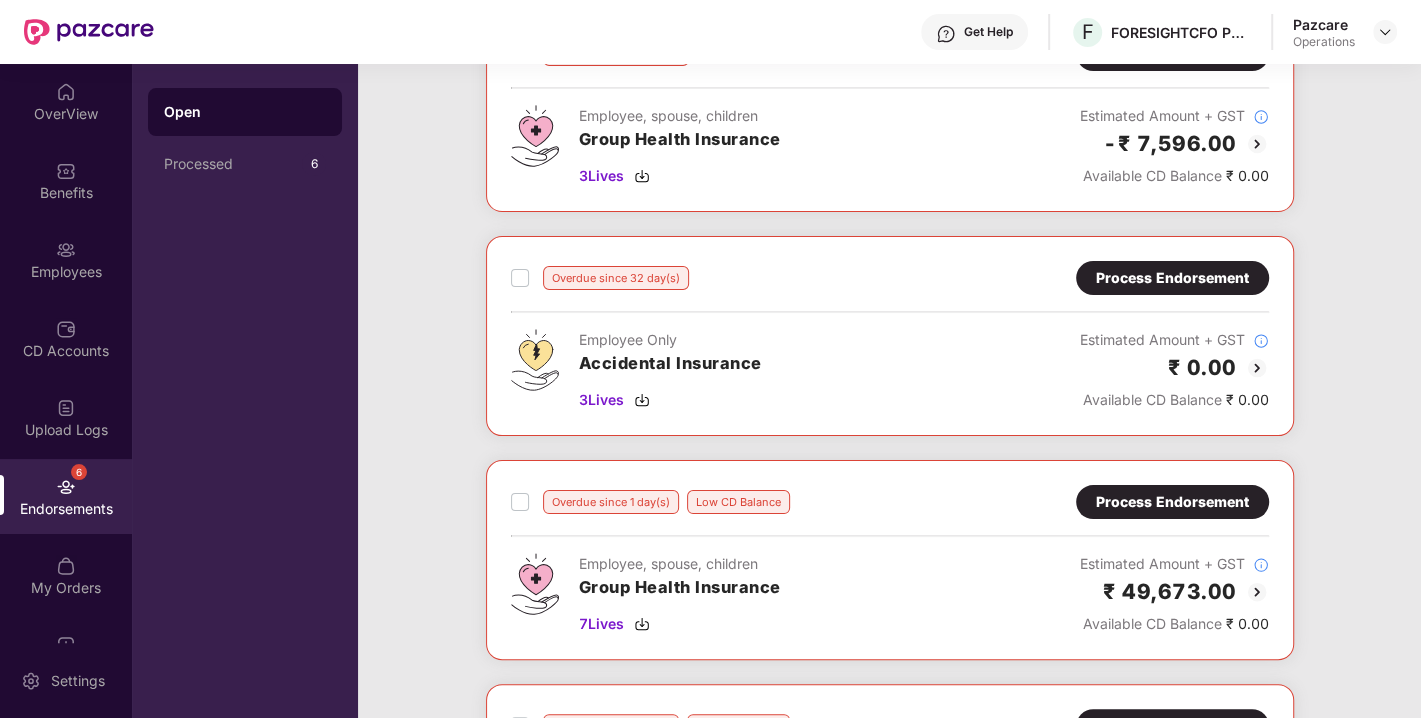 click on "Process Endorsement" at bounding box center (1172, 278) 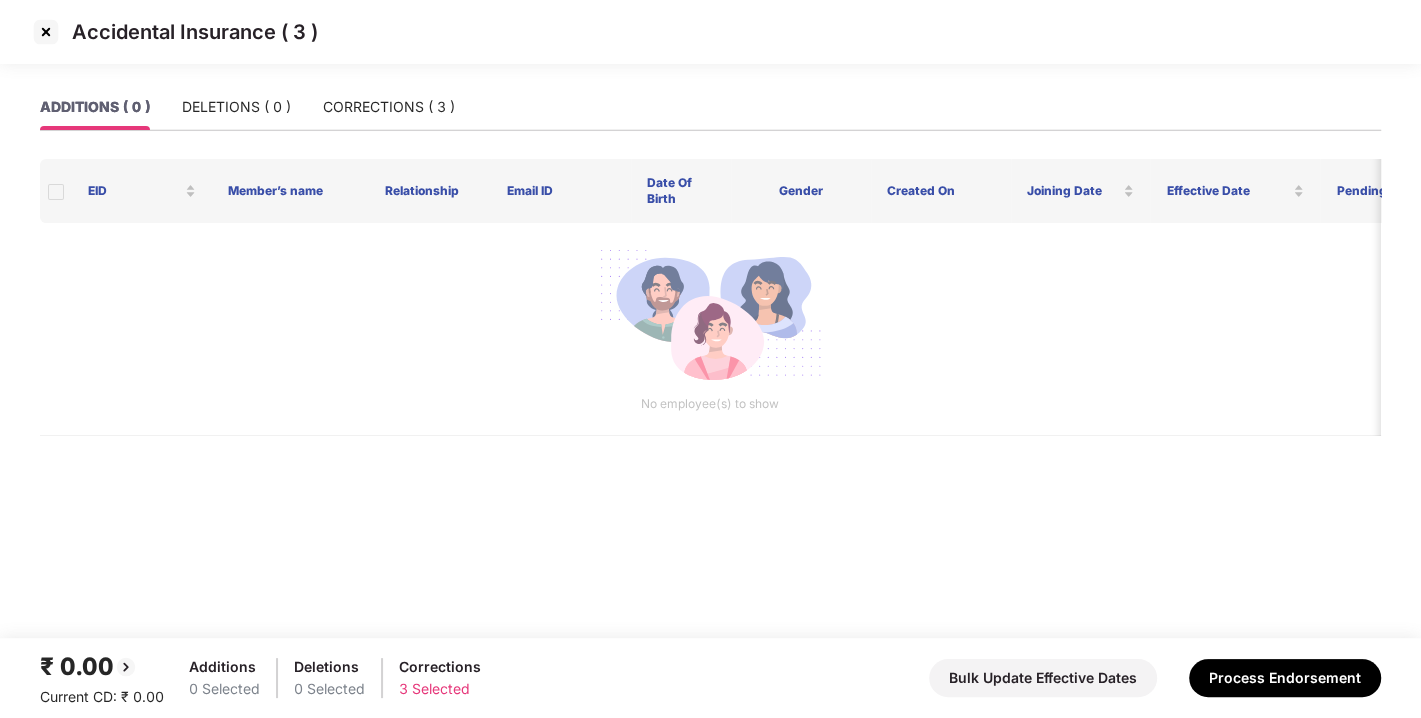 click at bounding box center (46, 32) 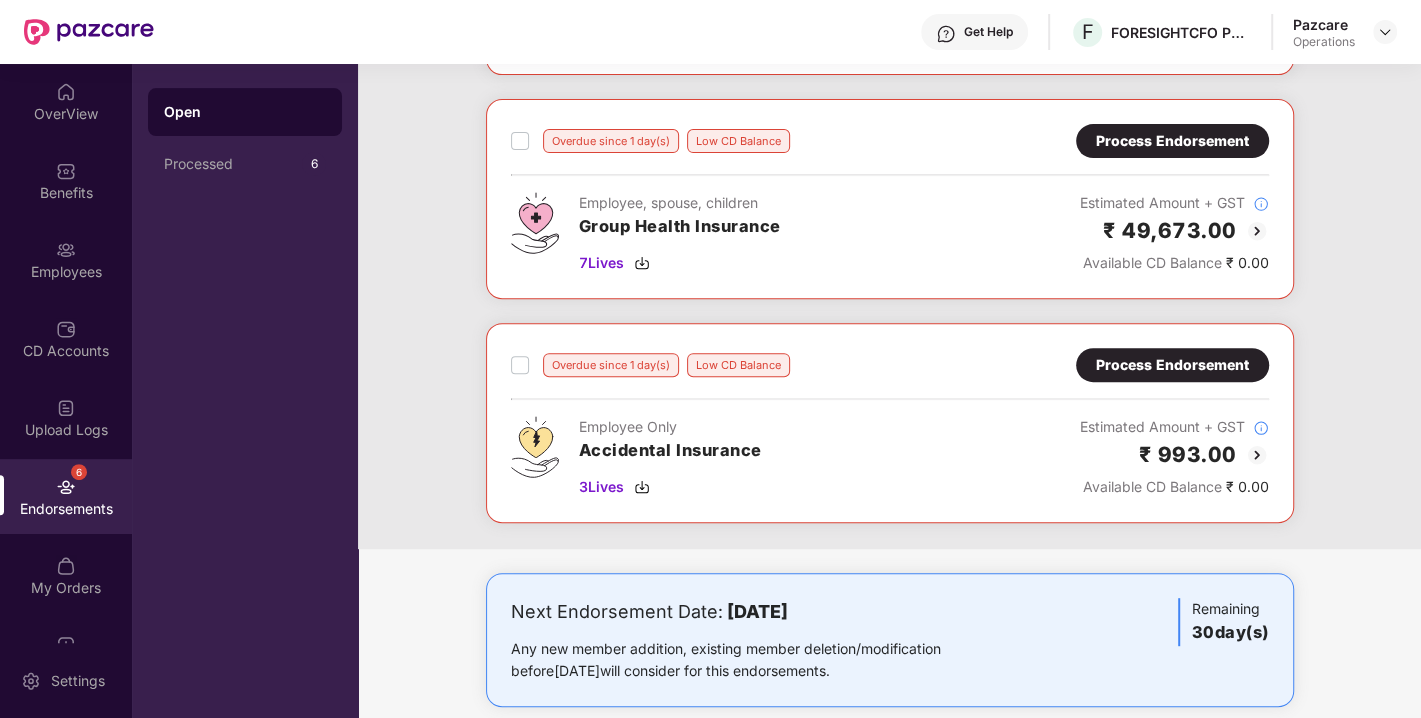 scroll, scrollTop: 524, scrollLeft: 0, axis: vertical 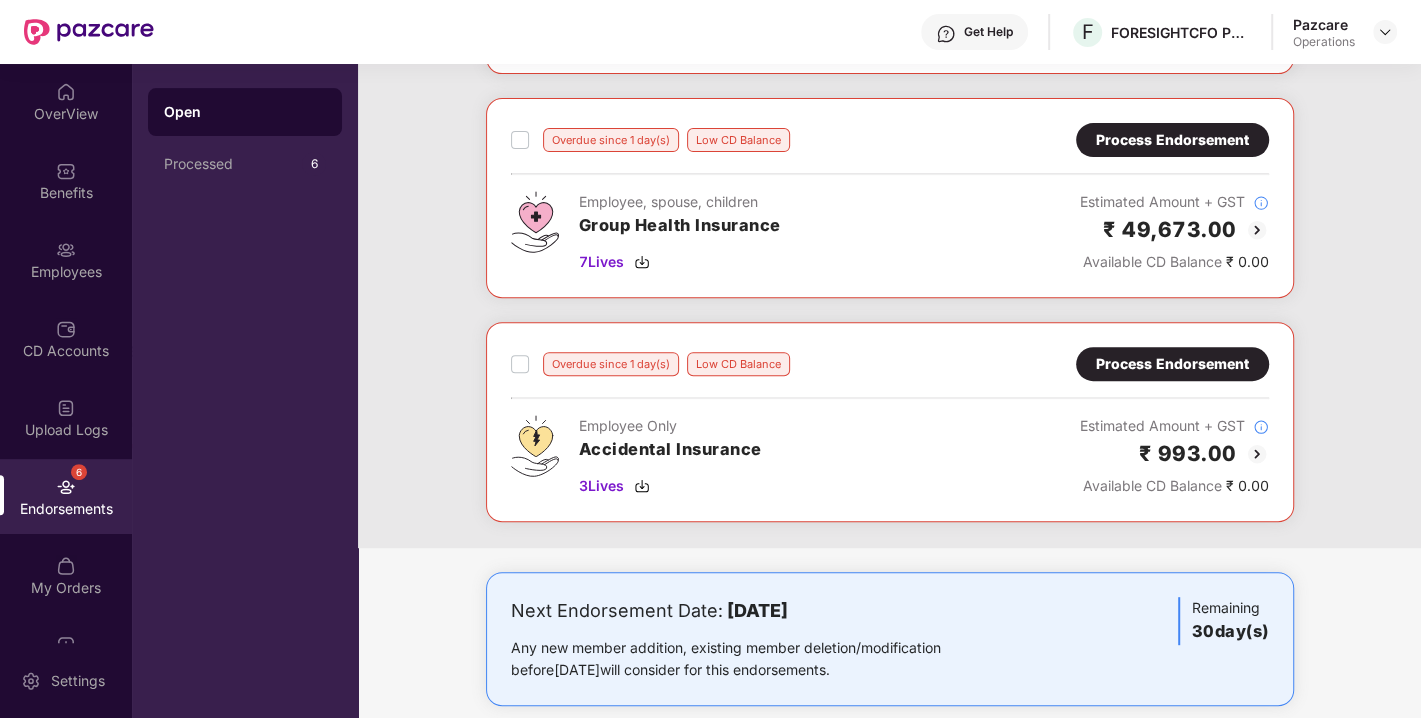 click on "Process Endorsement" at bounding box center (1172, 364) 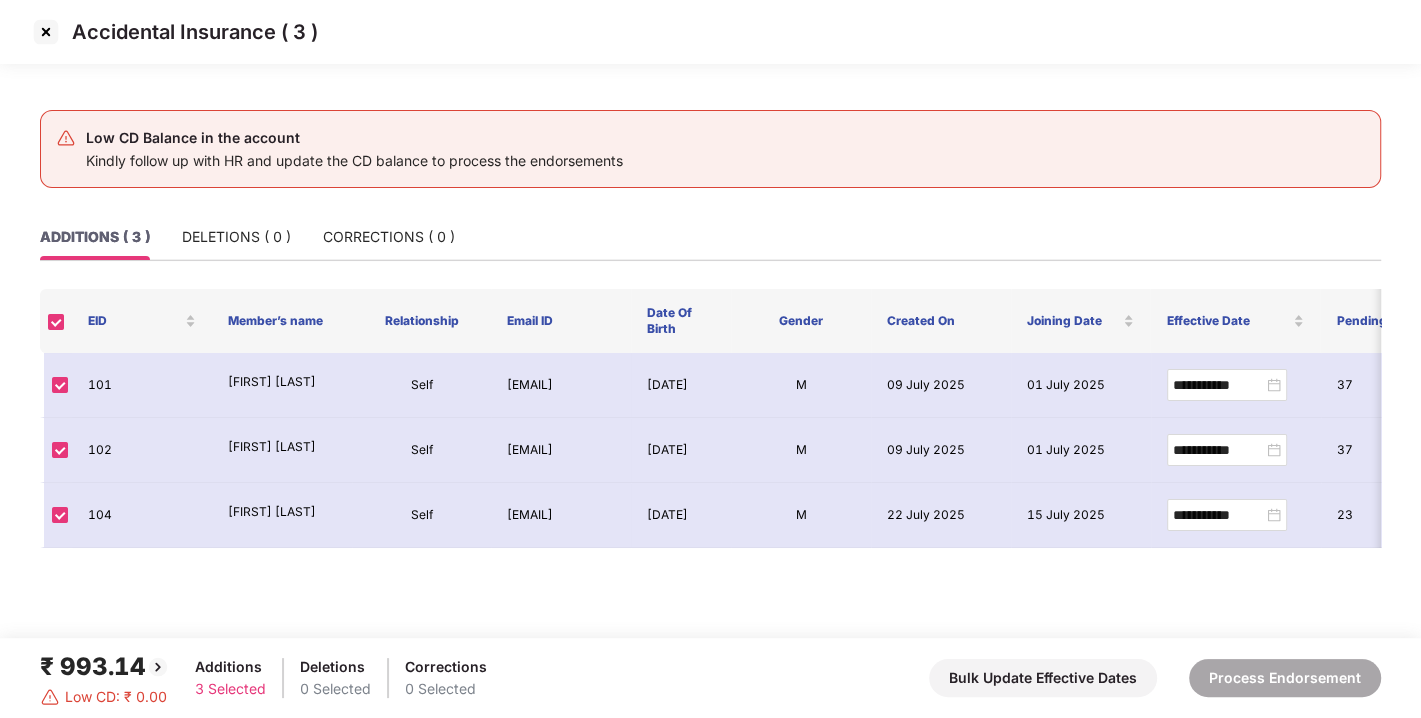 click at bounding box center (46, 32) 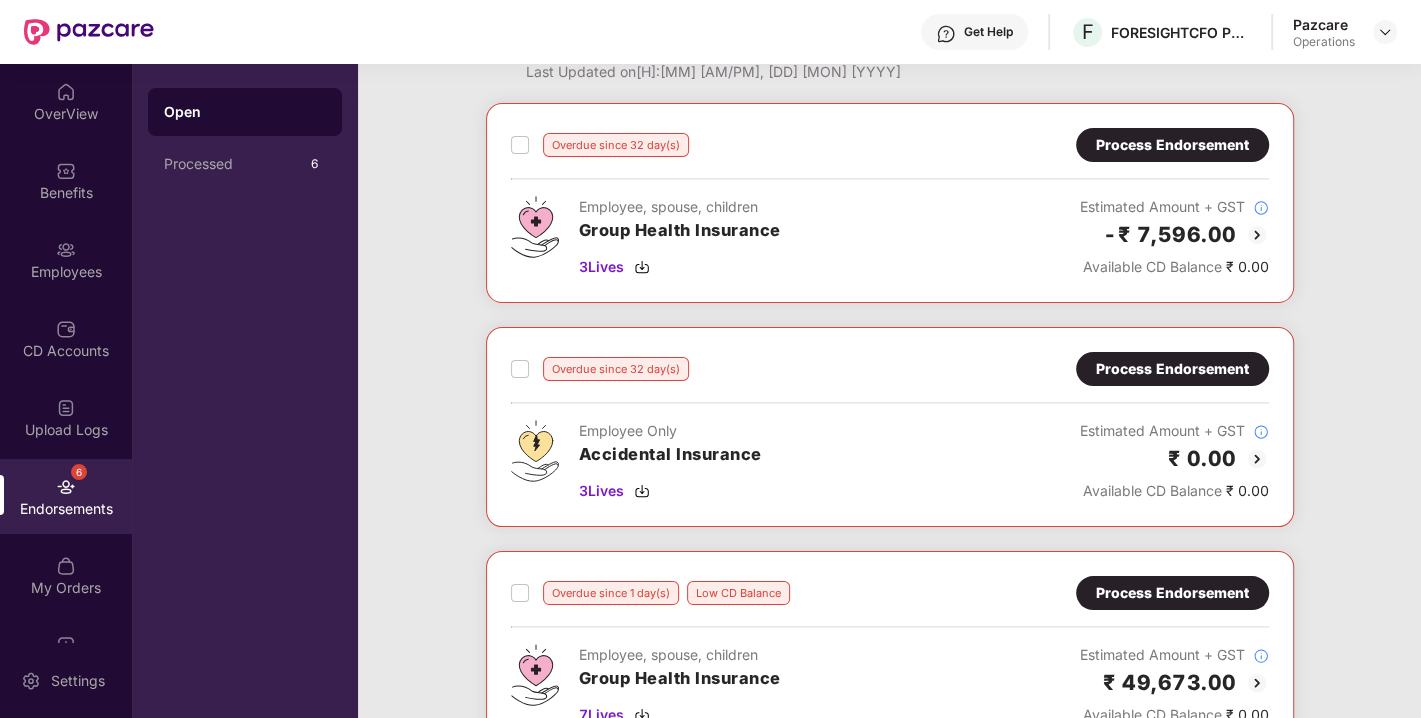scroll, scrollTop: 79, scrollLeft: 0, axis: vertical 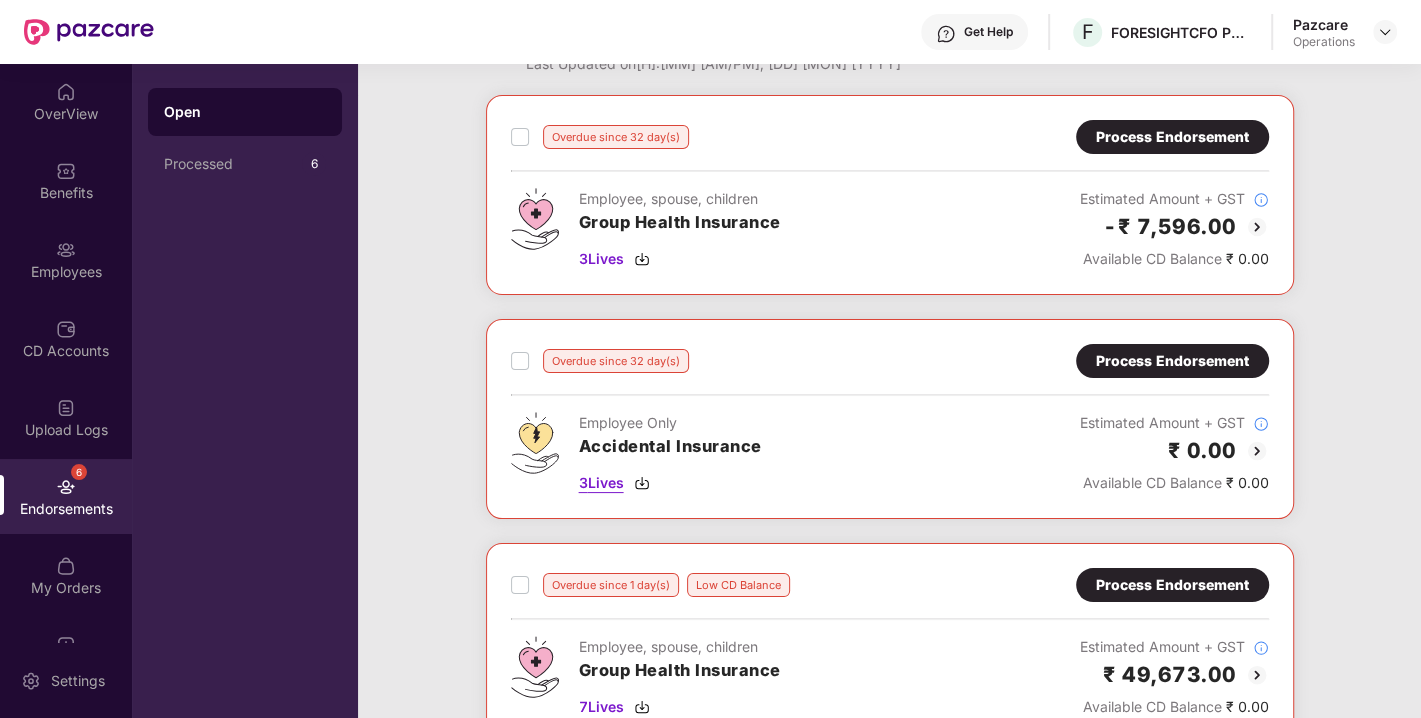 click at bounding box center (642, 483) 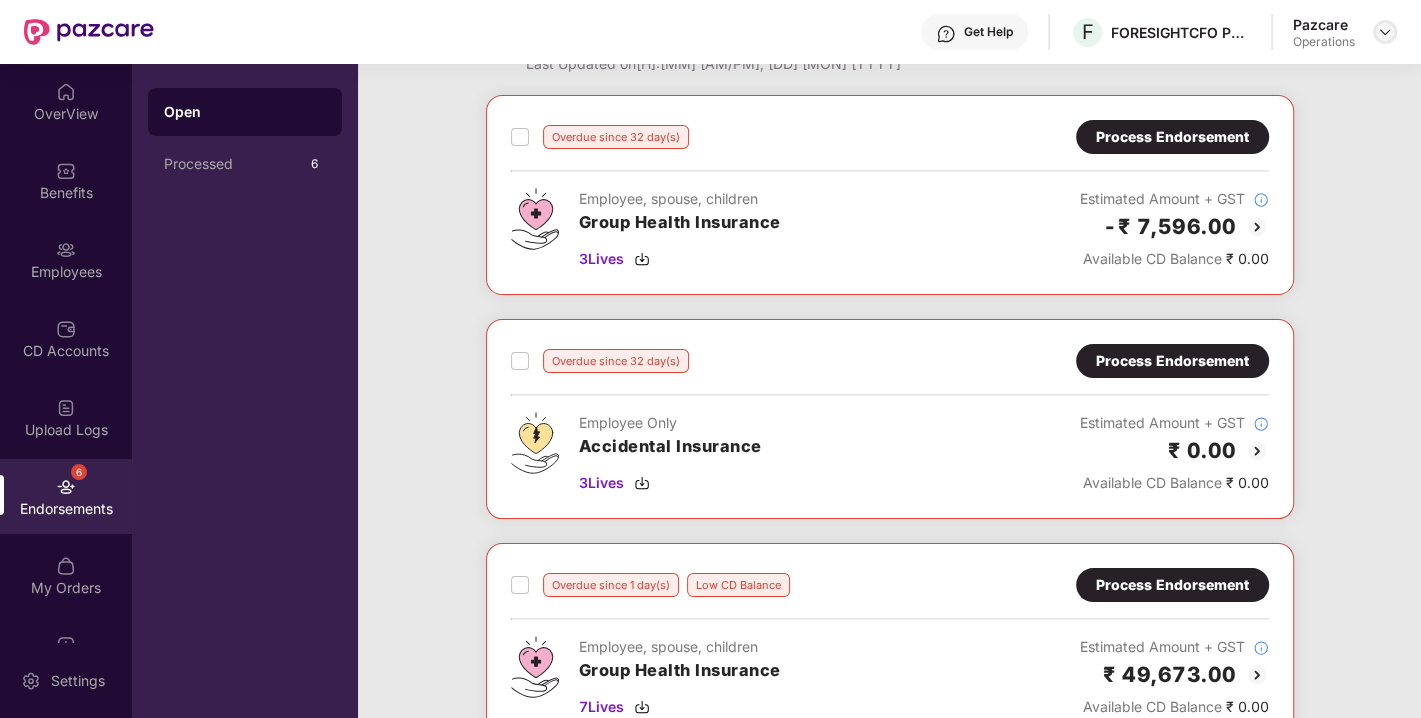 click at bounding box center [1385, 32] 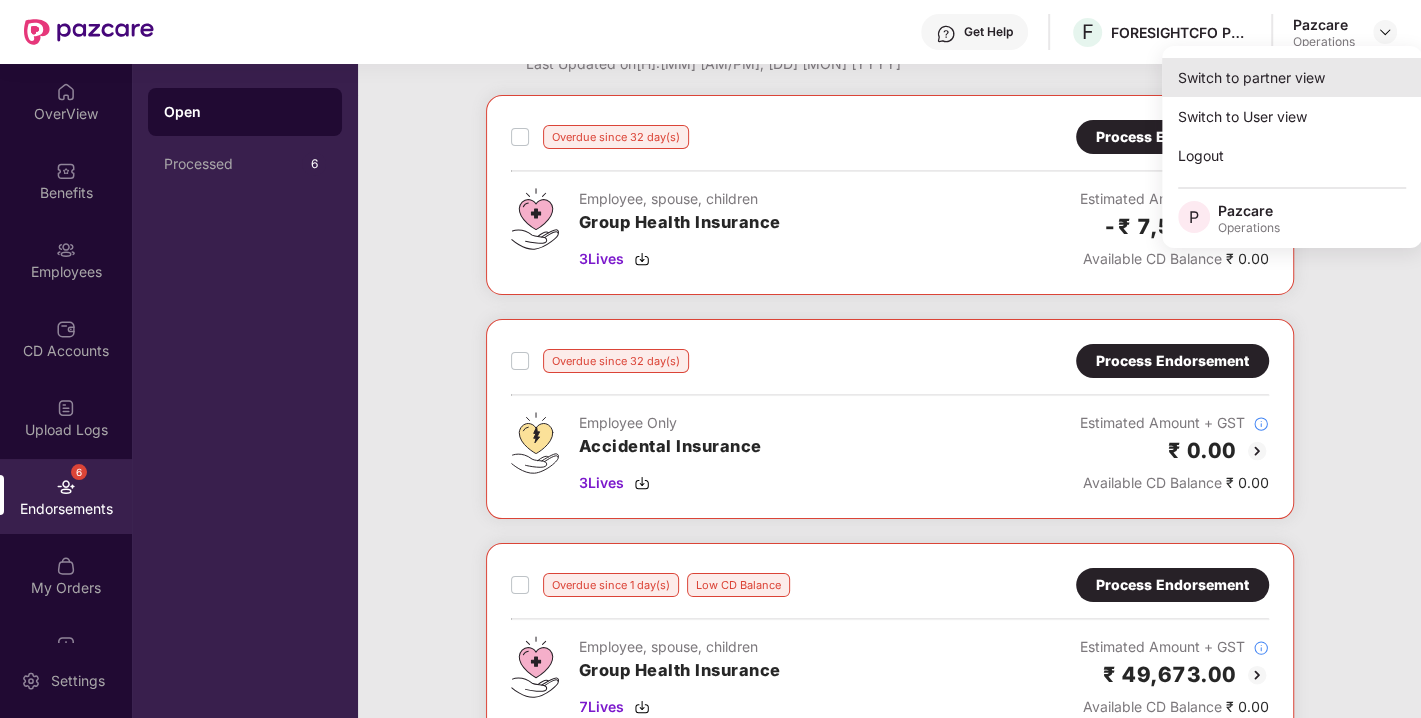 click on "Switch to partner view" at bounding box center [1292, 77] 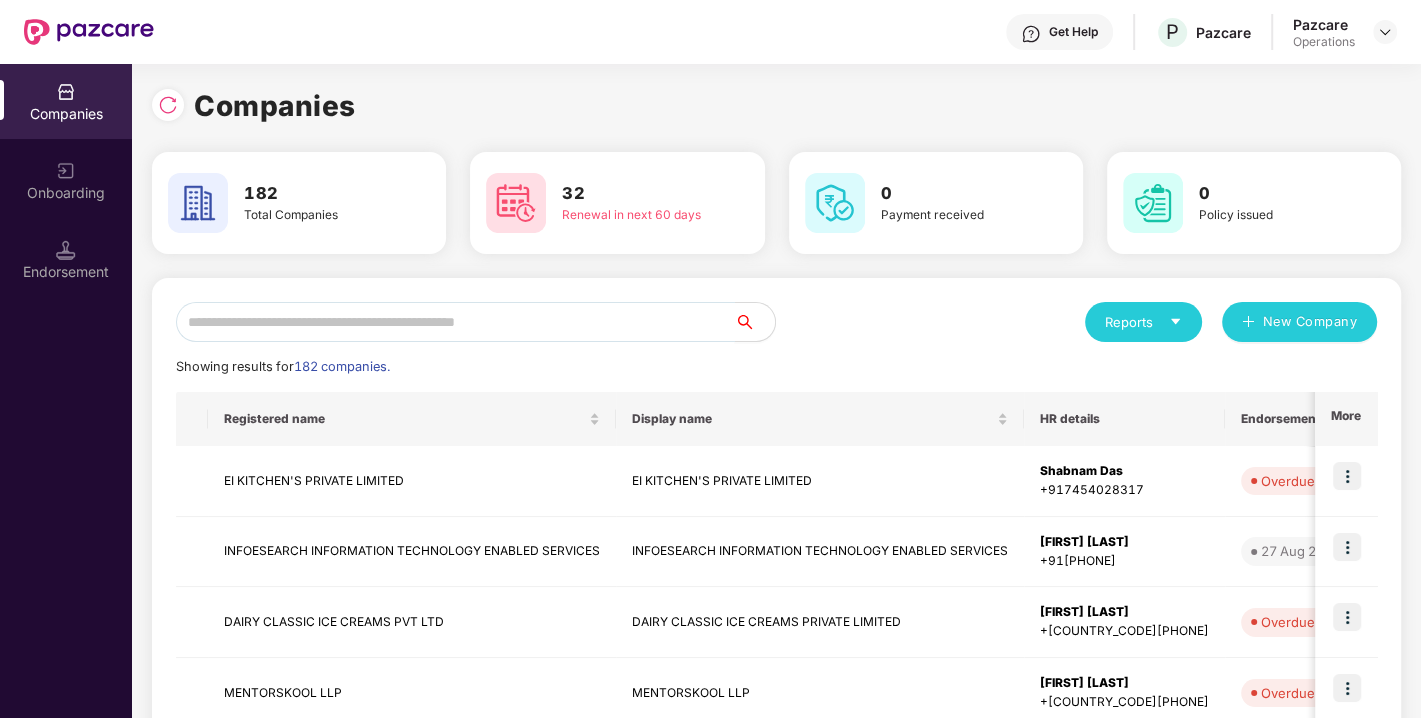 click at bounding box center (455, 322) 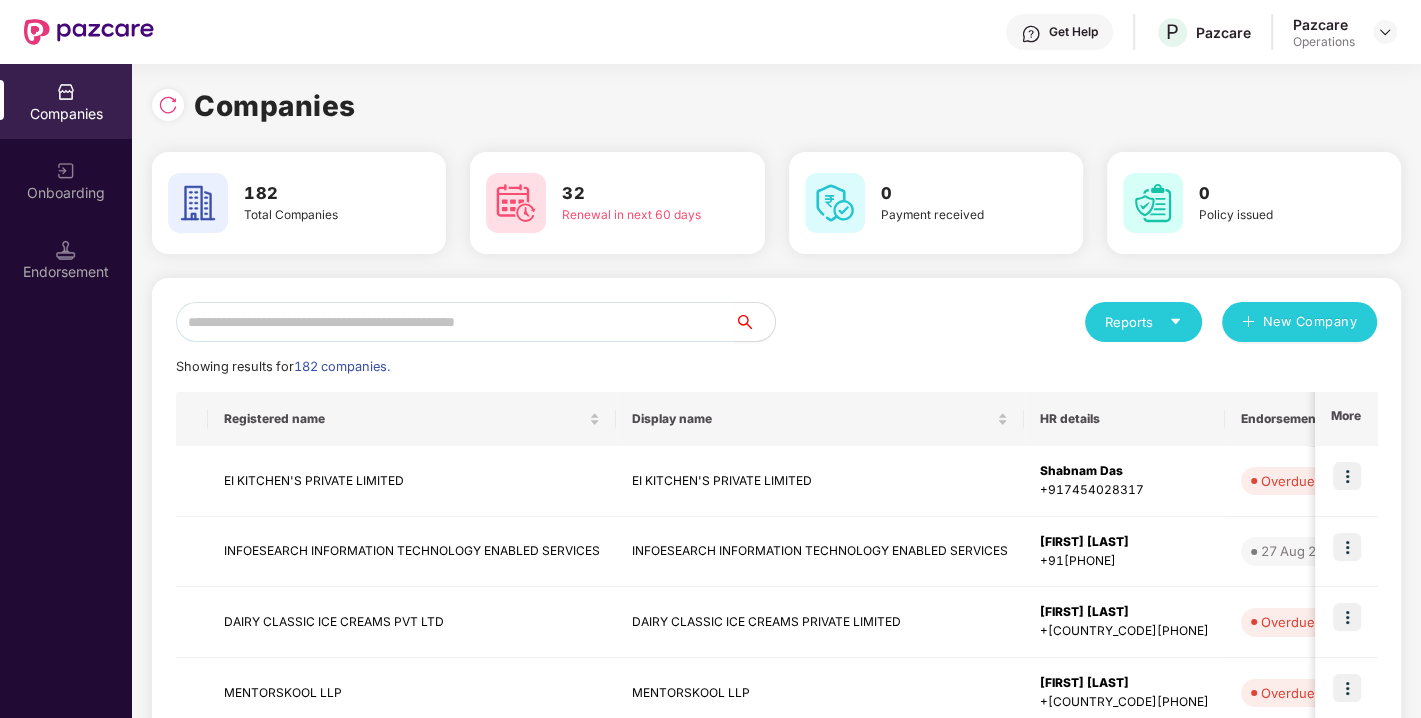 click on "Showing results for  182 companies." 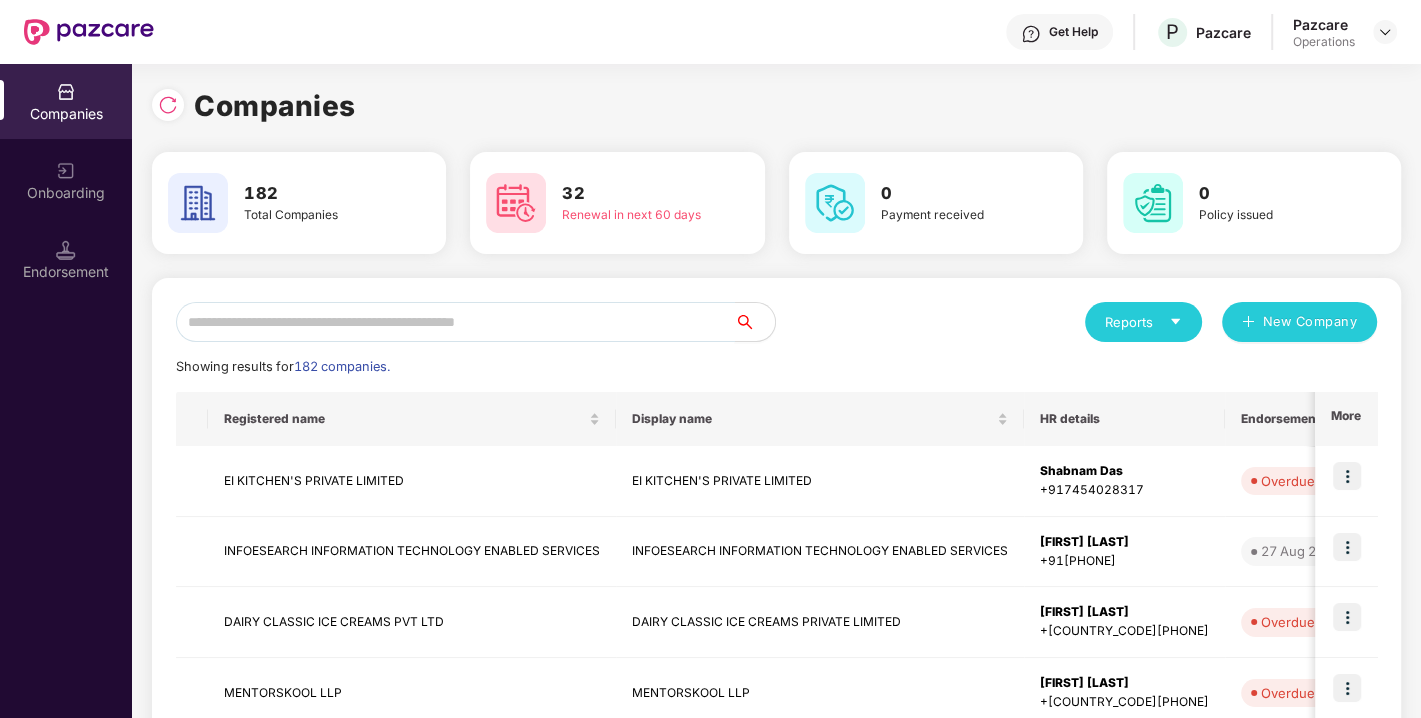 click at bounding box center [455, 322] 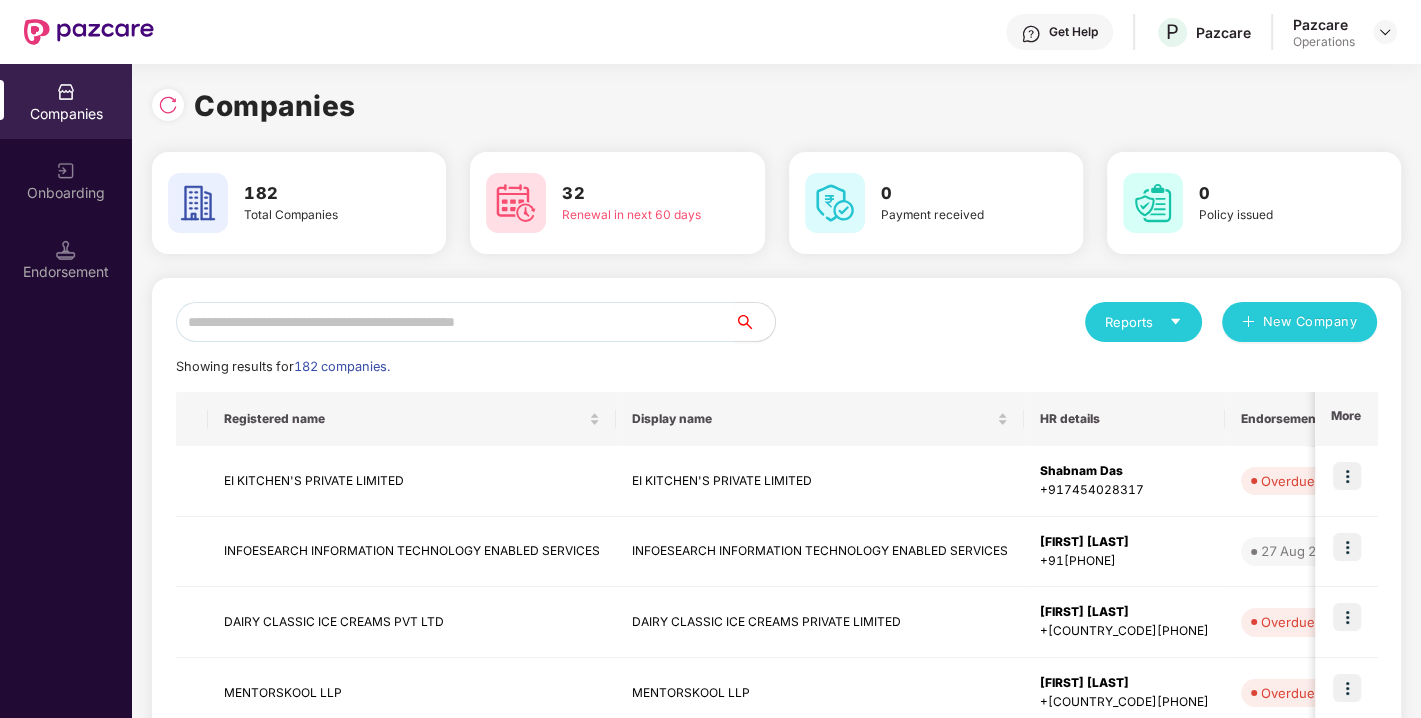 click on "Showing results for  182 companies." 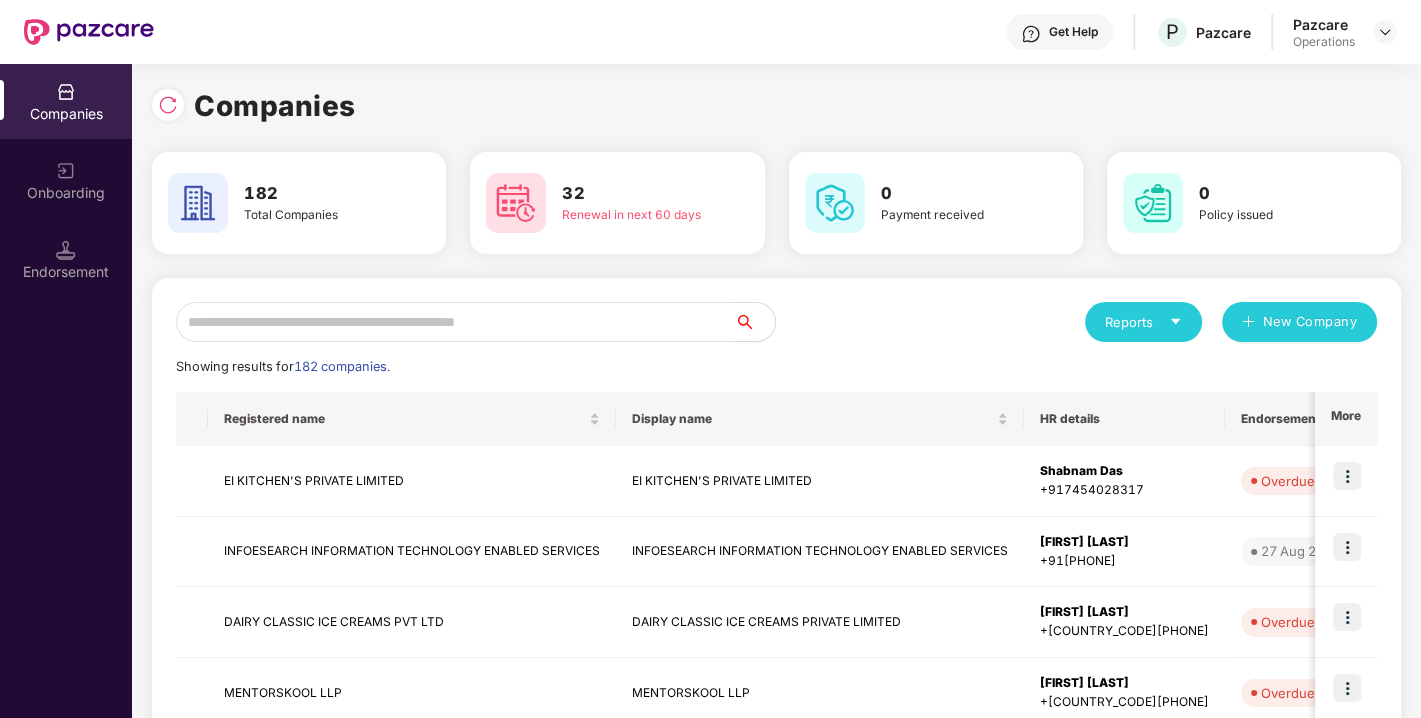 click at bounding box center (455, 322) 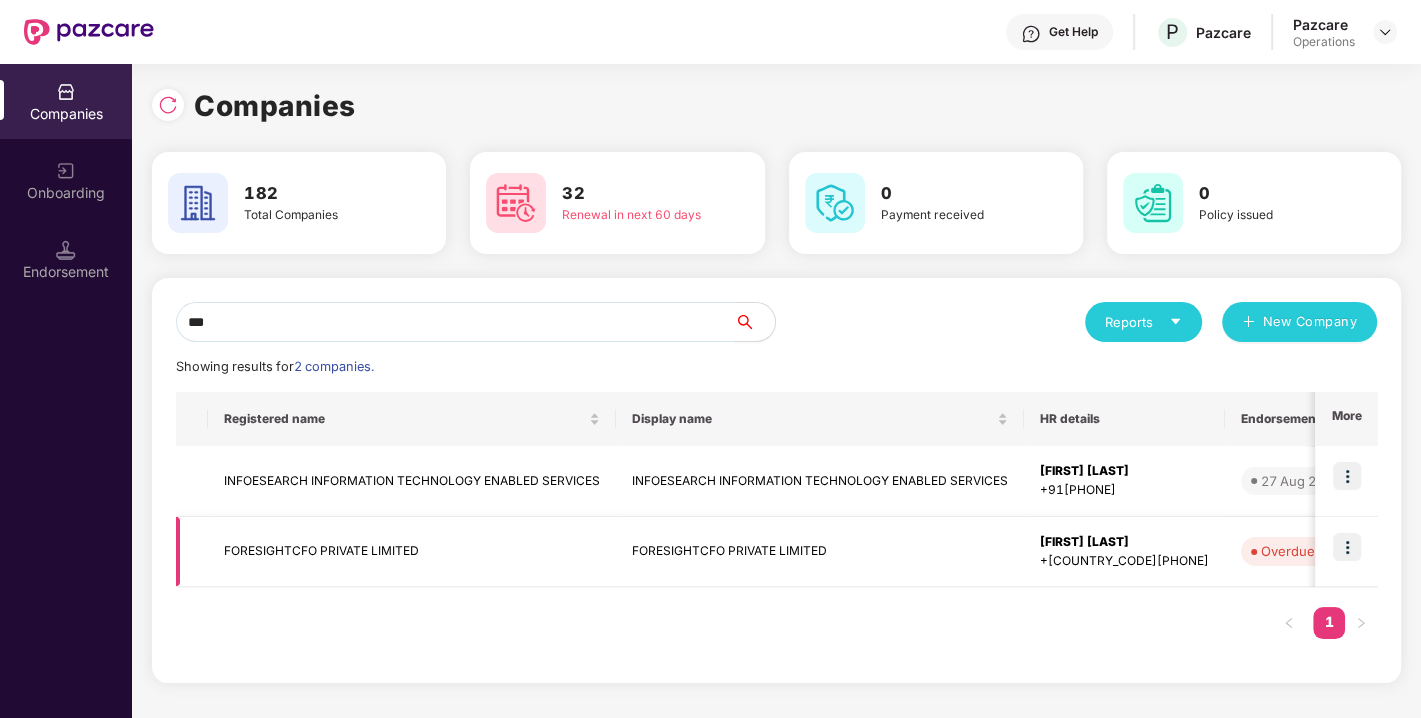 type on "***" 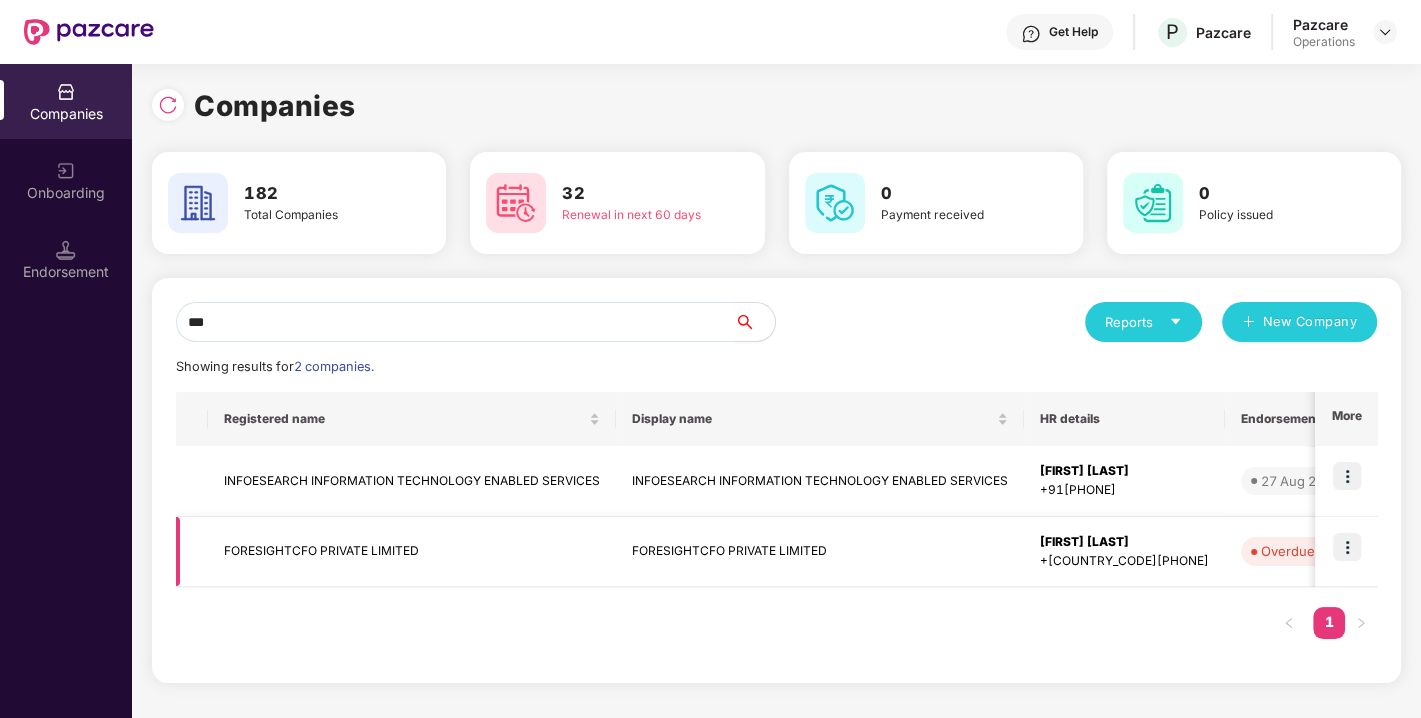 click on "FORESIGHTCFO PRIVATE LIMITED" at bounding box center (412, 552) 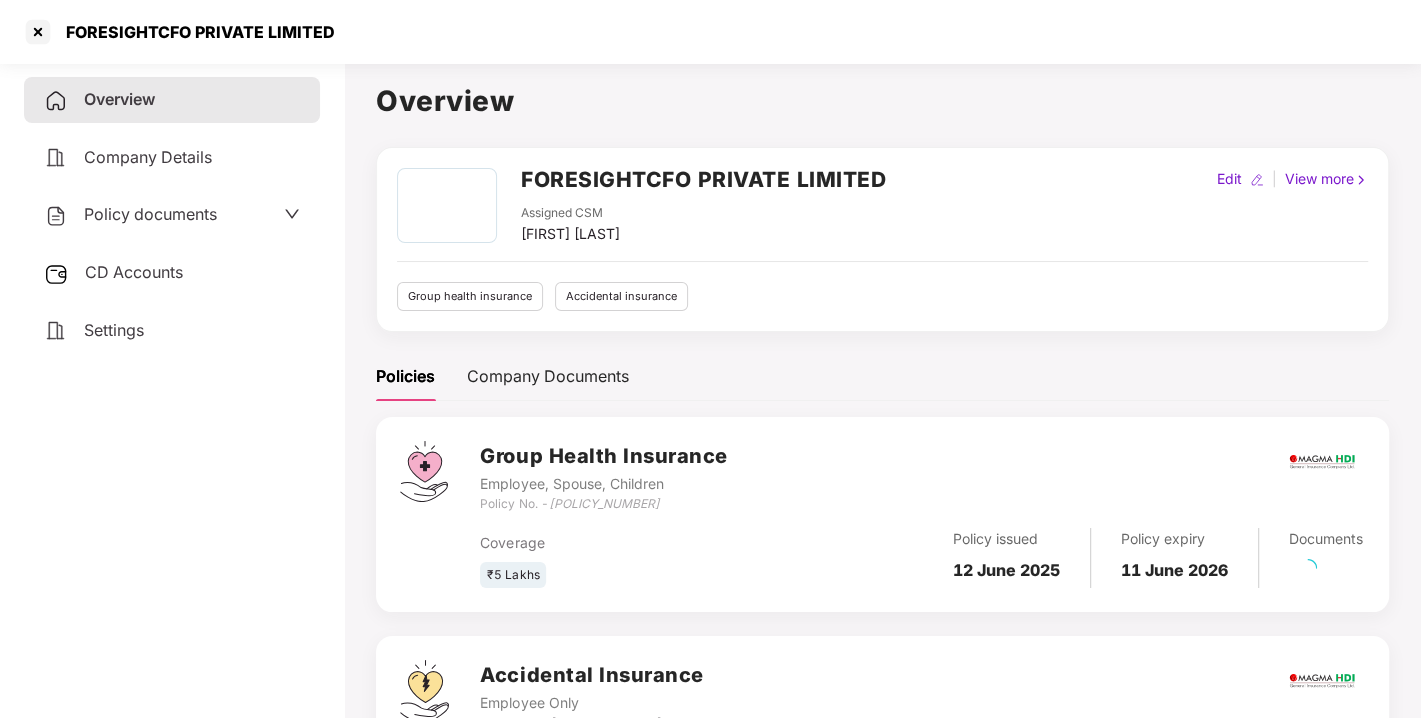 click on "Policy documents" at bounding box center [150, 214] 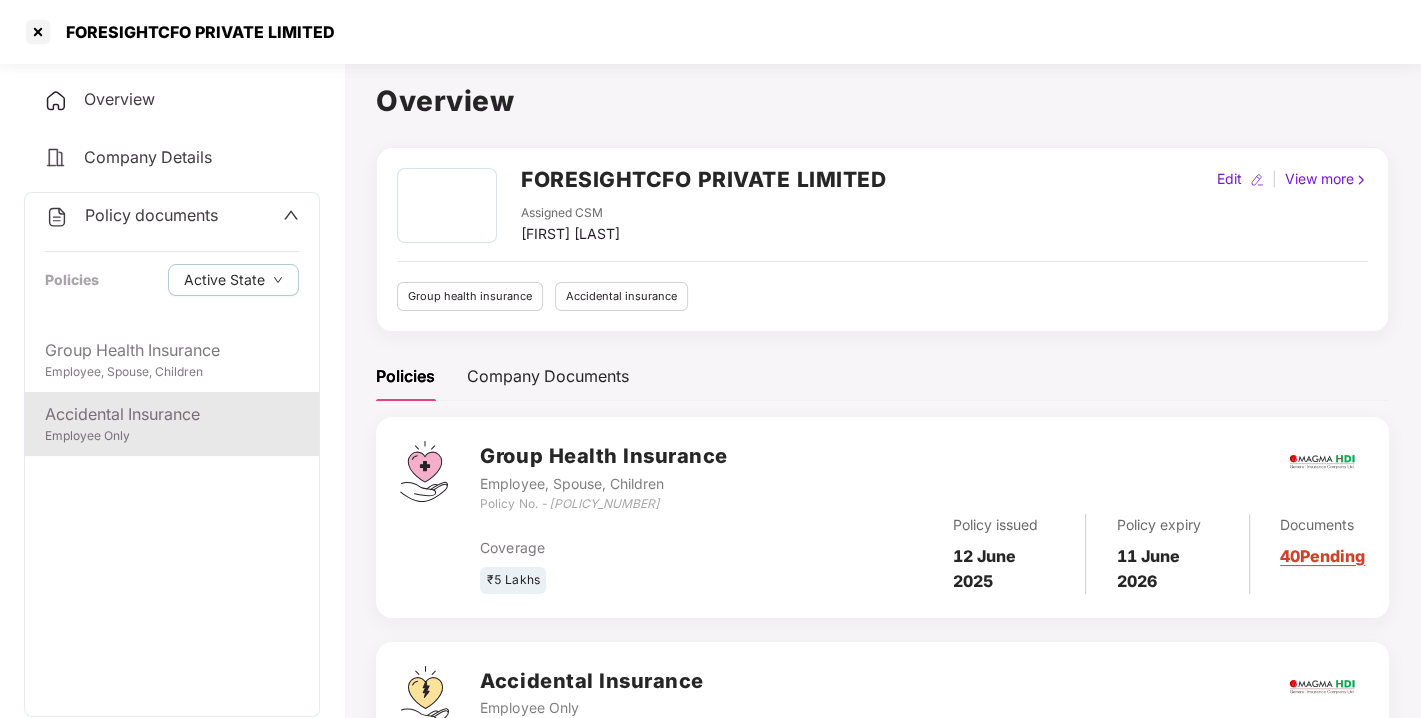click on "Accidental Insurance Employee Only" at bounding box center (172, 424) 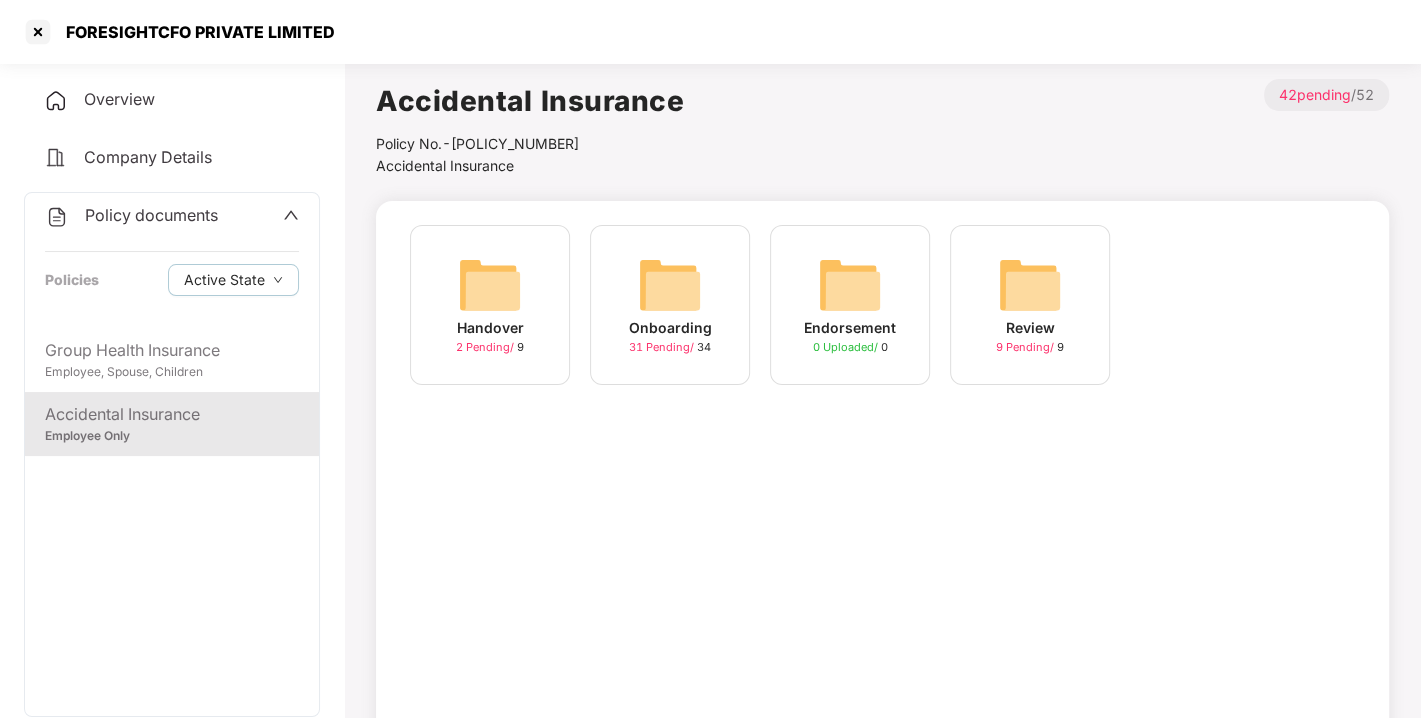 click on "Overview" at bounding box center (119, 99) 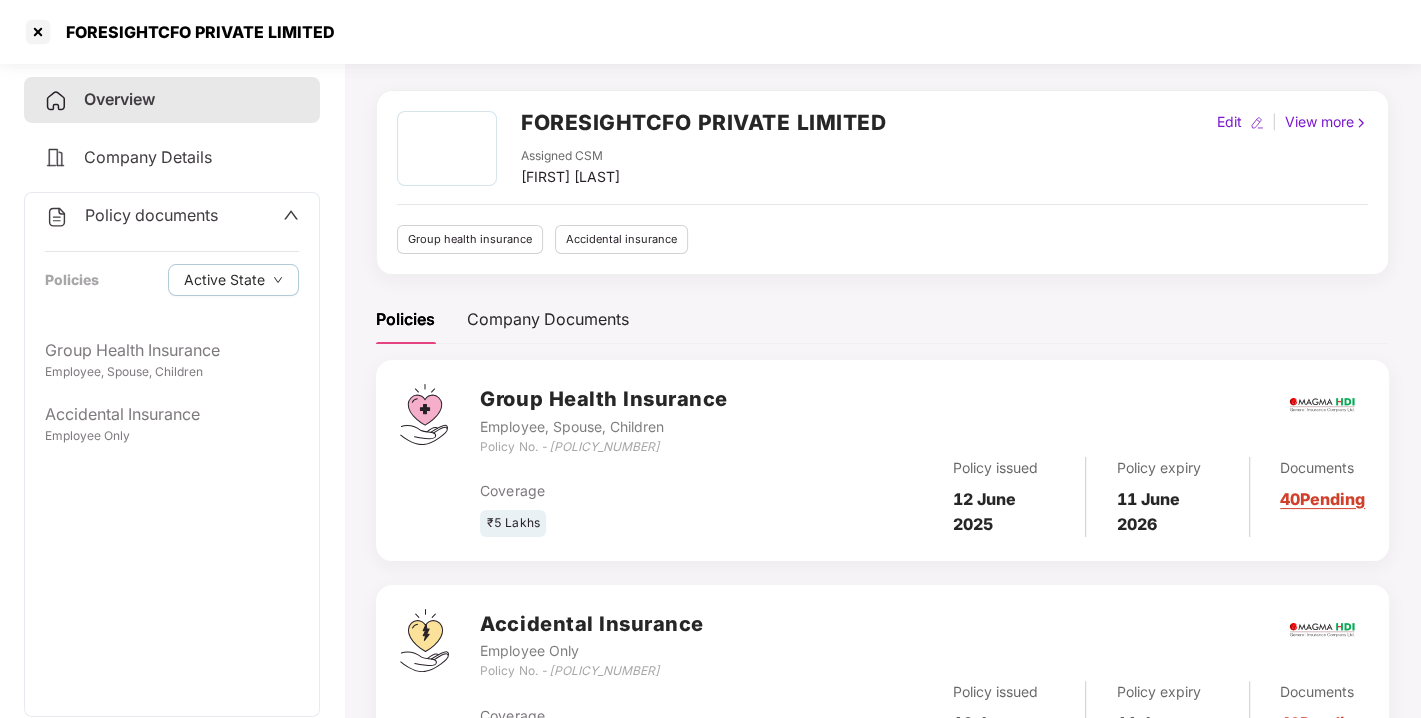 scroll, scrollTop: 171, scrollLeft: 0, axis: vertical 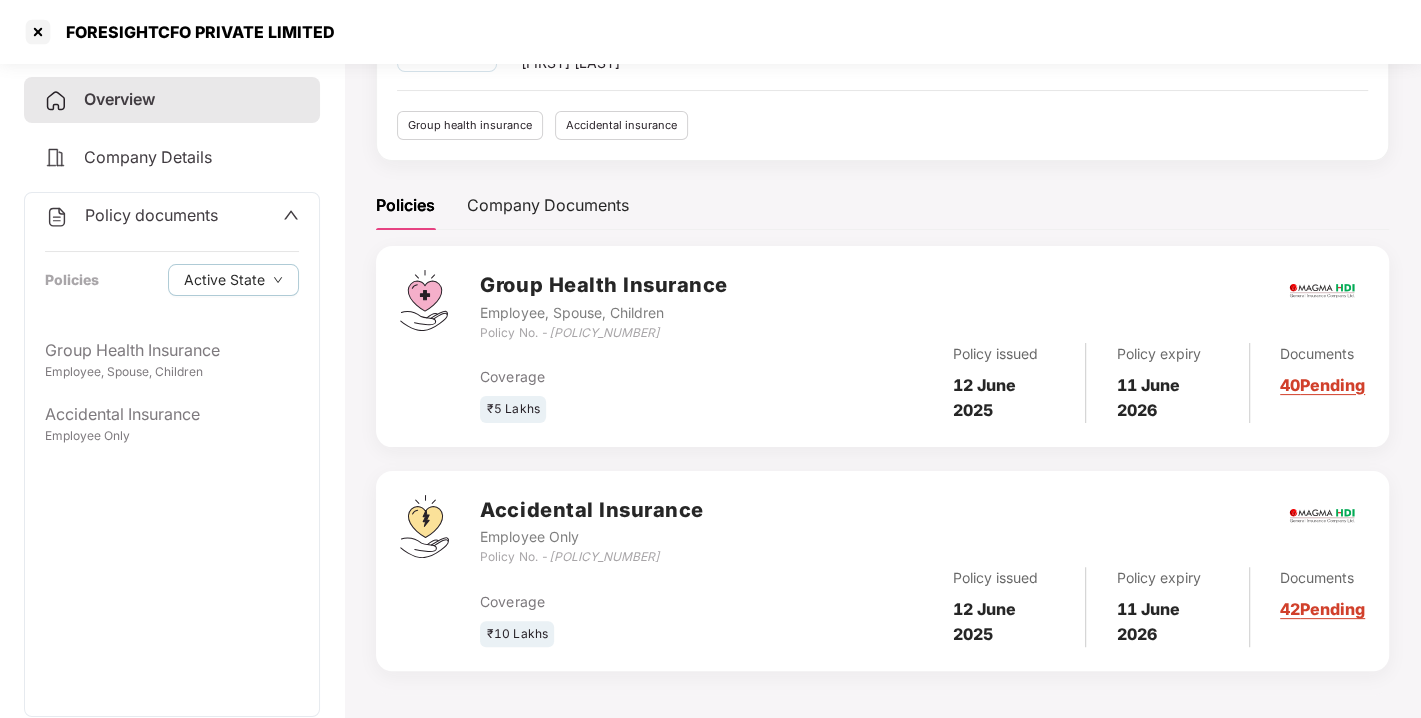 drag, startPoint x: 551, startPoint y: 555, endPoint x: 790, endPoint y: 561, distance: 239.0753 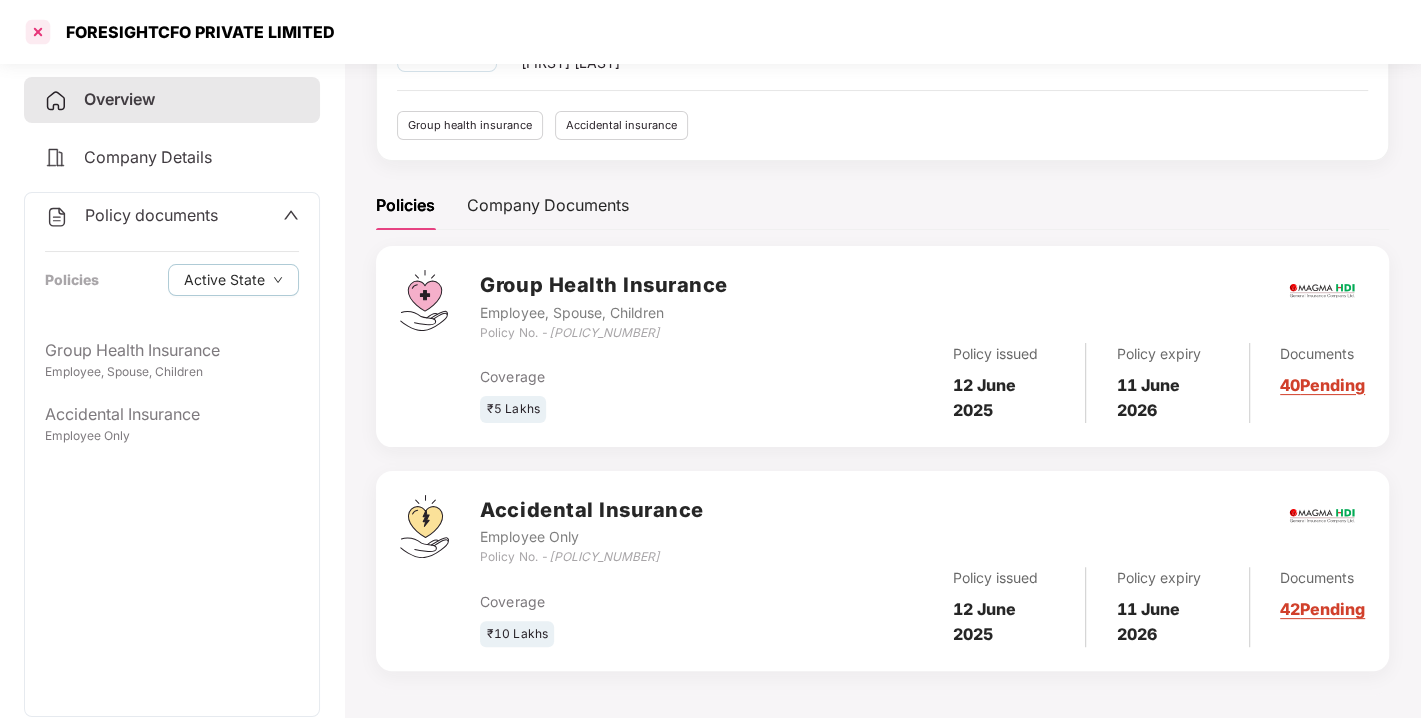 click at bounding box center [38, 32] 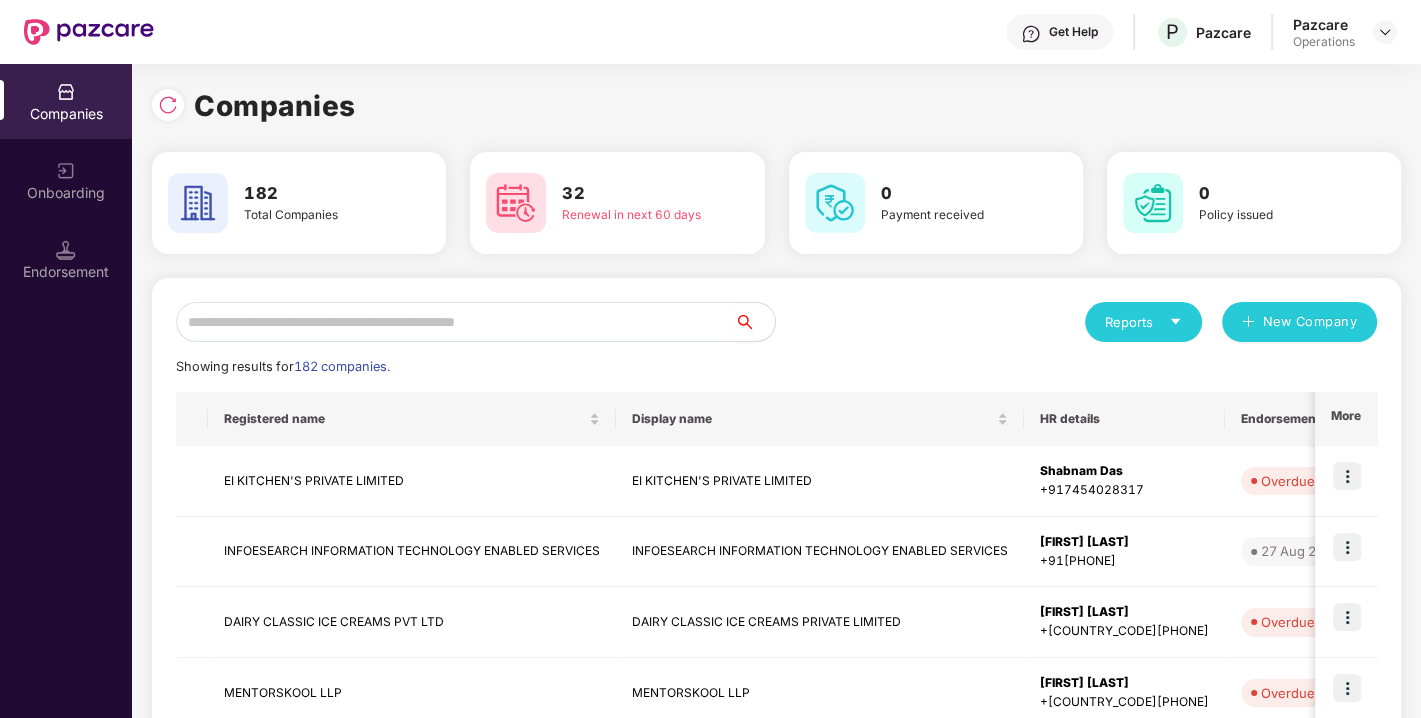scroll, scrollTop: 0, scrollLeft: 0, axis: both 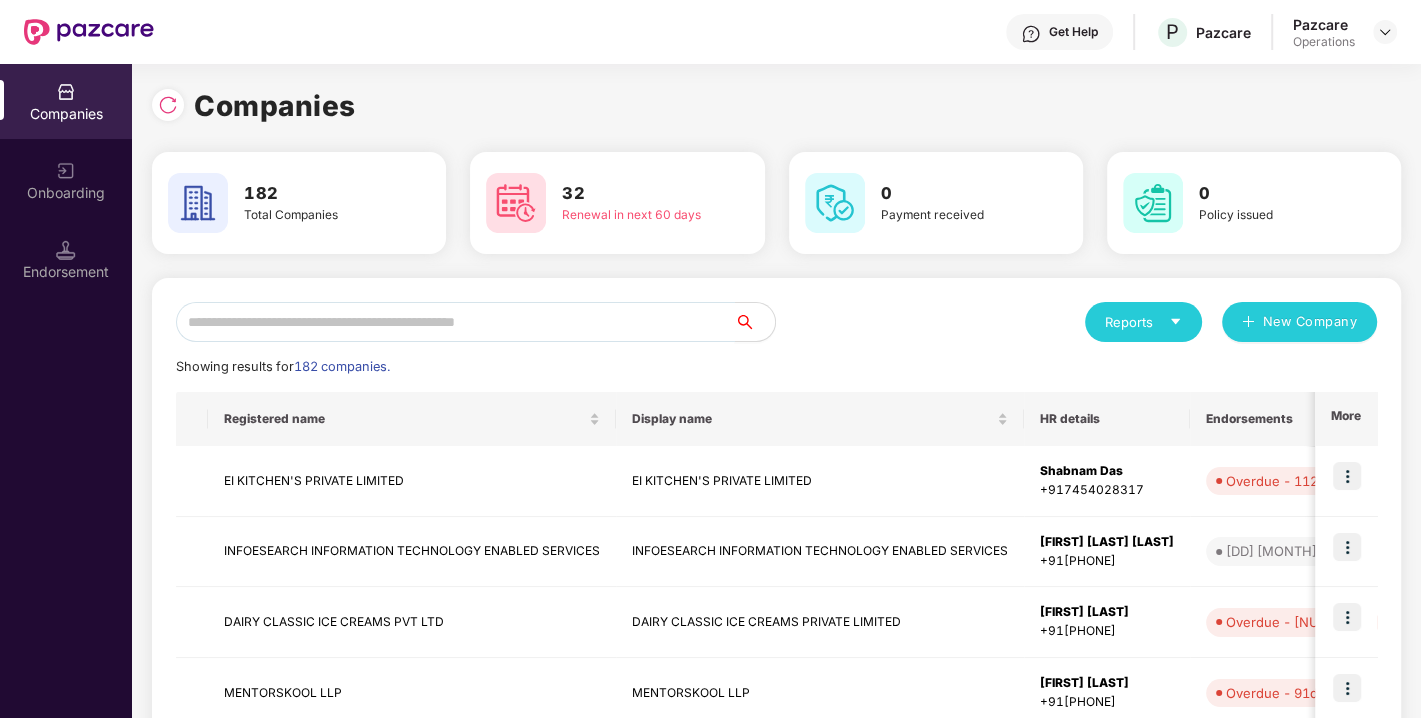 click at bounding box center [455, 322] 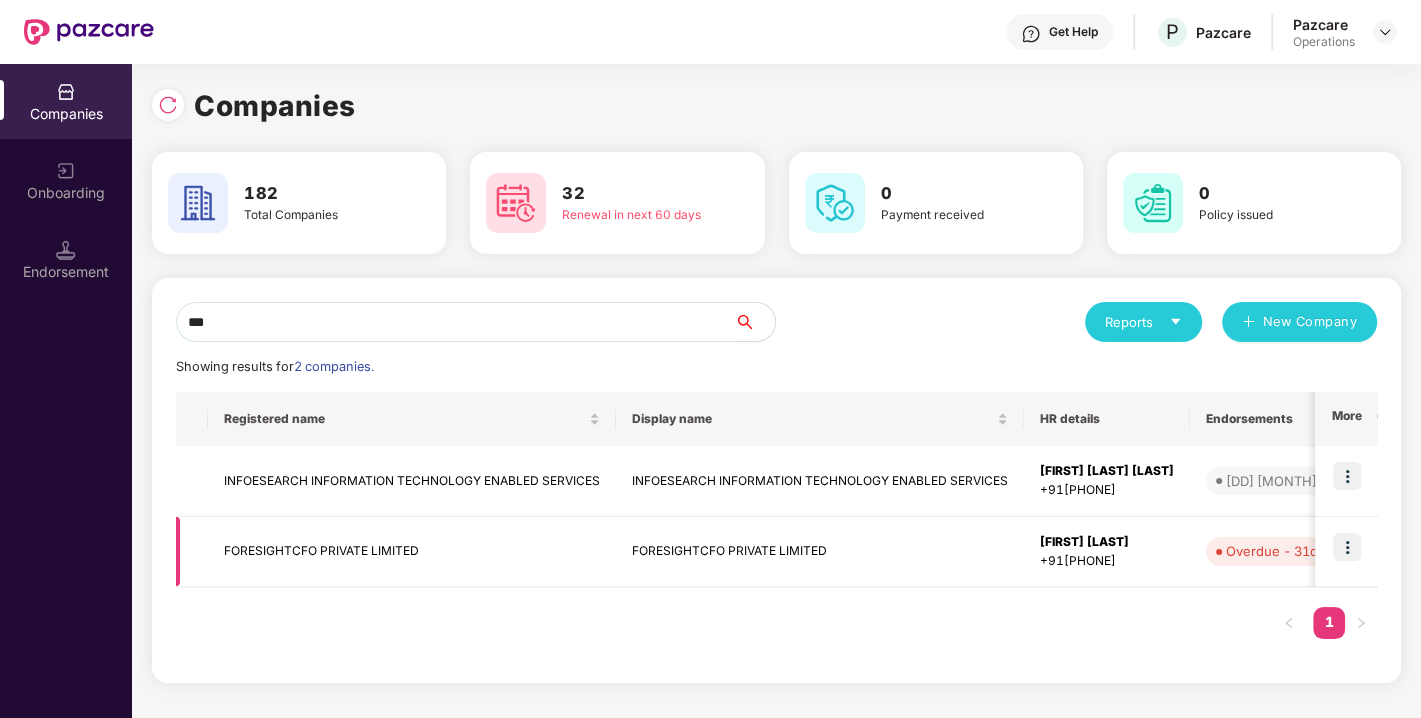 type on "***" 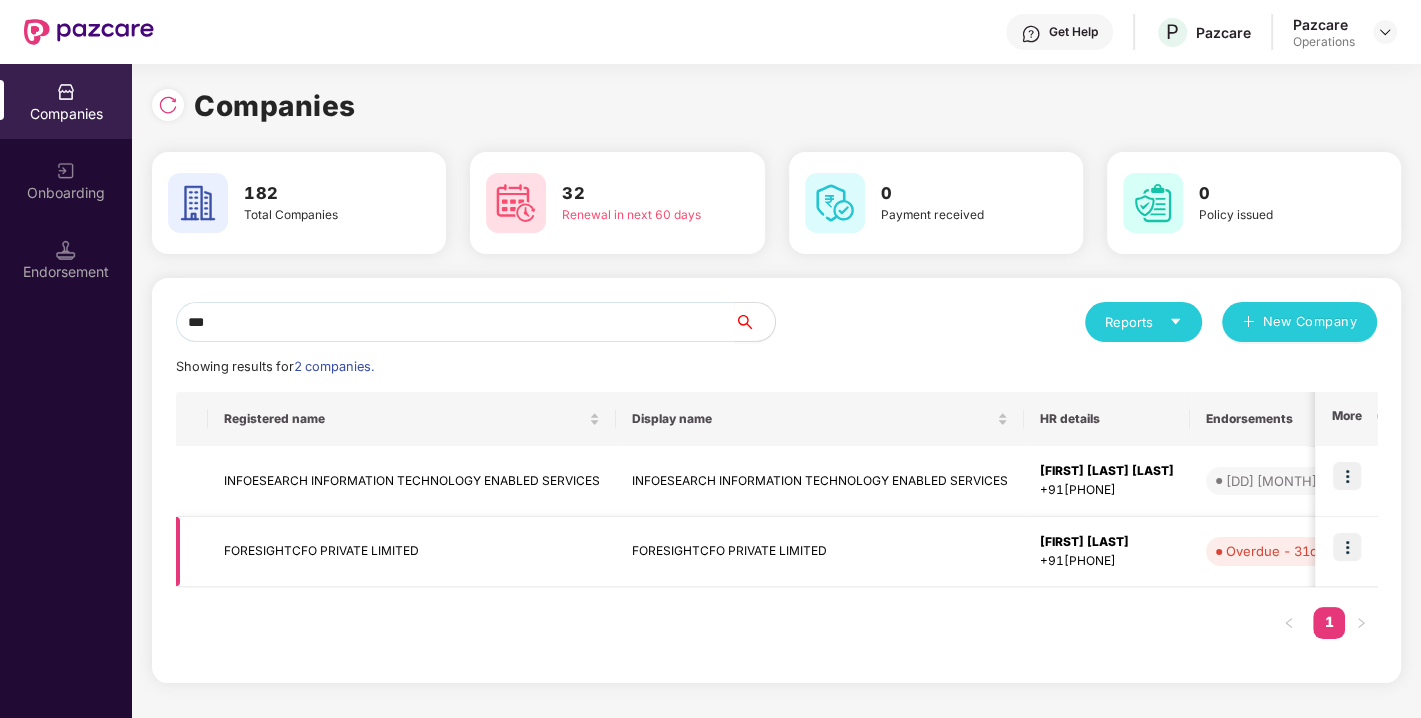click at bounding box center (1347, 547) 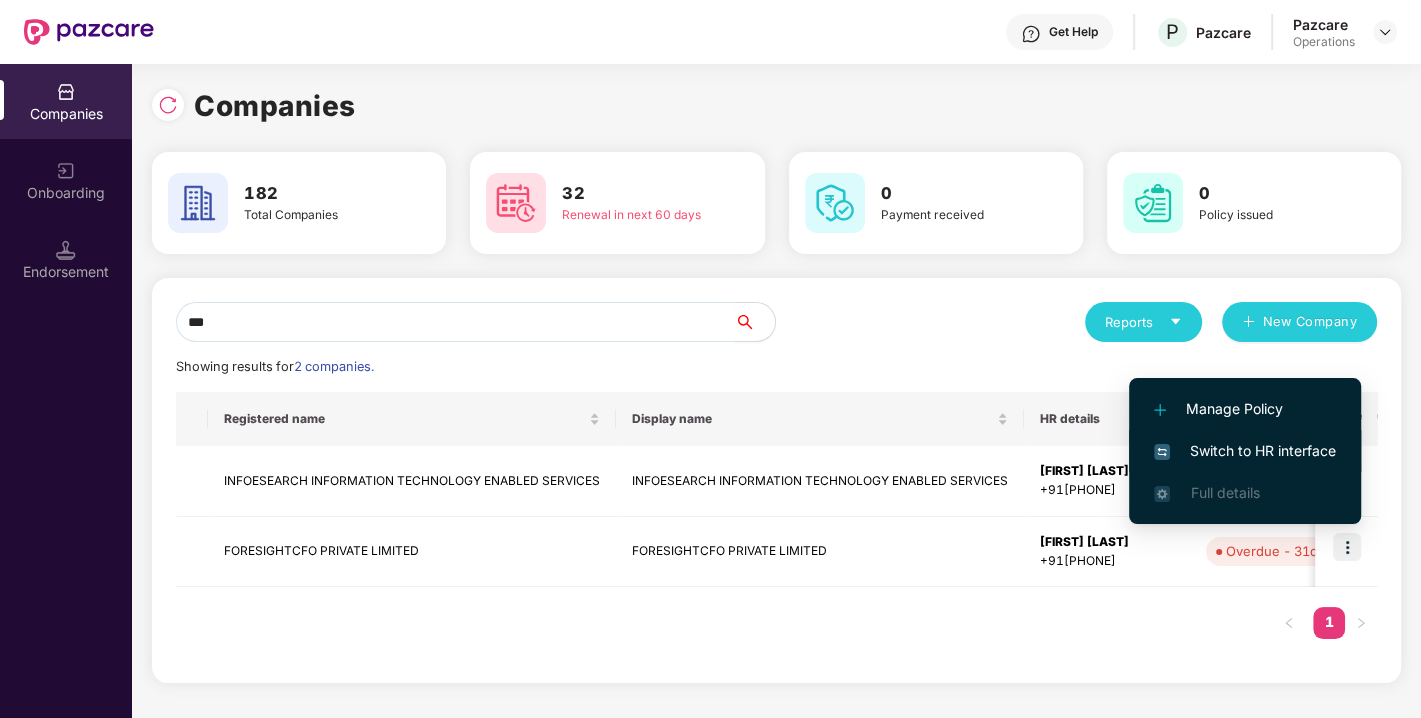 click on "Switch to HR interface" at bounding box center (1245, 451) 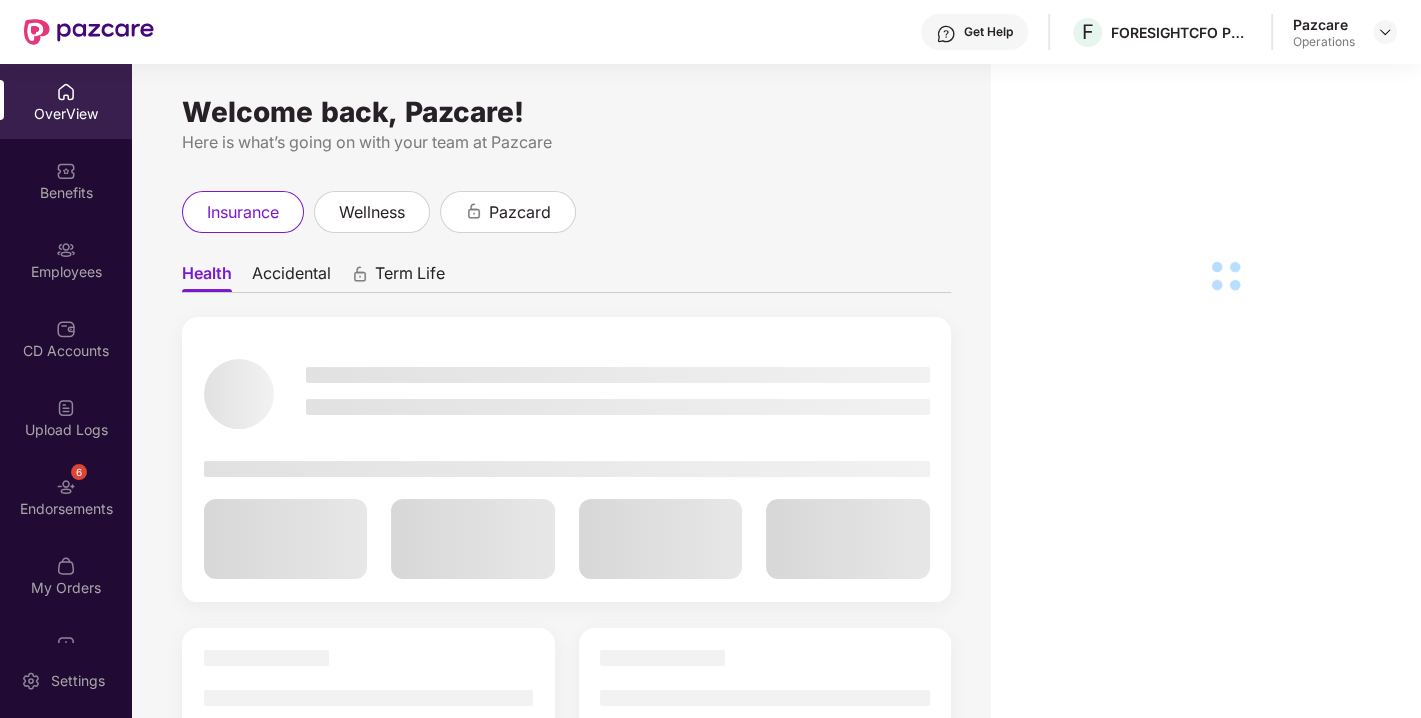 click on "Endorsements" at bounding box center (66, 509) 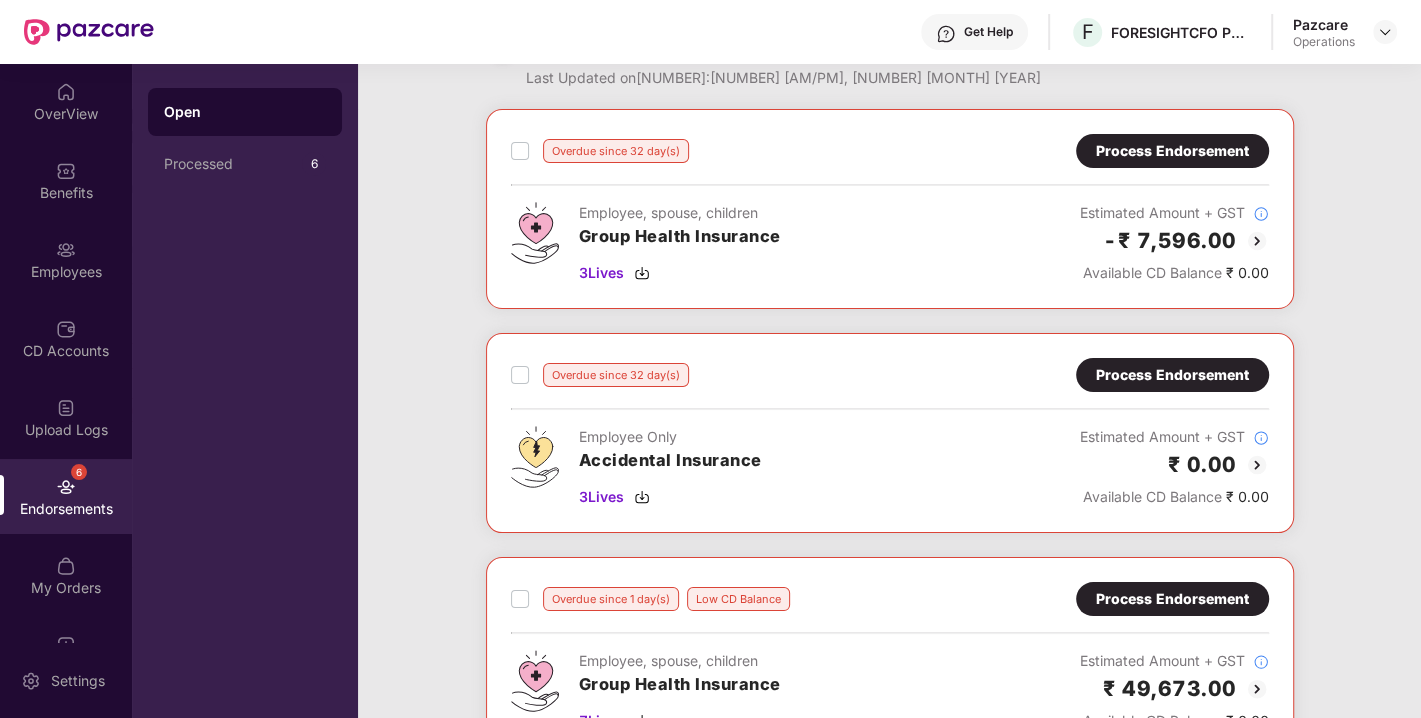 scroll, scrollTop: 66, scrollLeft: 0, axis: vertical 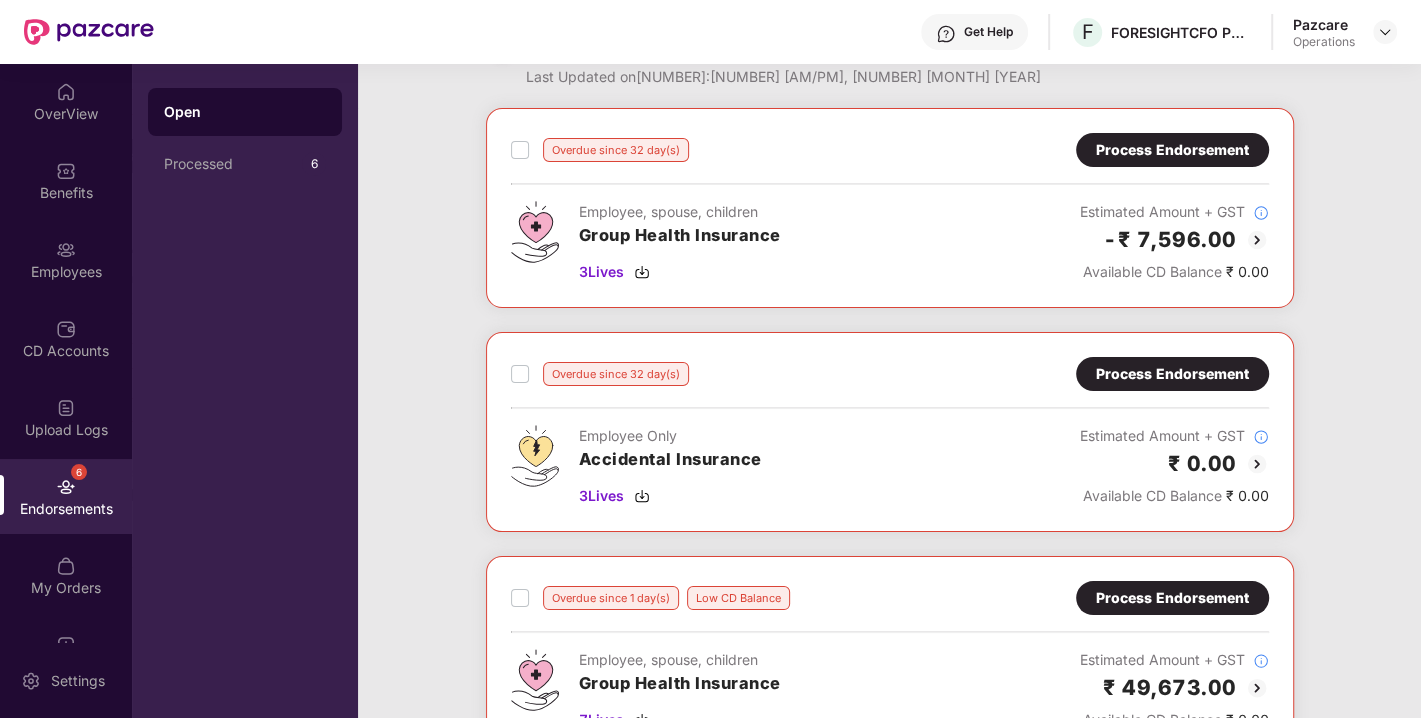 click on "Process Endorsement" at bounding box center (1172, 374) 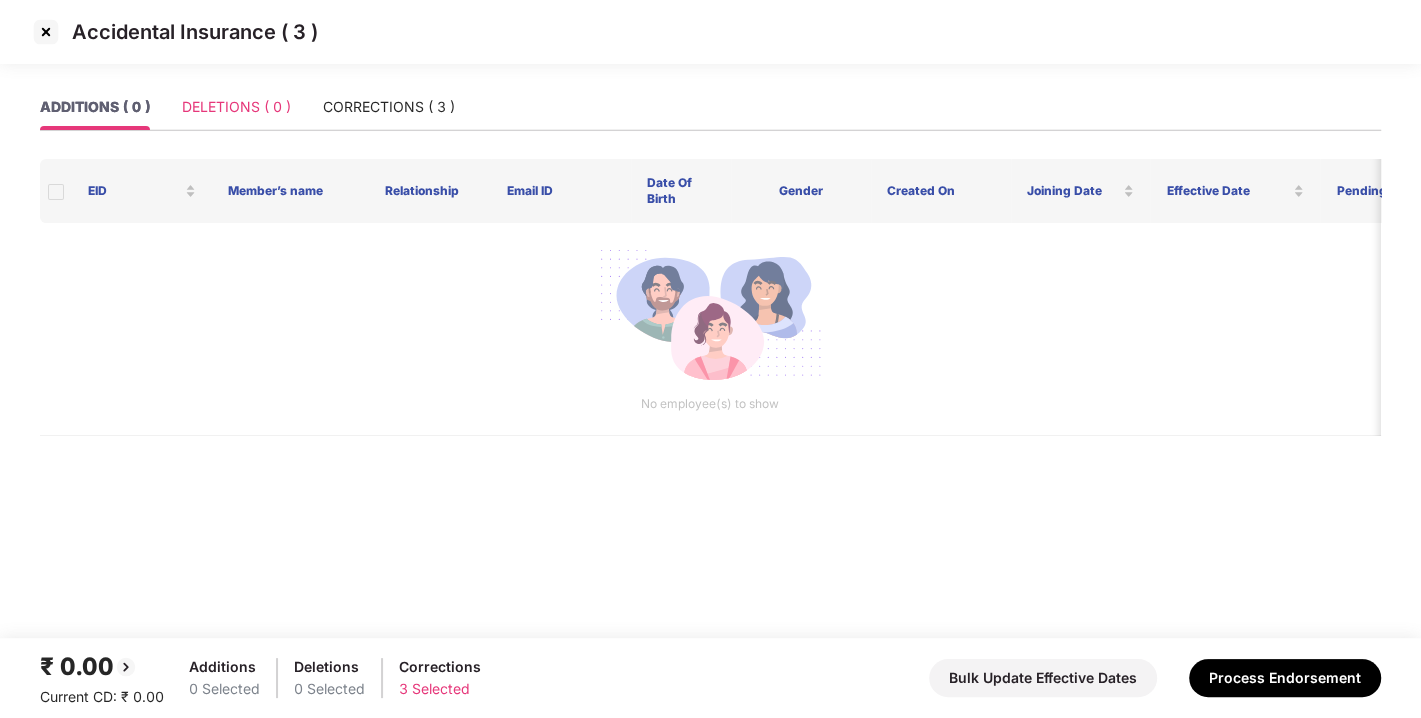 click on "DELETIONS ( 0 )" at bounding box center (236, 107) 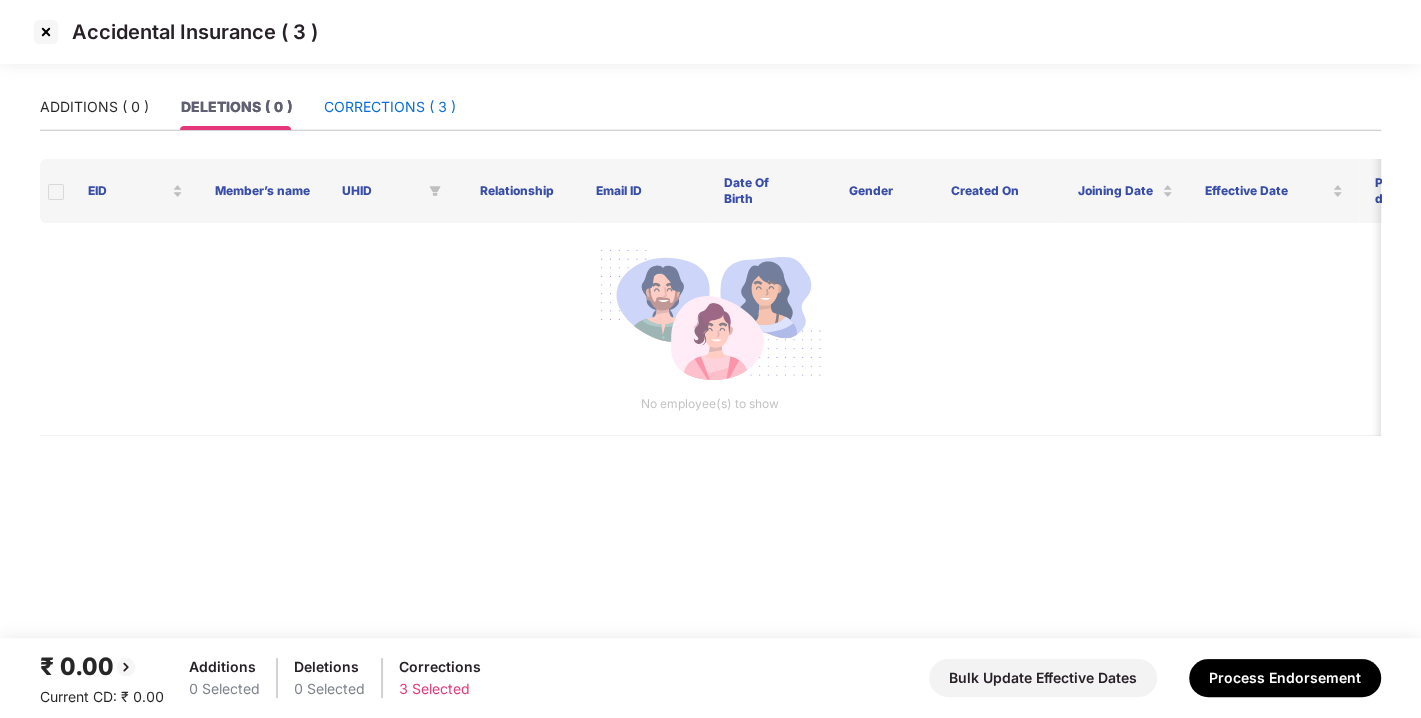 click on "CORRECTIONS ( 3 )" at bounding box center (390, 107) 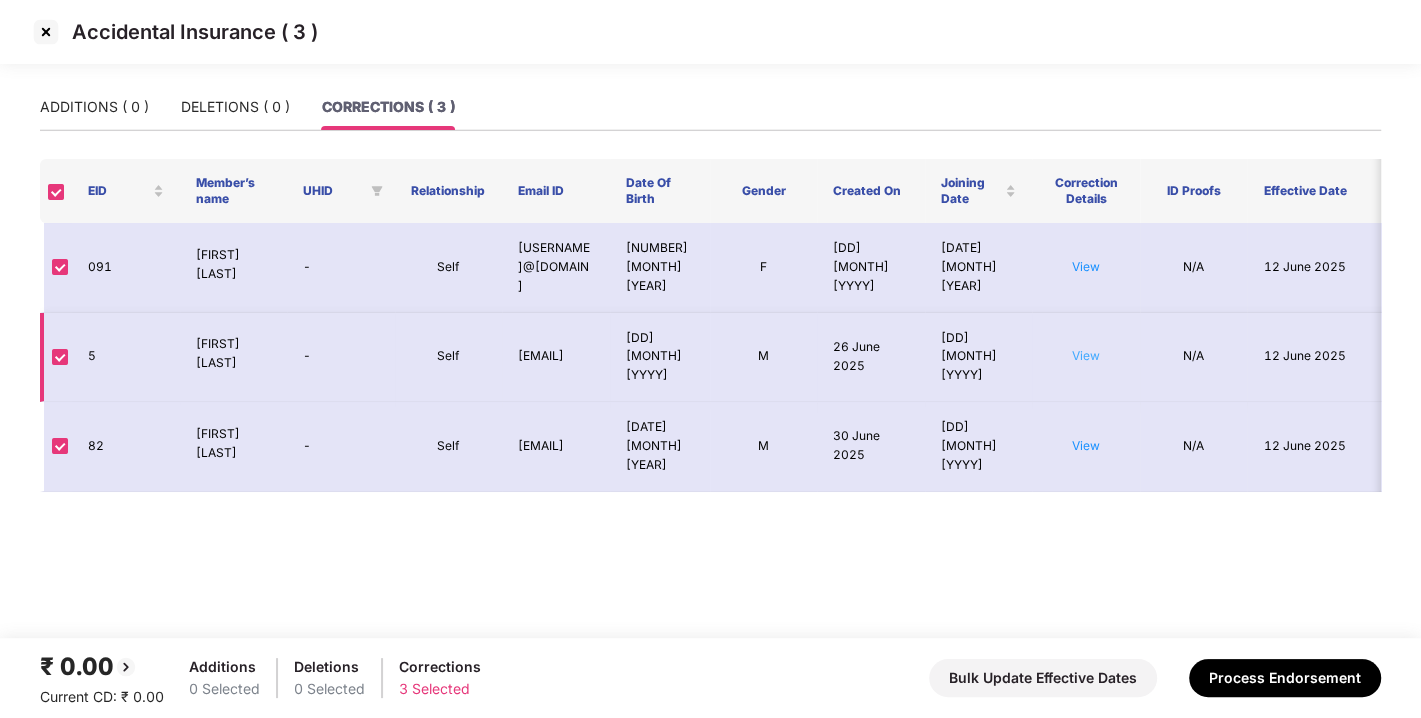 click on "View" at bounding box center [1086, 355] 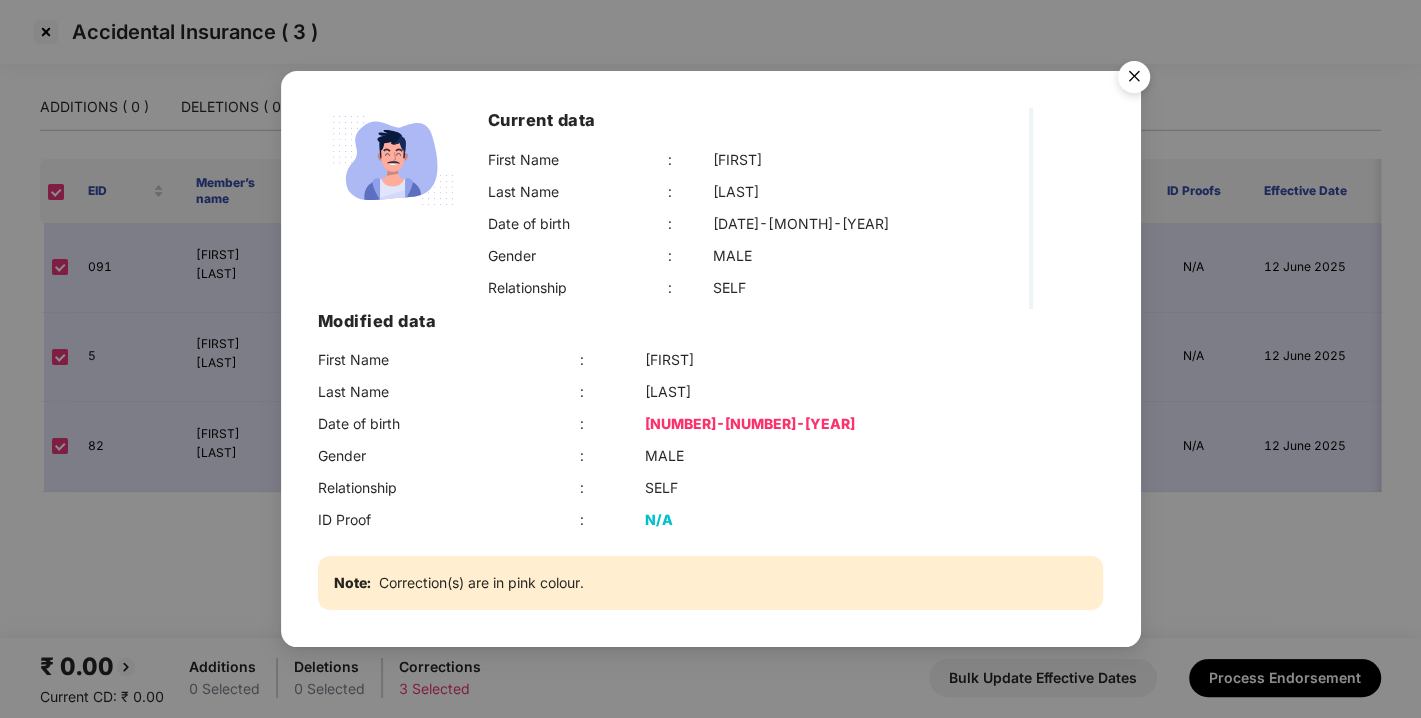 click at bounding box center (1134, 80) 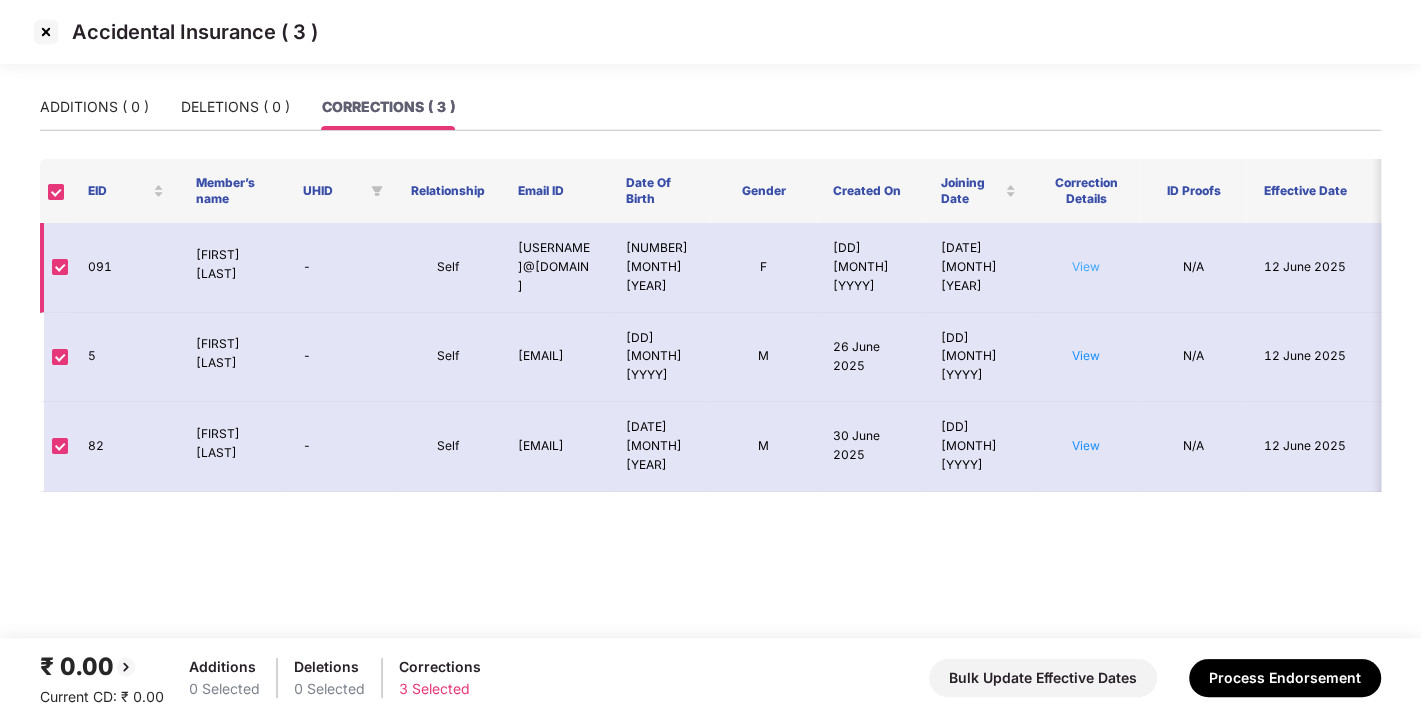 click on "View" at bounding box center [1086, 266] 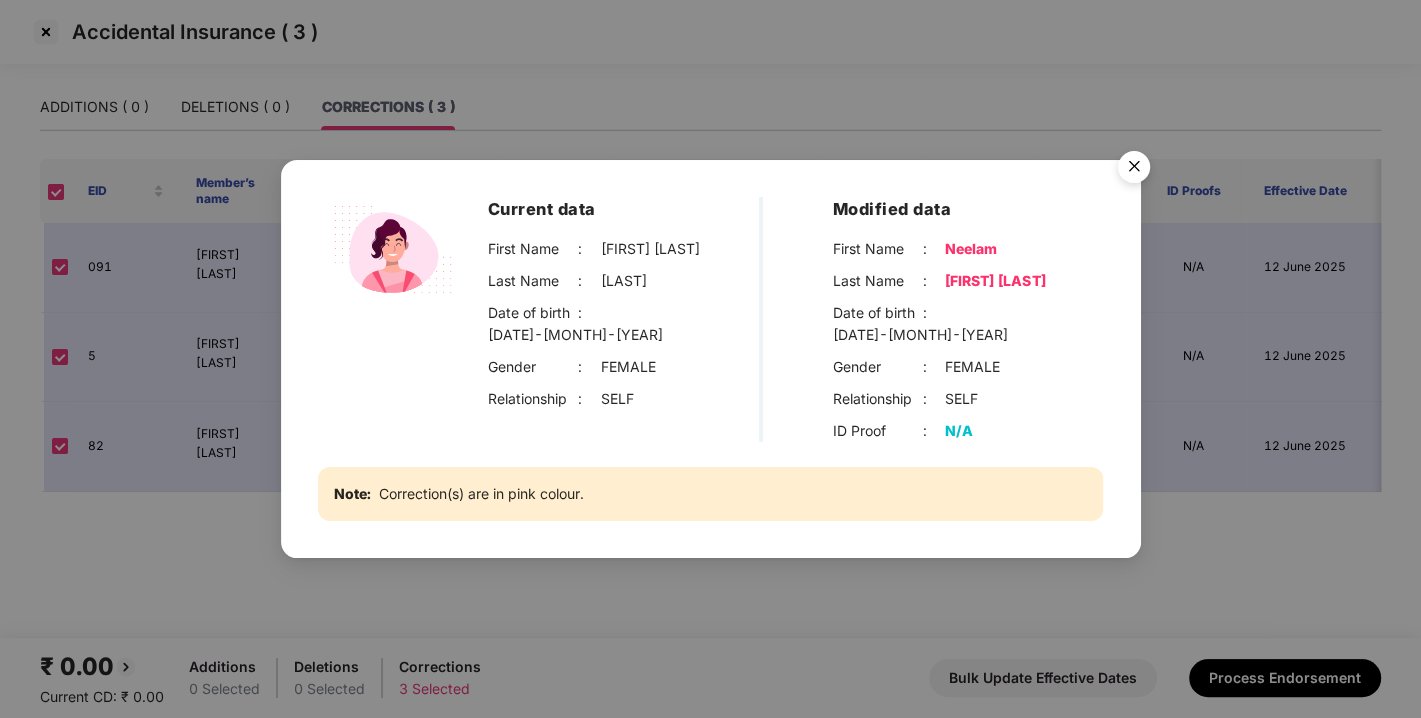 click at bounding box center [1134, 170] 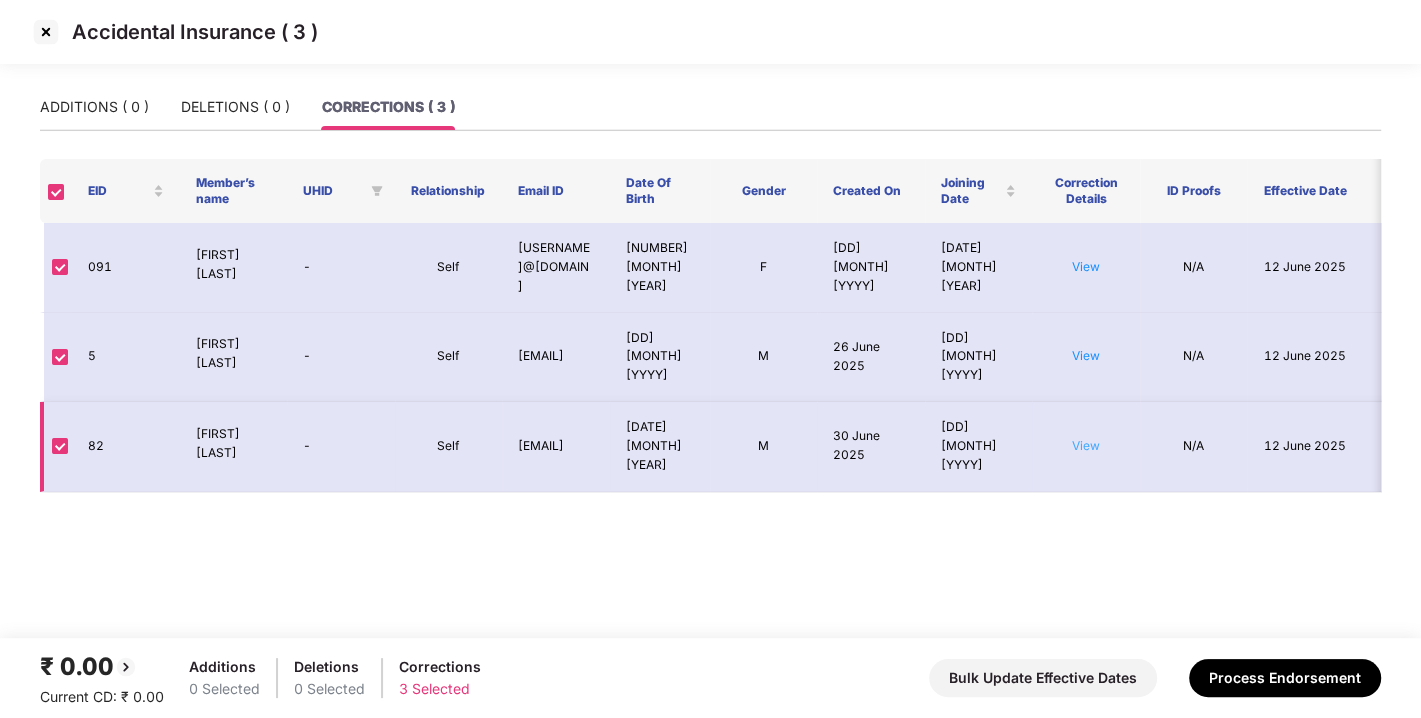 click on "View" at bounding box center (1086, 445) 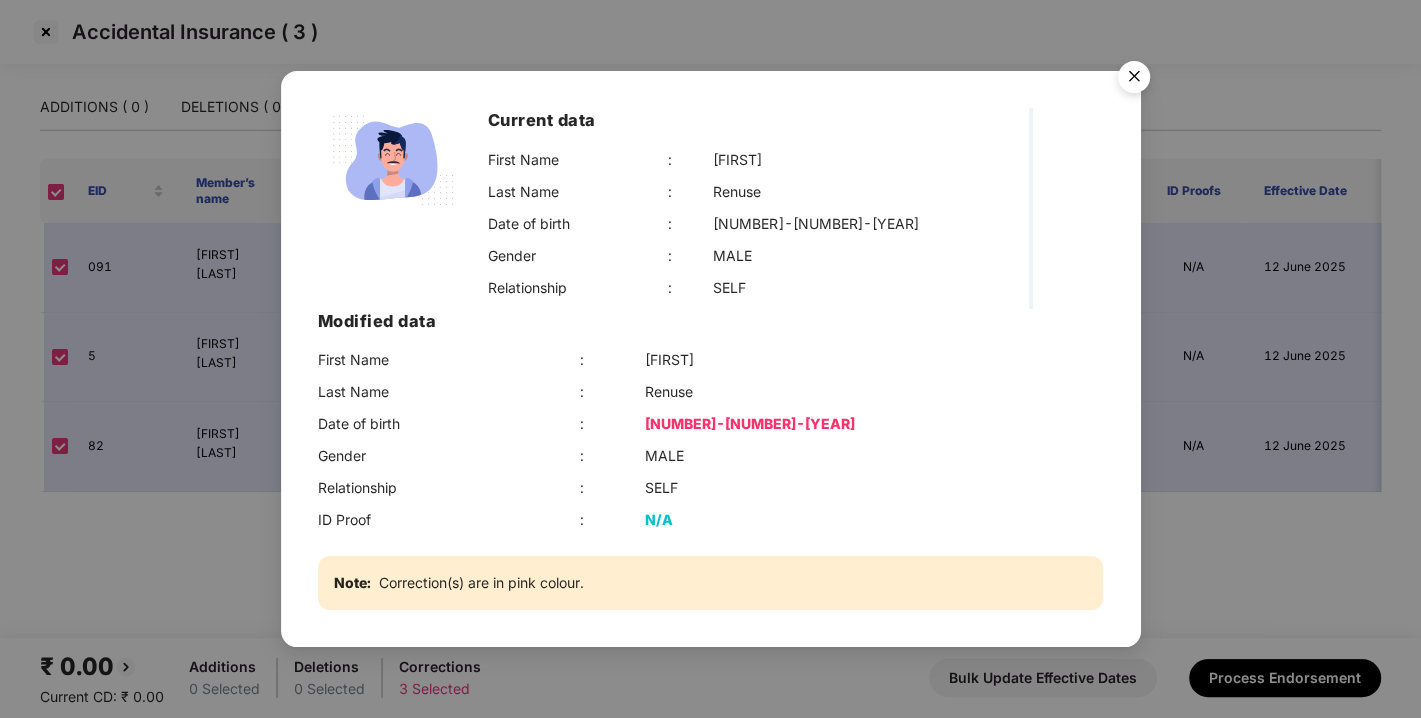 click on "Current data First Name : [FIRST] Last Name : [LAST] Date of birth : [NUMBER]-[NUMBER]-[YEAR] Gender : MALE Relationship : SELF Modified data First Name : [FIRST] Last Name : [LAST] Date of birth : [NUMBER]-[NUMBER]-[YEAR] Gender : MALE Relationship : SELF ID Proof : N/A Note:  Correction(s) are in pink colour. Cancel OK" at bounding box center (710, 359) 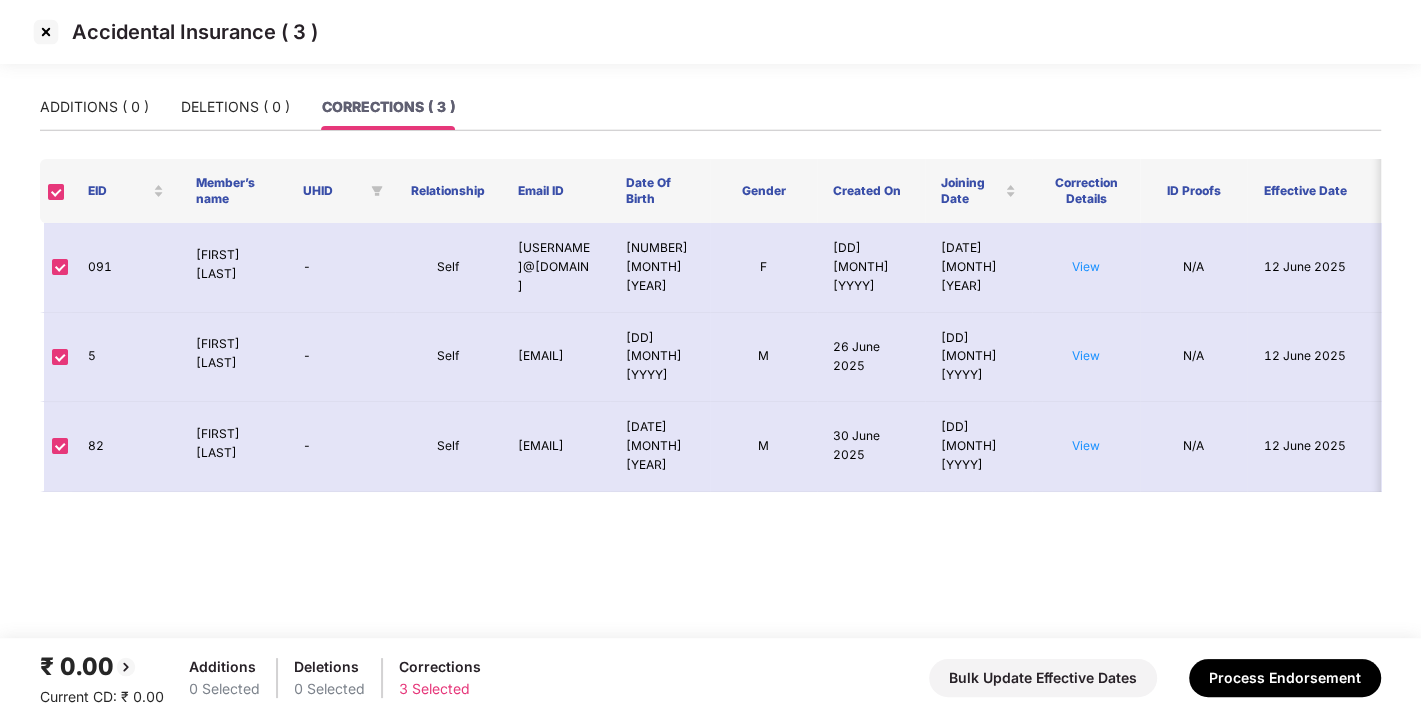click at bounding box center [46, 32] 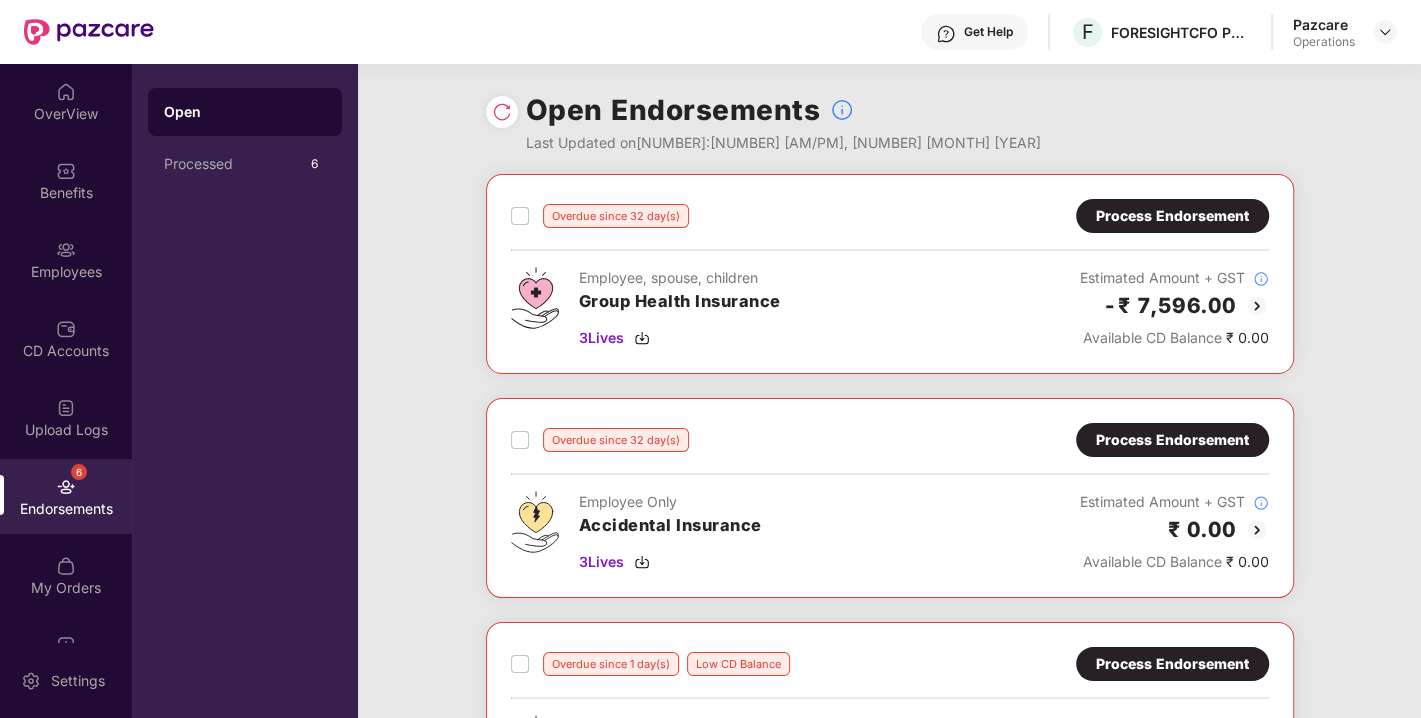 click on "Process Endorsement" at bounding box center [1172, 216] 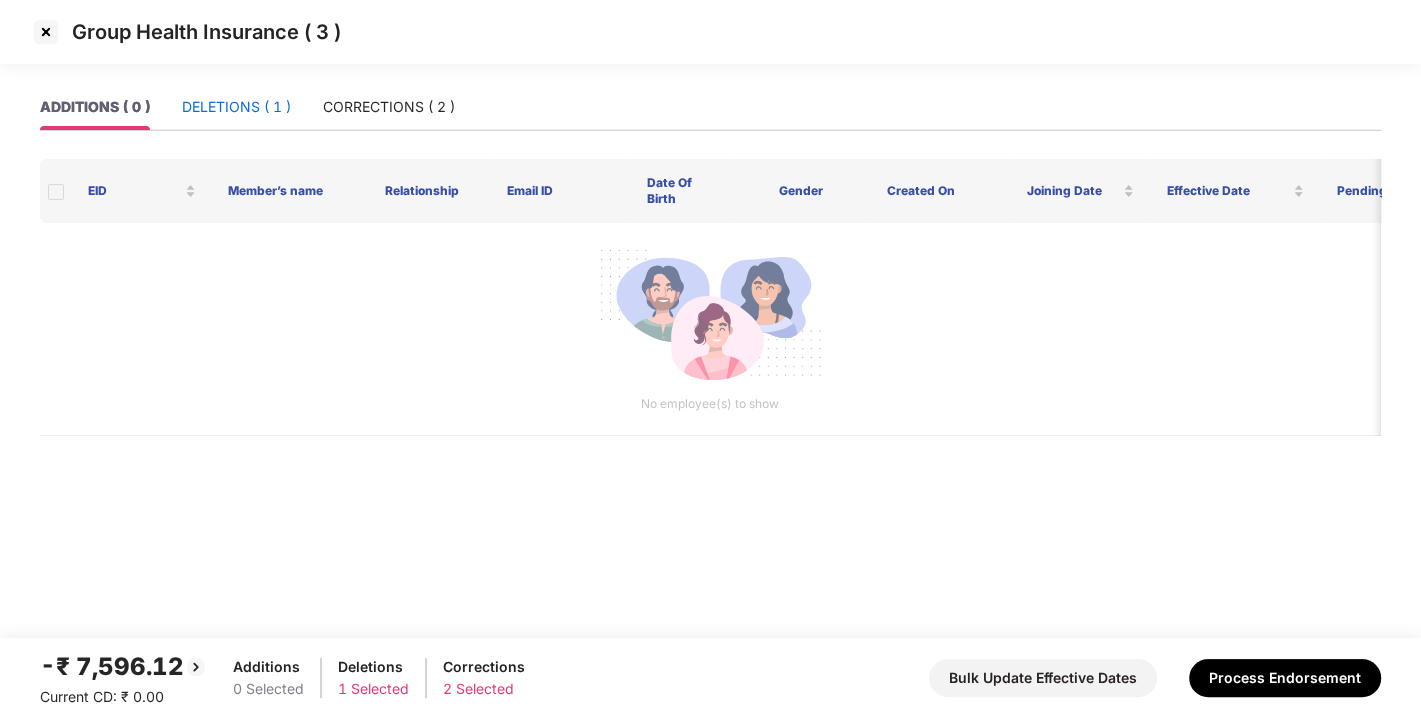 click on "DELETIONS ( 1 )" at bounding box center (236, 107) 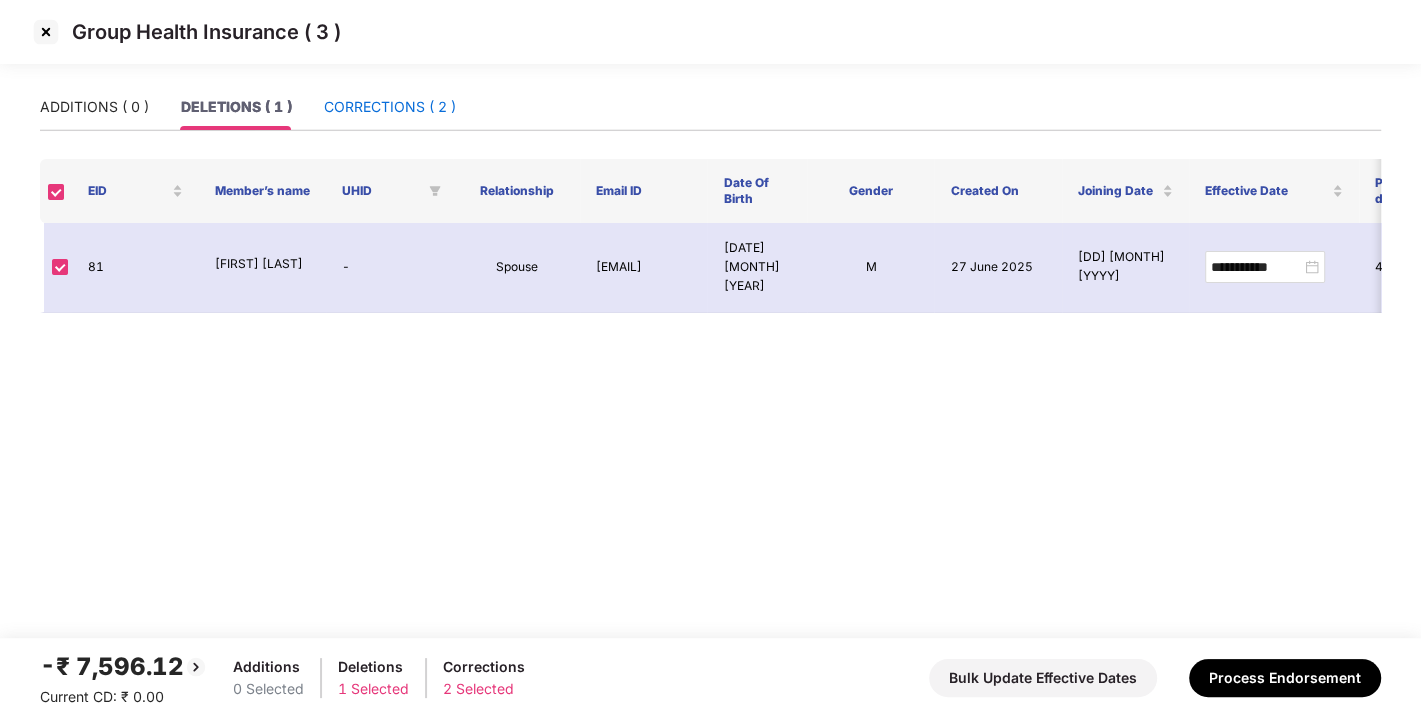 click on "CORRECTIONS ( 2 )" at bounding box center (390, 107) 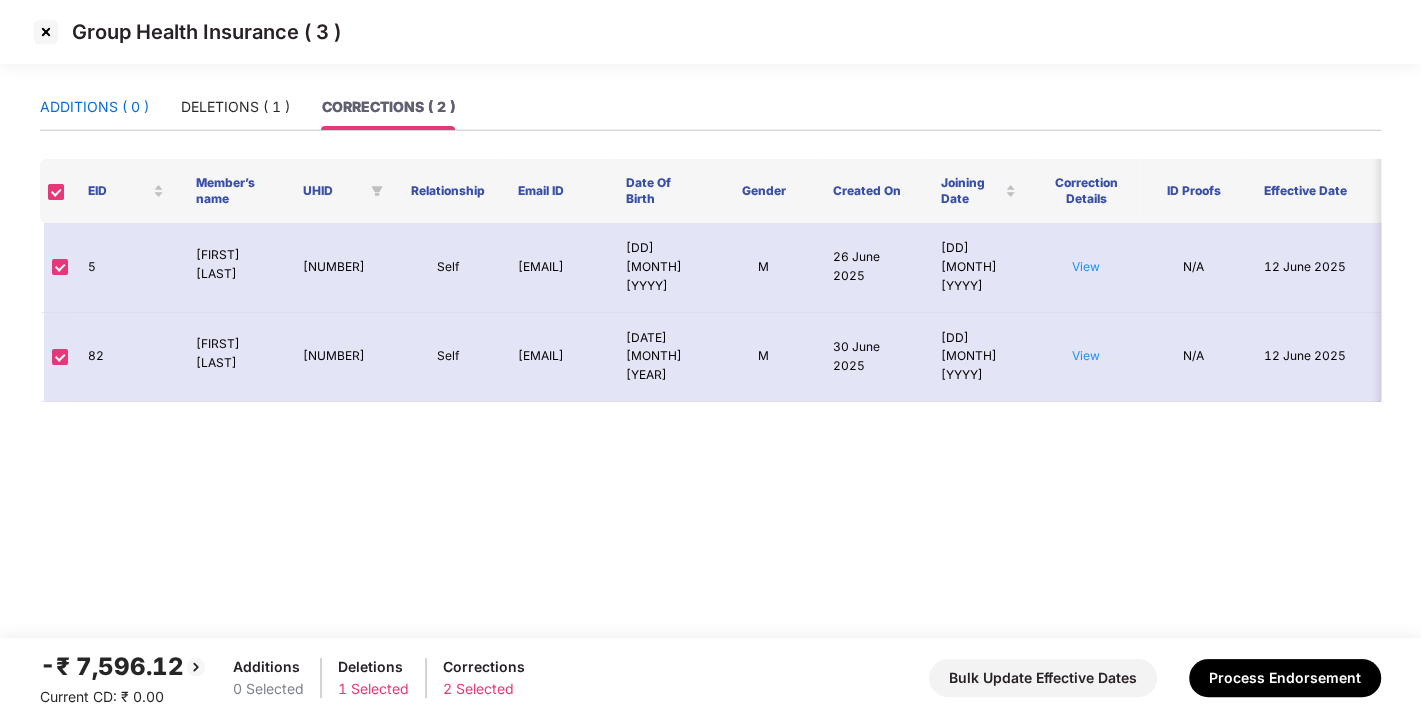 click on "ADDITIONS ( 0 )" at bounding box center (94, 107) 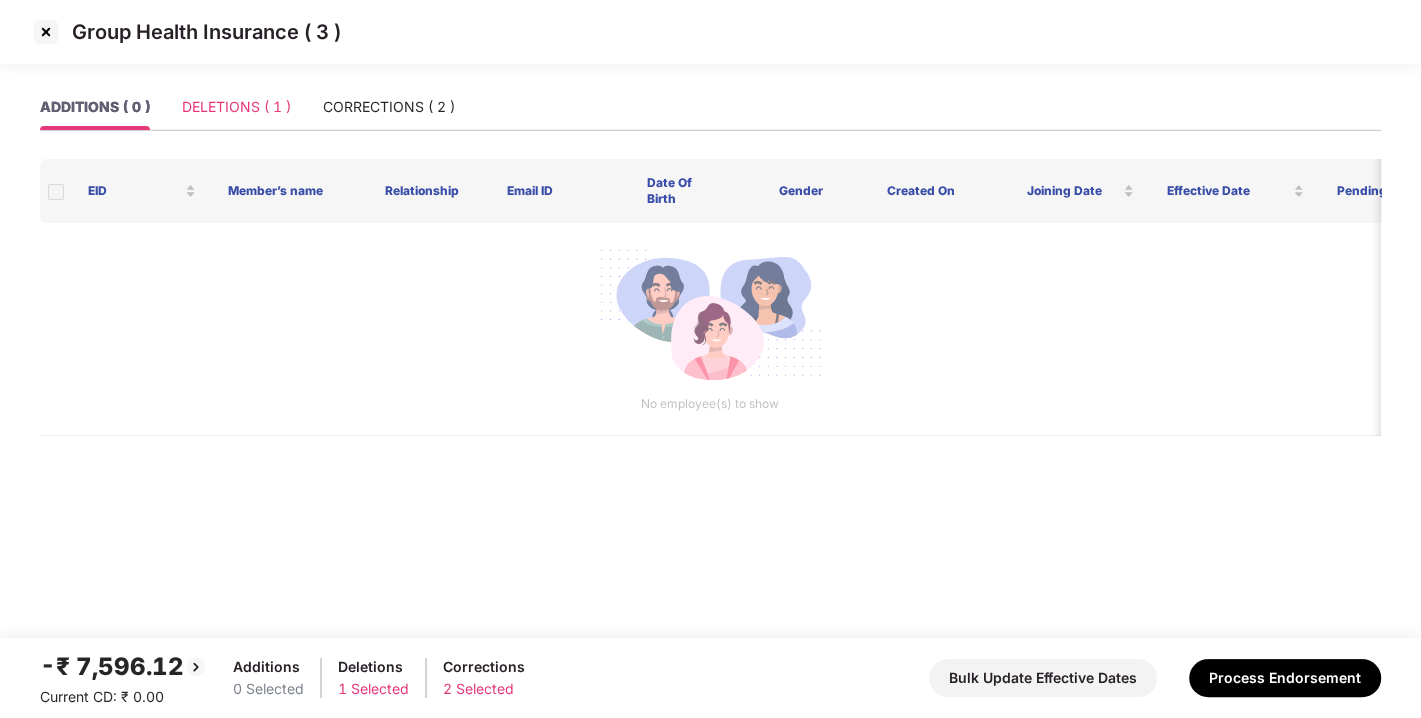click on "DELETIONS ( 1 )" at bounding box center (236, 107) 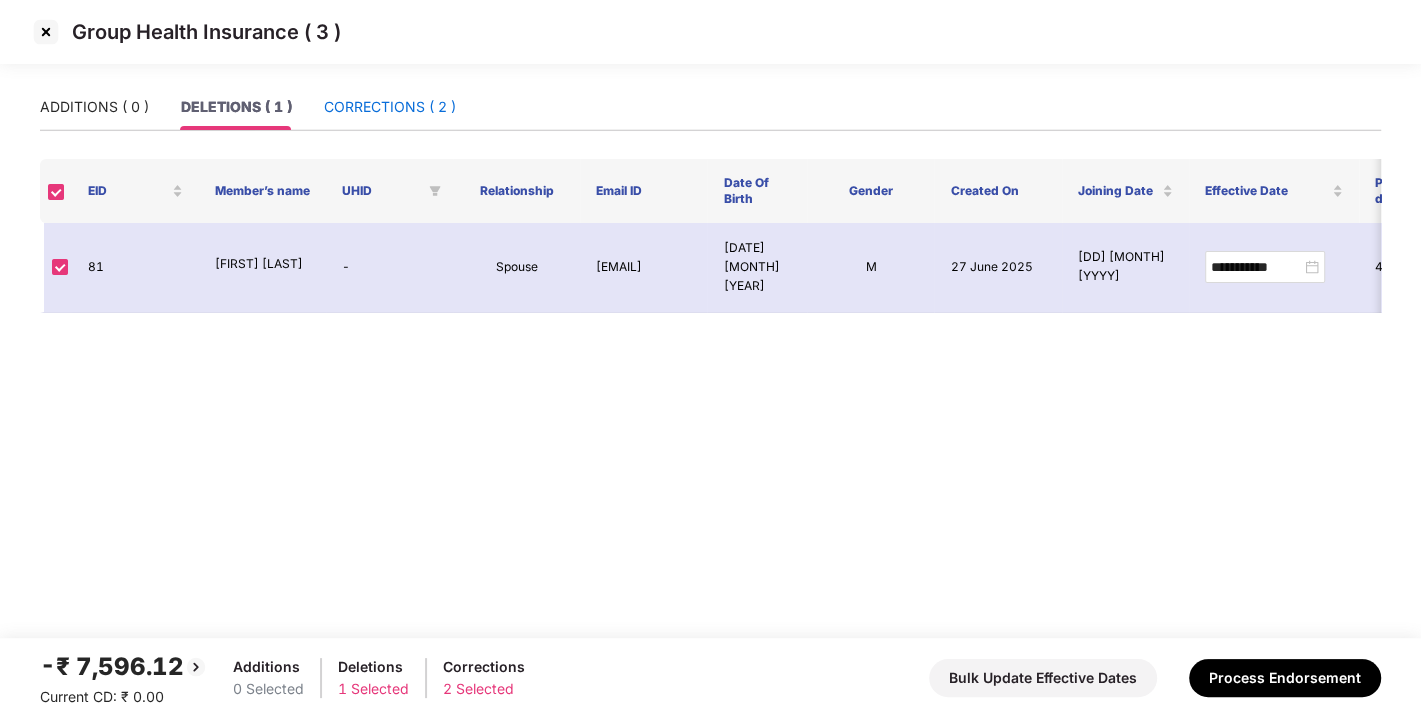 click on "CORRECTIONS ( 2 )" at bounding box center [390, 107] 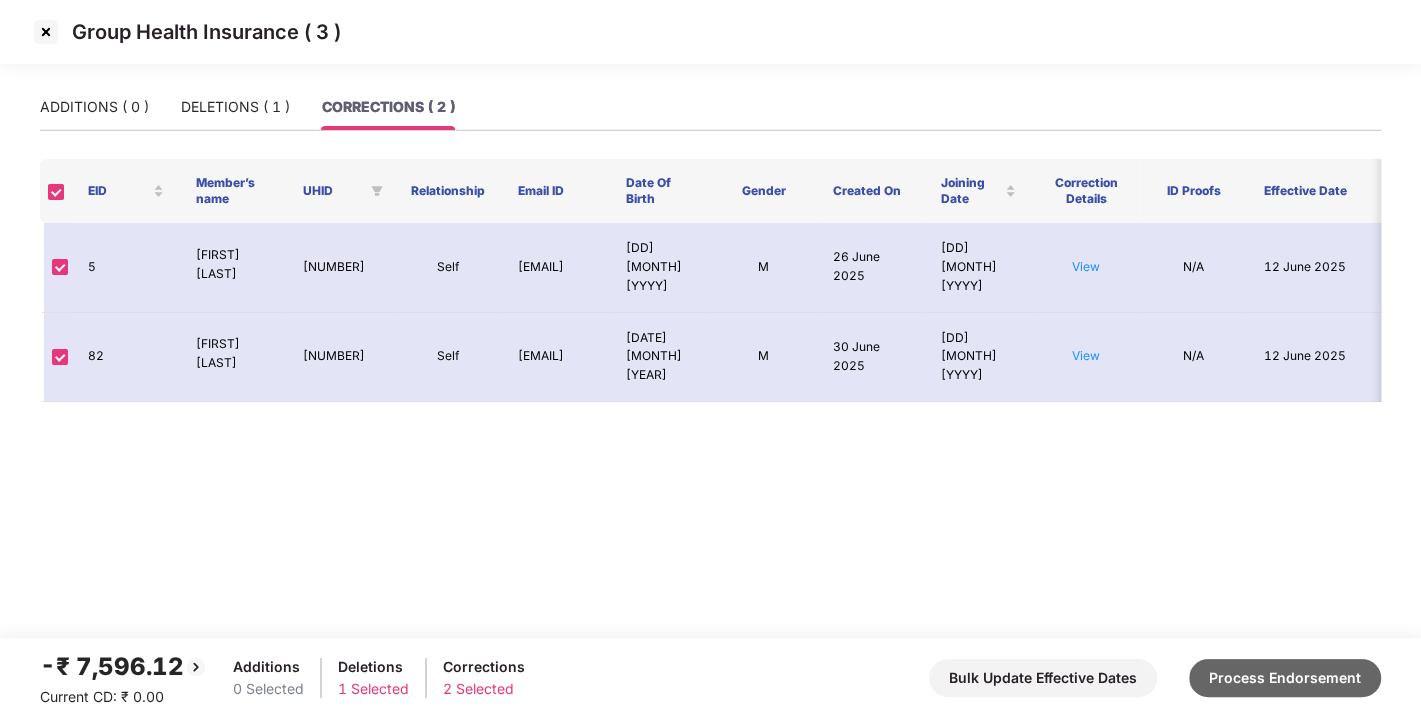 click on "Process Endorsement" at bounding box center [1285, 678] 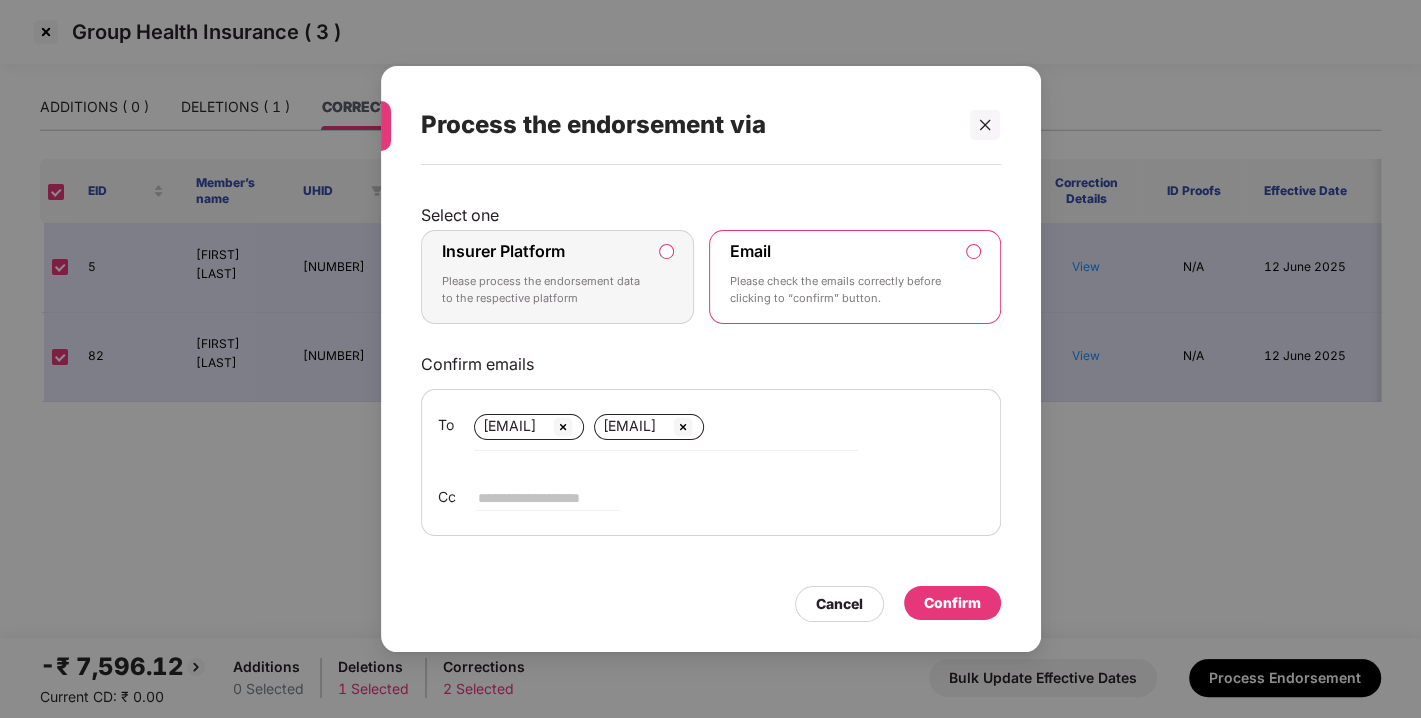 click on "Insurer Platform Please process the endorsement data to the respective platform" at bounding box center (558, 277) 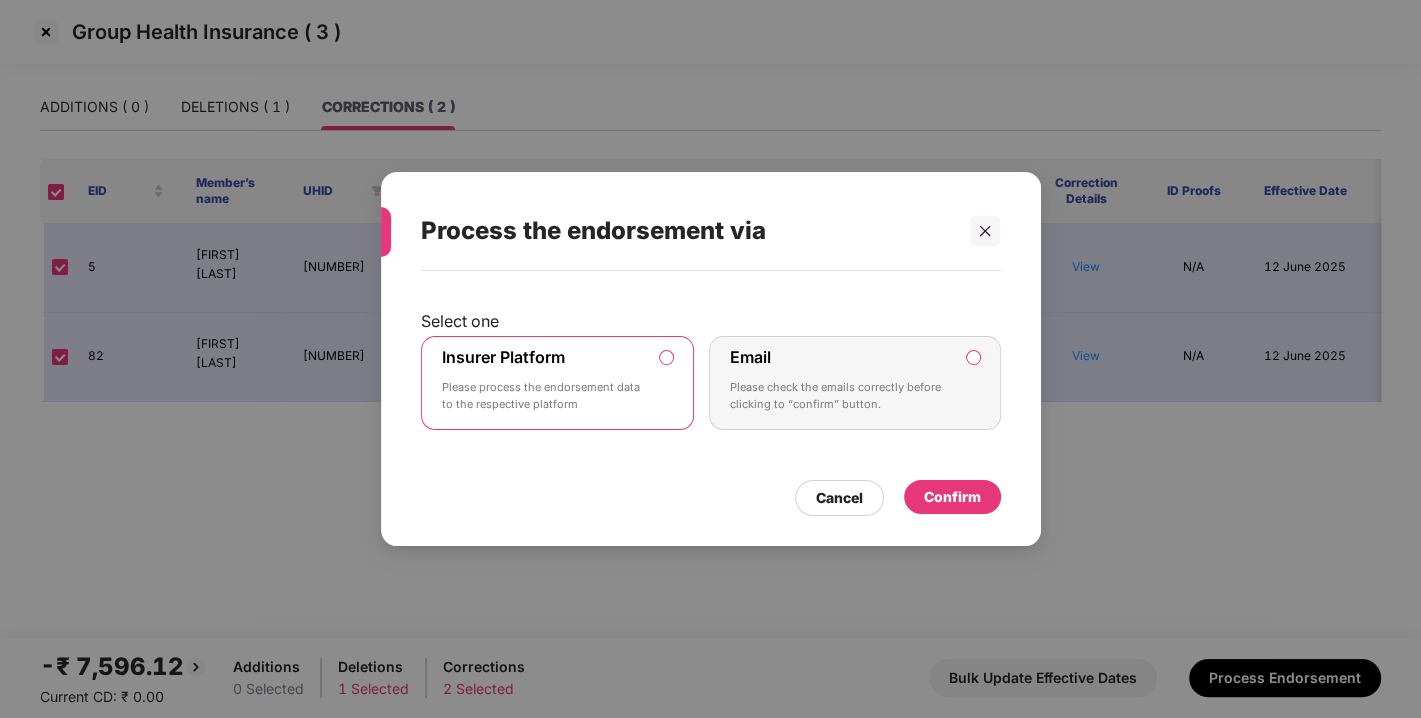 click on "Confirm" at bounding box center [952, 497] 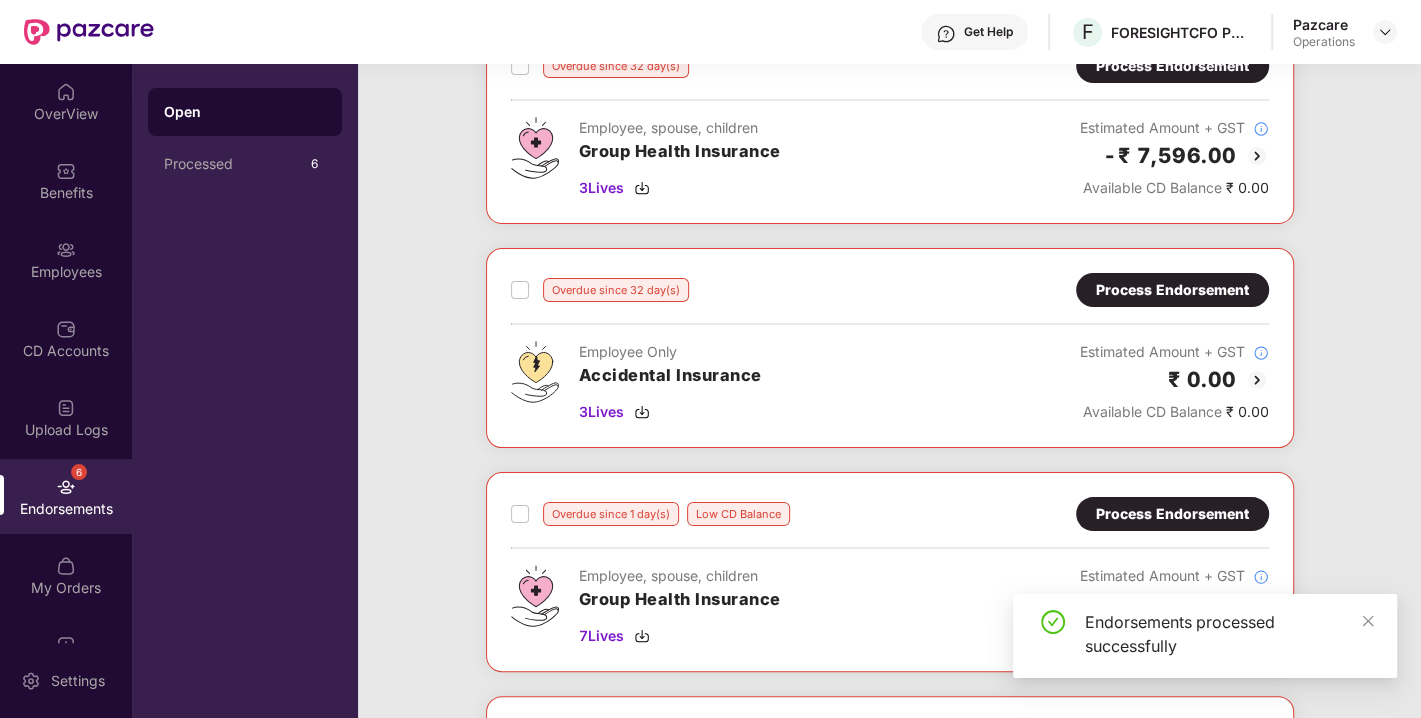 scroll, scrollTop: 151, scrollLeft: 0, axis: vertical 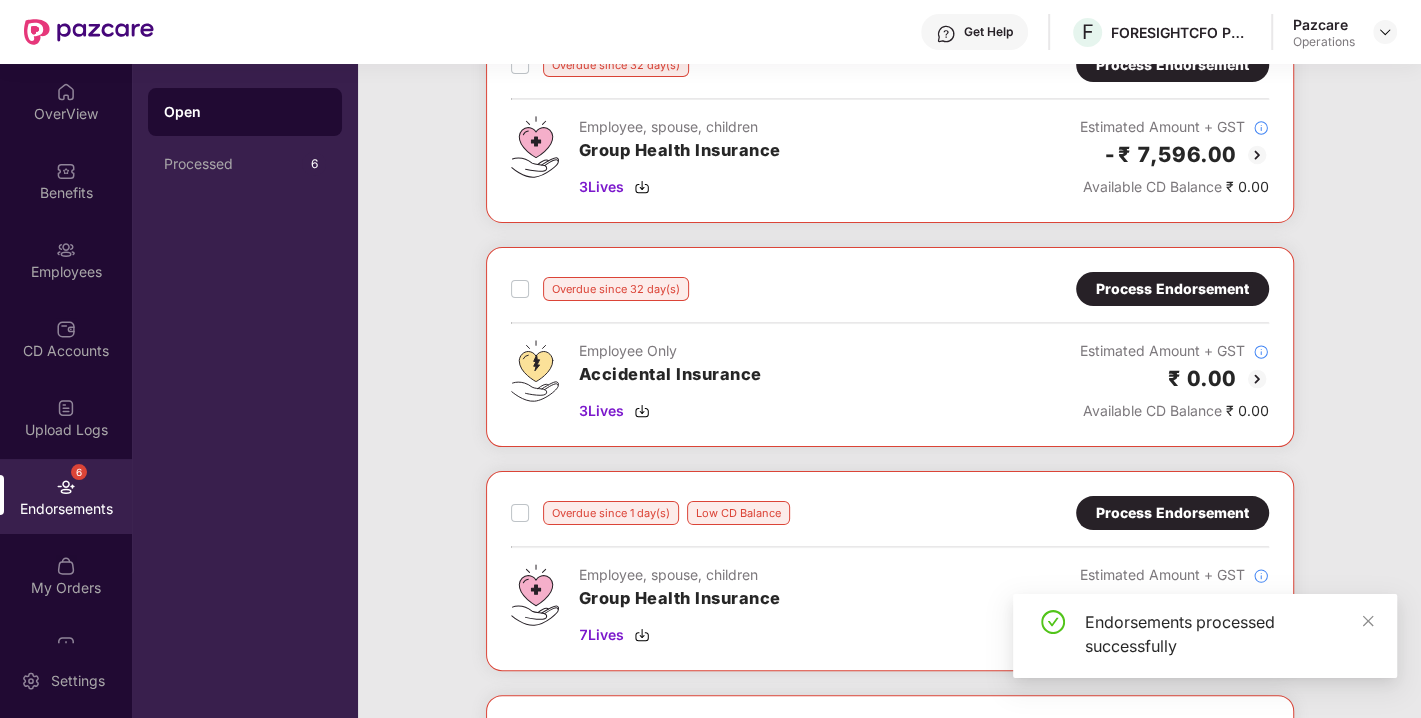 click on "Process Endorsement" at bounding box center [1172, 289] 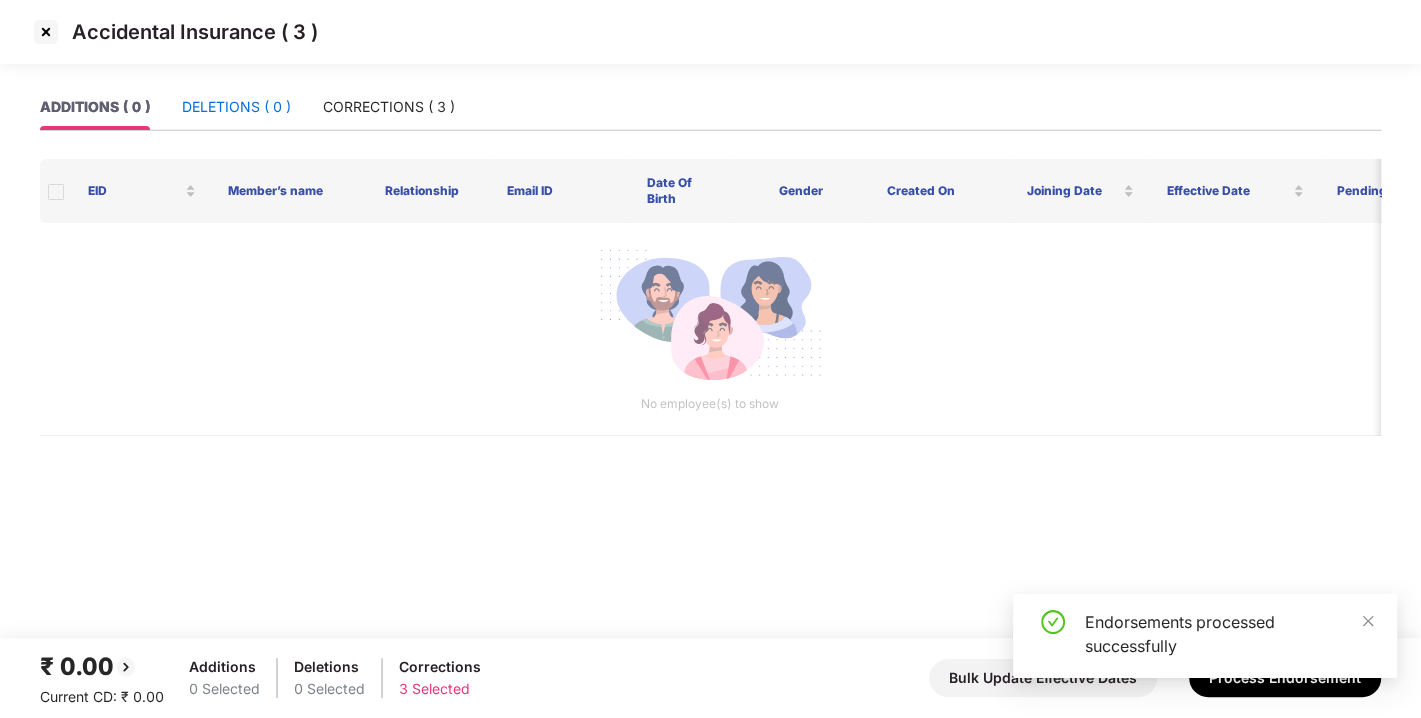 click on "DELETIONS ( 0 )" at bounding box center [236, 107] 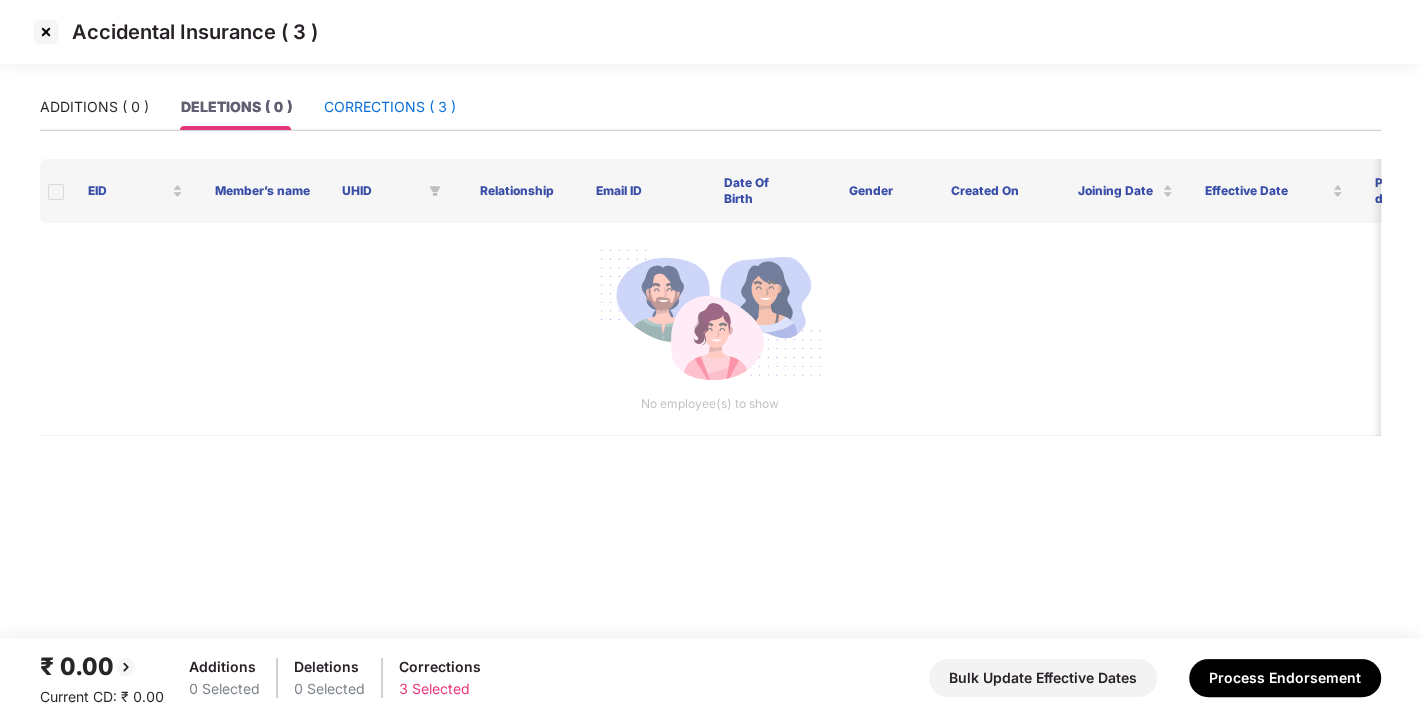 click on "CORRECTIONS ( 3 )" at bounding box center [390, 107] 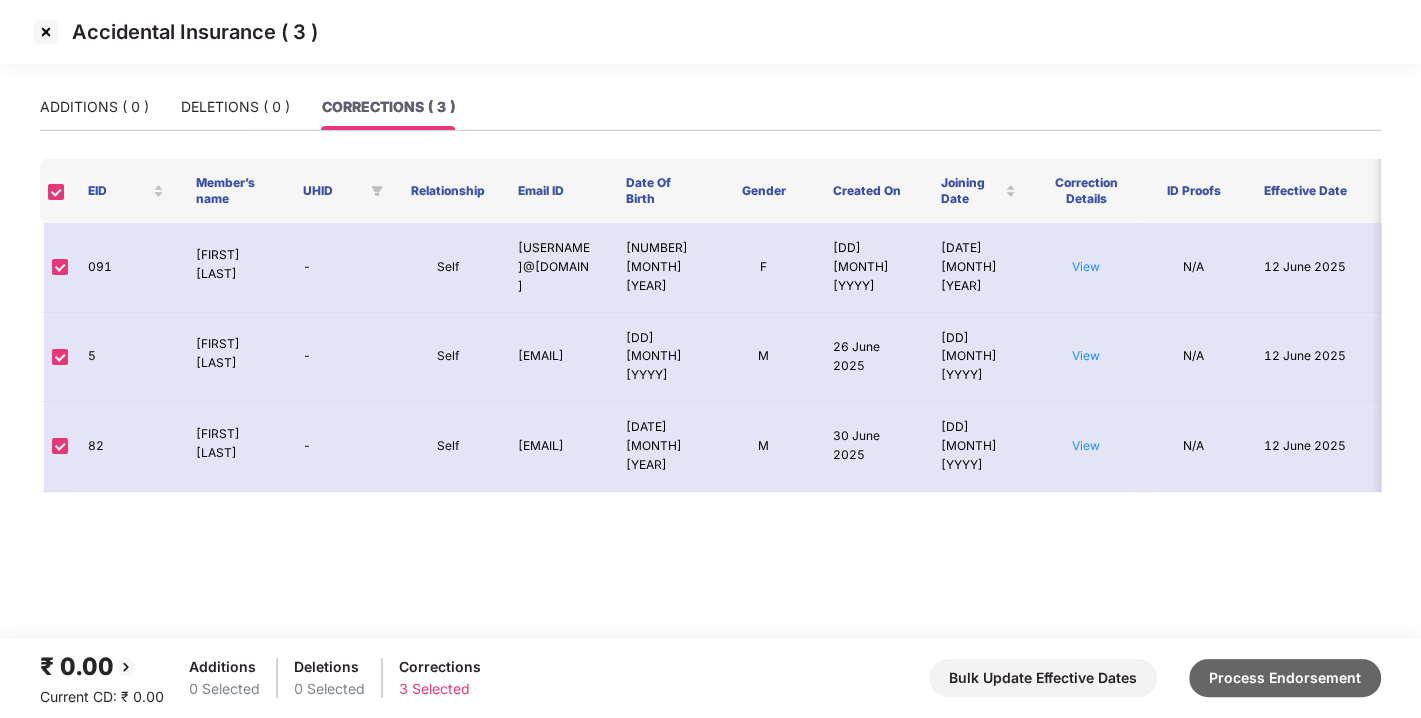 click on "Process Endorsement" at bounding box center [1285, 678] 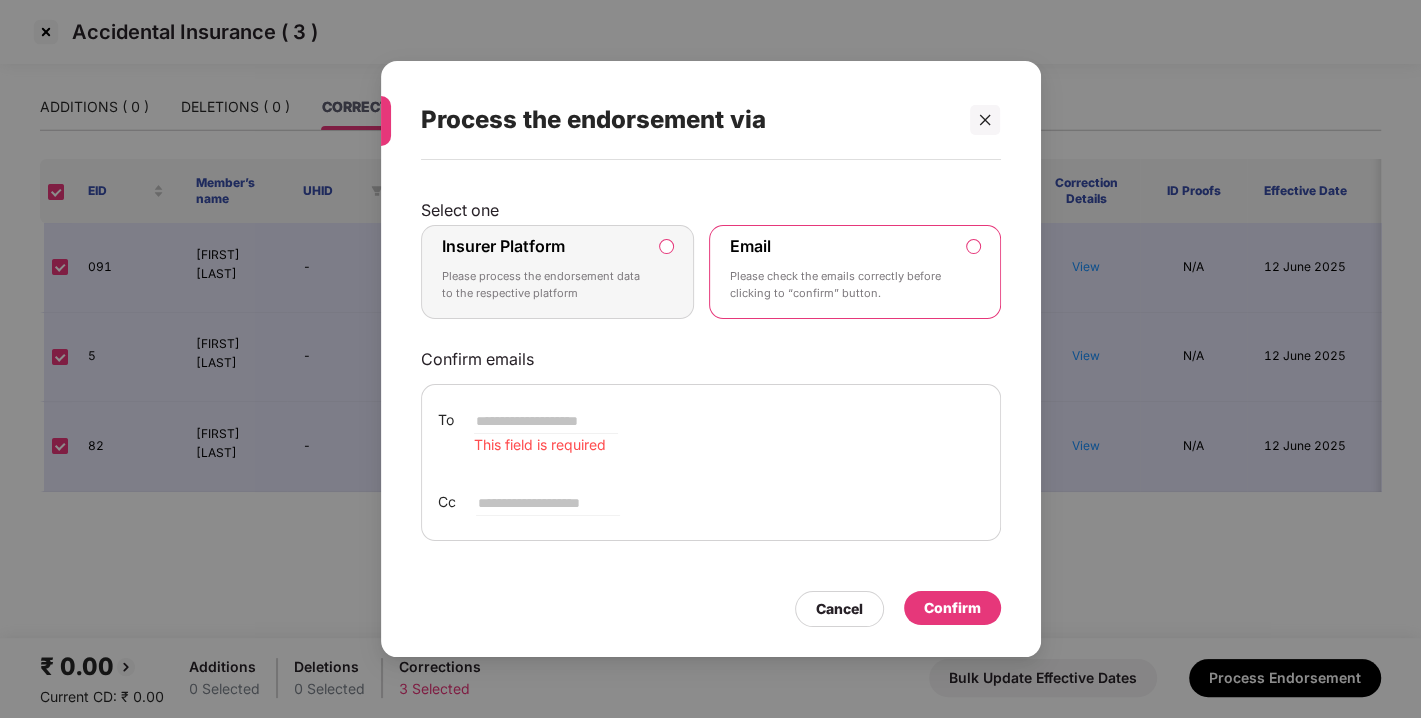 click on "Insurer Platform Please process the endorsement data to the respective platform" at bounding box center [558, 272] 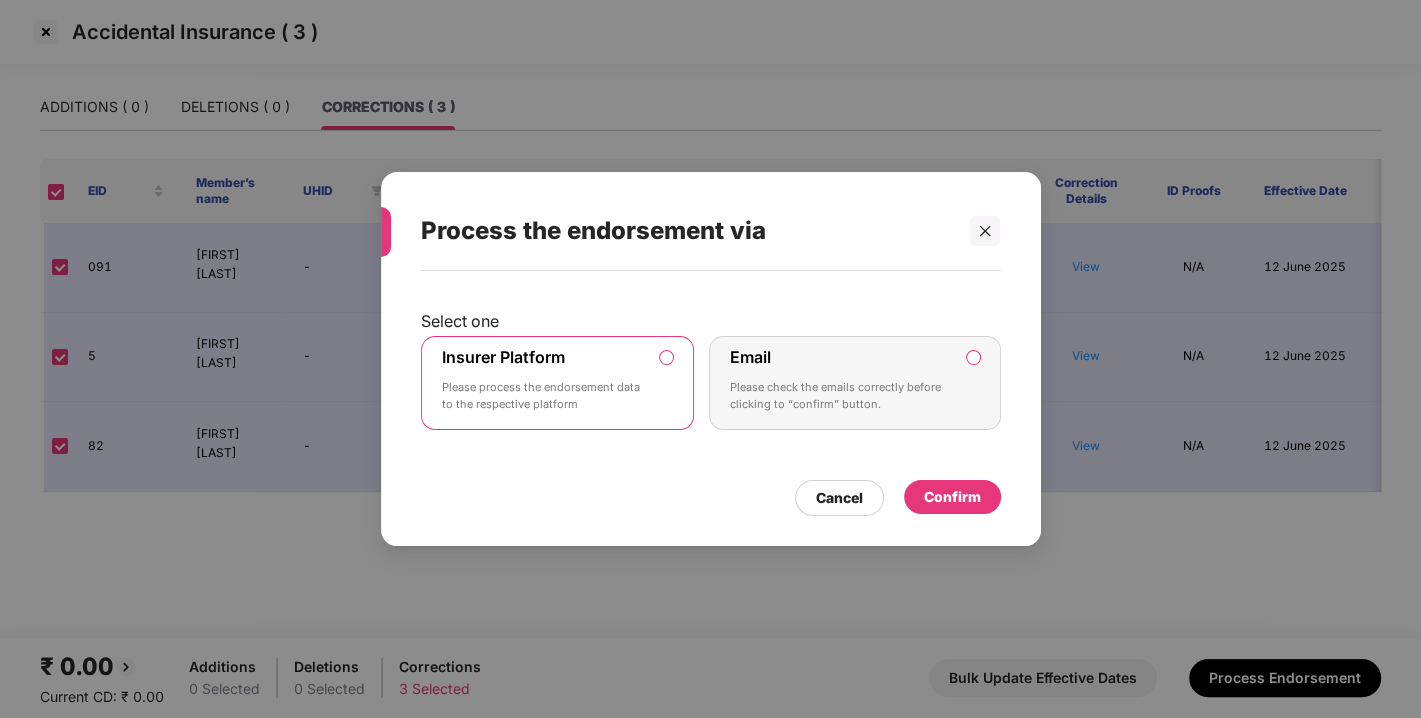 click on "Confirm" at bounding box center (952, 497) 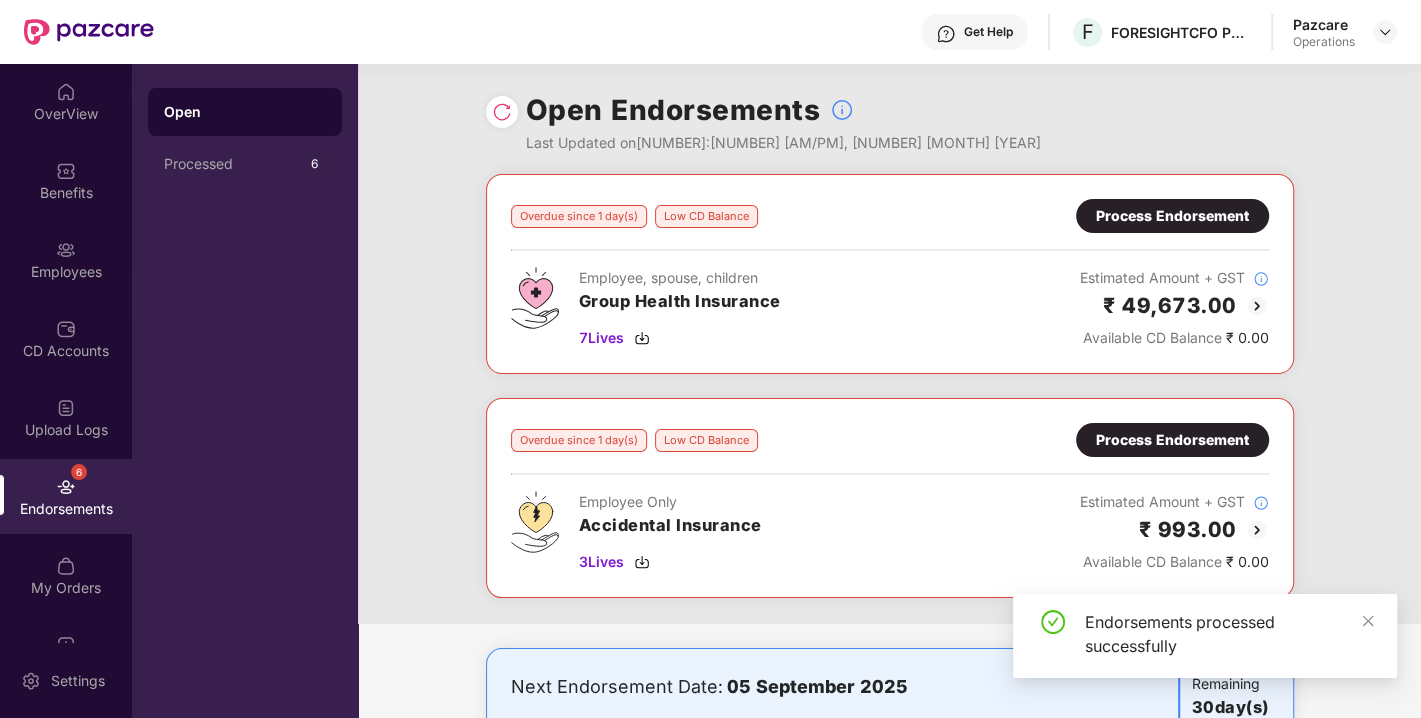scroll, scrollTop: 0, scrollLeft: 0, axis: both 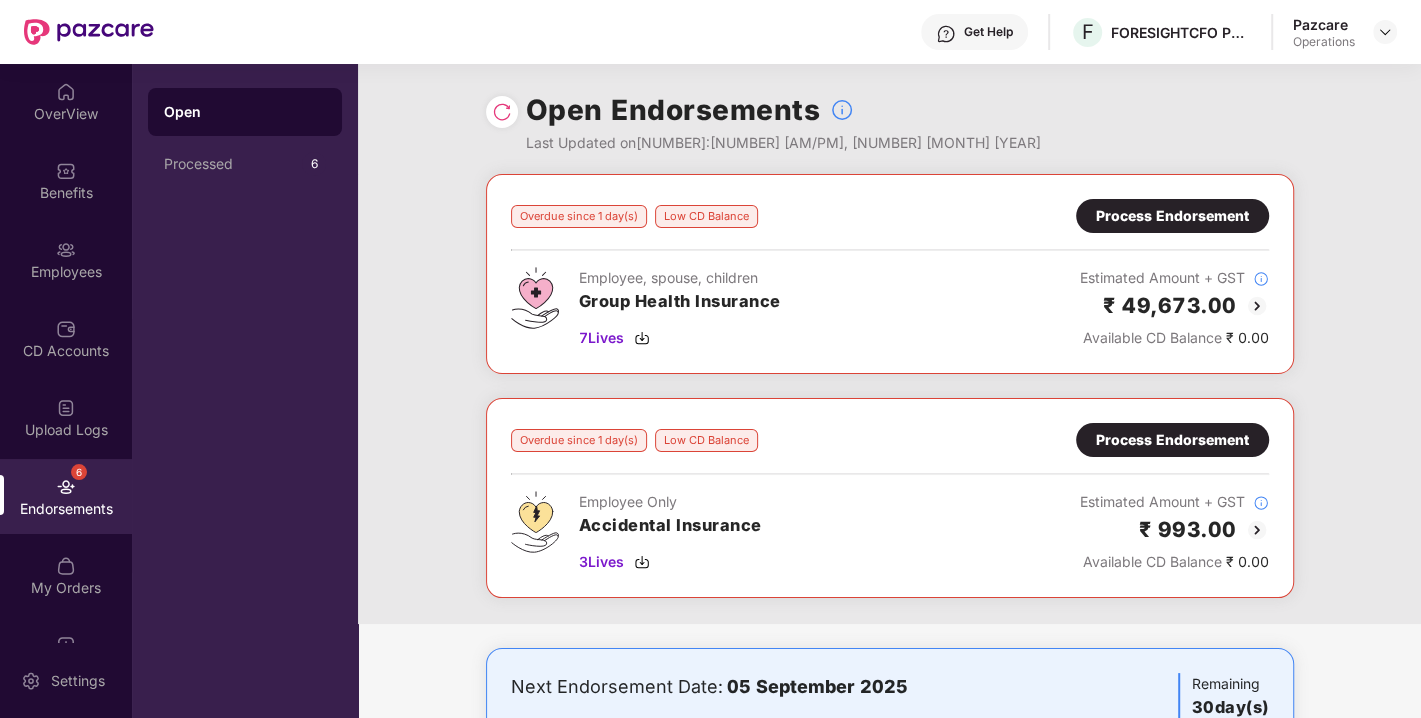 click at bounding box center (1257, 306) 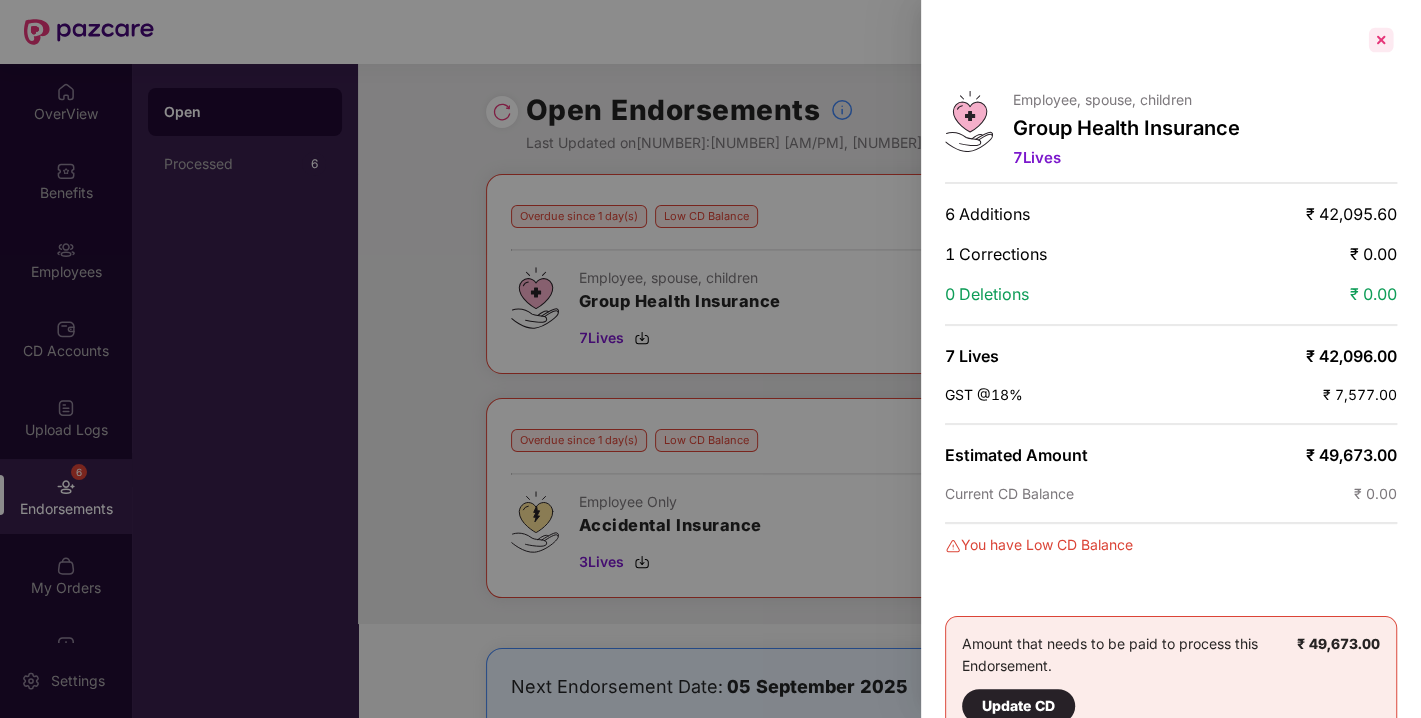 click at bounding box center (1381, 40) 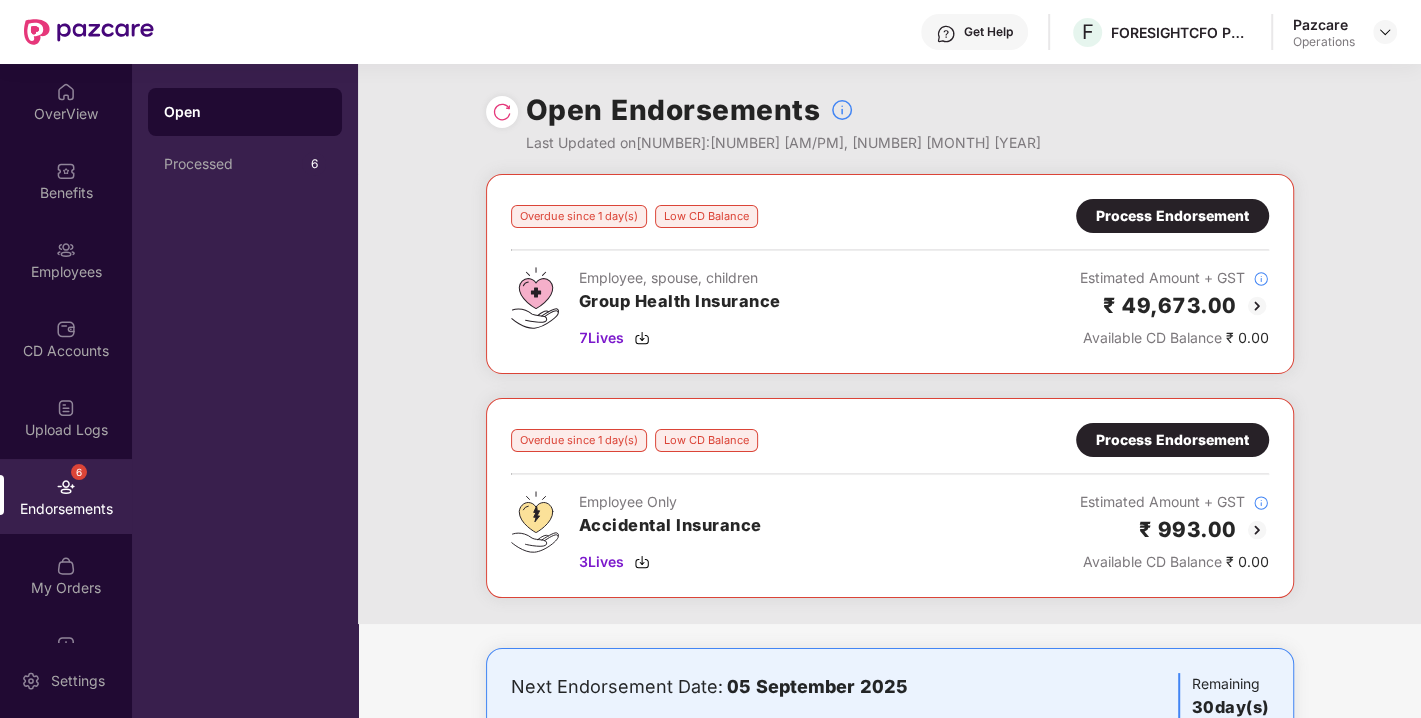 scroll, scrollTop: 0, scrollLeft: 0, axis: both 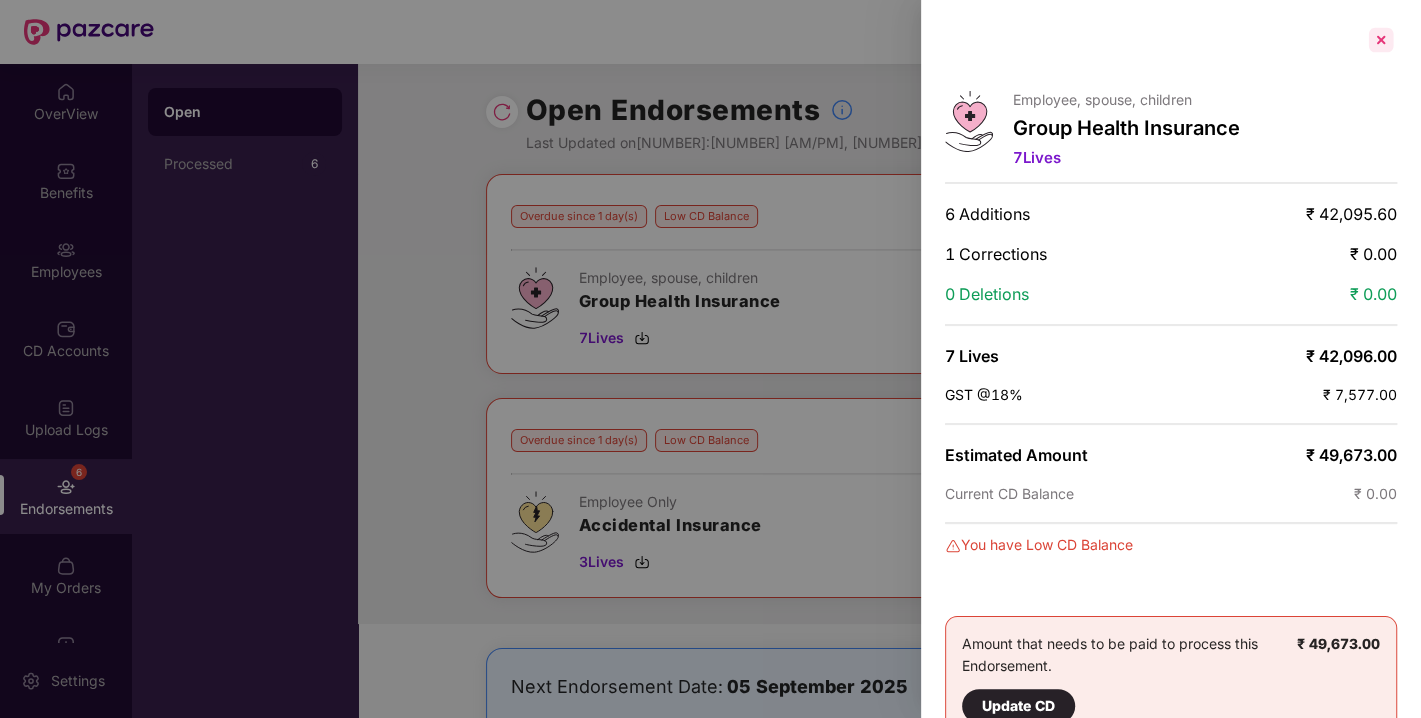 click at bounding box center (1381, 40) 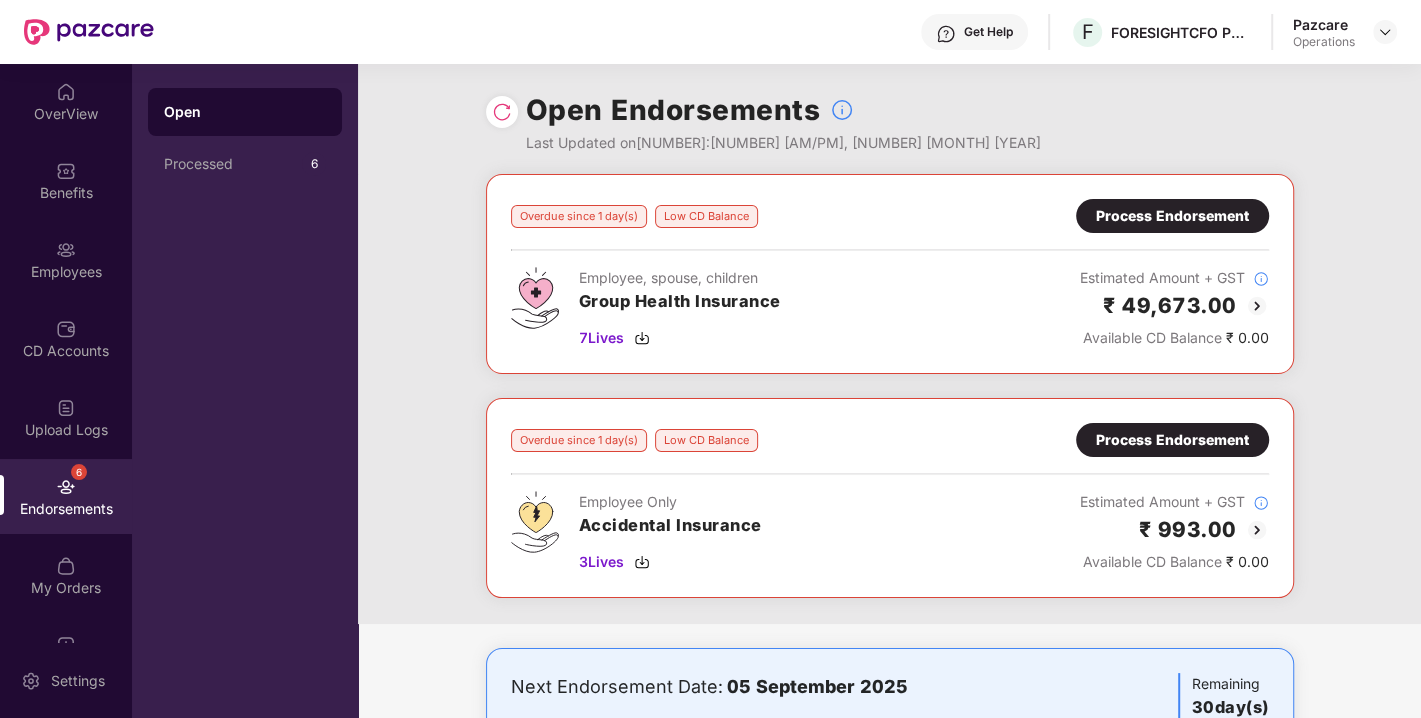 click at bounding box center [1257, 530] 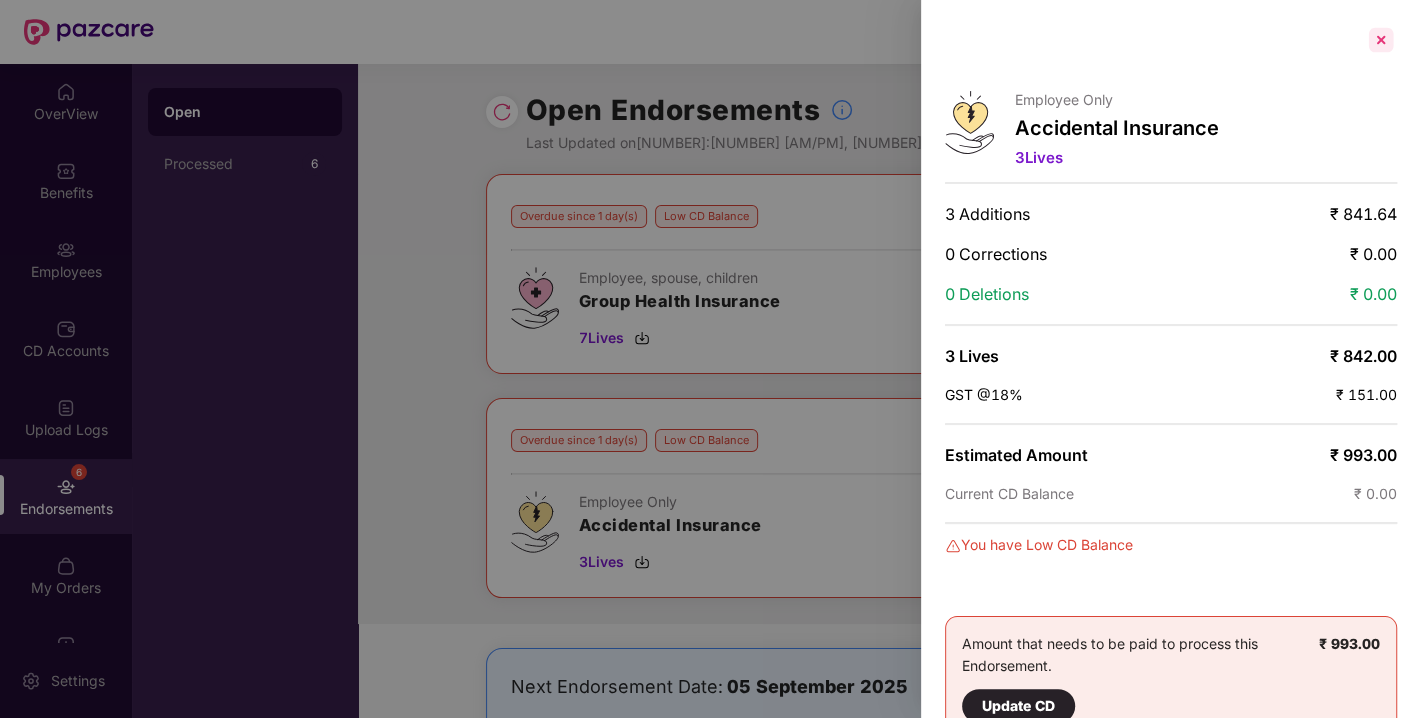 click at bounding box center [1381, 40] 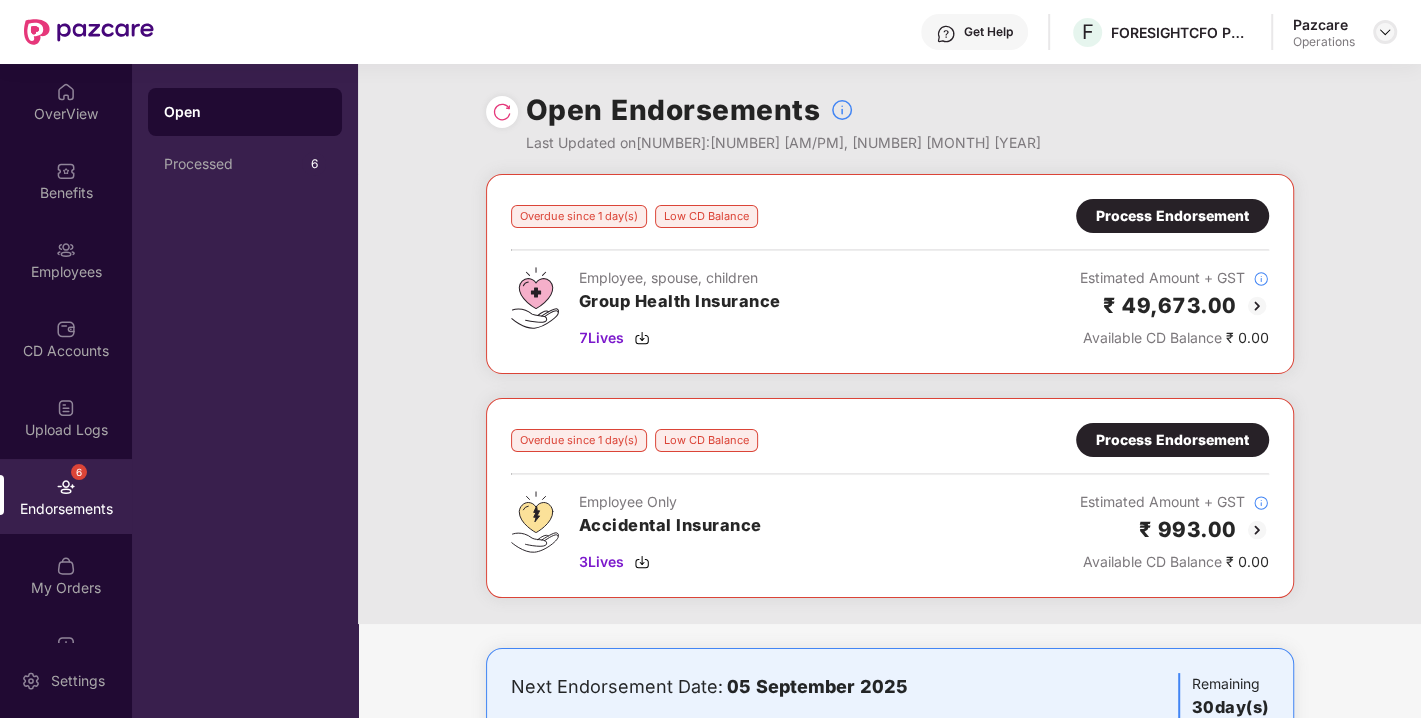 click at bounding box center (1385, 32) 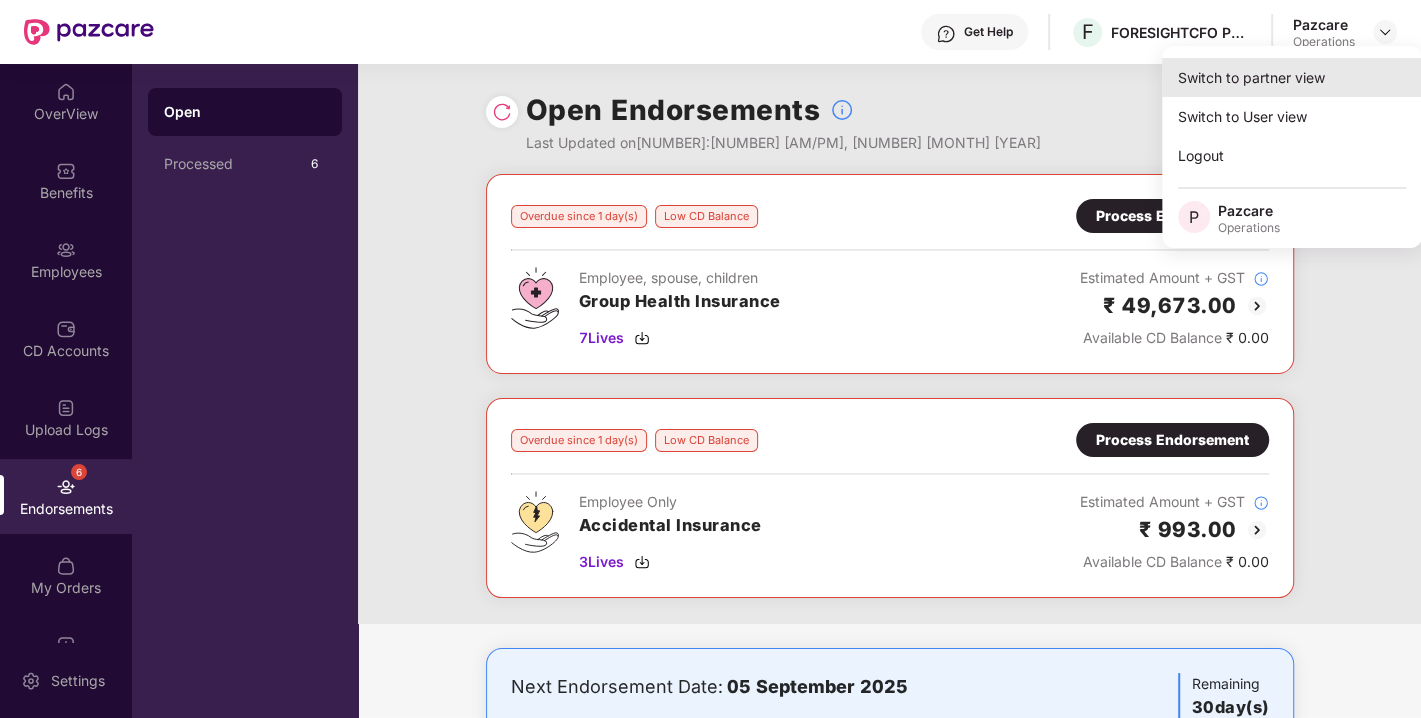 click on "Switch to partner view" at bounding box center [1292, 77] 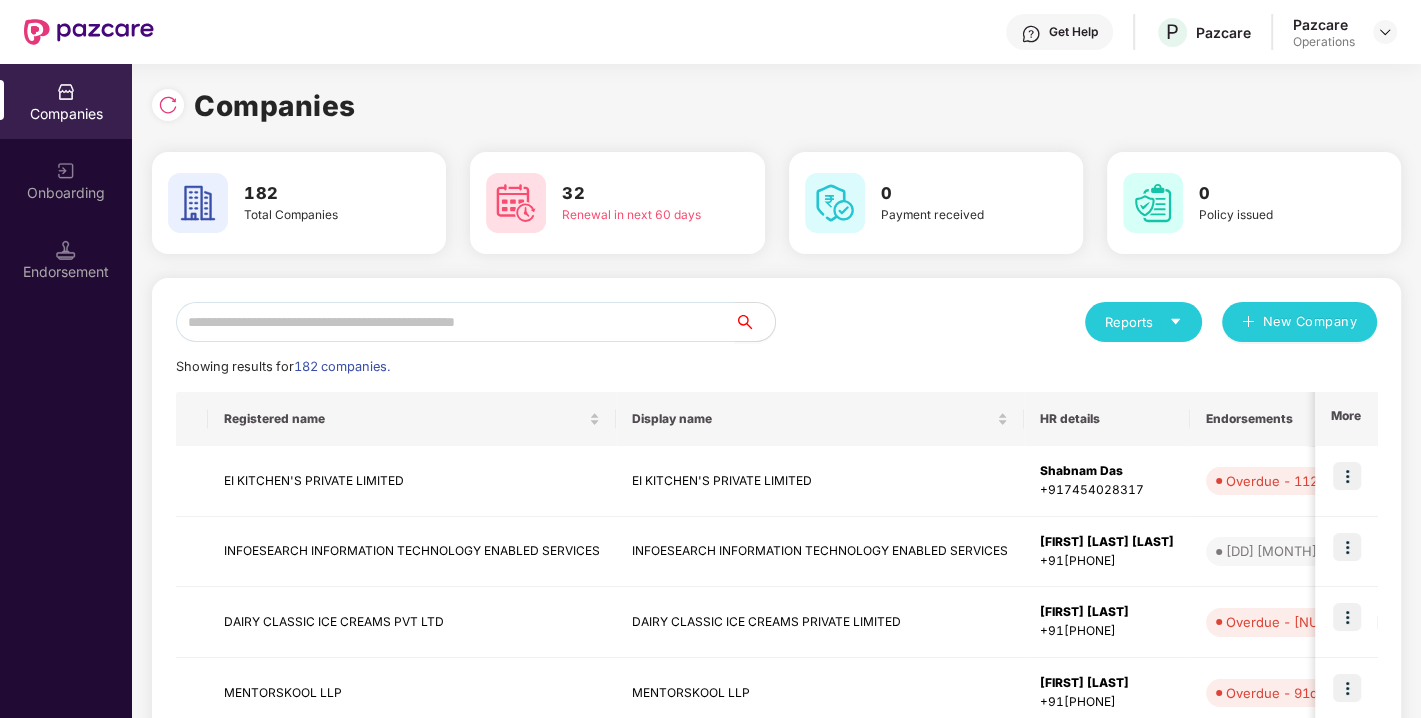 click at bounding box center (455, 322) 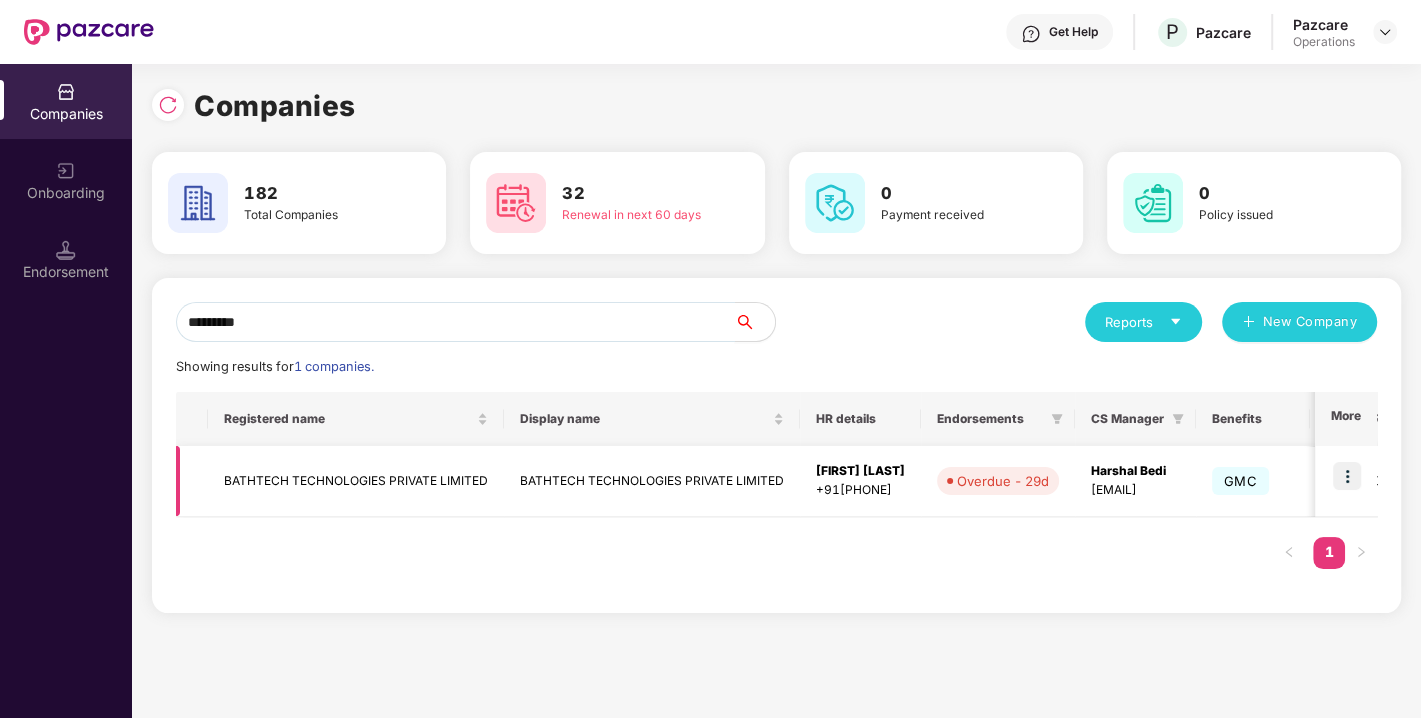 type on "********" 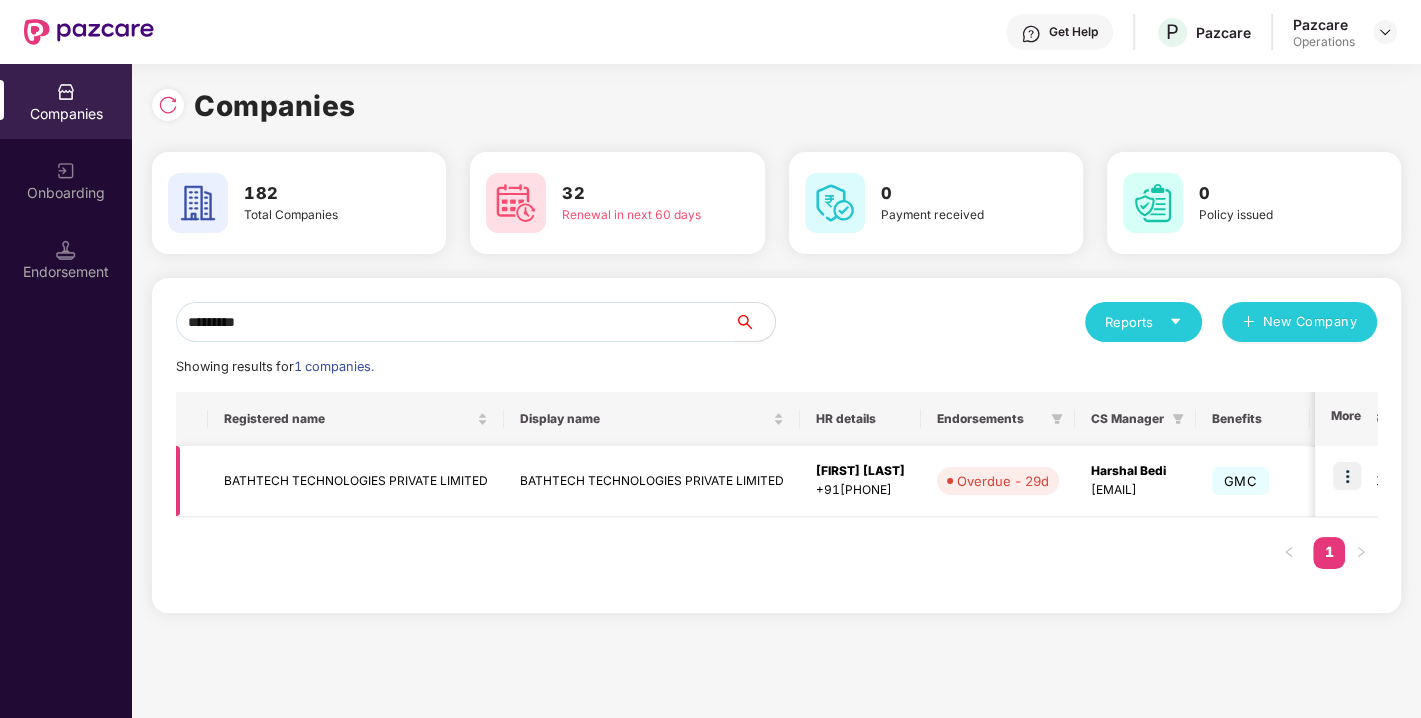 click on "BATHTECH TECHNOLOGIES PRIVATE LIMITED" at bounding box center (356, 481) 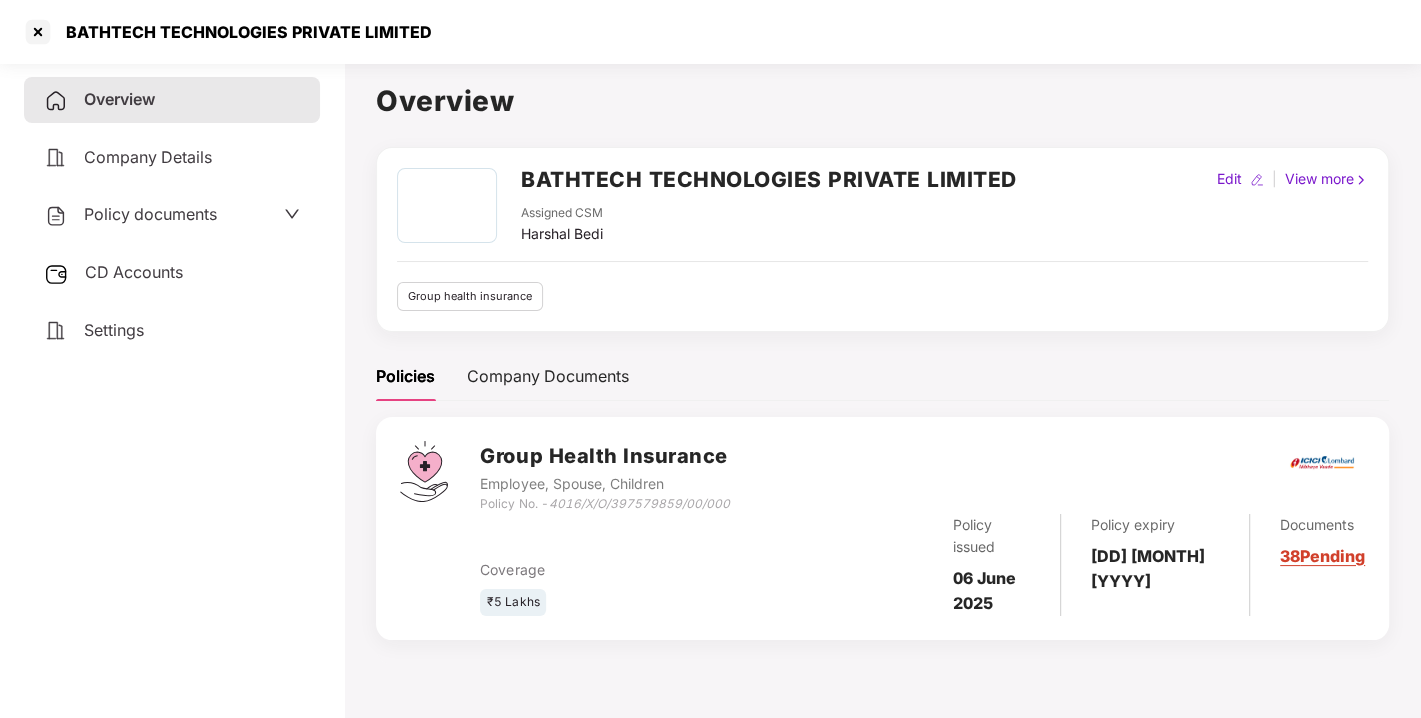 click on "BATHTECH TECHNOLOGIES PRIVATE LIMITED" at bounding box center (769, 179) 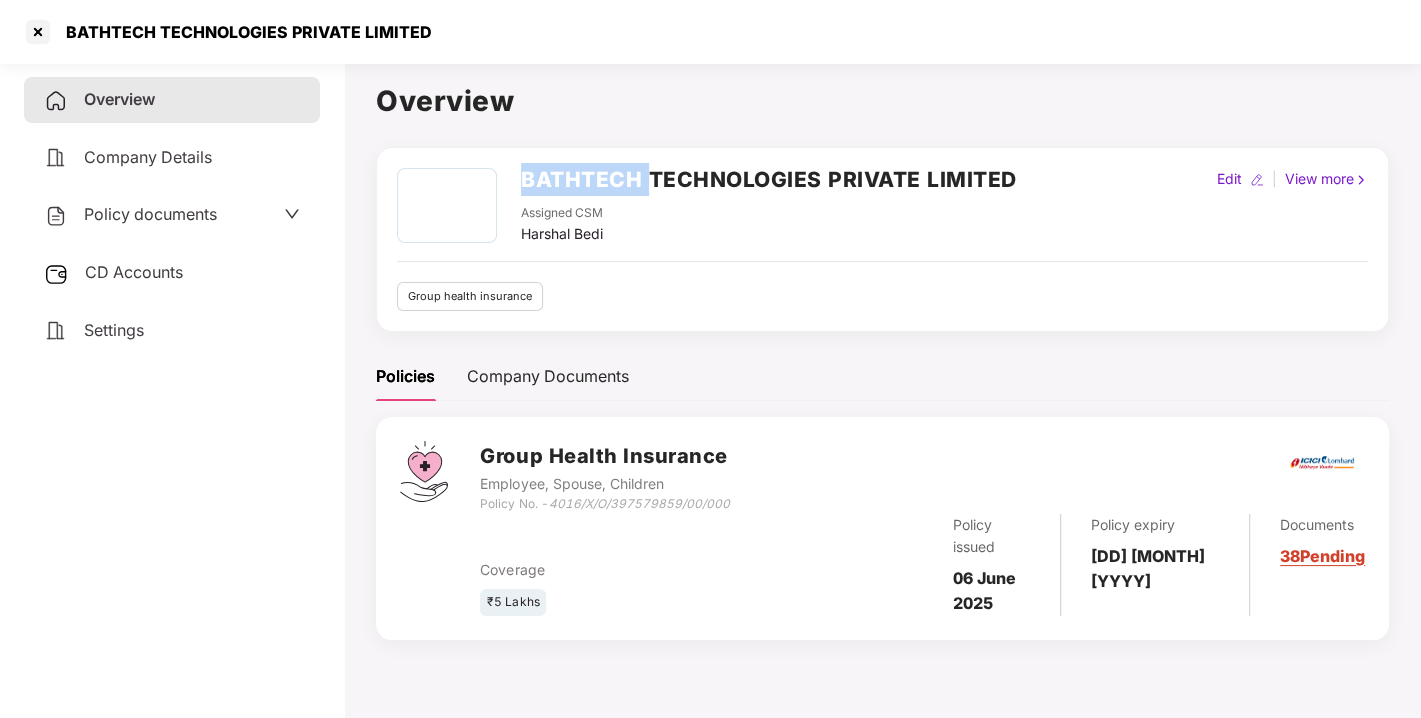click on "BATHTECH TECHNOLOGIES PRIVATE LIMITED" at bounding box center (769, 179) 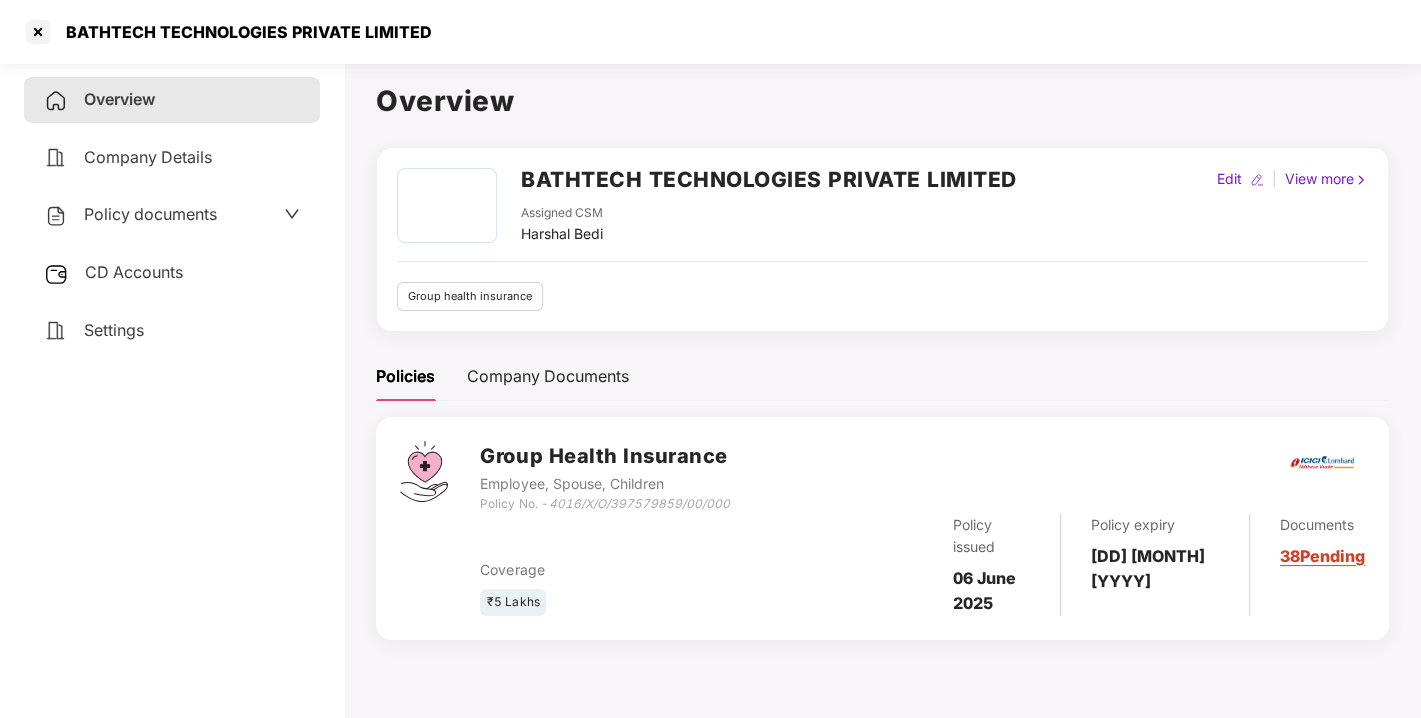 click on "[COMPANY] [COMPANY] Assigned CSM [FIRST] [LAST] Edit   | View more  Group health insurance" at bounding box center (882, 239) 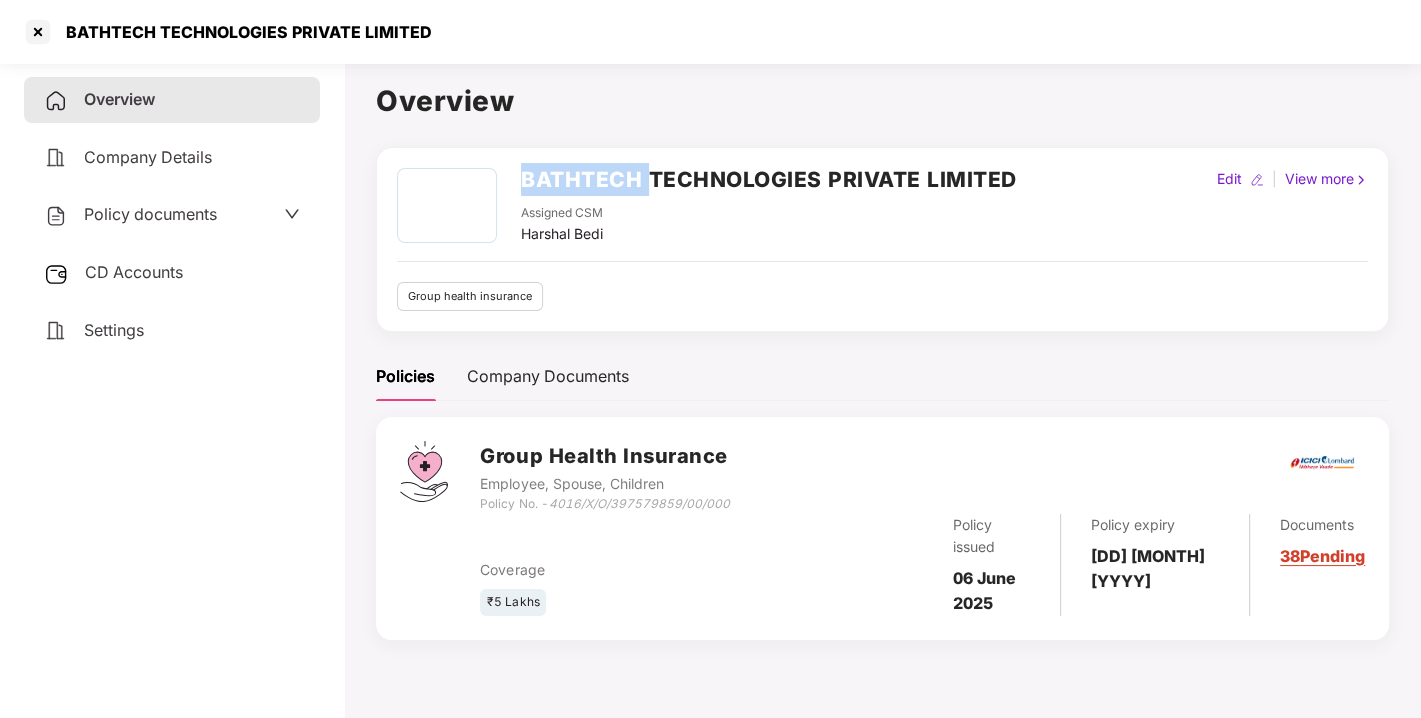 click on "BATHTECH TECHNOLOGIES PRIVATE LIMITED" at bounding box center [769, 179] 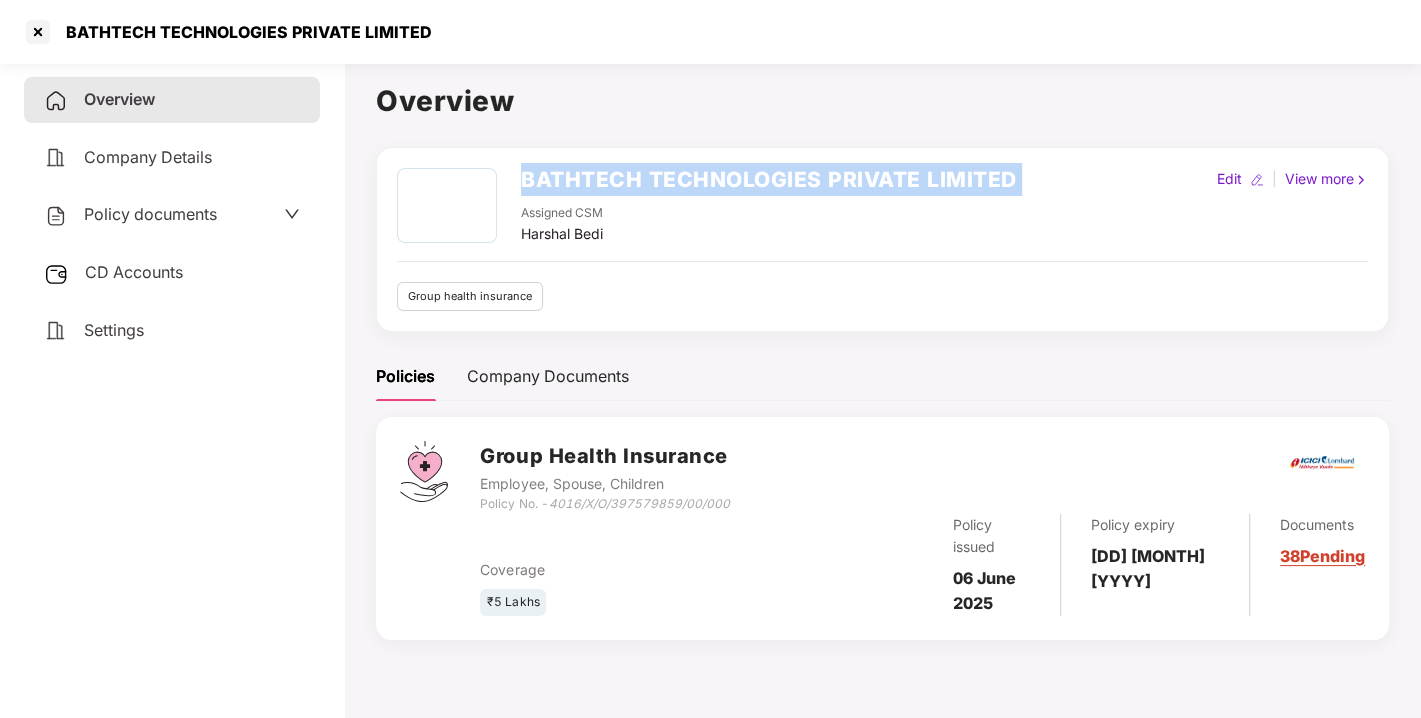 click on "BATHTECH TECHNOLOGIES PRIVATE LIMITED" at bounding box center [769, 179] 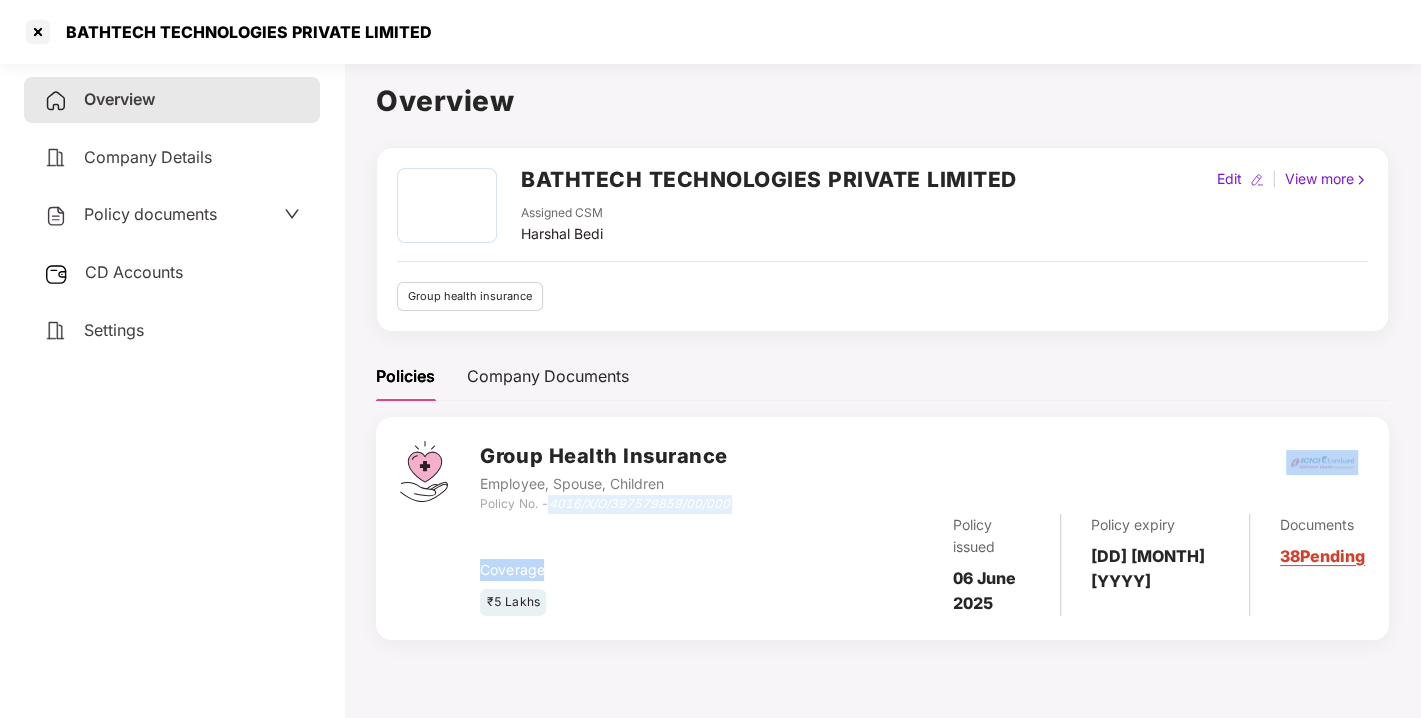 drag, startPoint x: 554, startPoint y: 502, endPoint x: 830, endPoint y: 526, distance: 277.0415 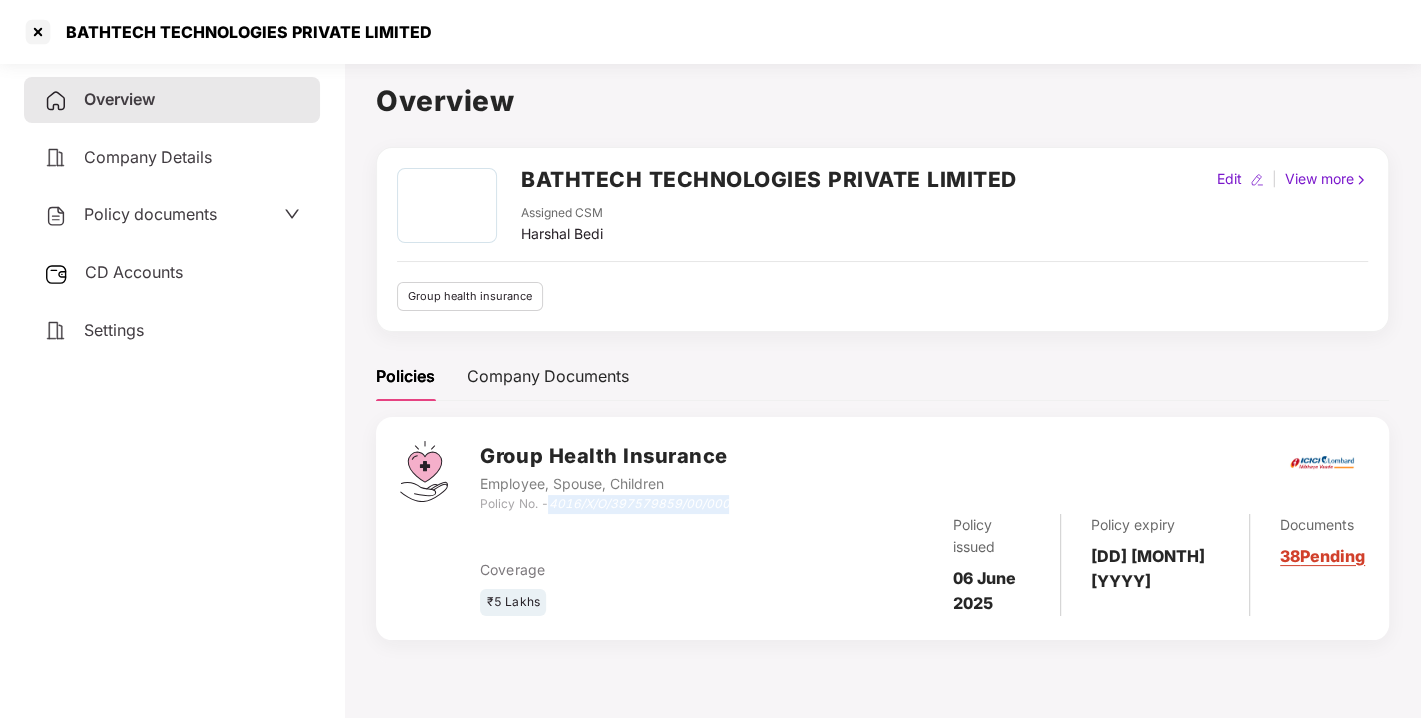drag, startPoint x: 551, startPoint y: 499, endPoint x: 731, endPoint y: 511, distance: 180.39955 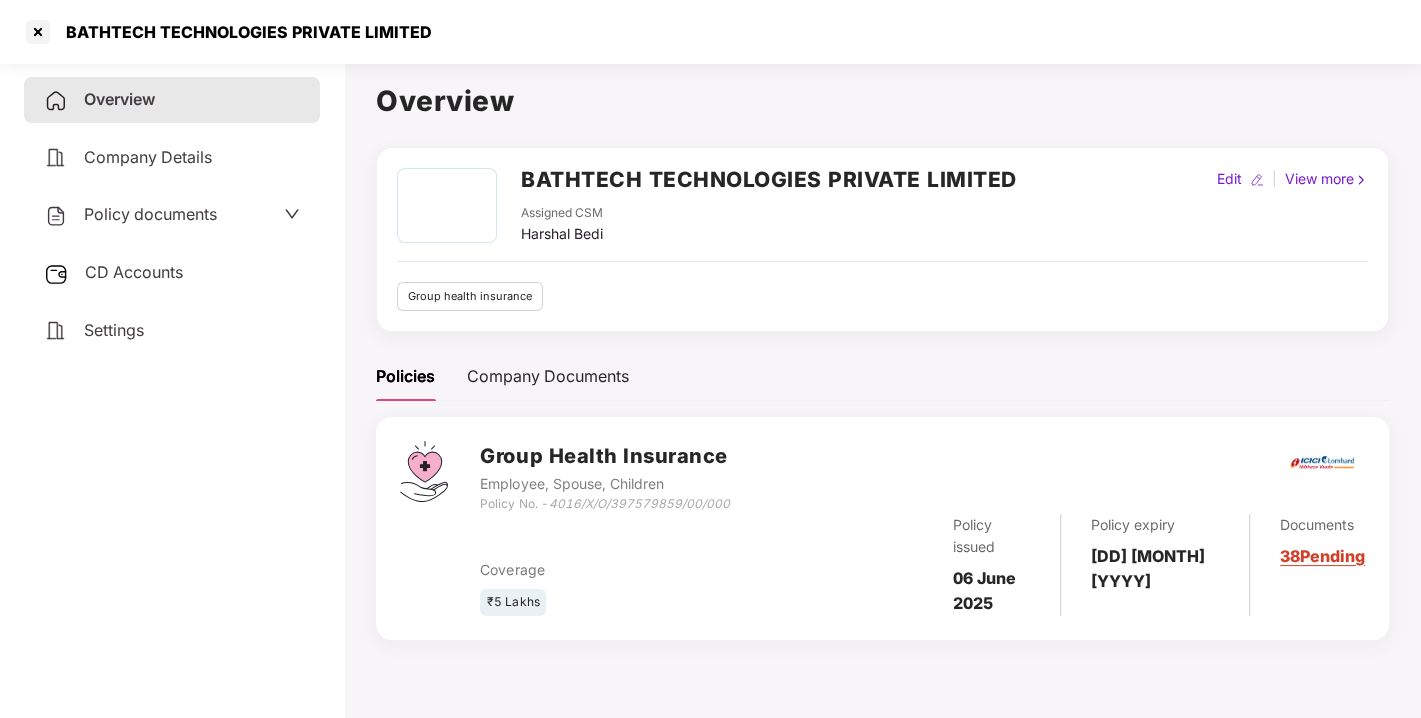 click on "Policy documents" at bounding box center [150, 214] 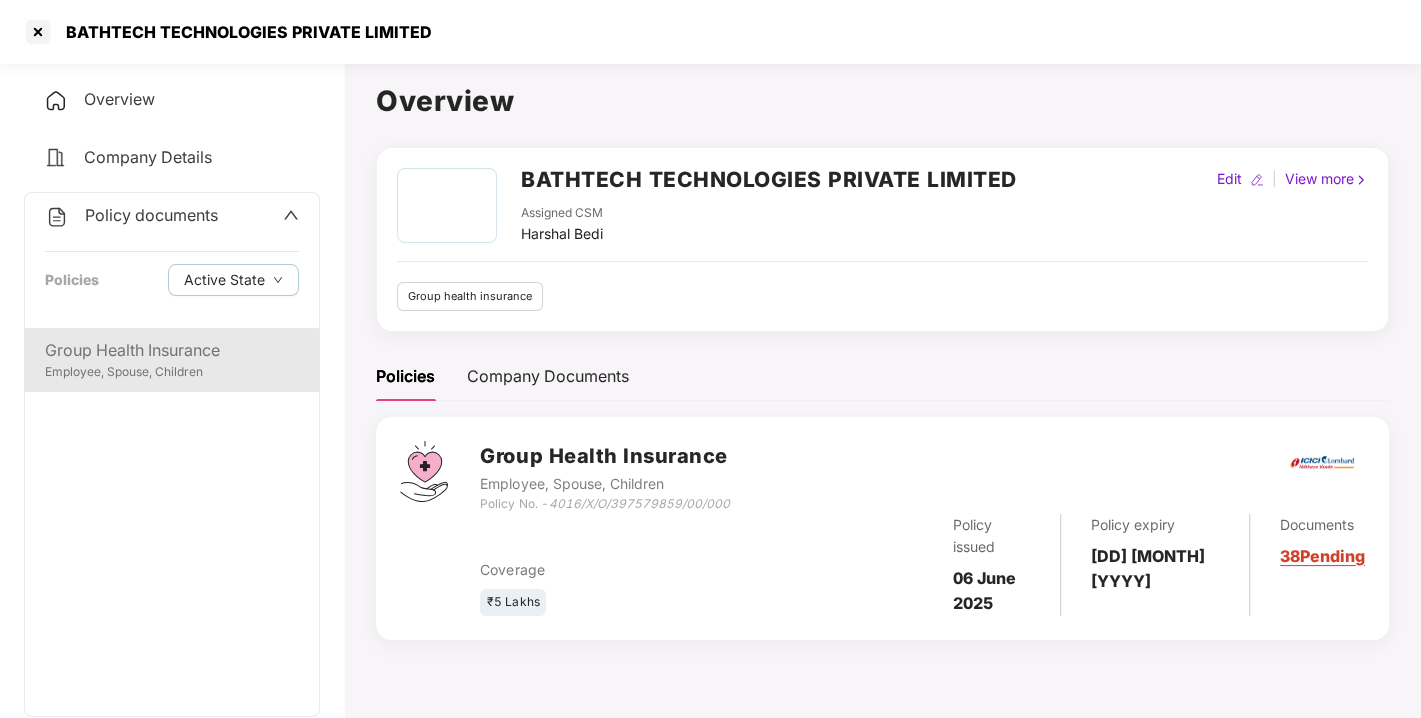 click on "Group Health Insurance" at bounding box center [172, 350] 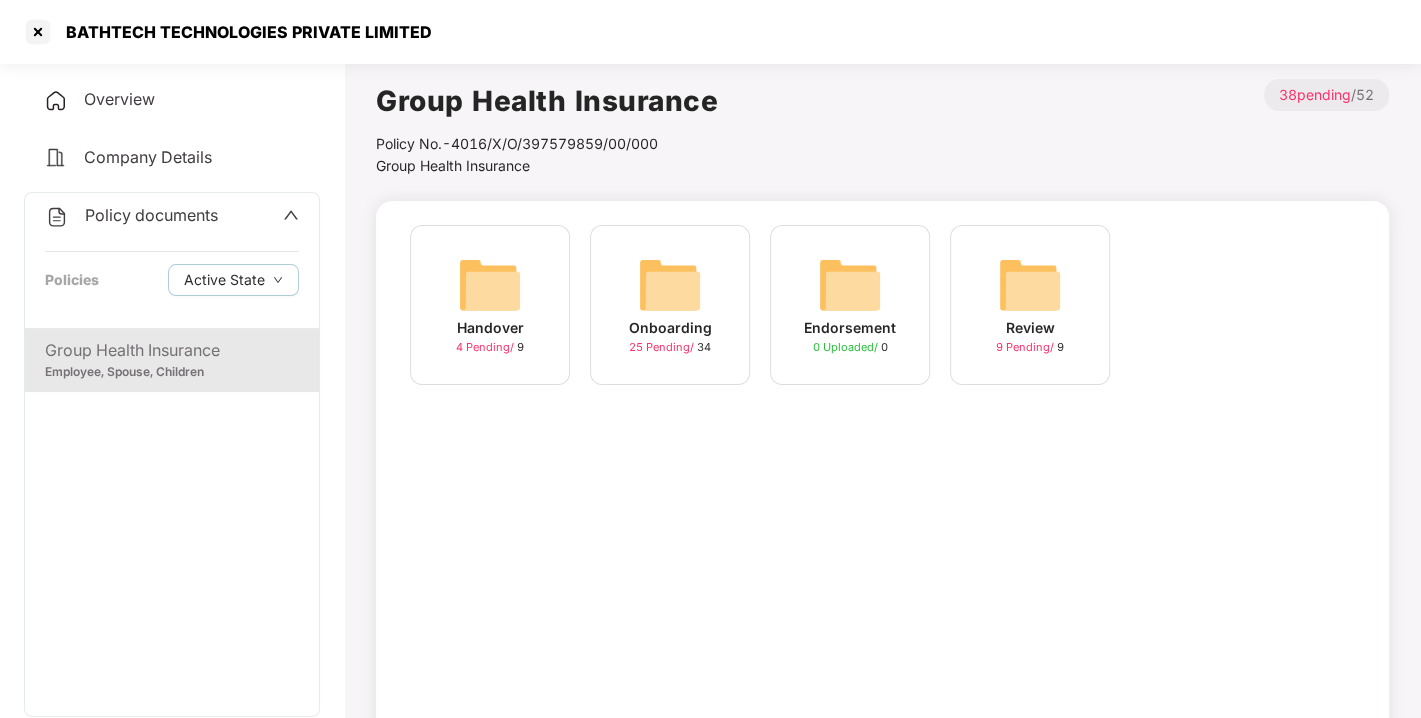 click at bounding box center (670, 285) 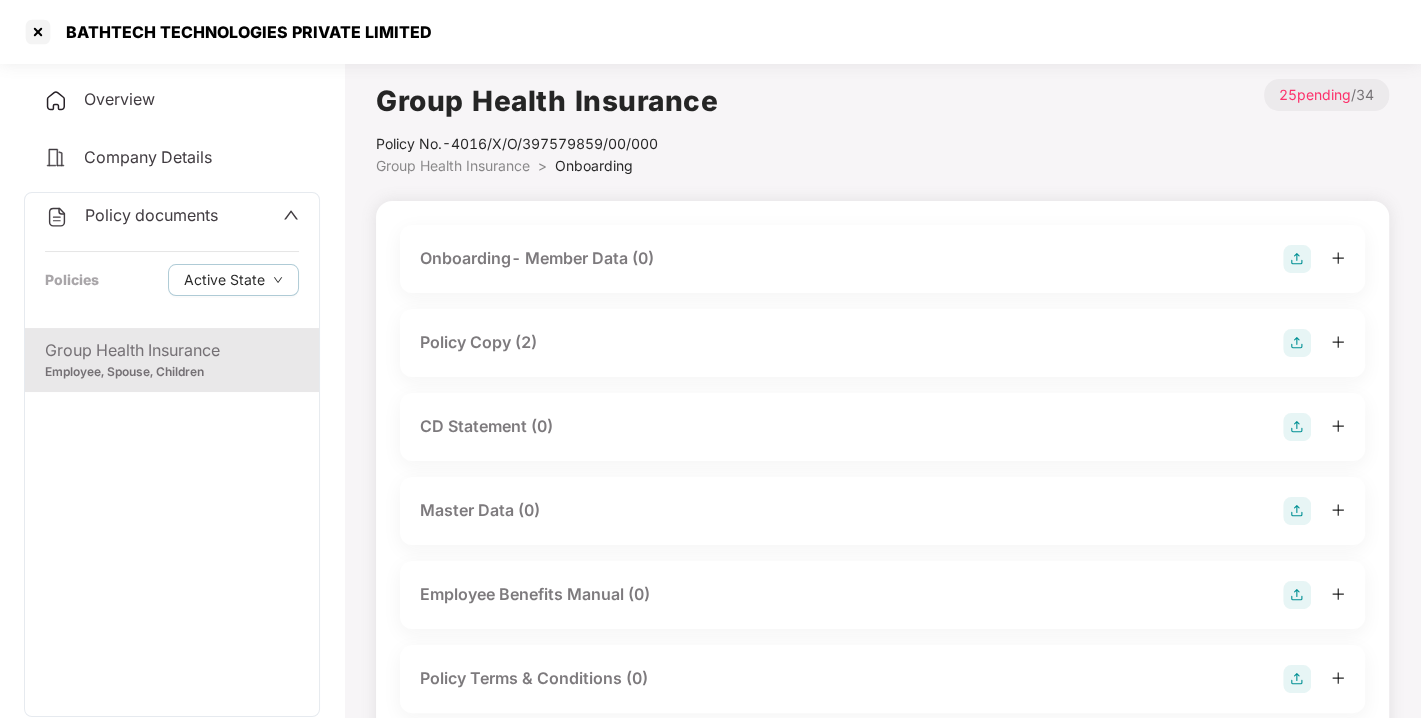 click on "Policy Copy (2)" at bounding box center [478, 342] 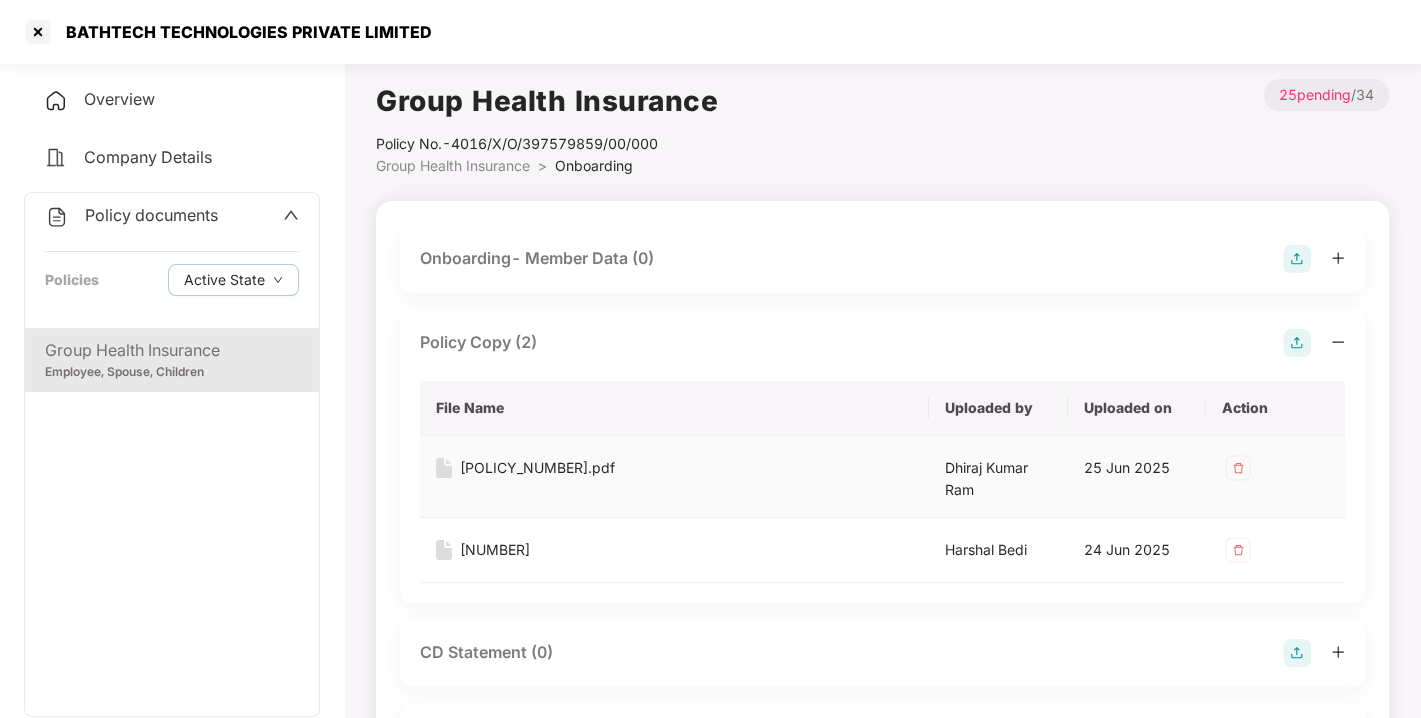 click on "[POLICY_NUMBER].pdf" at bounding box center (537, 468) 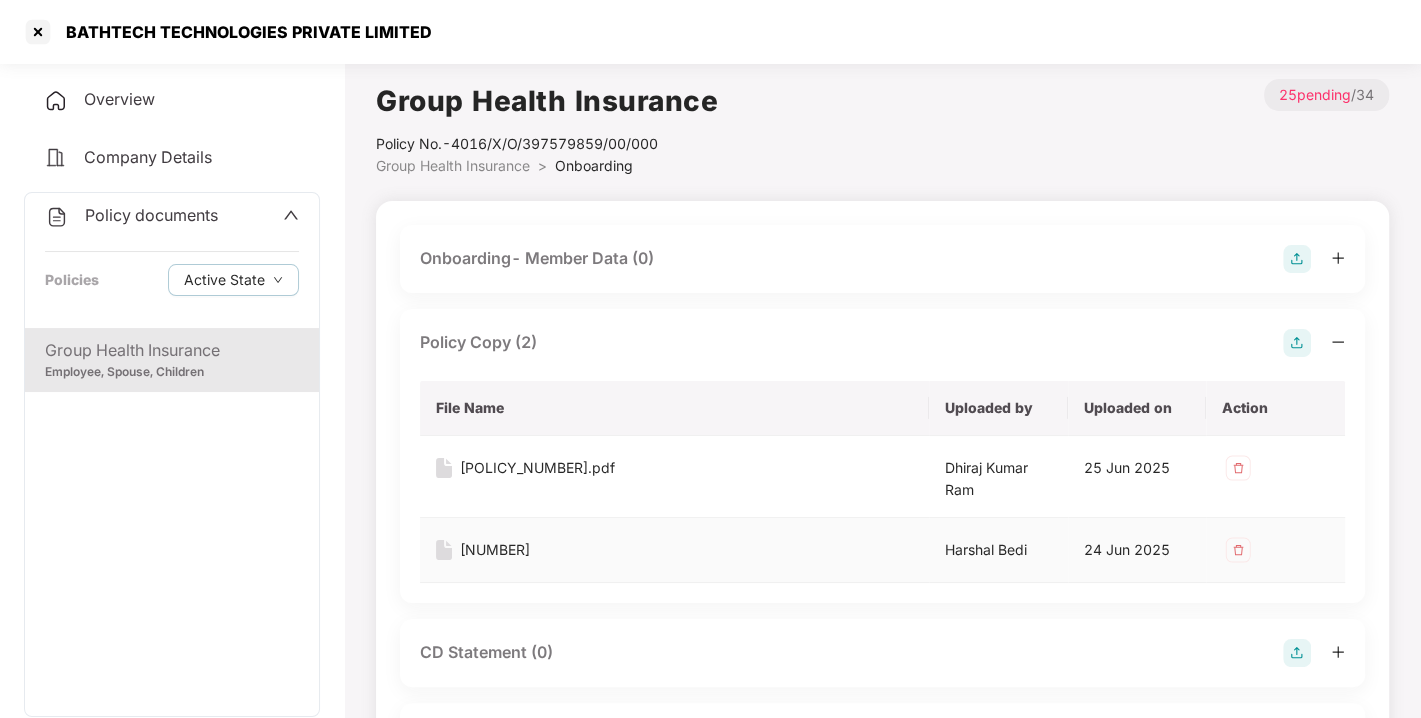click on "[NUMBER]" at bounding box center [495, 550] 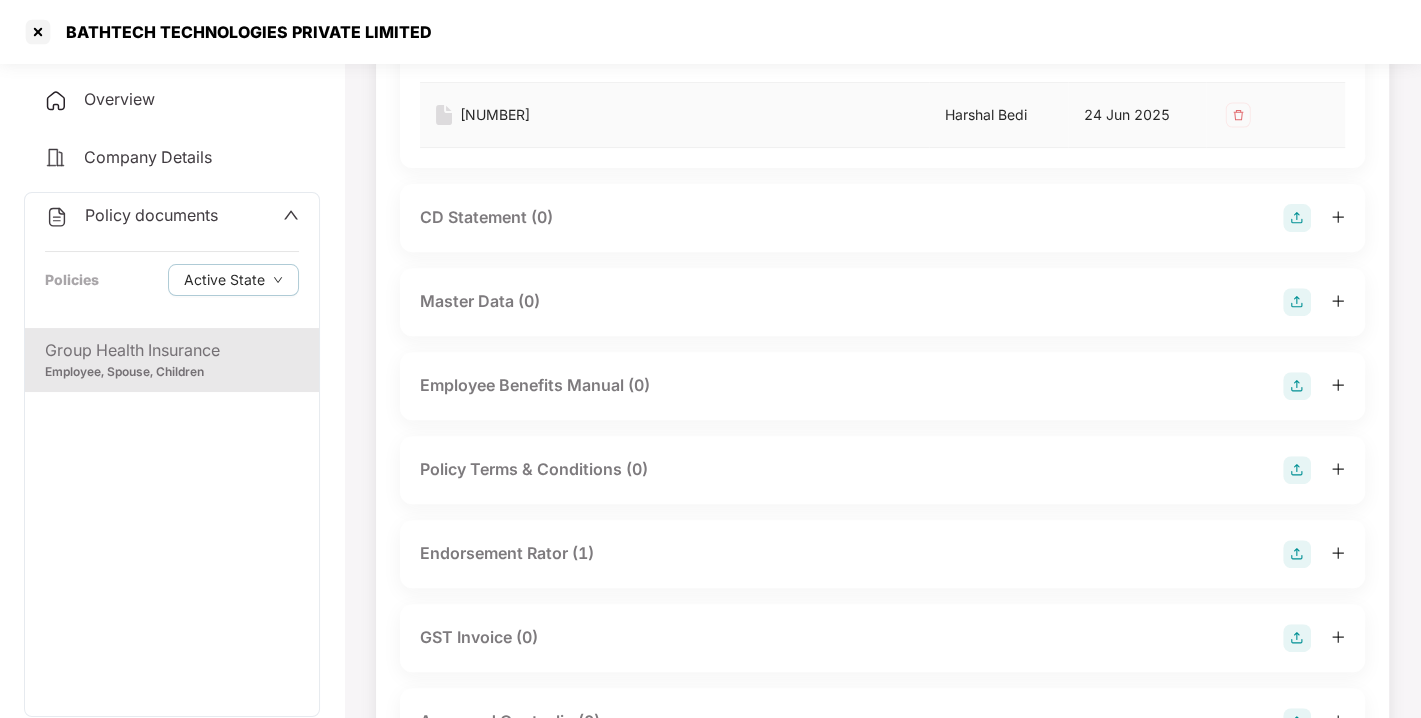 scroll, scrollTop: 437, scrollLeft: 0, axis: vertical 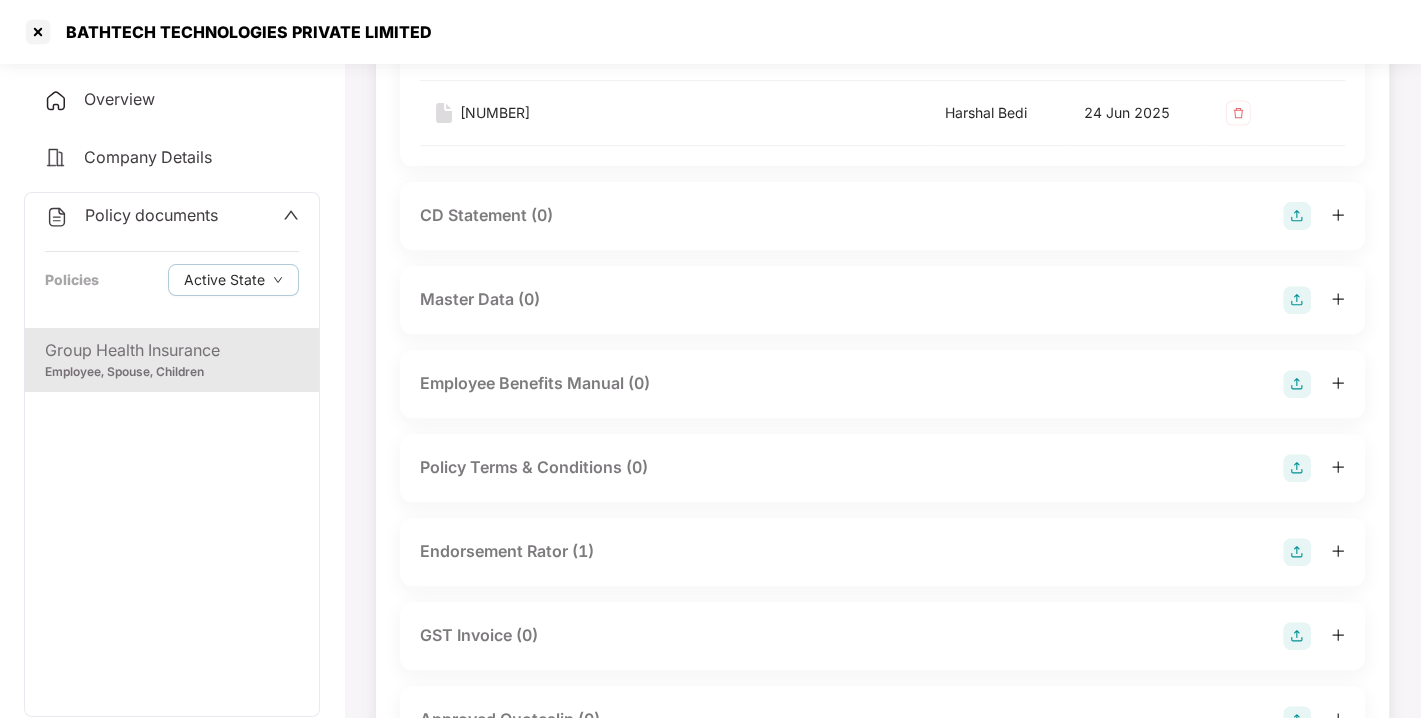 click on "Endorsement Rator (1)" at bounding box center [507, 551] 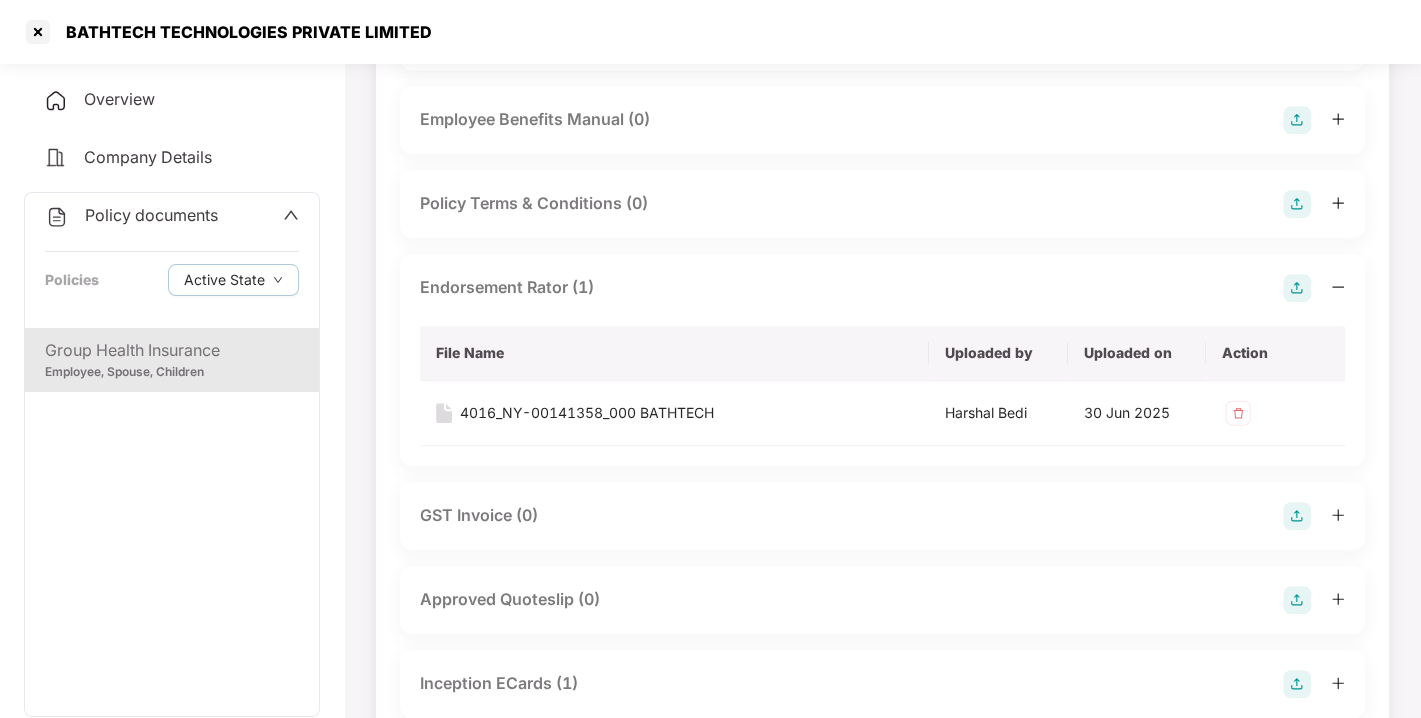 scroll, scrollTop: 702, scrollLeft: 0, axis: vertical 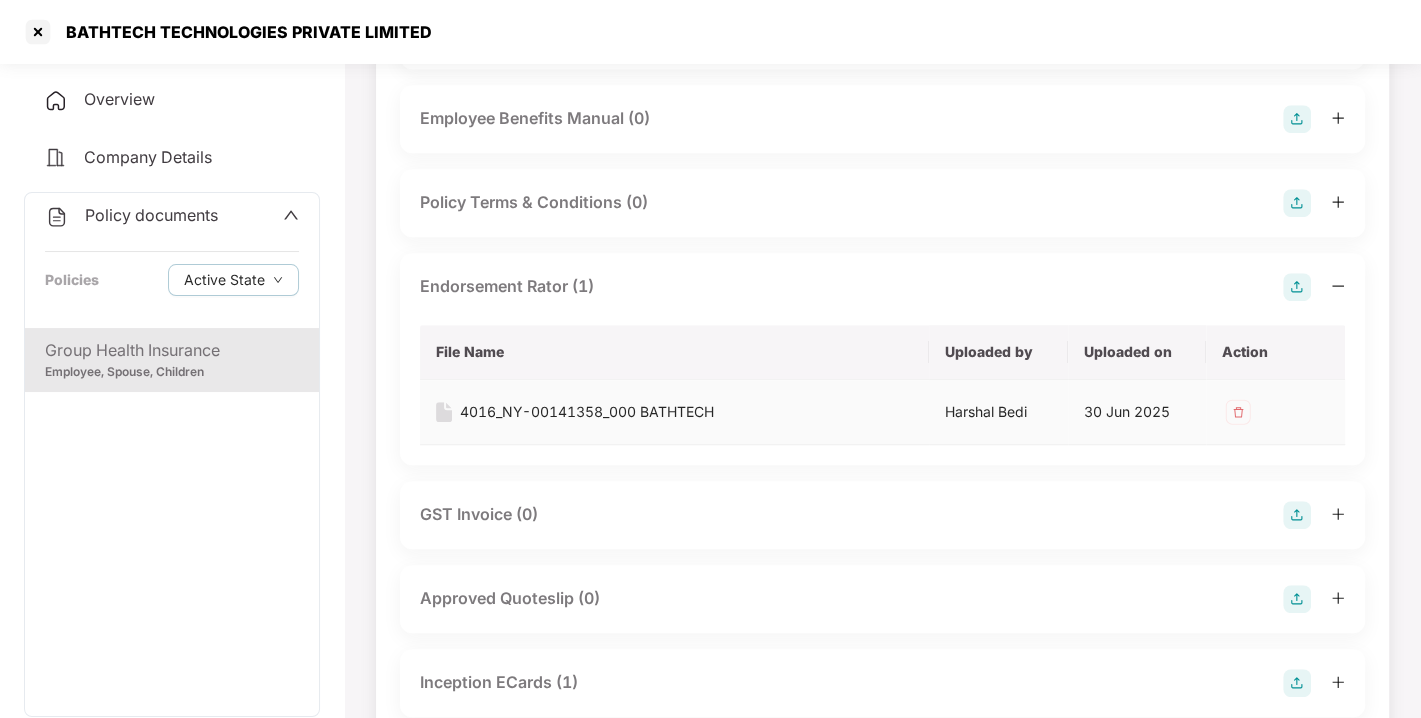 click on "4016_NY-00141358_000 BATHTECH" at bounding box center (587, 412) 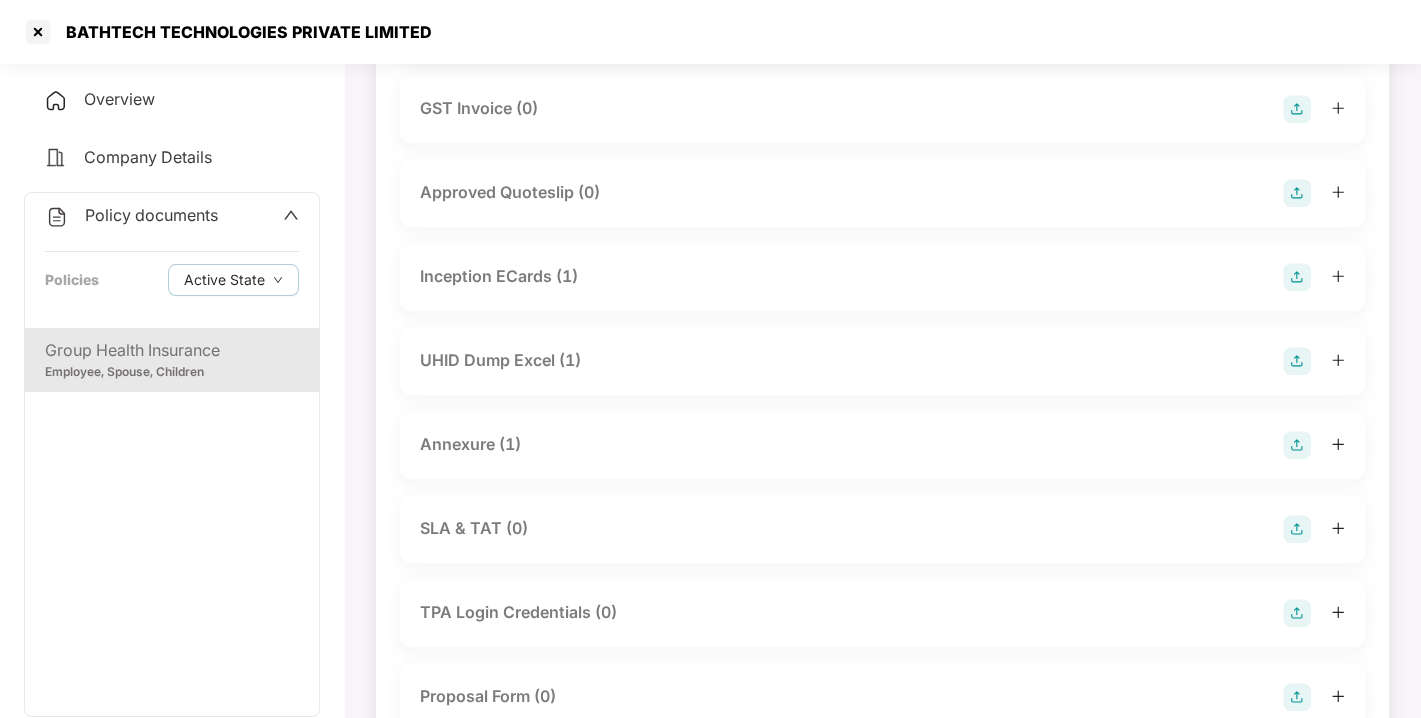 scroll, scrollTop: 1113, scrollLeft: 0, axis: vertical 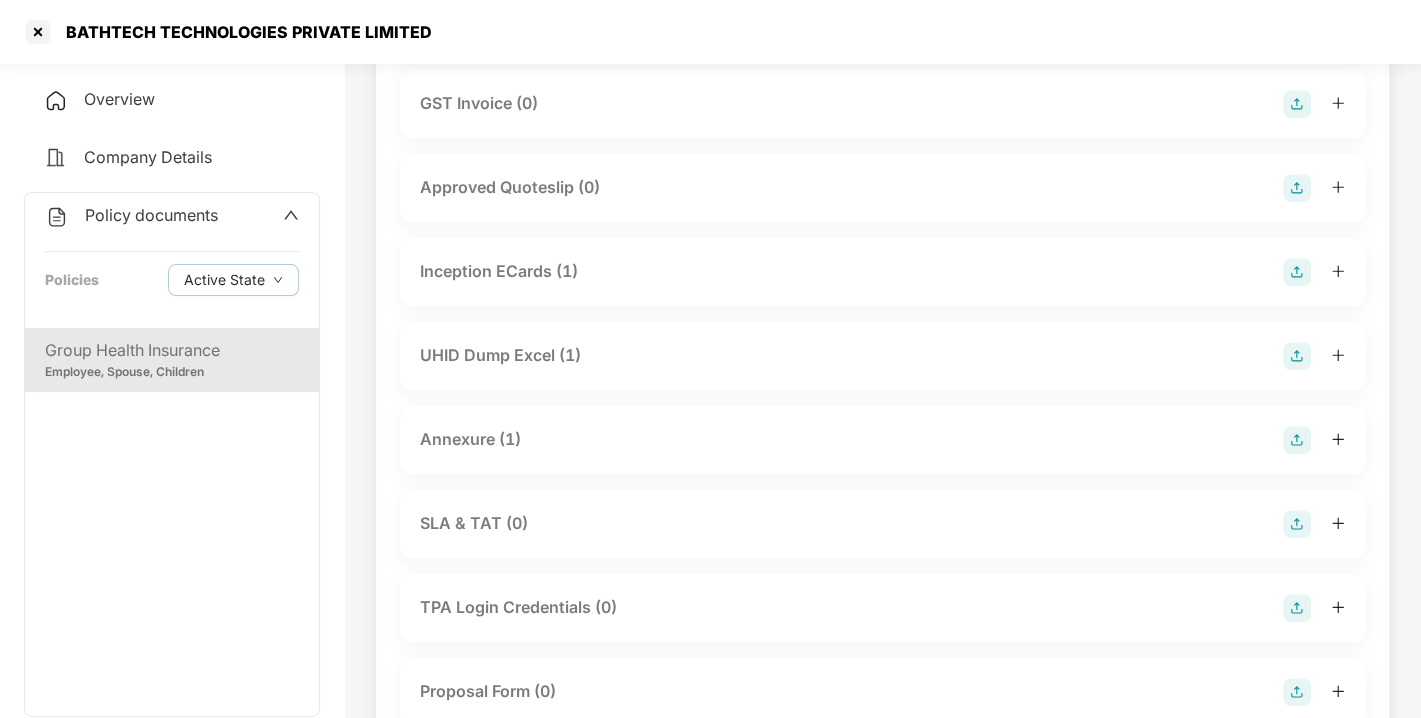 click on "UHID Dump Excel (1)" at bounding box center (500, 355) 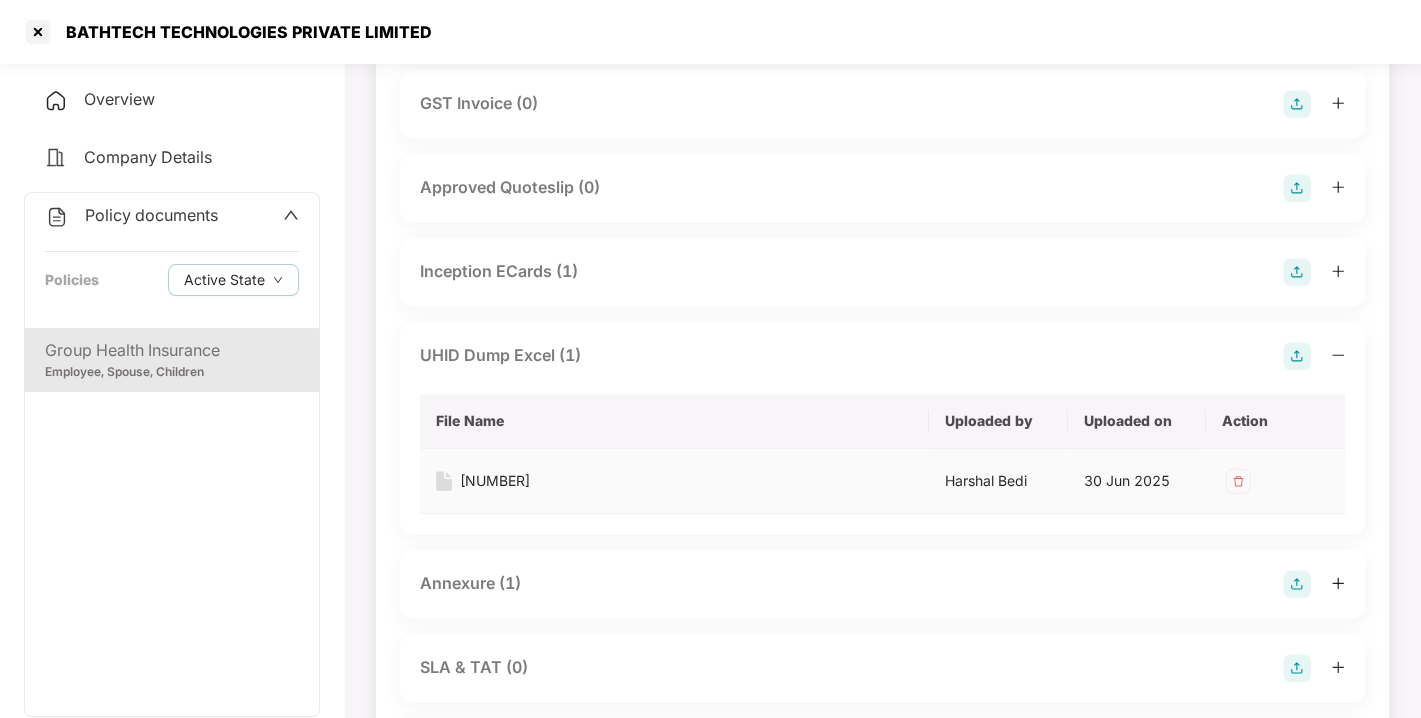 click on "[NUMBER]" at bounding box center [495, 481] 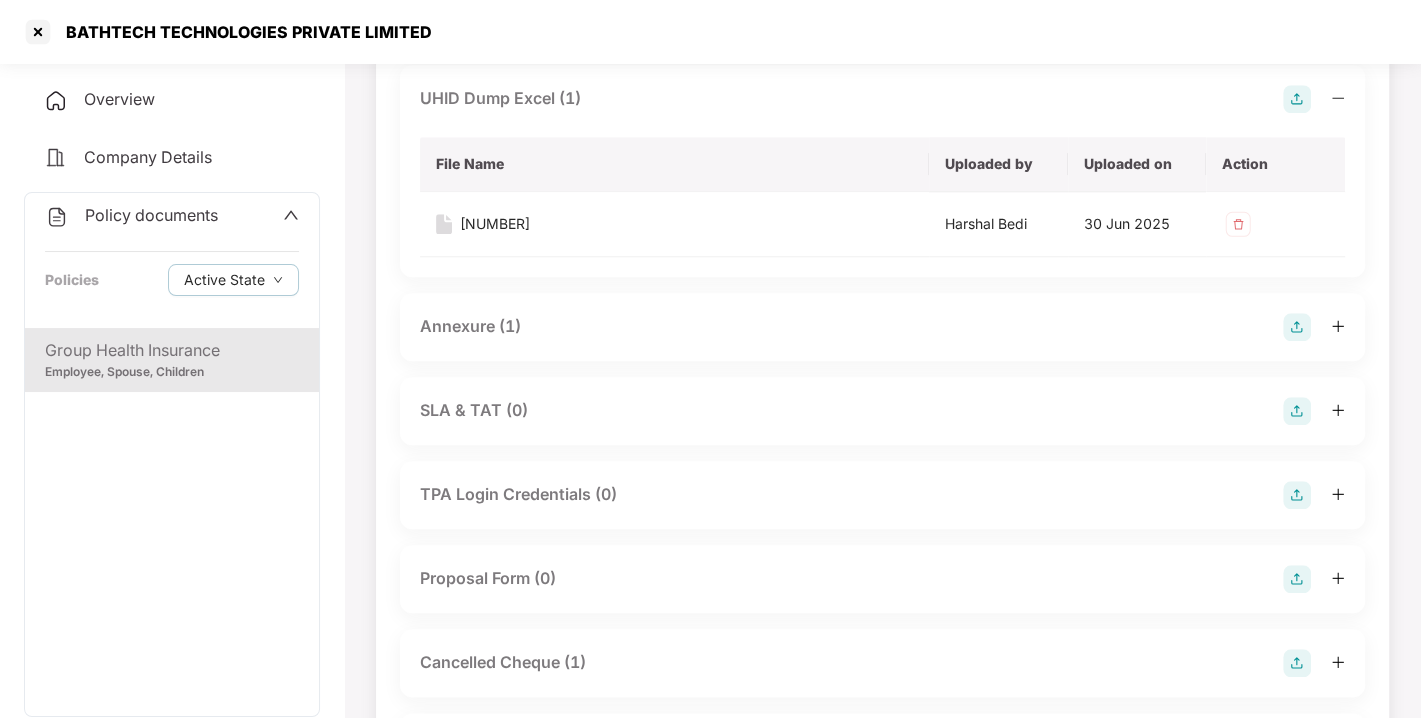 scroll, scrollTop: 1371, scrollLeft: 0, axis: vertical 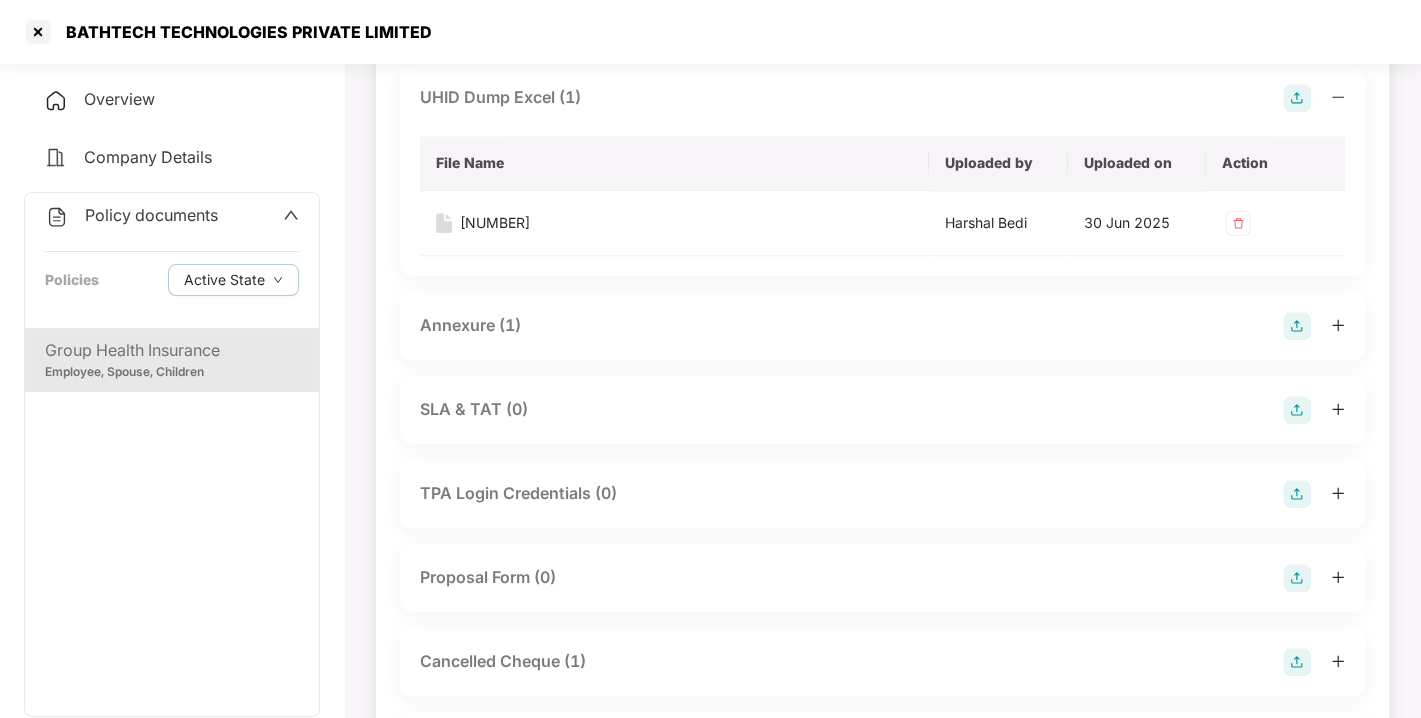 click on "Annexure (1)" at bounding box center [470, 325] 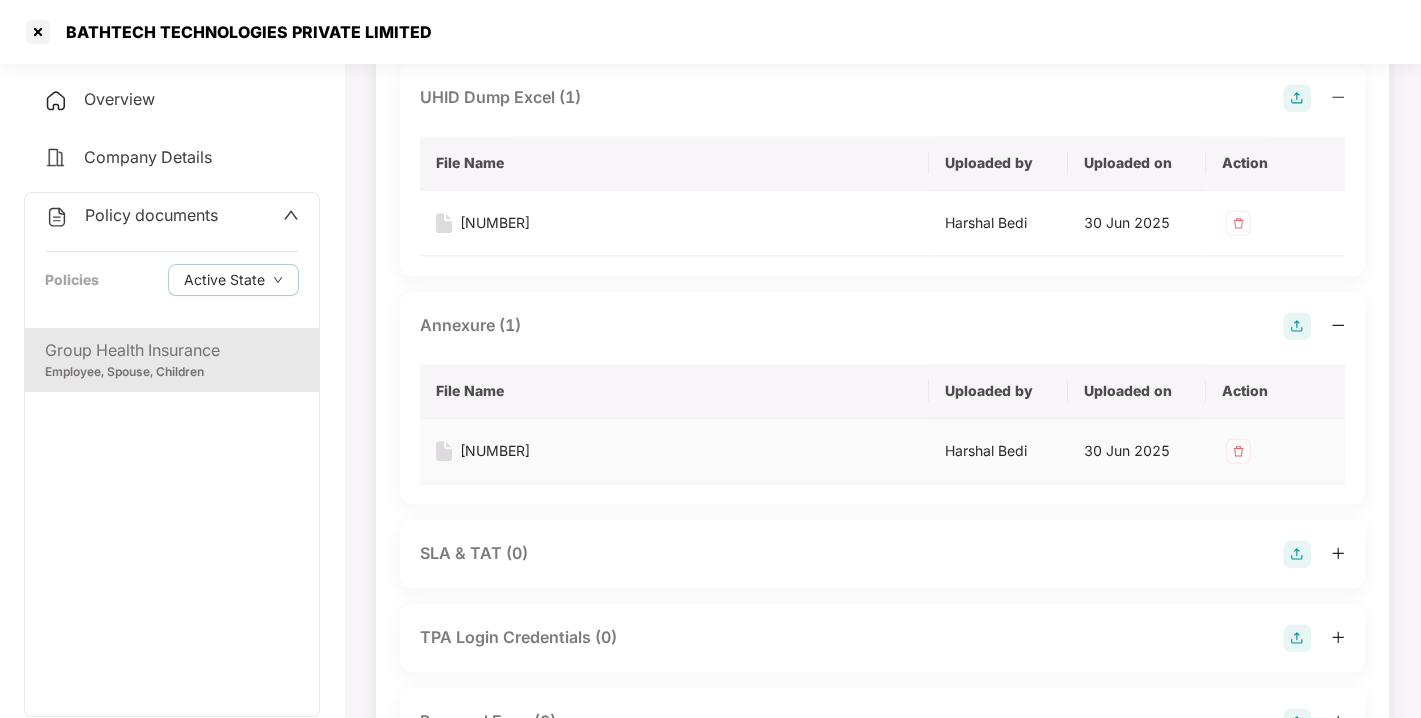 click on "[NUMBER]" at bounding box center (495, 451) 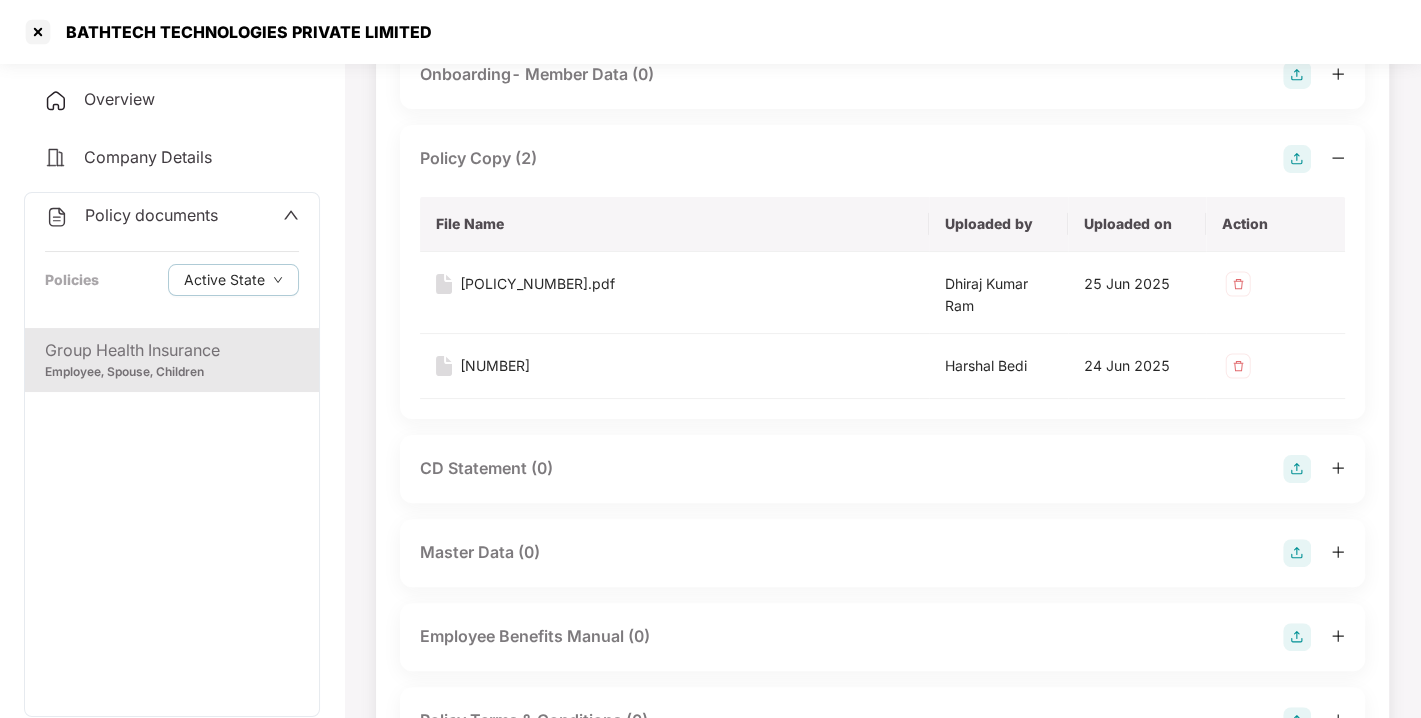scroll, scrollTop: 0, scrollLeft: 0, axis: both 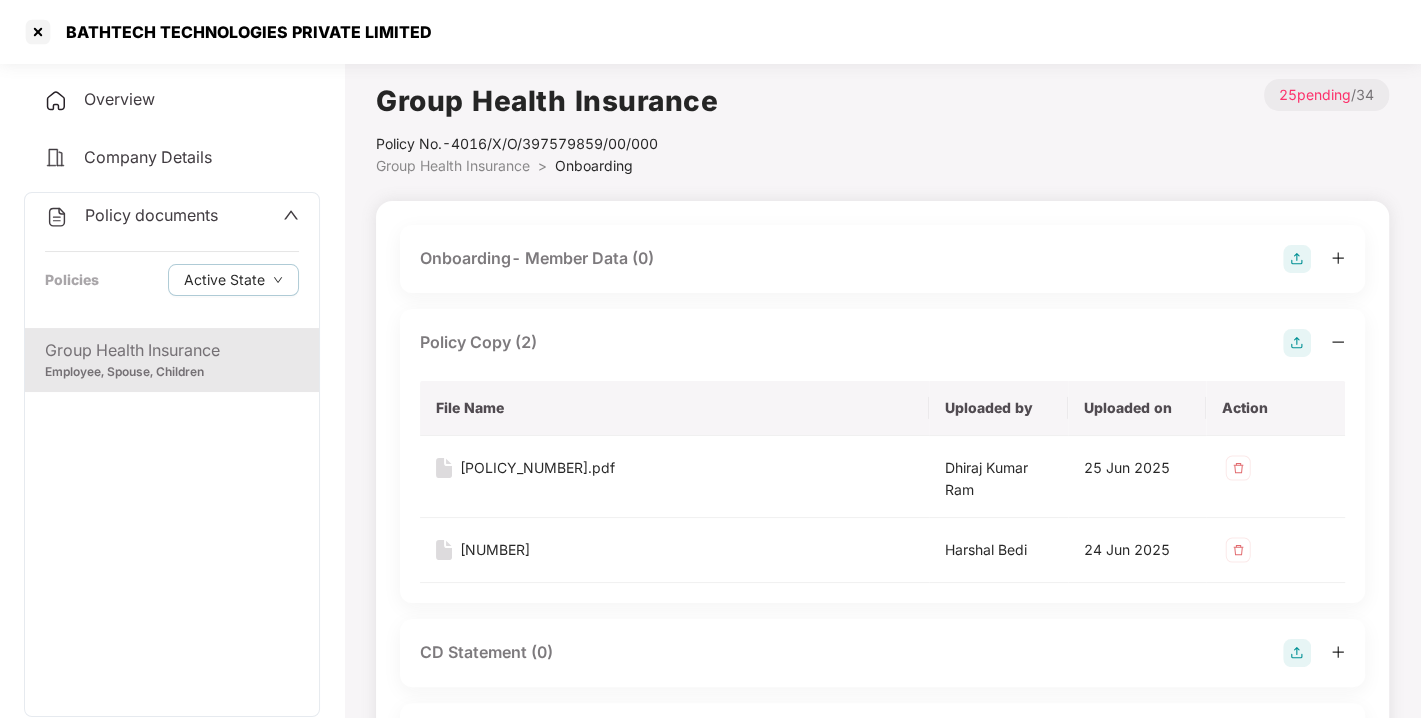 click on "Overview" at bounding box center (172, 100) 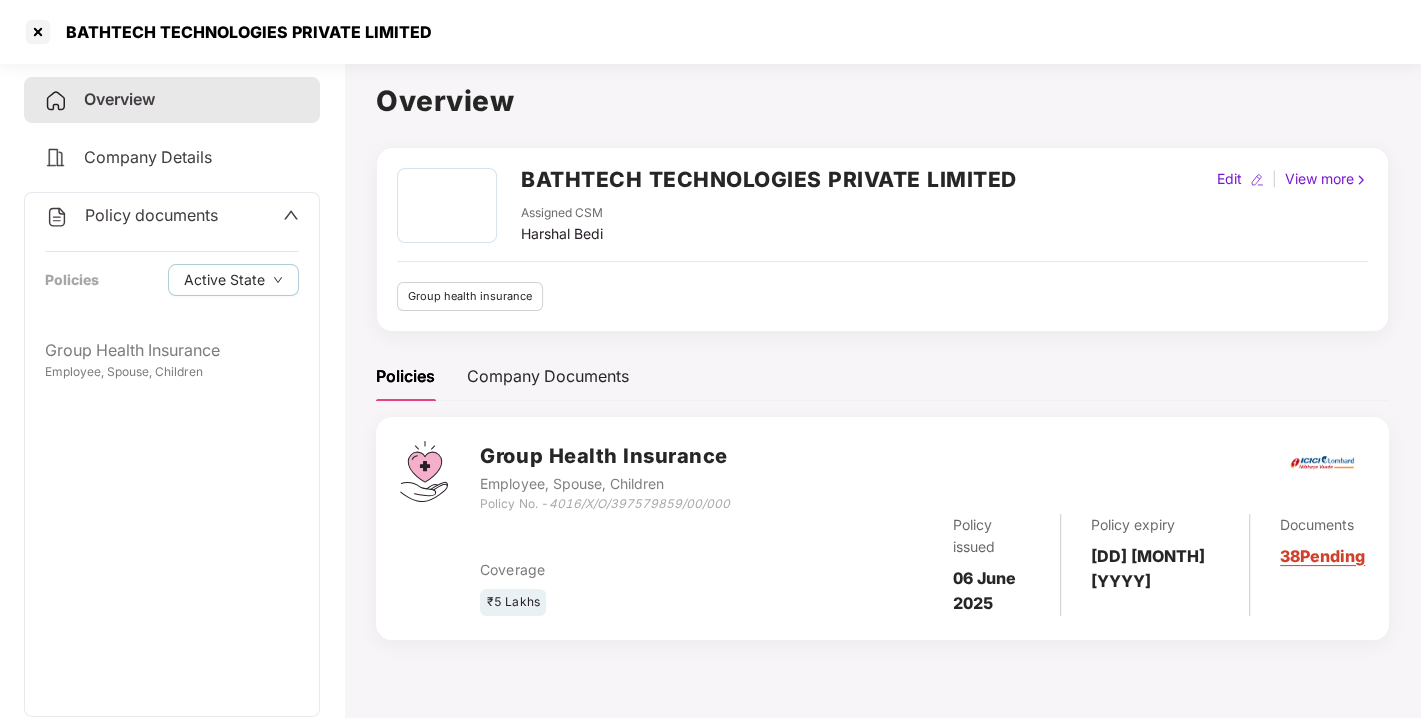 click on "Policy documents" at bounding box center [131, 216] 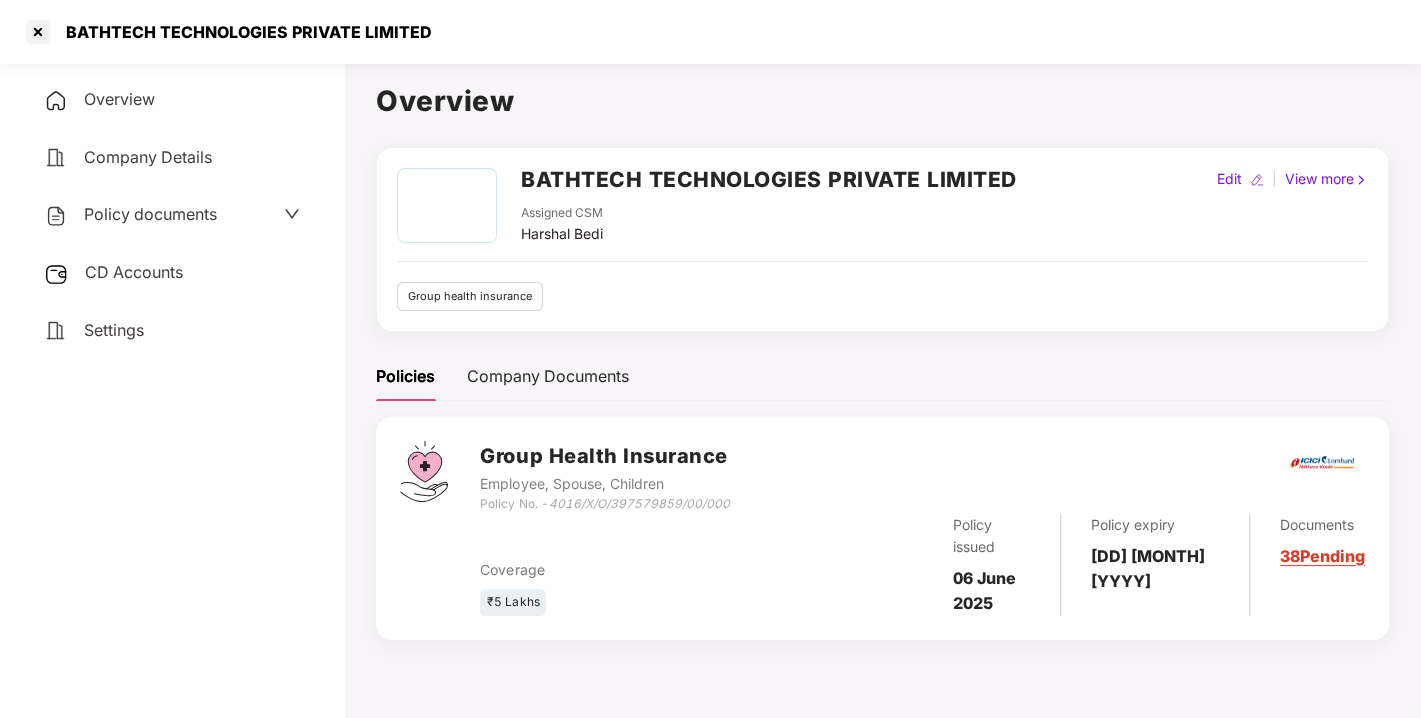 click on "CD Accounts" at bounding box center (134, 272) 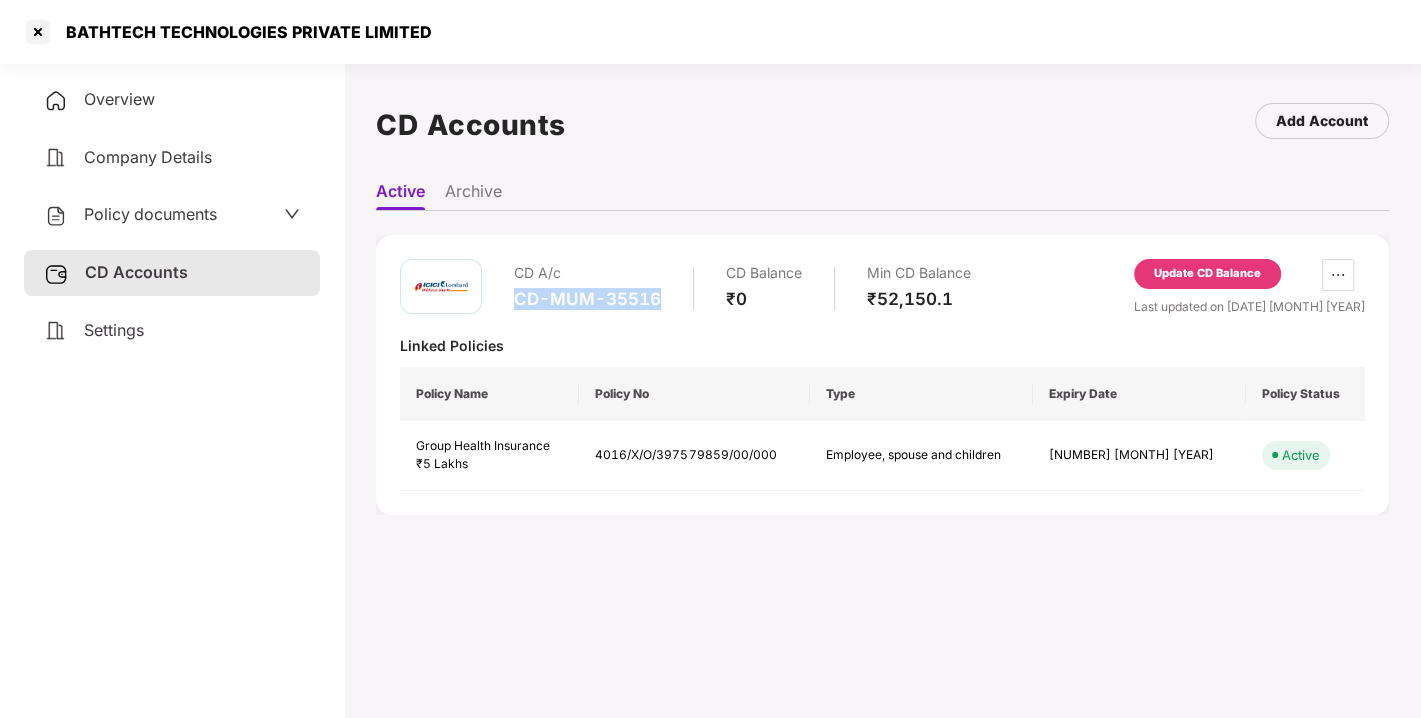 drag, startPoint x: 512, startPoint y: 290, endPoint x: 676, endPoint y: 291, distance: 164.00305 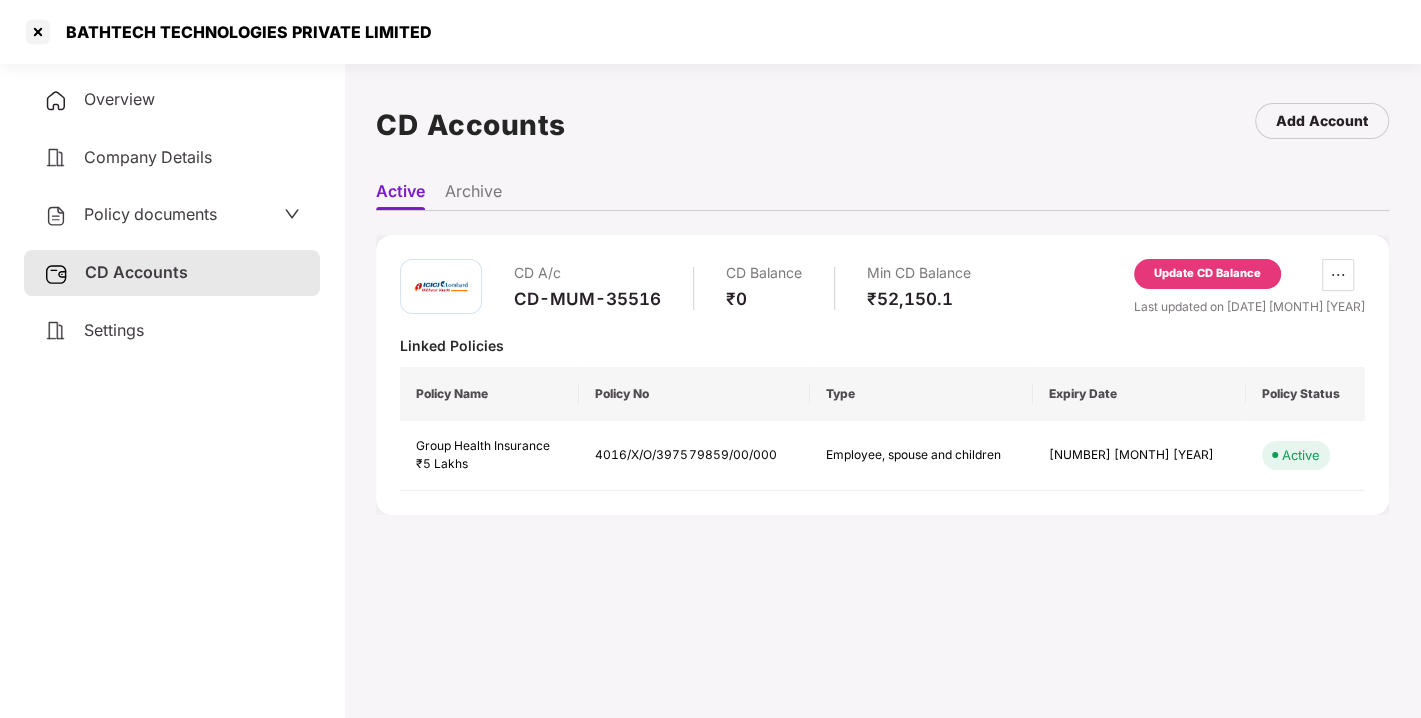 click on "Policy documents" at bounding box center [150, 214] 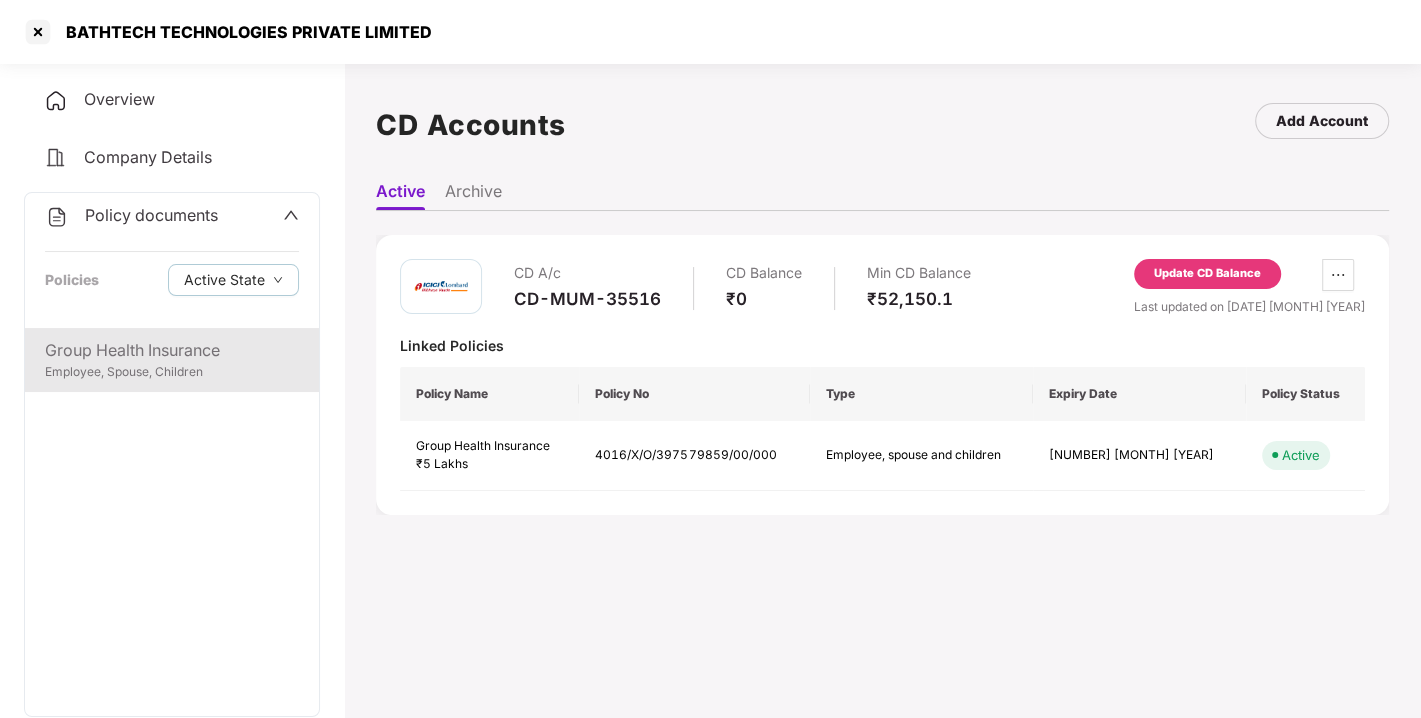 click on "Group Health Insurance Employee, Spouse, Children" at bounding box center [172, 360] 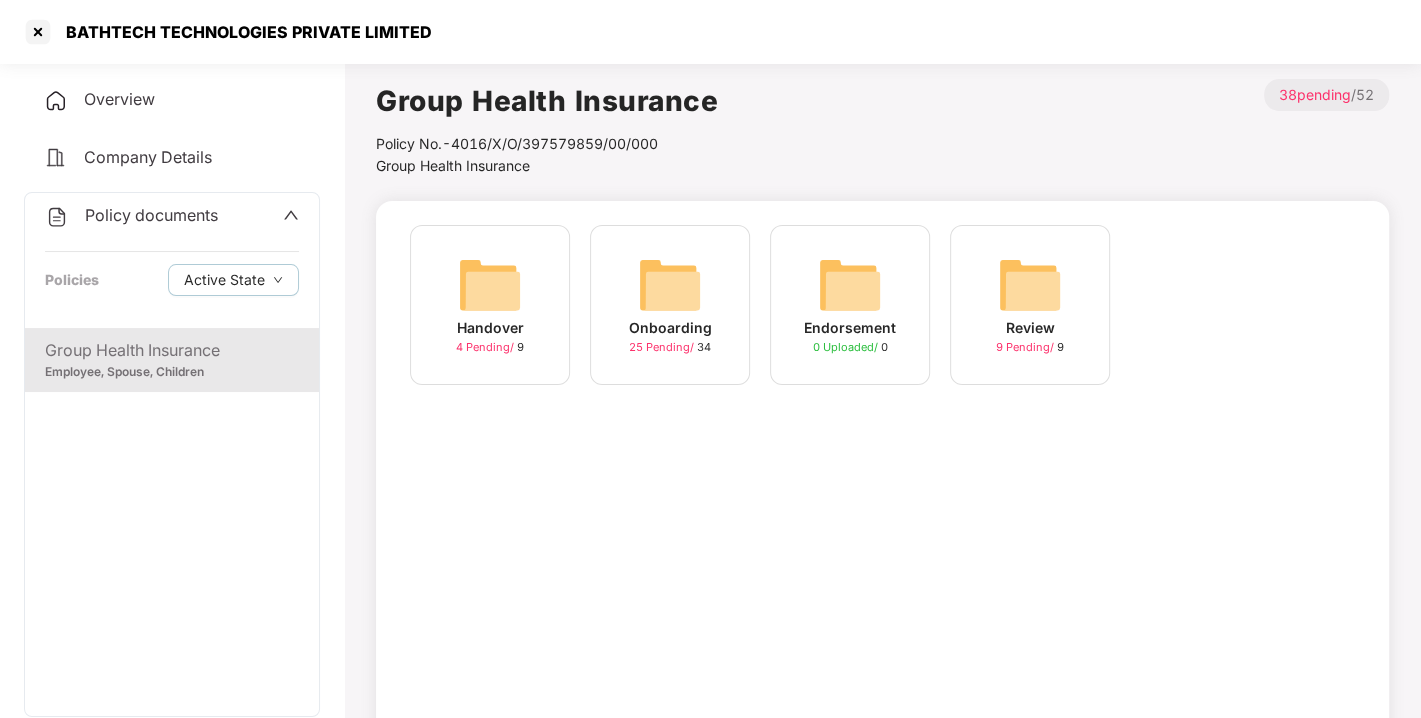 click at bounding box center (670, 285) 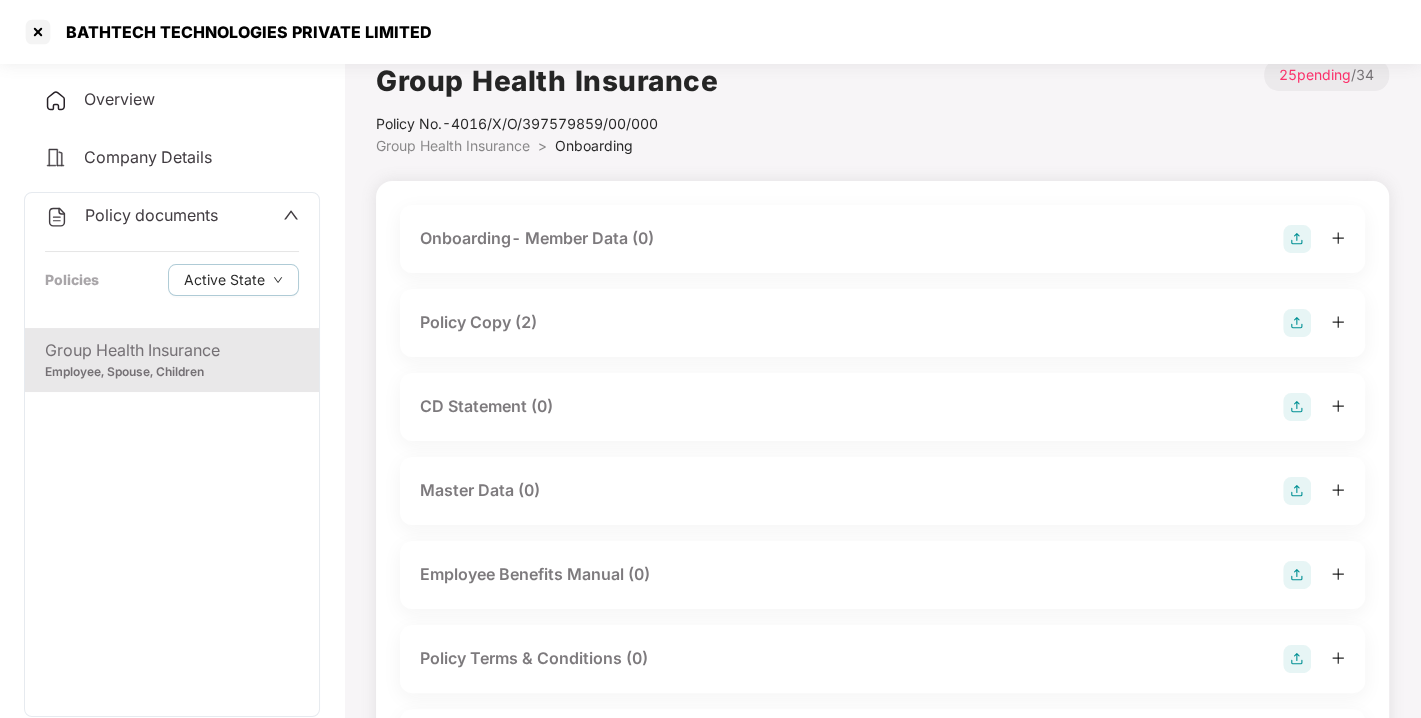 scroll, scrollTop: 0, scrollLeft: 0, axis: both 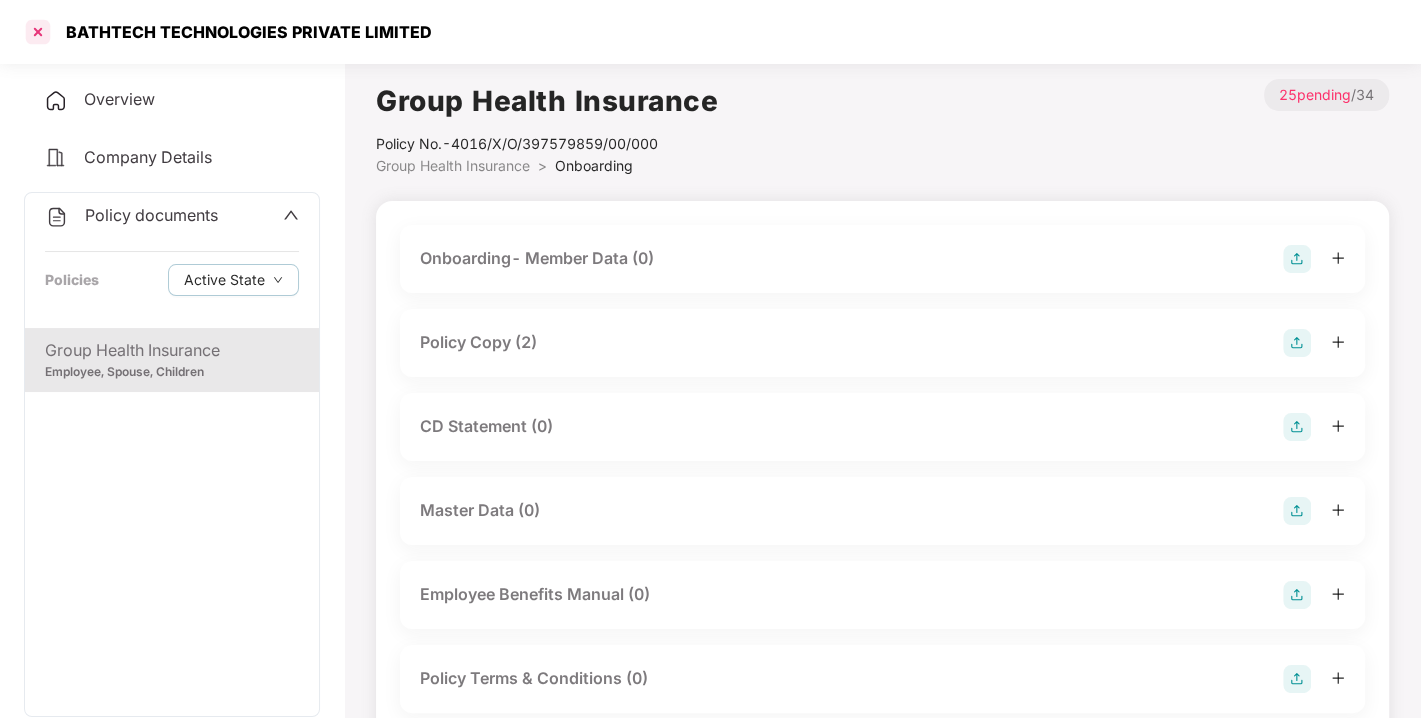 click at bounding box center [38, 32] 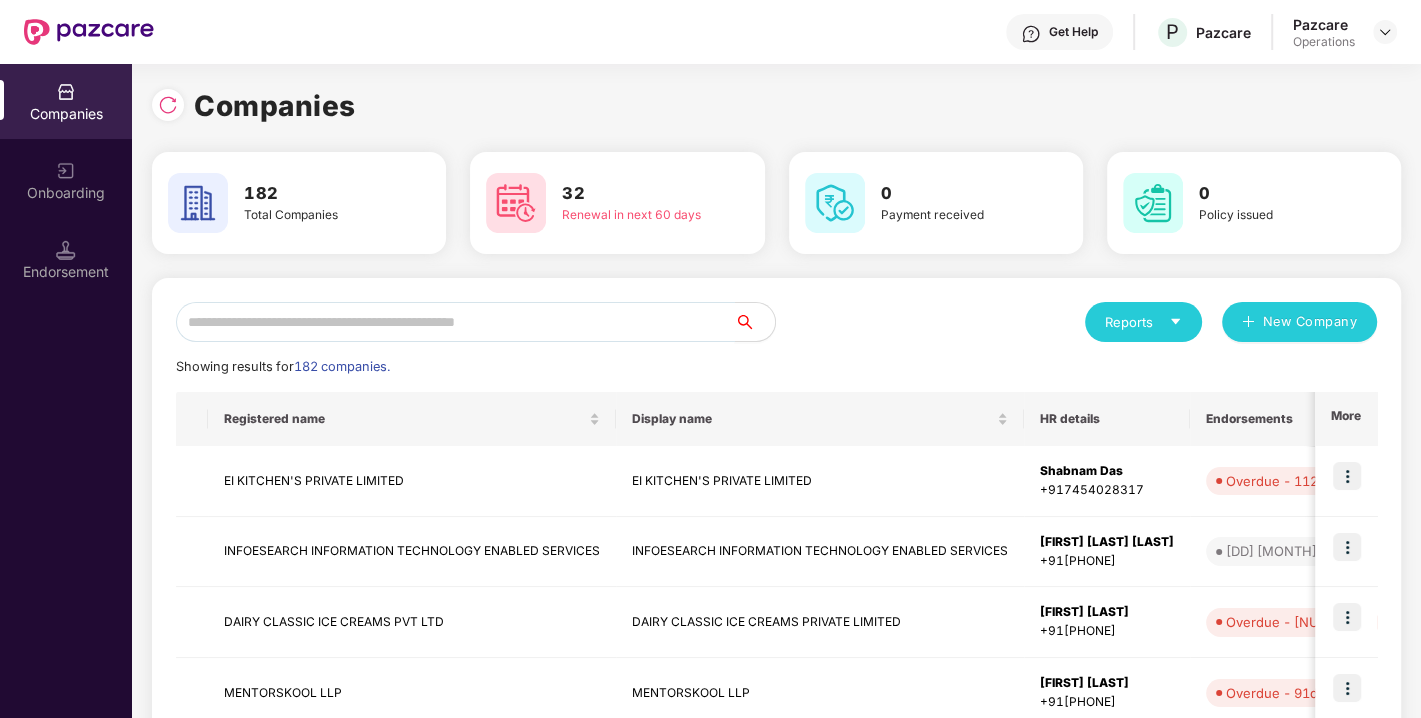 click at bounding box center (455, 322) 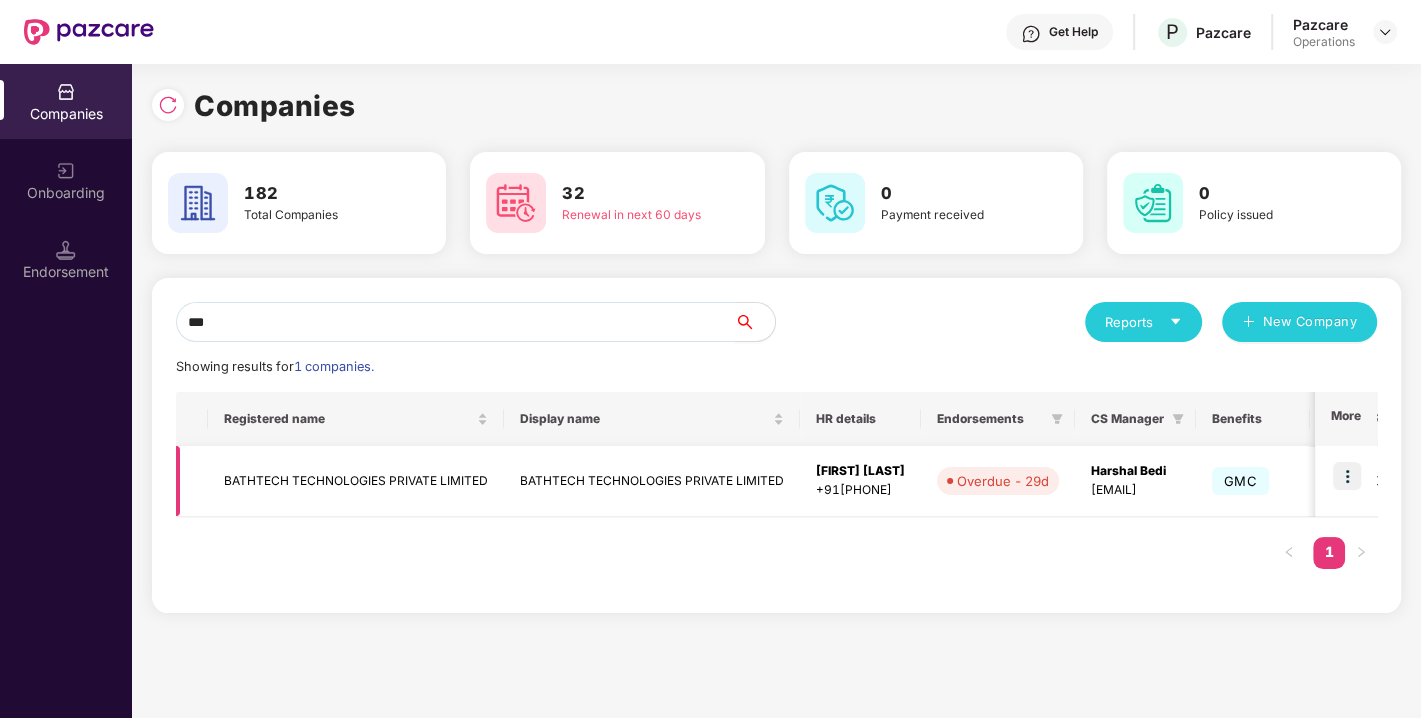 type on "***" 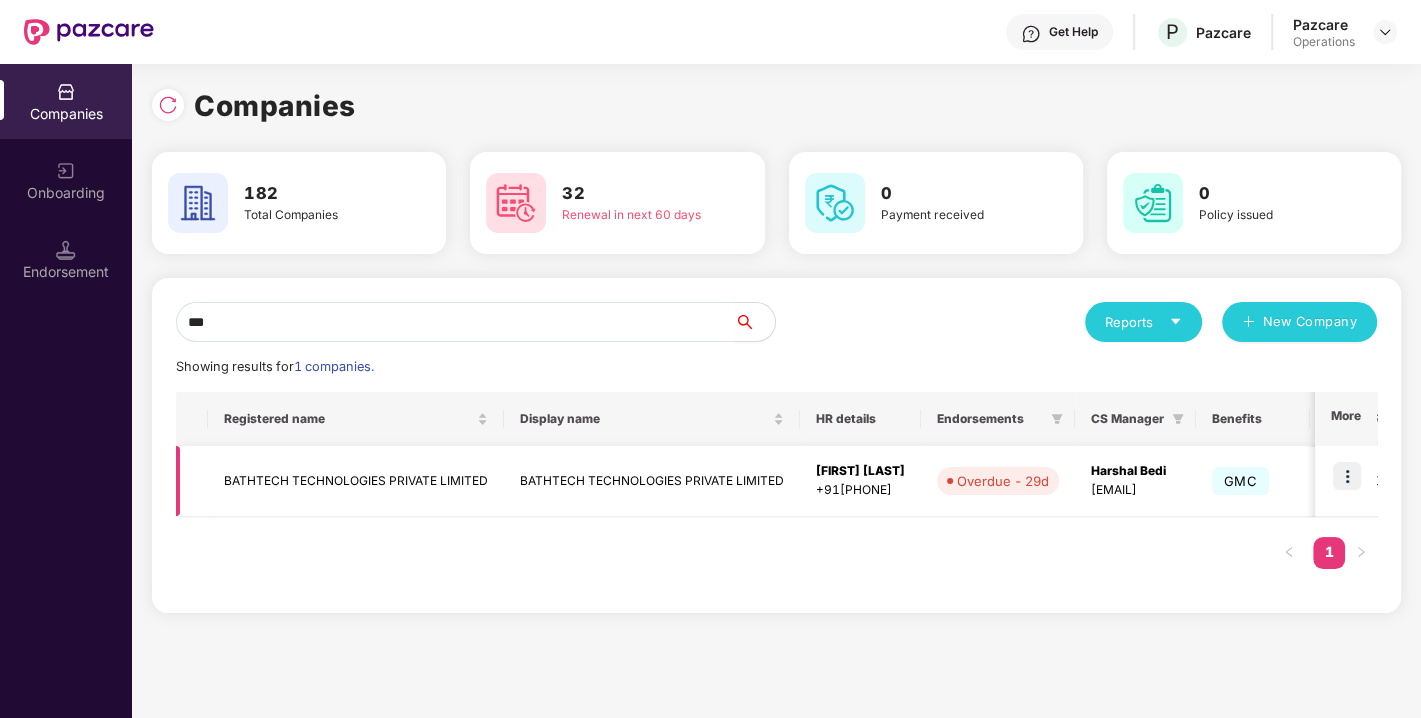 click at bounding box center [1347, 476] 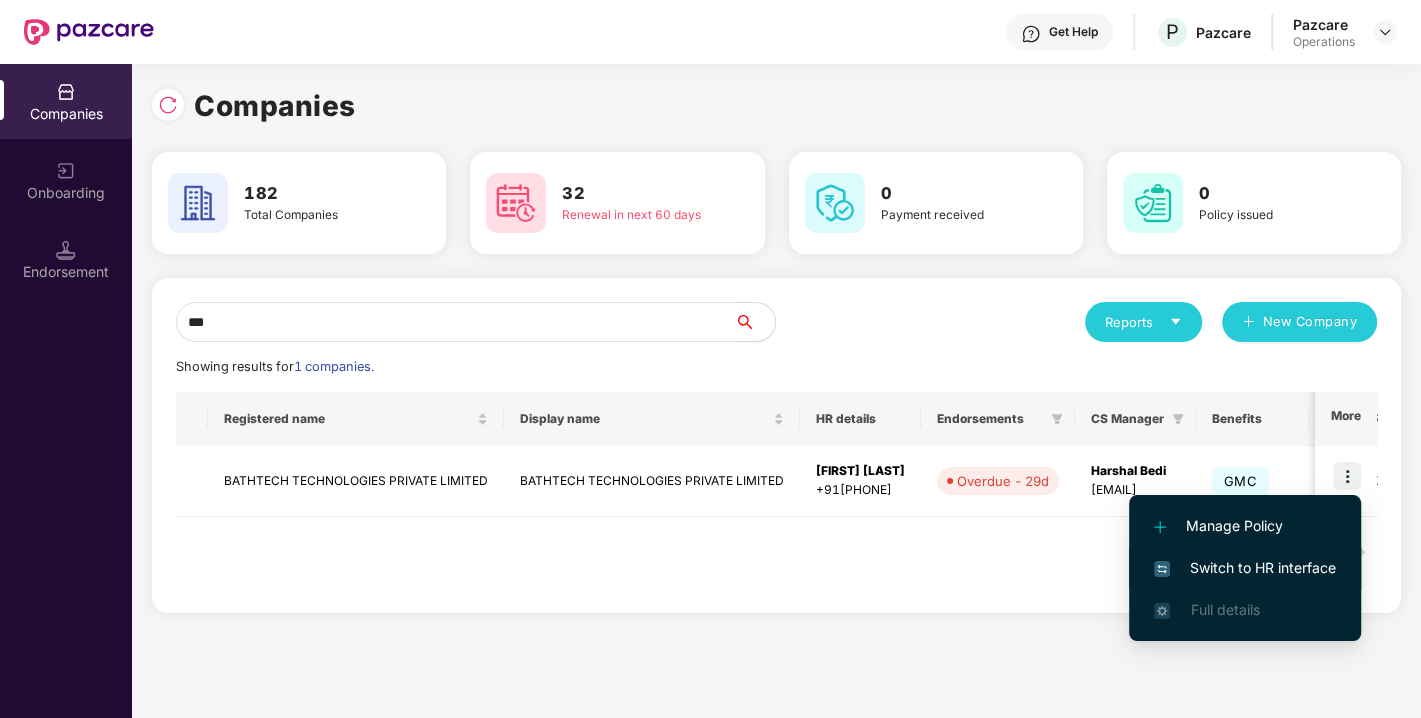 click on "Switch to HR interface" at bounding box center [1245, 568] 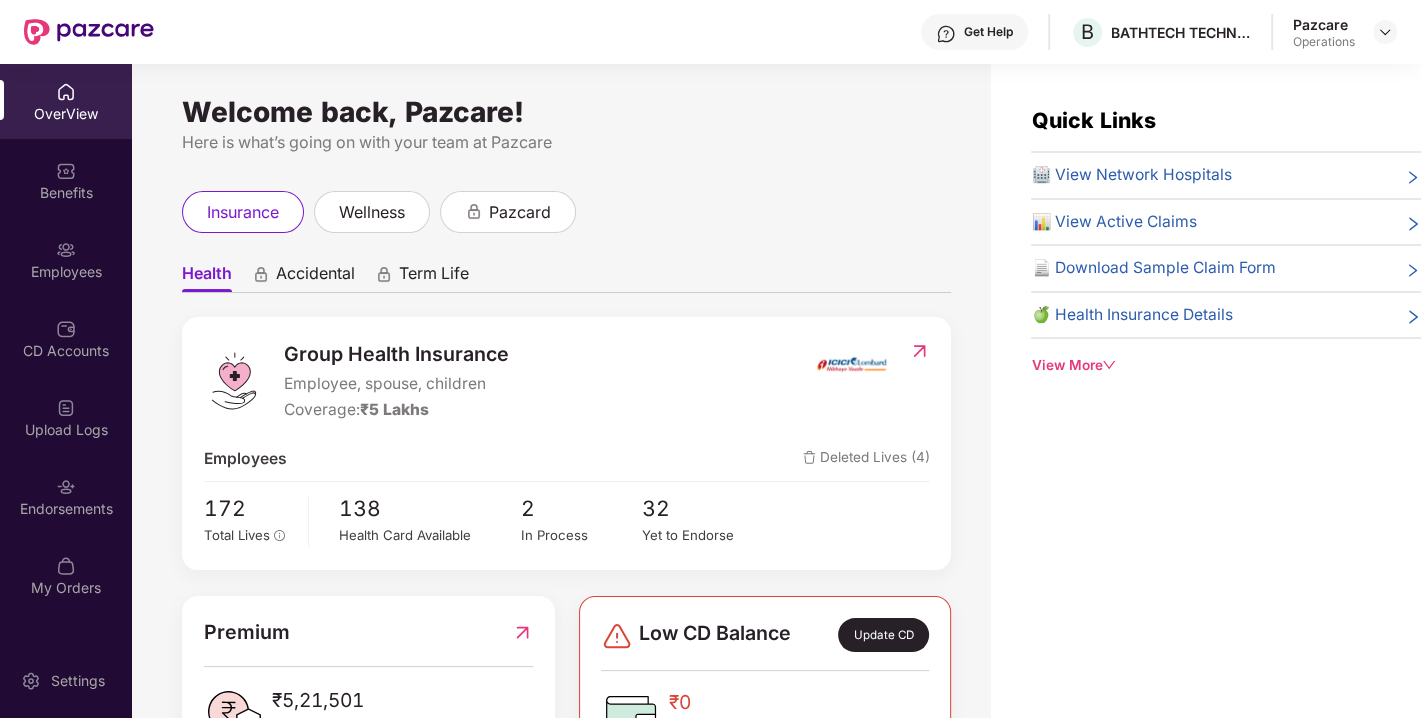 click on "Endorsements" at bounding box center [66, 496] 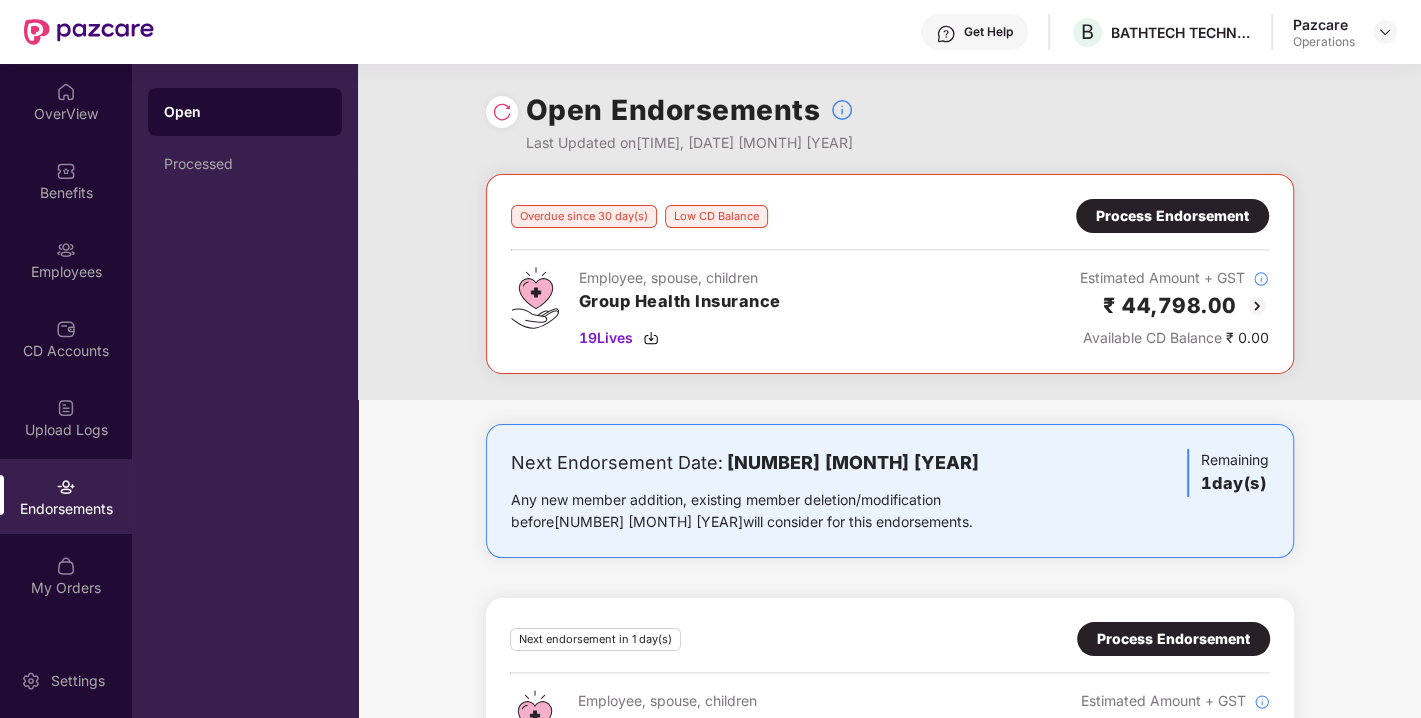 click at bounding box center (1257, 306) 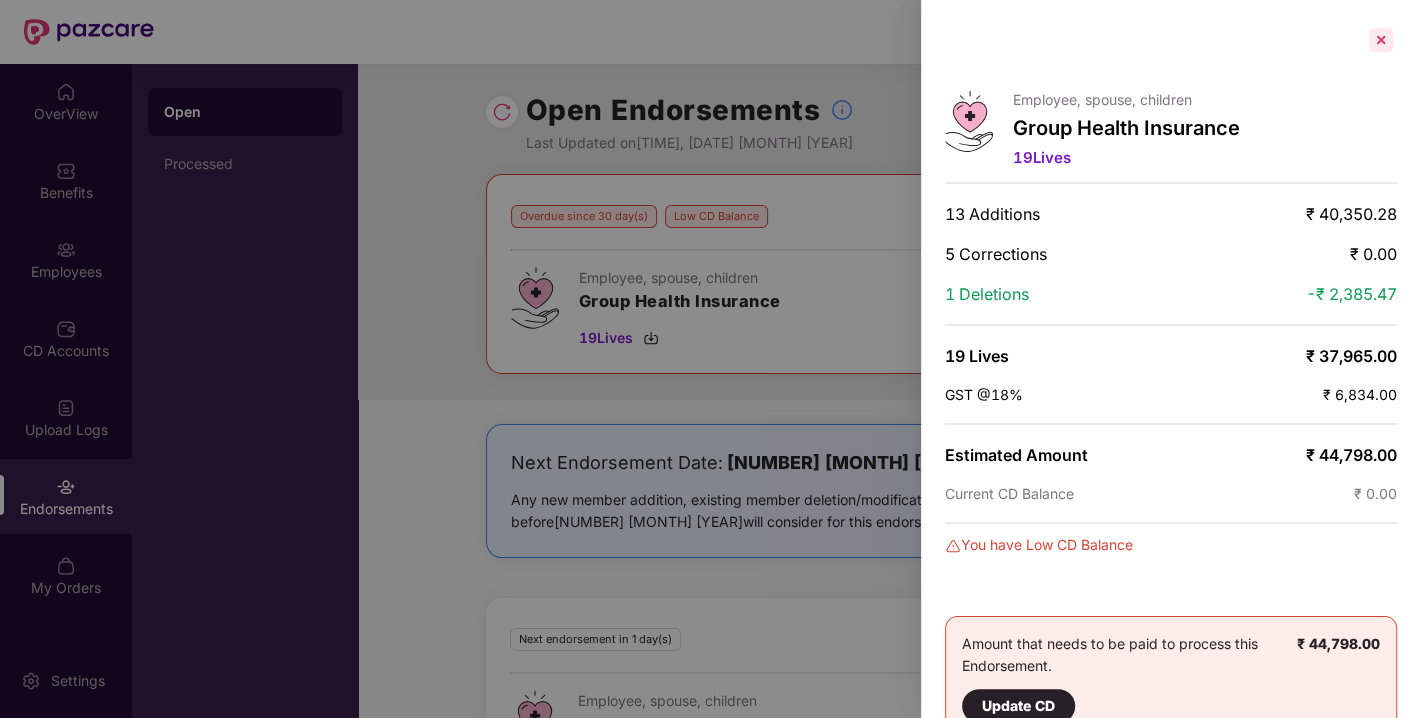 click at bounding box center (1381, 40) 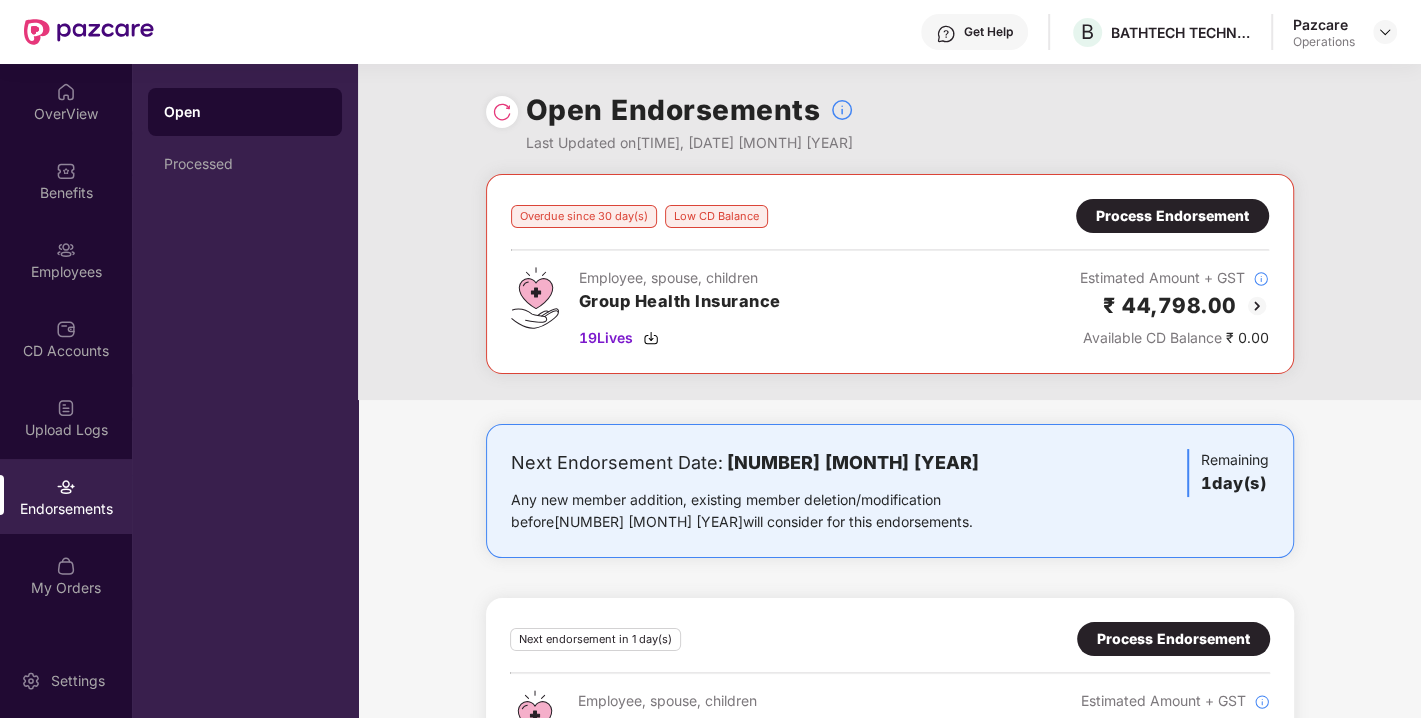 click on "Process Endorsement" at bounding box center [1172, 216] 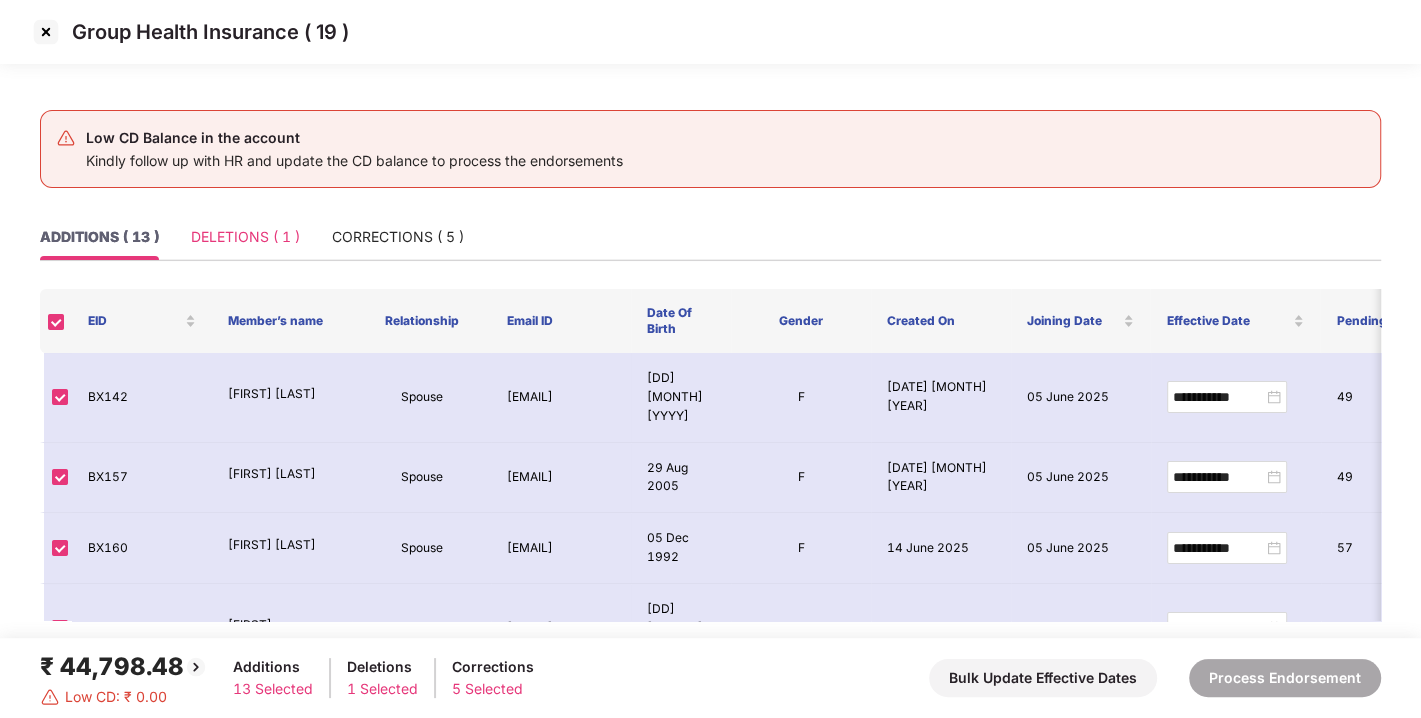 click on "DELETIONS ( 1 )" at bounding box center (245, 237) 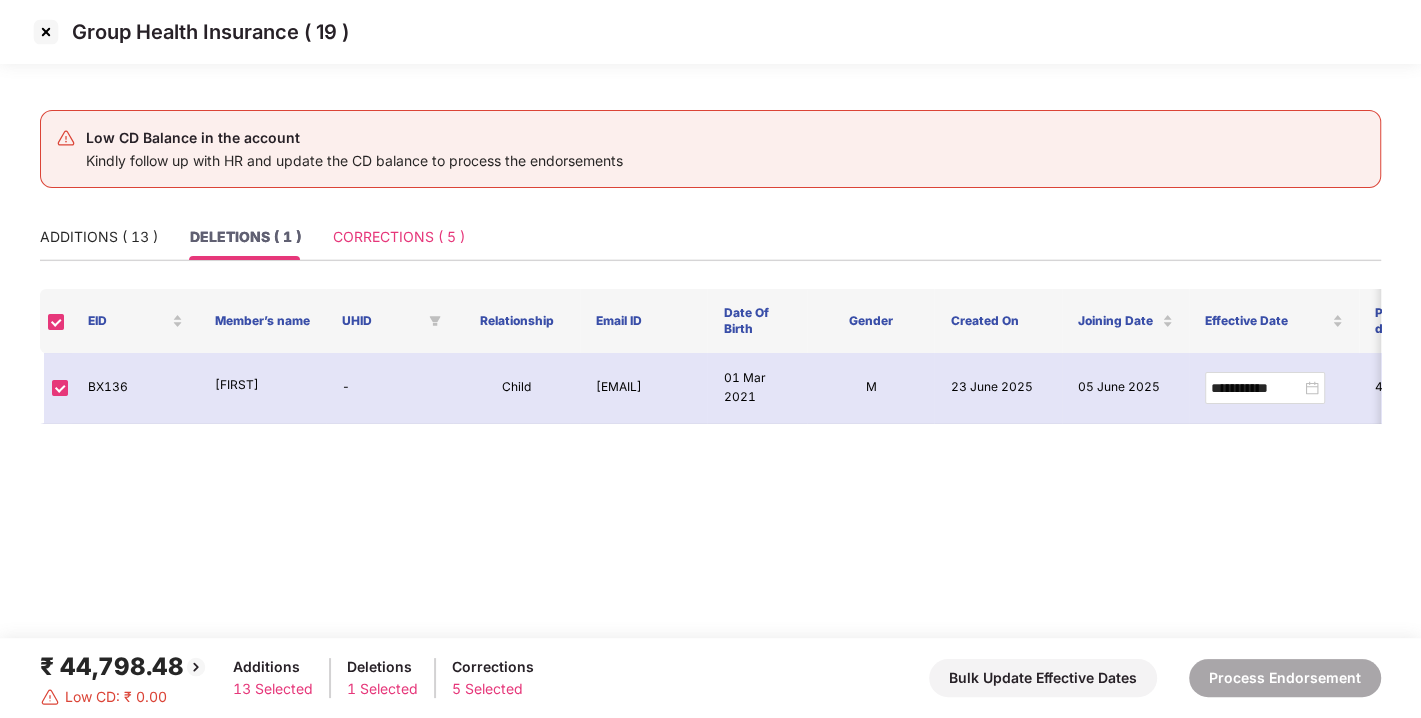 click on "CORRECTIONS ( 5 )" at bounding box center [399, 237] 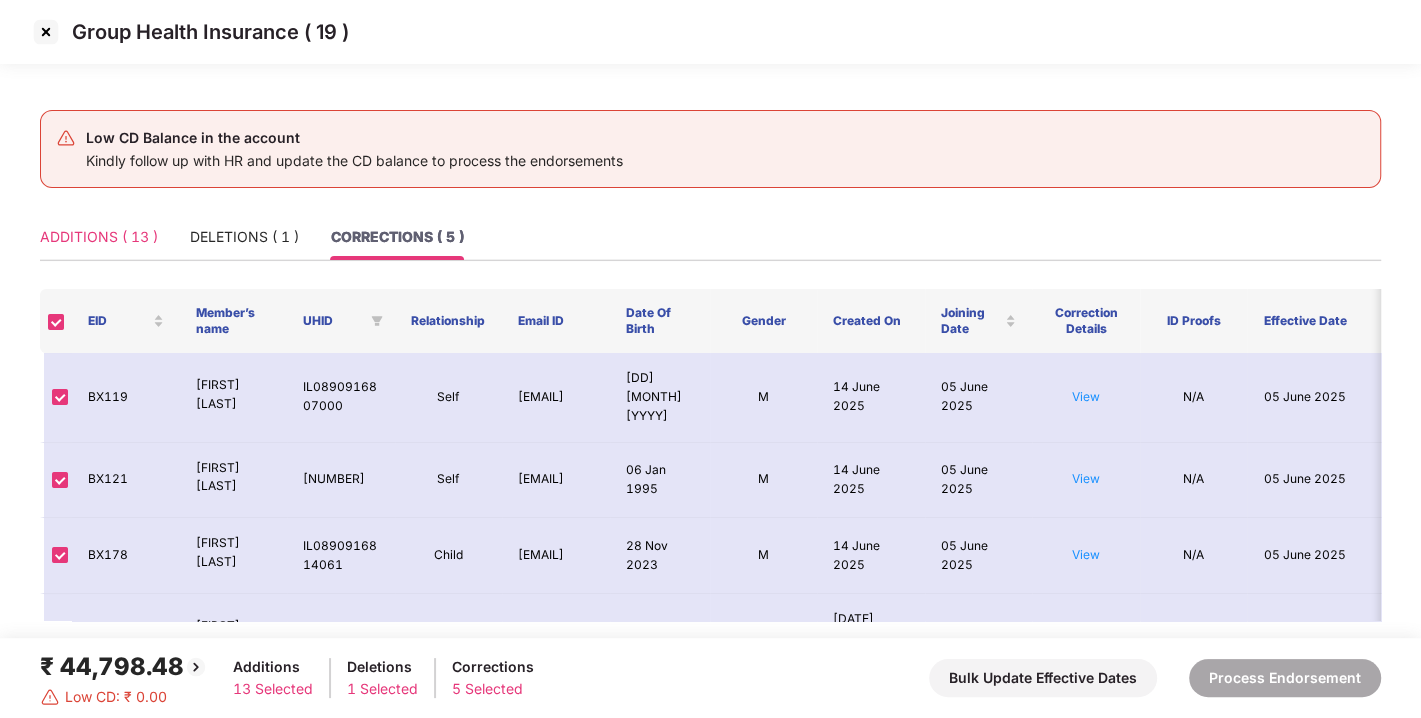 click on "ADDITIONS ( 13 )" at bounding box center (99, 237) 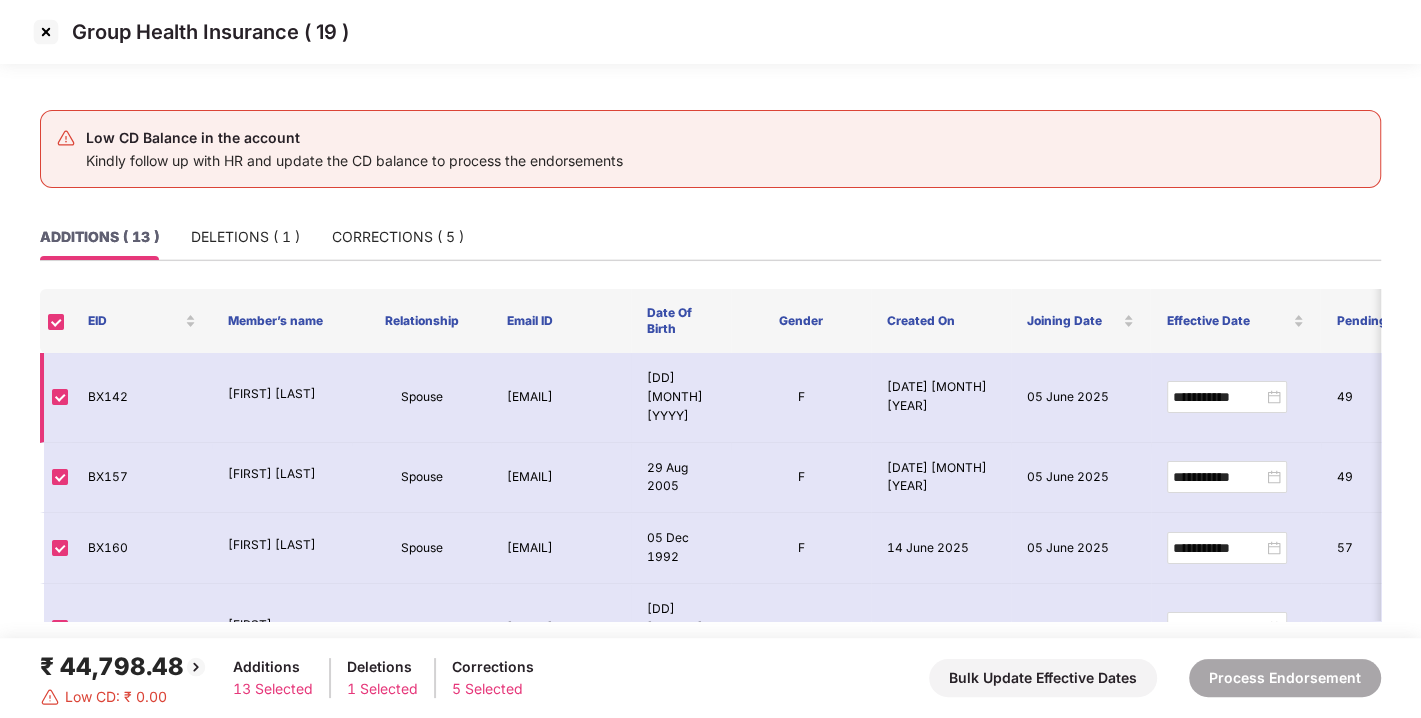 scroll, scrollTop: 0, scrollLeft: 0, axis: both 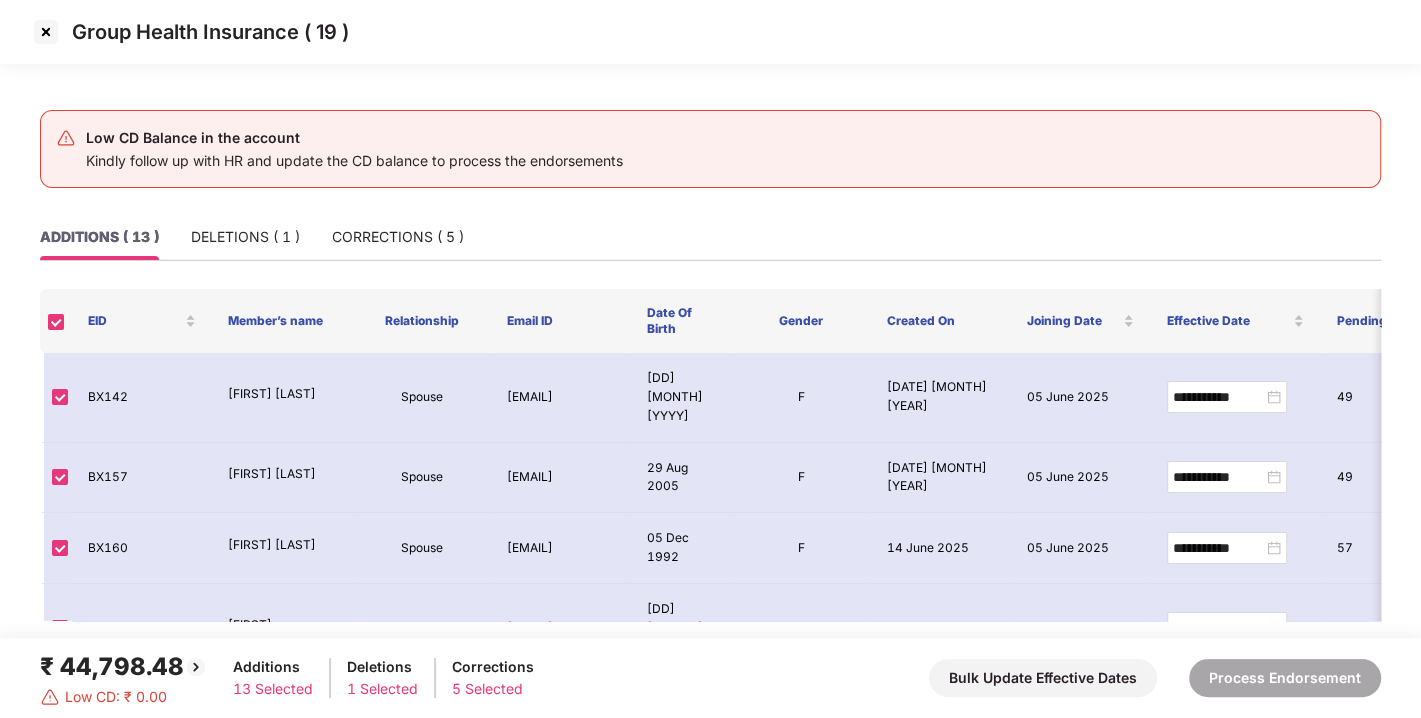 click at bounding box center [46, 32] 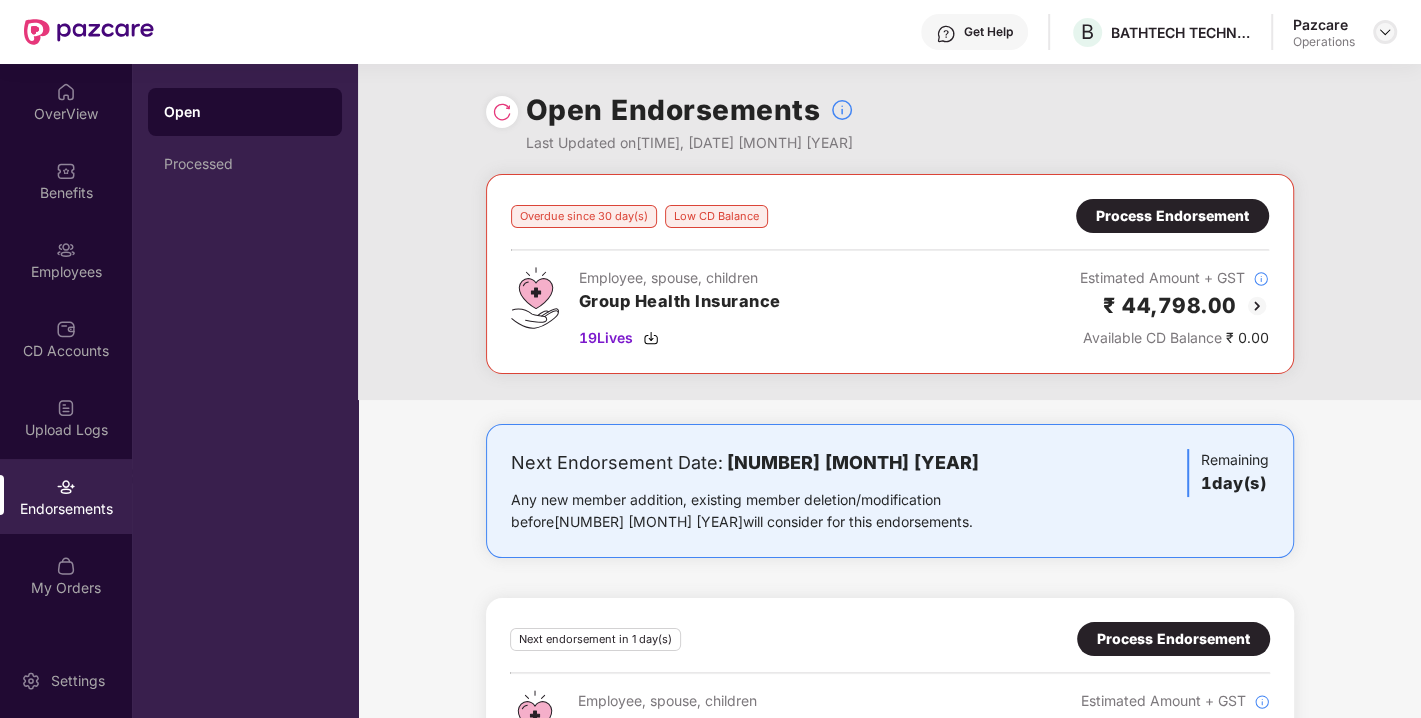 click at bounding box center [1385, 32] 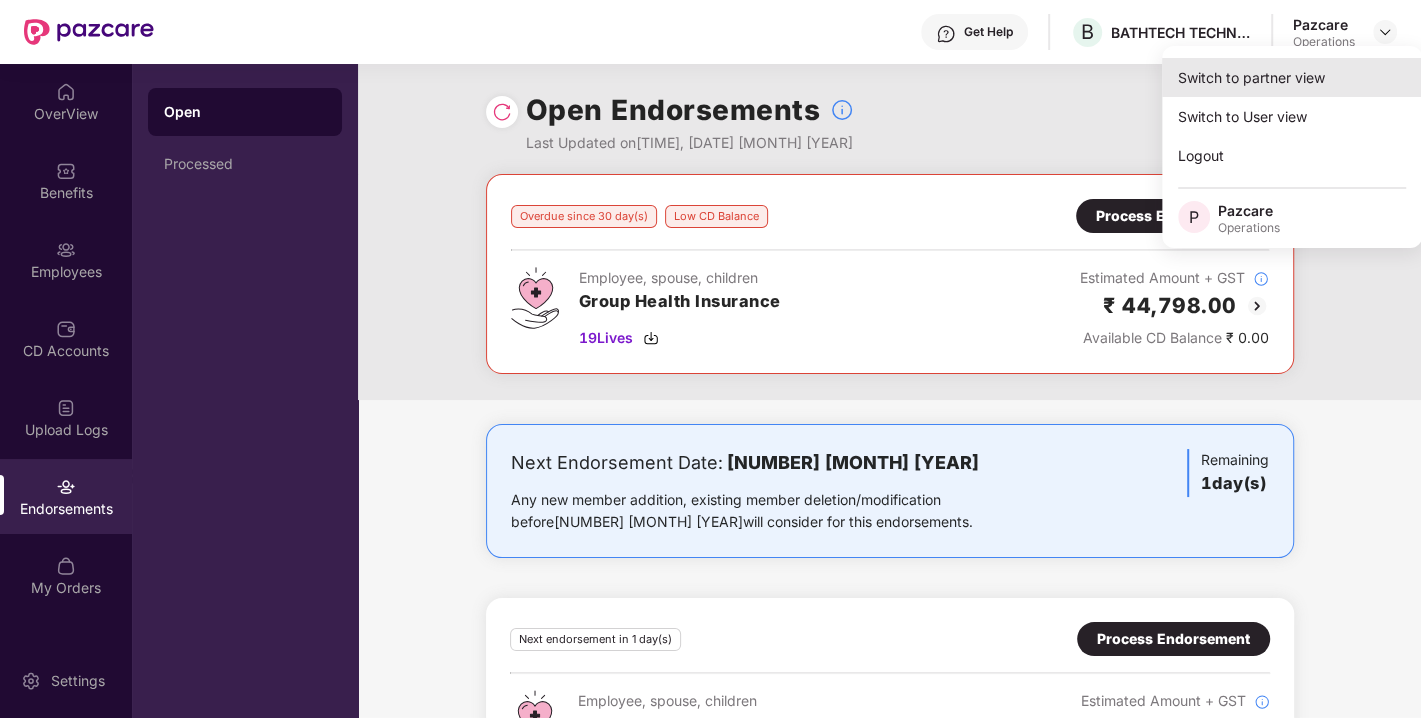 click on "Switch to partner view" at bounding box center (1292, 77) 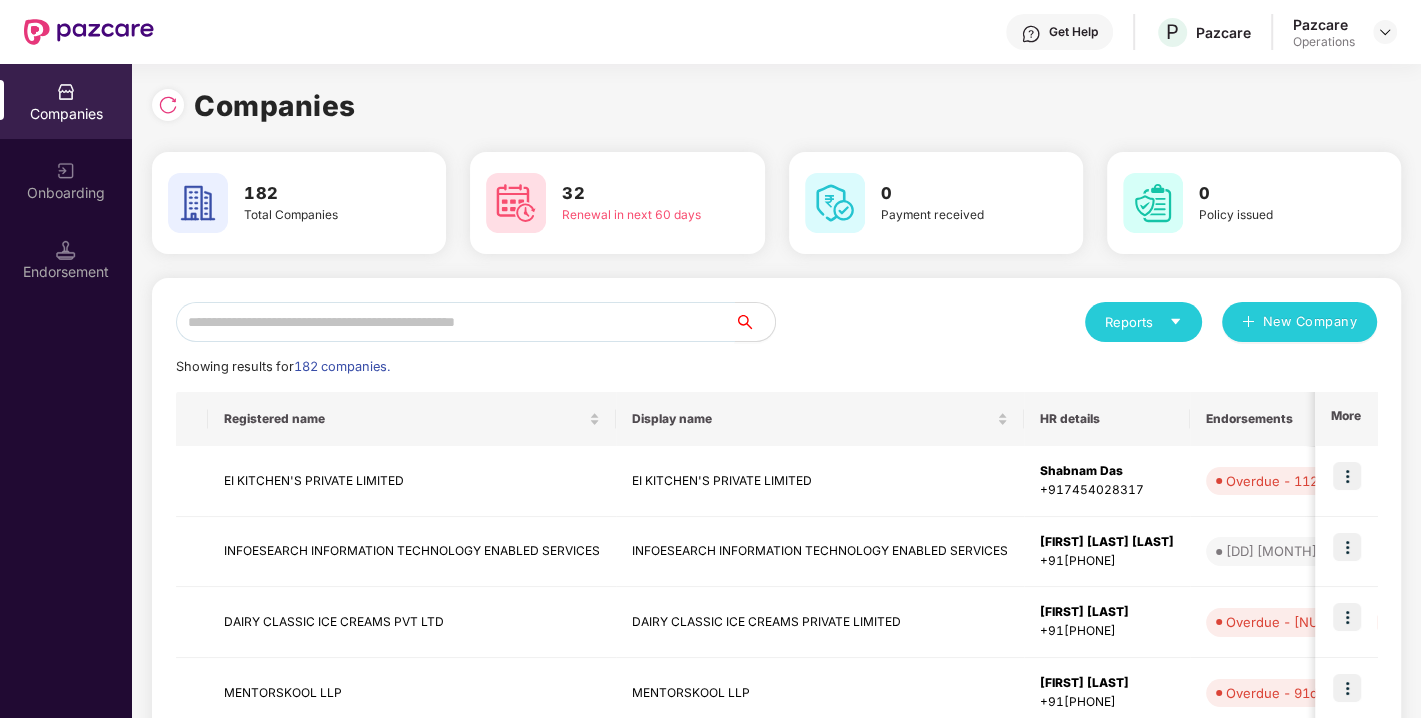 click at bounding box center (455, 322) 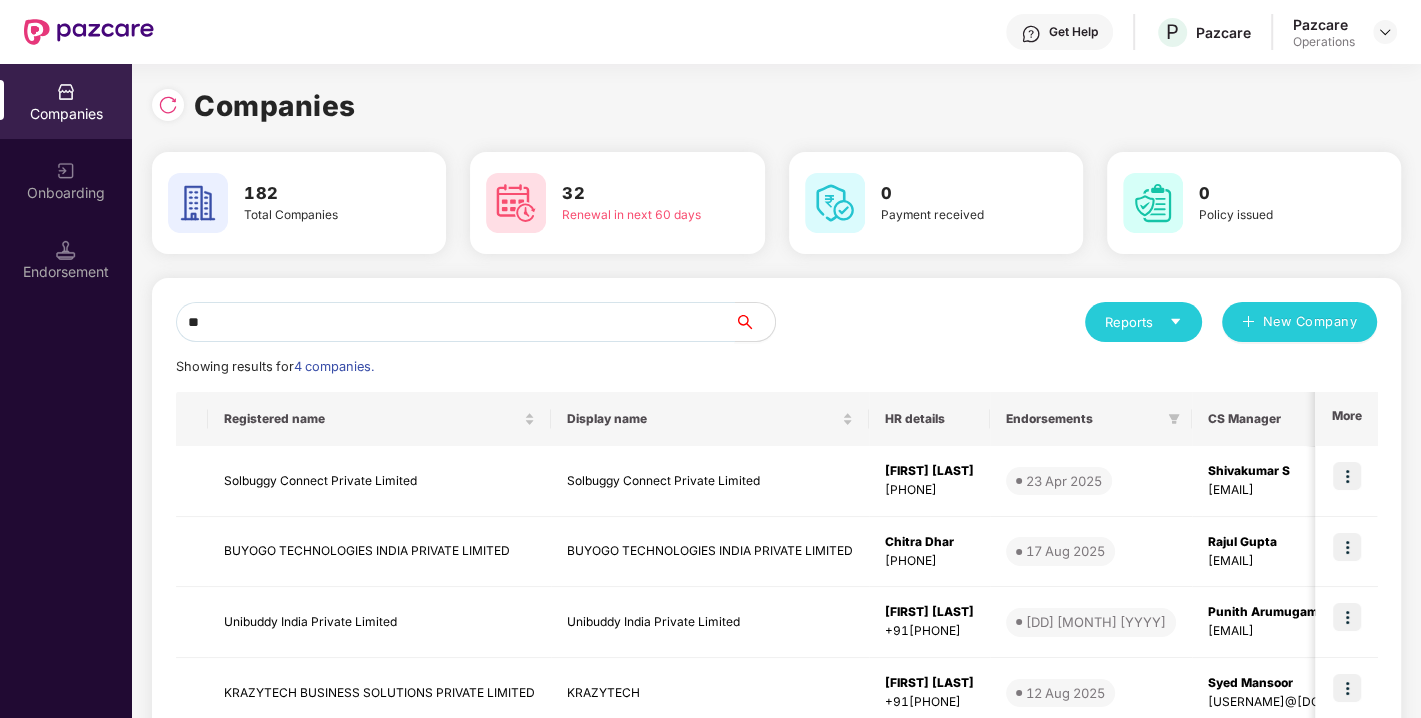 type on "*" 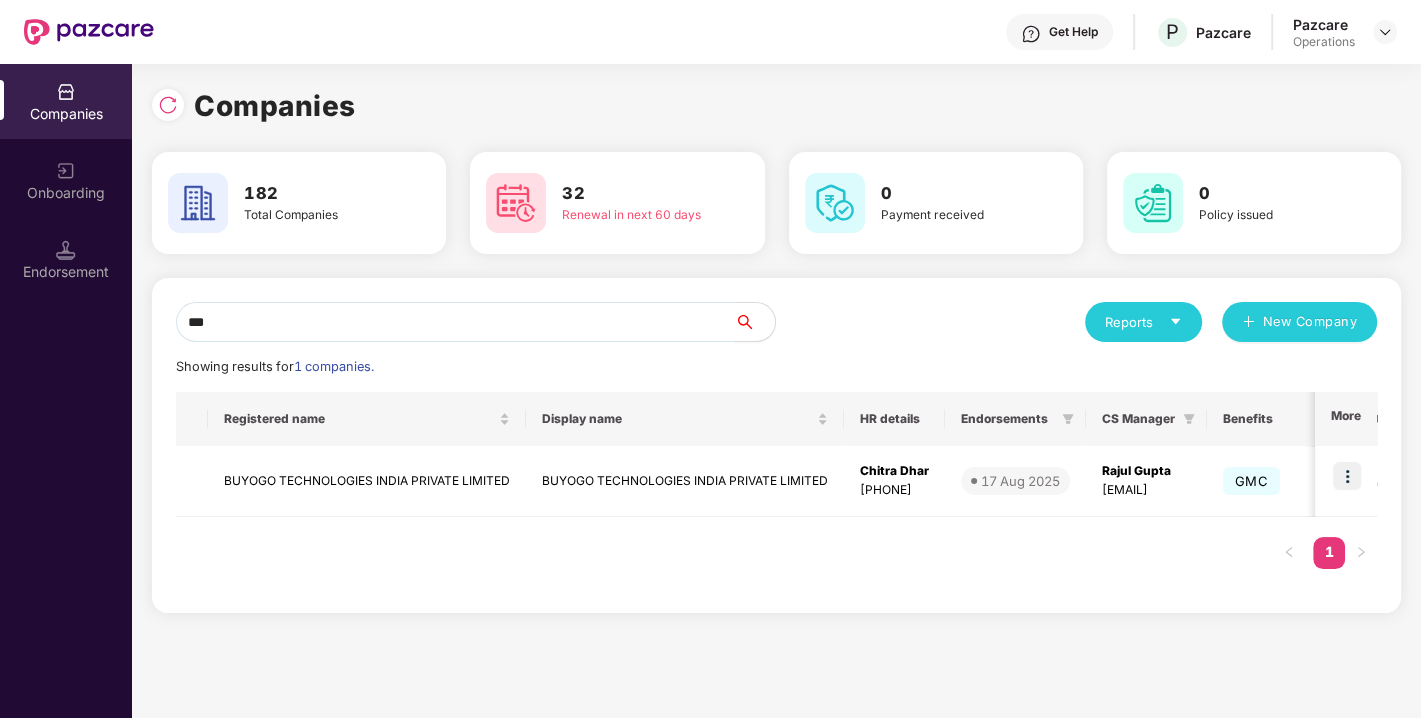 click on "***" at bounding box center (455, 322) 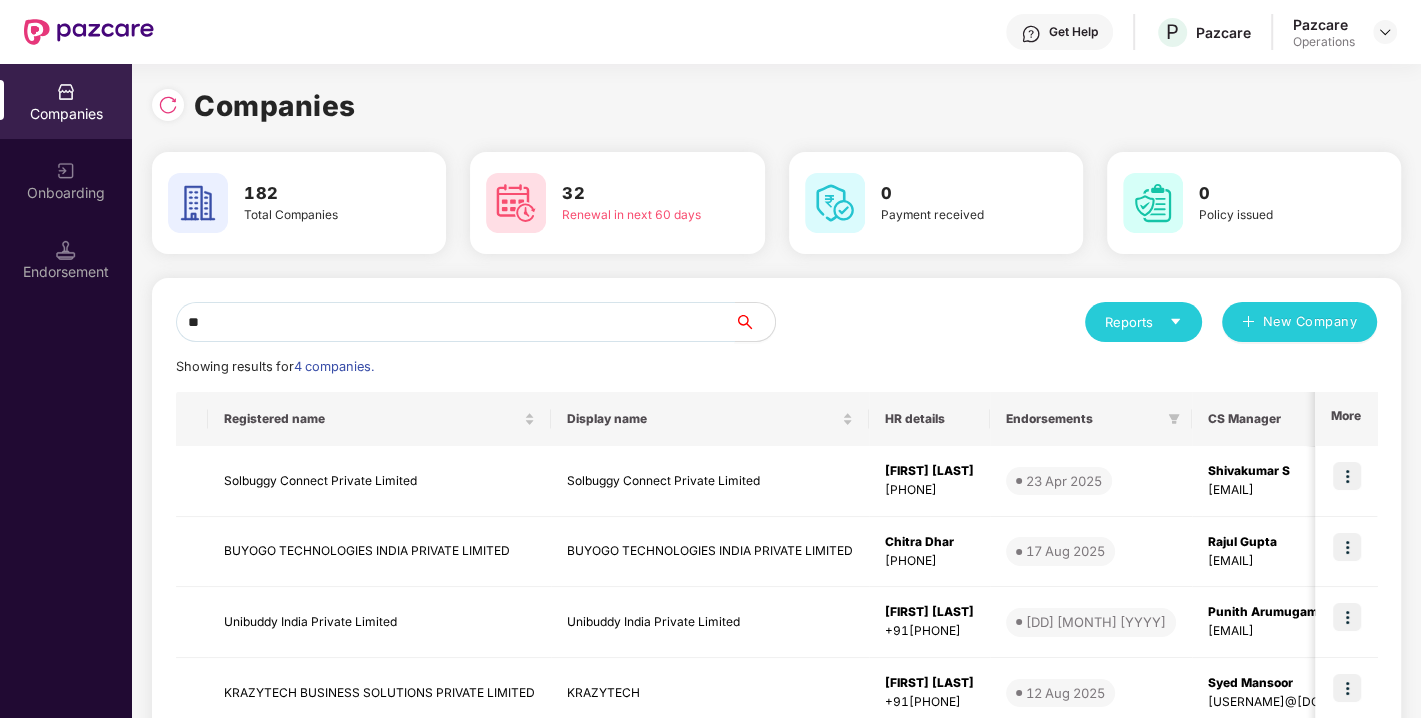 type on "*" 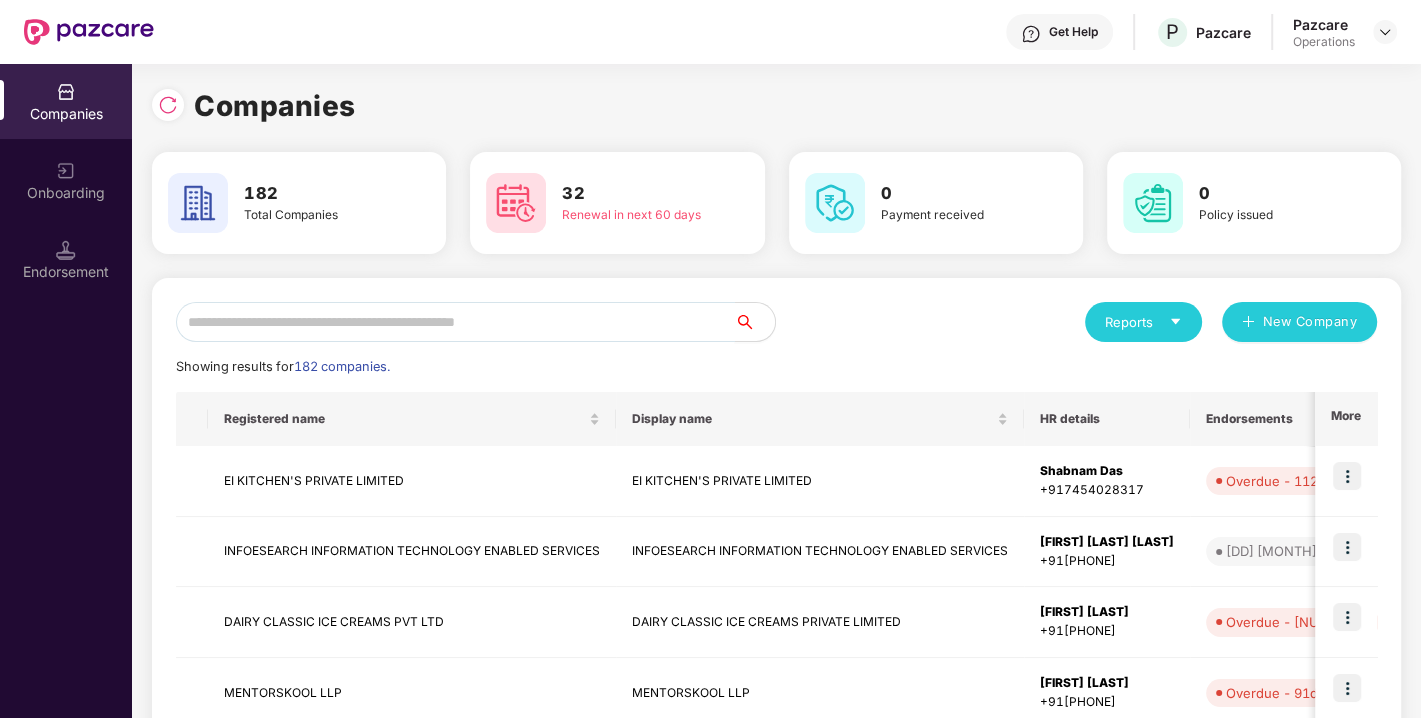 type on "*" 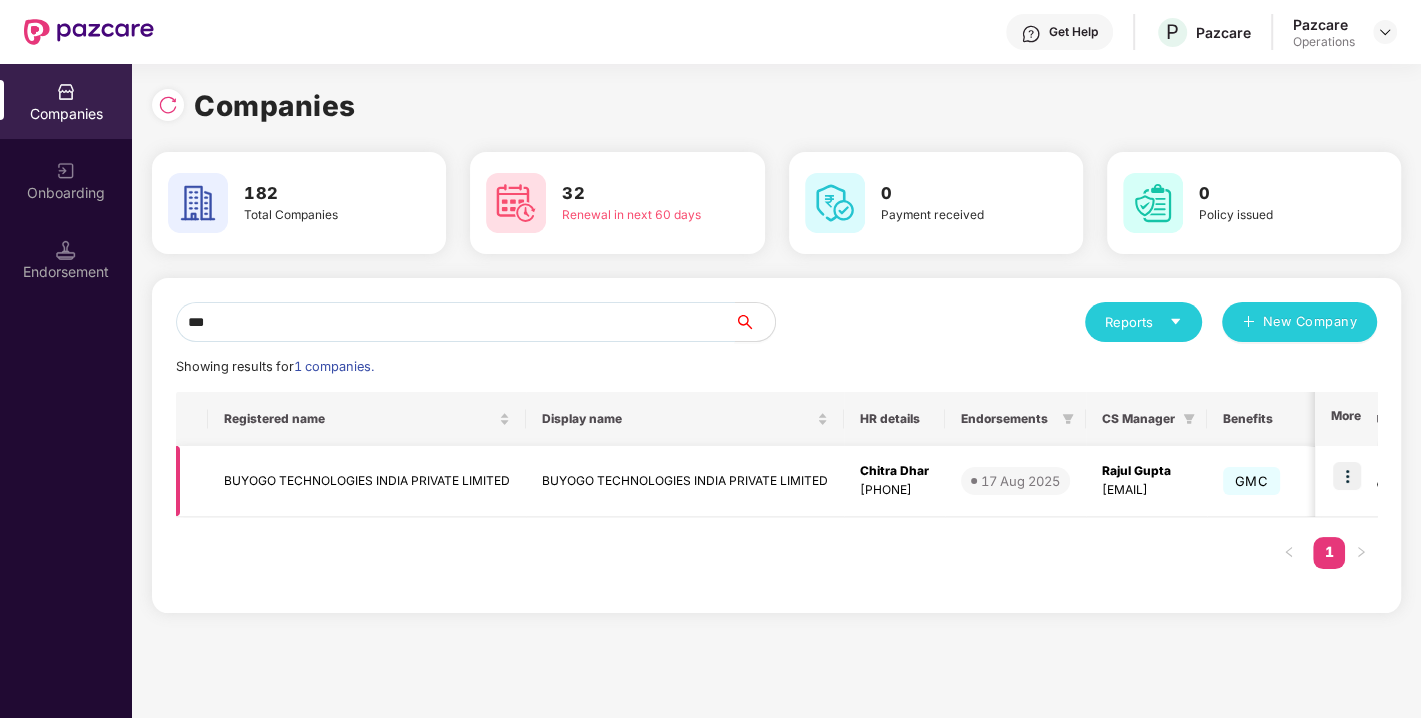type on "***" 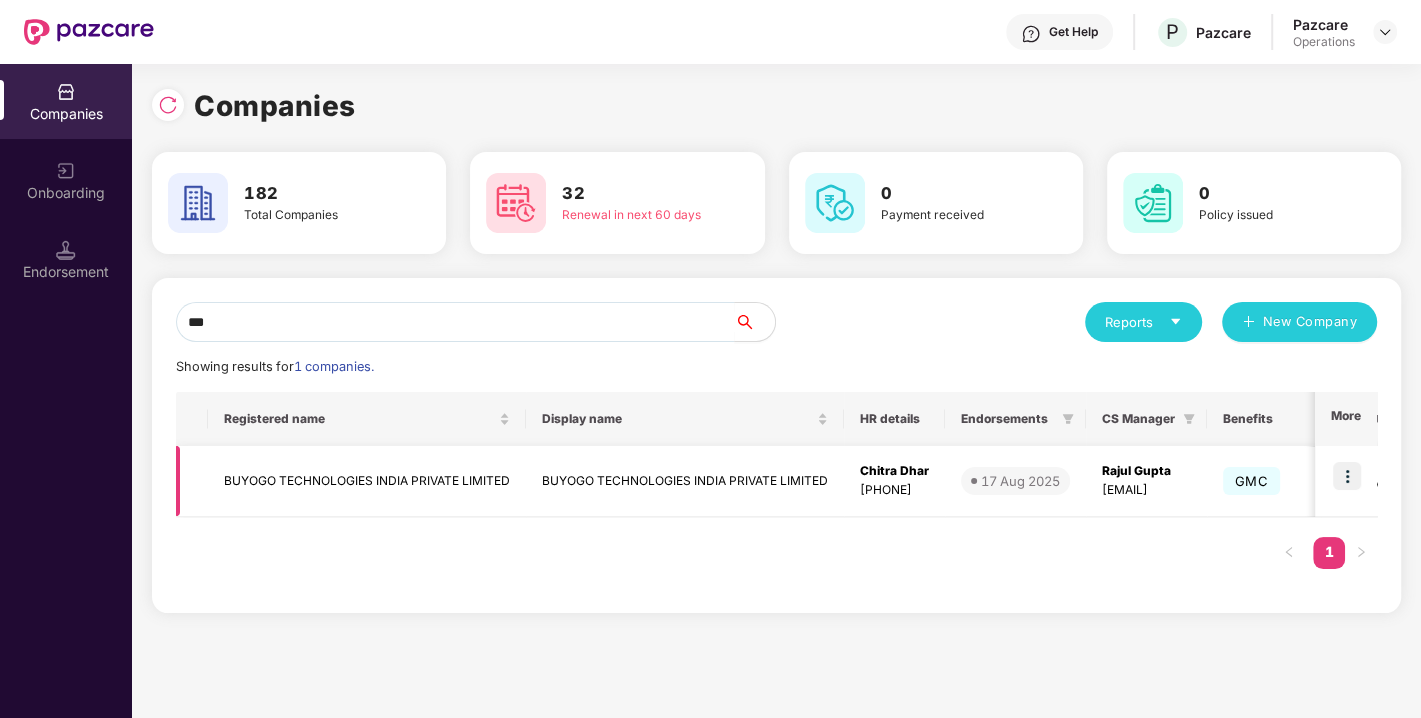 click on "BUYOGO TECHNOLOGIES INDIA PRIVATE LIMITED" at bounding box center (367, 481) 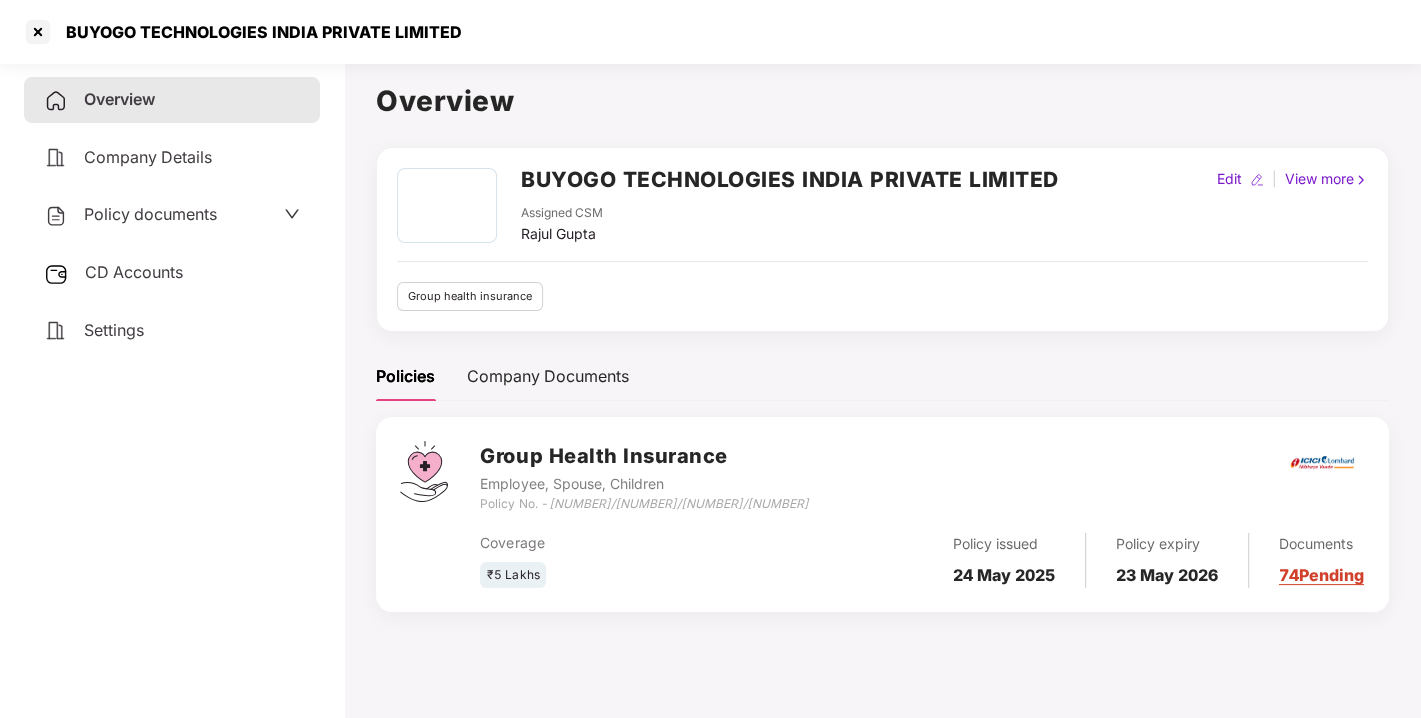 click on "CD Accounts" at bounding box center (134, 272) 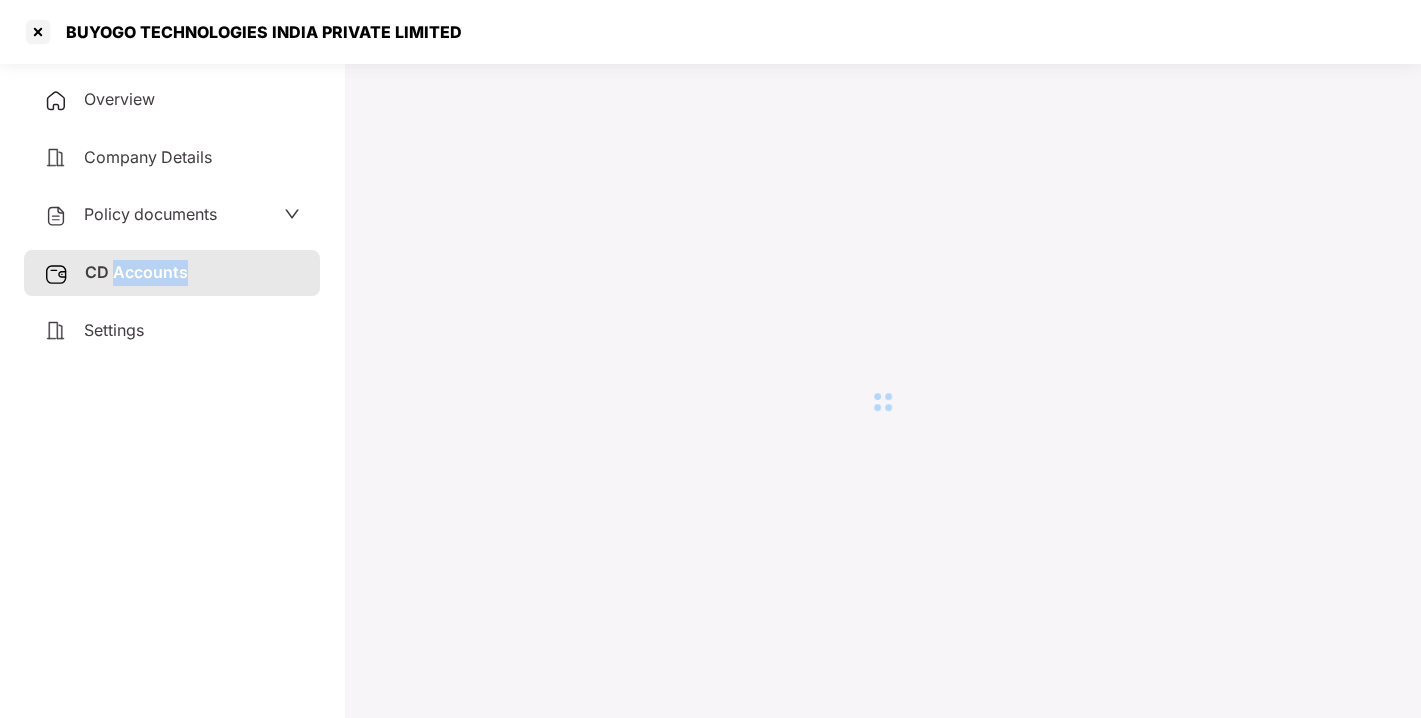click on "CD Accounts" at bounding box center [136, 272] 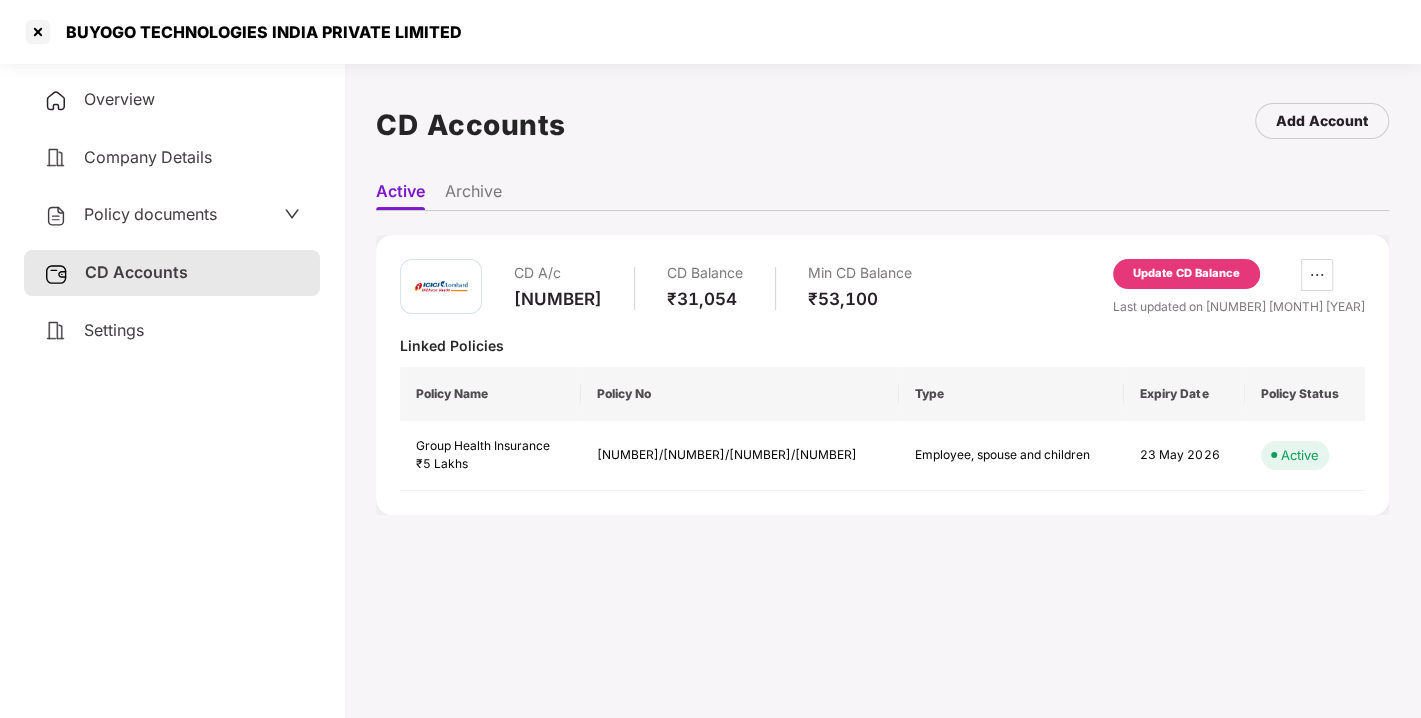 click on "Settings" at bounding box center (172, 331) 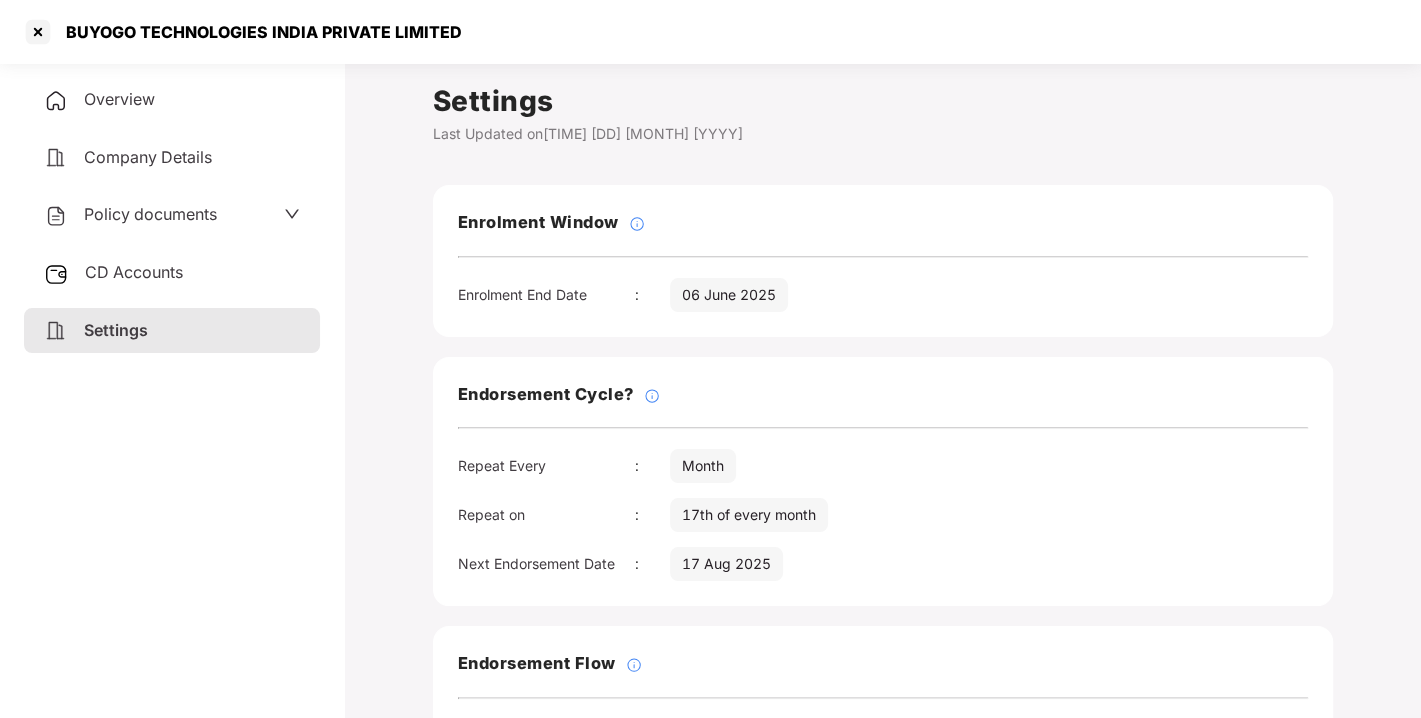 click on "CD Accounts" at bounding box center [172, 273] 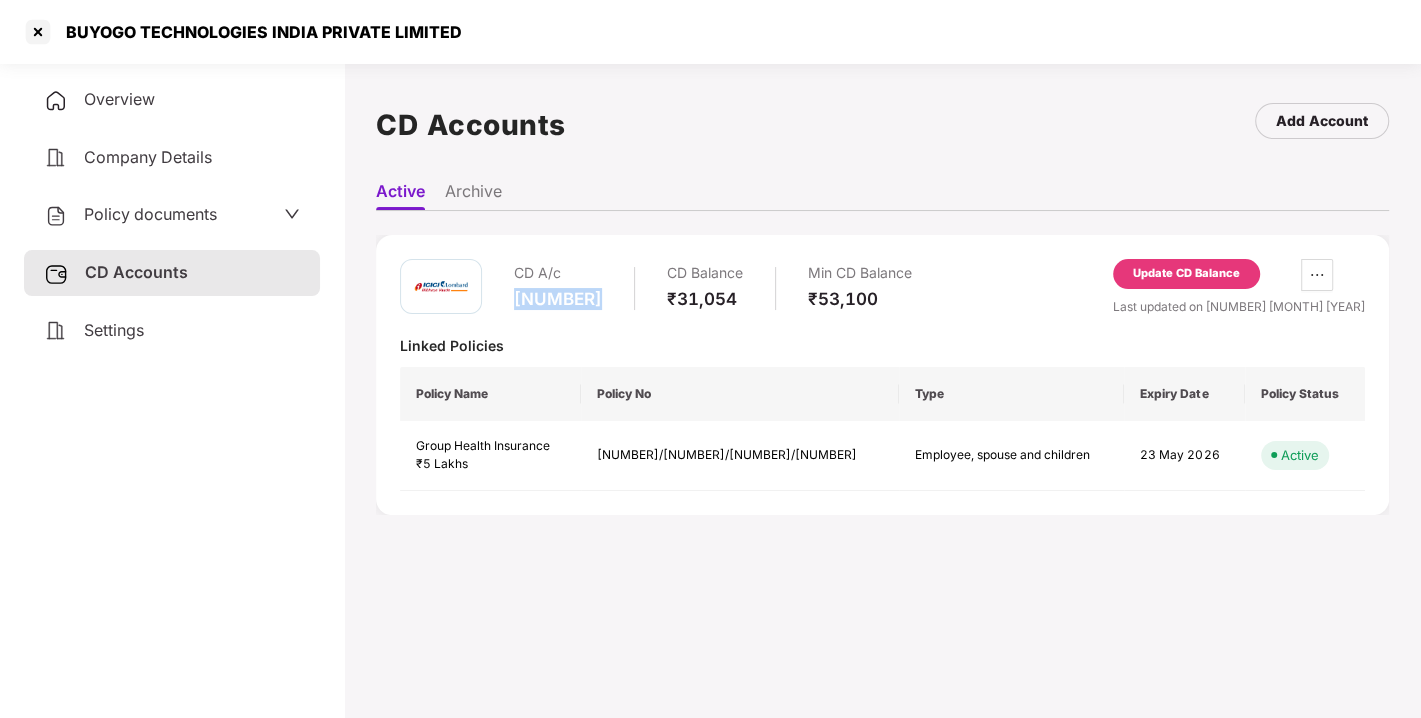 drag, startPoint x: 516, startPoint y: 293, endPoint x: 676, endPoint y: 291, distance: 160.0125 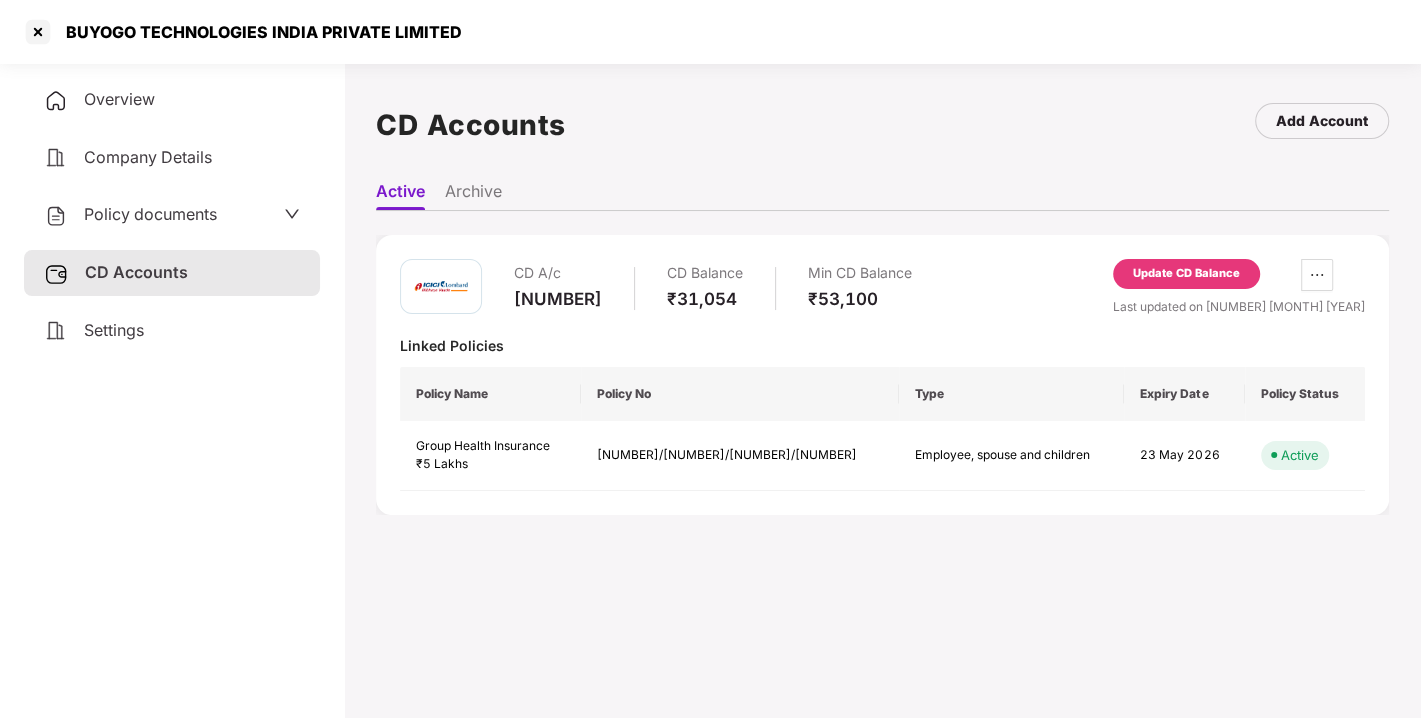 click on "Policy documents" at bounding box center (150, 214) 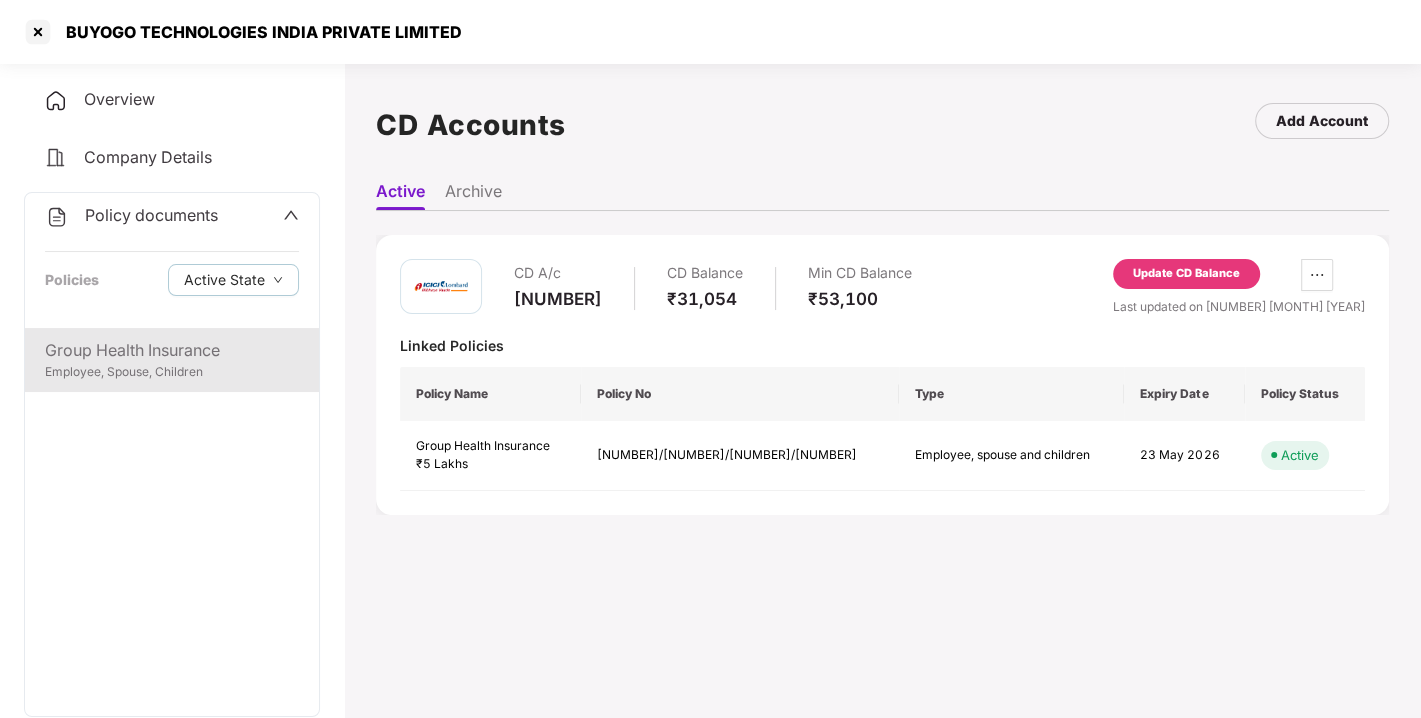click on "Group Health Insurance Employee, Spouse, Children" at bounding box center (172, 360) 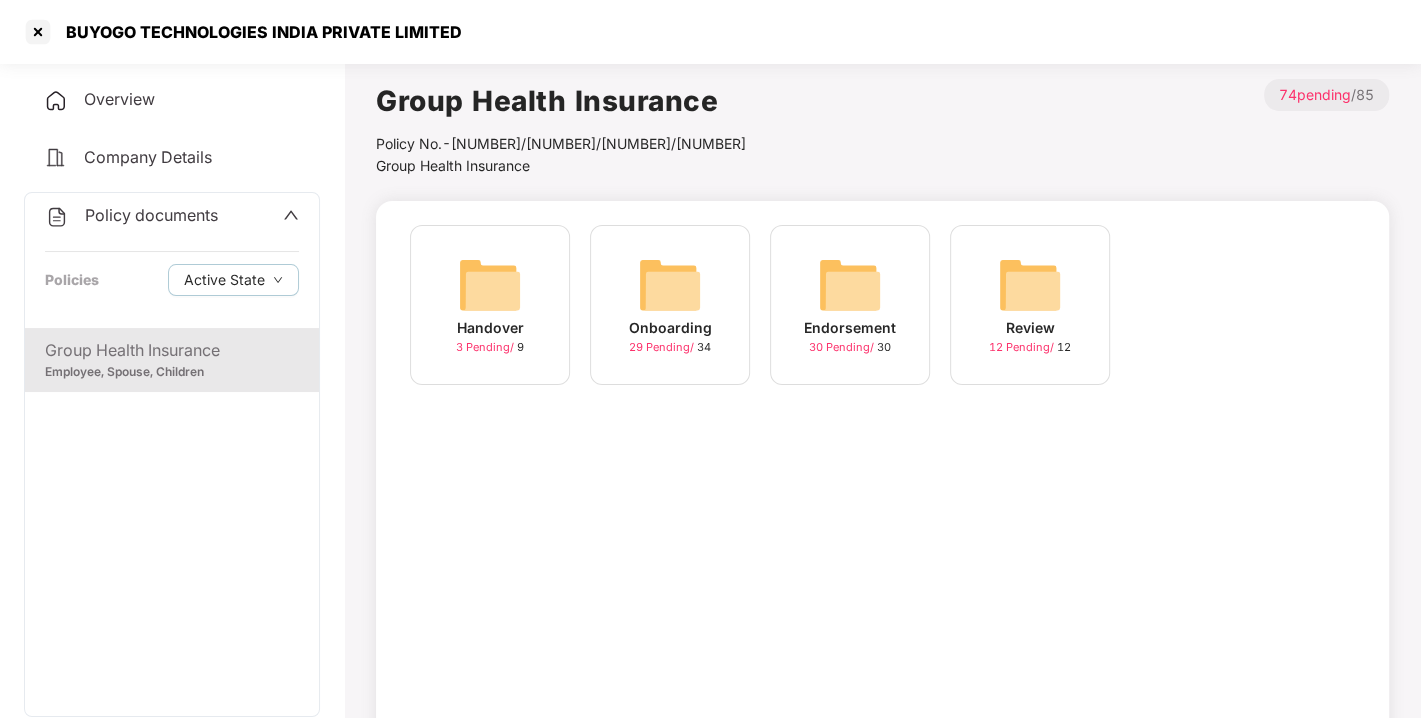 click on "Endorsement 30 Pending  /     30" at bounding box center (850, 305) 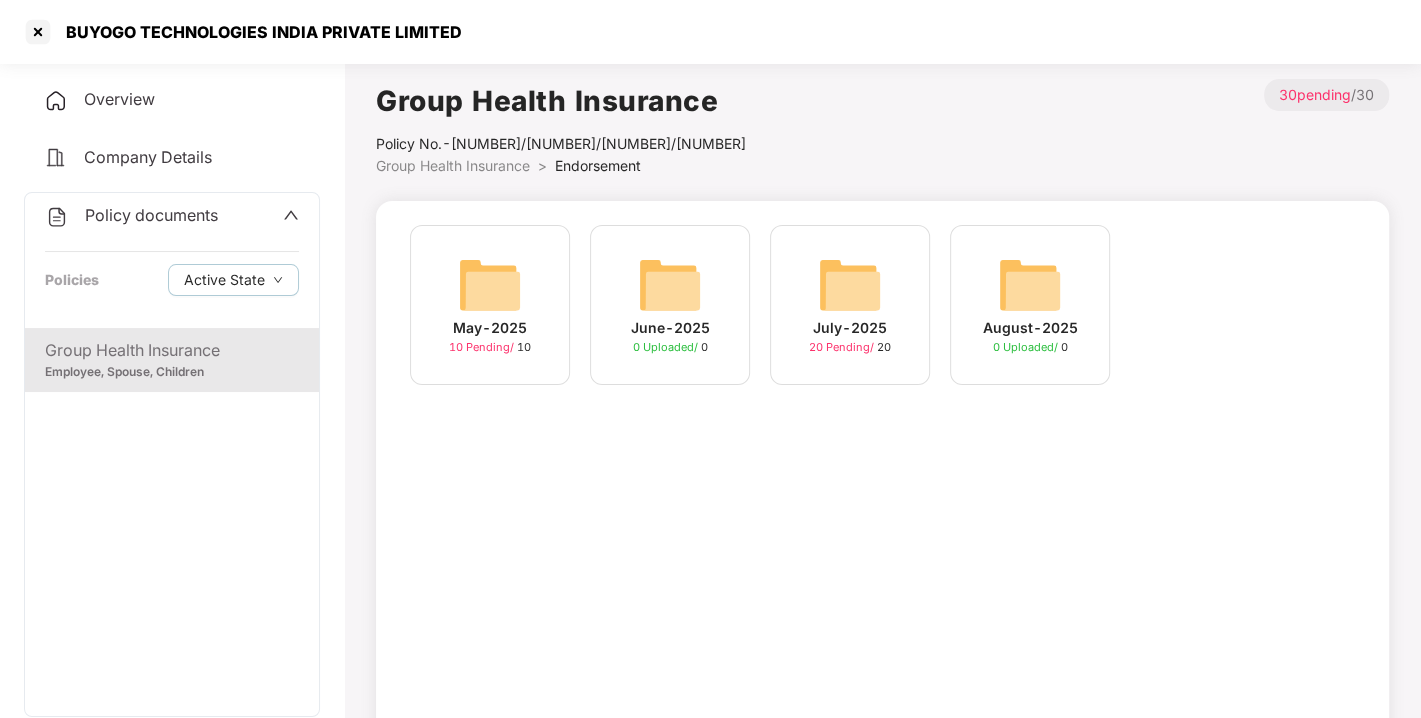 click at bounding box center (850, 285) 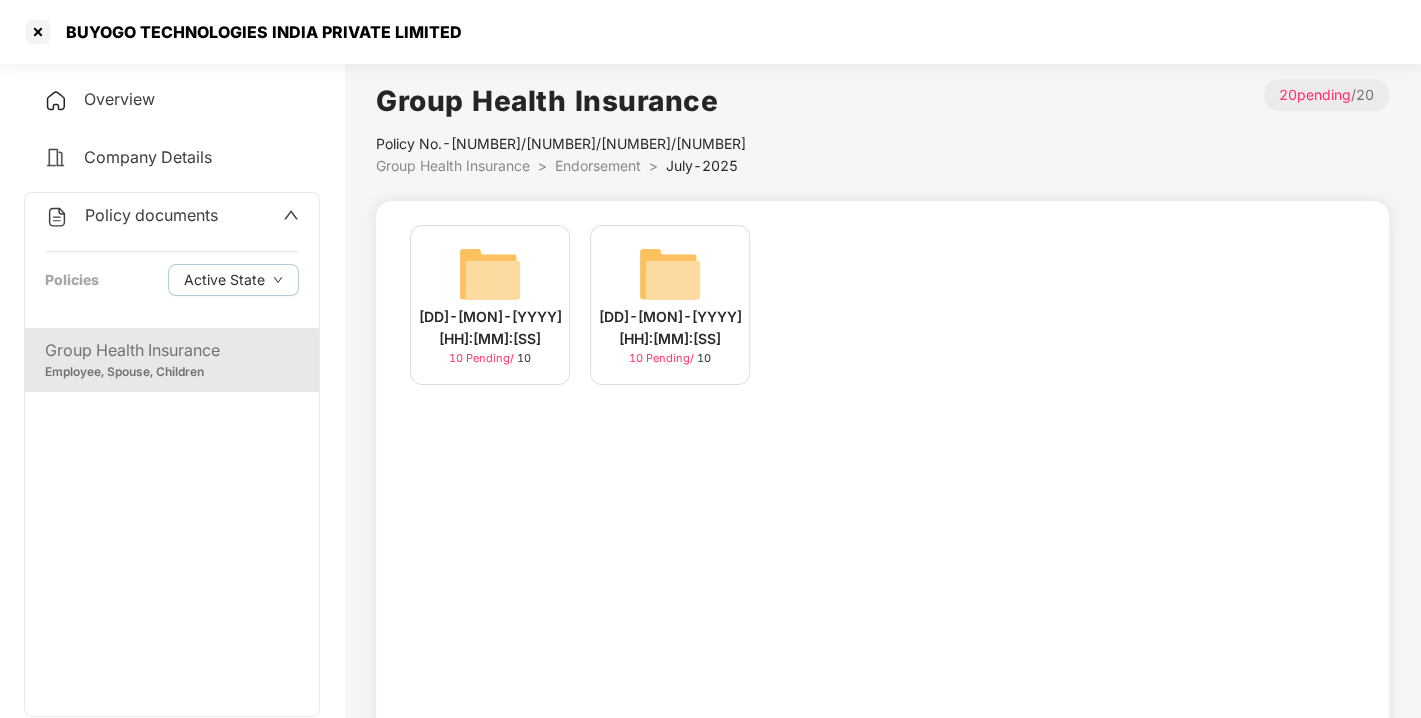 click at bounding box center (670, 274) 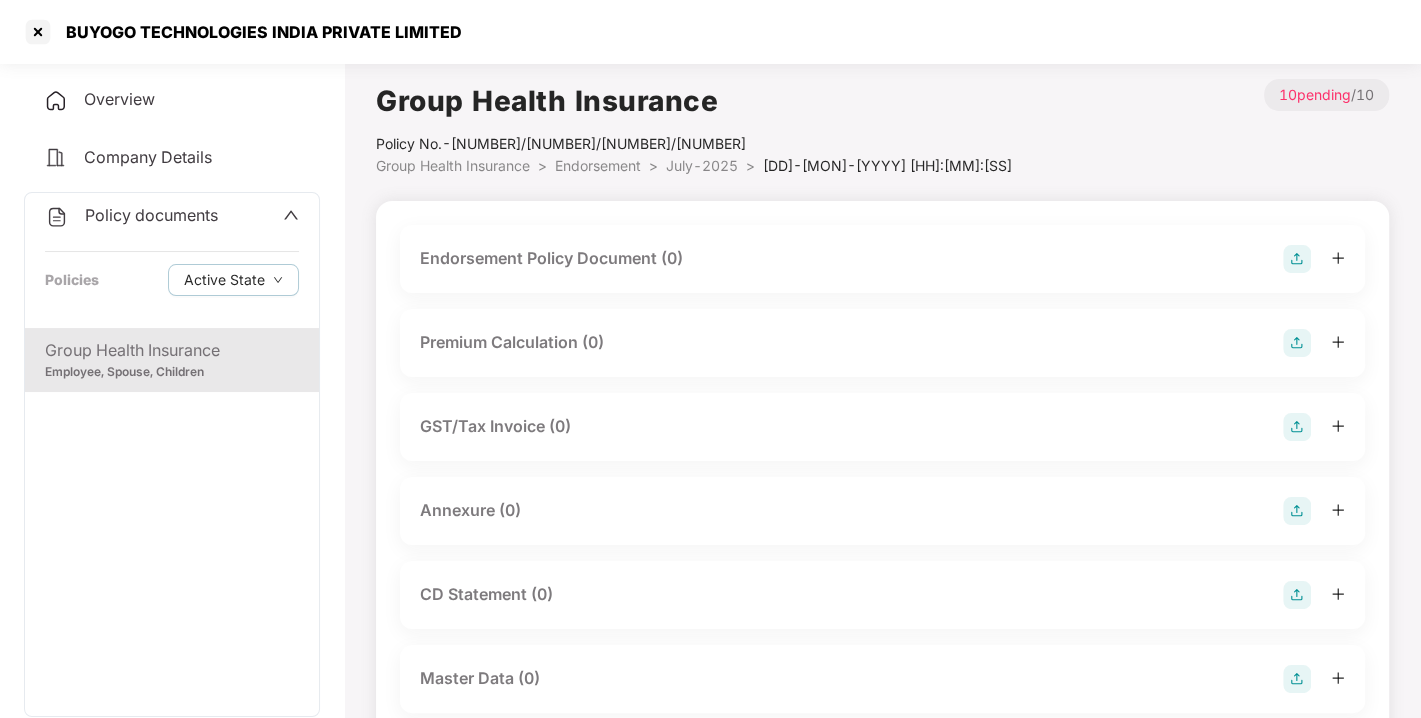 click at bounding box center [1297, 259] 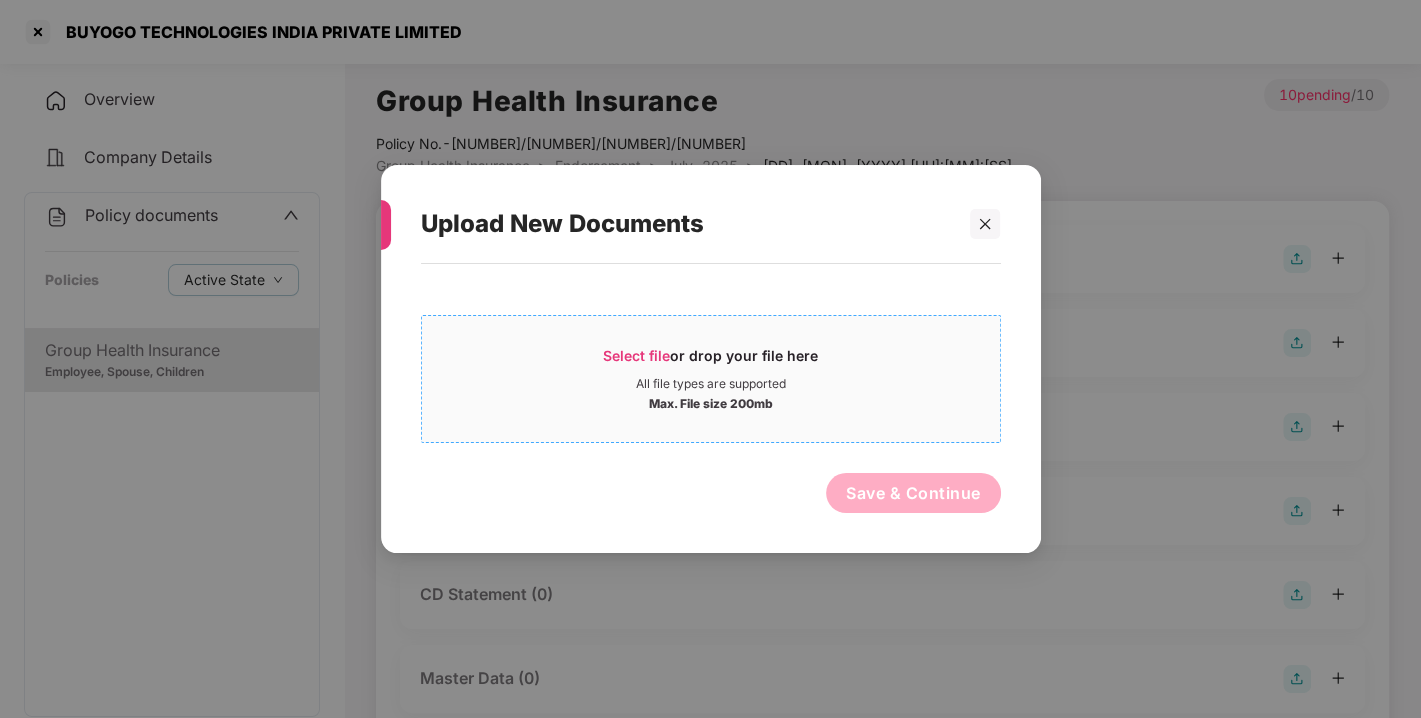 click on "Select file" at bounding box center (636, 355) 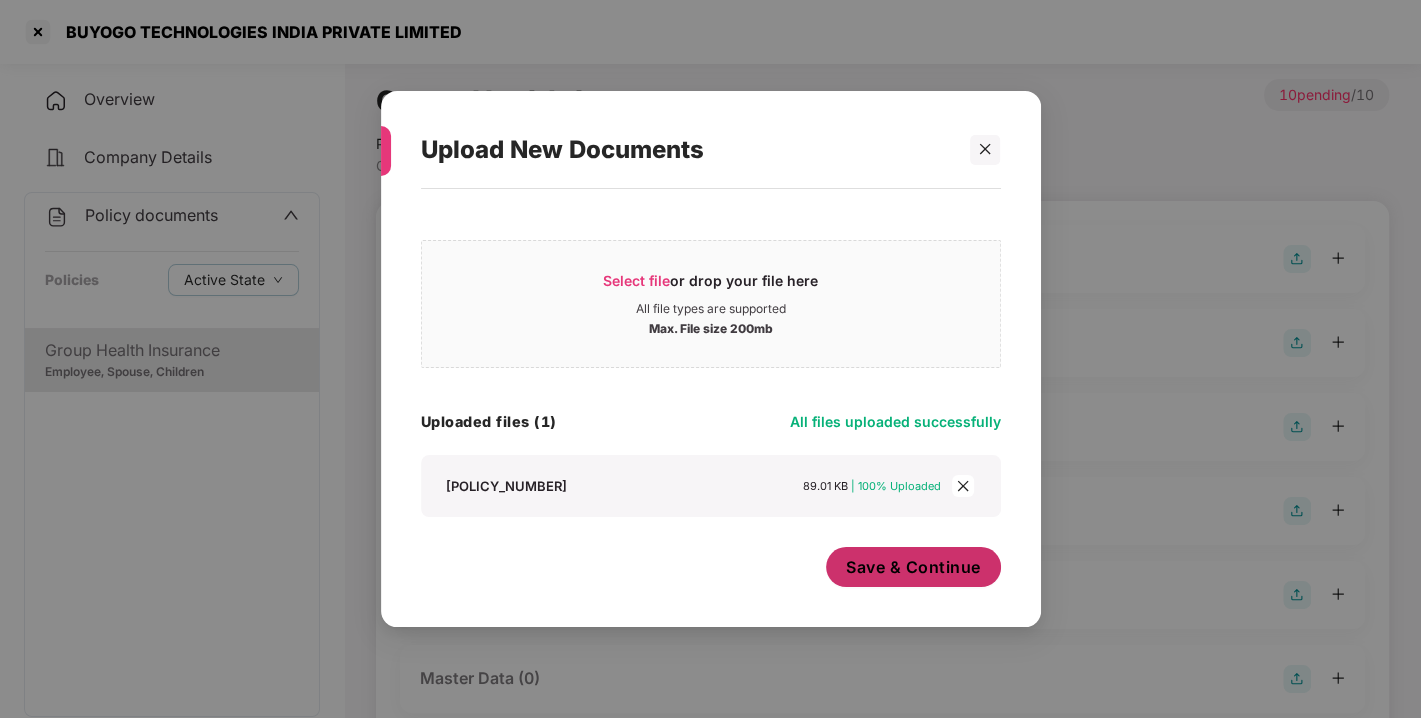 click on "Save & Continue" at bounding box center [913, 567] 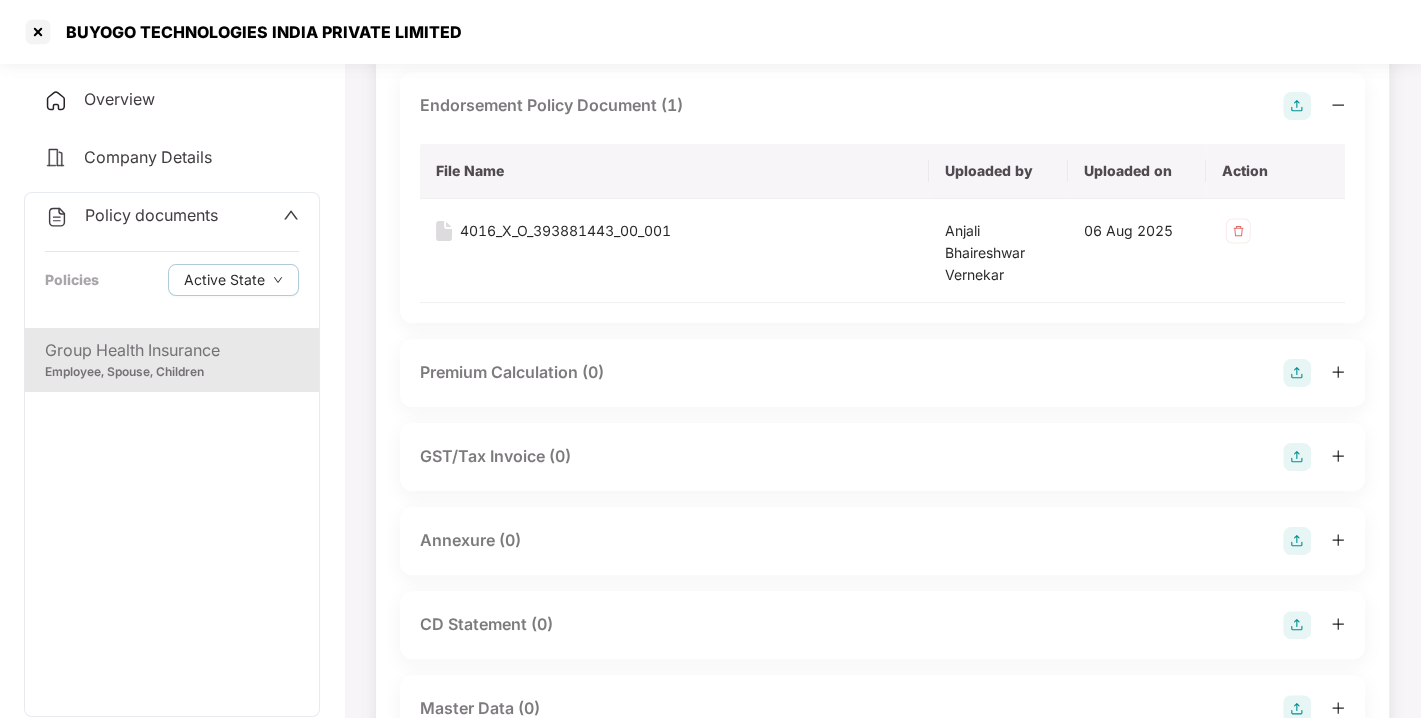 scroll, scrollTop: 243, scrollLeft: 0, axis: vertical 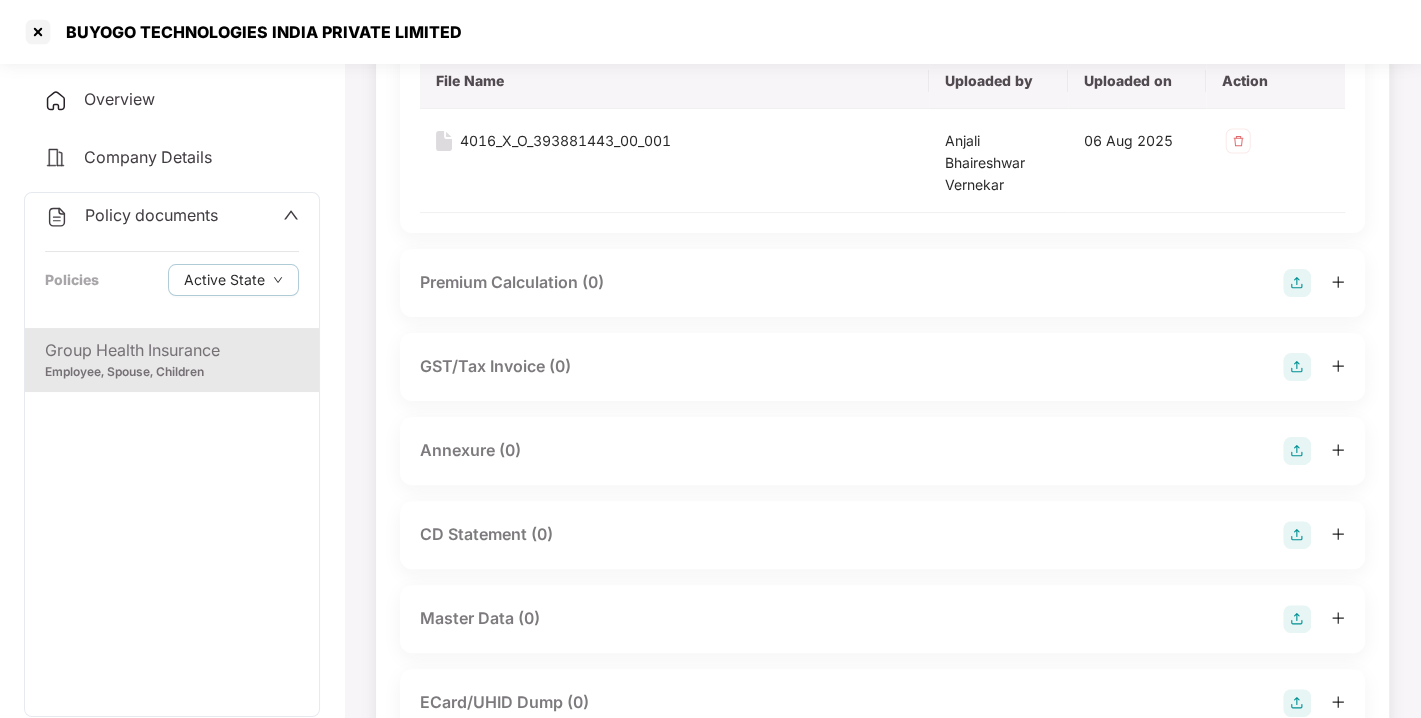 click at bounding box center [1297, 451] 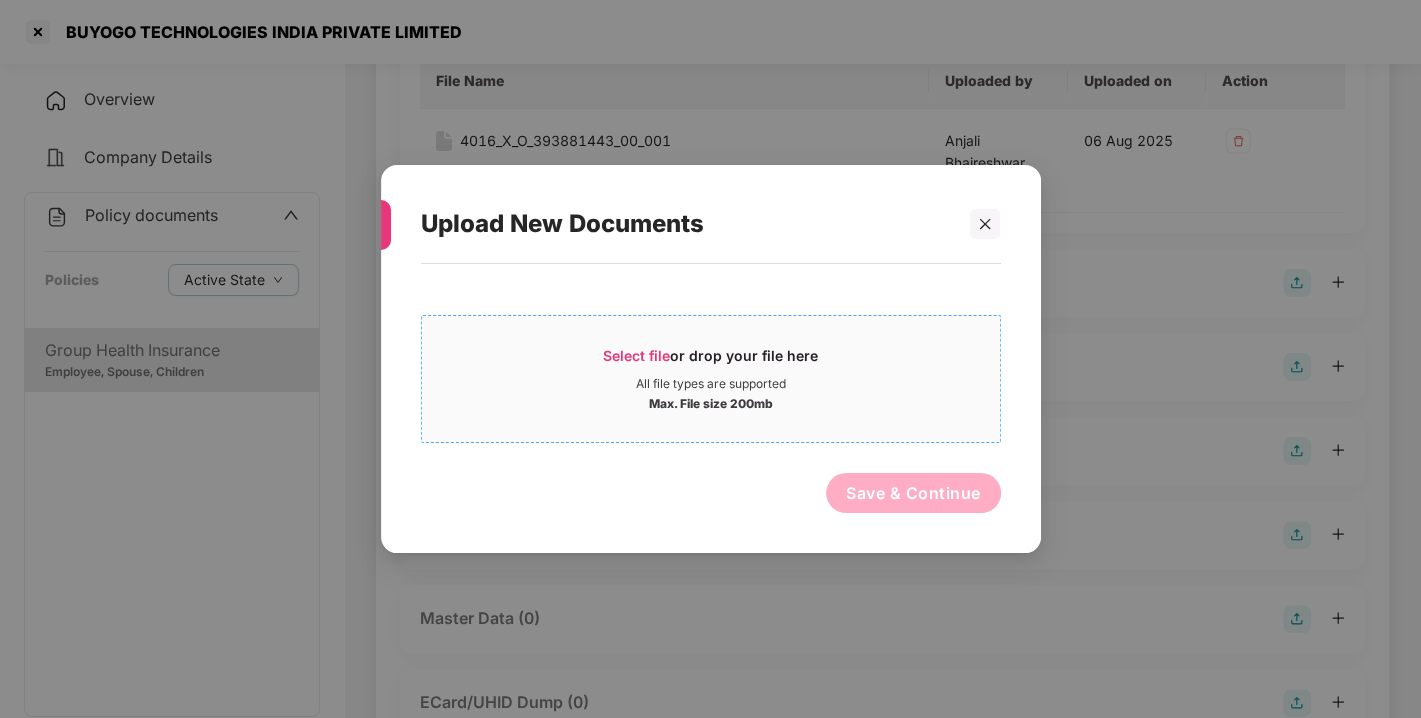 click on "Select file" at bounding box center (636, 355) 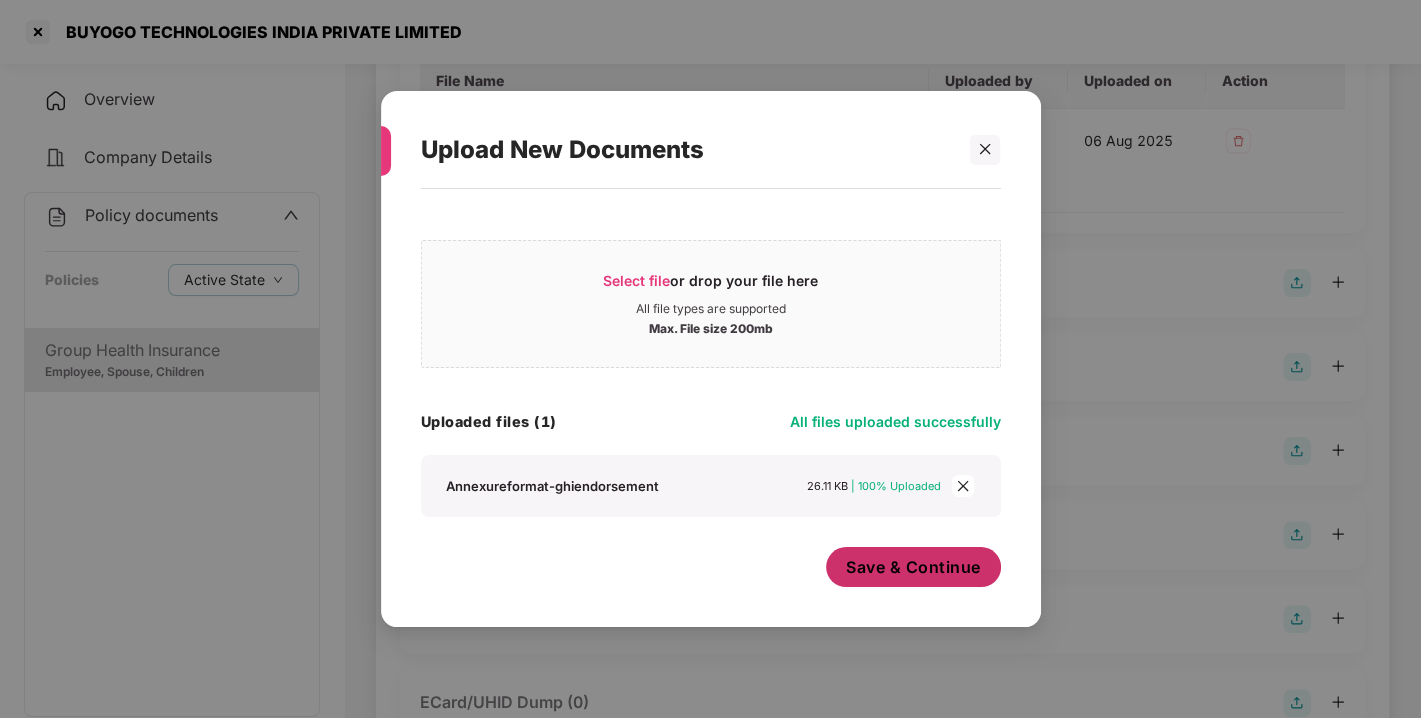 click on "Save & Continue" at bounding box center [913, 567] 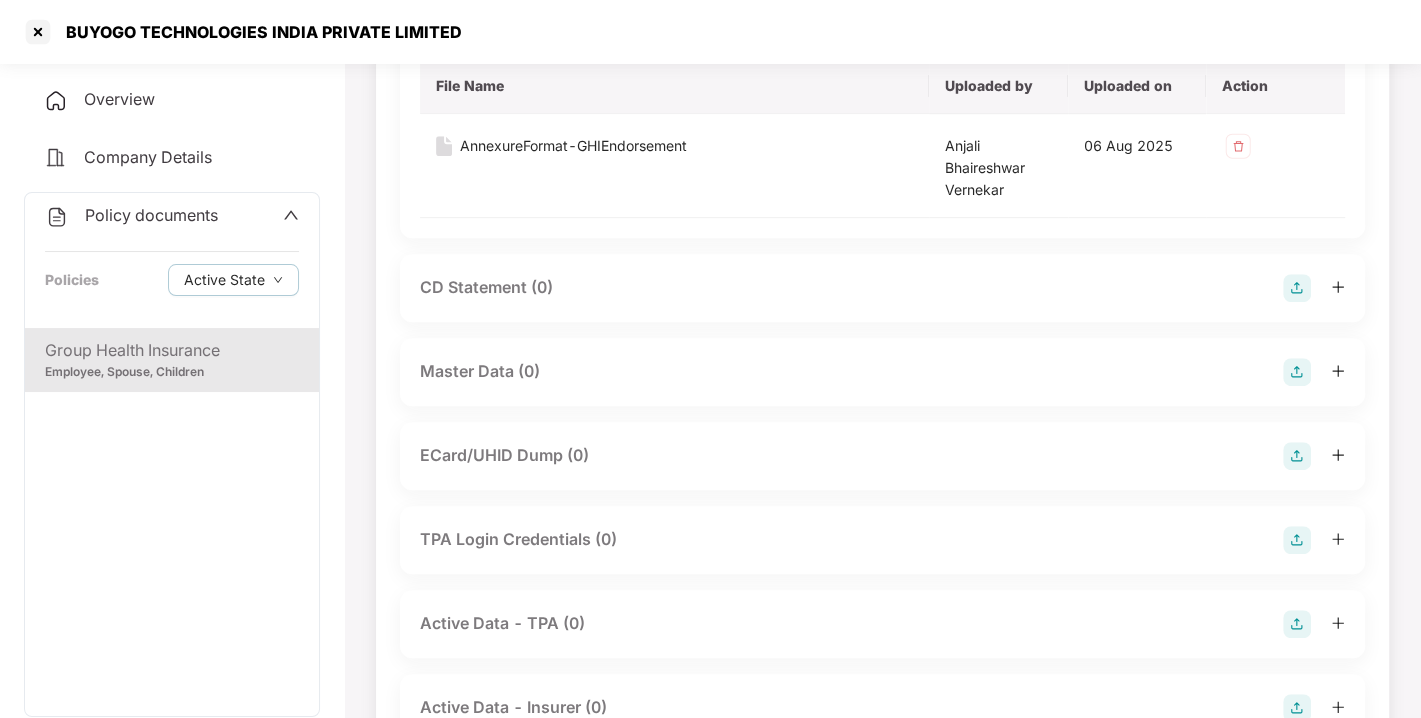 scroll, scrollTop: 675, scrollLeft: 0, axis: vertical 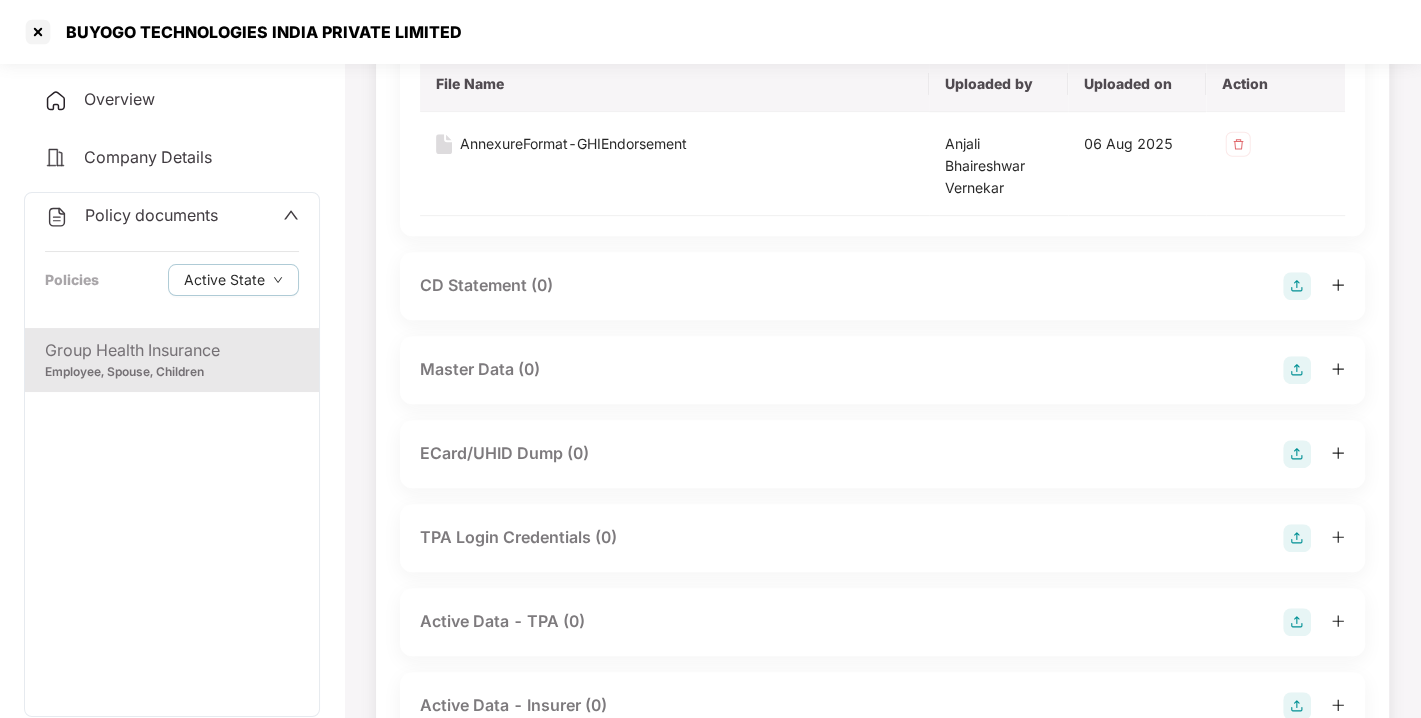 click at bounding box center [1297, 370] 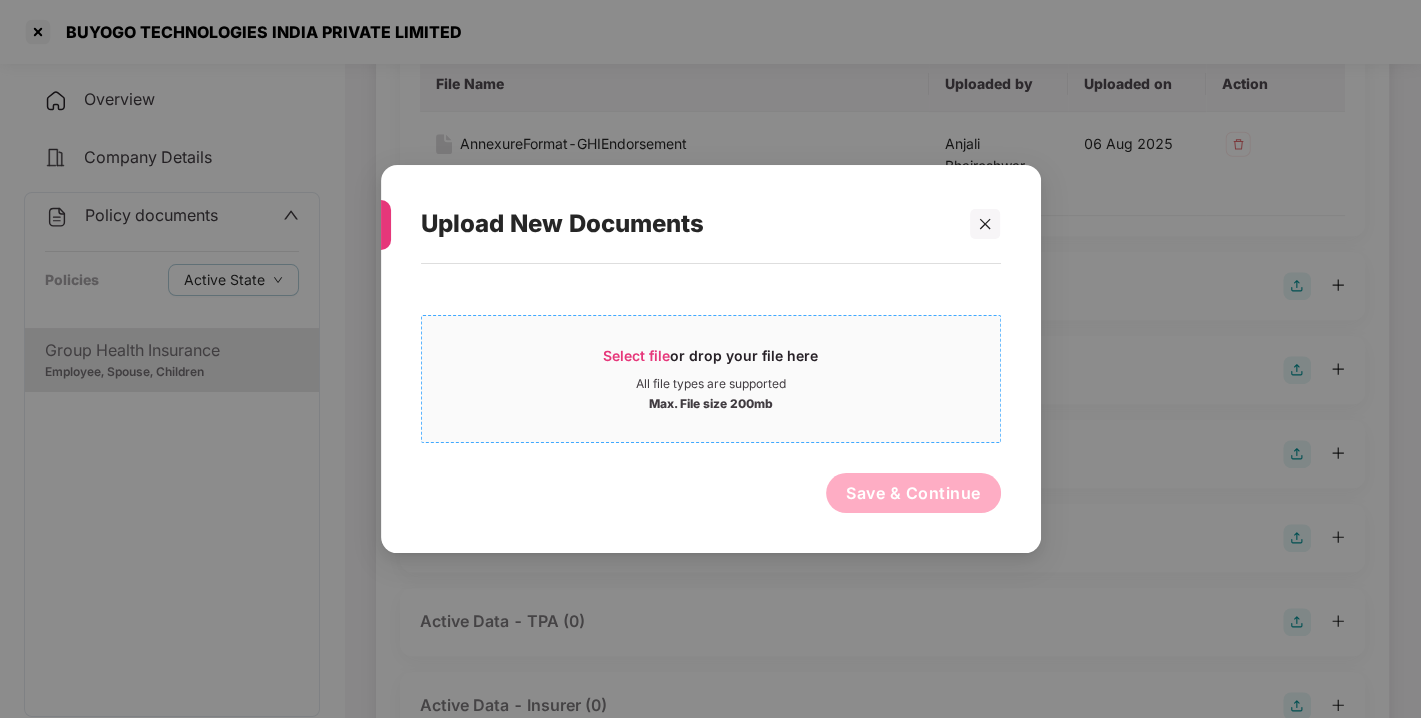 click on "Select file  or drop your file here" at bounding box center [710, 361] 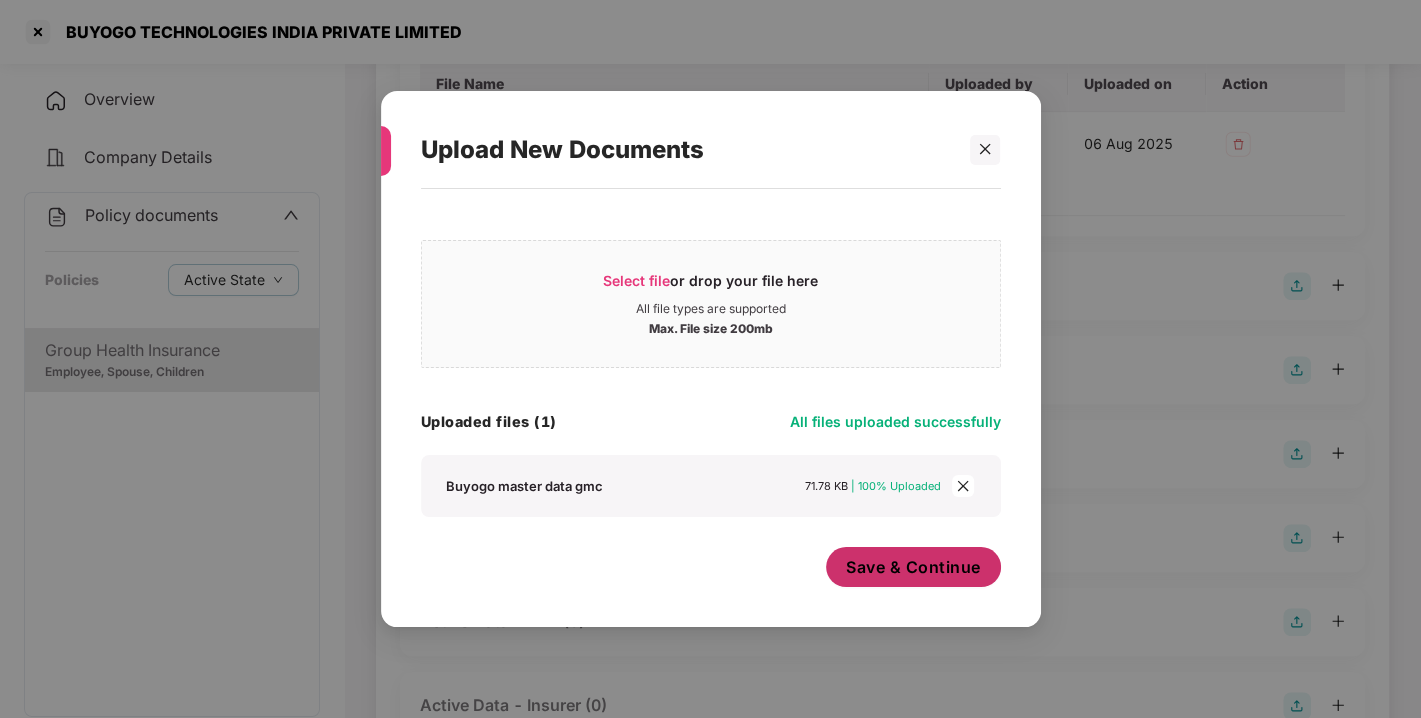 click on "Save & Continue" at bounding box center [913, 567] 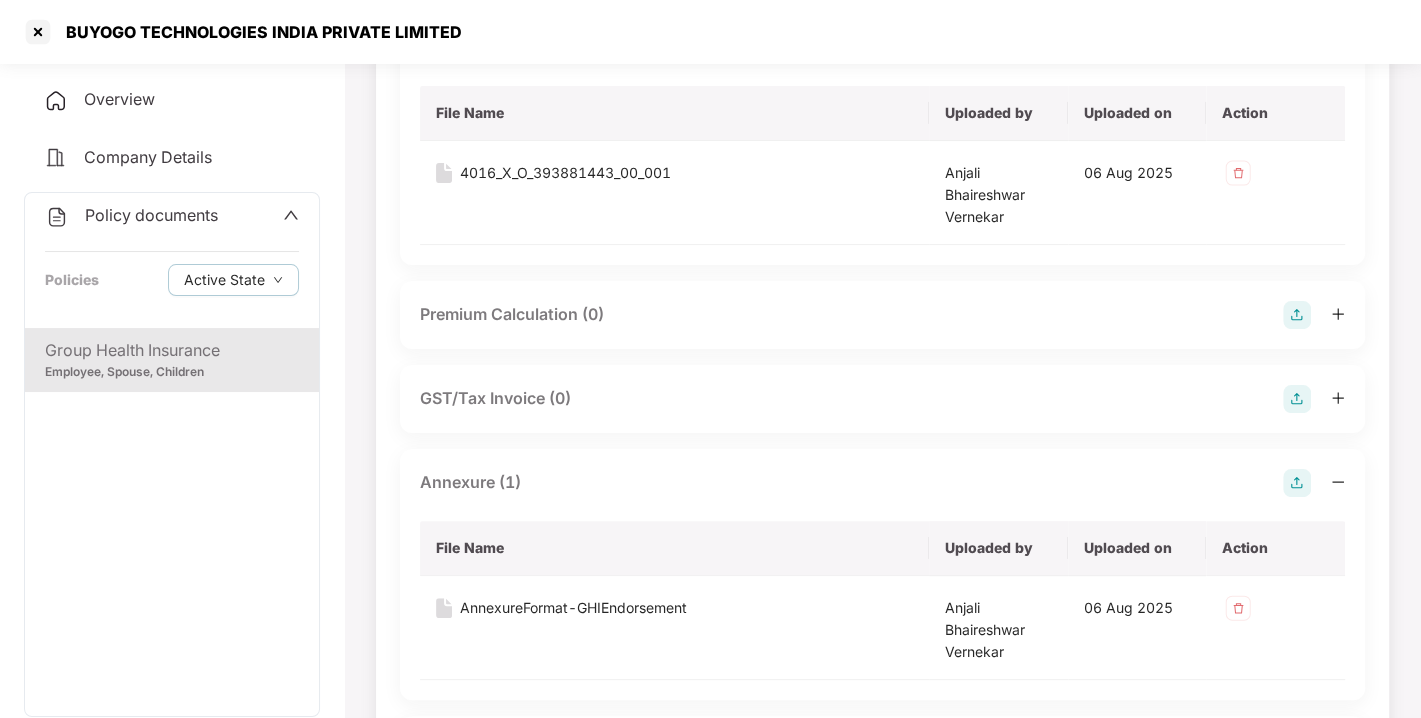 scroll, scrollTop: 0, scrollLeft: 0, axis: both 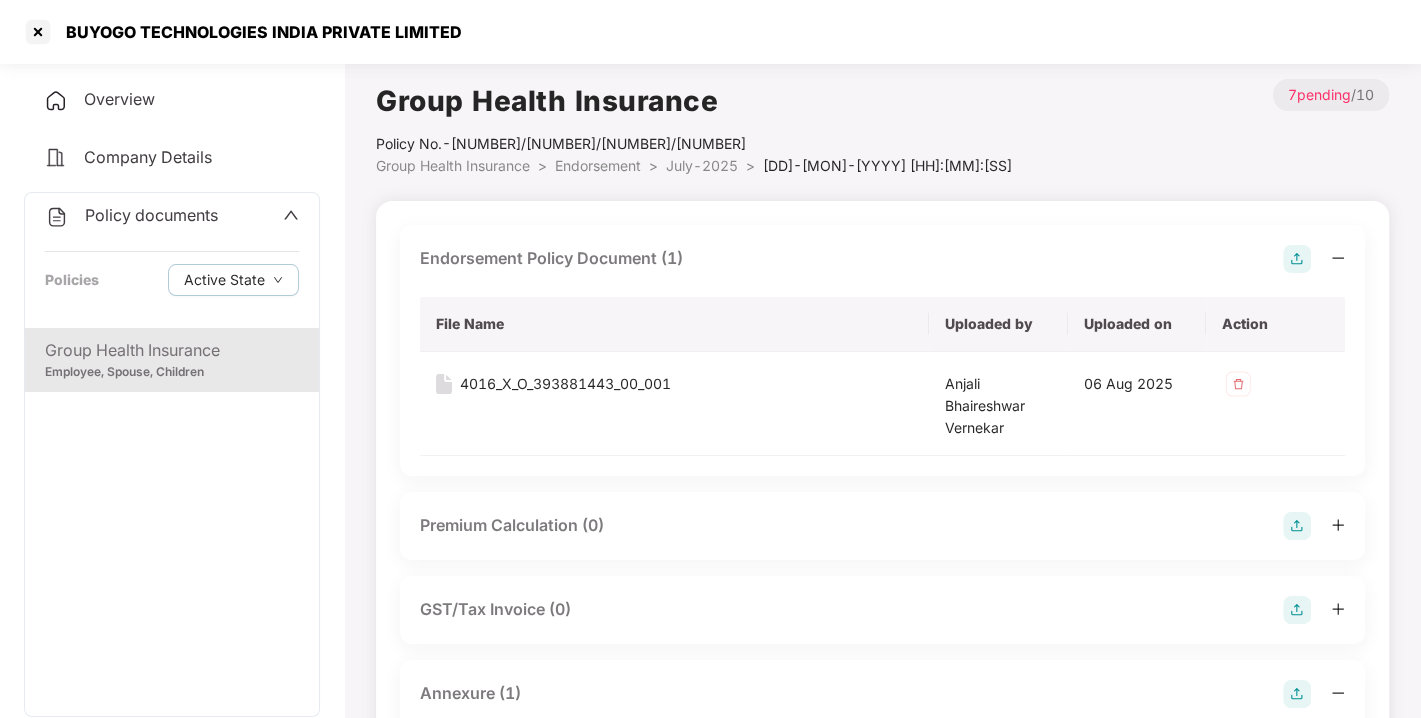 click on "Policy documents" at bounding box center (131, 216) 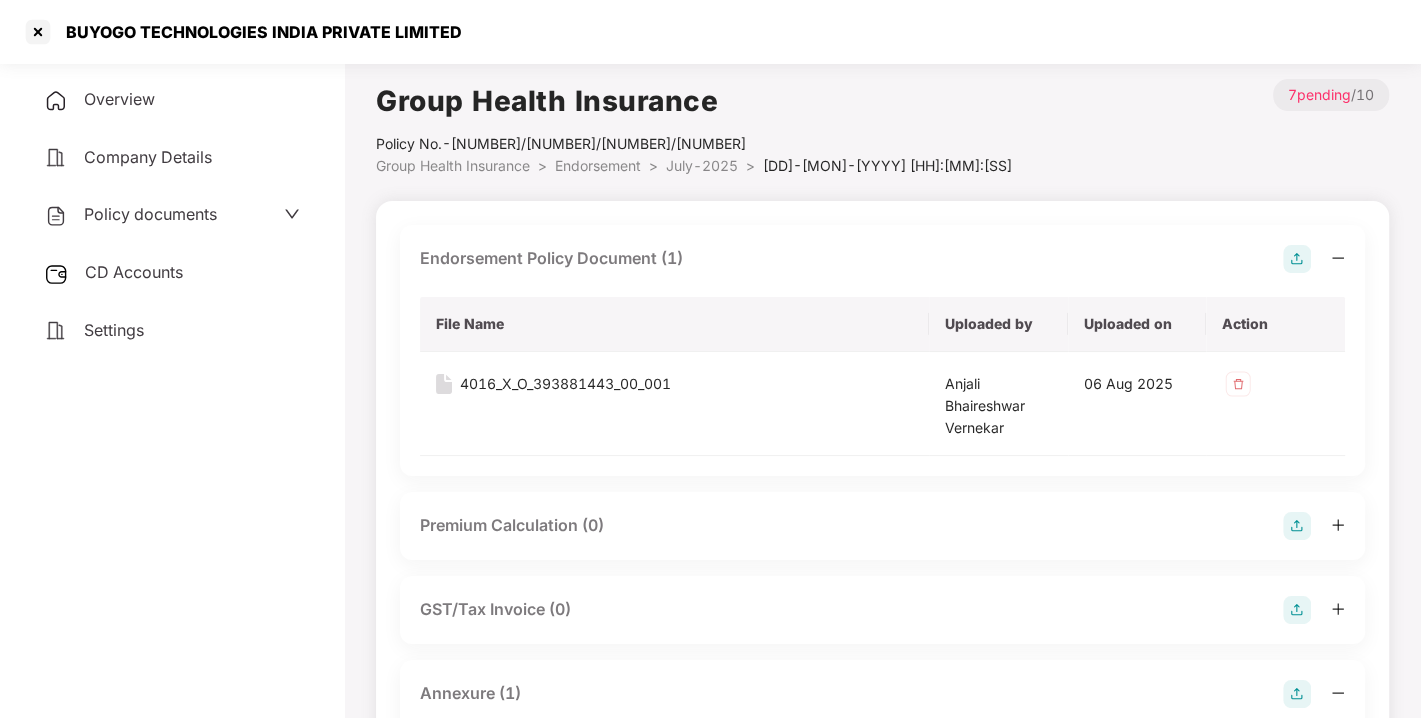 click on "Endorsement" at bounding box center (598, 165) 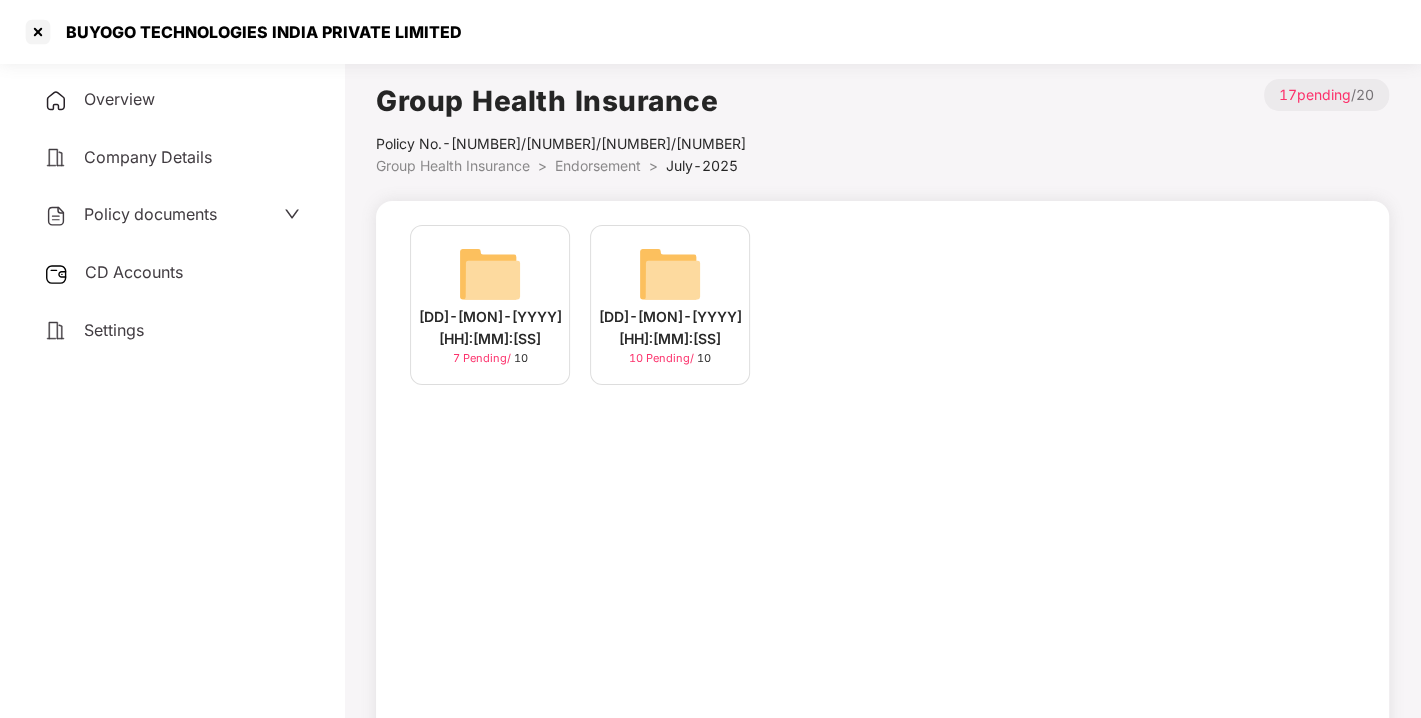 click at bounding box center (670, 274) 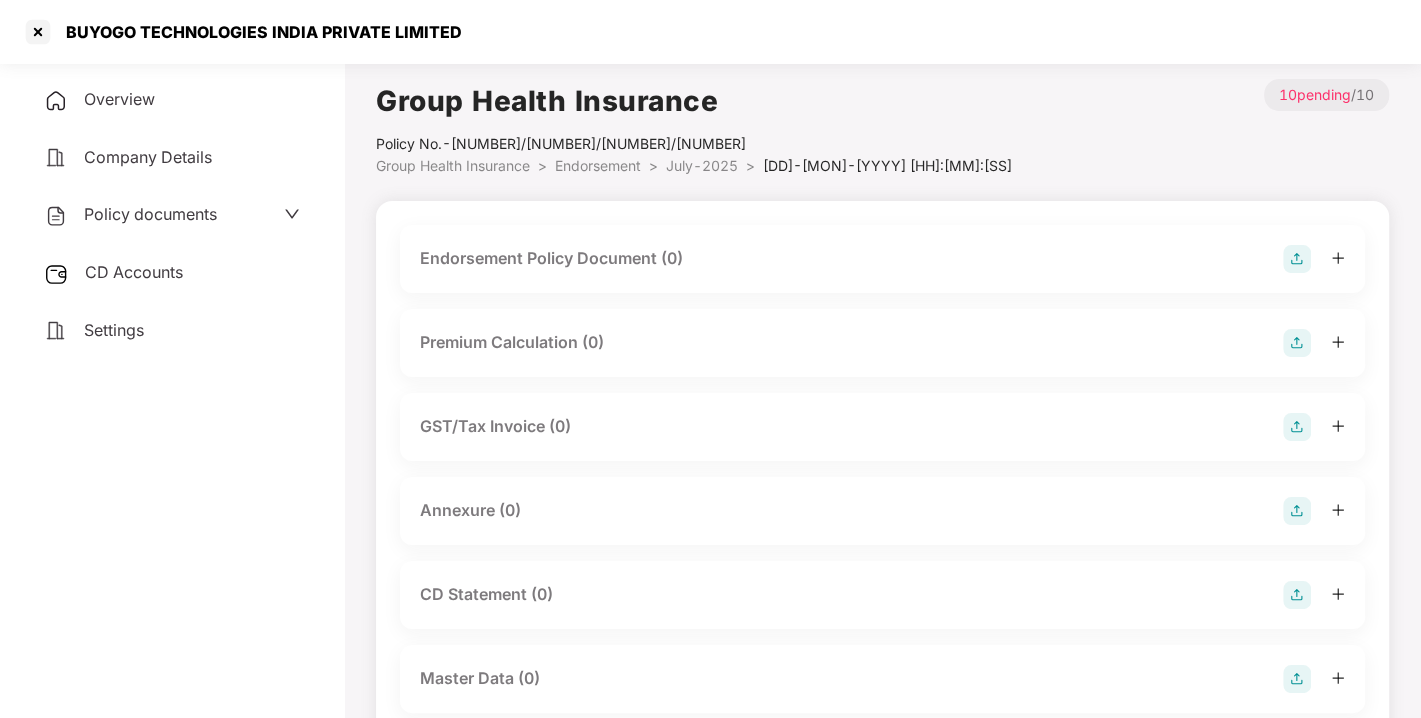click at bounding box center [1297, 259] 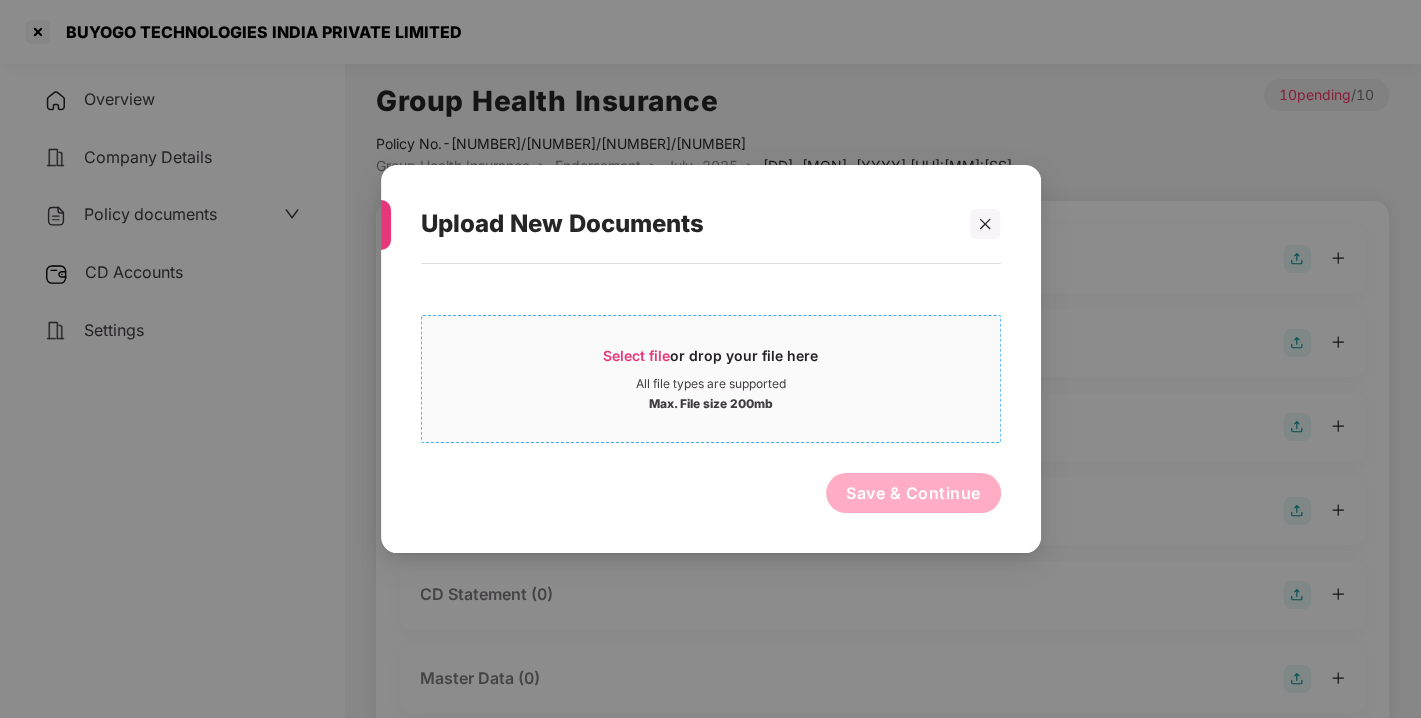 click on "Select file" at bounding box center [636, 355] 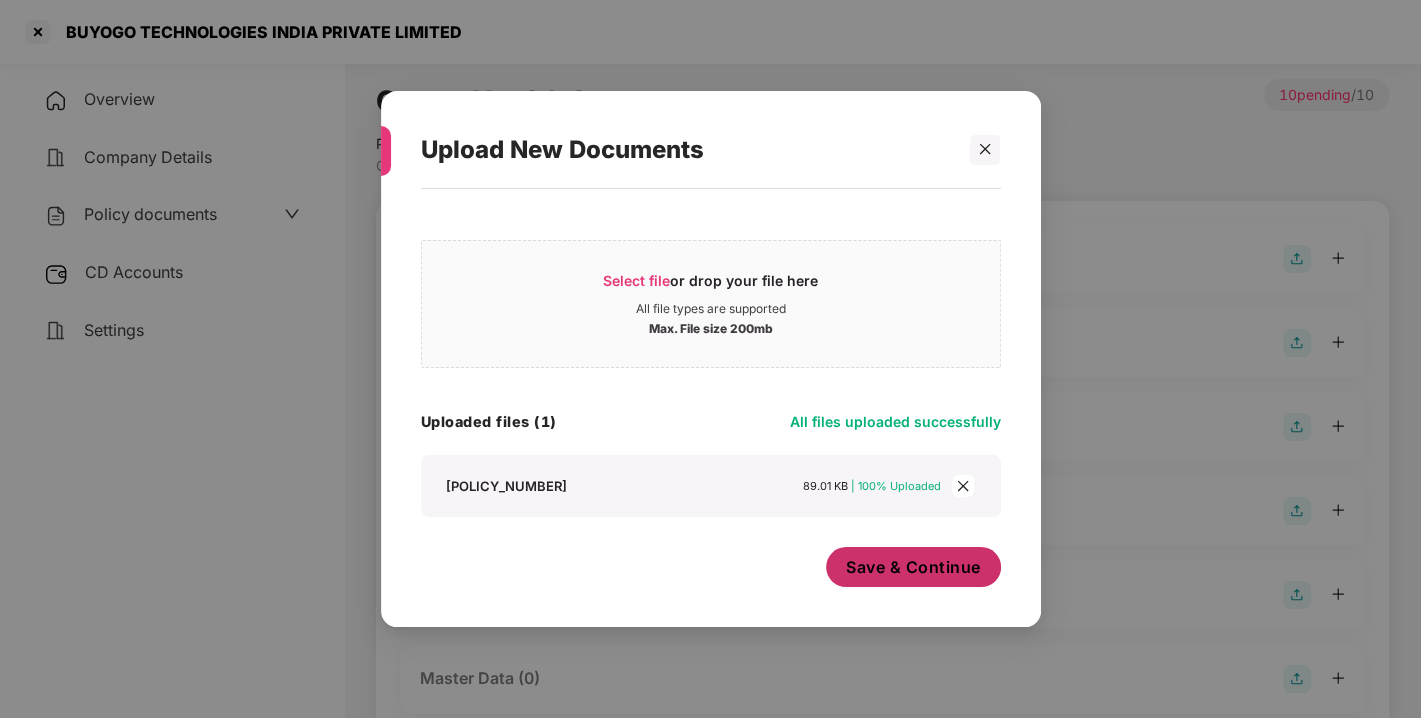 click on "Save & Continue" at bounding box center (913, 567) 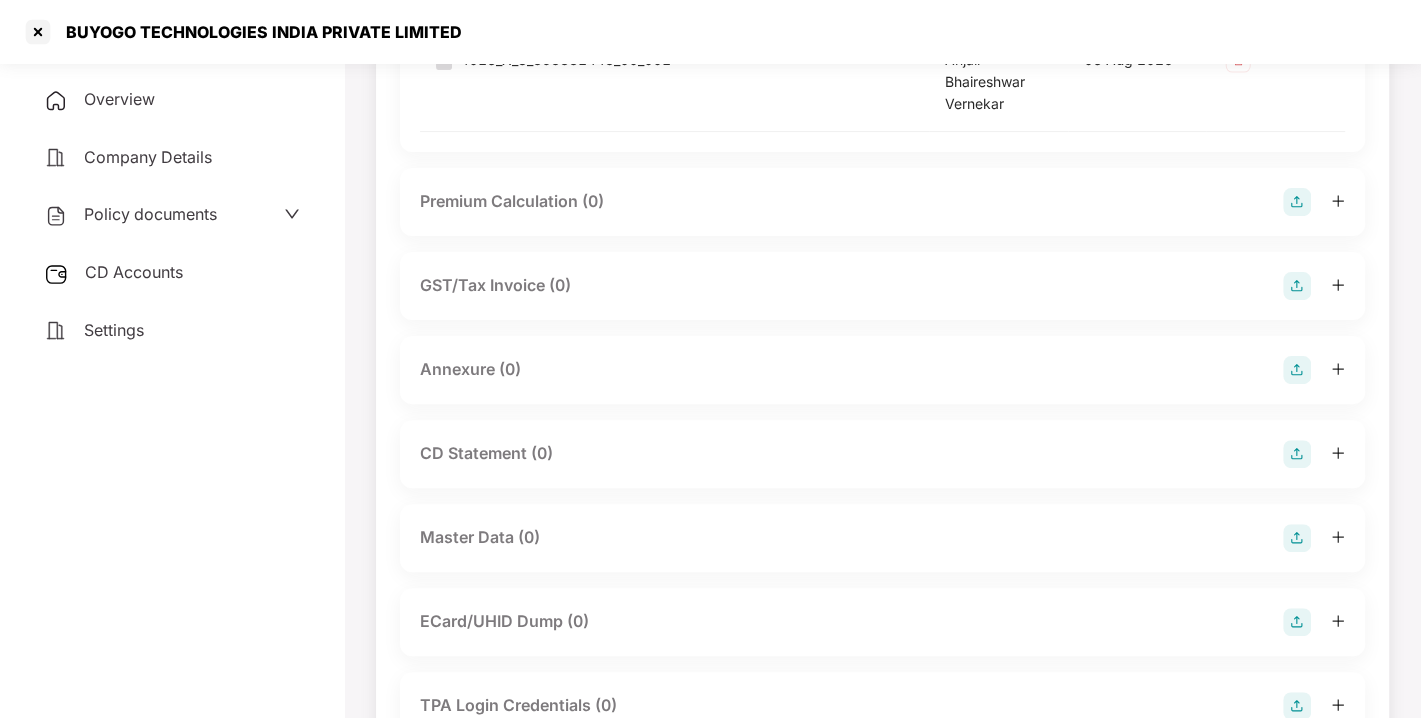 scroll, scrollTop: 345, scrollLeft: 0, axis: vertical 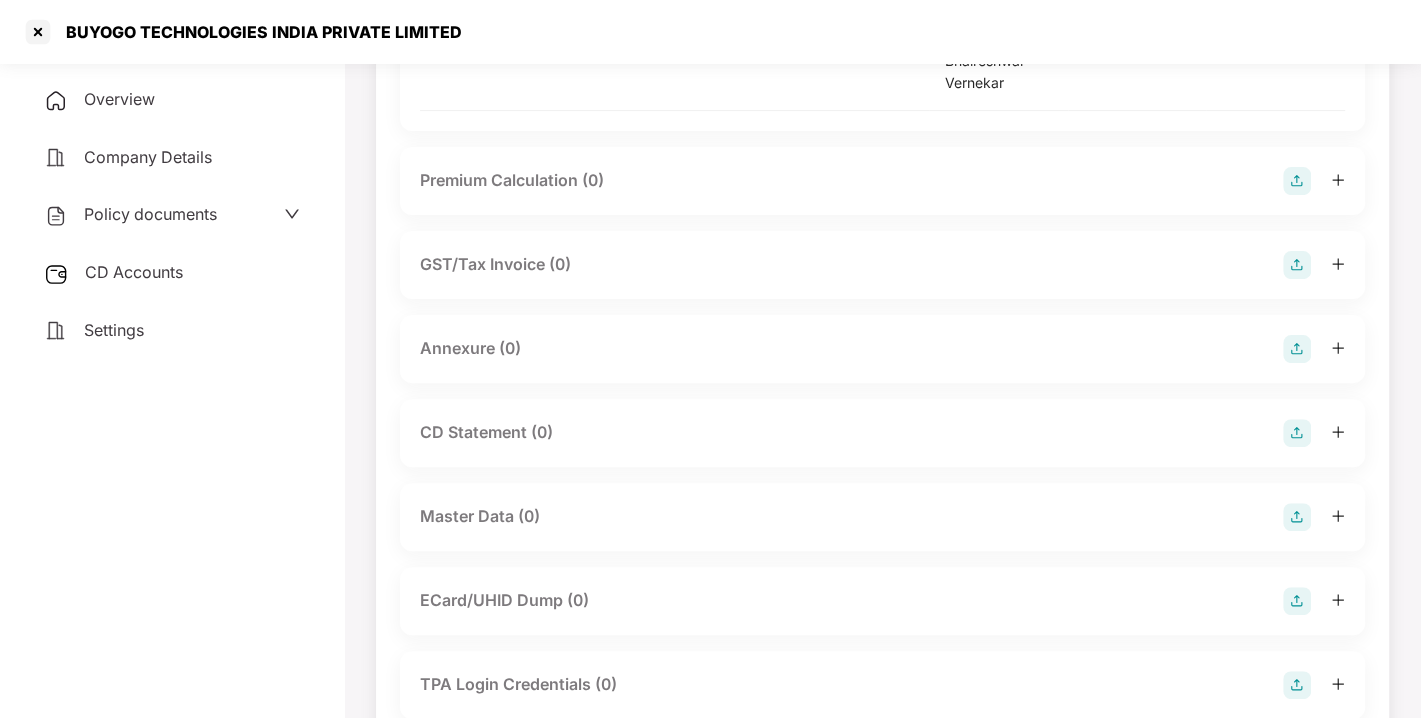click at bounding box center (1297, 349) 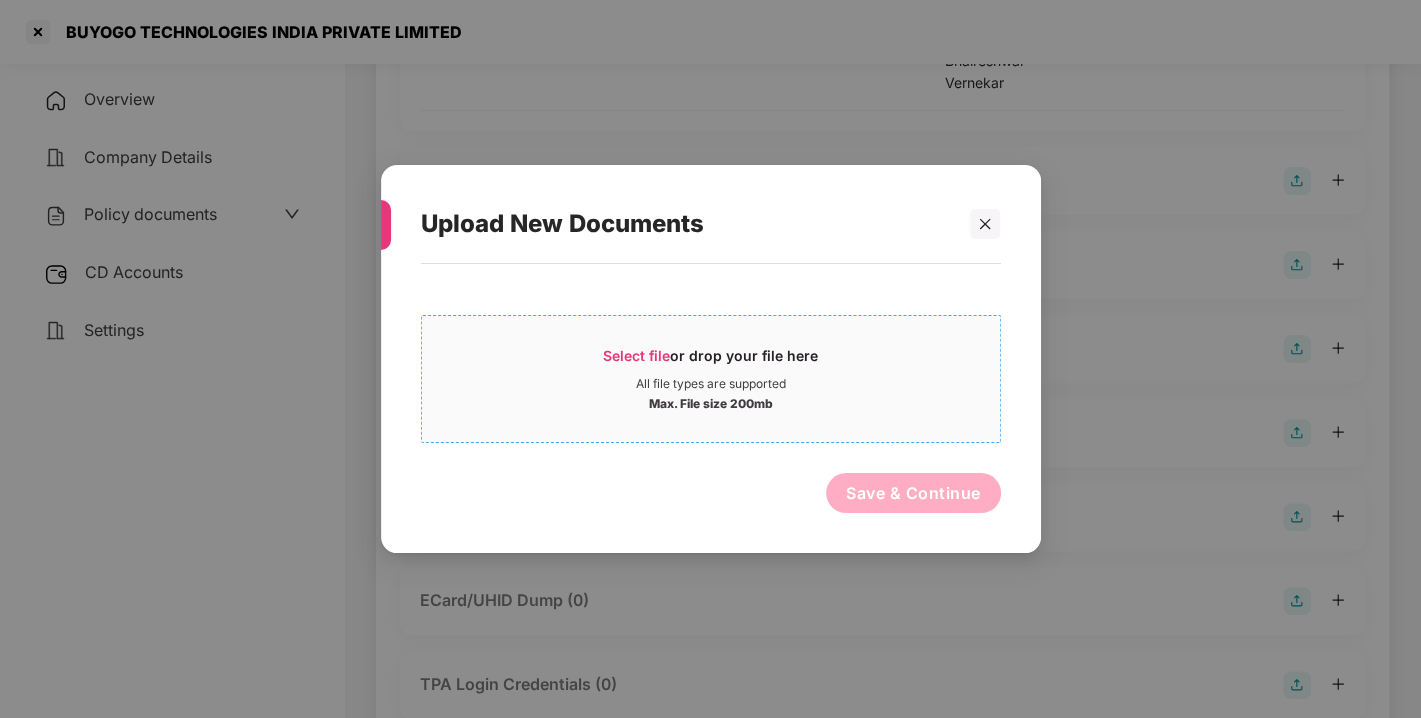 click on "Select file  or drop your file here" at bounding box center [710, 361] 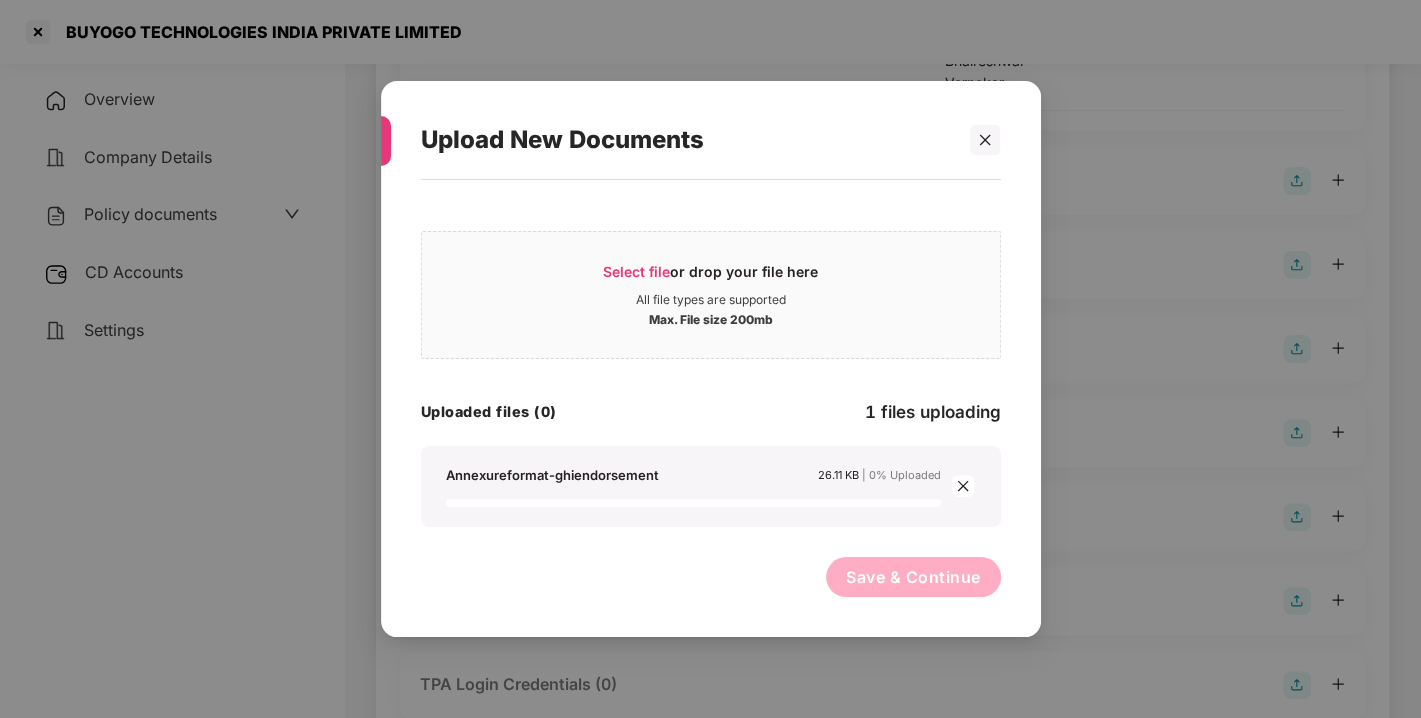 click on "Annexureformat-ghiendorsement 26.11 KB    | 0% Uploaded" 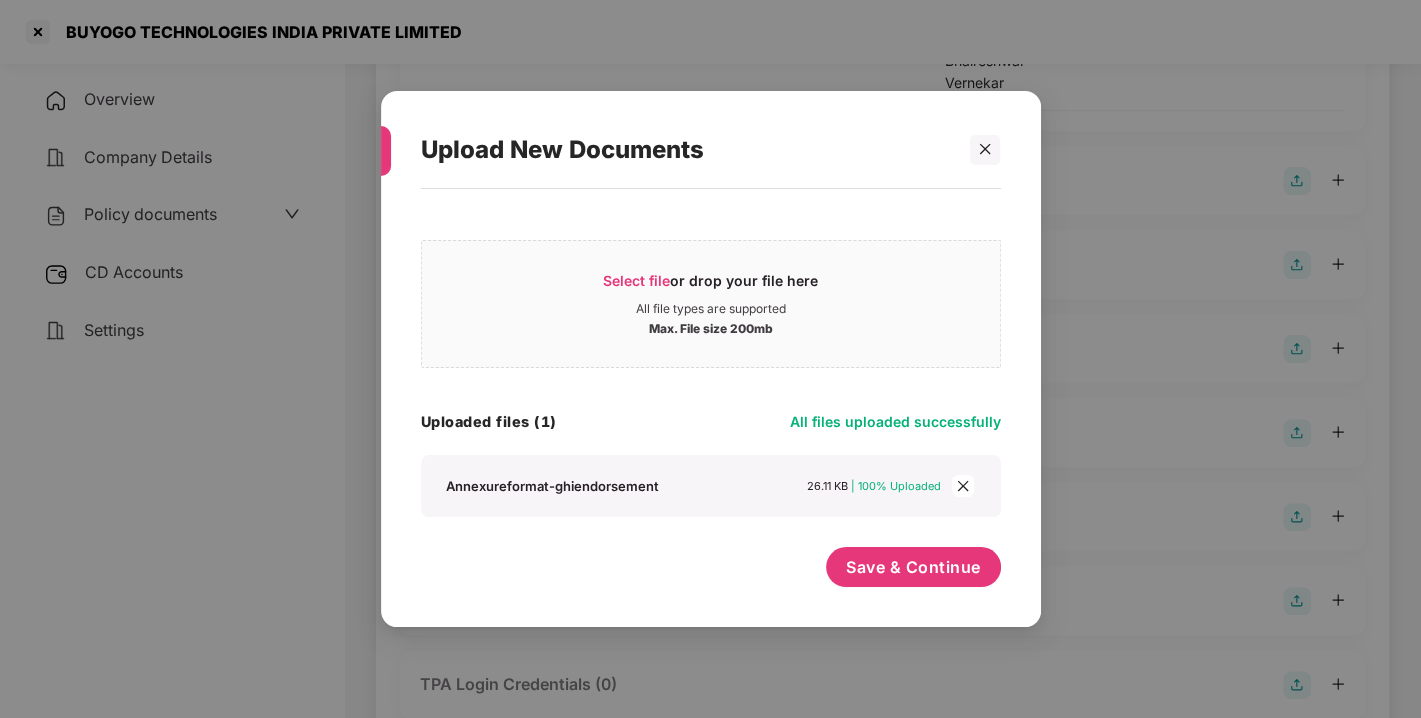 click on "Save & Continue" at bounding box center [711, 572] 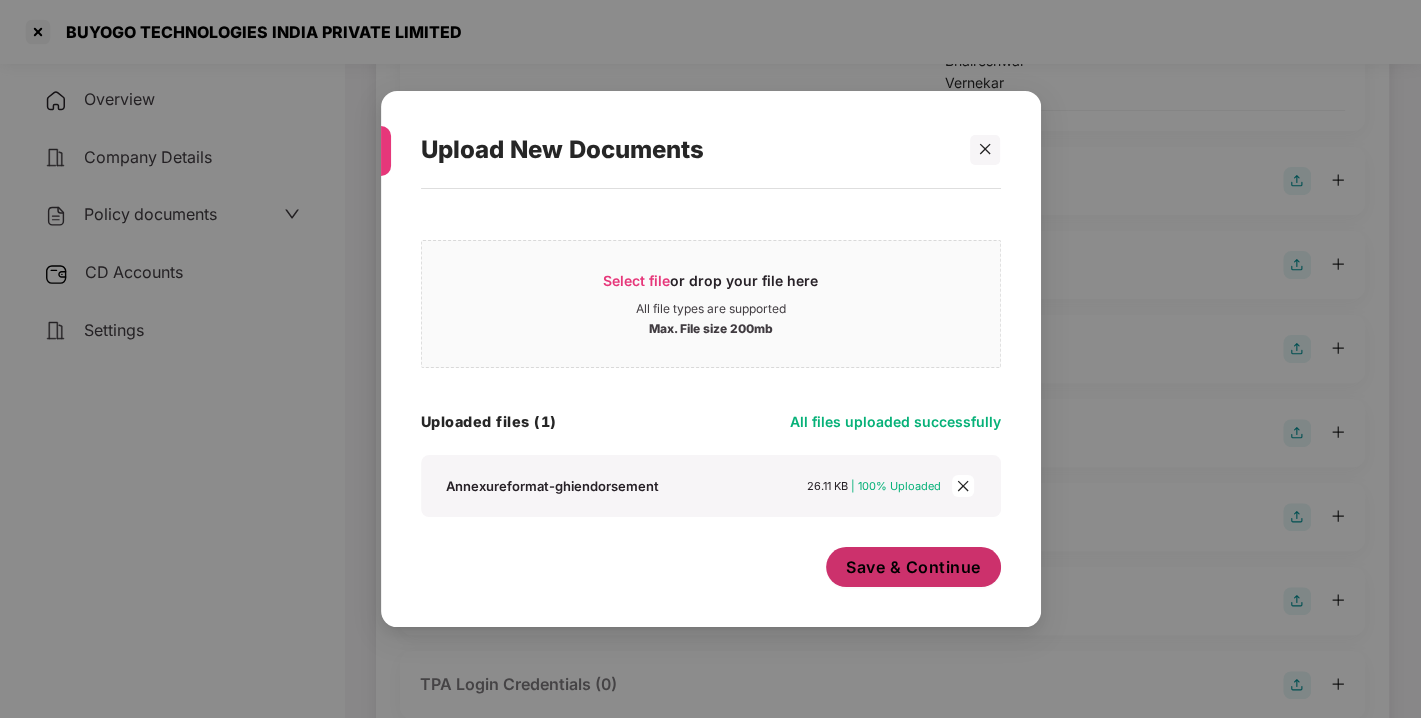 click on "Save & Continue" at bounding box center [913, 567] 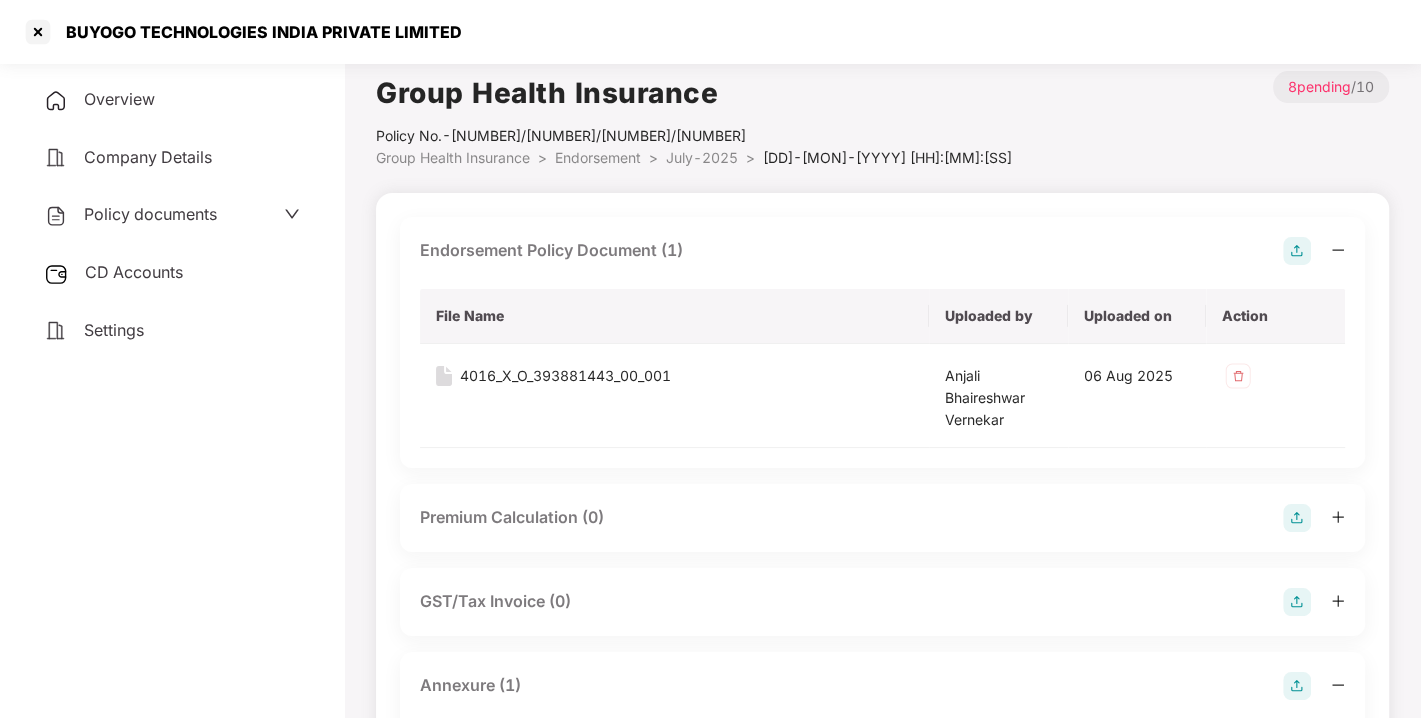 scroll, scrollTop: 0, scrollLeft: 0, axis: both 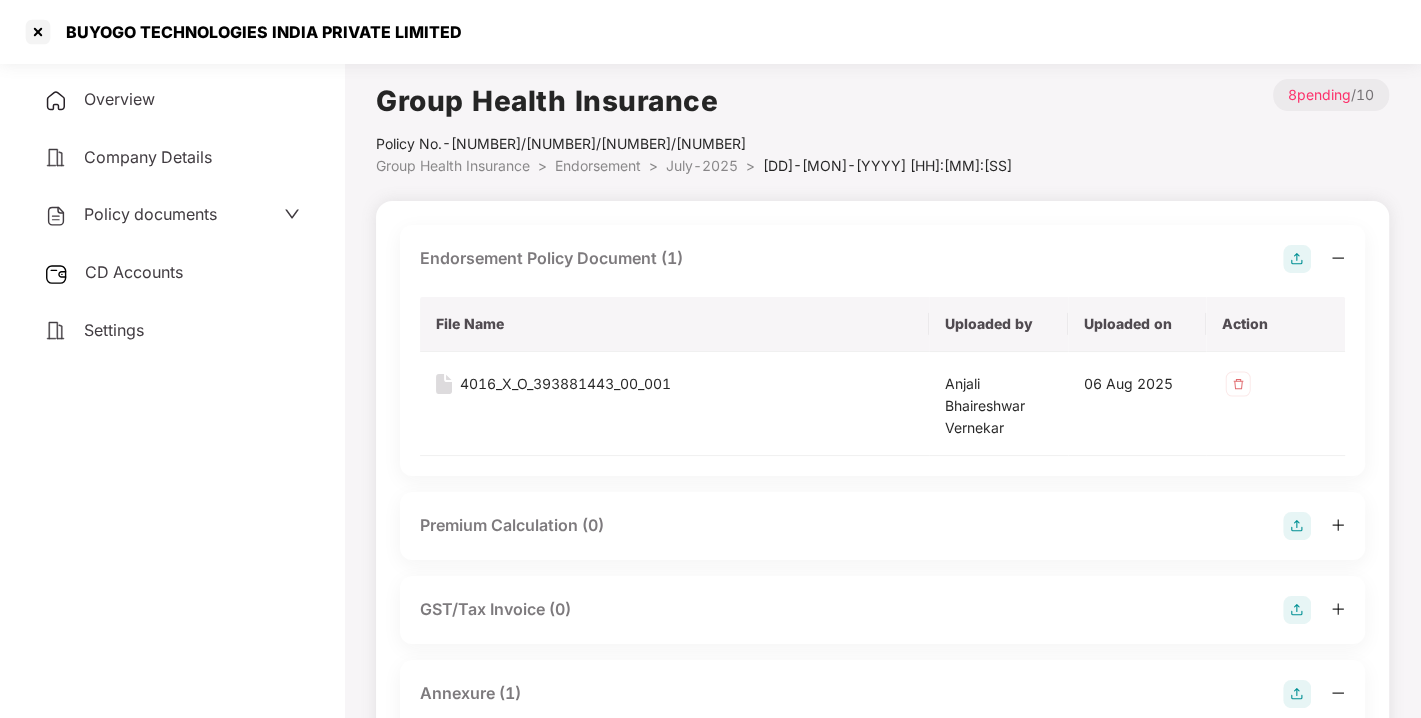 click on "Policy documents" at bounding box center [172, 215] 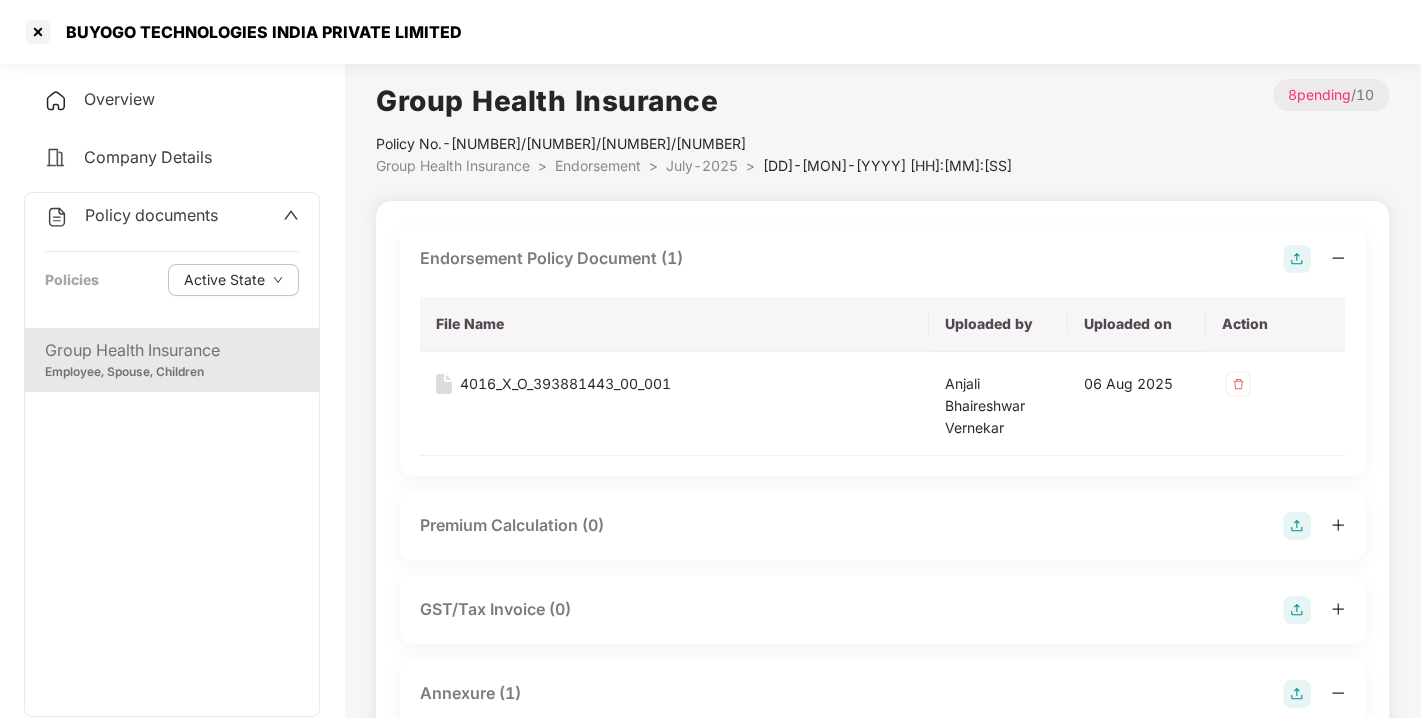 click on "Endorsement" at bounding box center (598, 165) 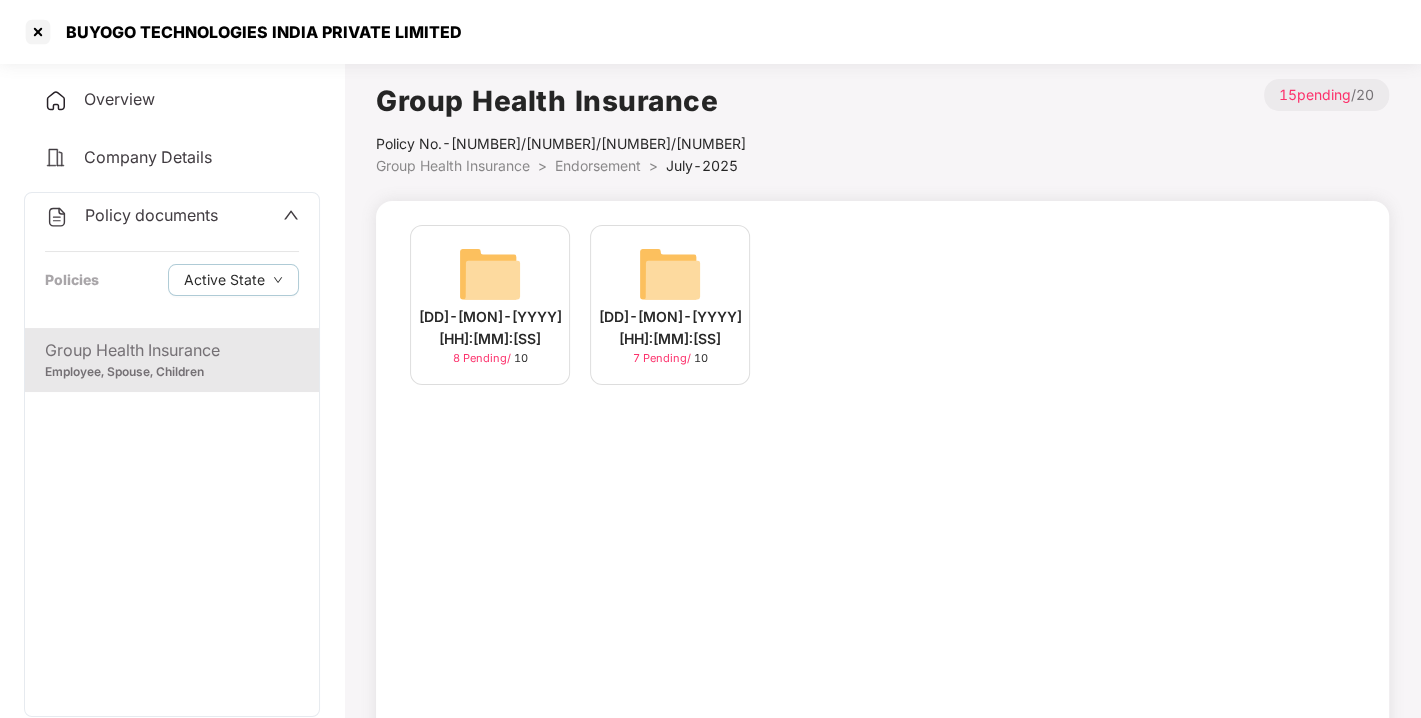click on "Endorsement" at bounding box center (598, 165) 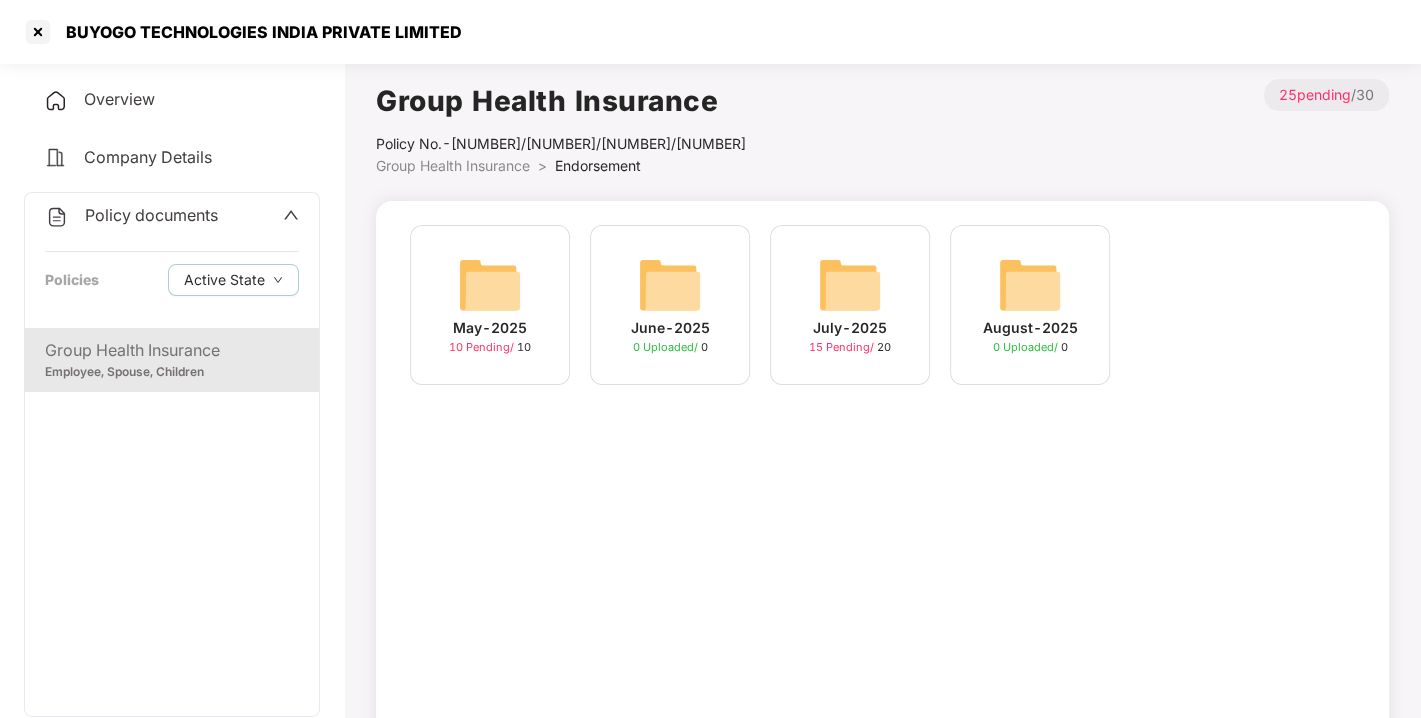 click on "Policy documents" at bounding box center (151, 215) 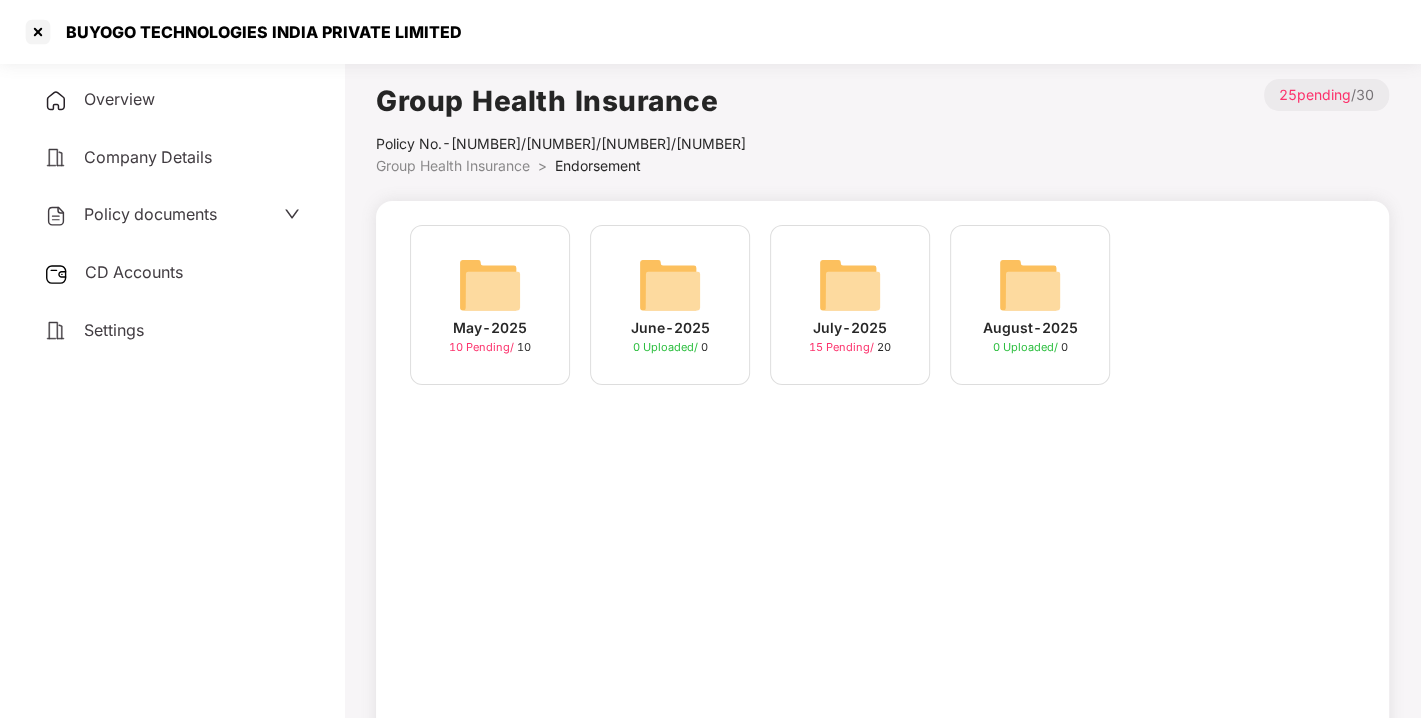 click on "CD Accounts" at bounding box center [134, 272] 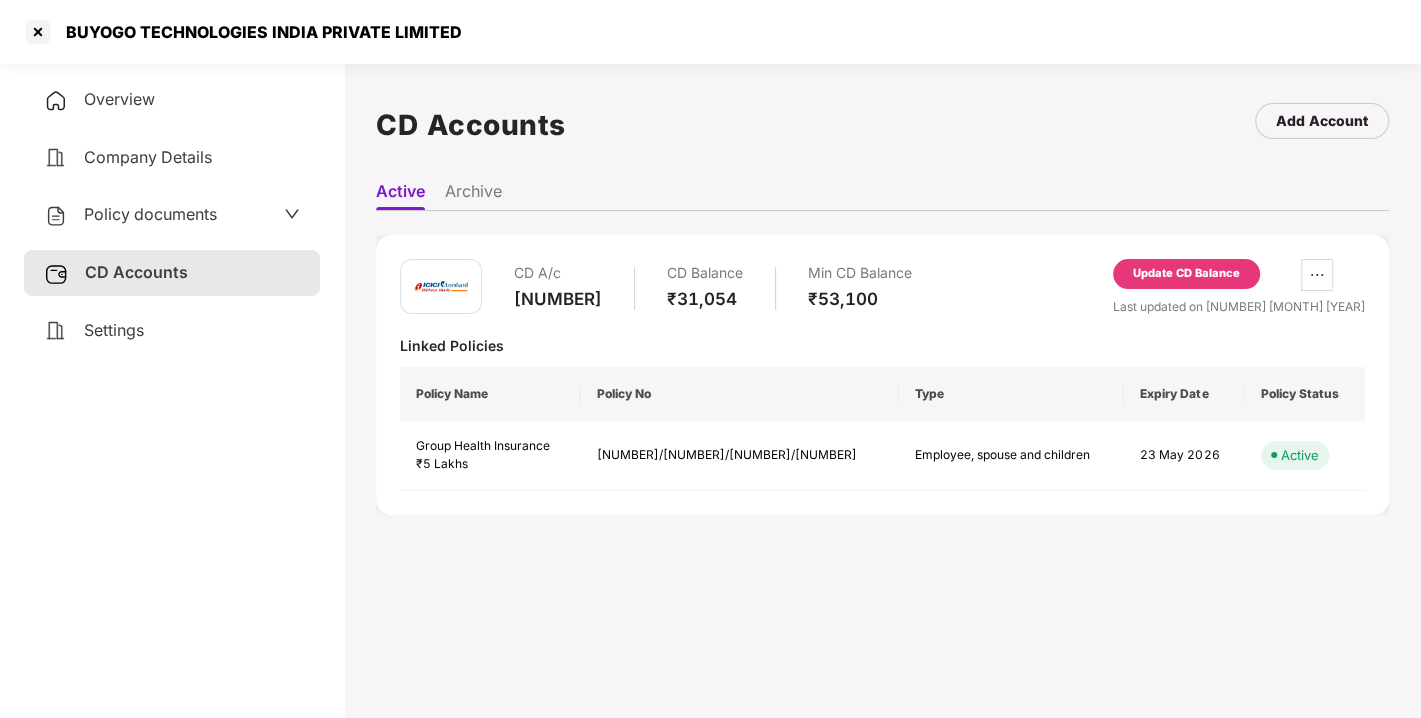 click on "Update CD Balance" at bounding box center [1186, 274] 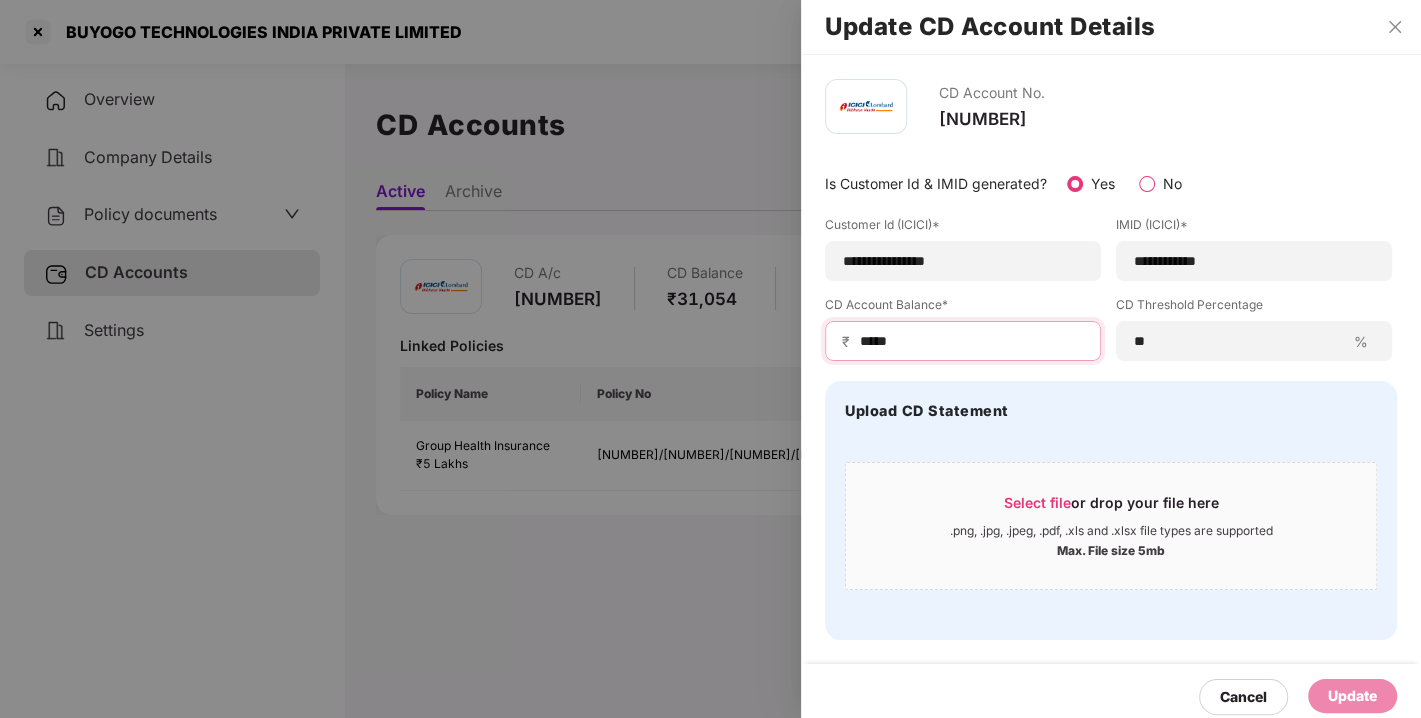 drag, startPoint x: 910, startPoint y: 350, endPoint x: 650, endPoint y: 343, distance: 260.0942 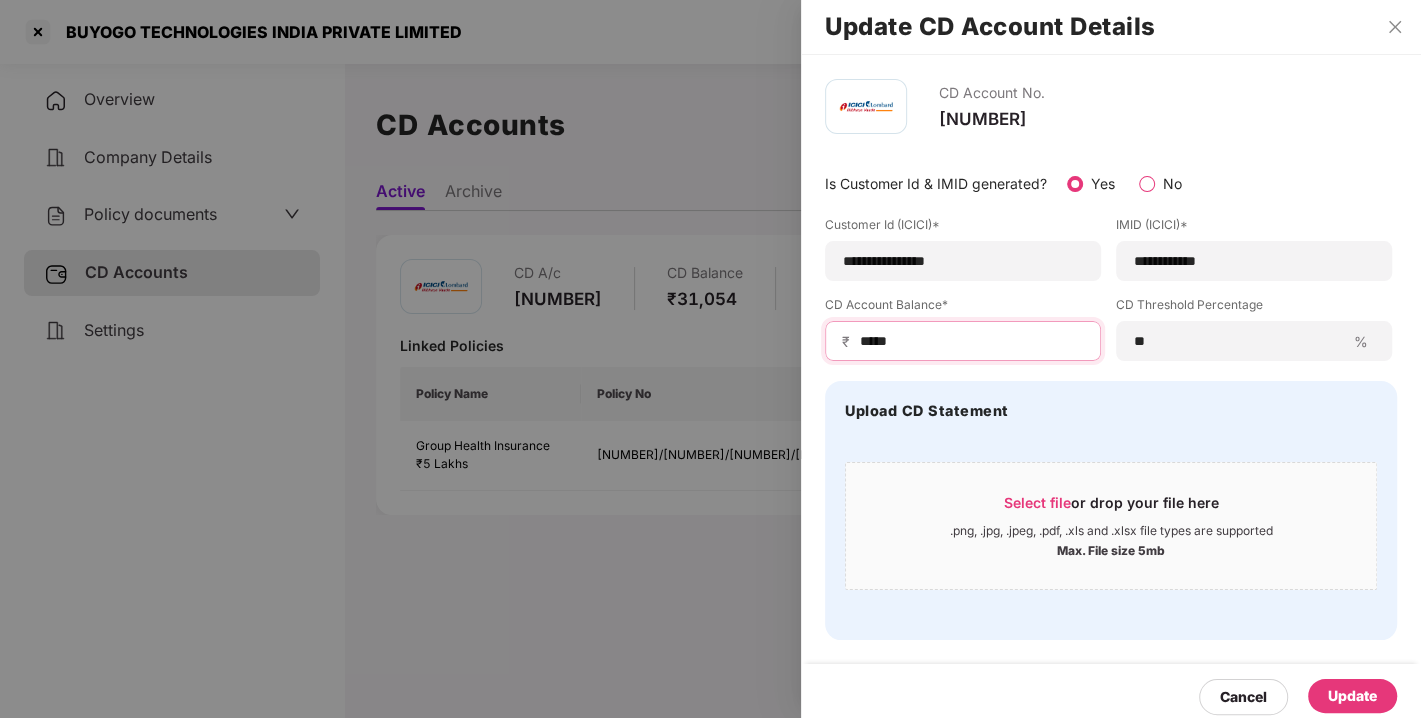 type on "*****" 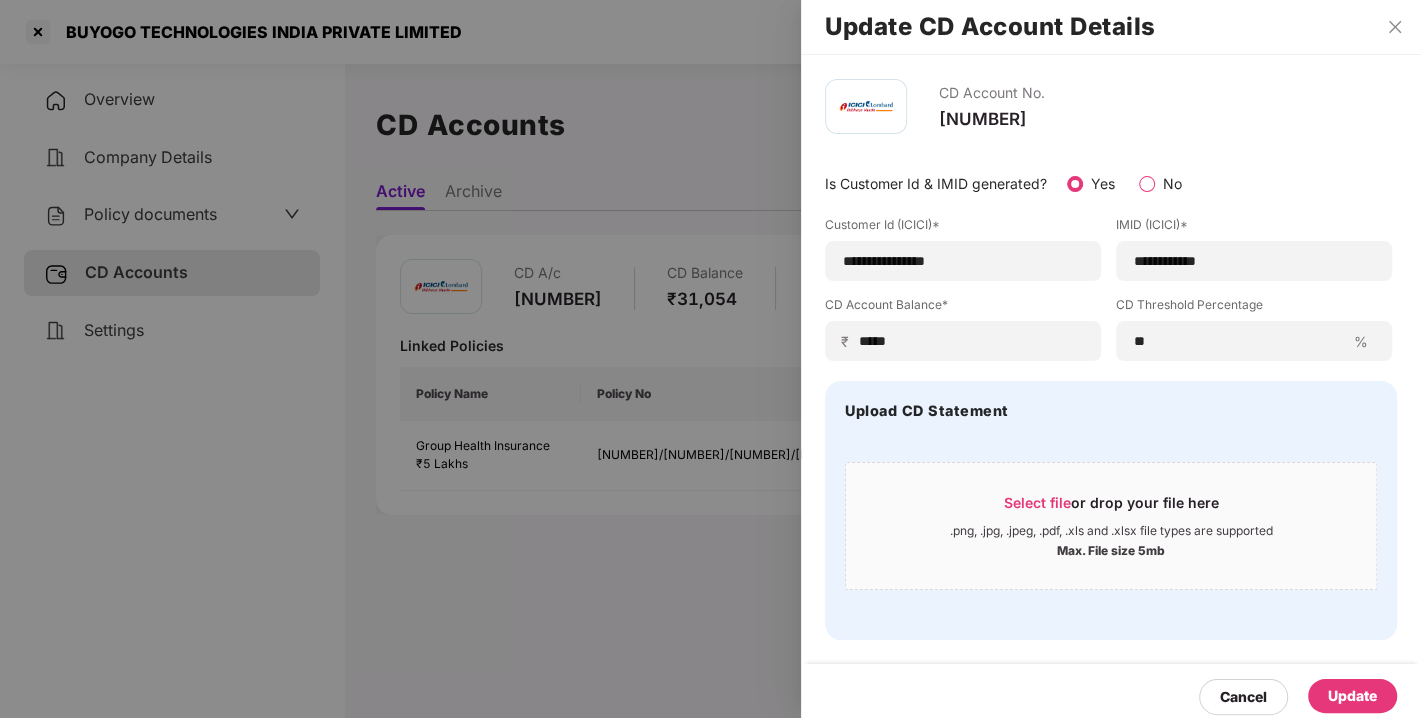 click on "Update" at bounding box center (1352, 696) 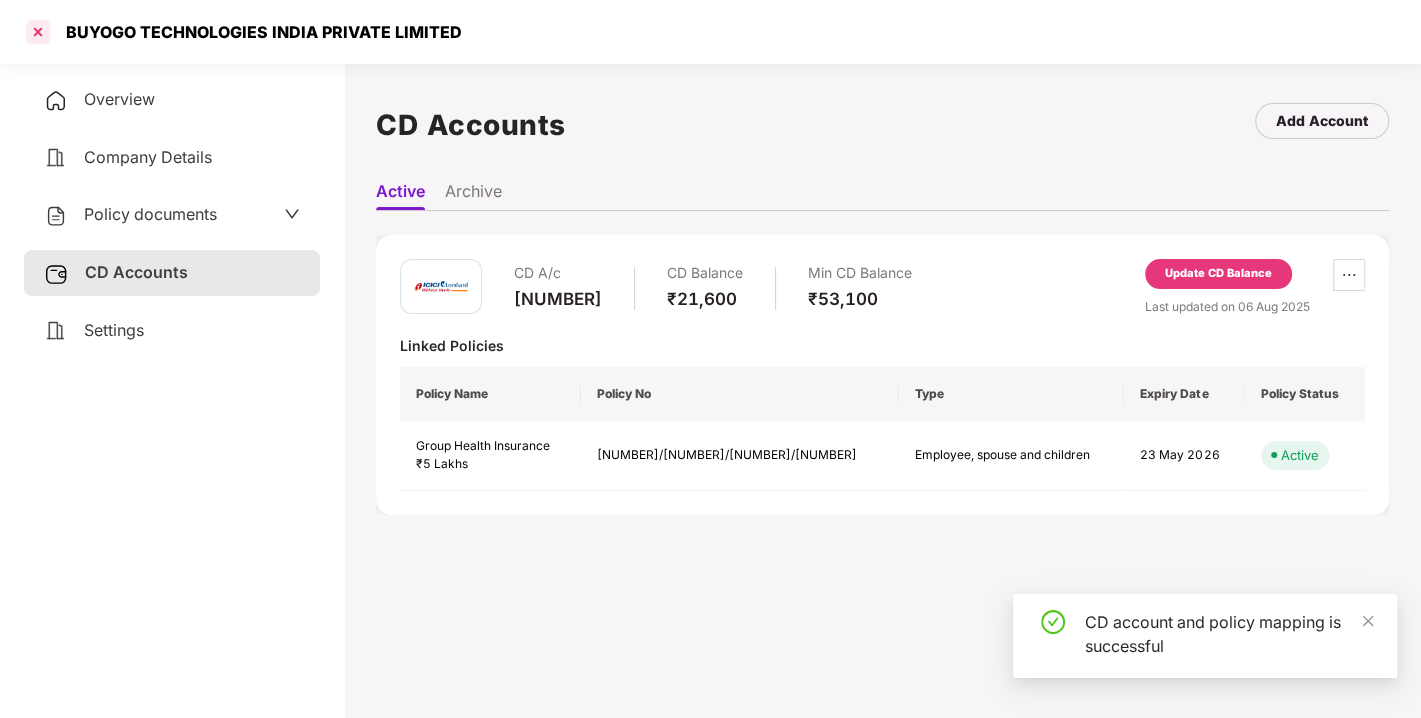 click at bounding box center [38, 32] 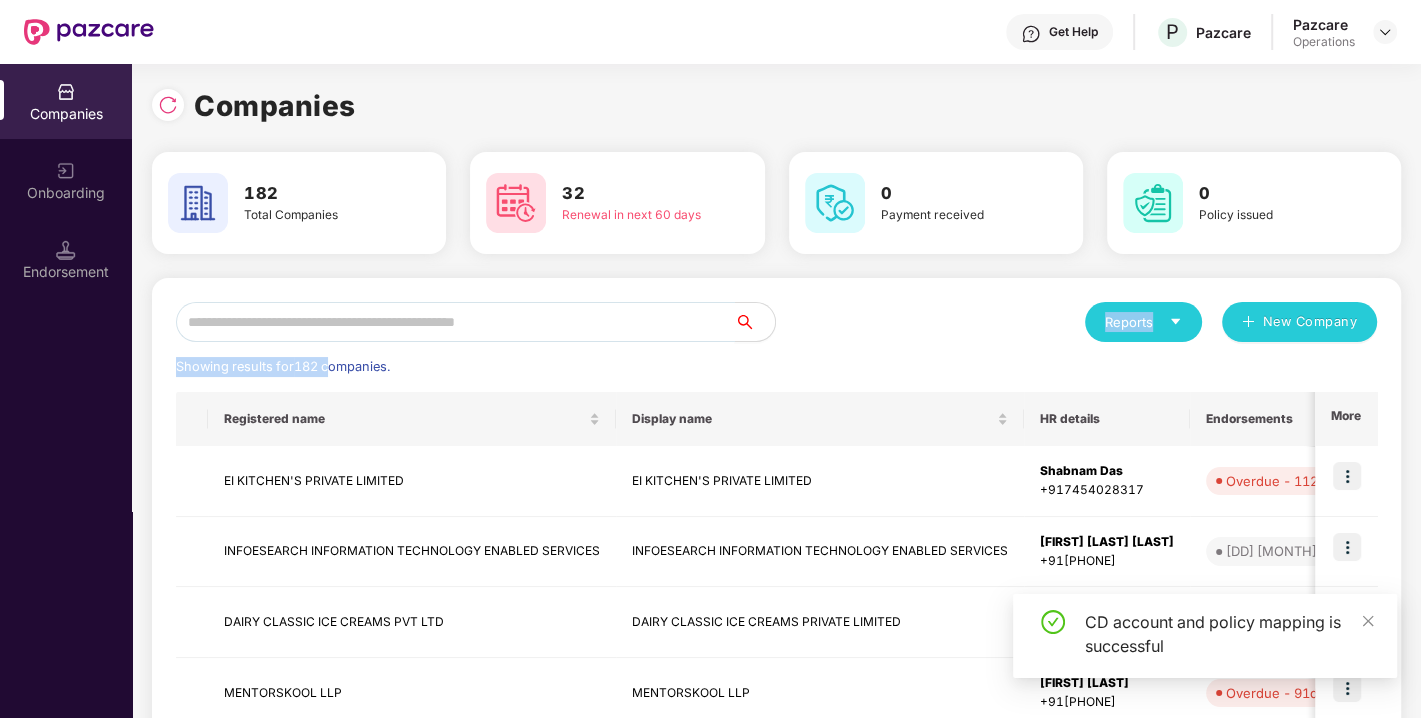 drag, startPoint x: 328, startPoint y: 344, endPoint x: 258, endPoint y: 309, distance: 78.26238 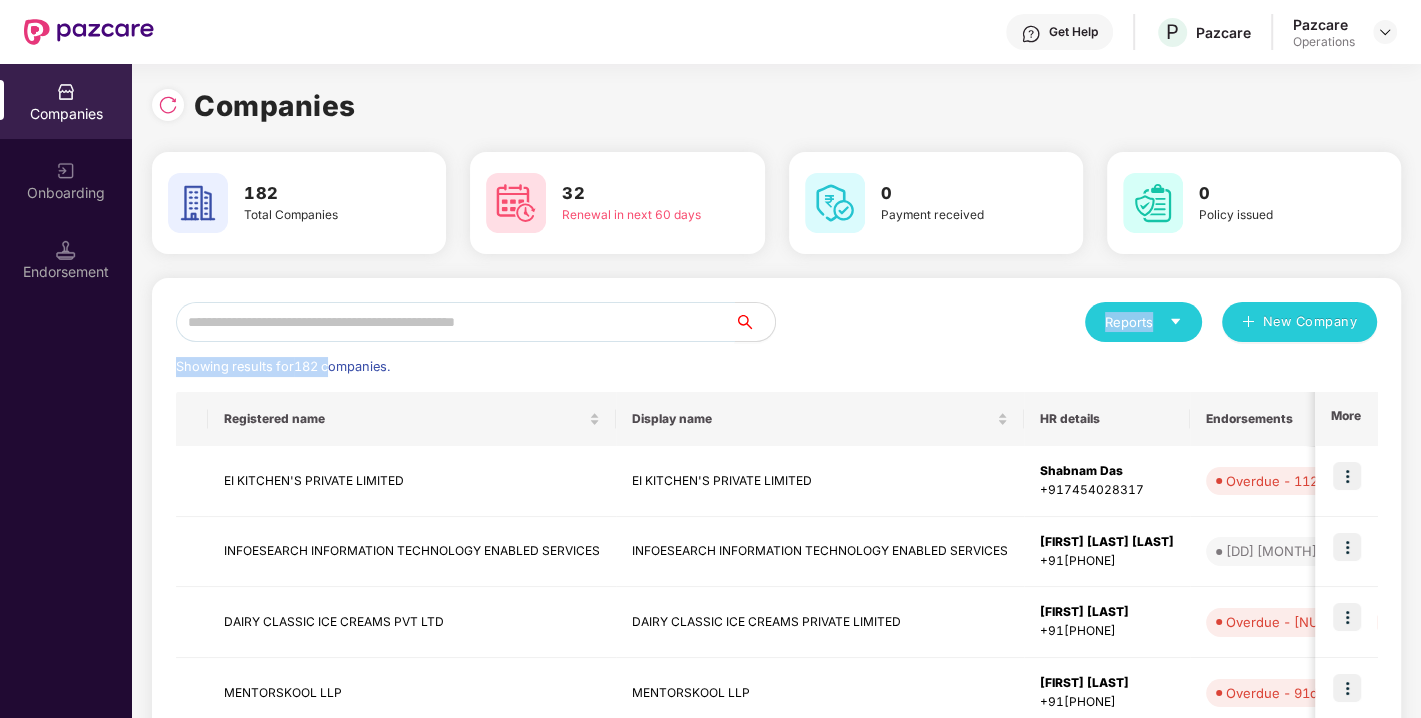 click at bounding box center [455, 322] 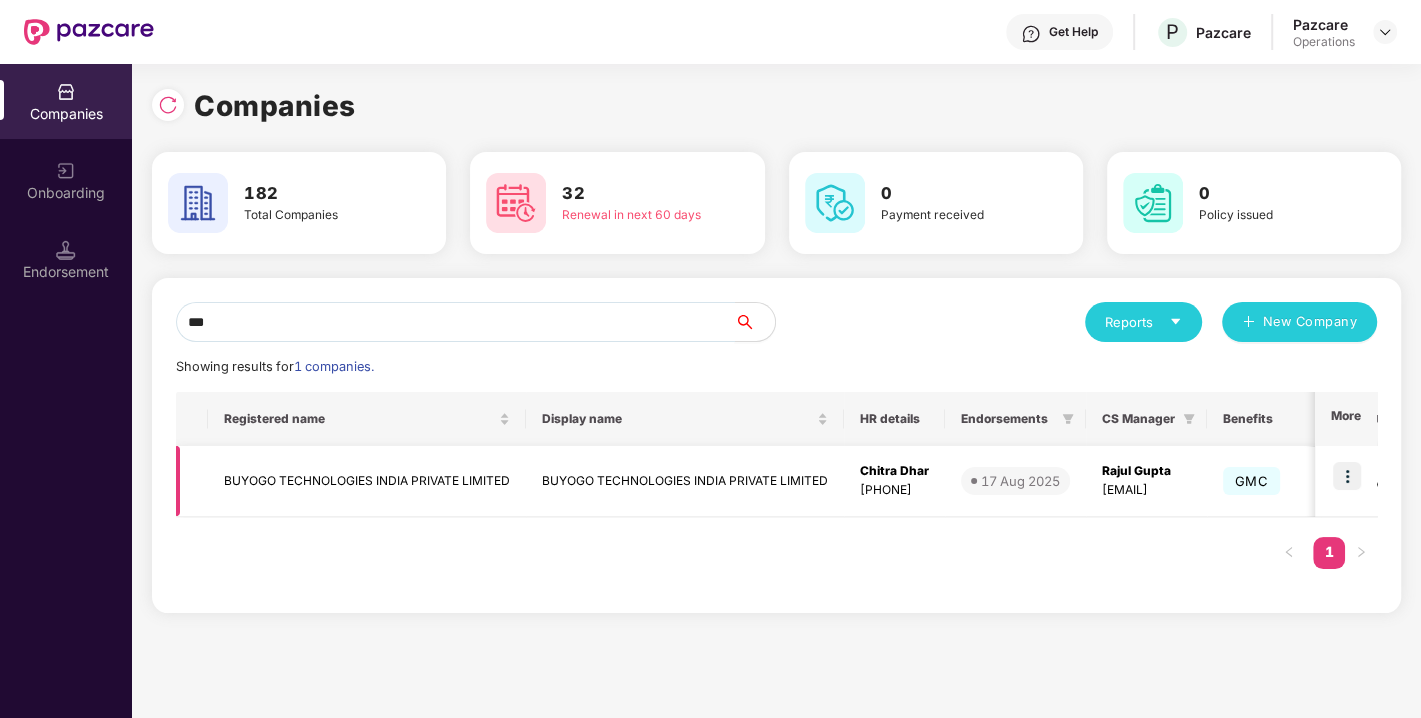 type on "***" 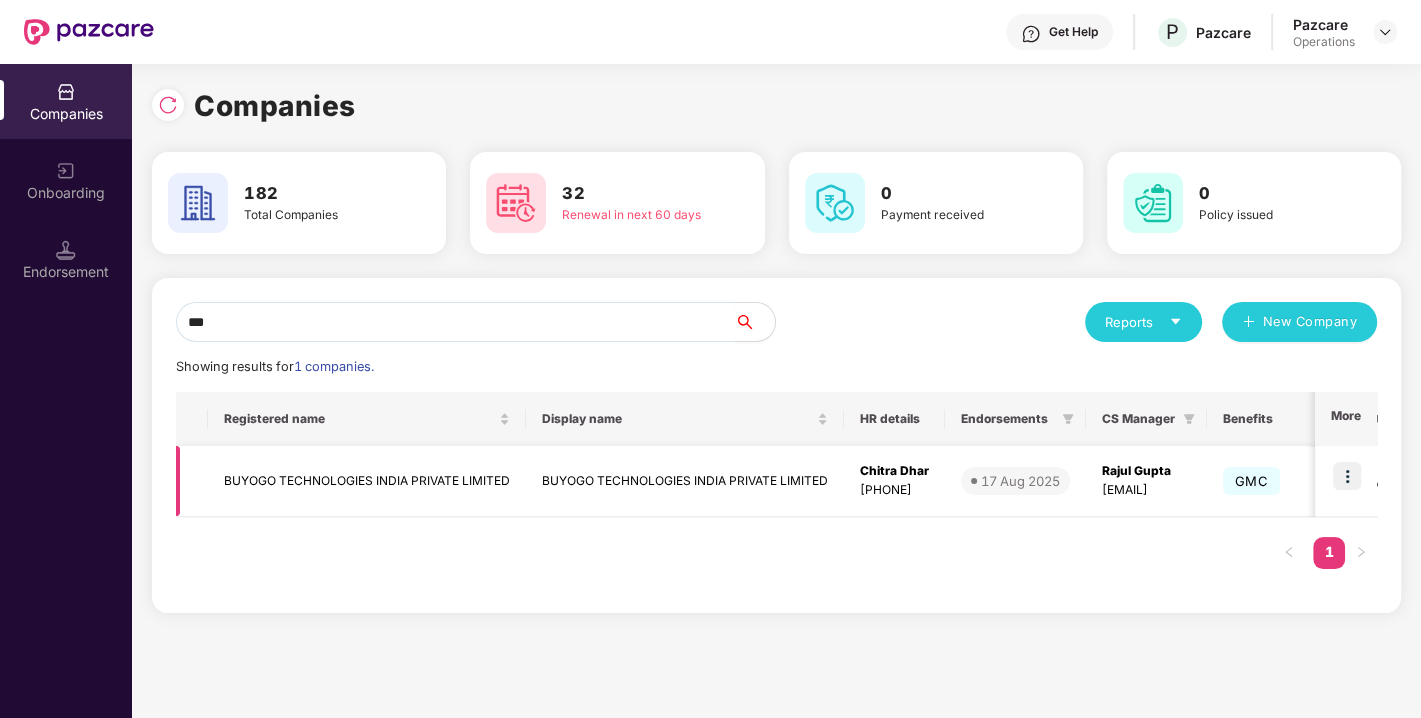 click at bounding box center (1347, 476) 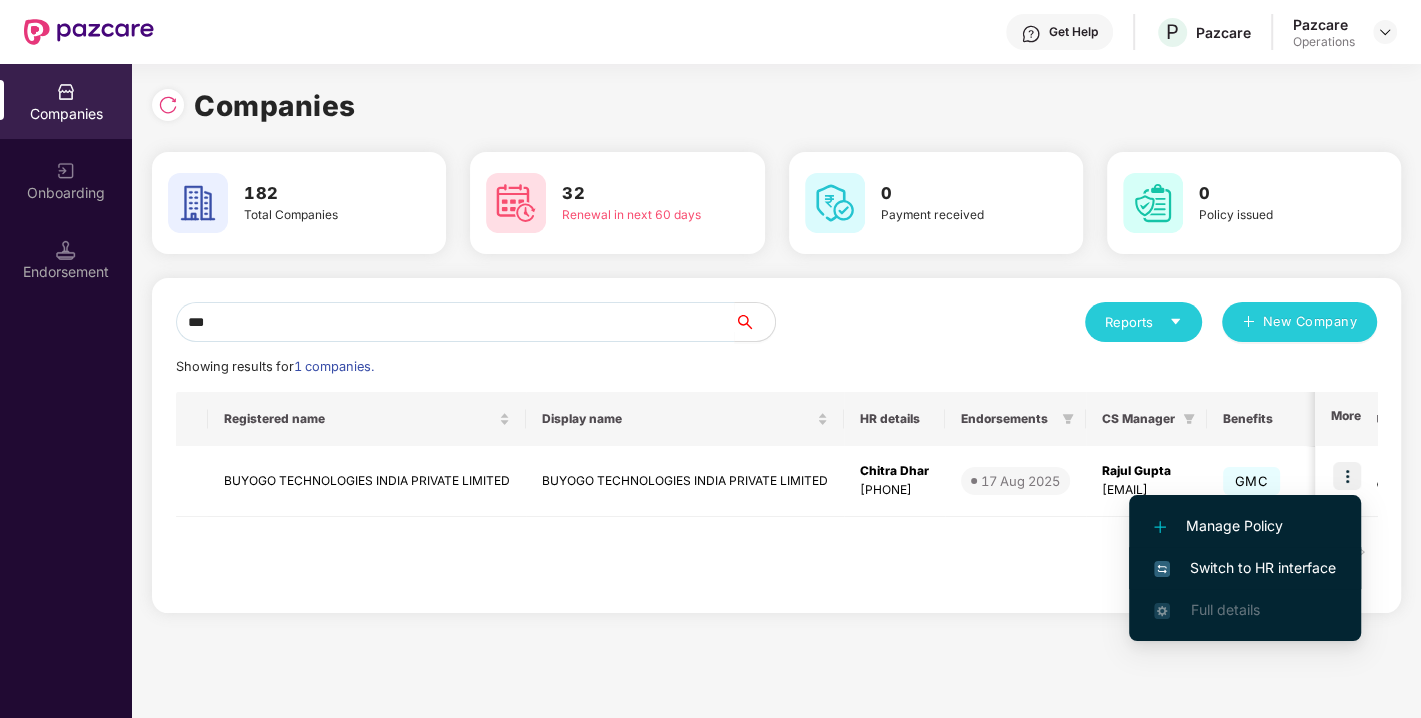 click on "Switch to HR interface" at bounding box center [1245, 568] 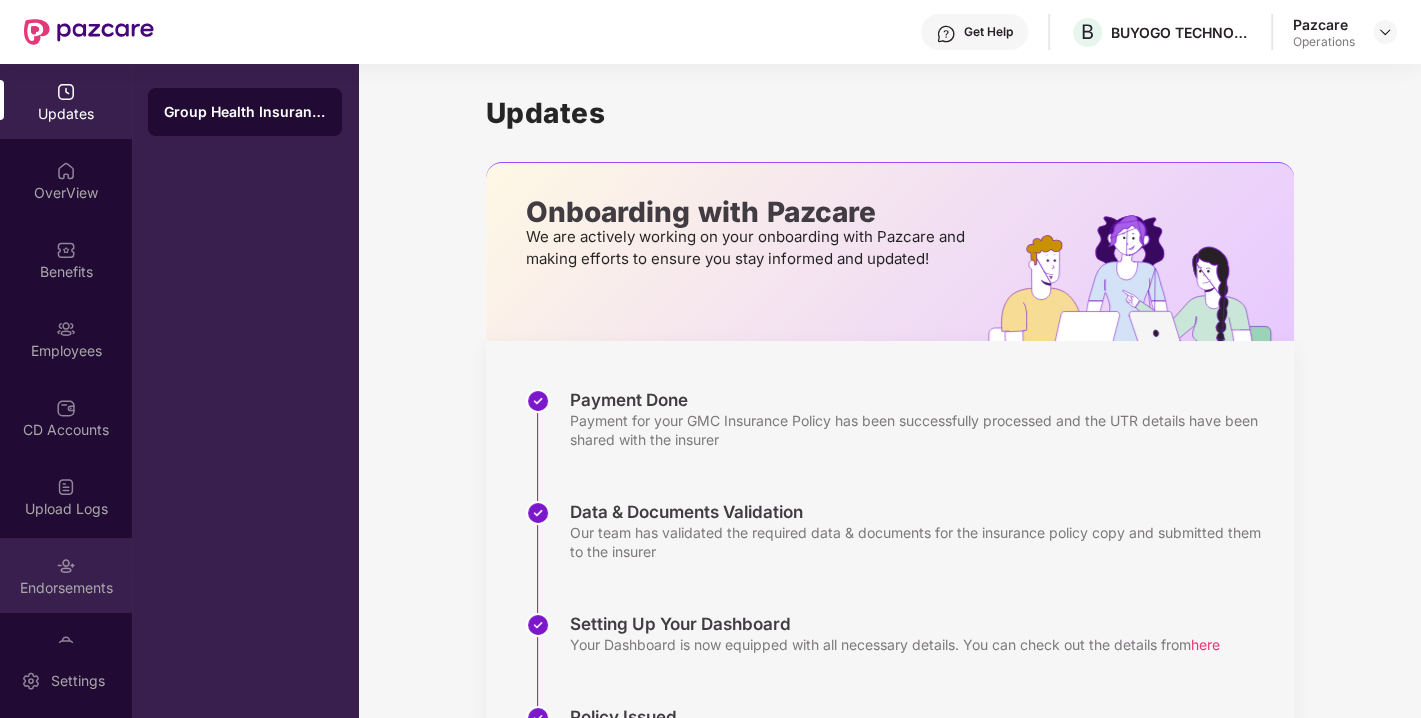 click on "Endorsements" at bounding box center (66, 588) 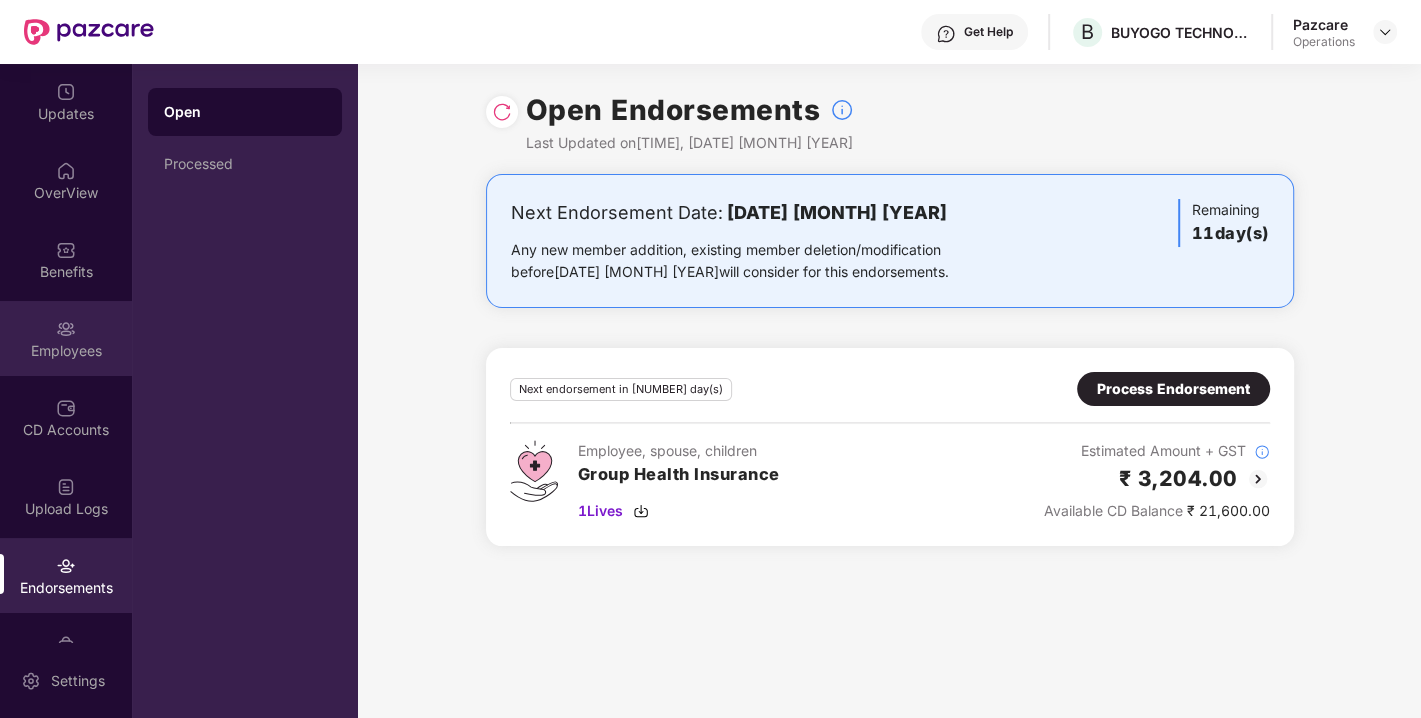 click at bounding box center [66, 329] 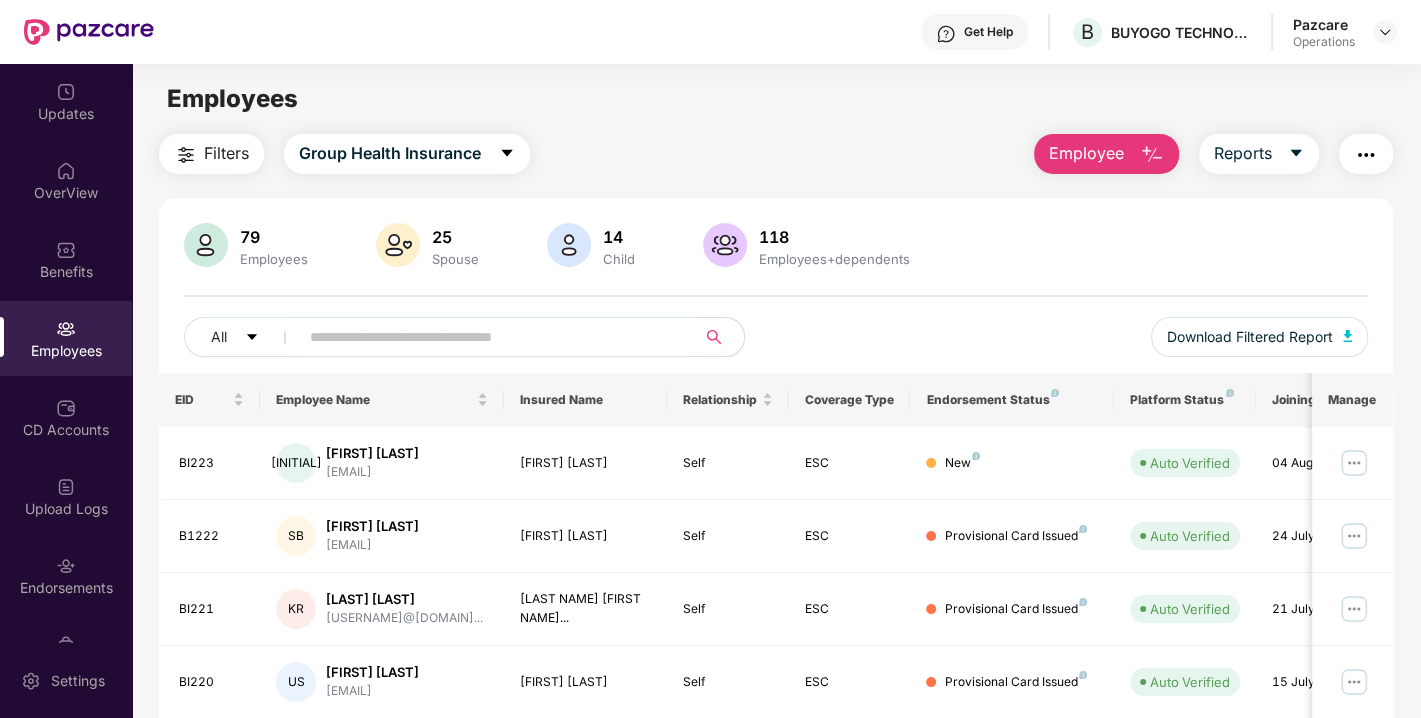 click on "Filters" at bounding box center (226, 153) 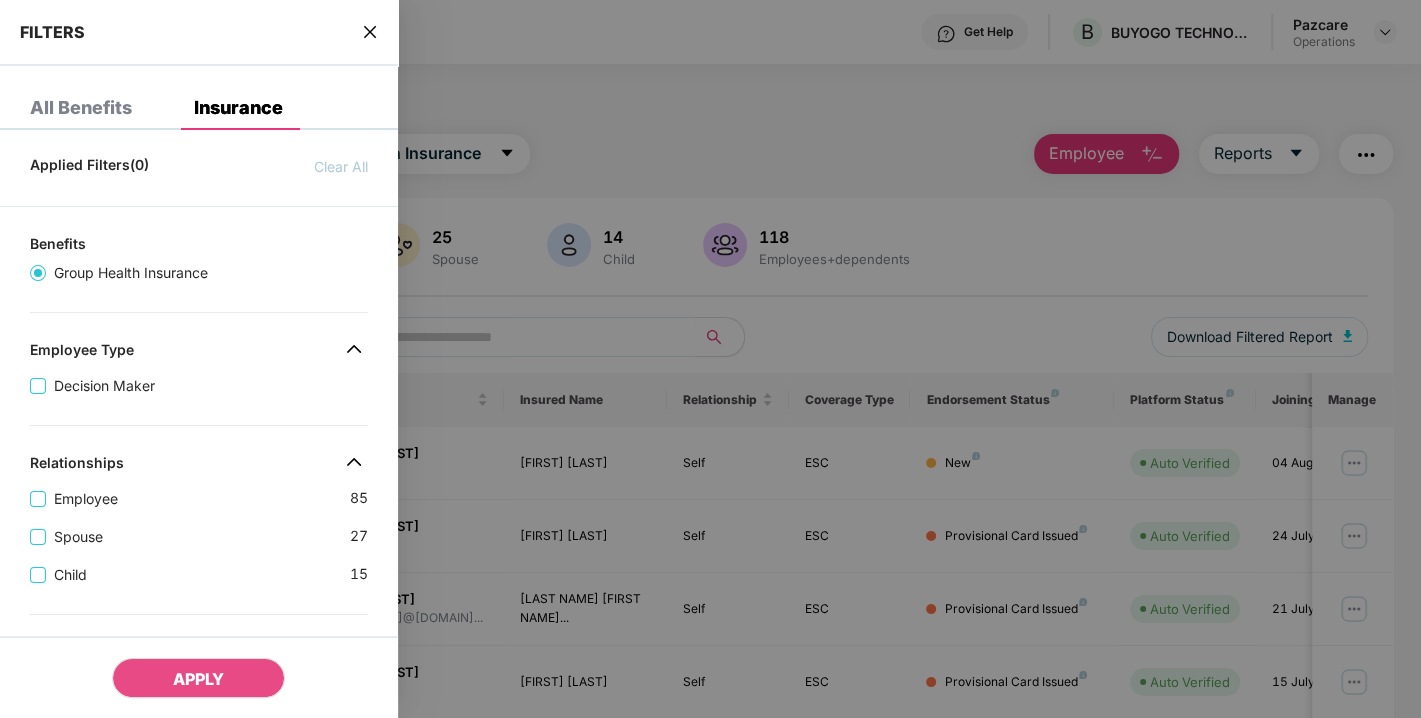 scroll, scrollTop: 553, scrollLeft: 0, axis: vertical 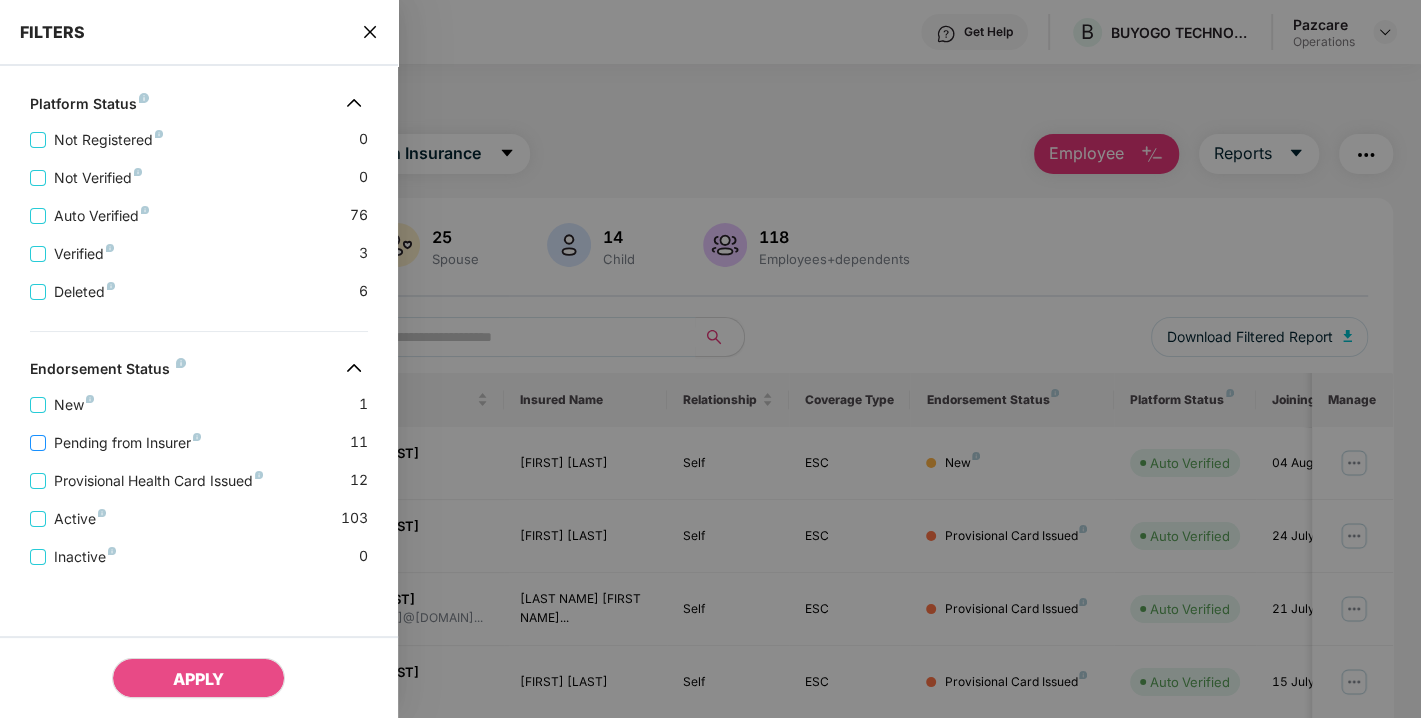 click on "Pending from Insurer" at bounding box center [127, 443] 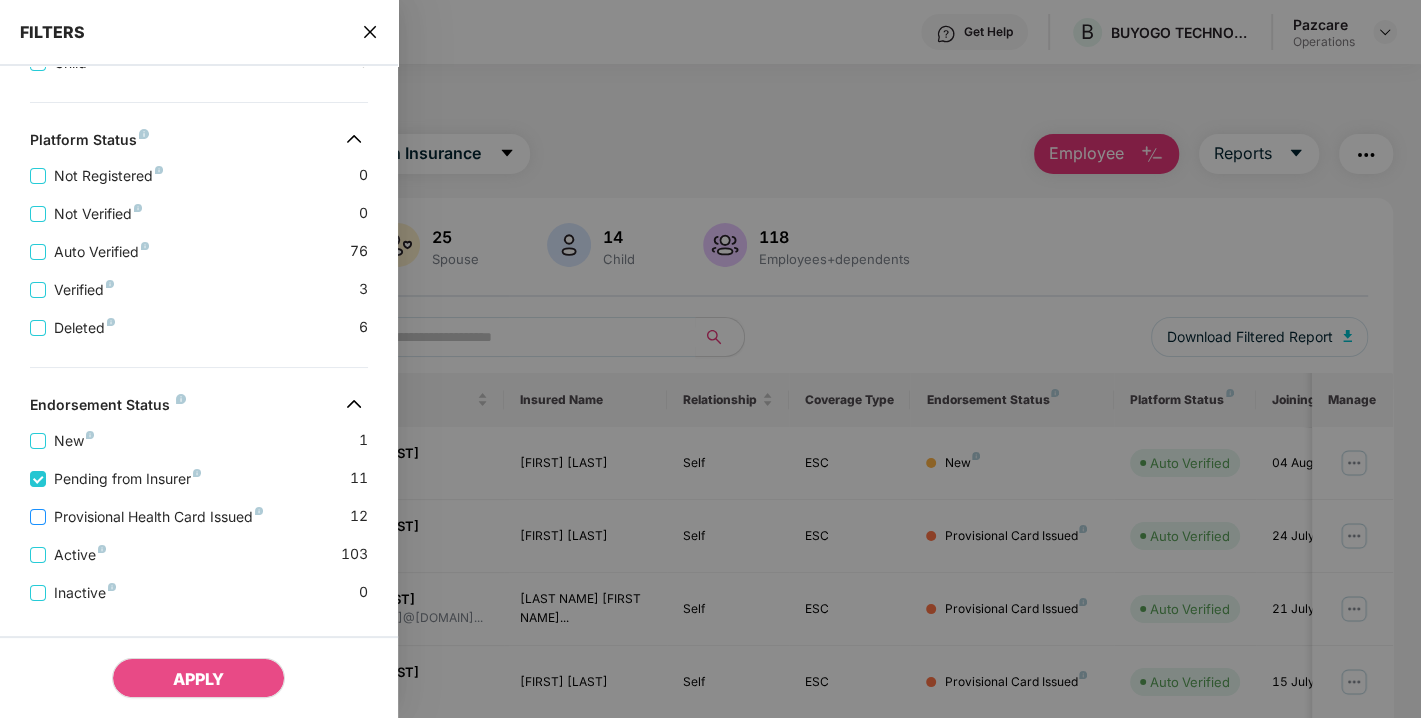 click on "Provisional Health Card Issued" at bounding box center [158, 517] 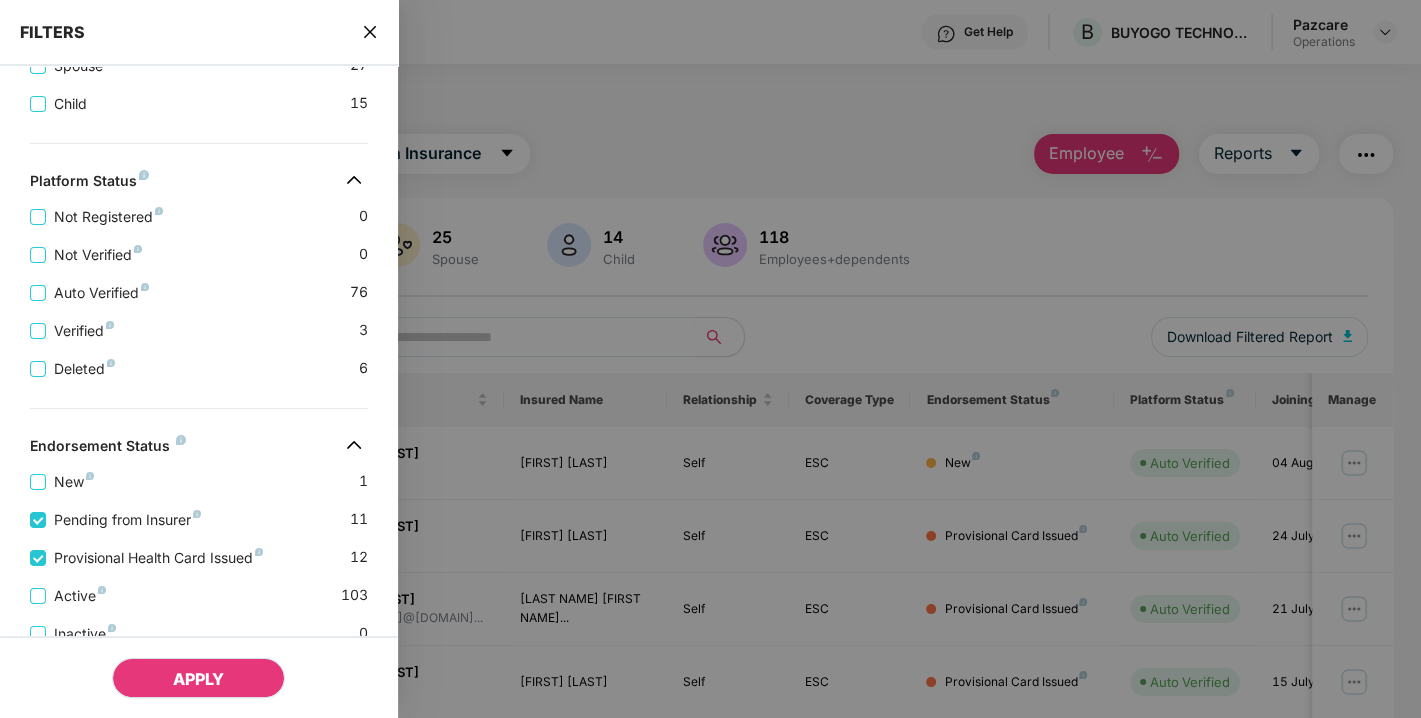 click on "APPLY" at bounding box center [198, 678] 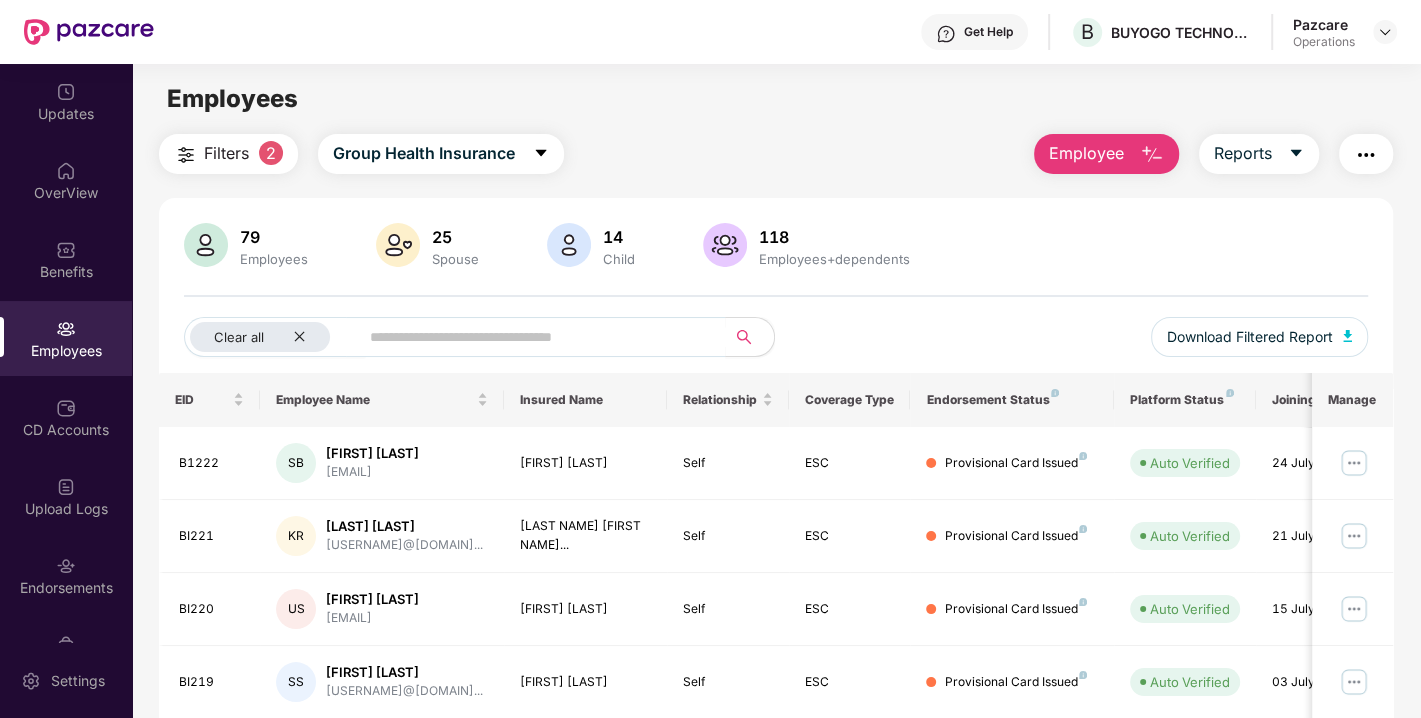 click at bounding box center [1366, 155] 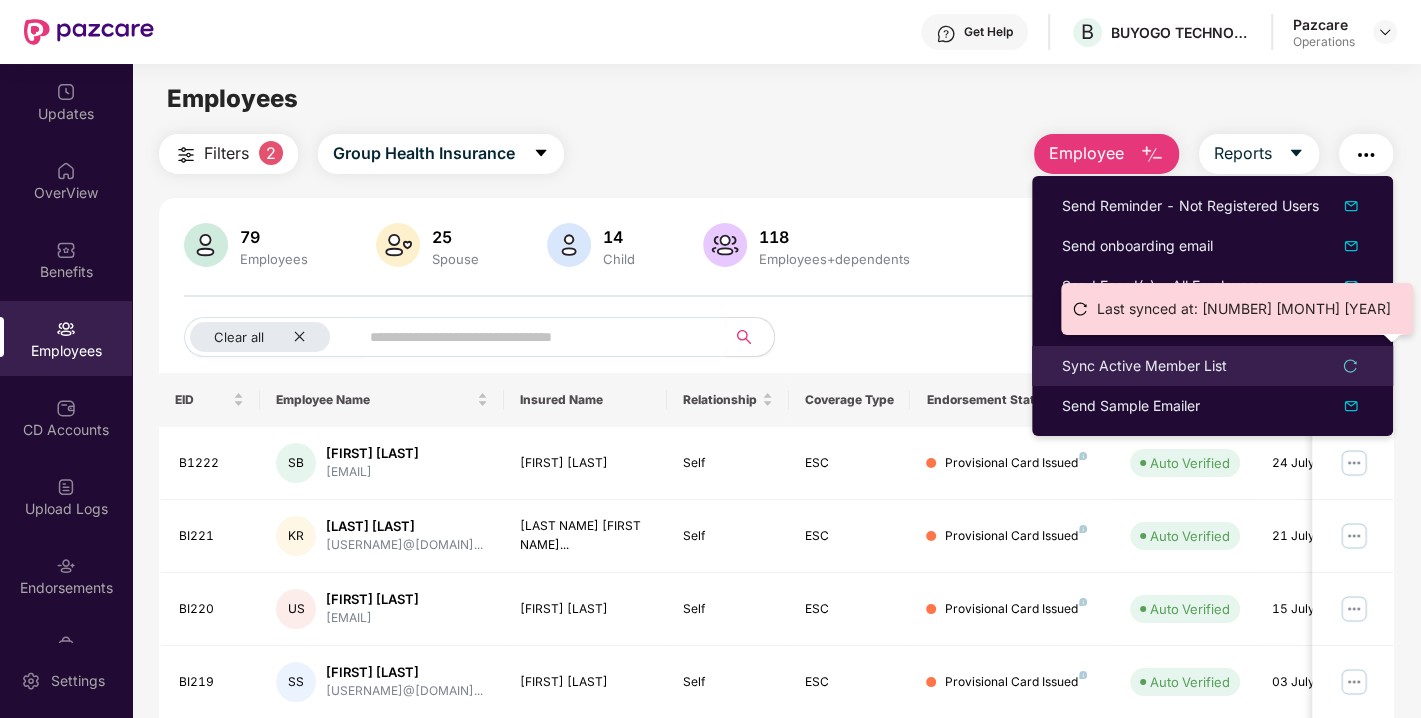 click on "Sync Active Member List" at bounding box center [1144, 366] 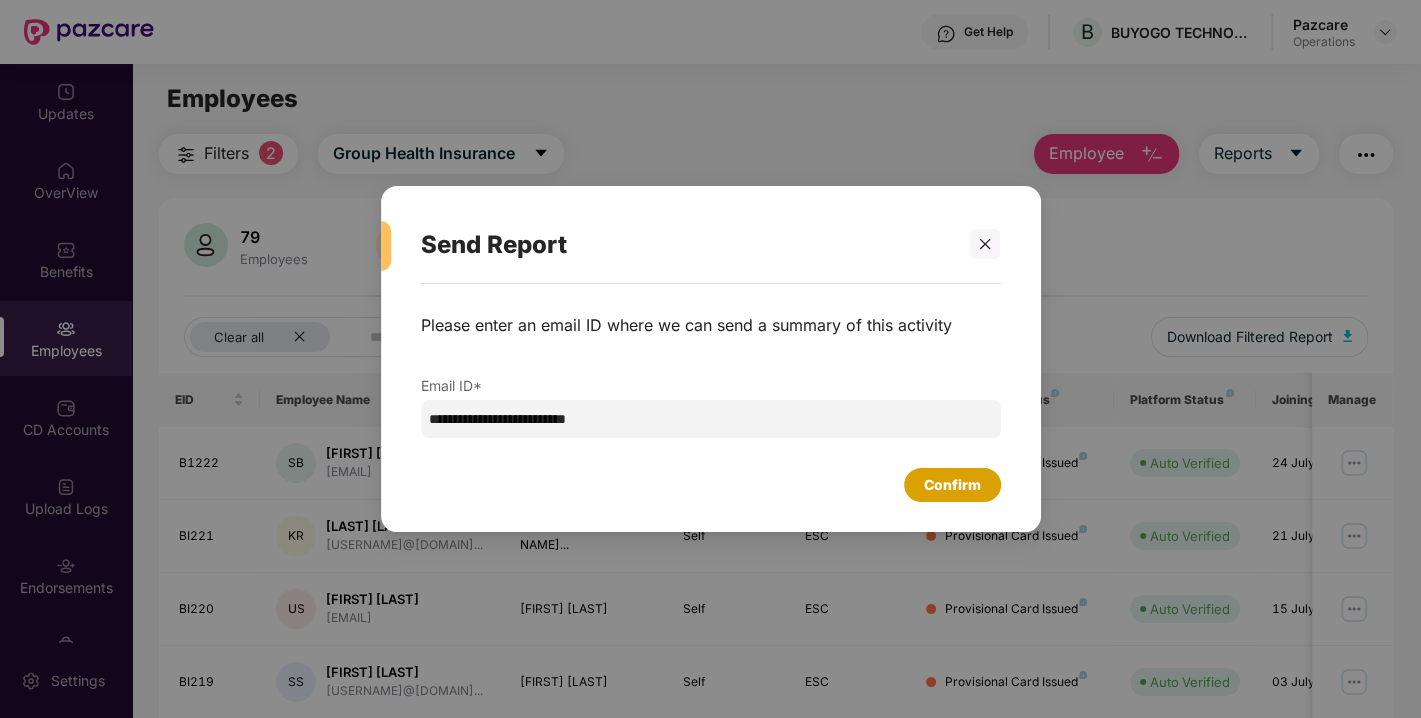 click on "Confirm" at bounding box center (952, 485) 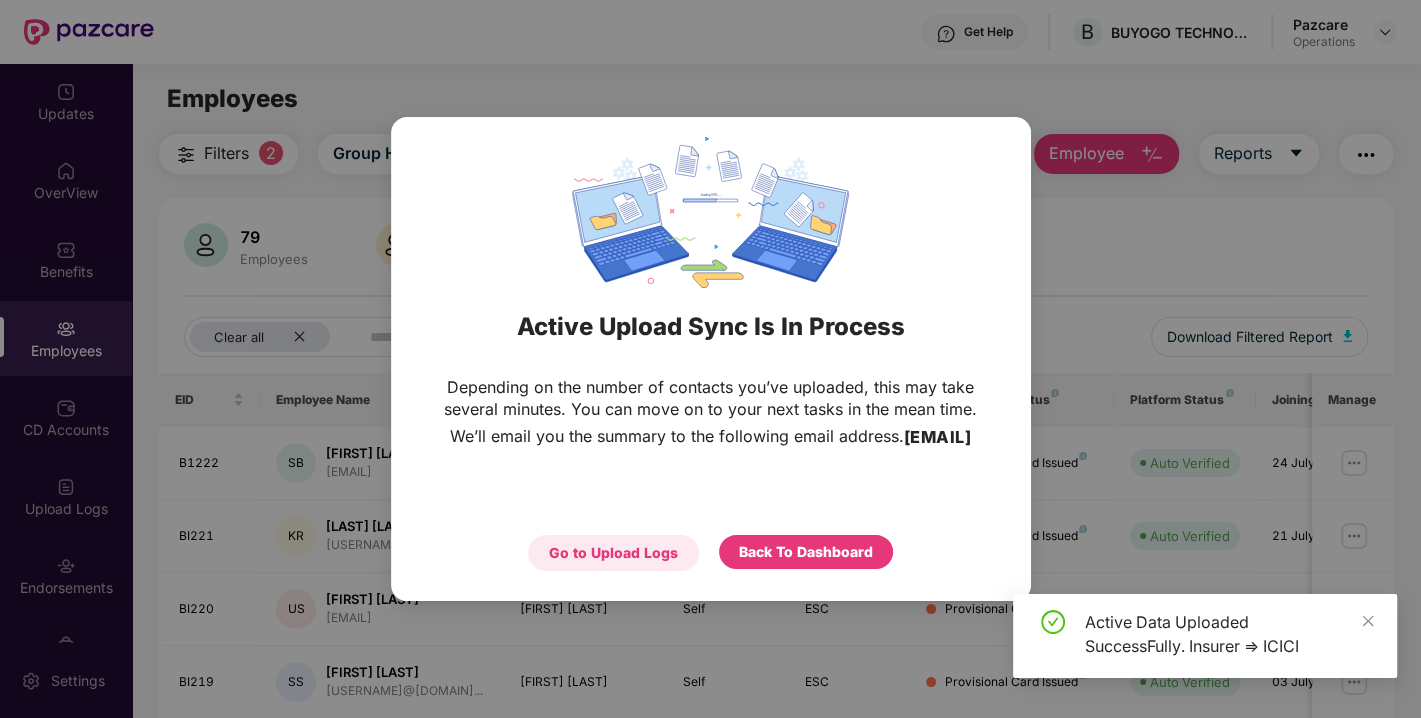 click on "Go to Upload Logs" at bounding box center (613, 553) 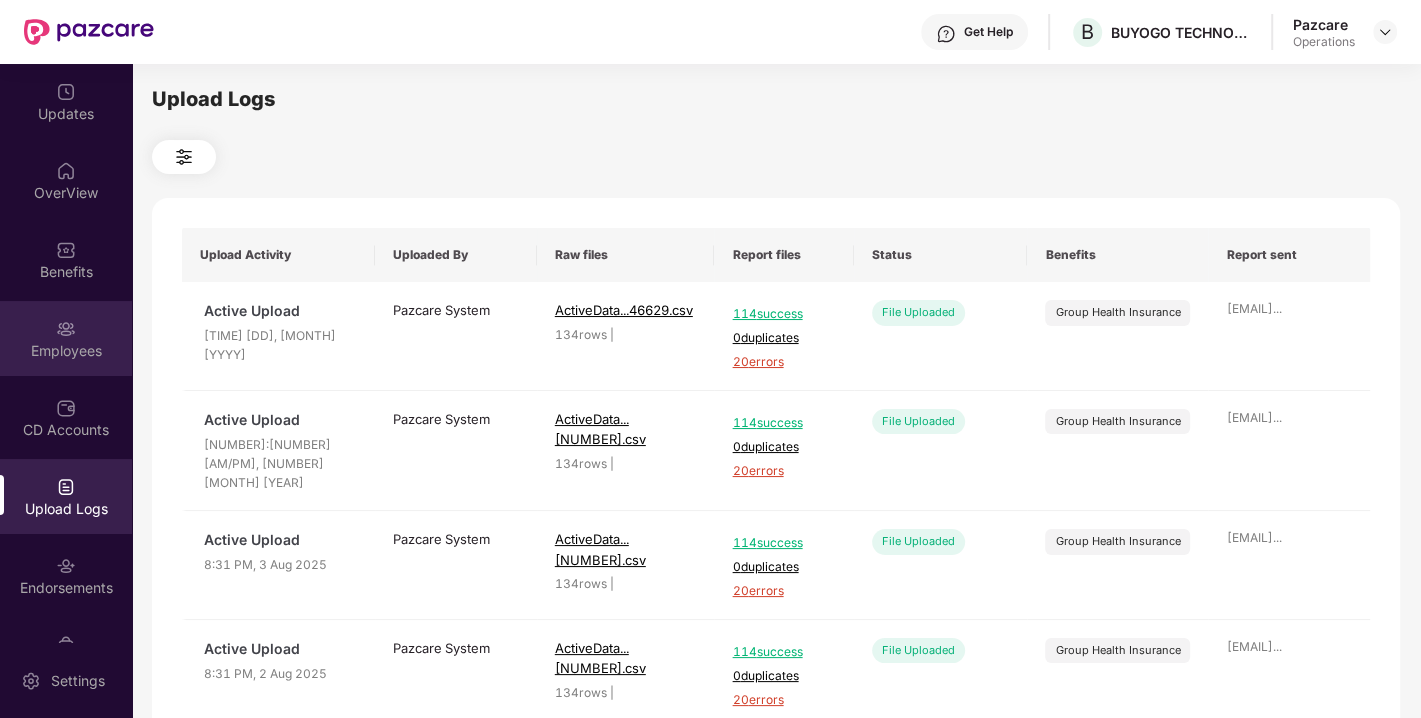click on "Employees" at bounding box center (66, 338) 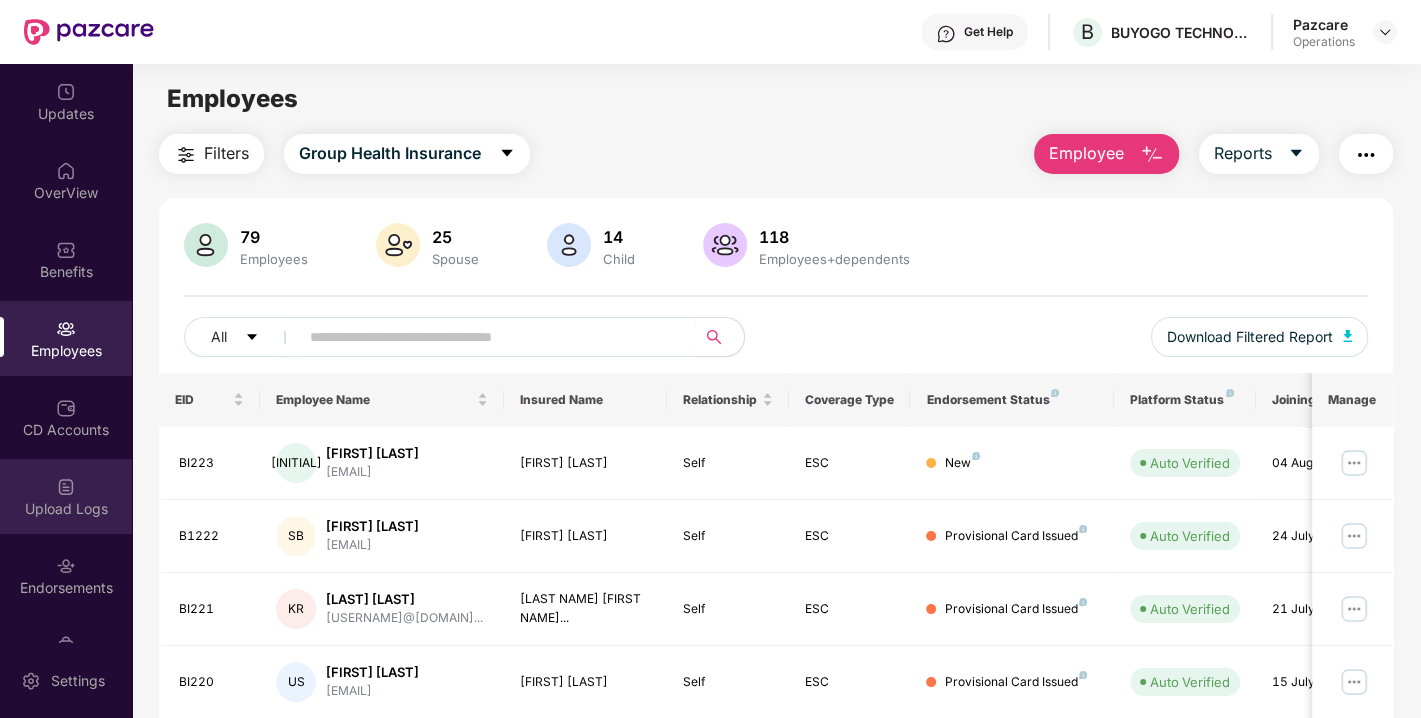 click at bounding box center (66, 487) 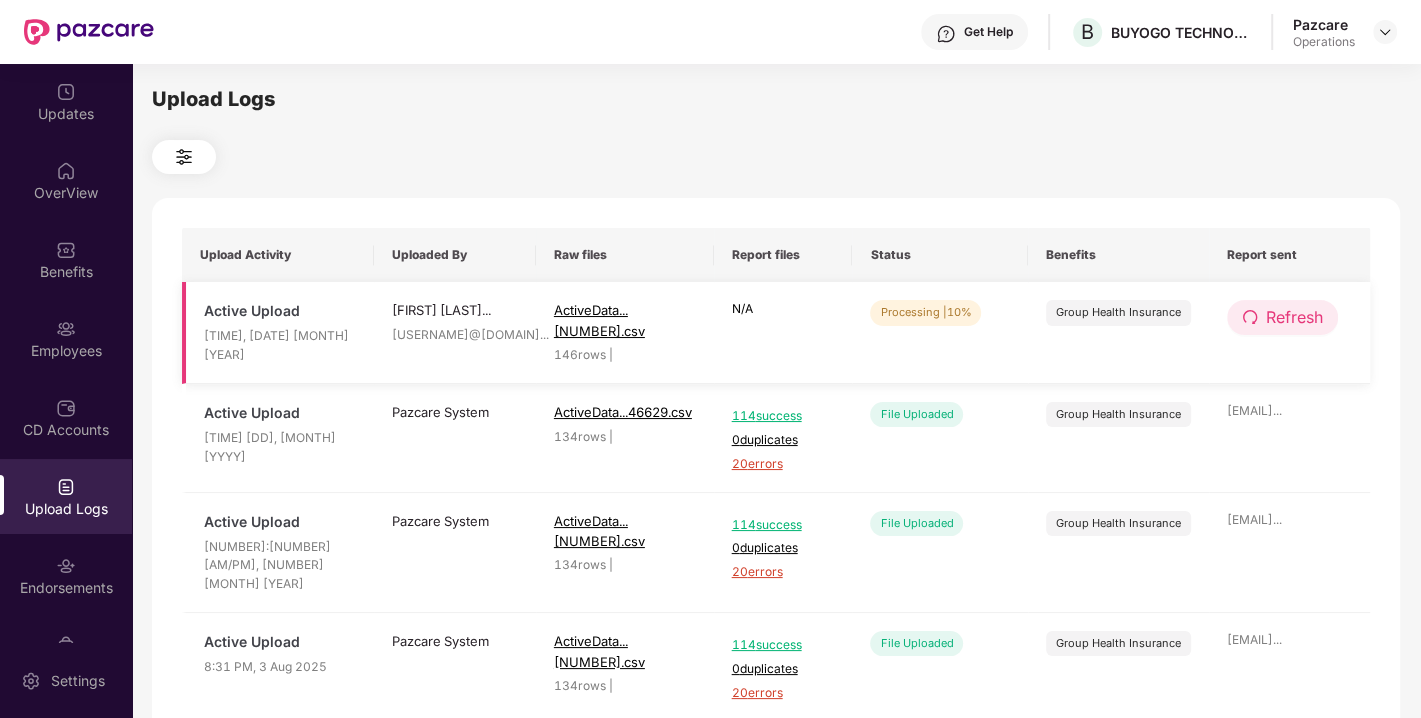 click on "Refresh" at bounding box center (1294, 317) 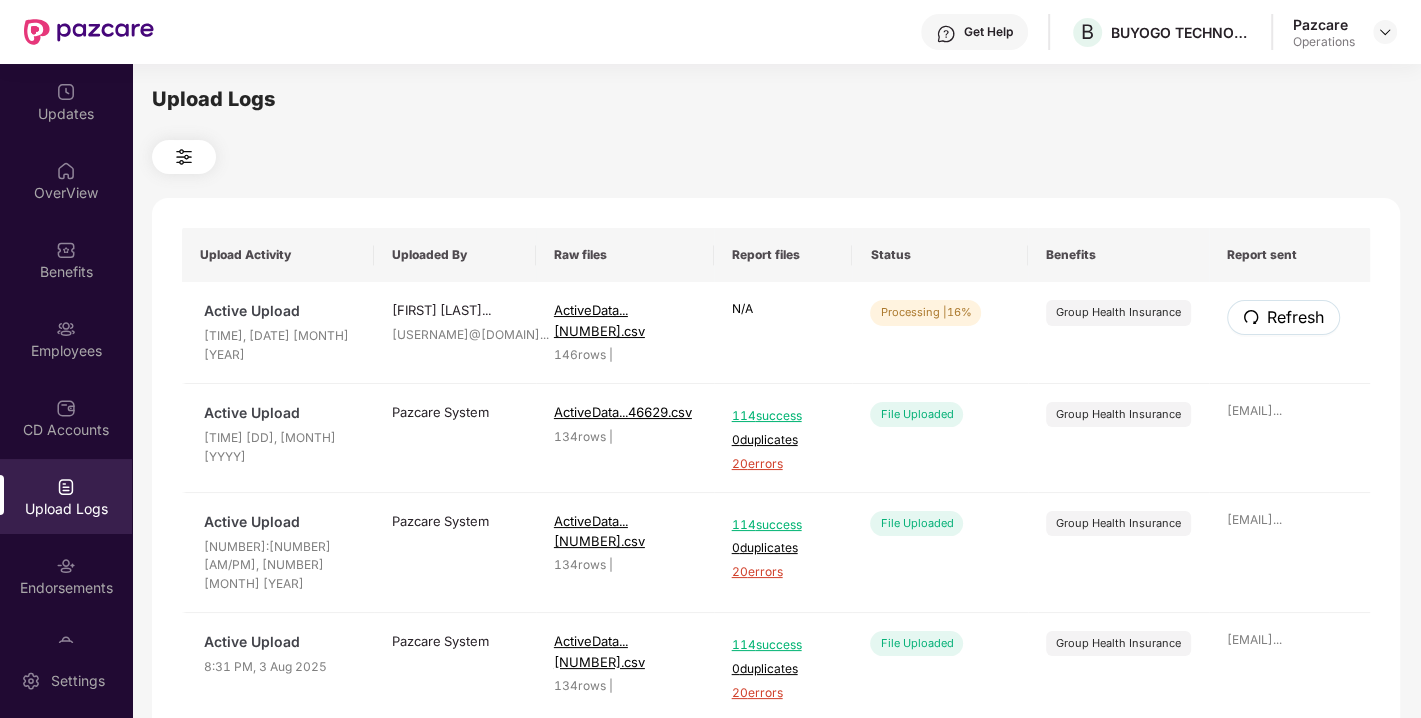click on "Refresh" at bounding box center [1295, 317] 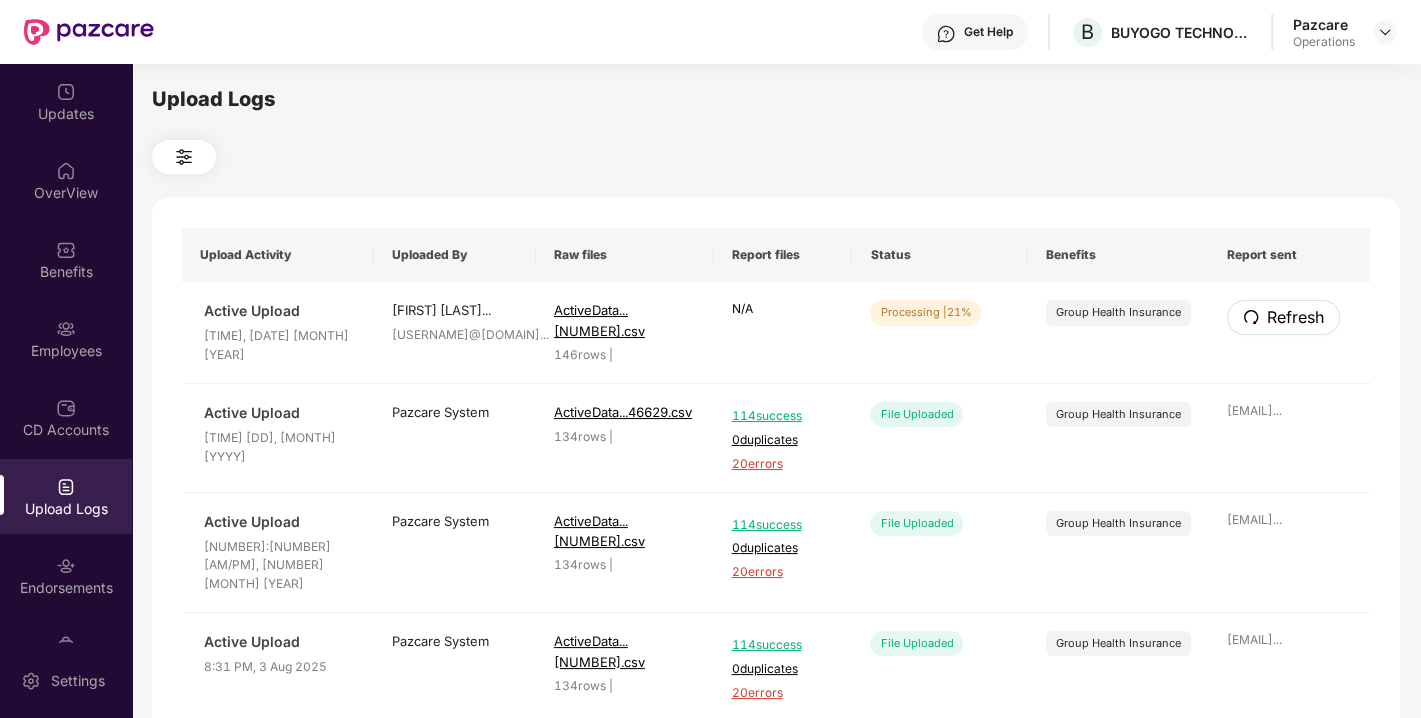 click on "Refresh" at bounding box center (1295, 317) 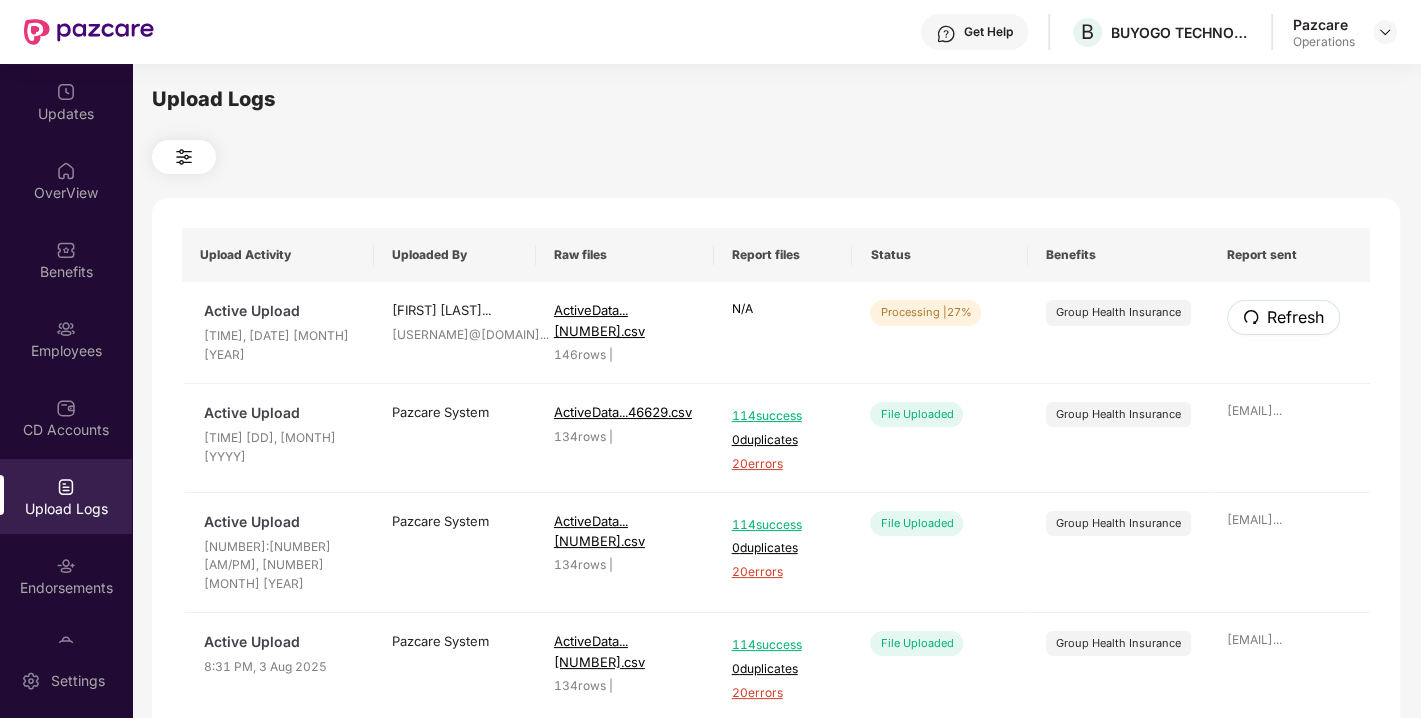 click on "Refresh" at bounding box center (1295, 317) 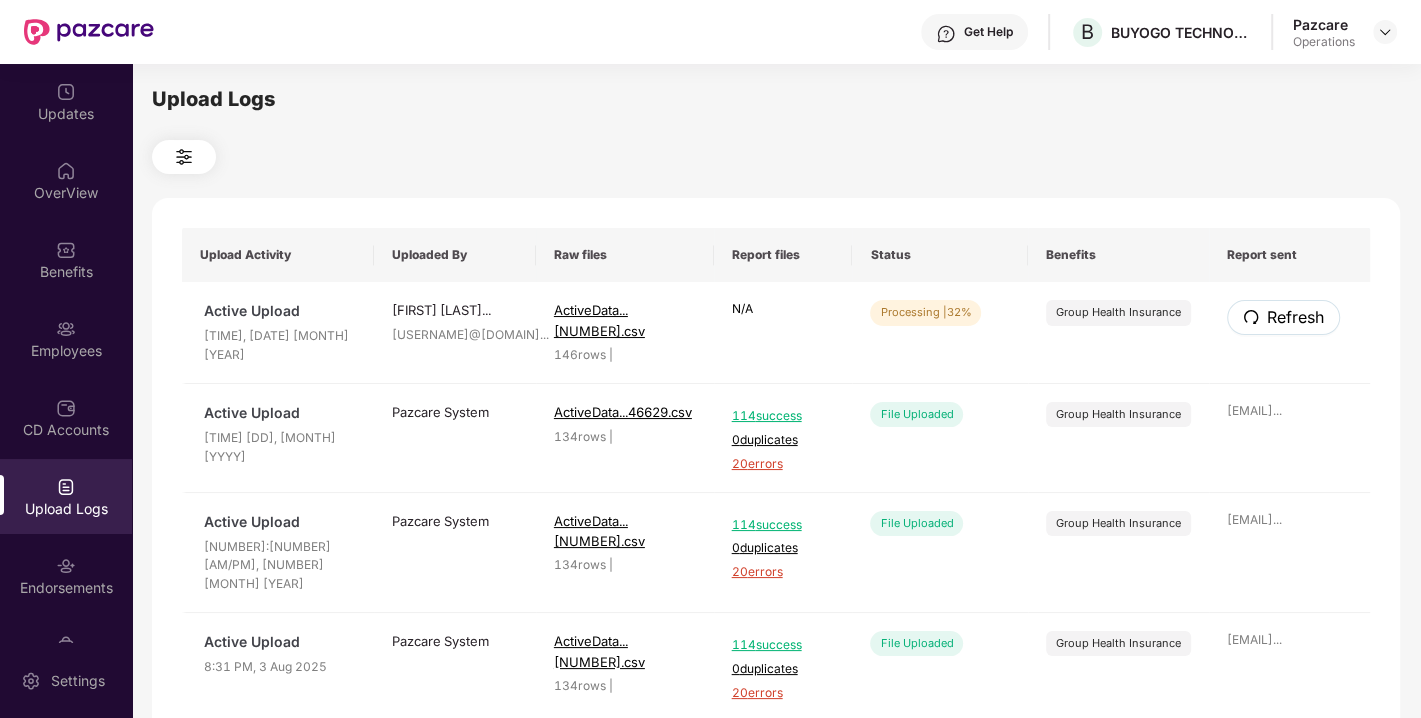 click on "Refresh" at bounding box center [1295, 317] 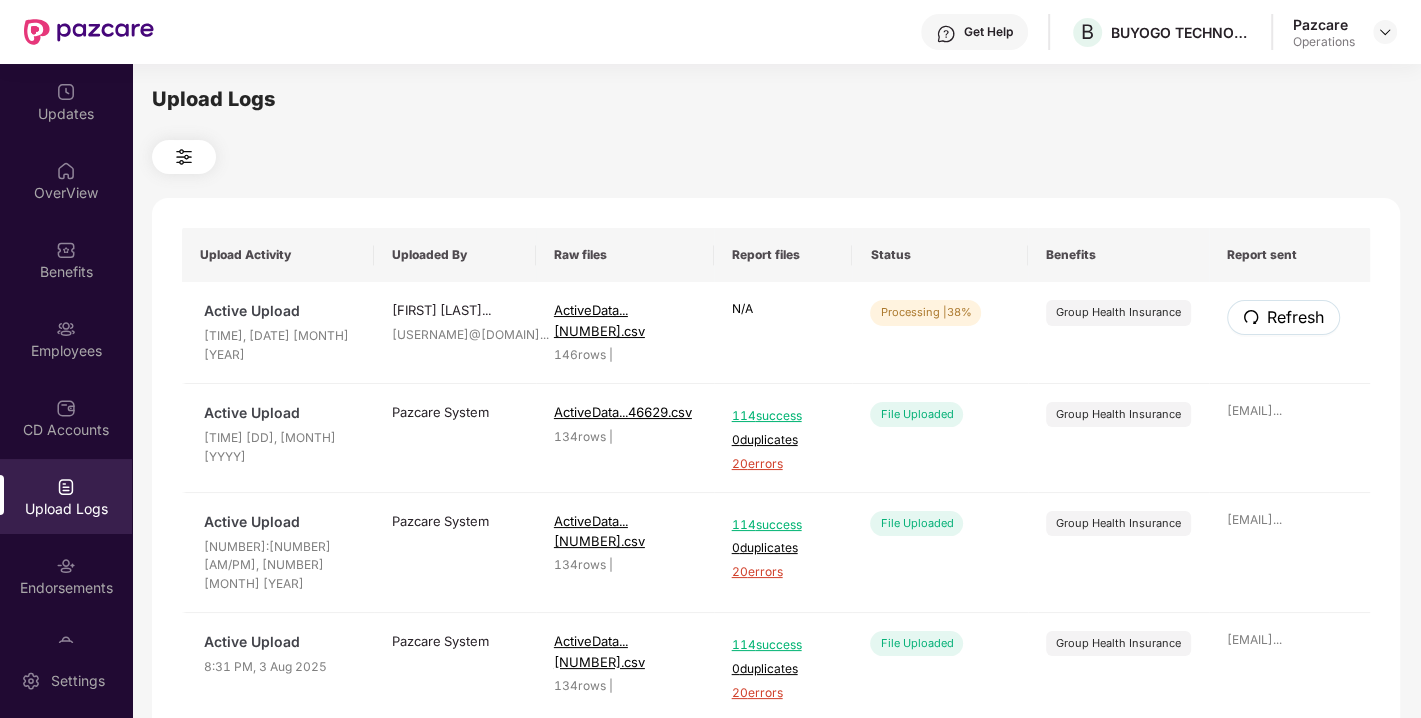 click on "Refresh" at bounding box center [1295, 317] 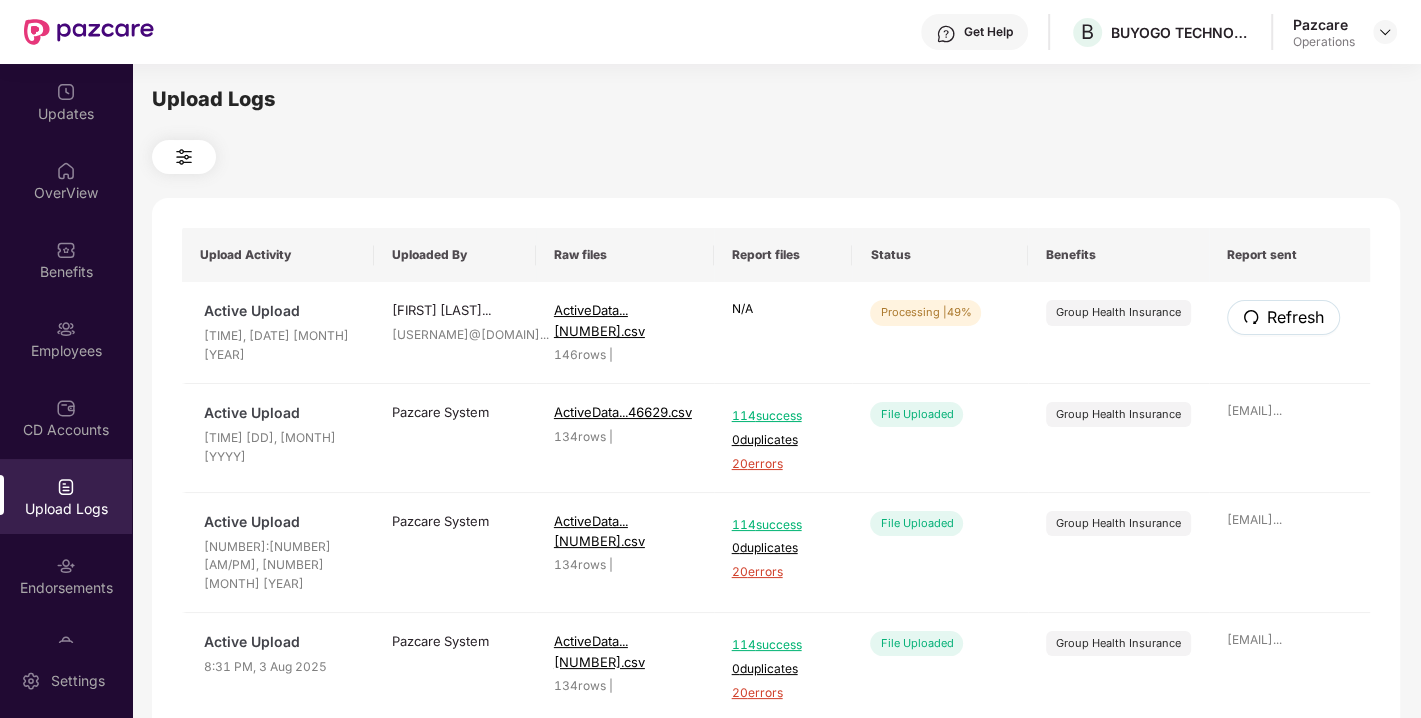 click on "Refresh" at bounding box center [1295, 317] 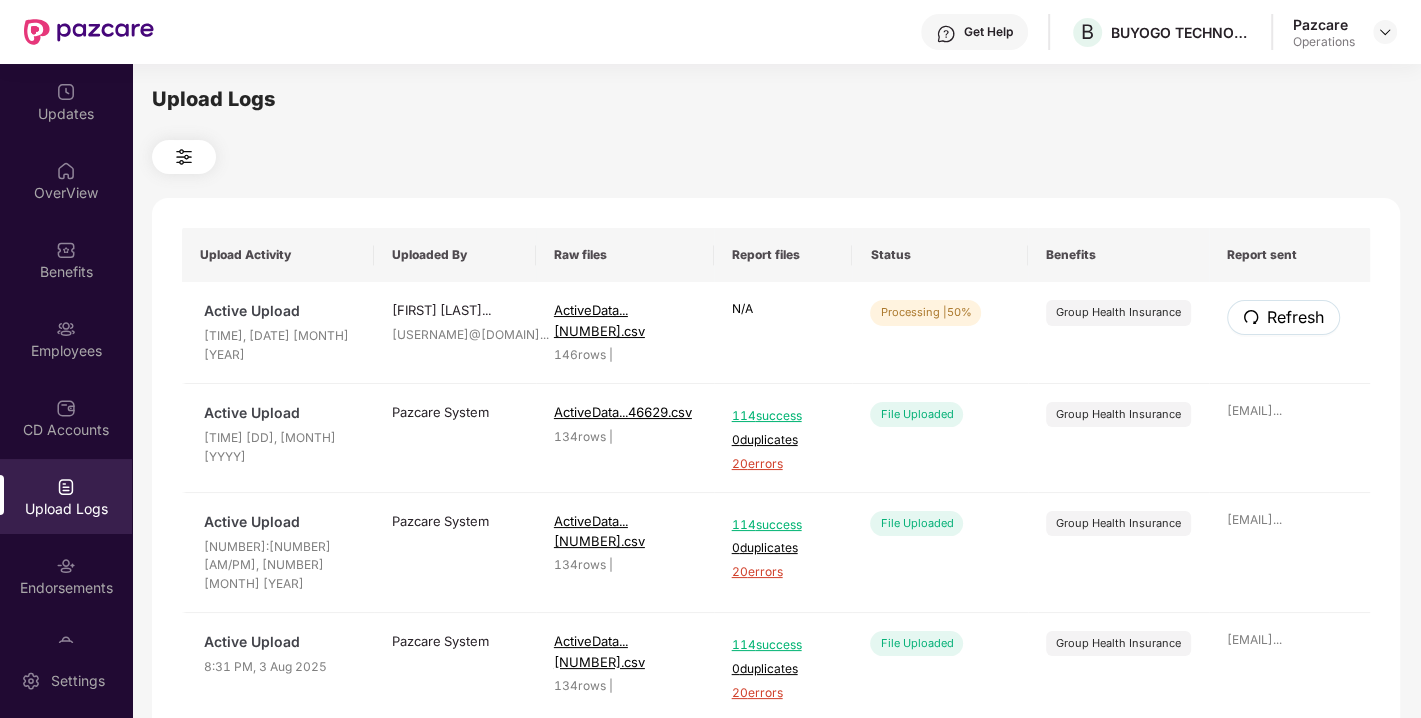 click on "Refresh" at bounding box center (1295, 317) 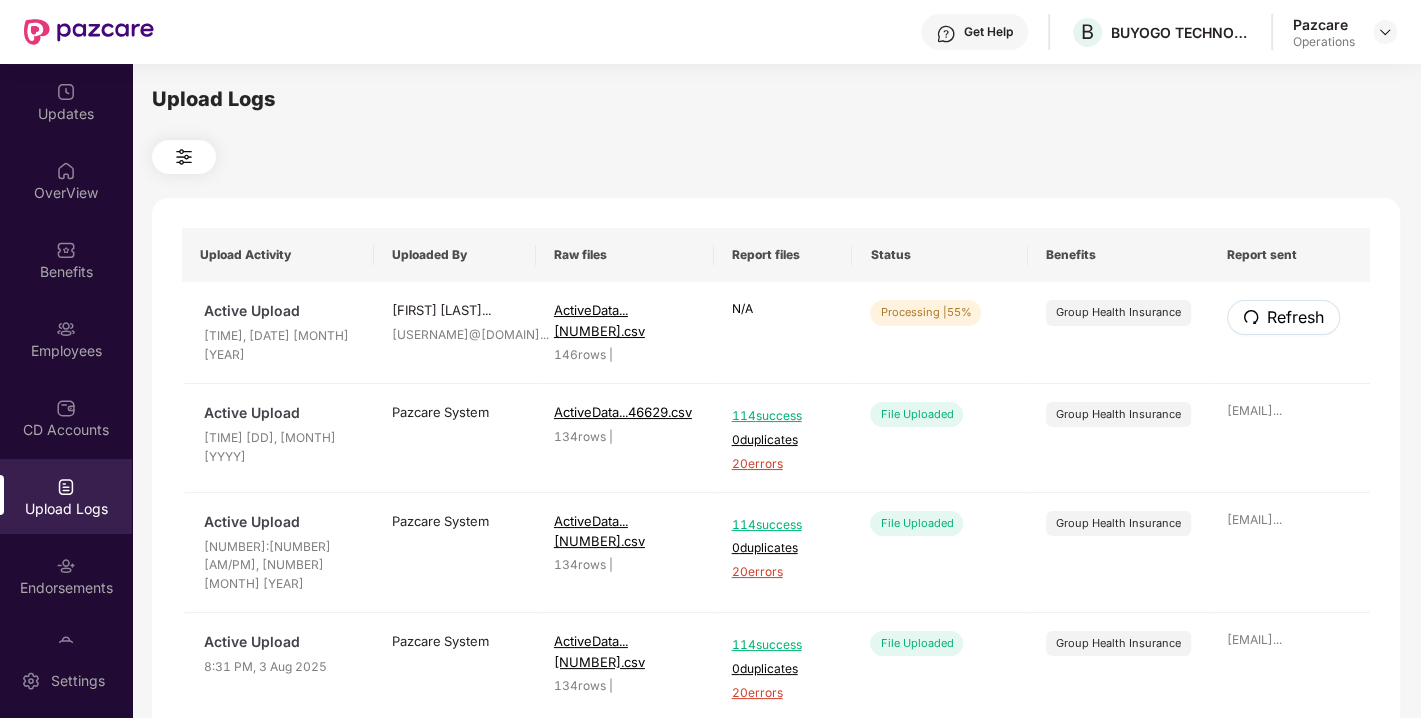 click on "Refresh" at bounding box center [1295, 317] 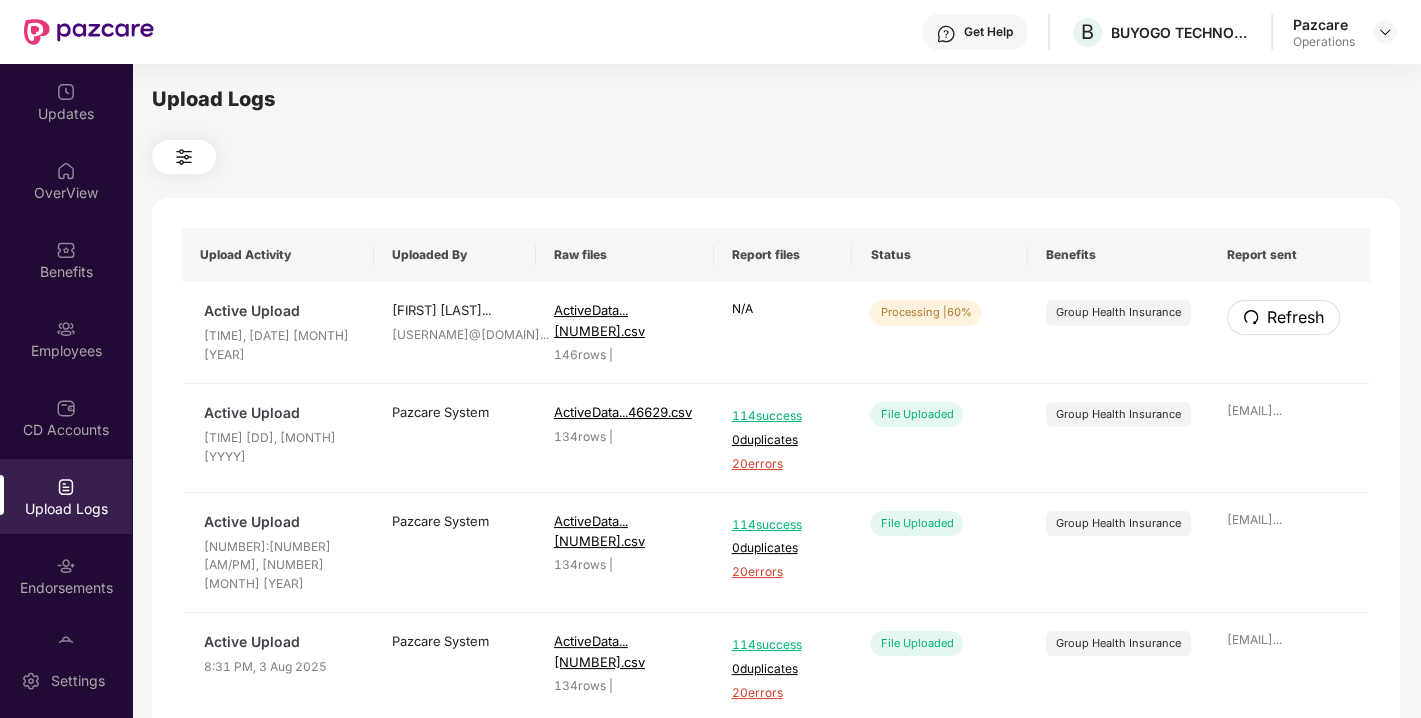 click on "Refresh" at bounding box center (1295, 317) 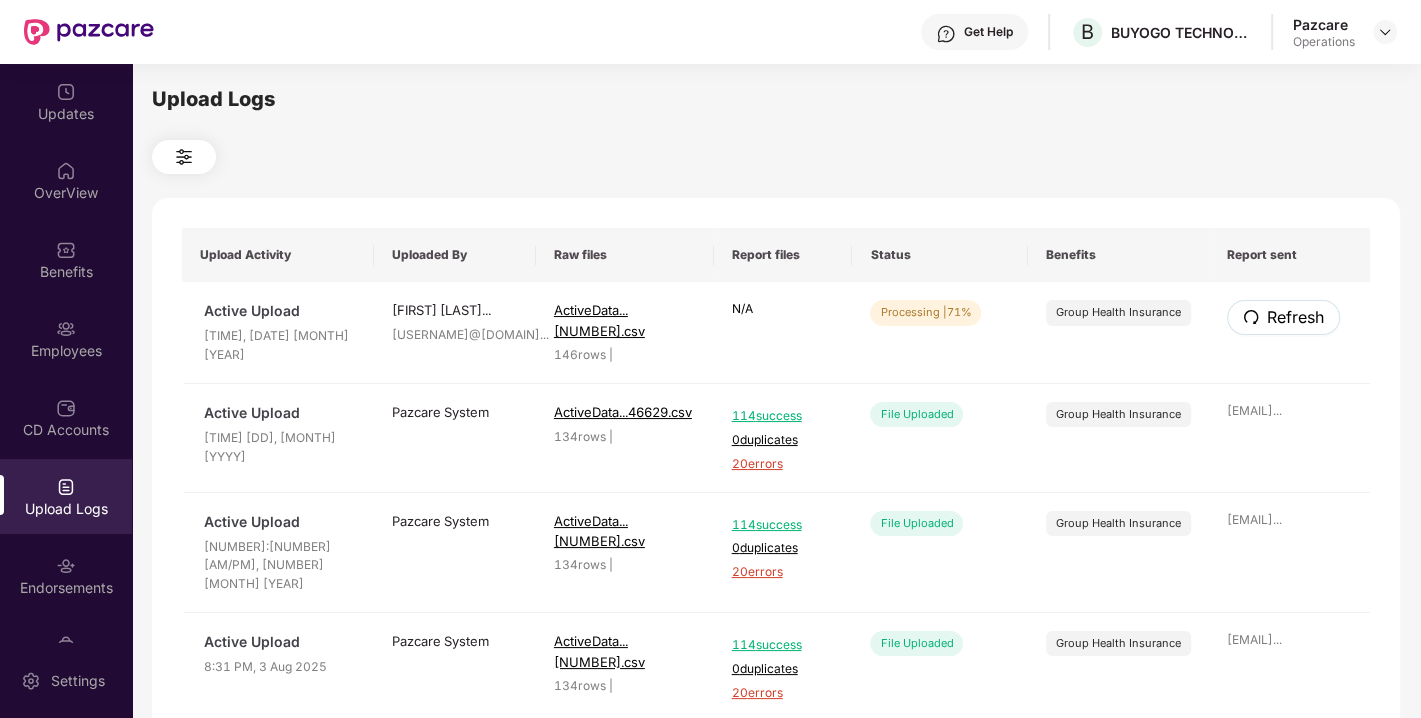click on "Refresh" at bounding box center (1295, 317) 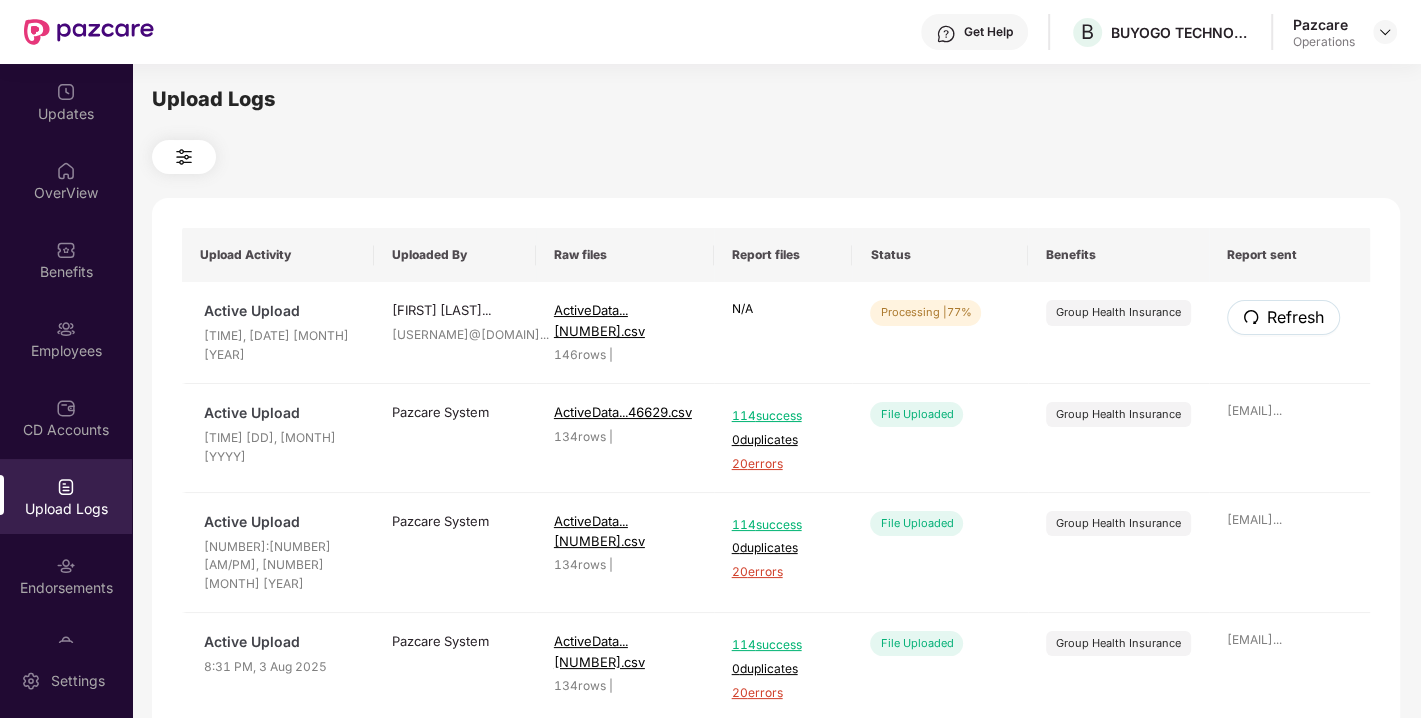 click on "Refresh" at bounding box center [1295, 317] 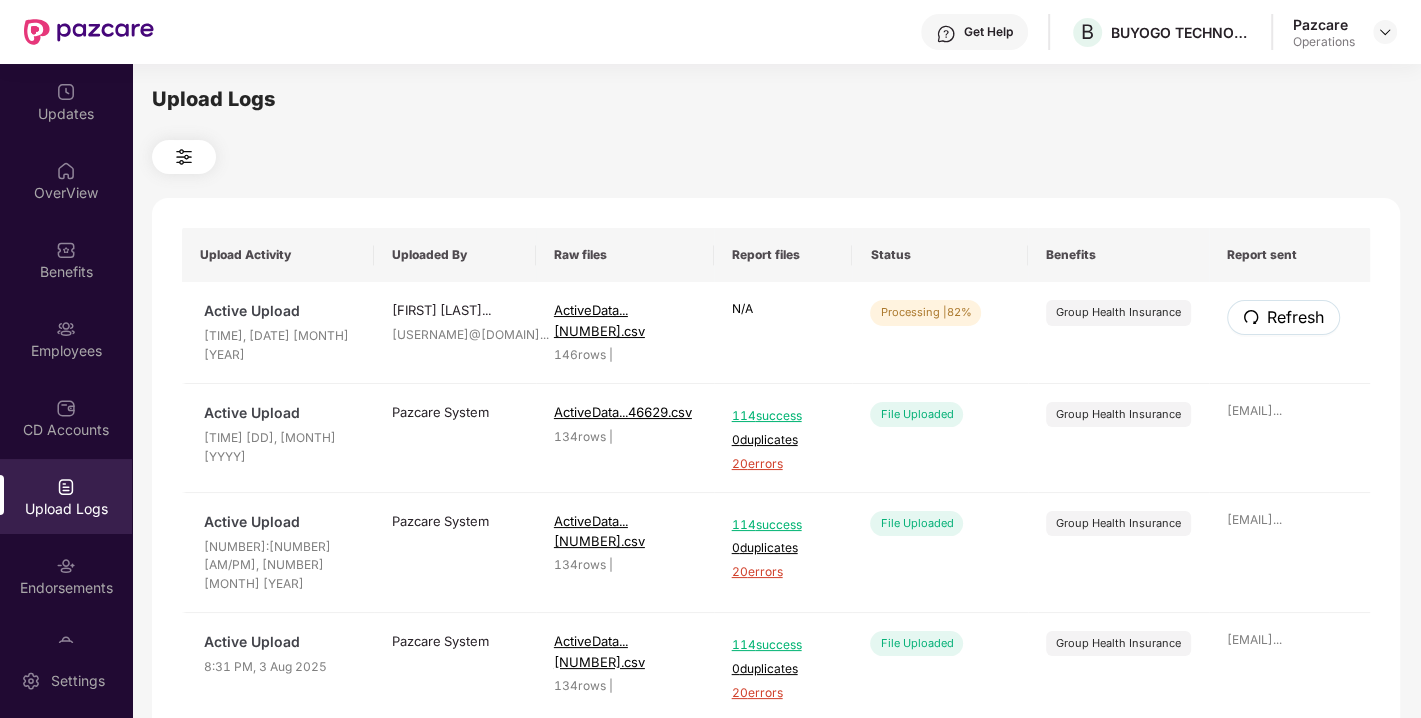 click on "Refresh" at bounding box center (1295, 317) 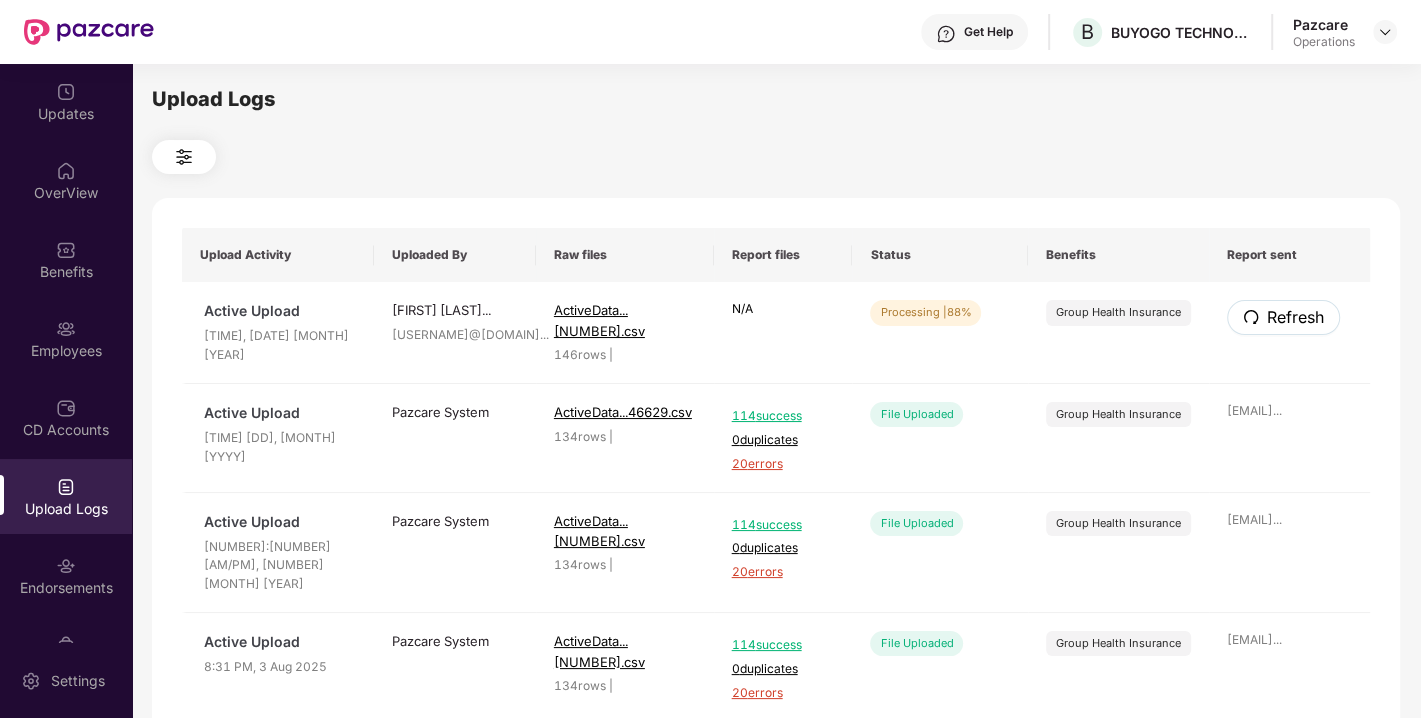 click on "Refresh" at bounding box center (1295, 317) 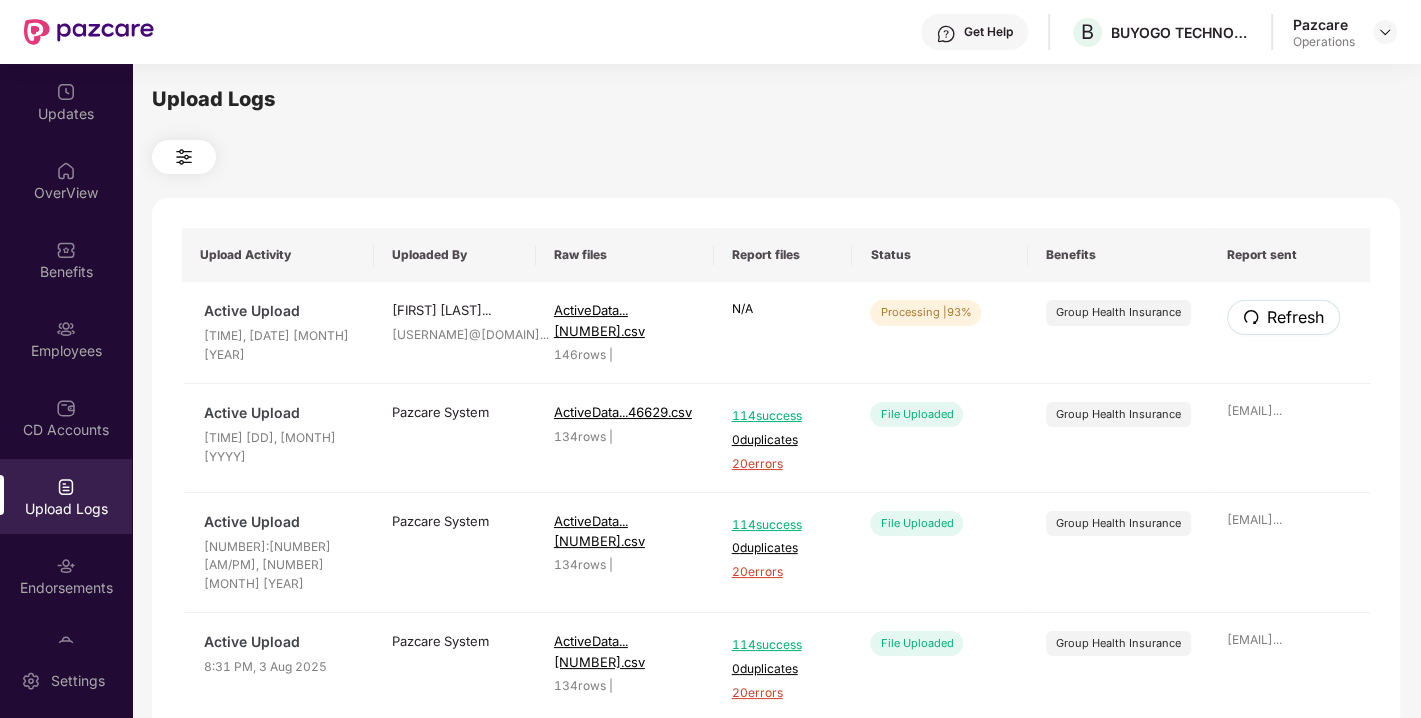 click on "Refresh" at bounding box center (1295, 317) 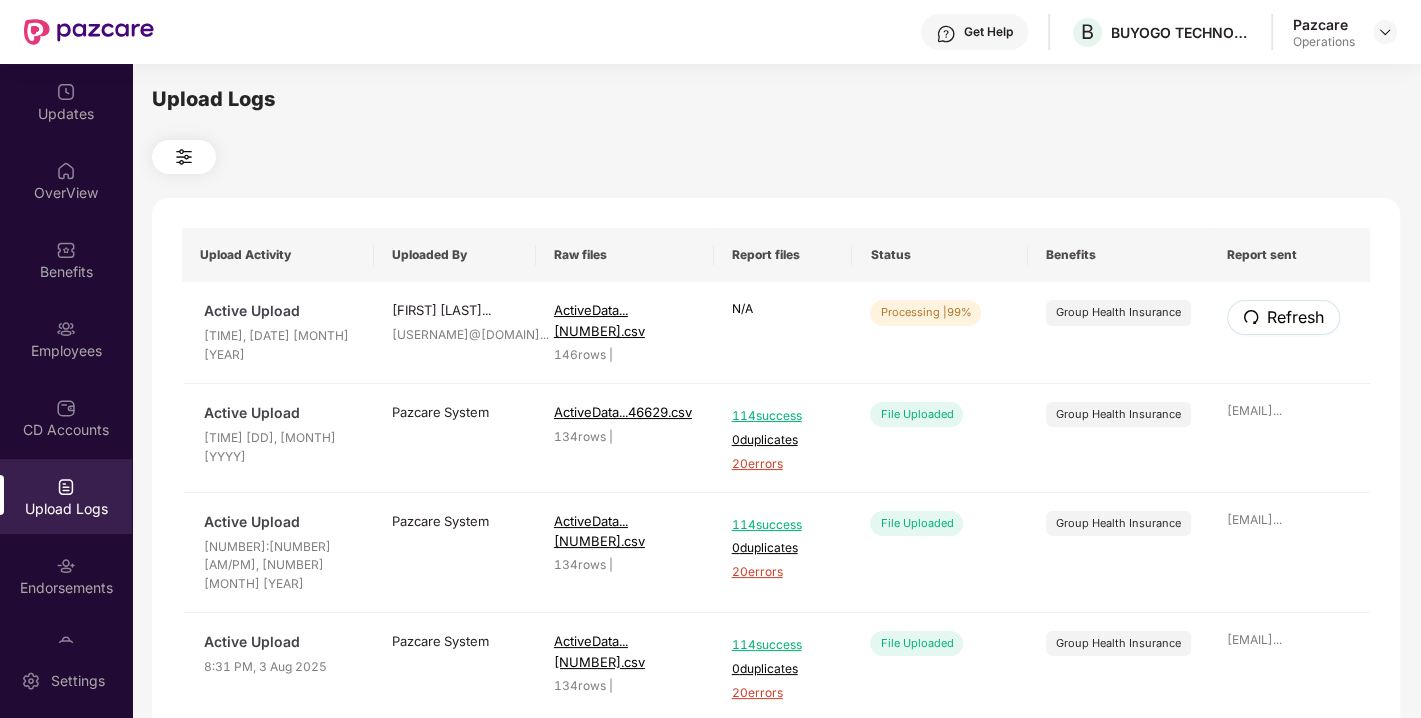 click on "Refresh" at bounding box center [1295, 317] 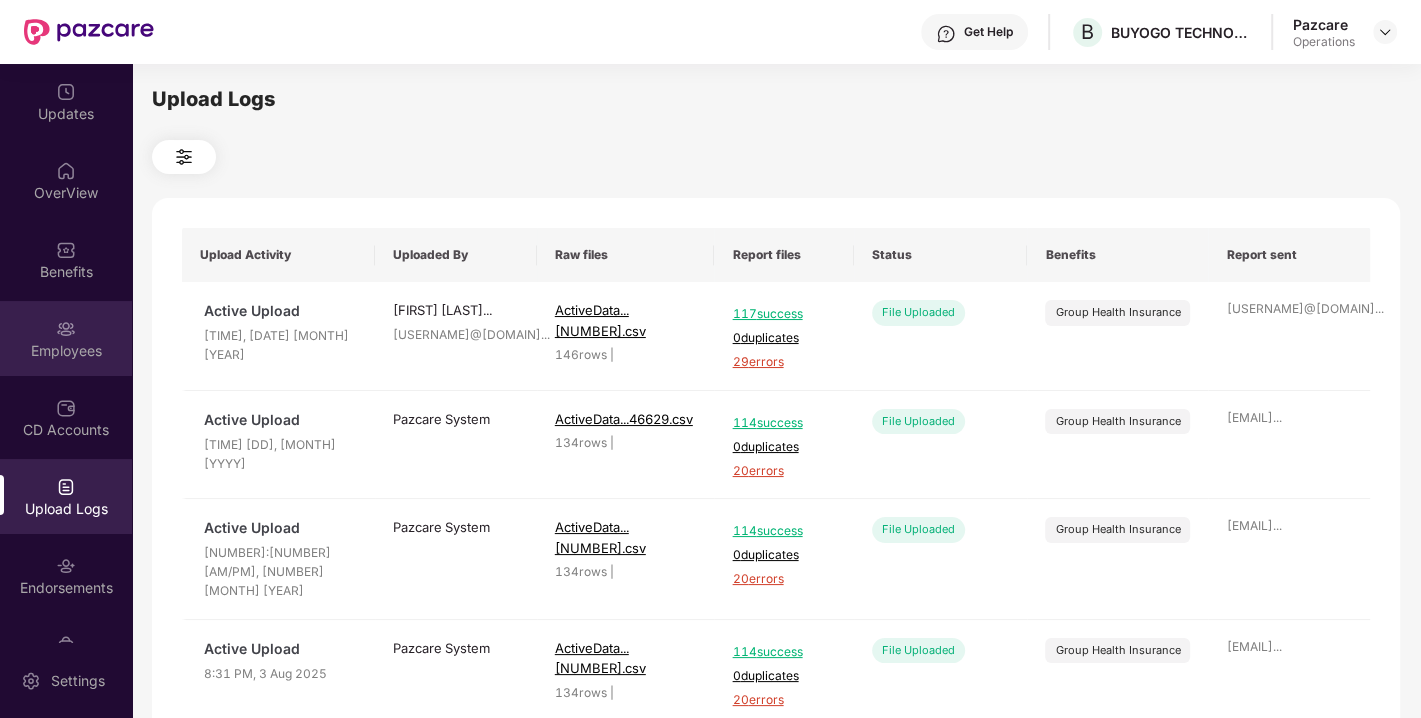 click on "Employees" at bounding box center [66, 338] 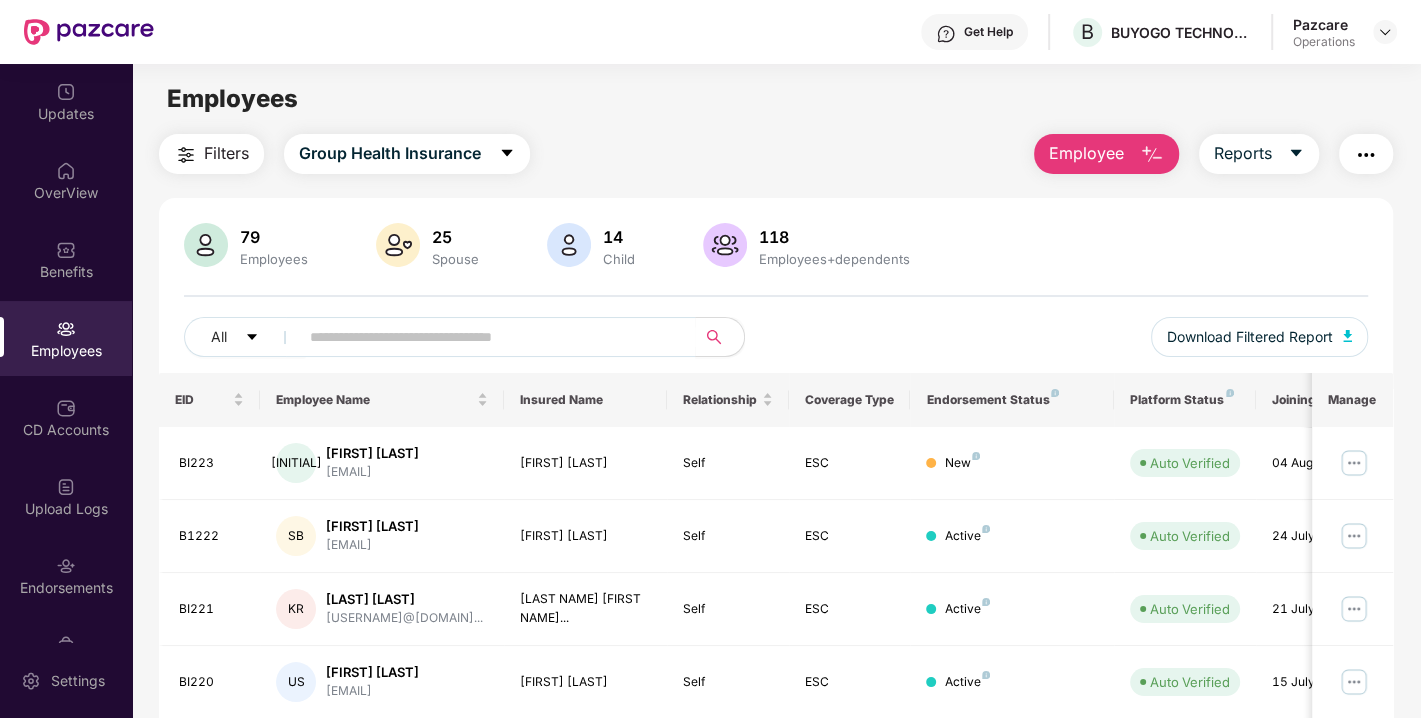 click on "Filters" at bounding box center [226, 153] 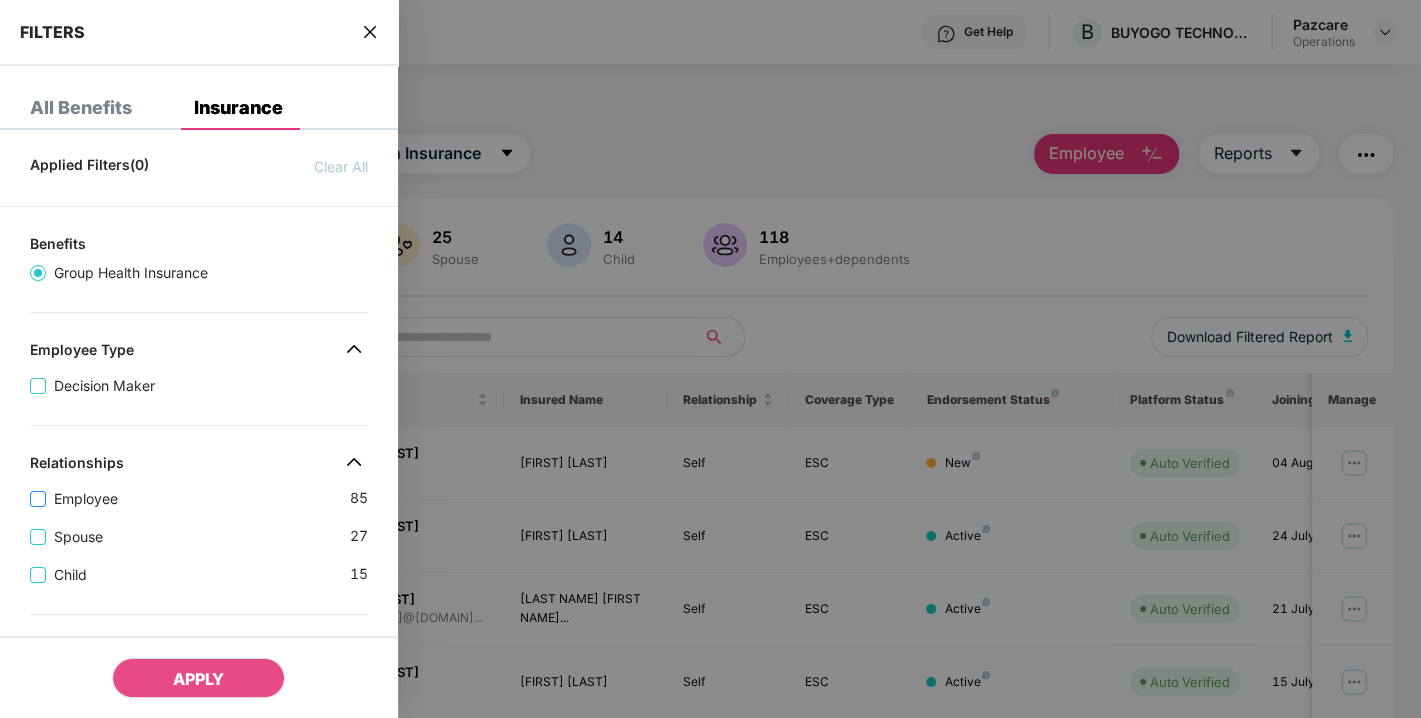scroll, scrollTop: 553, scrollLeft: 0, axis: vertical 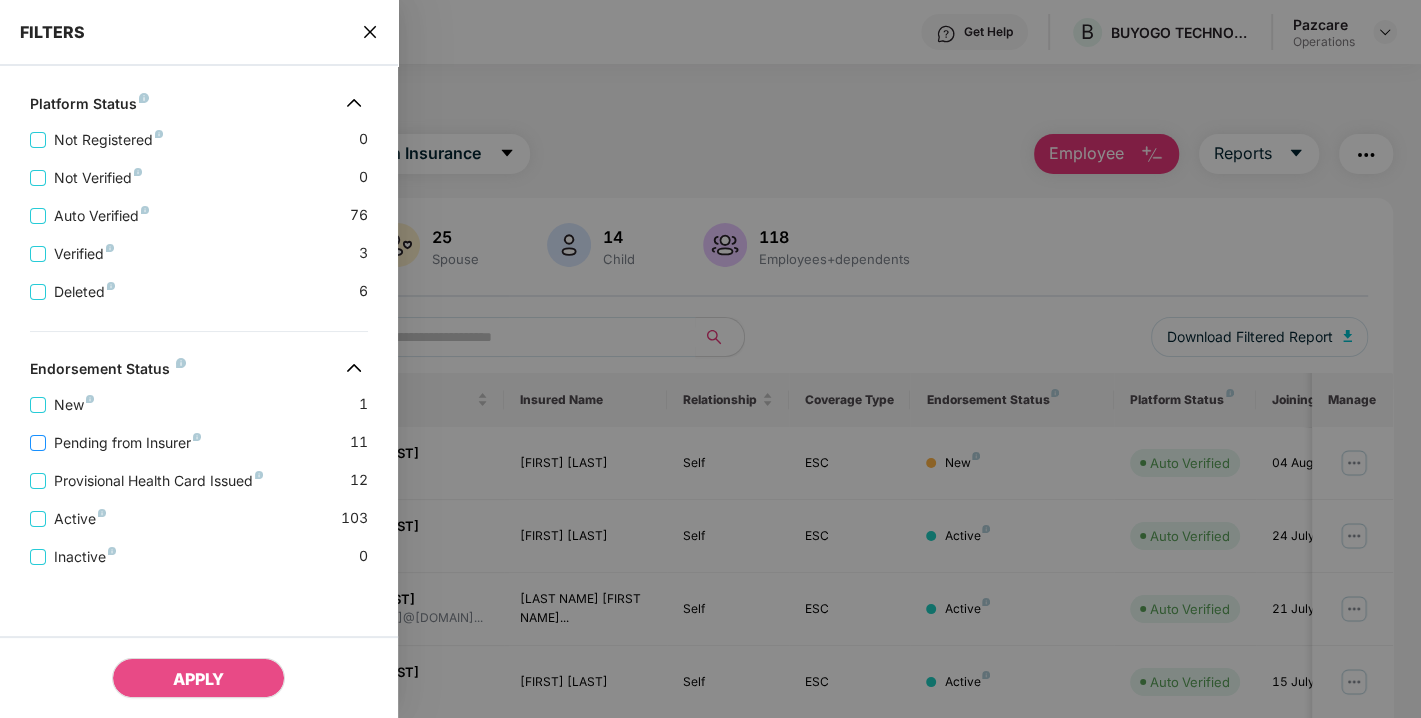 click on "Pending from Insurer" at bounding box center [127, 443] 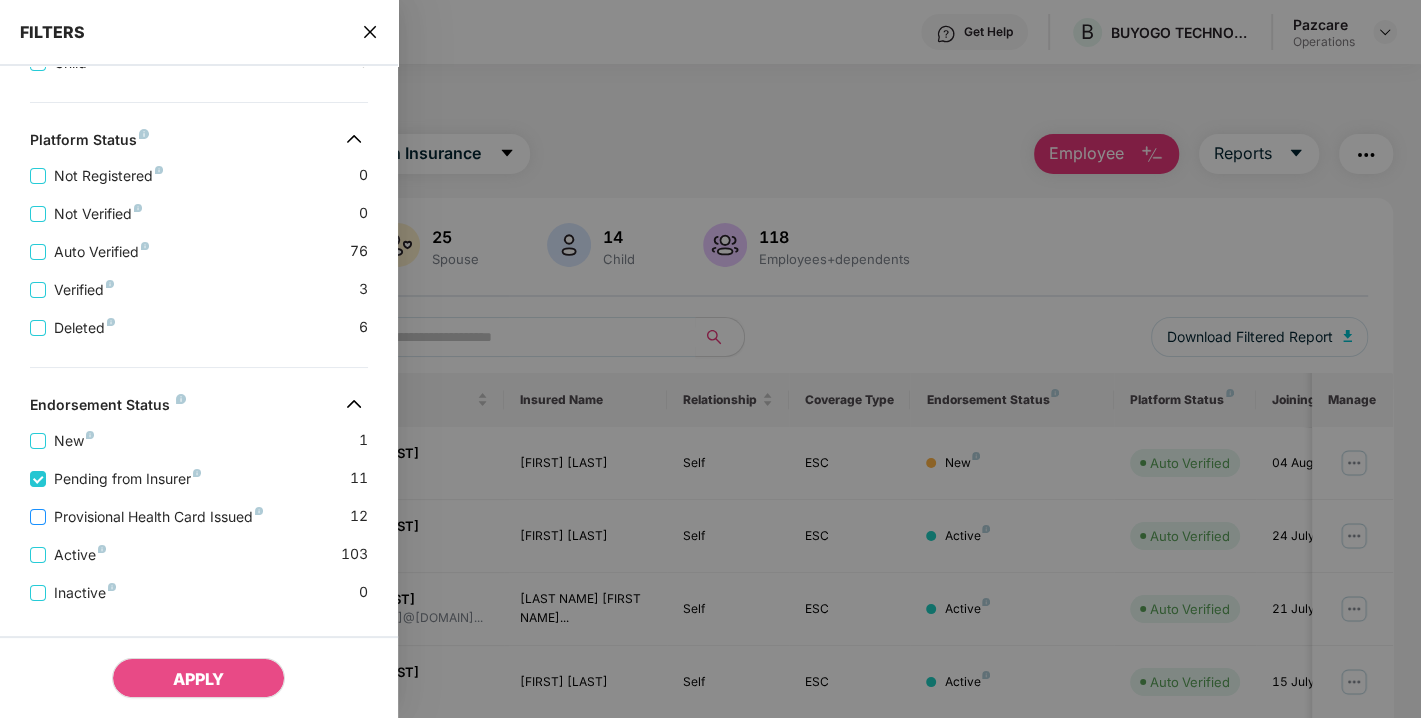 click on "Provisional Health Card Issued" at bounding box center (158, 517) 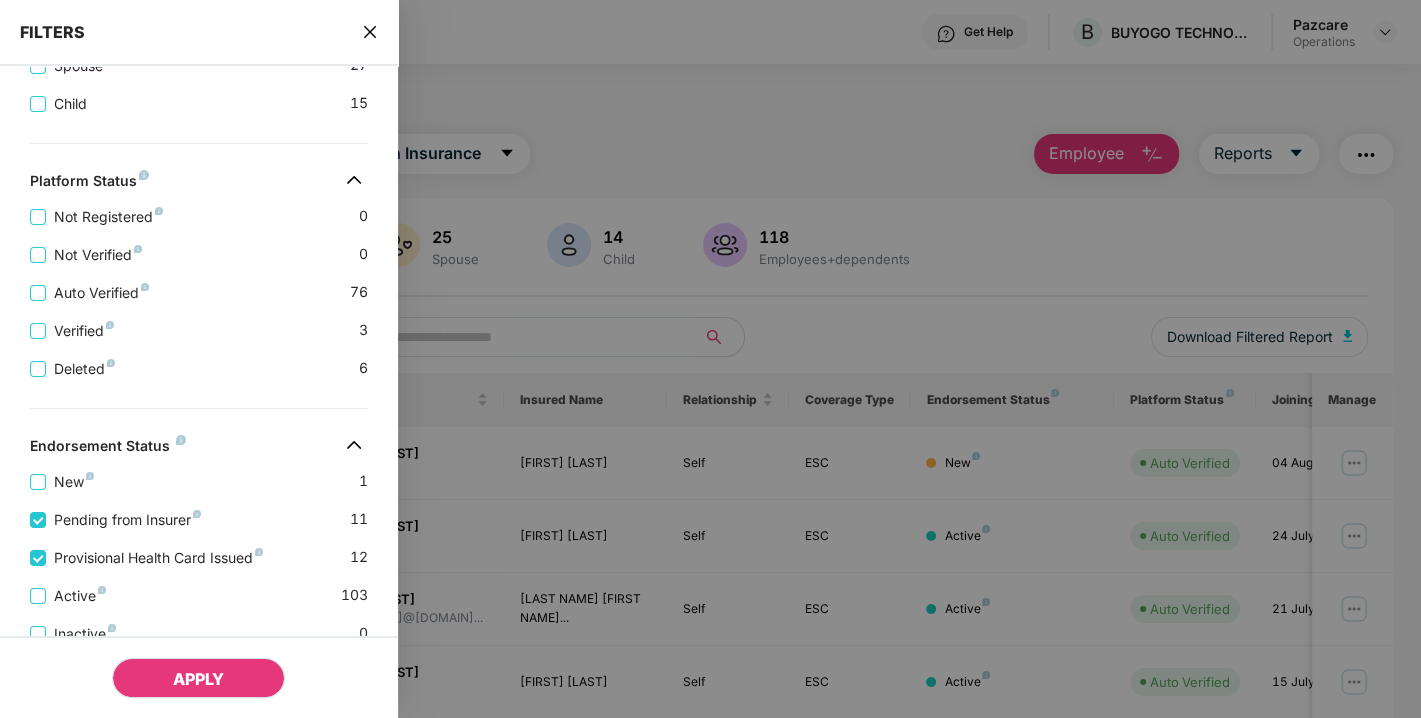 click on "APPLY" at bounding box center [198, 678] 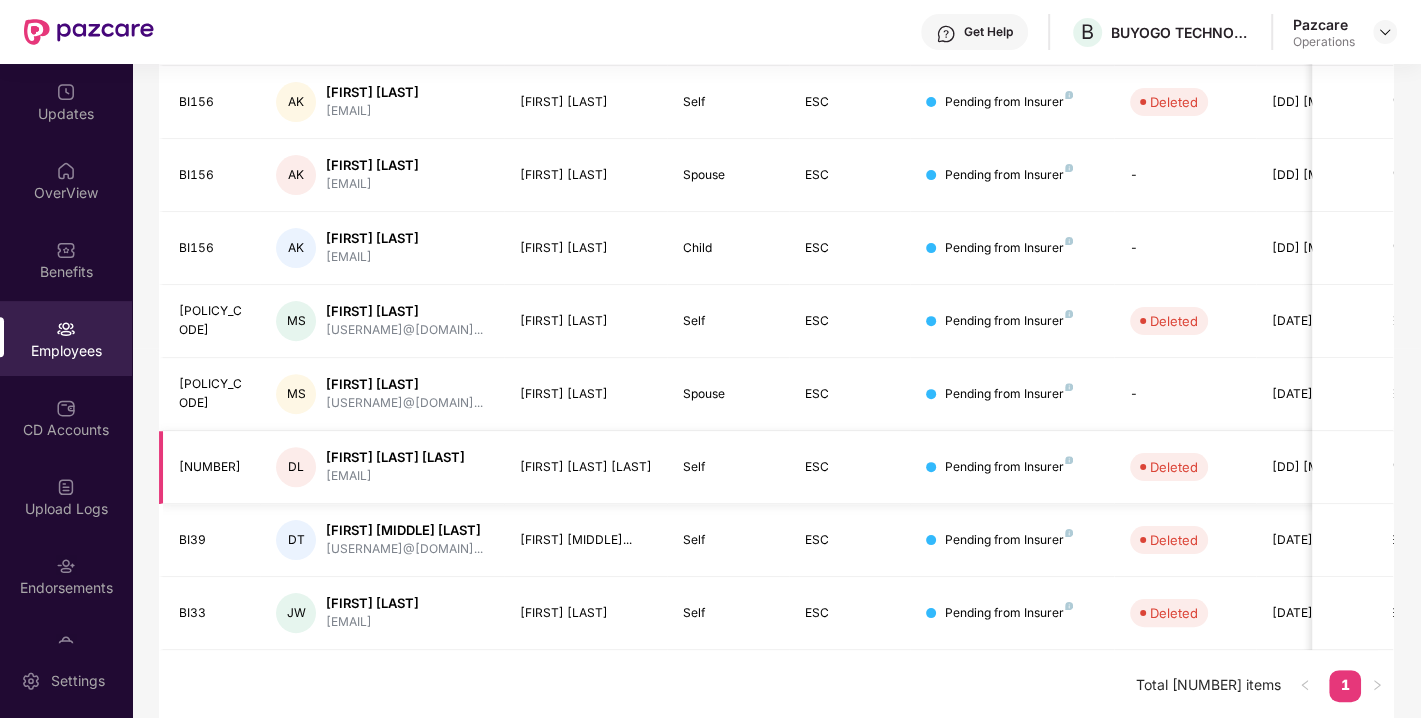 scroll, scrollTop: 0, scrollLeft: 0, axis: both 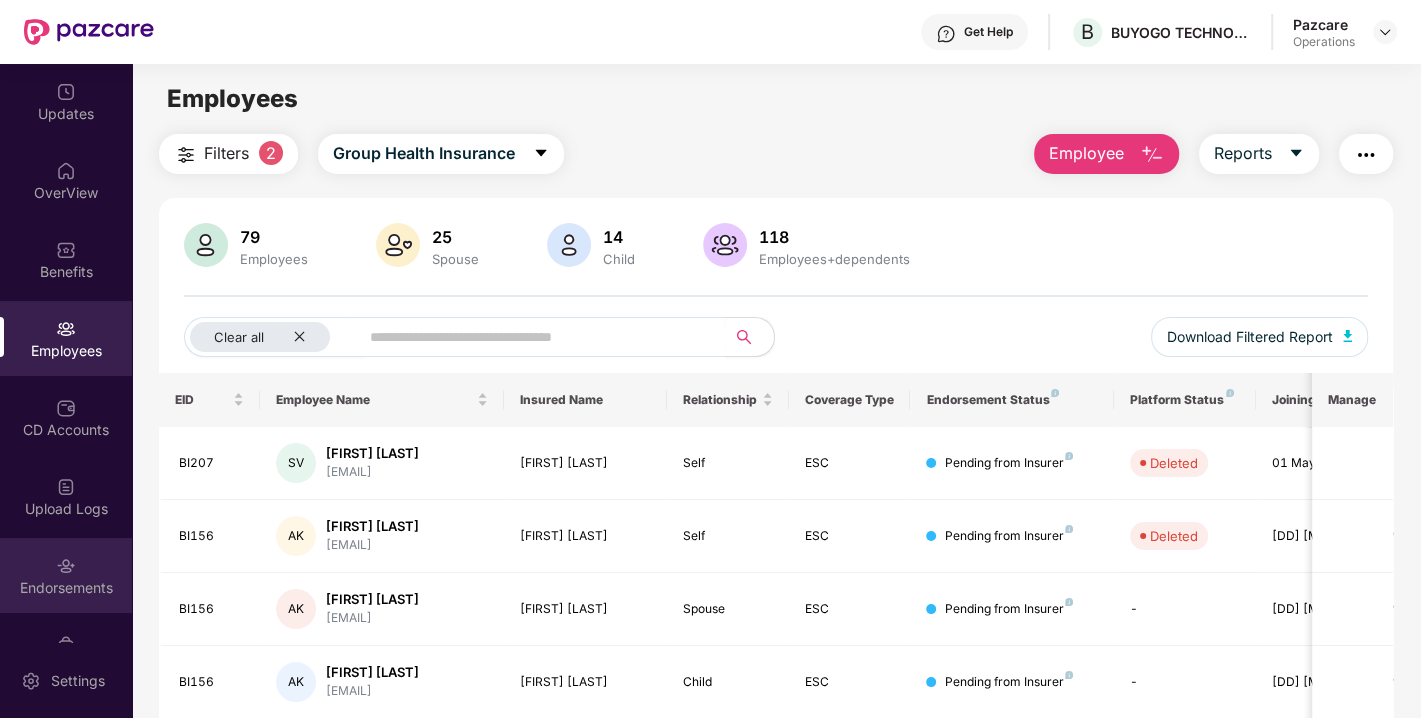 click on "Endorsements" at bounding box center (66, 575) 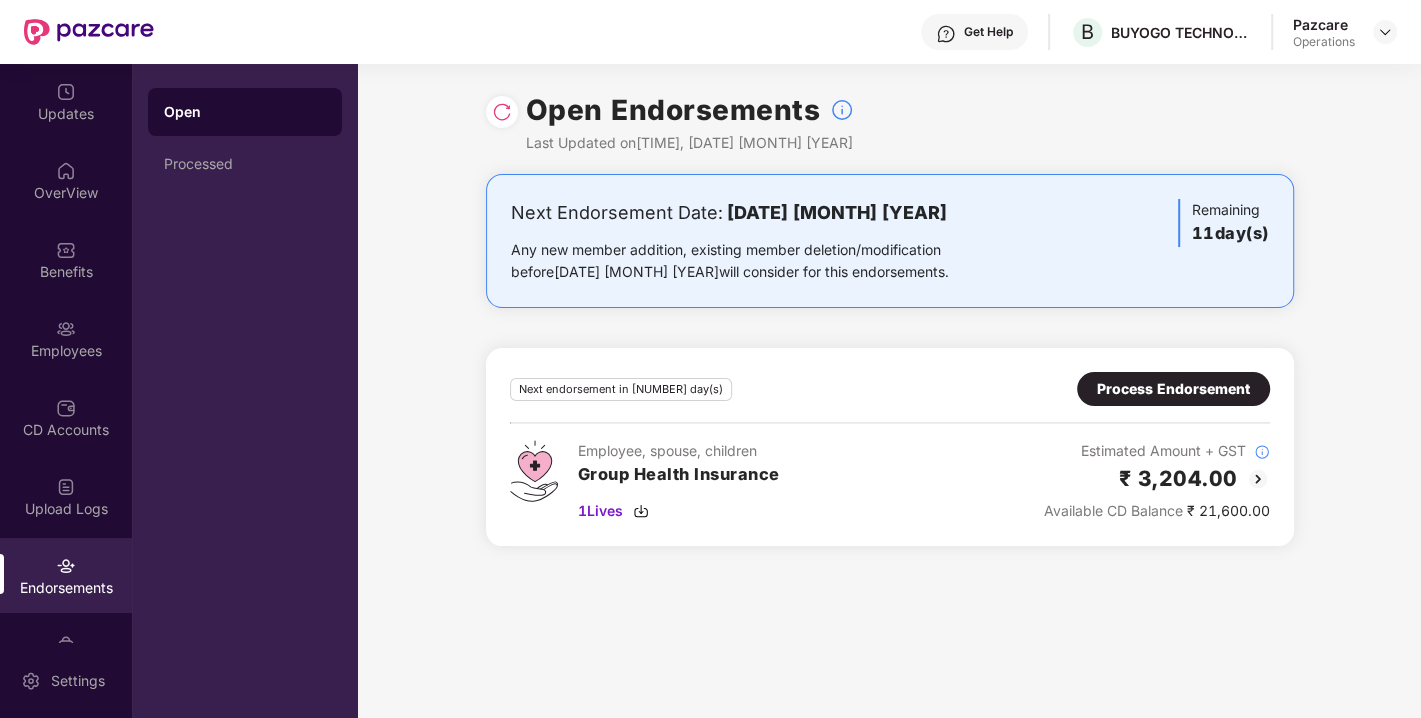 click at bounding box center (1385, 32) 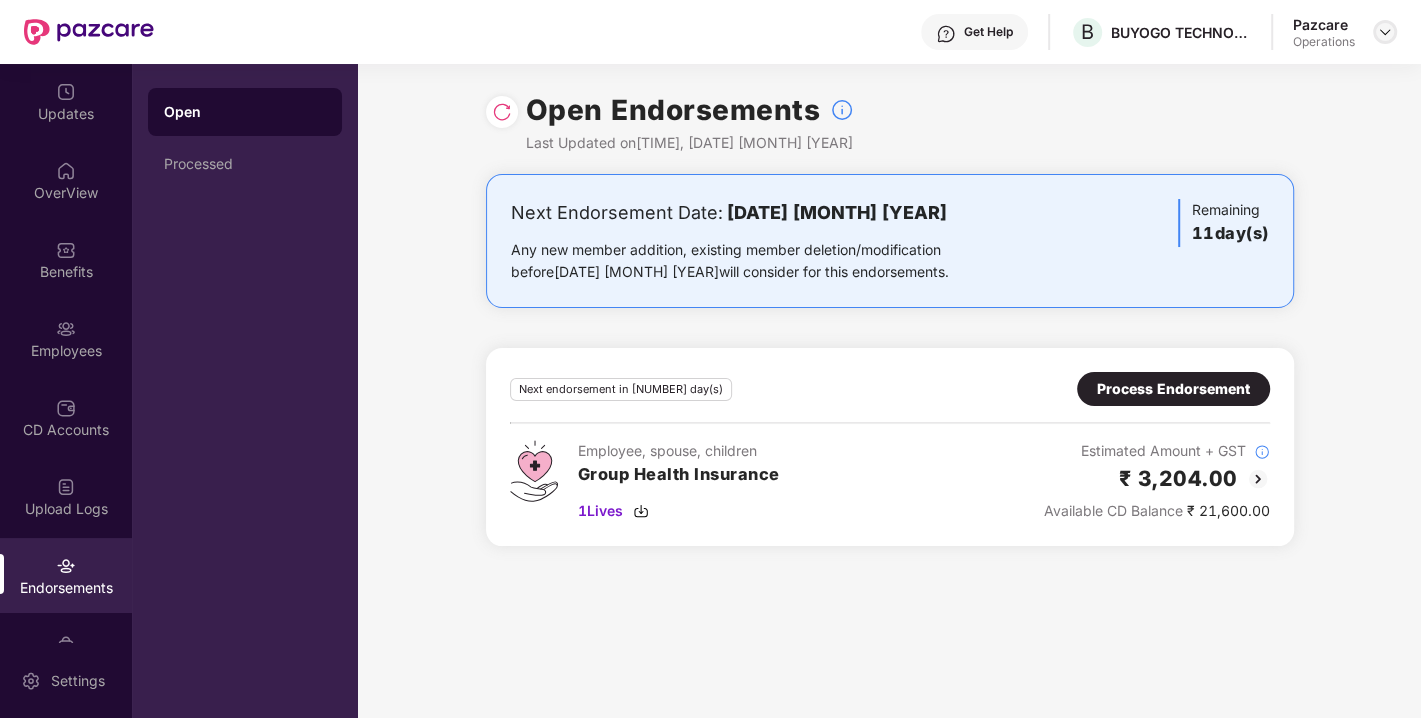 click at bounding box center [1385, 32] 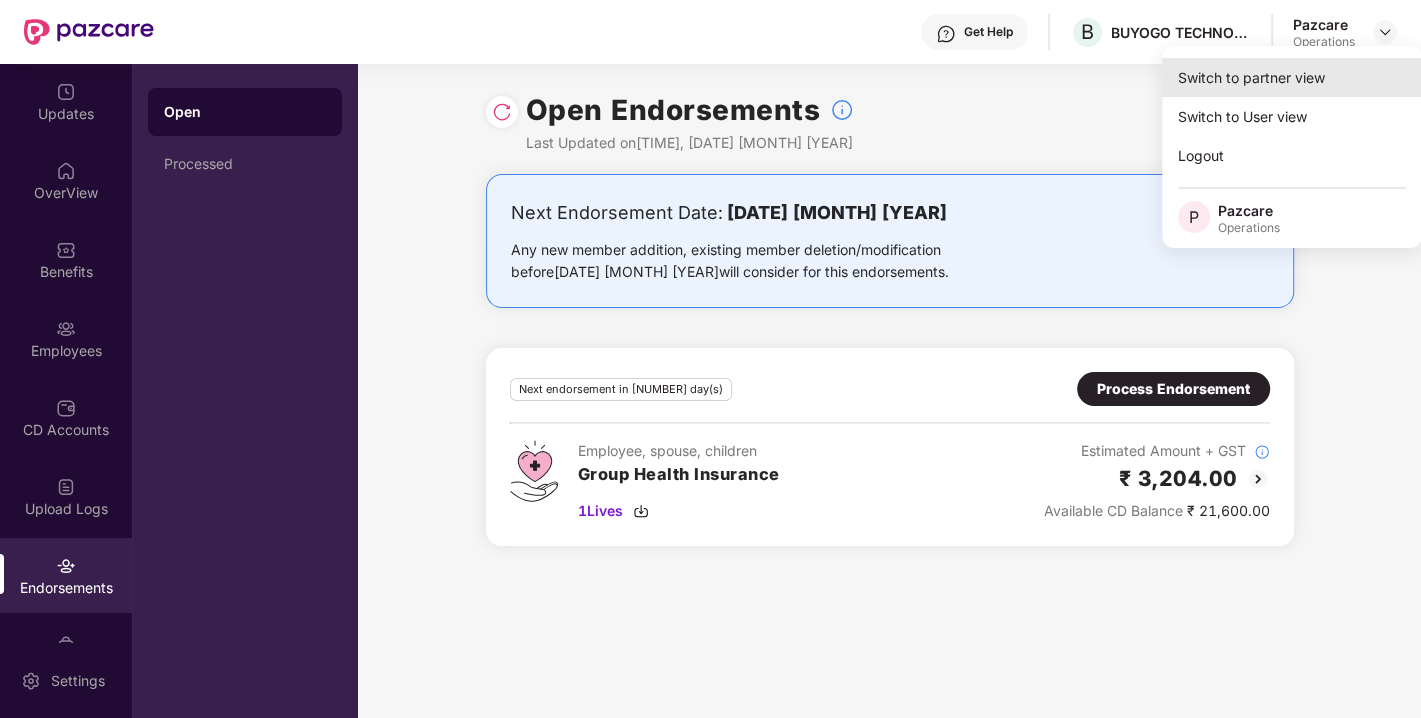 click on "Switch to partner view" at bounding box center [1292, 77] 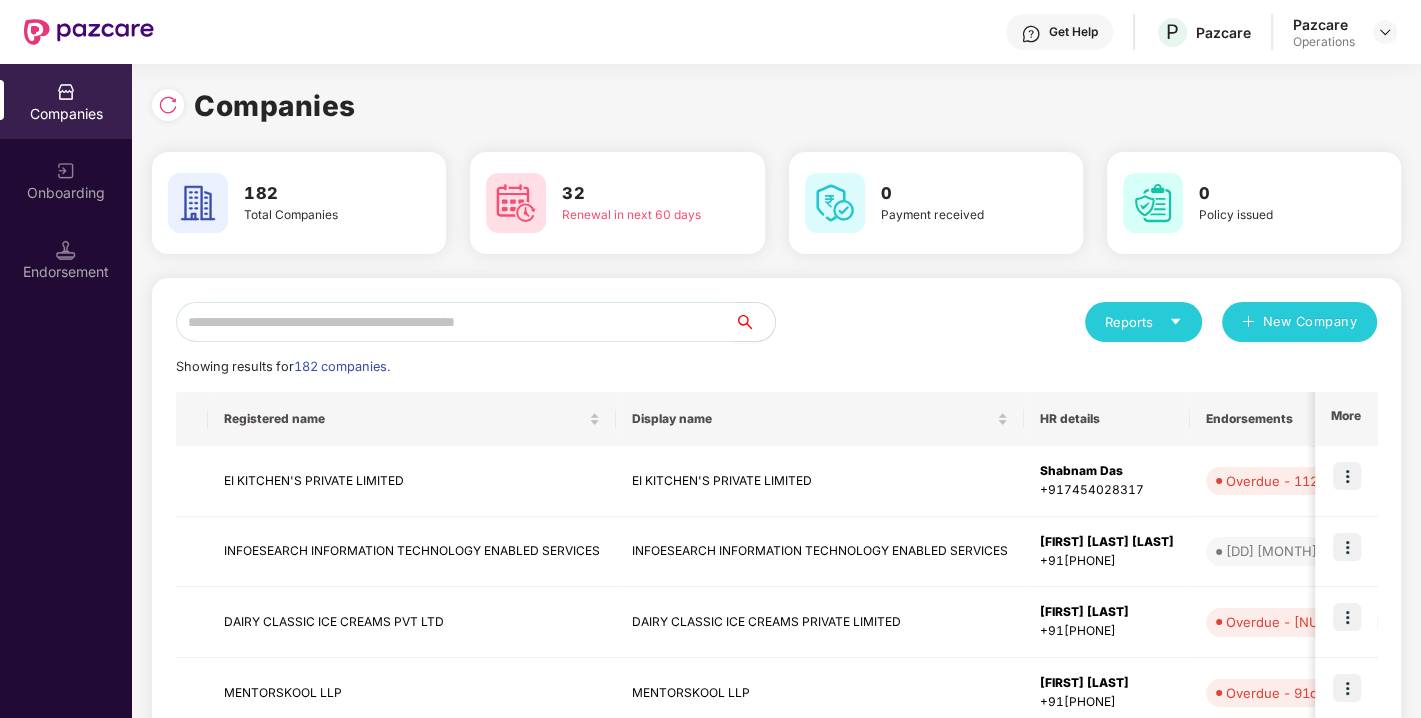 click at bounding box center (455, 322) 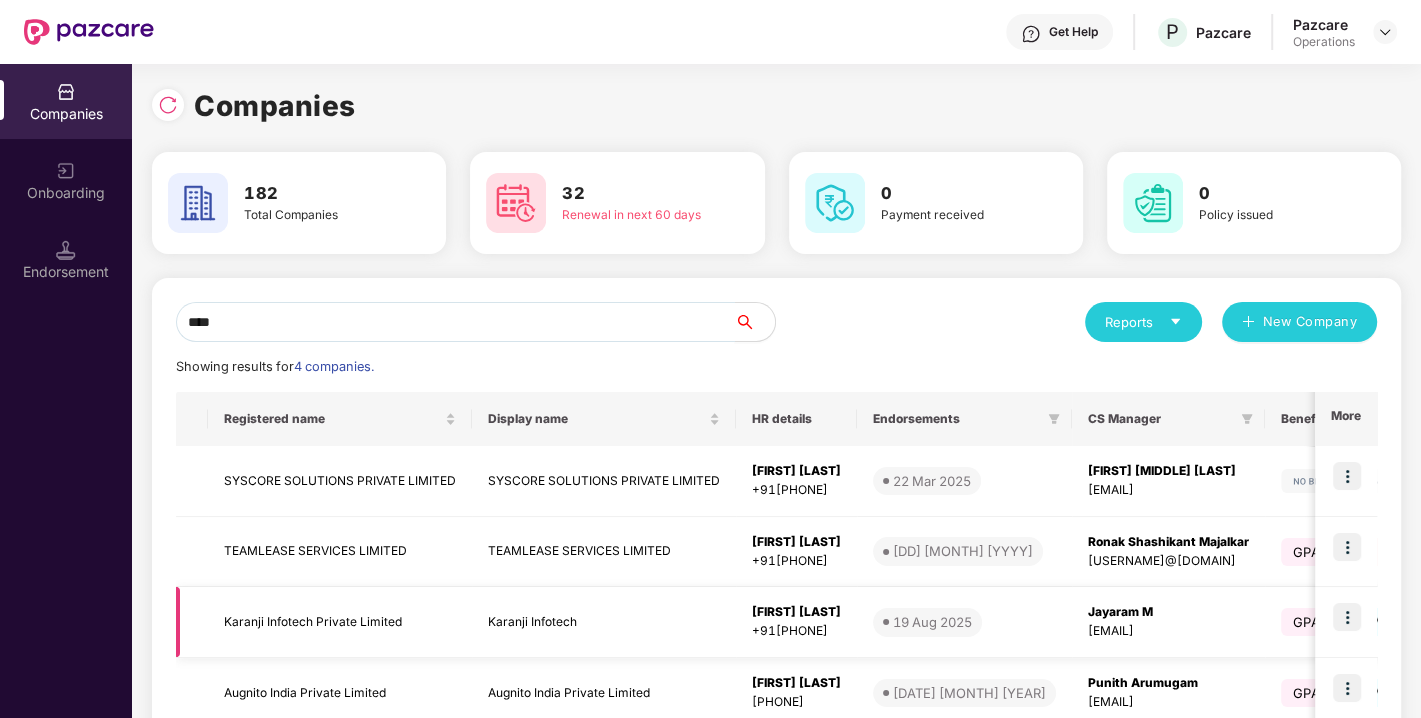 type on "****" 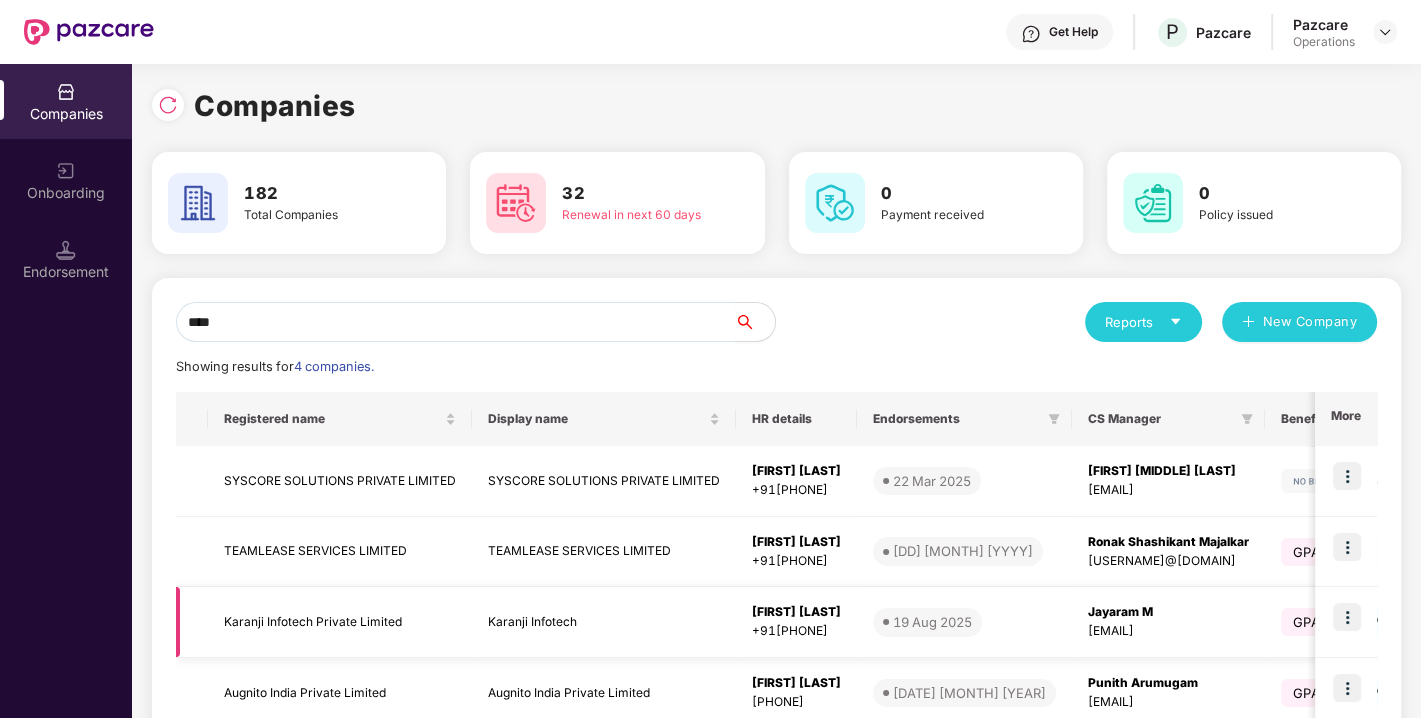 click on "Karanji Infotech Private Limited" at bounding box center (340, 622) 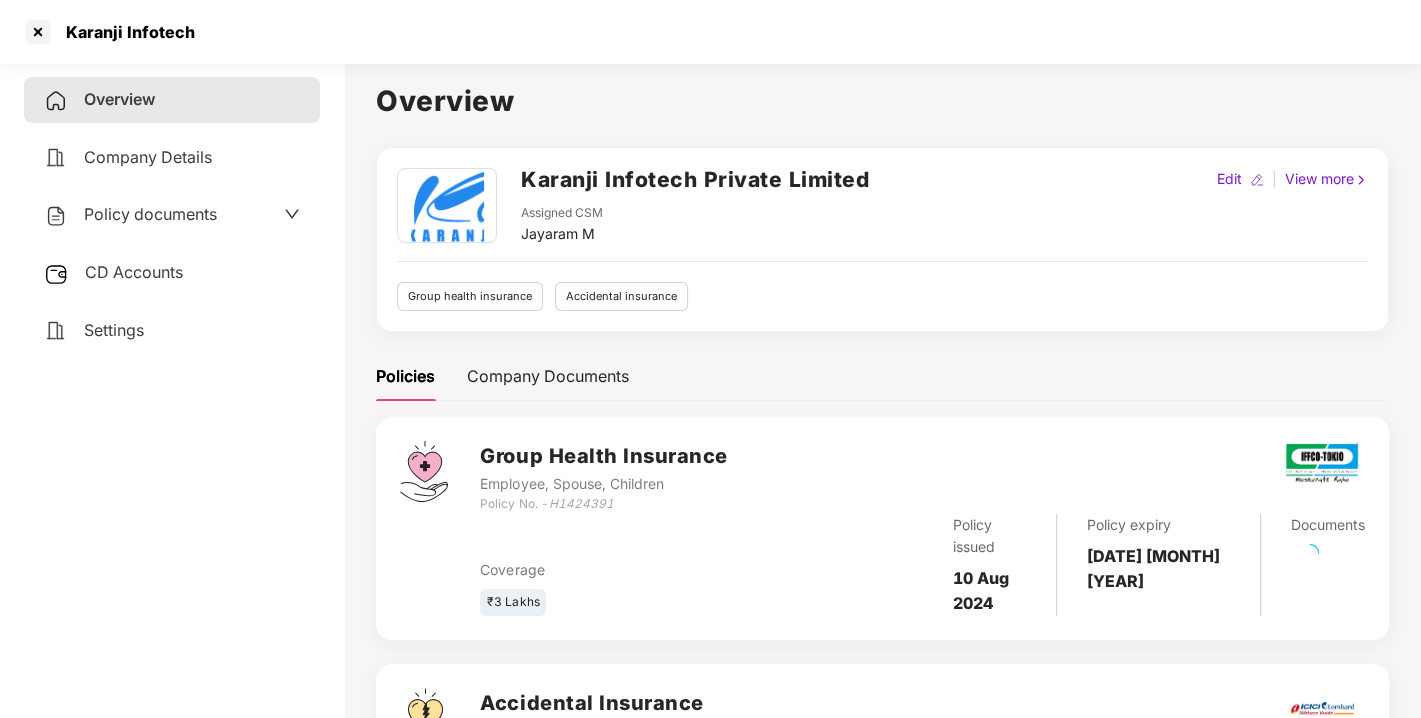 click on "Policy documents" at bounding box center (150, 214) 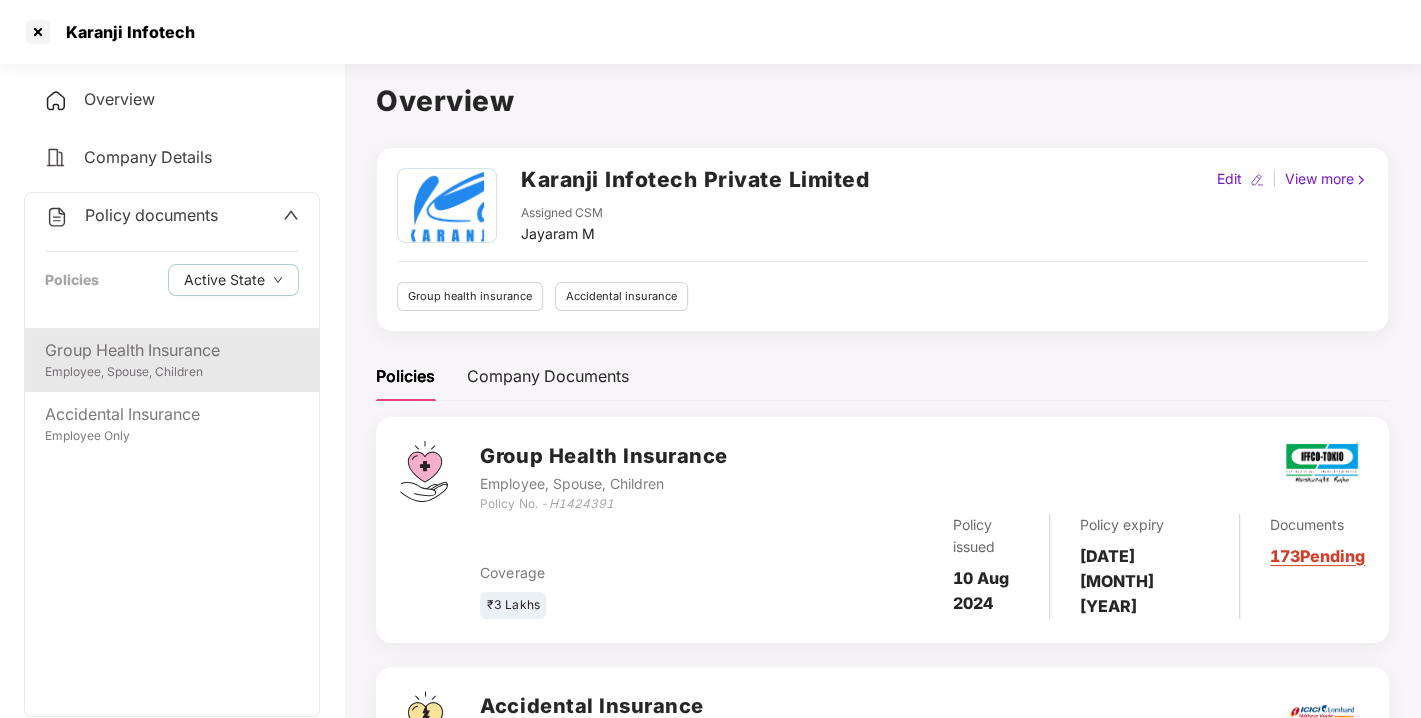 click on "Group Health Insurance" at bounding box center [172, 350] 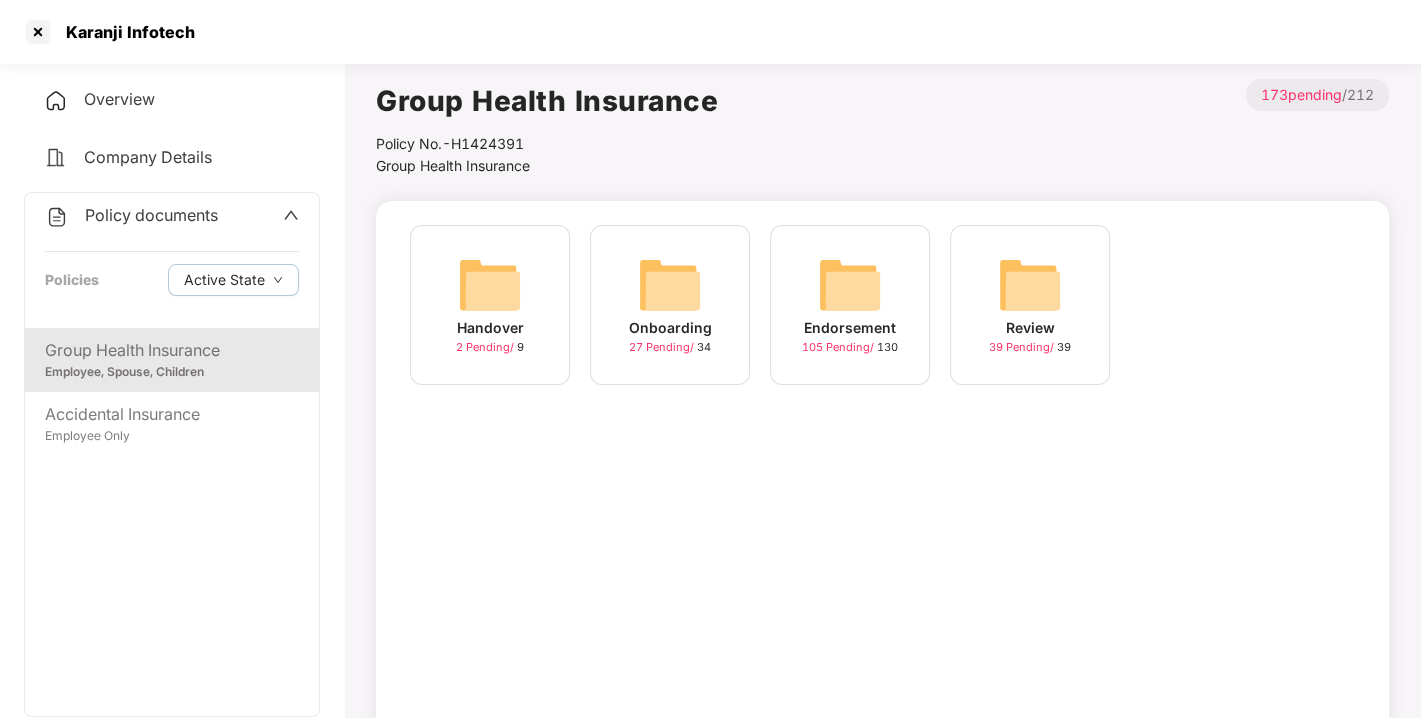 click at bounding box center [850, 285] 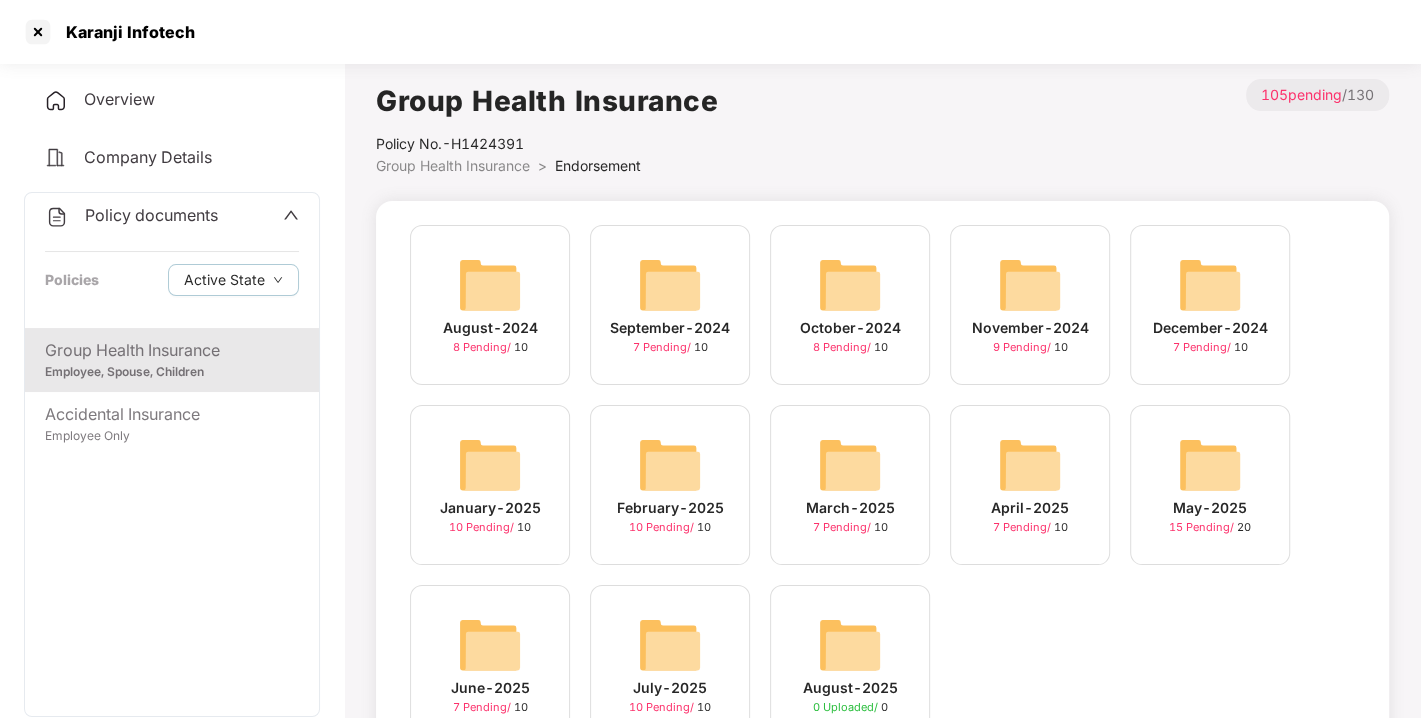 scroll, scrollTop: 94, scrollLeft: 0, axis: vertical 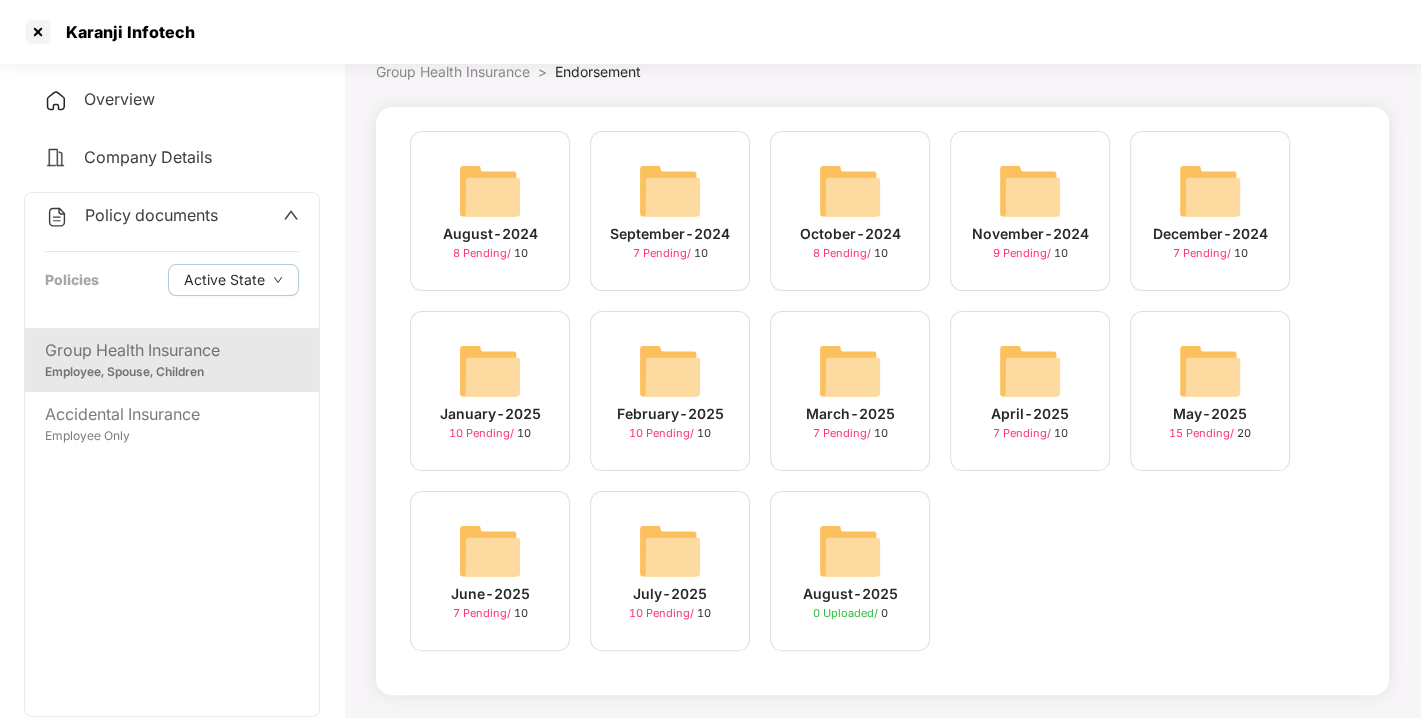 click at bounding box center [670, 551] 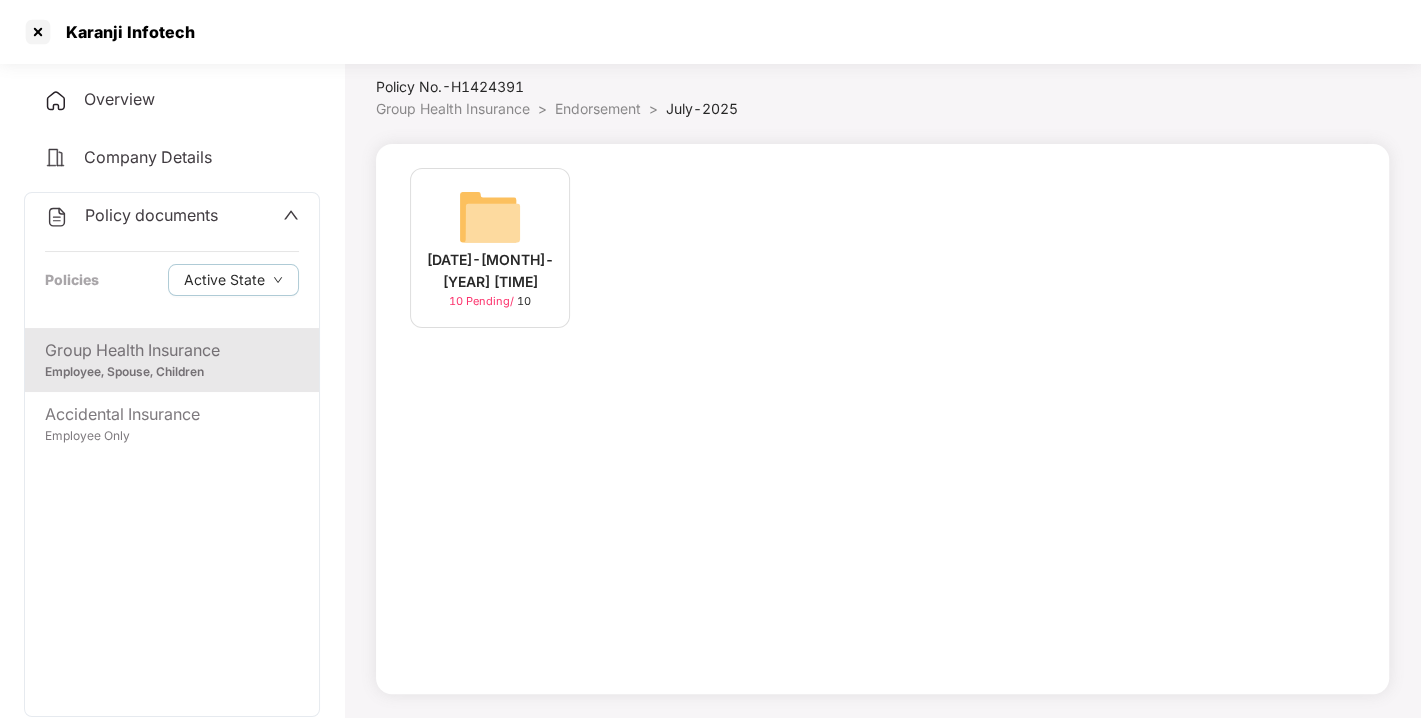 click at bounding box center (490, 217) 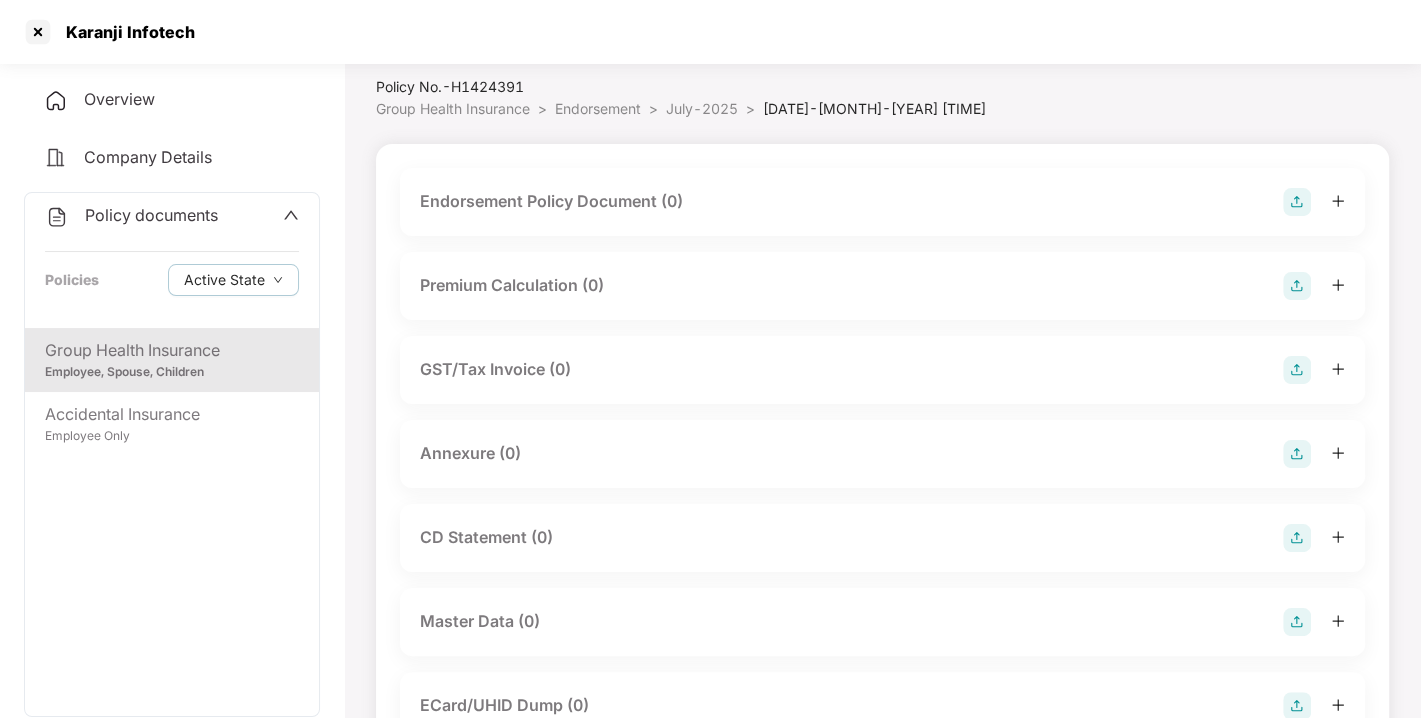 scroll, scrollTop: 94, scrollLeft: 0, axis: vertical 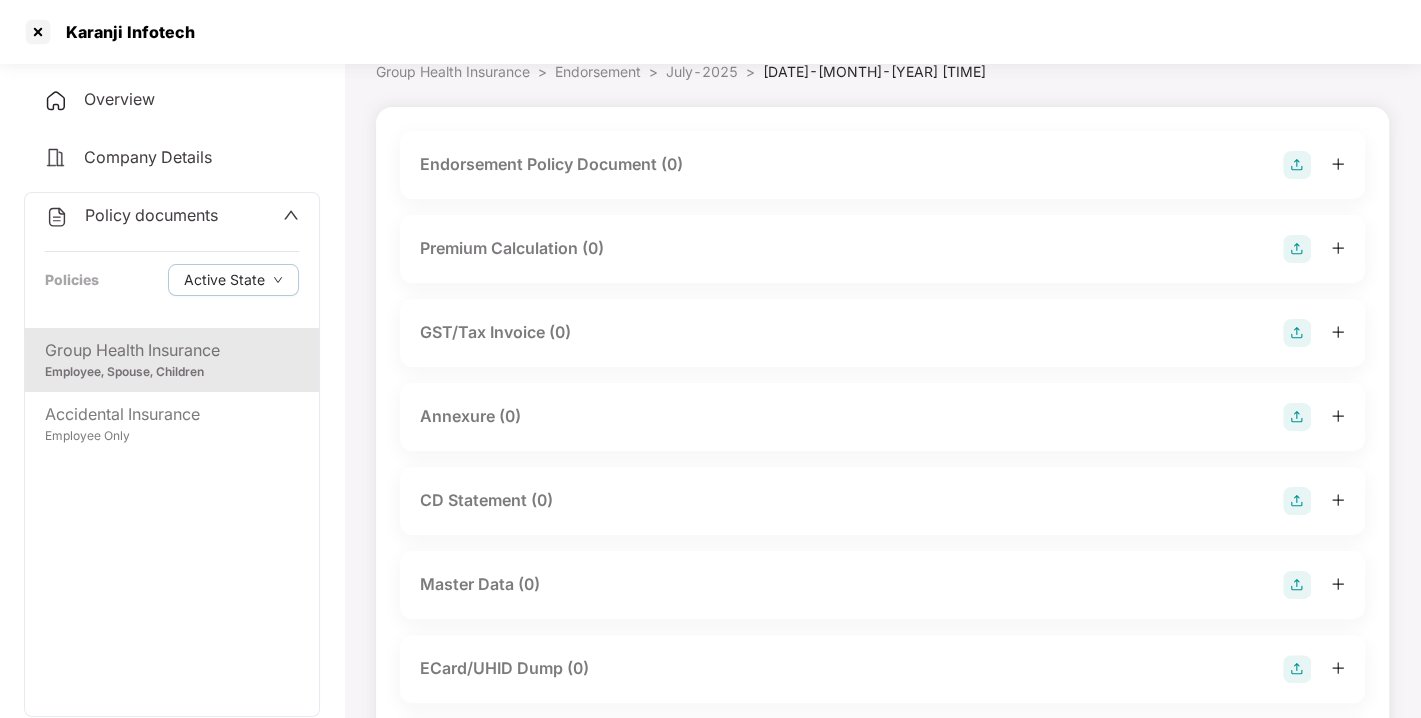 click at bounding box center [1297, 165] 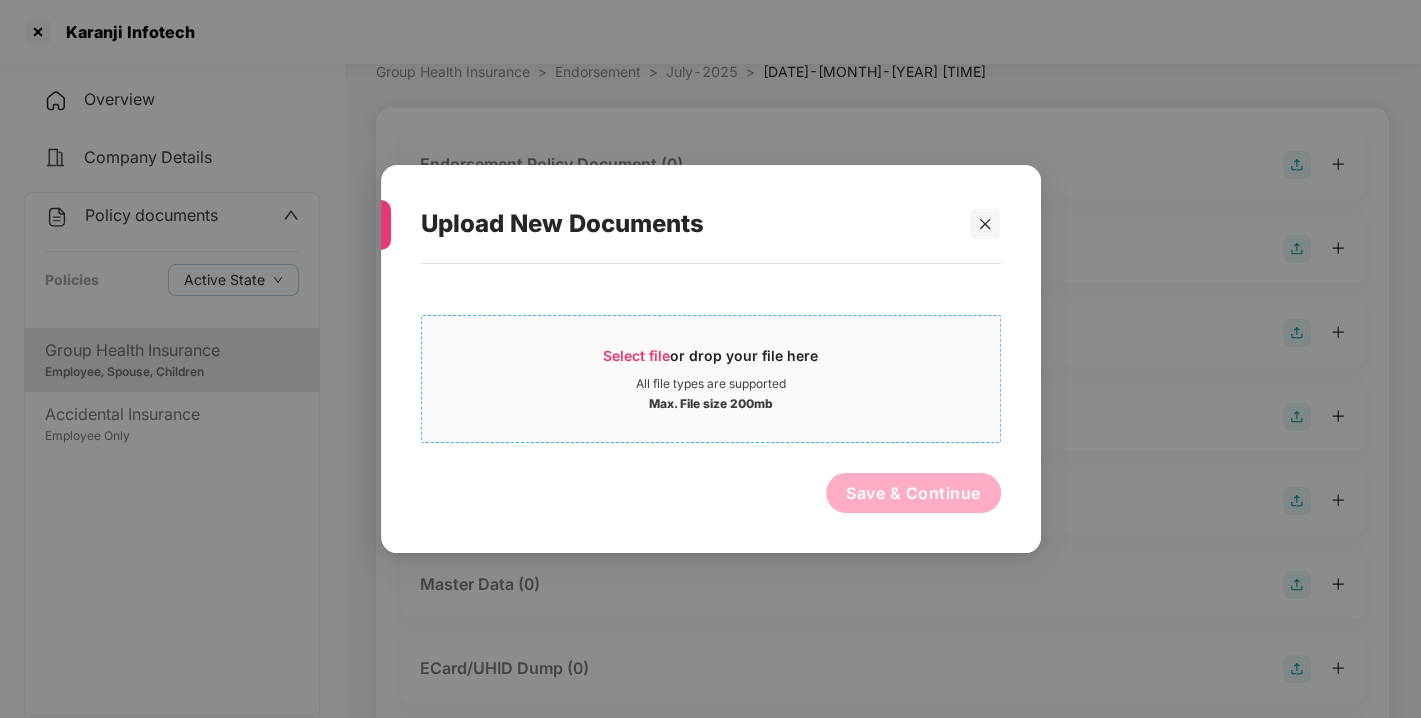 click on "Select file" at bounding box center [636, 355] 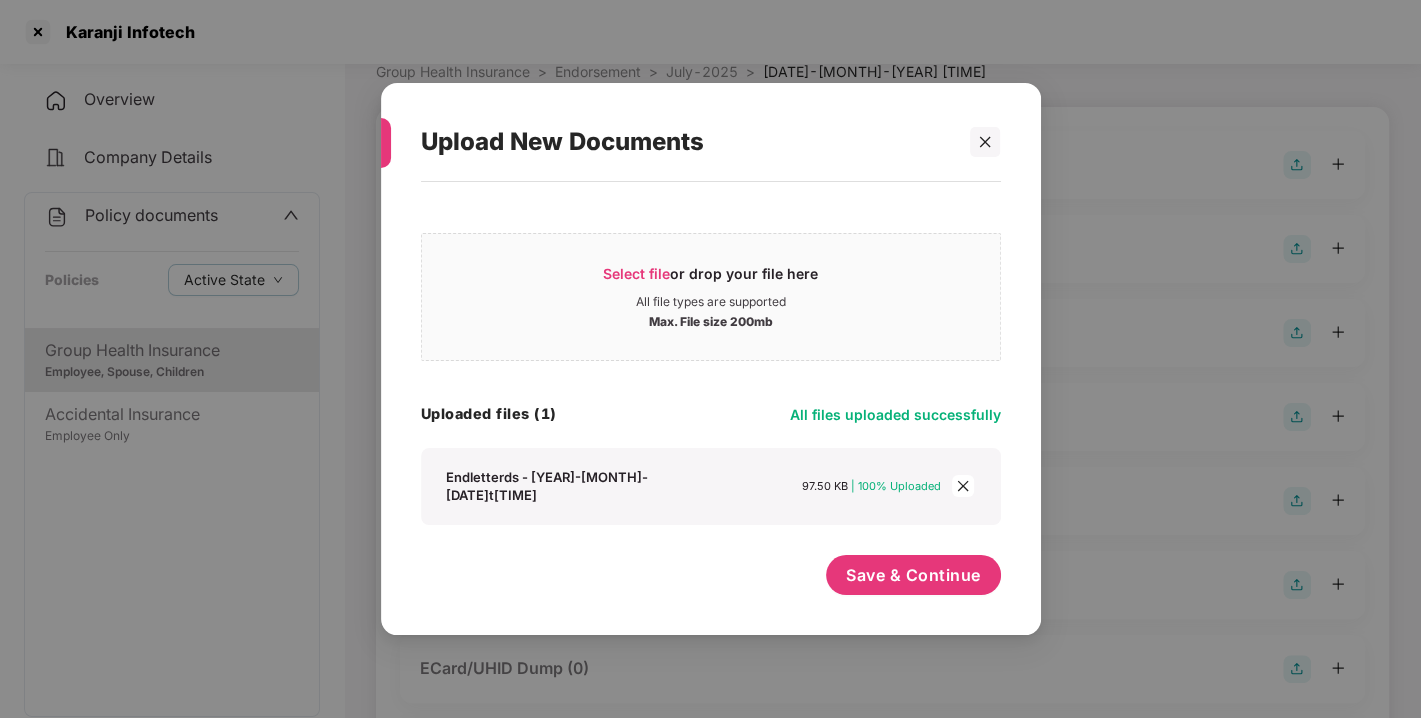 click 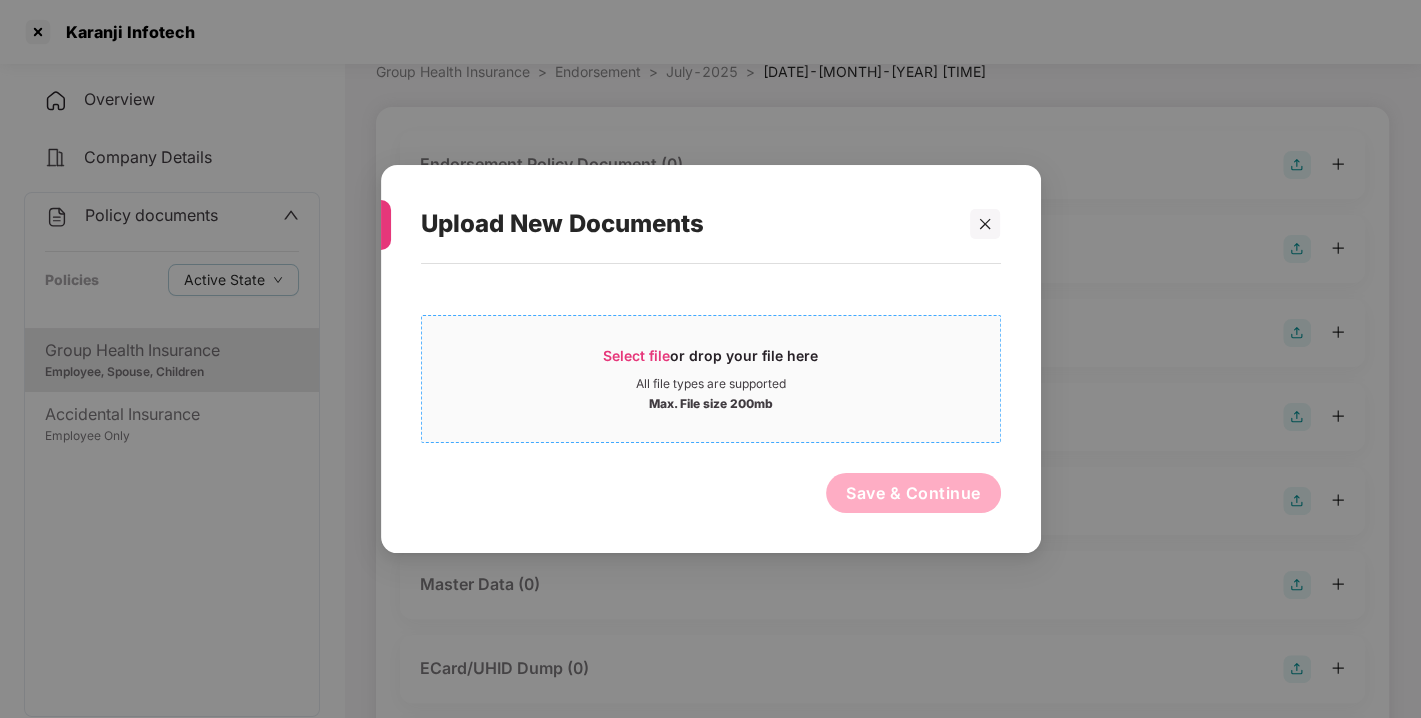 click on "Select file  or drop your file here All file types are supported Max. File size 200mb" at bounding box center [711, 379] 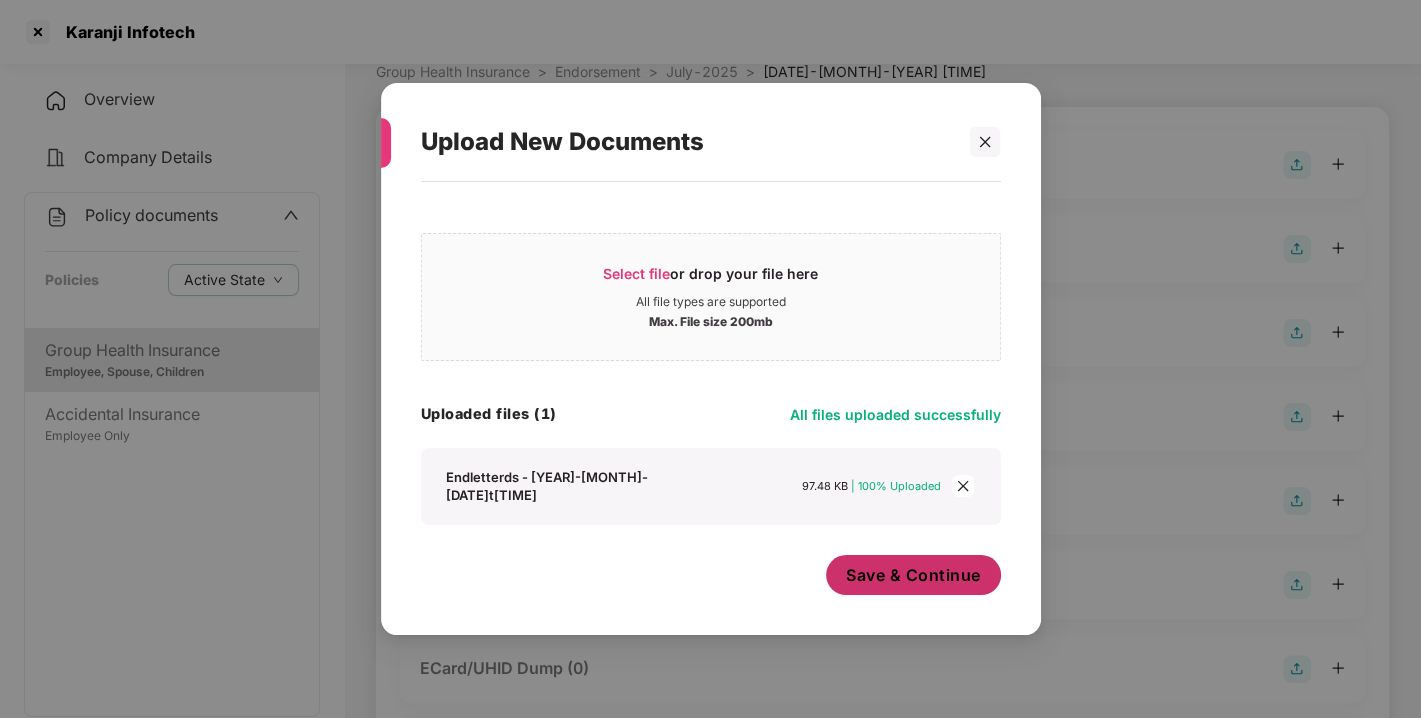 click on "Save & Continue" at bounding box center [913, 575] 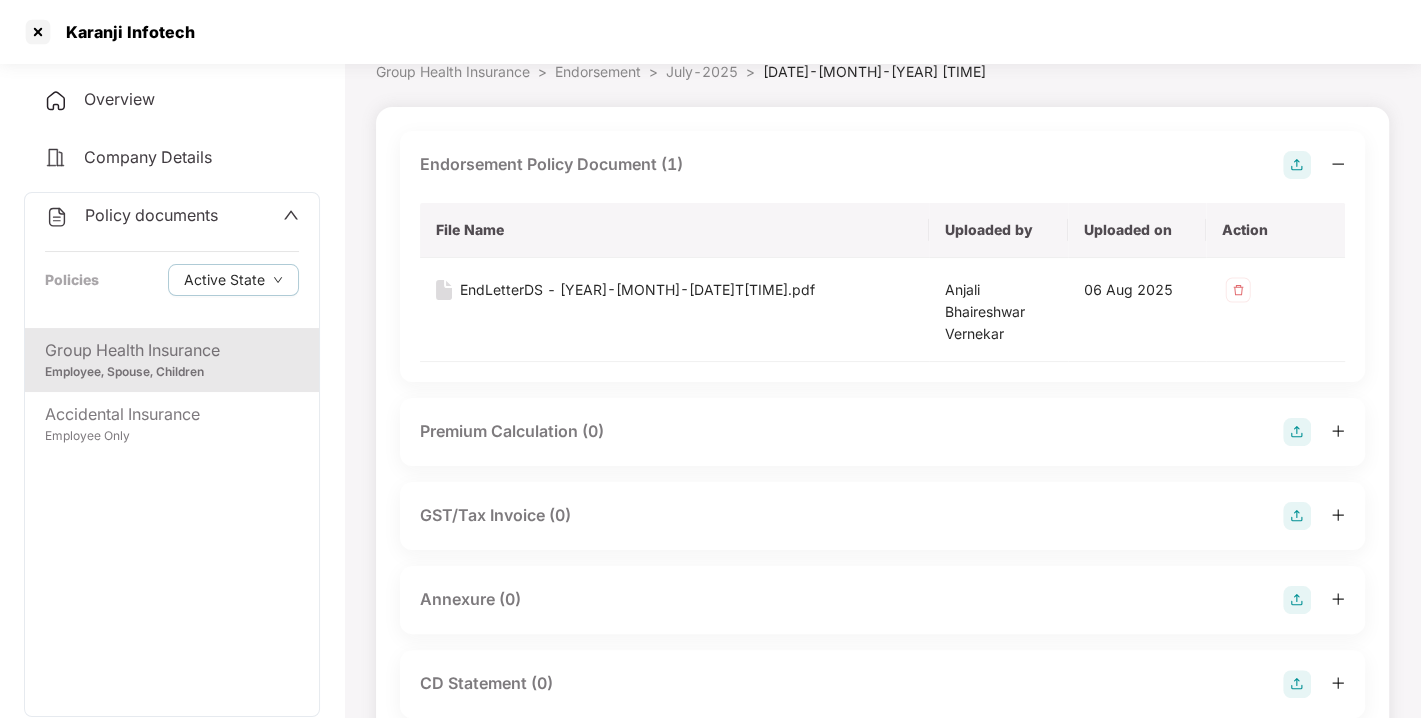 click at bounding box center (1297, 165) 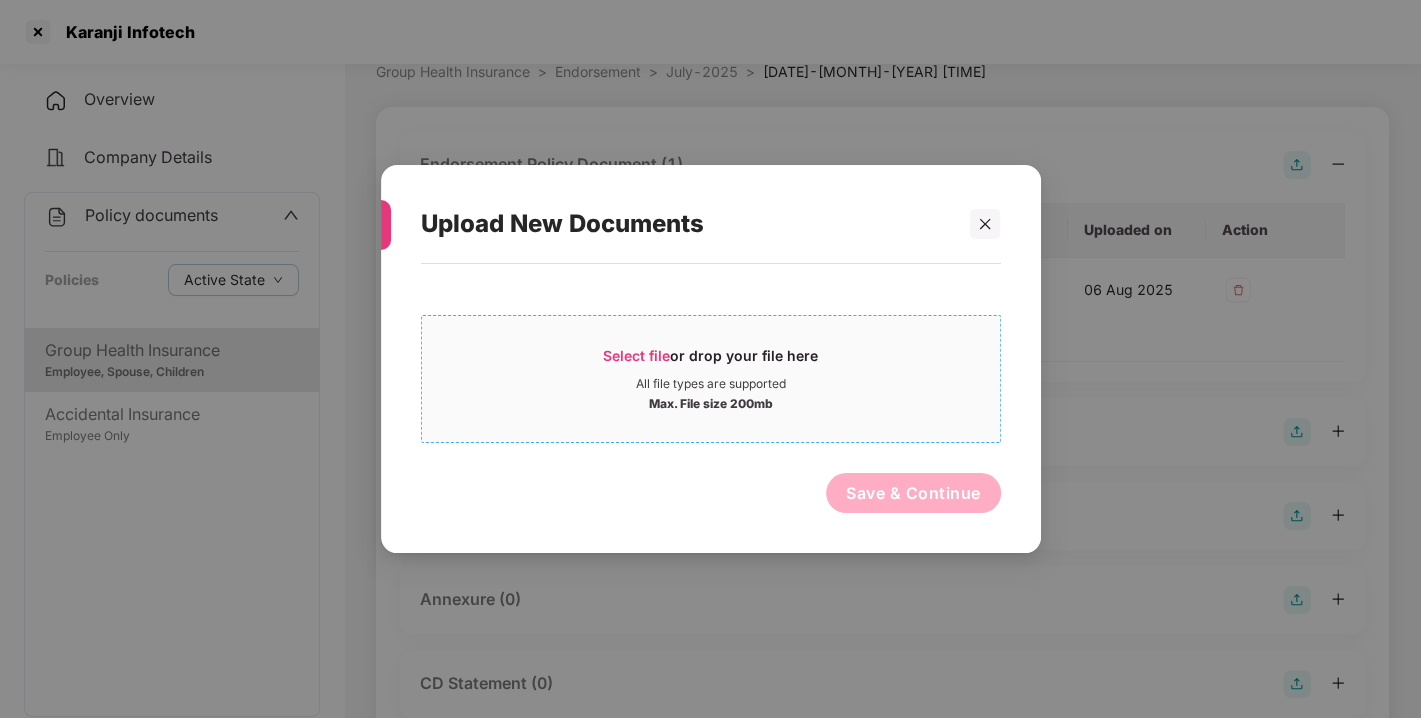 click on "Select file" at bounding box center [636, 355] 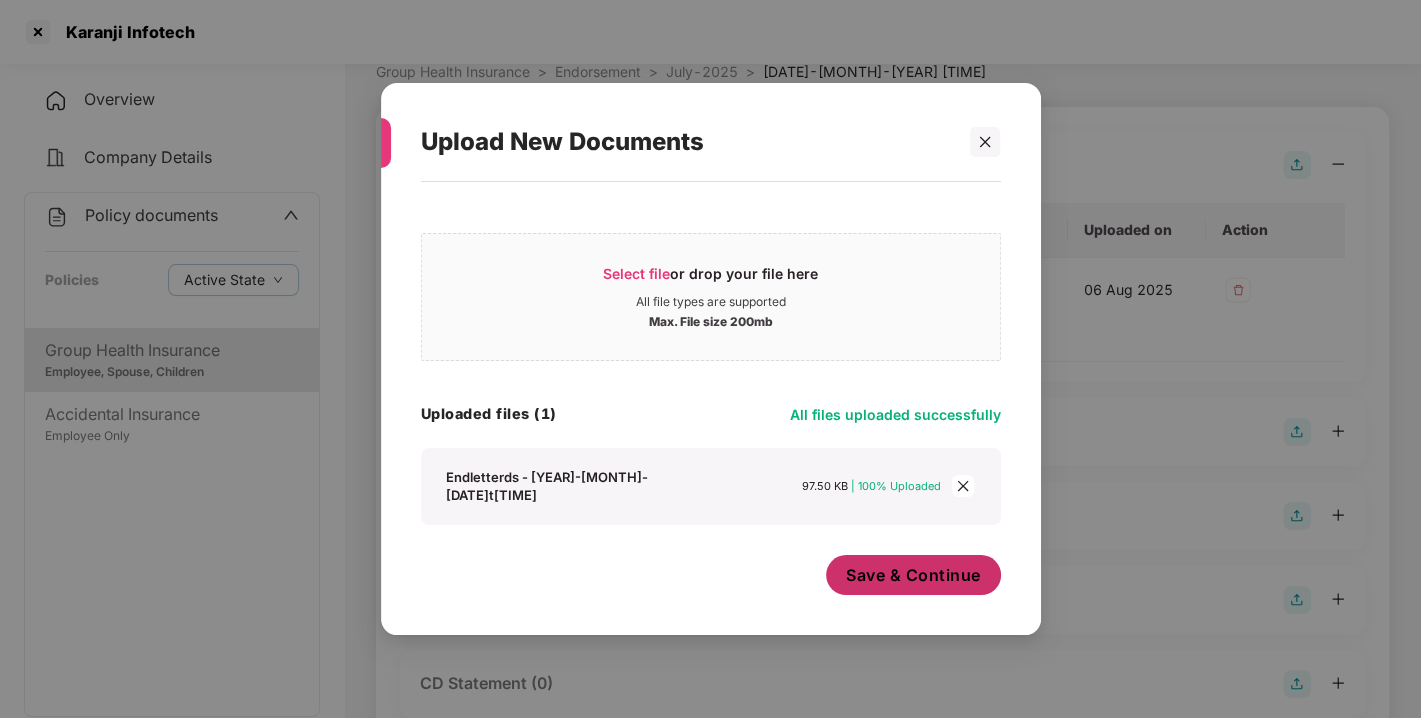 click on "Save & Continue" at bounding box center [913, 575] 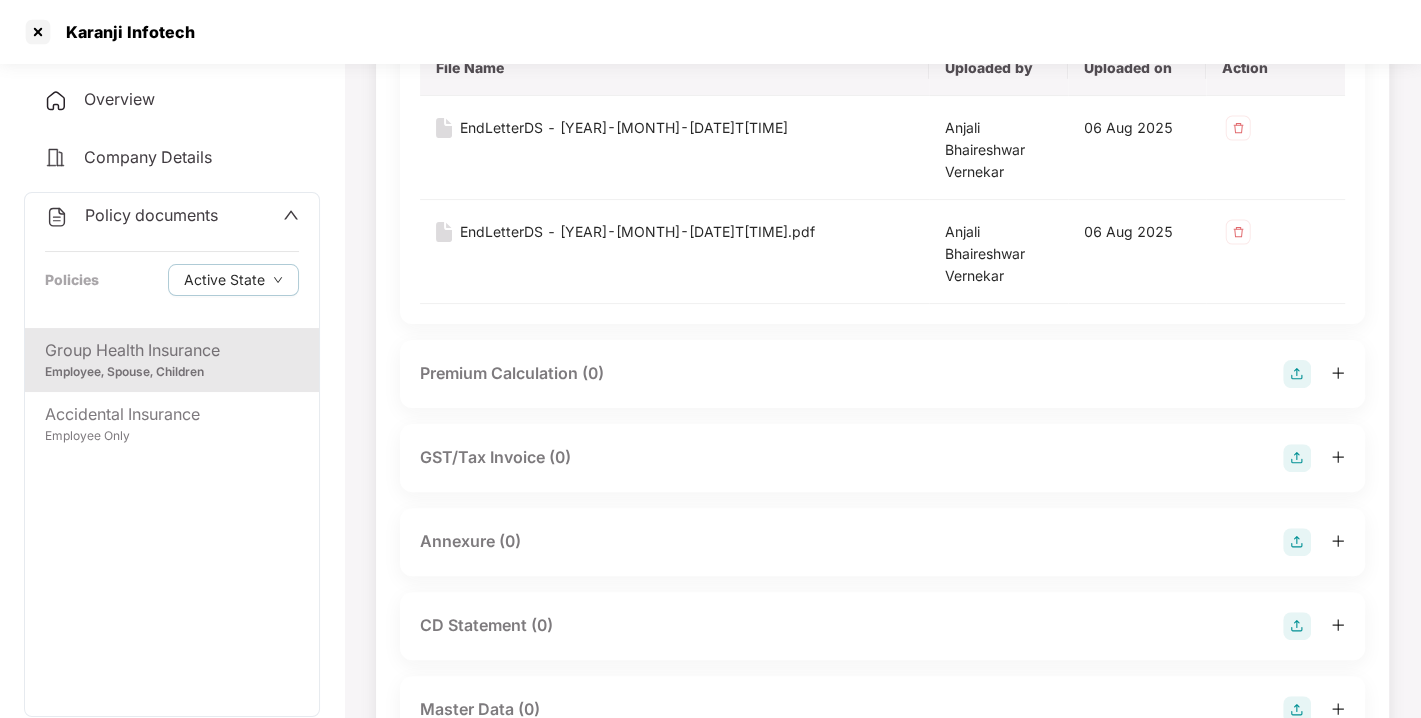 scroll, scrollTop: 414, scrollLeft: 0, axis: vertical 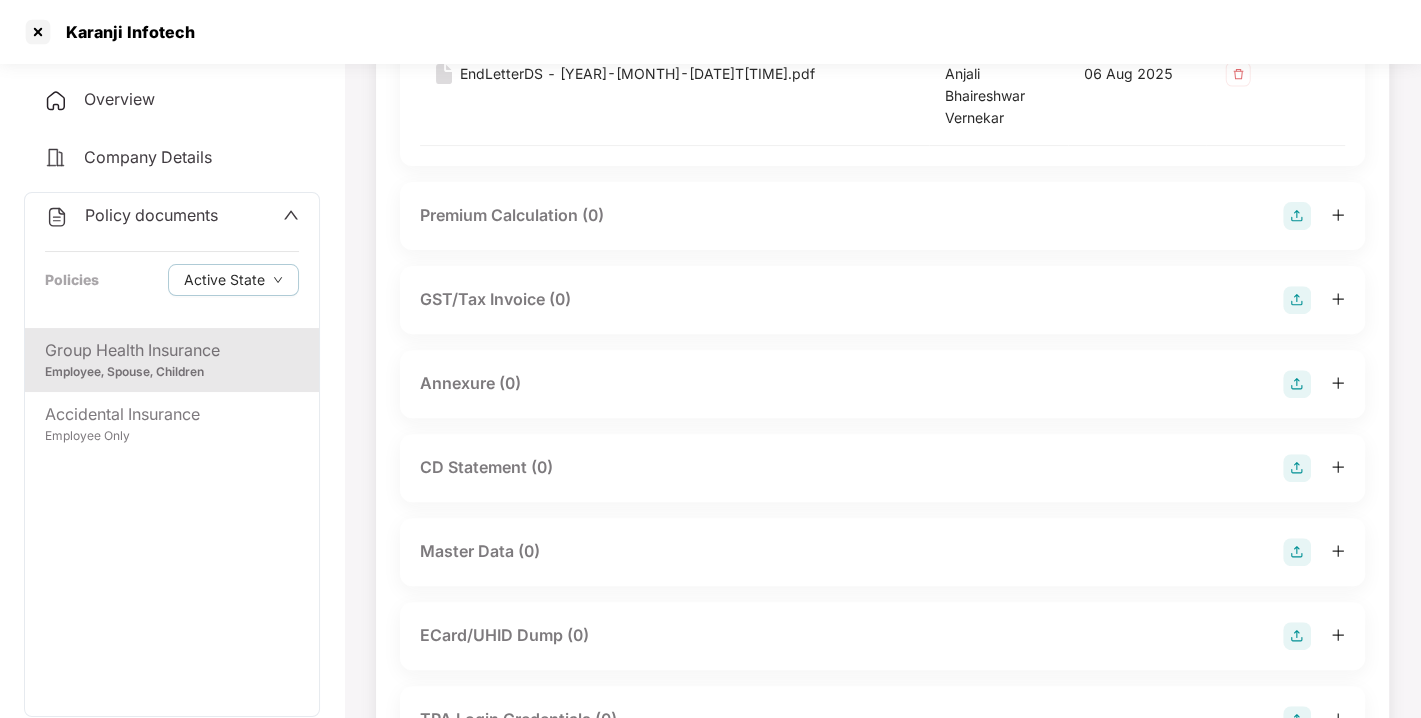 click at bounding box center [1297, 384] 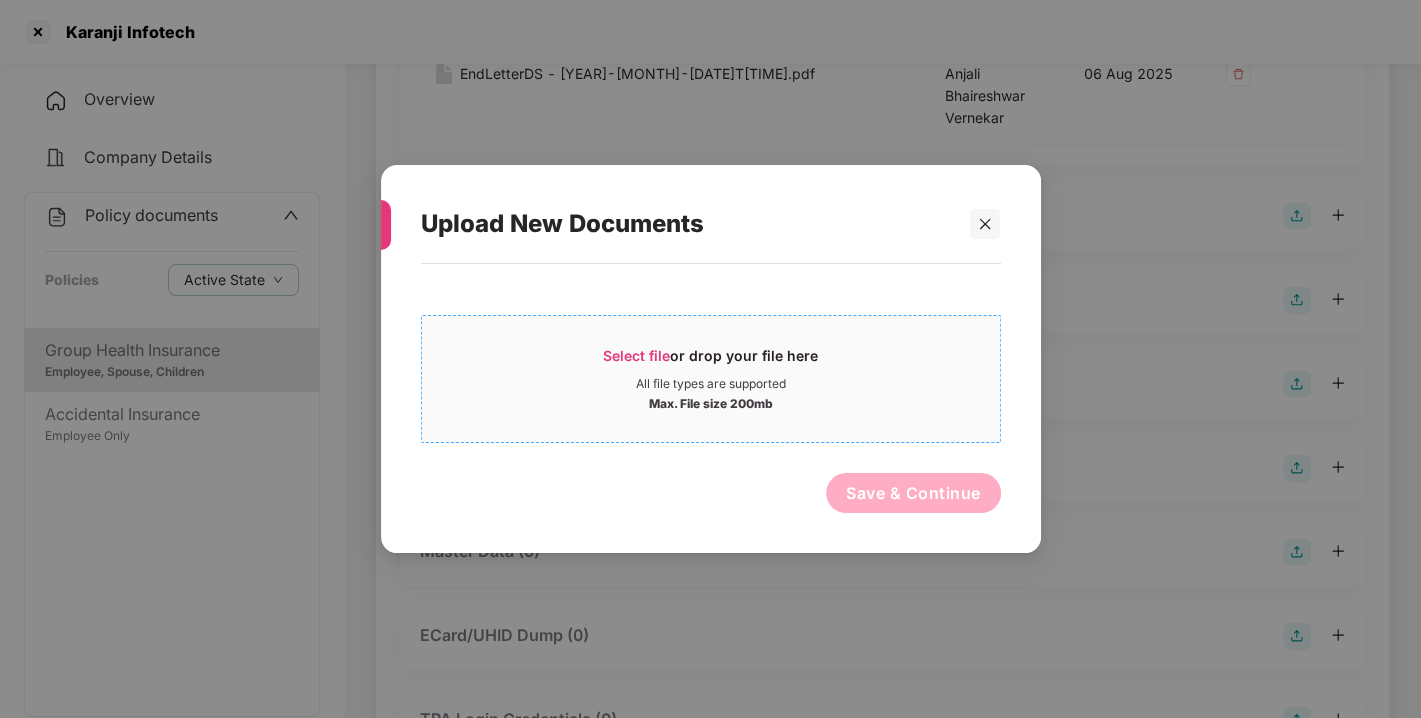 click on "Select file  or drop your file here All file types are supported Max. File size 200mb" at bounding box center (711, 379) 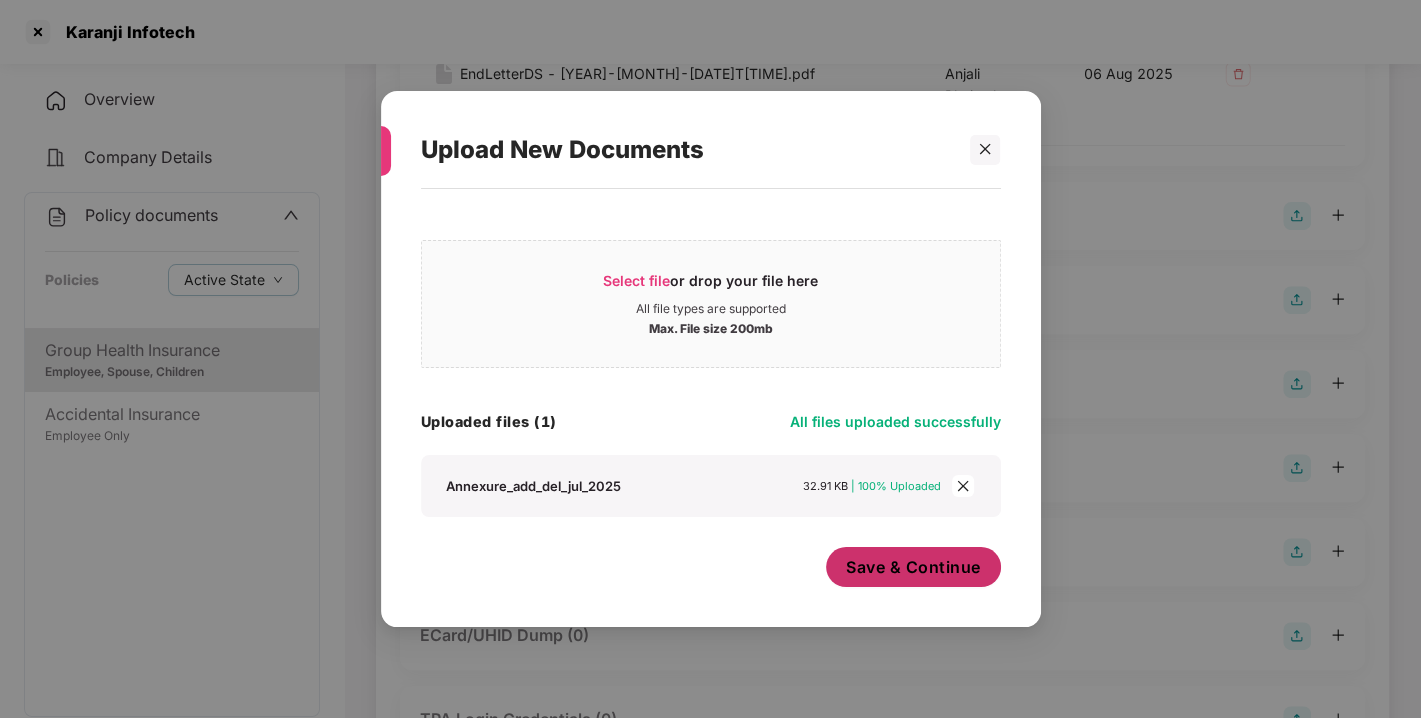 click on "Save & Continue" at bounding box center (913, 567) 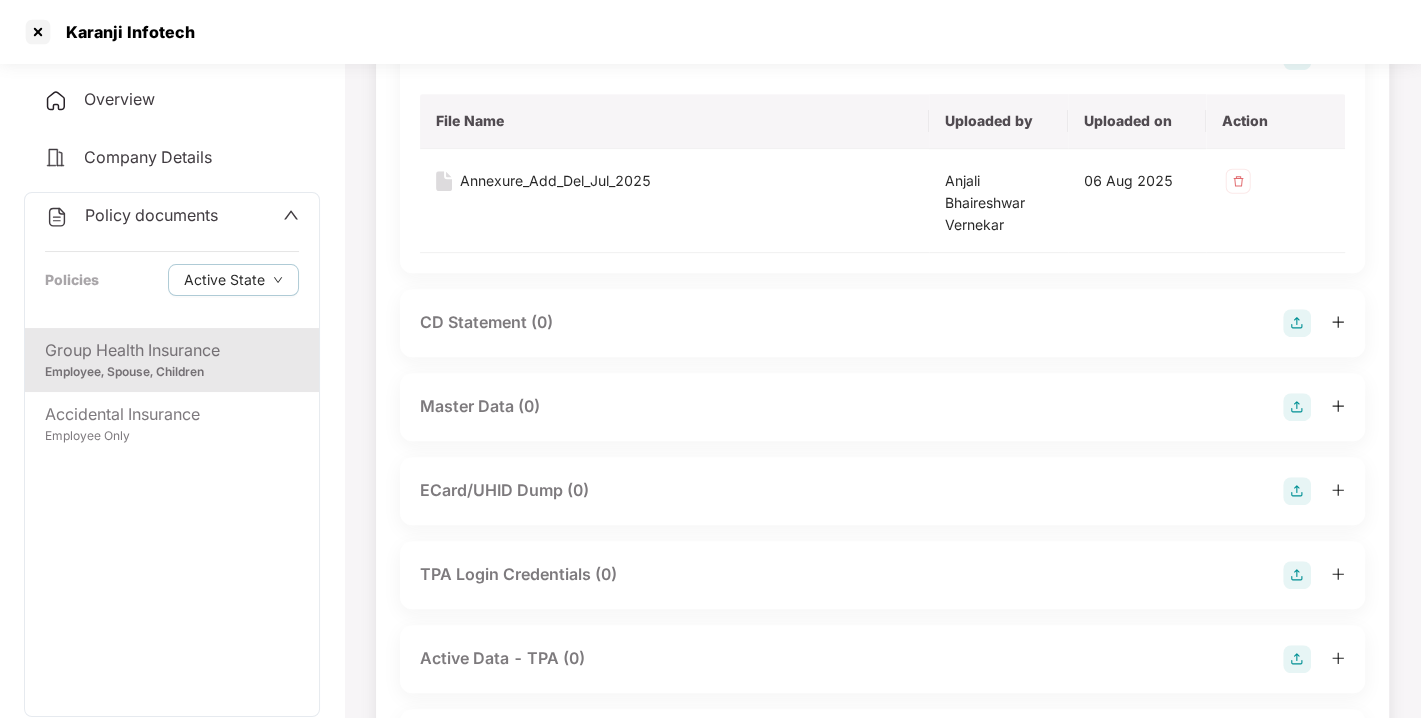 scroll, scrollTop: 743, scrollLeft: 0, axis: vertical 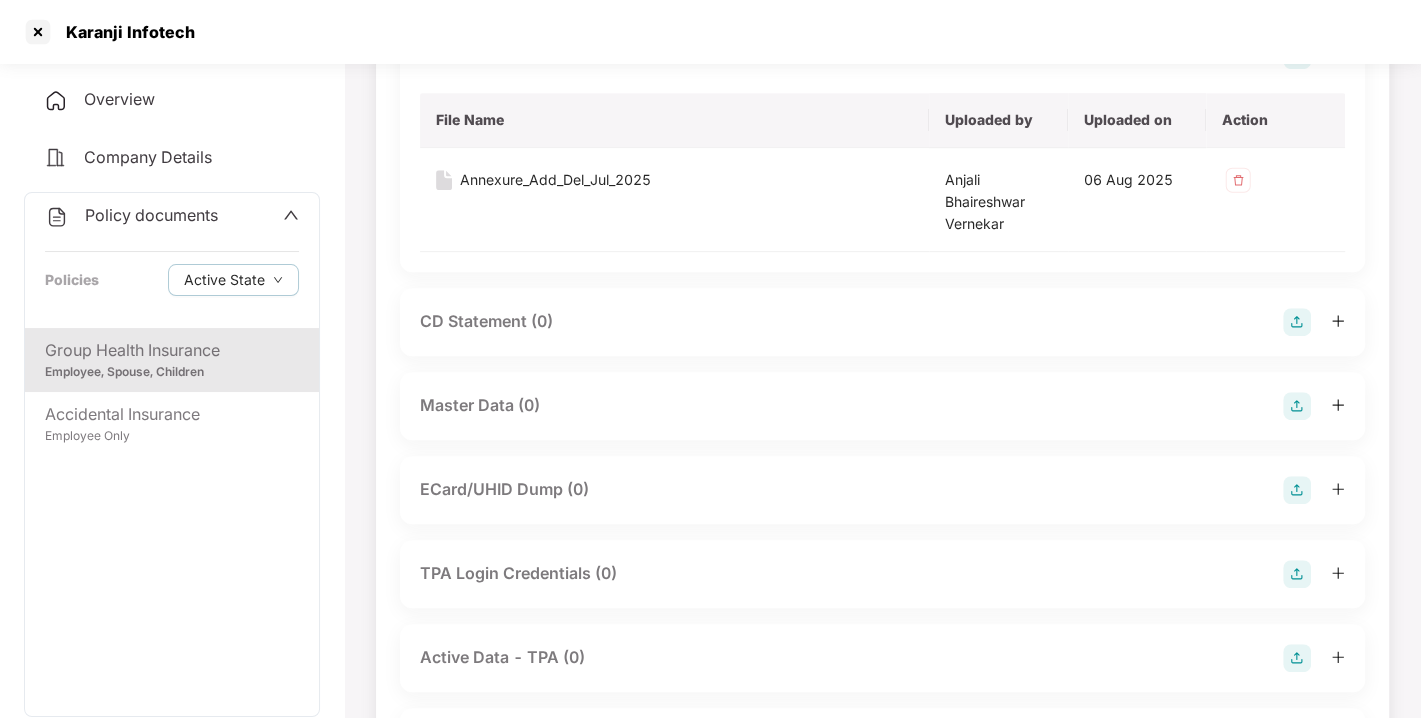 click at bounding box center [1297, 406] 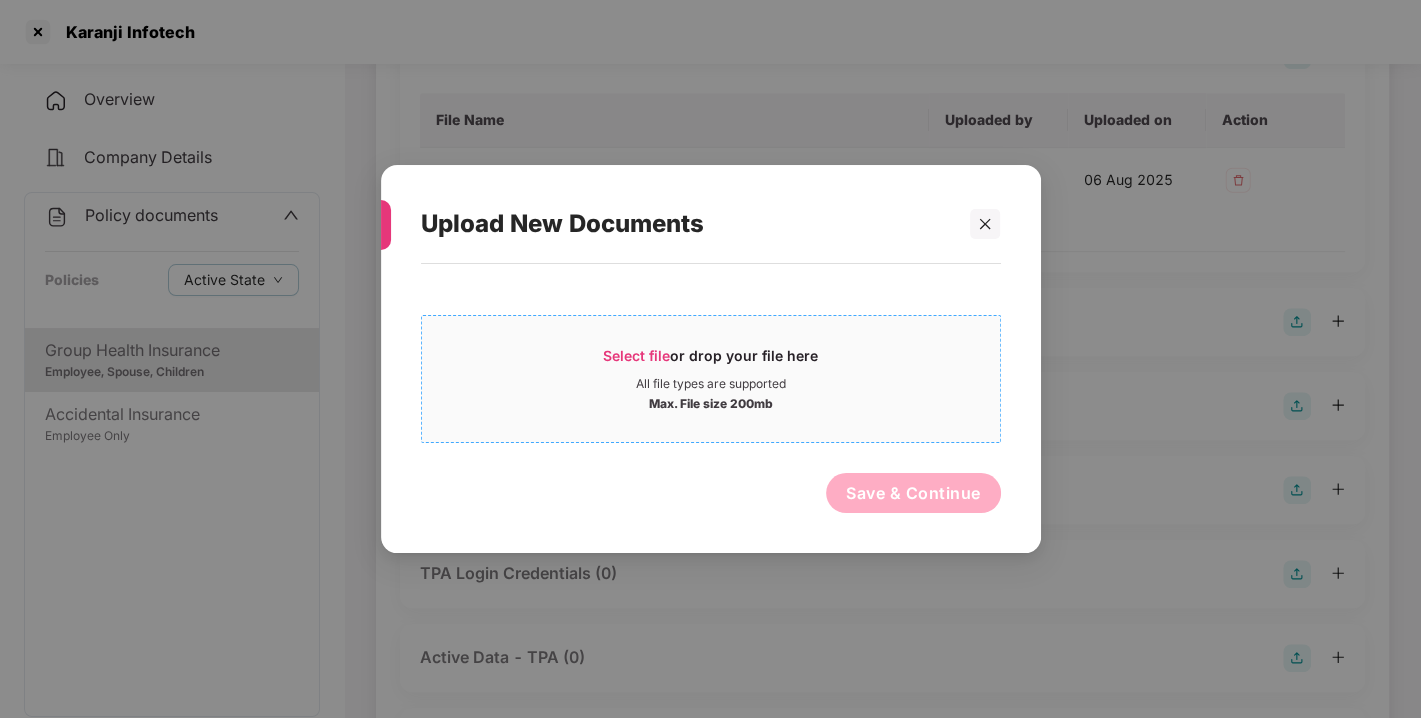 click on "Select file" at bounding box center [636, 355] 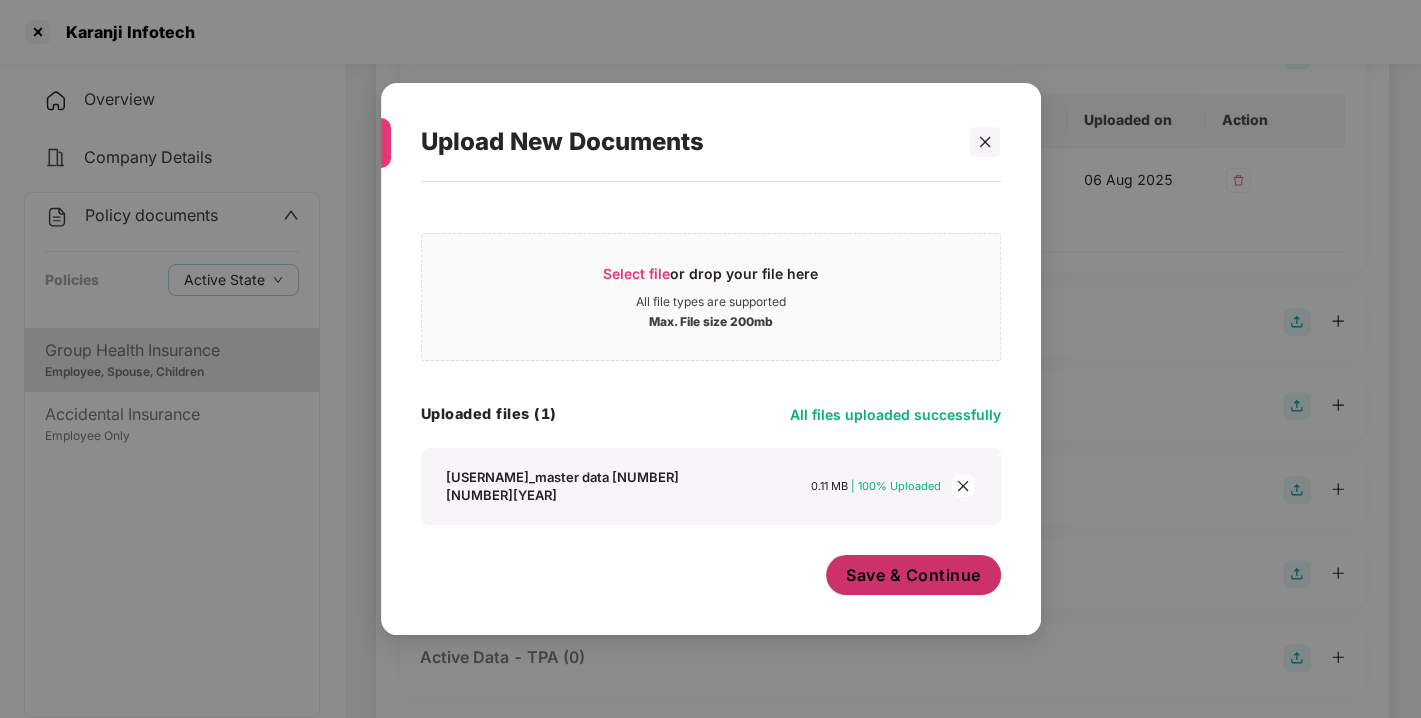click on "Save & Continue" at bounding box center (913, 575) 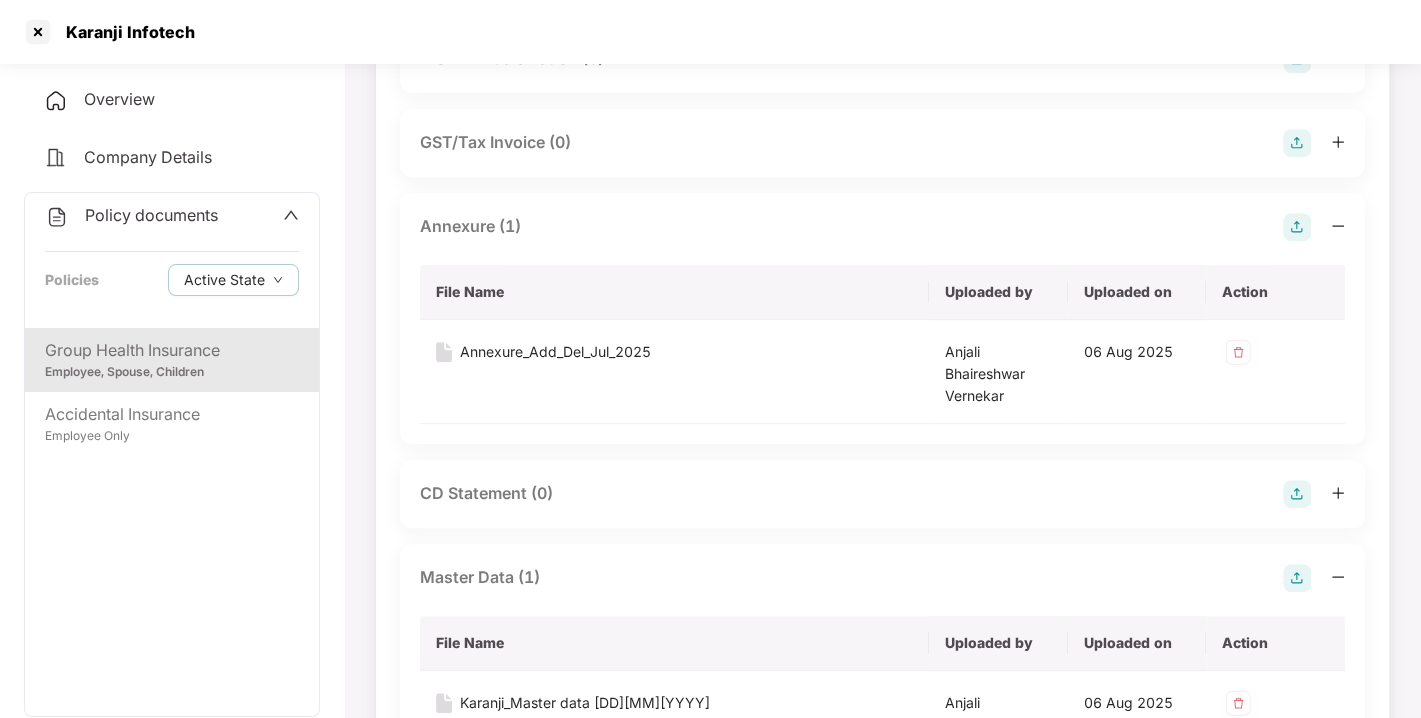 scroll, scrollTop: 0, scrollLeft: 0, axis: both 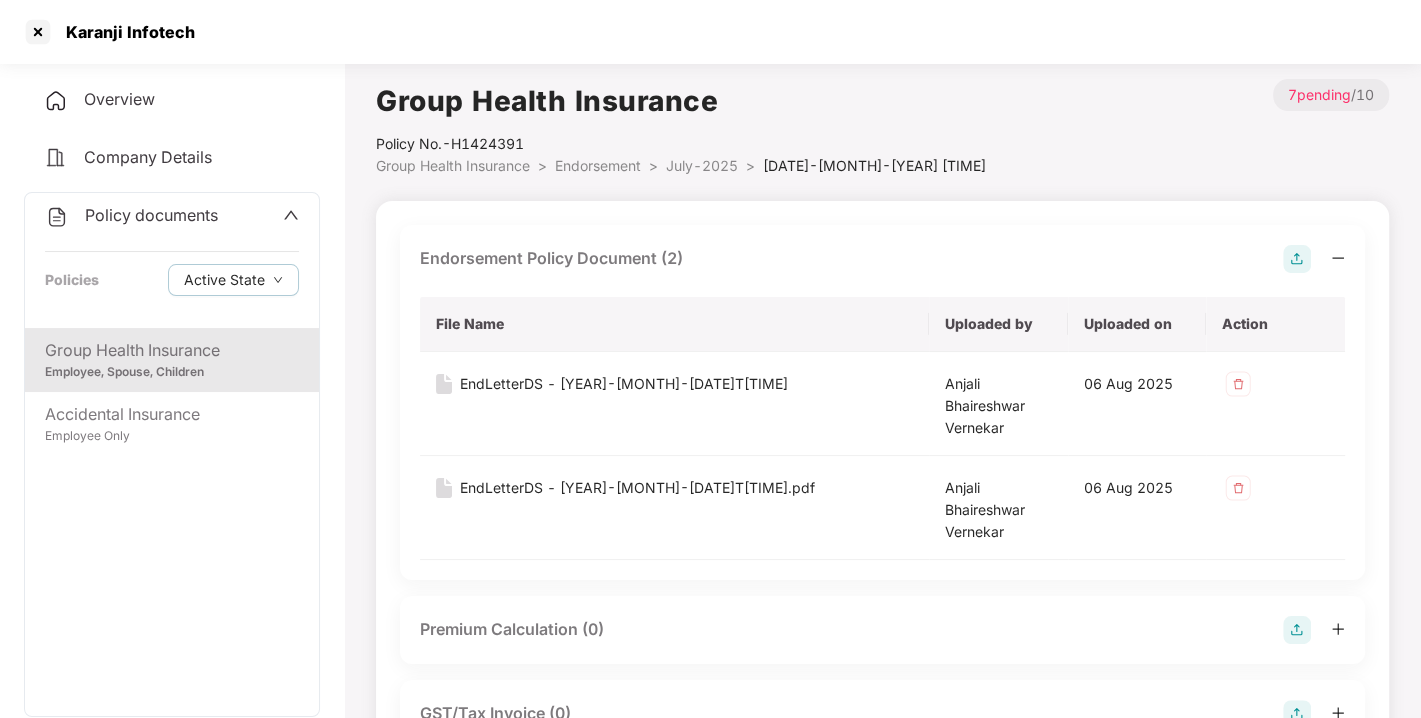 drag, startPoint x: 153, startPoint y: 194, endPoint x: 141, endPoint y: 206, distance: 16.970562 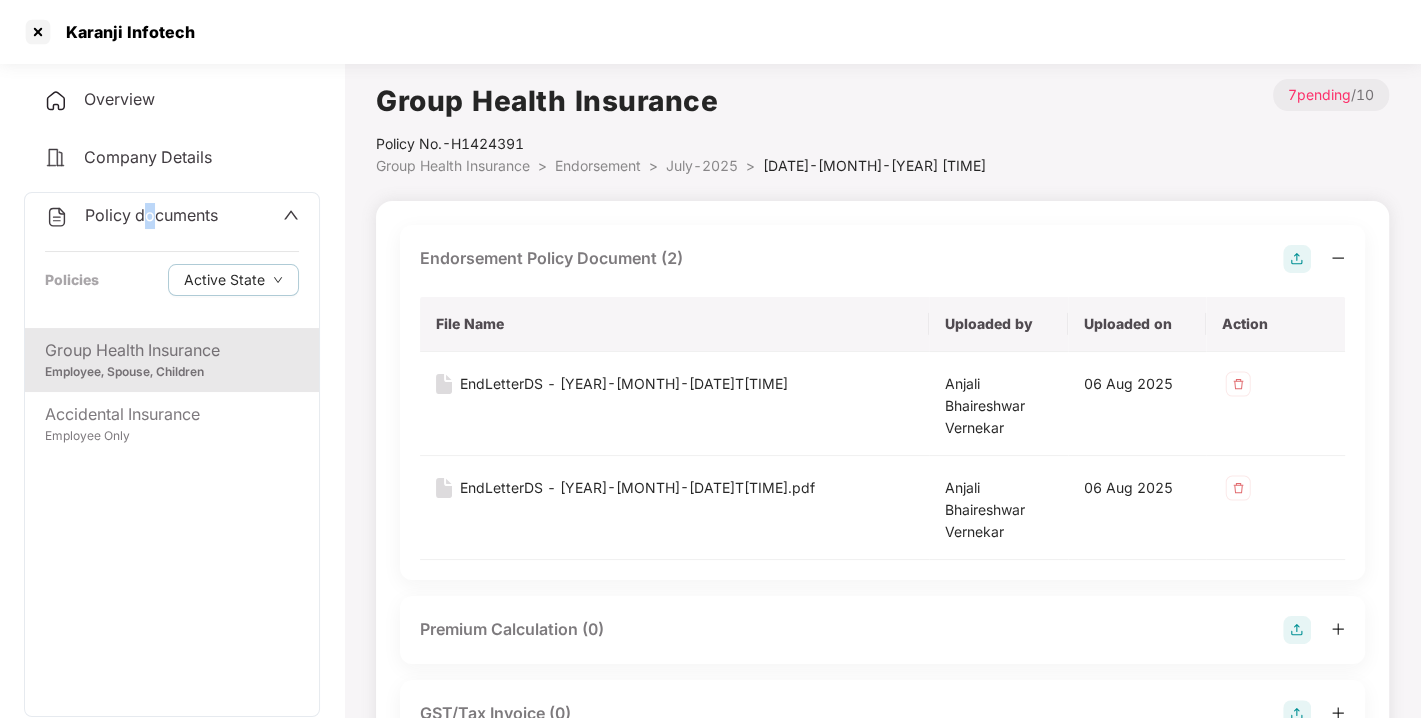 click on "Policy documents" at bounding box center (151, 215) 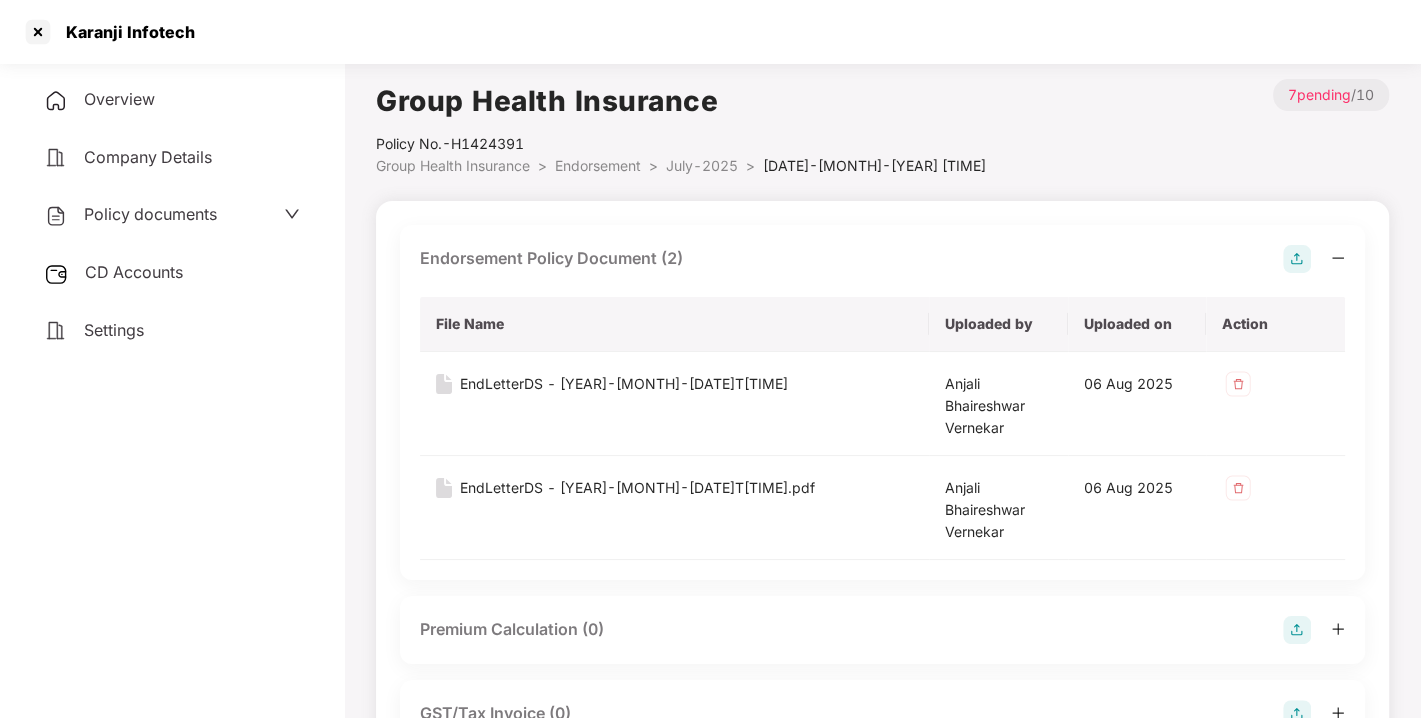 click on "CD Accounts" at bounding box center (134, 272) 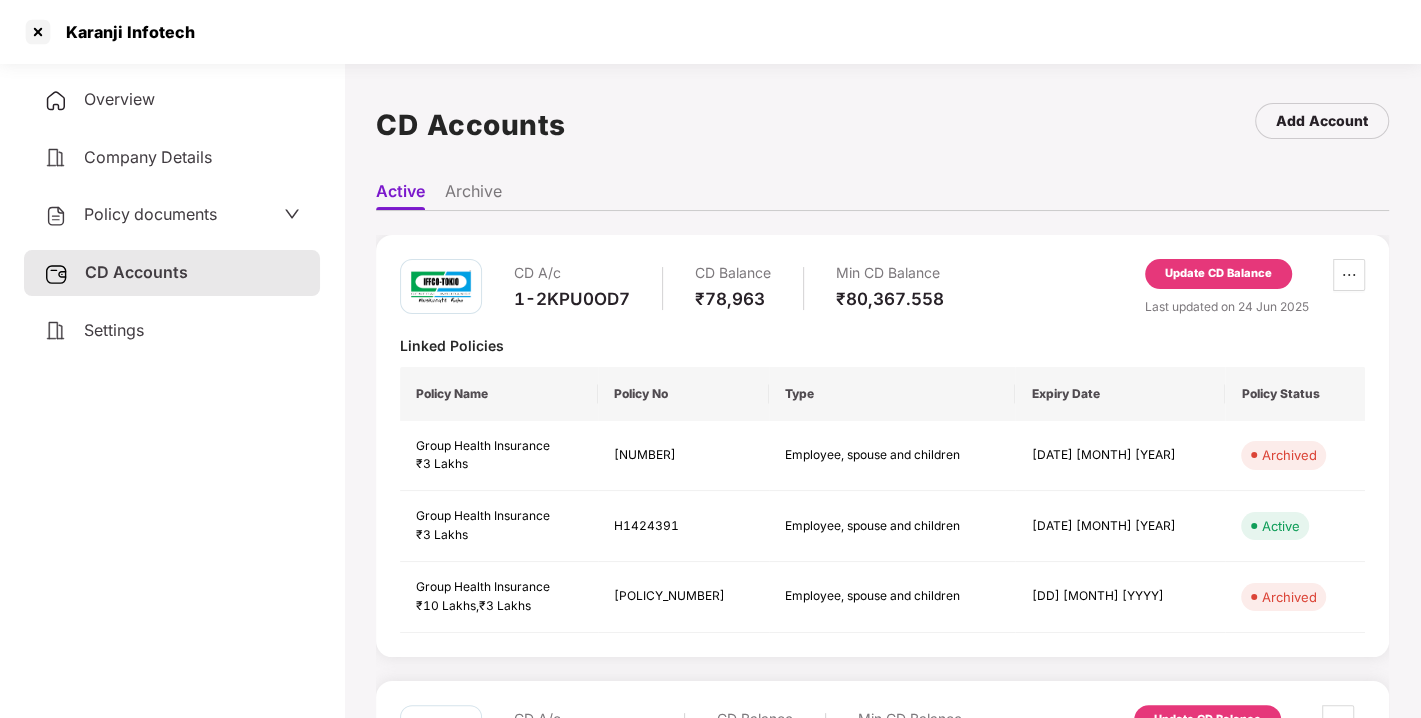 click on "Update CD Balance" at bounding box center (1218, 274) 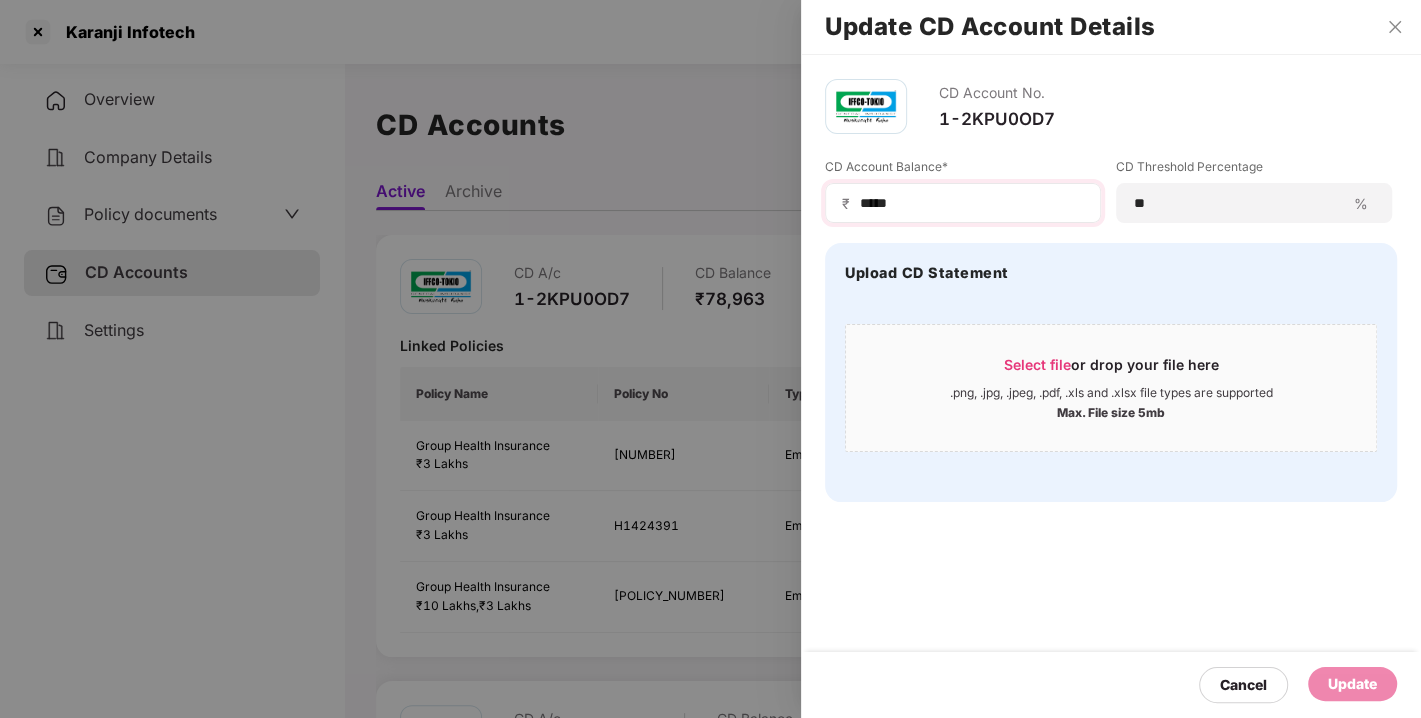 drag, startPoint x: 965, startPoint y: 213, endPoint x: 951, endPoint y: 198, distance: 20.518284 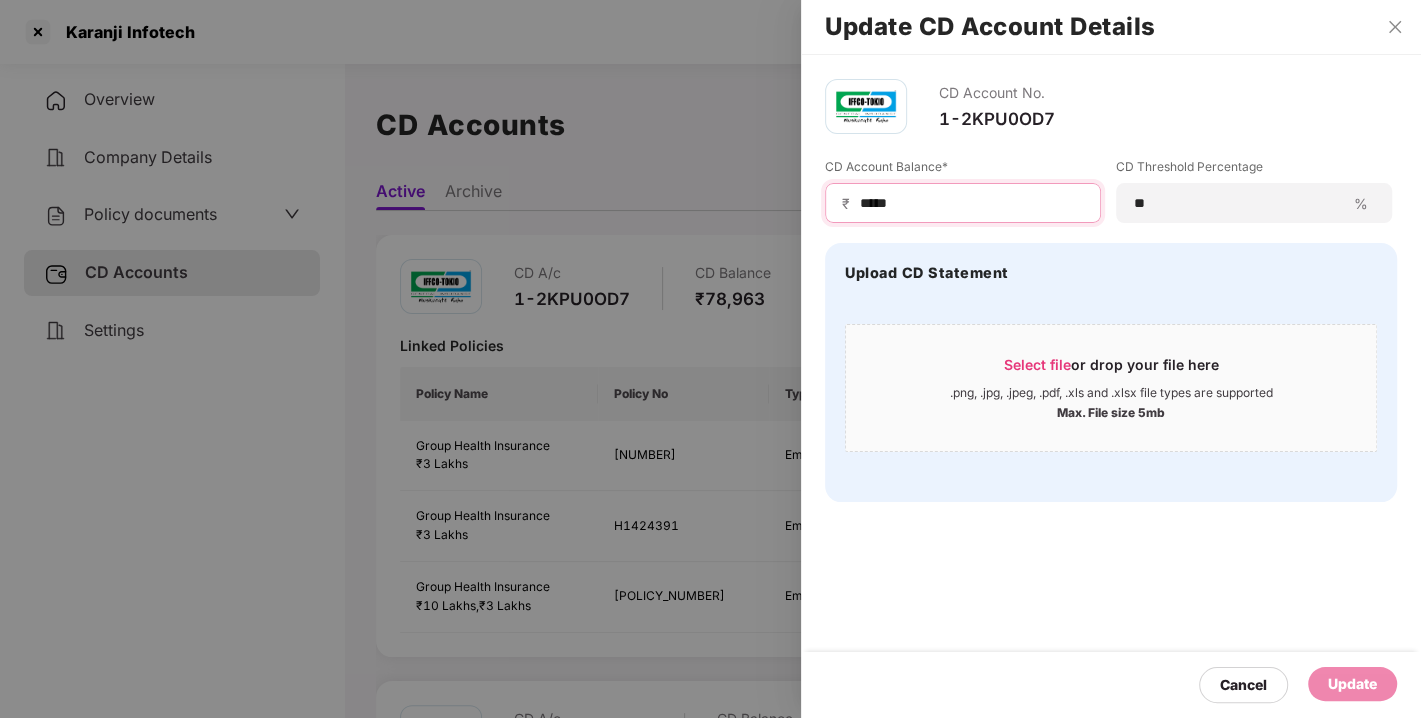 drag, startPoint x: 951, startPoint y: 198, endPoint x: 741, endPoint y: 214, distance: 210.60864 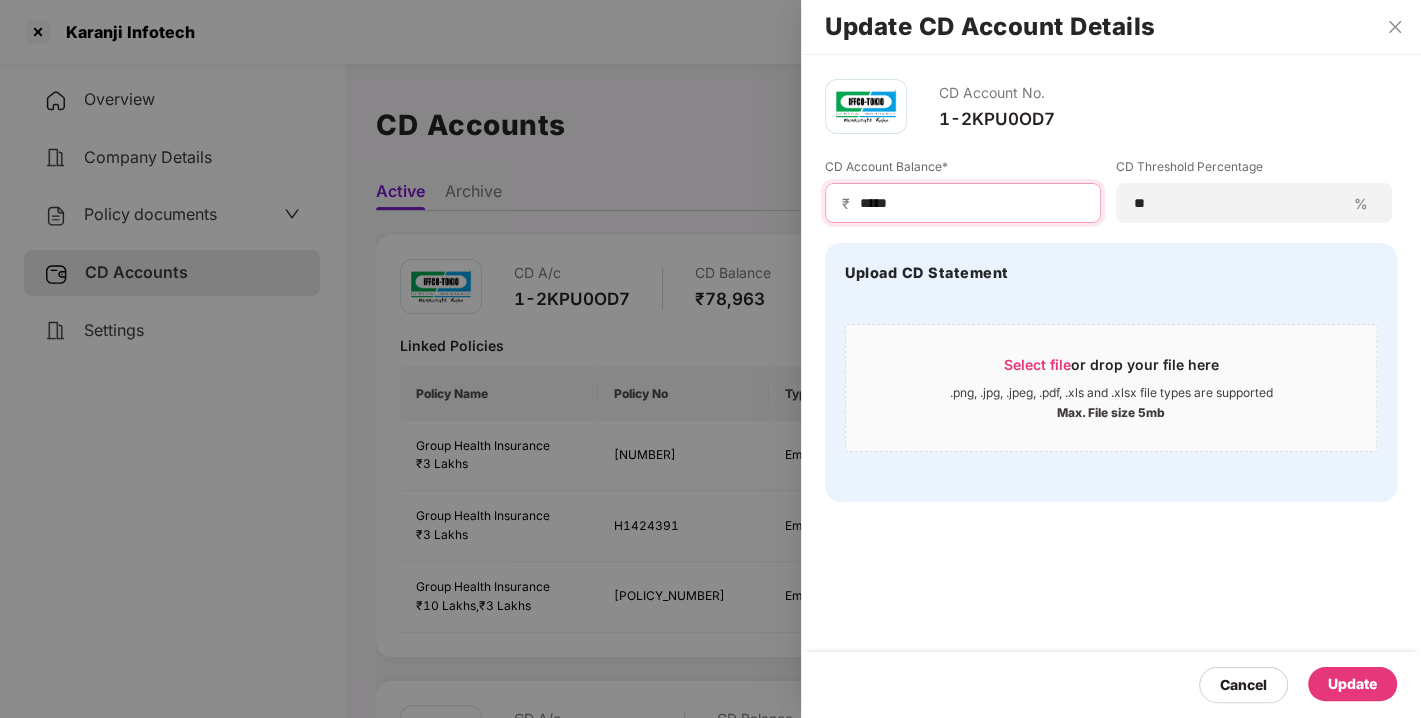 type on "*****" 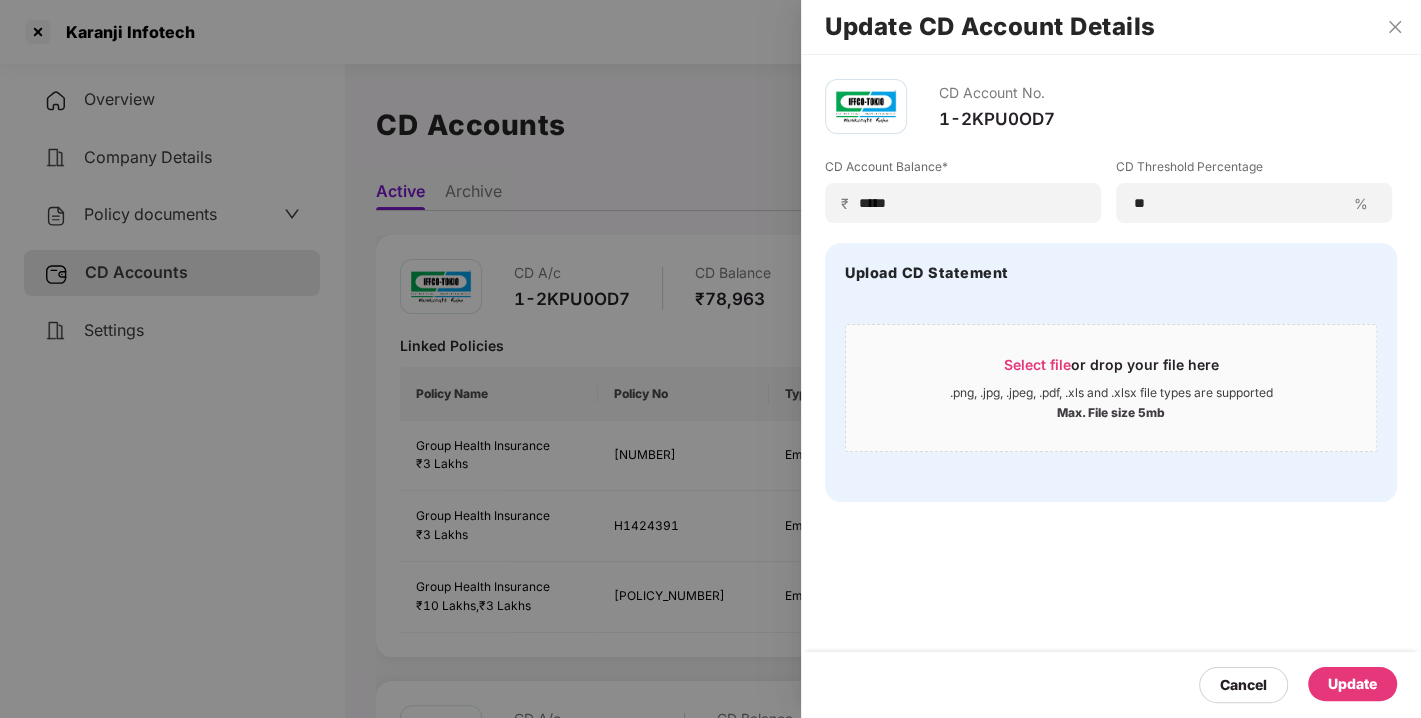click on "Update" at bounding box center (1352, 684) 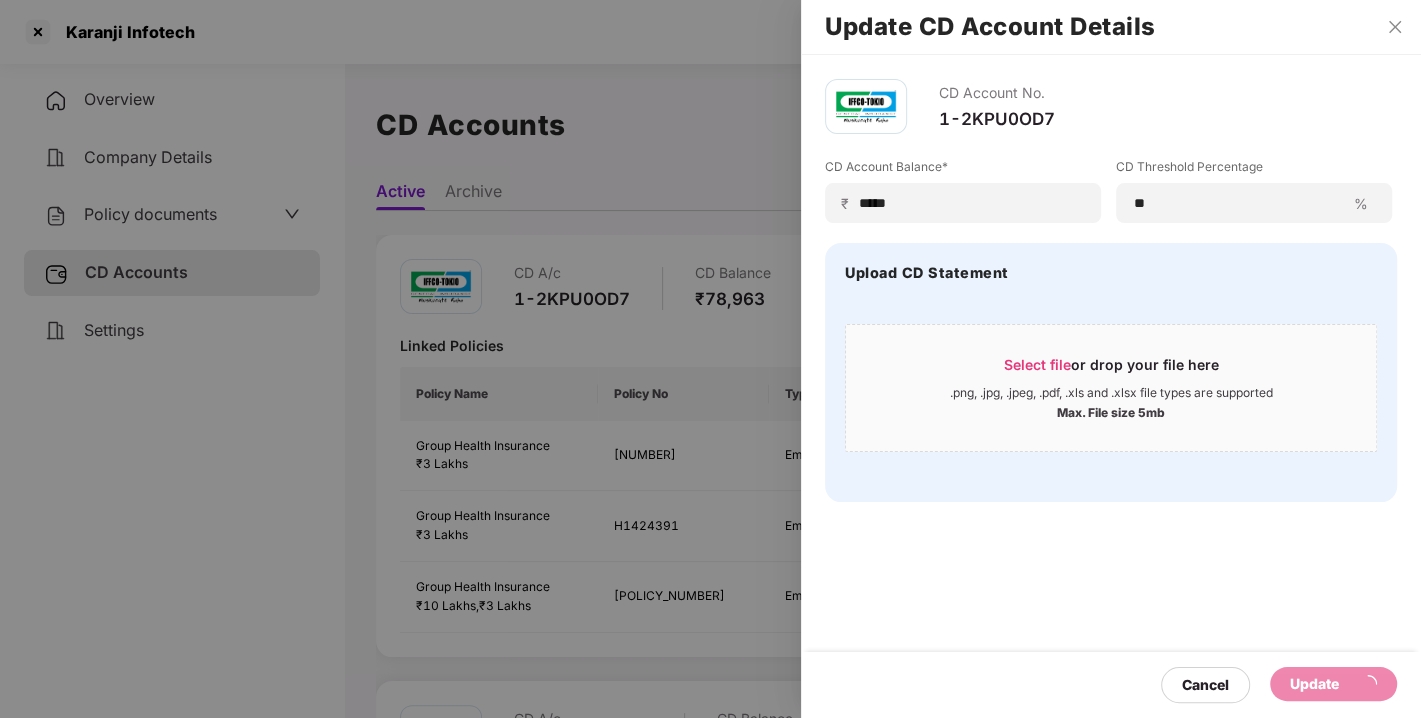 click on "Update" at bounding box center (1333, 684) 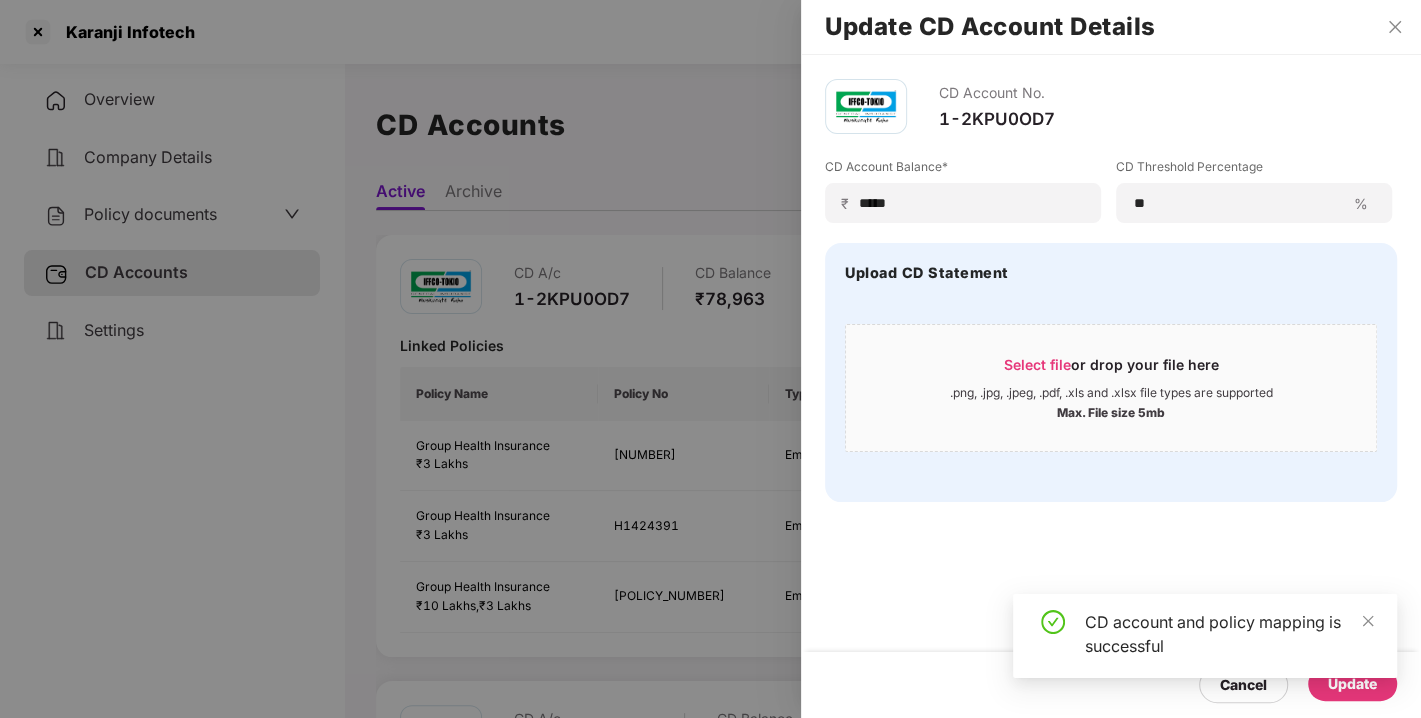 click on "CD account and policy mapping is successful" at bounding box center (1205, 644) 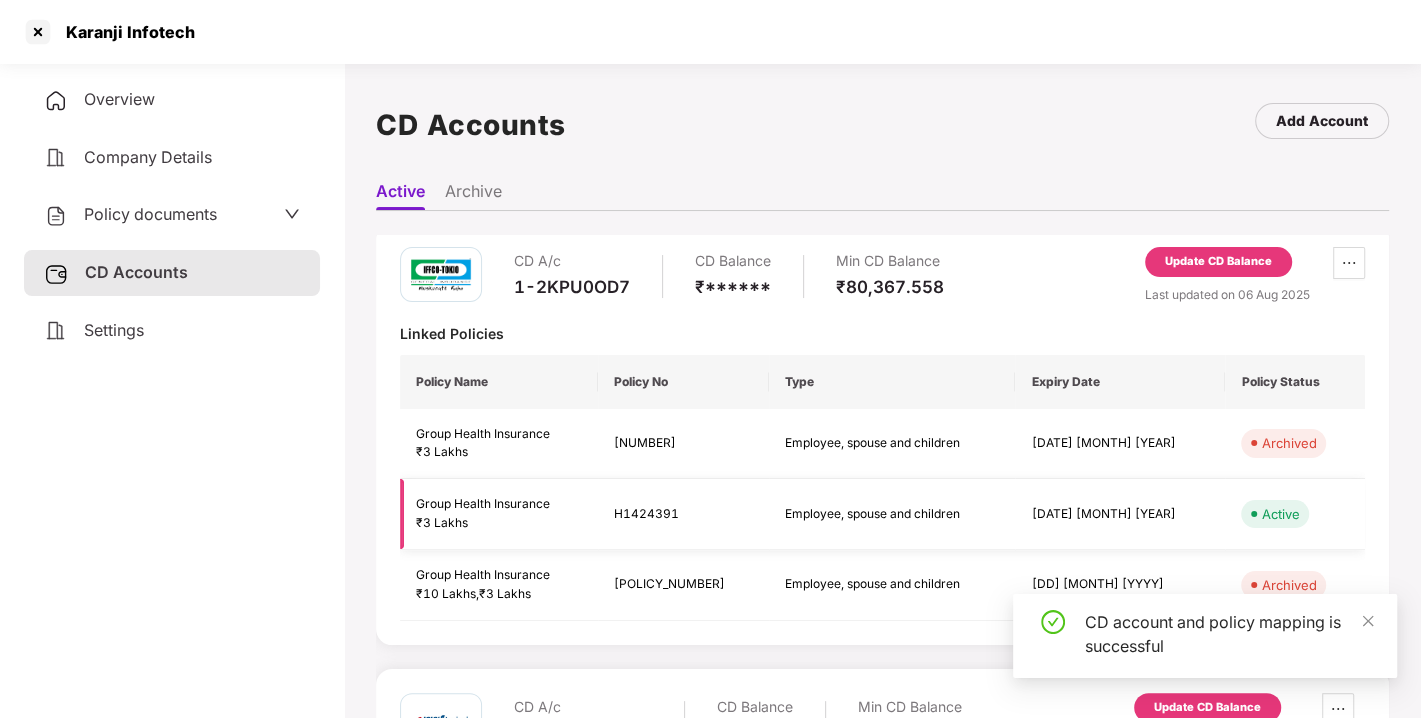 scroll, scrollTop: 0, scrollLeft: 0, axis: both 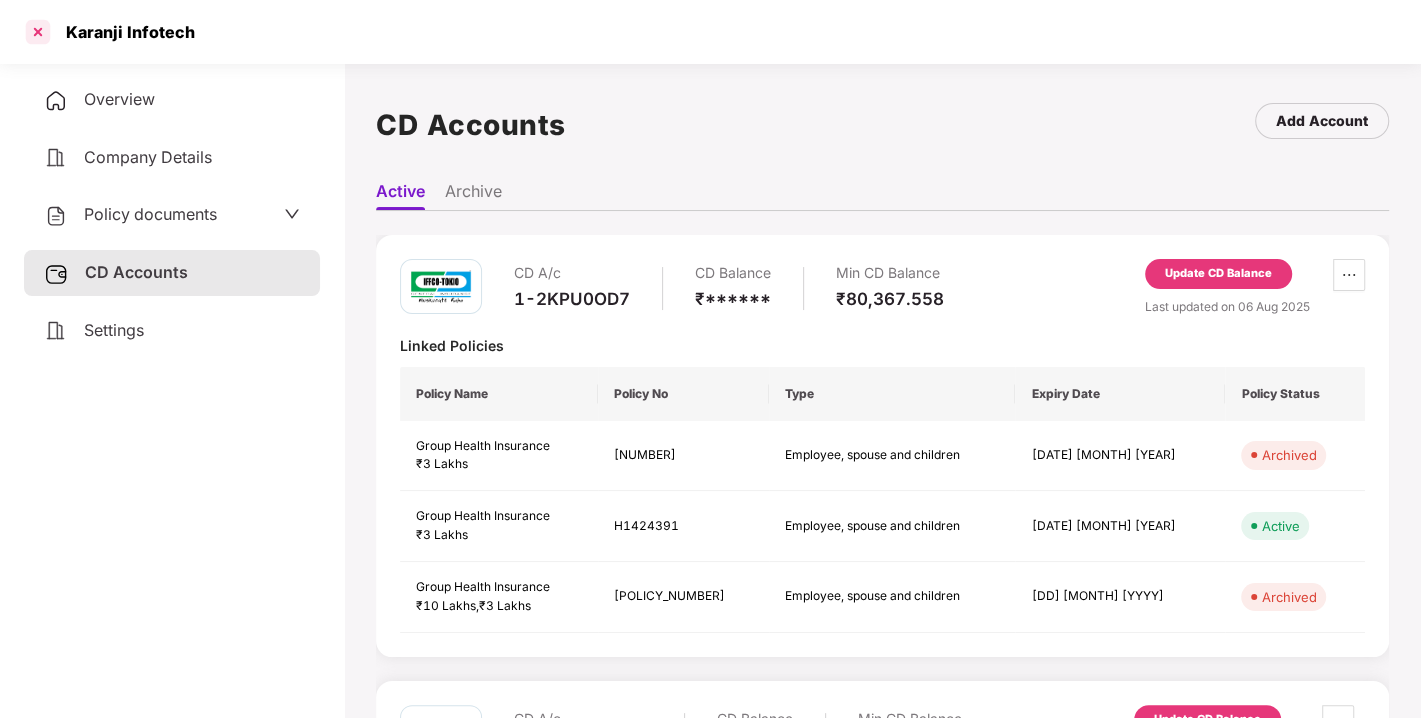 click at bounding box center (38, 32) 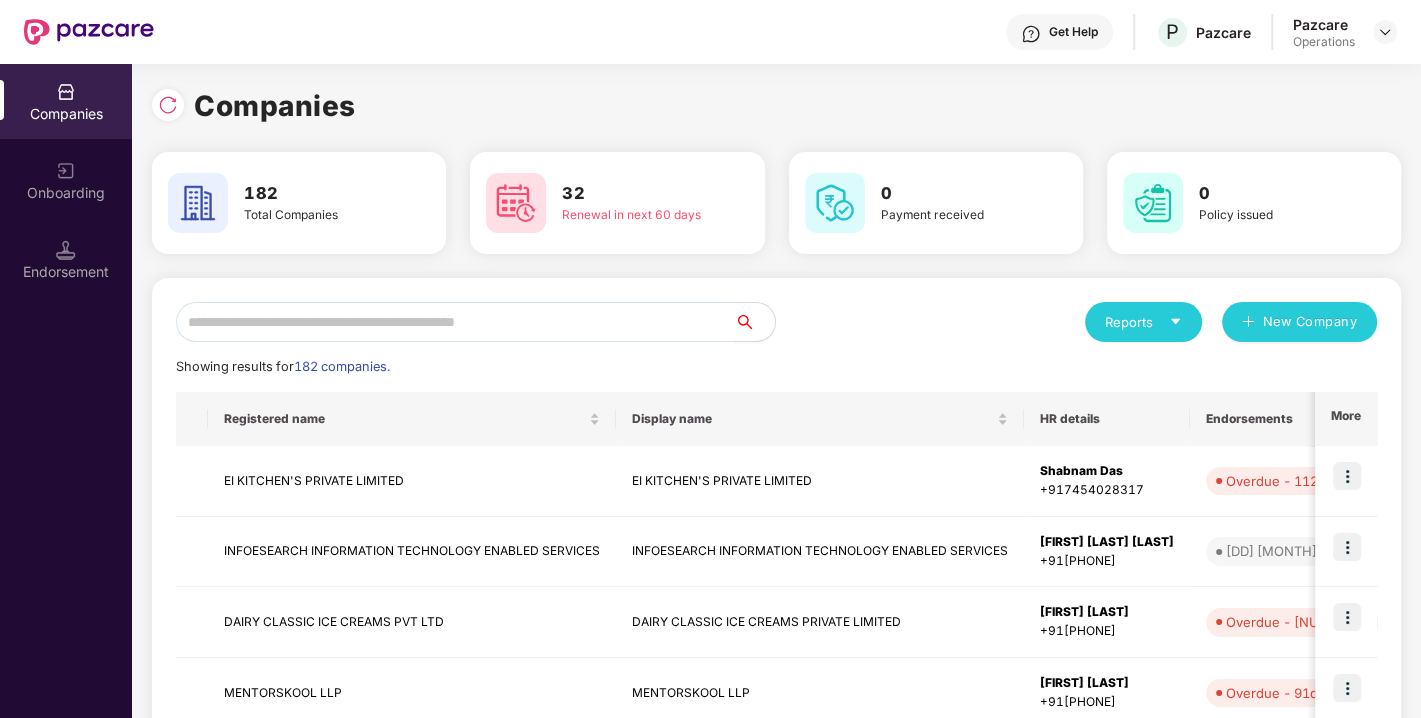 click at bounding box center (455, 322) 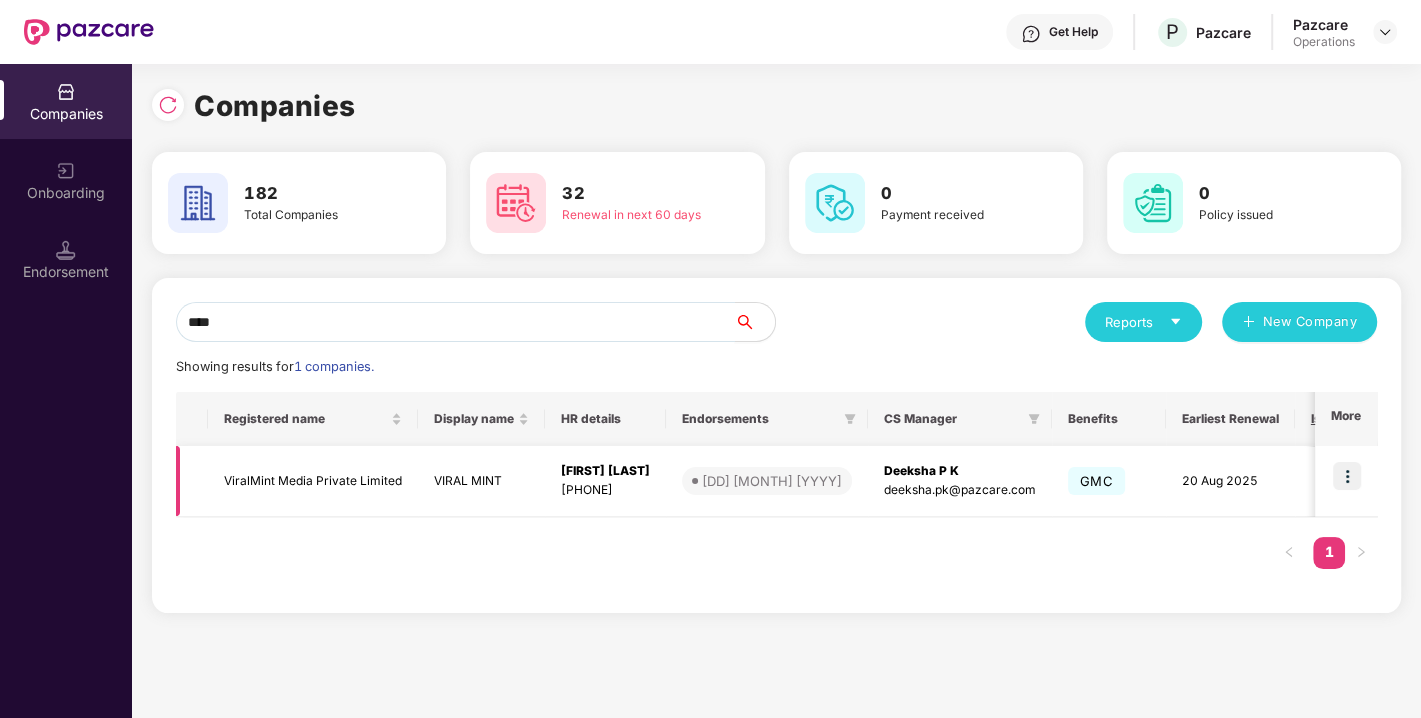 type on "****" 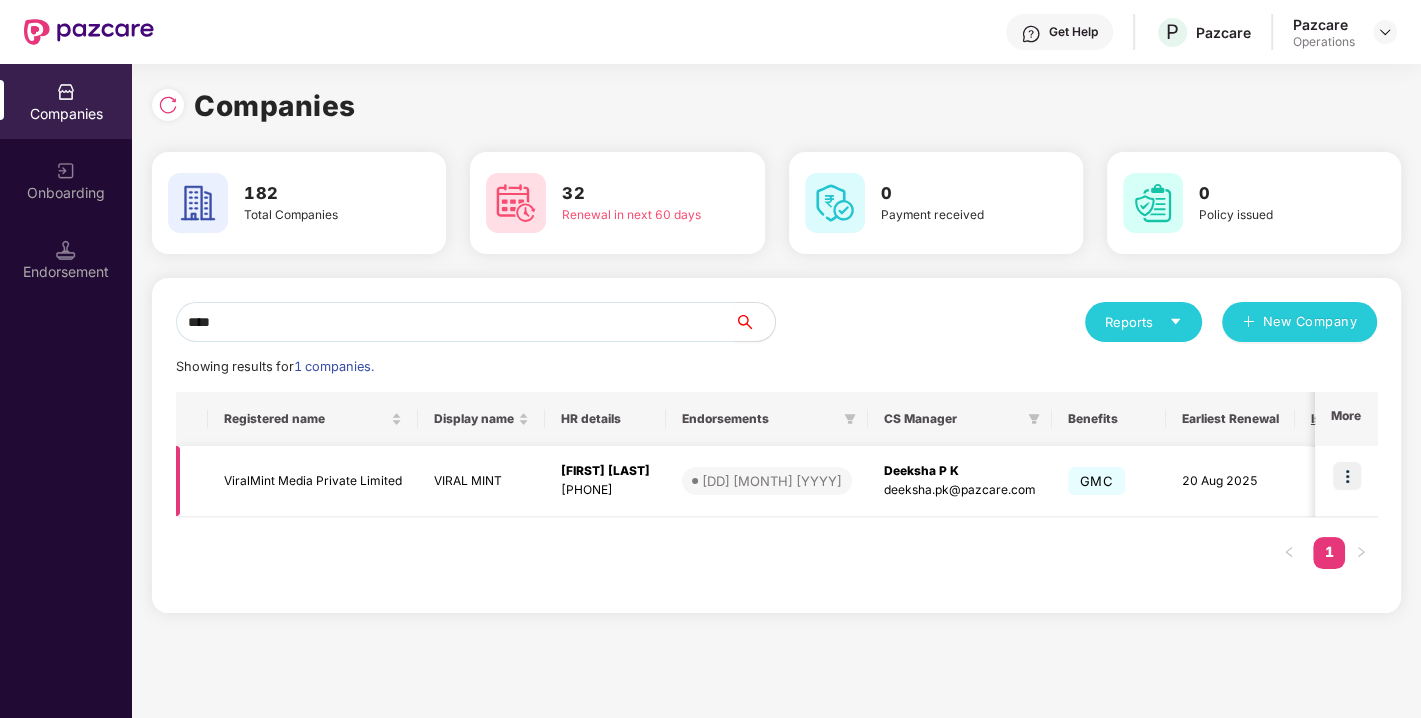 click on "ViralMint Media Private Limited" at bounding box center (313, 481) 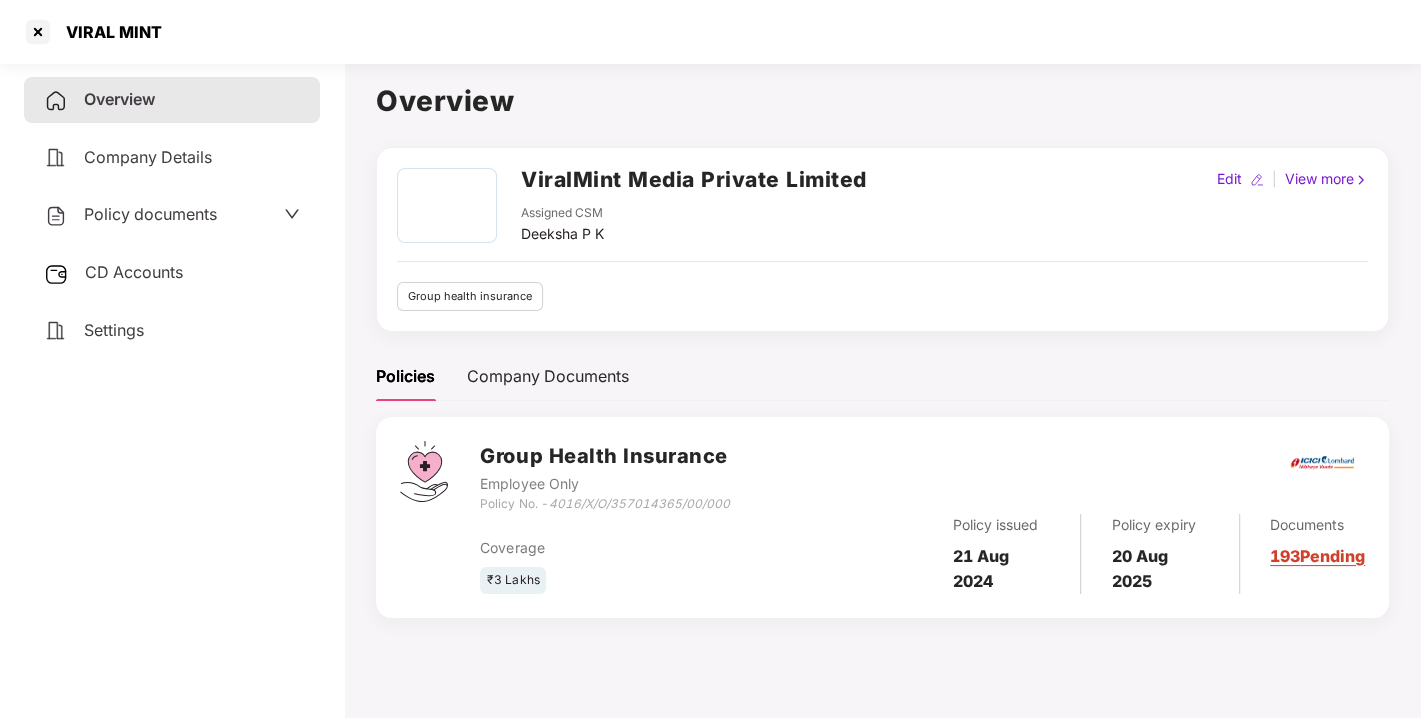 scroll, scrollTop: 0, scrollLeft: 0, axis: both 